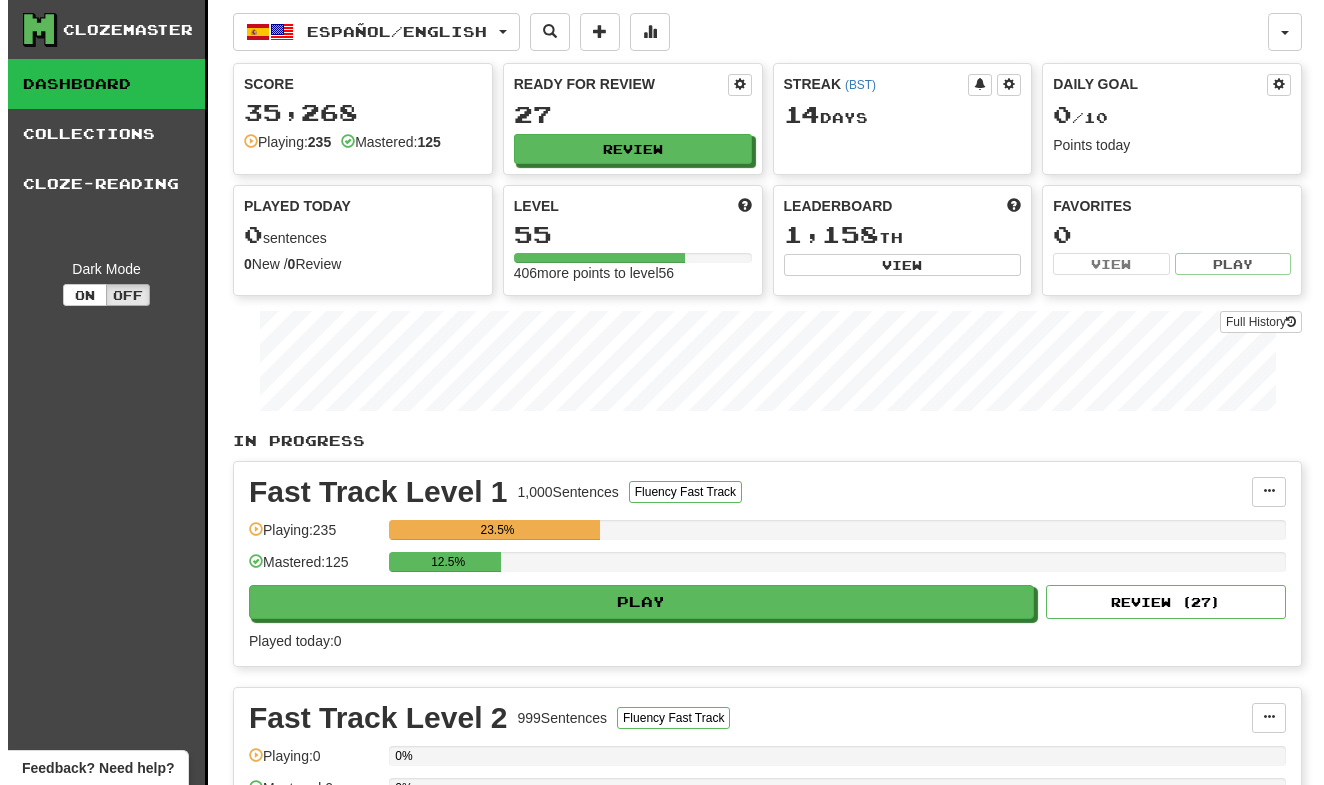 scroll, scrollTop: 0, scrollLeft: 0, axis: both 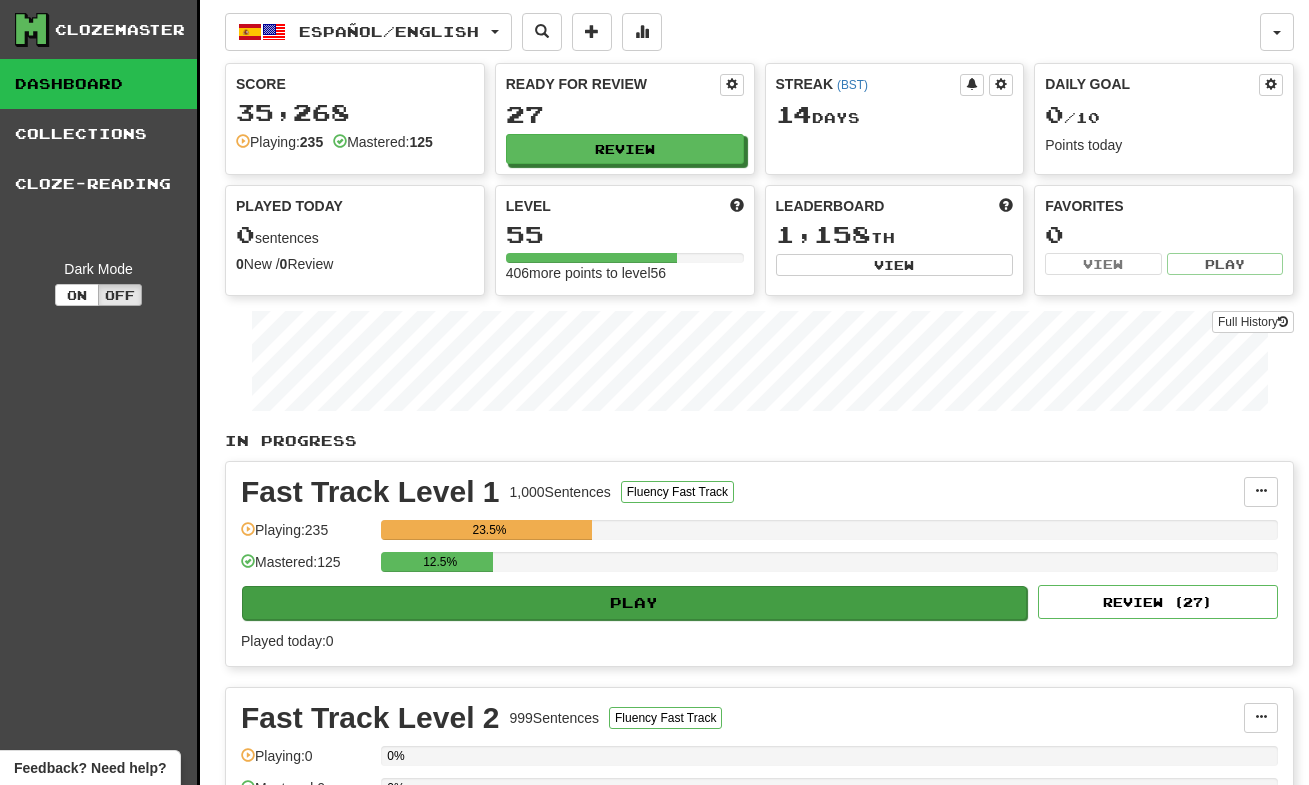 click on "Play" at bounding box center [634, 603] 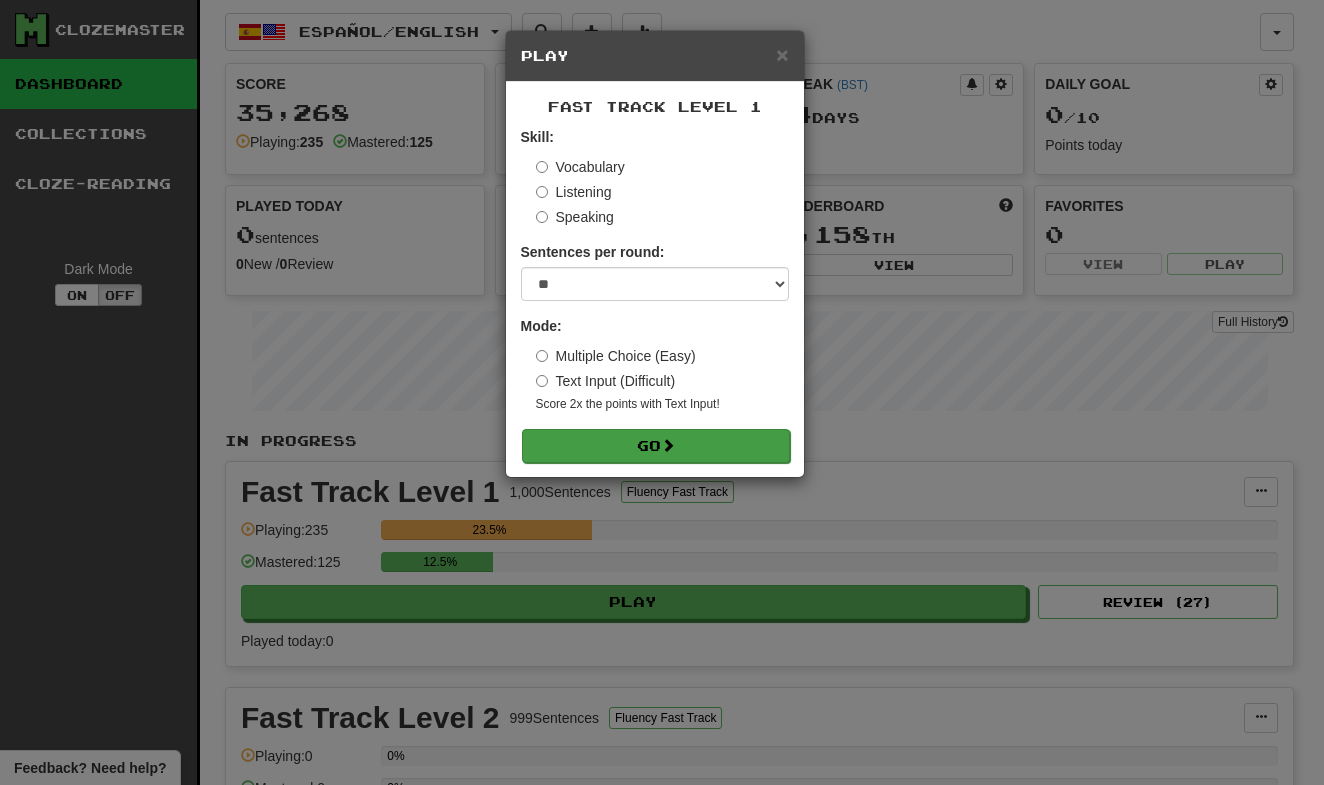 click on "Go" at bounding box center [656, 446] 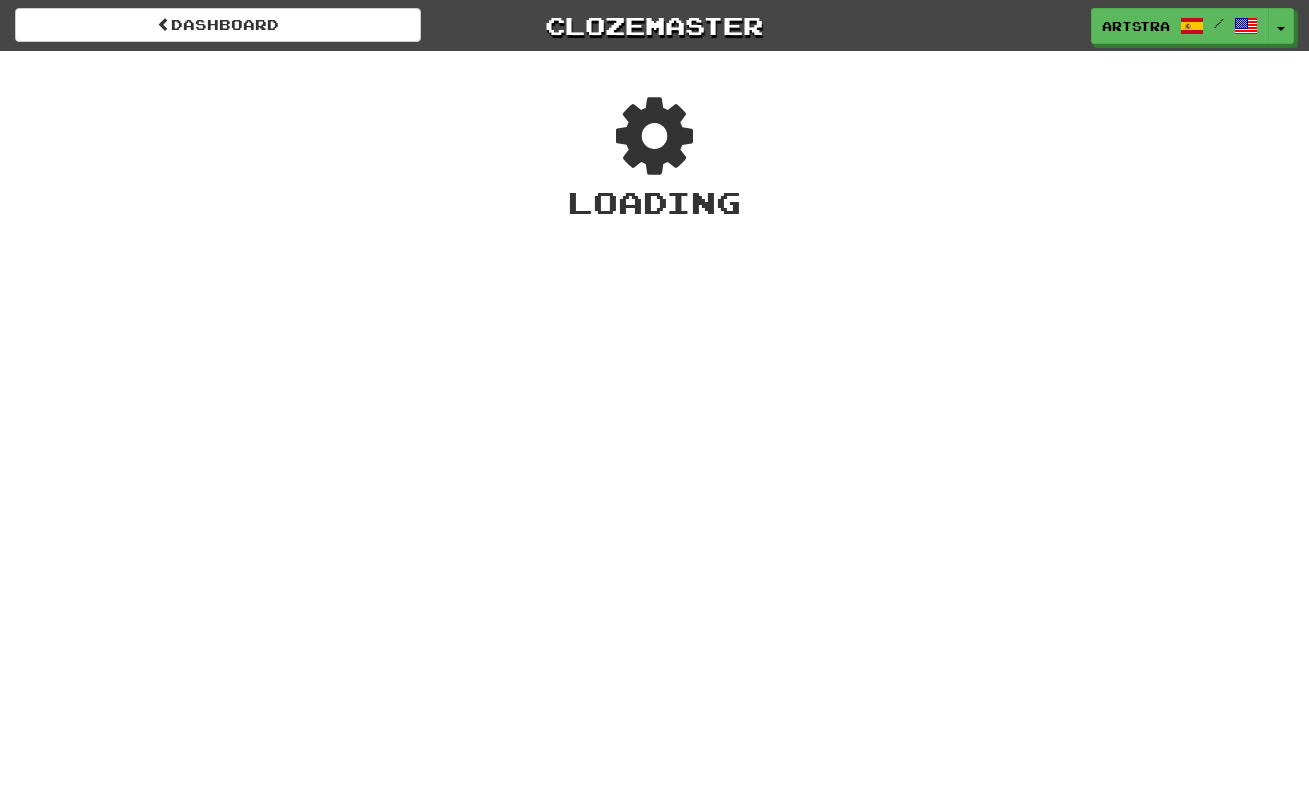 scroll, scrollTop: 0, scrollLeft: 0, axis: both 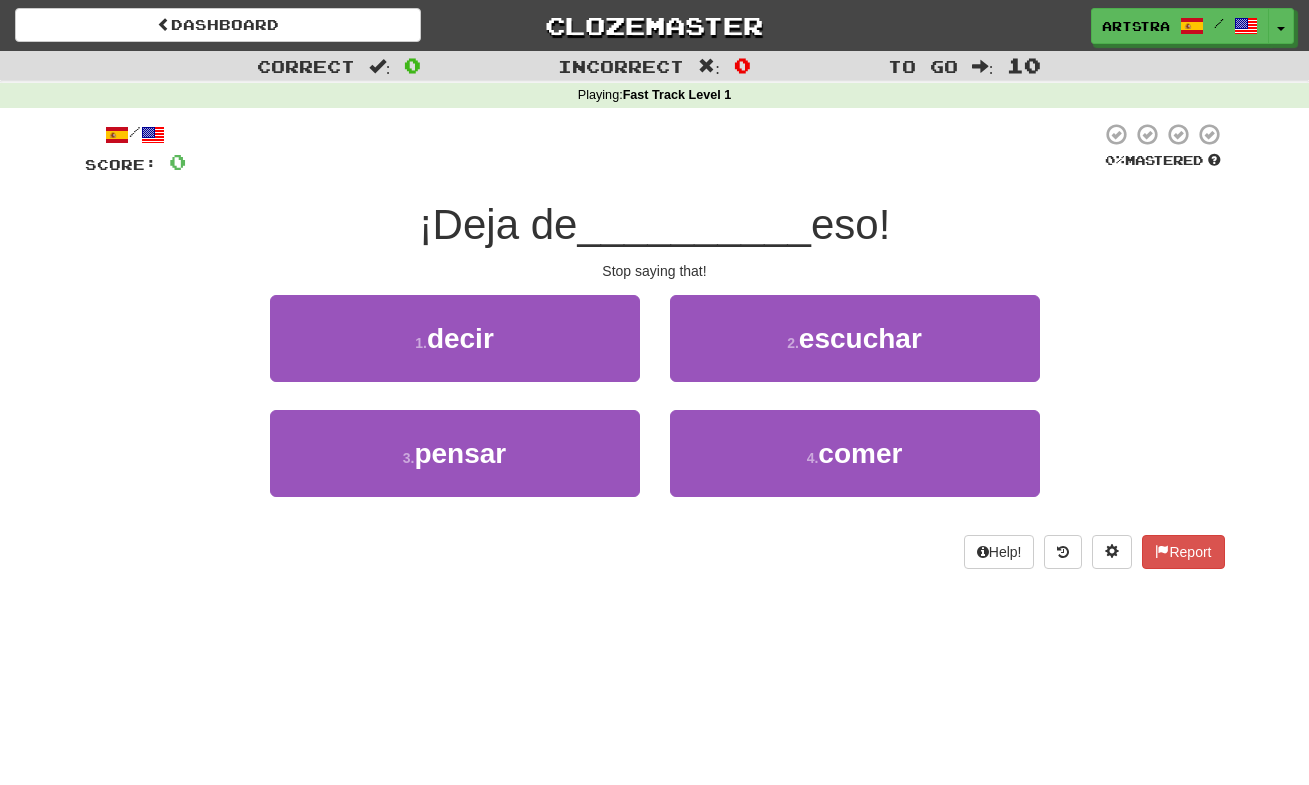 click on "__________" at bounding box center [694, 224] 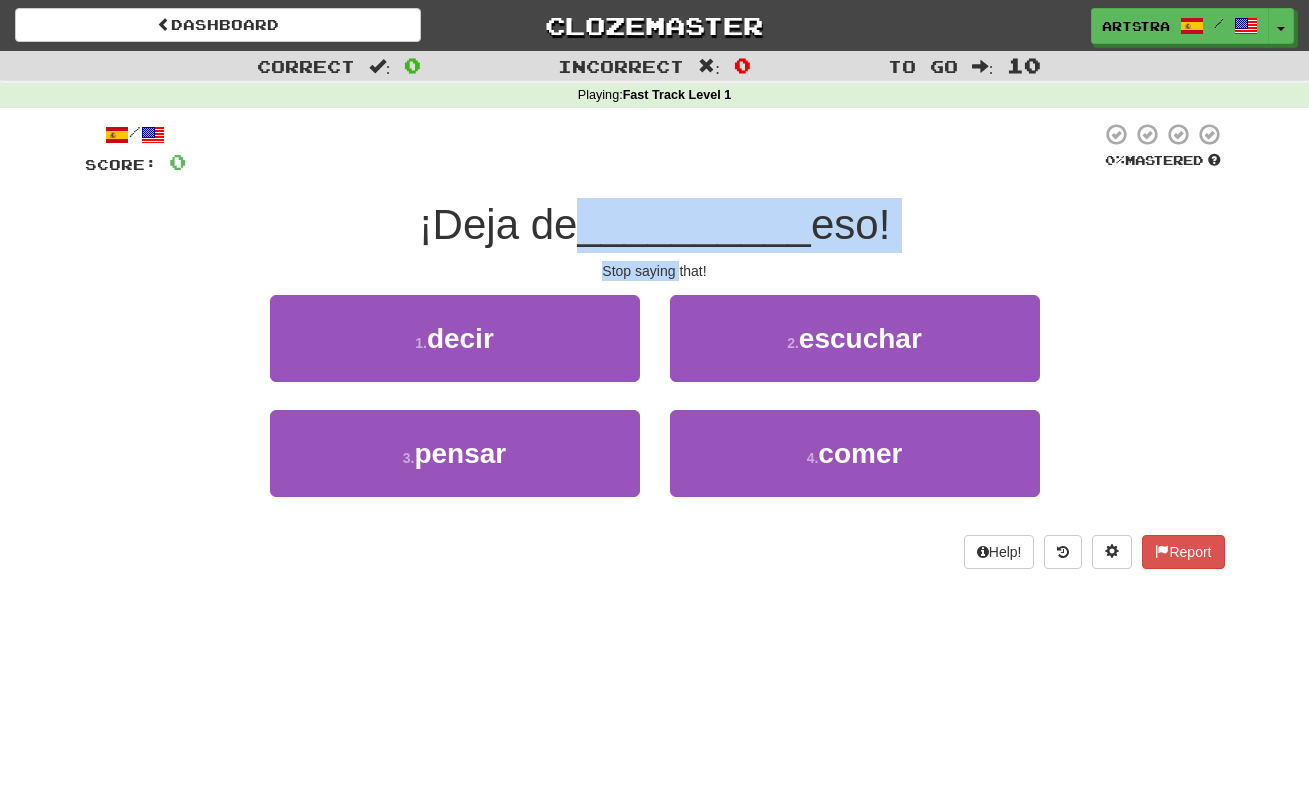 drag, startPoint x: 676, startPoint y: 229, endPoint x: 677, endPoint y: 272, distance: 43.011627 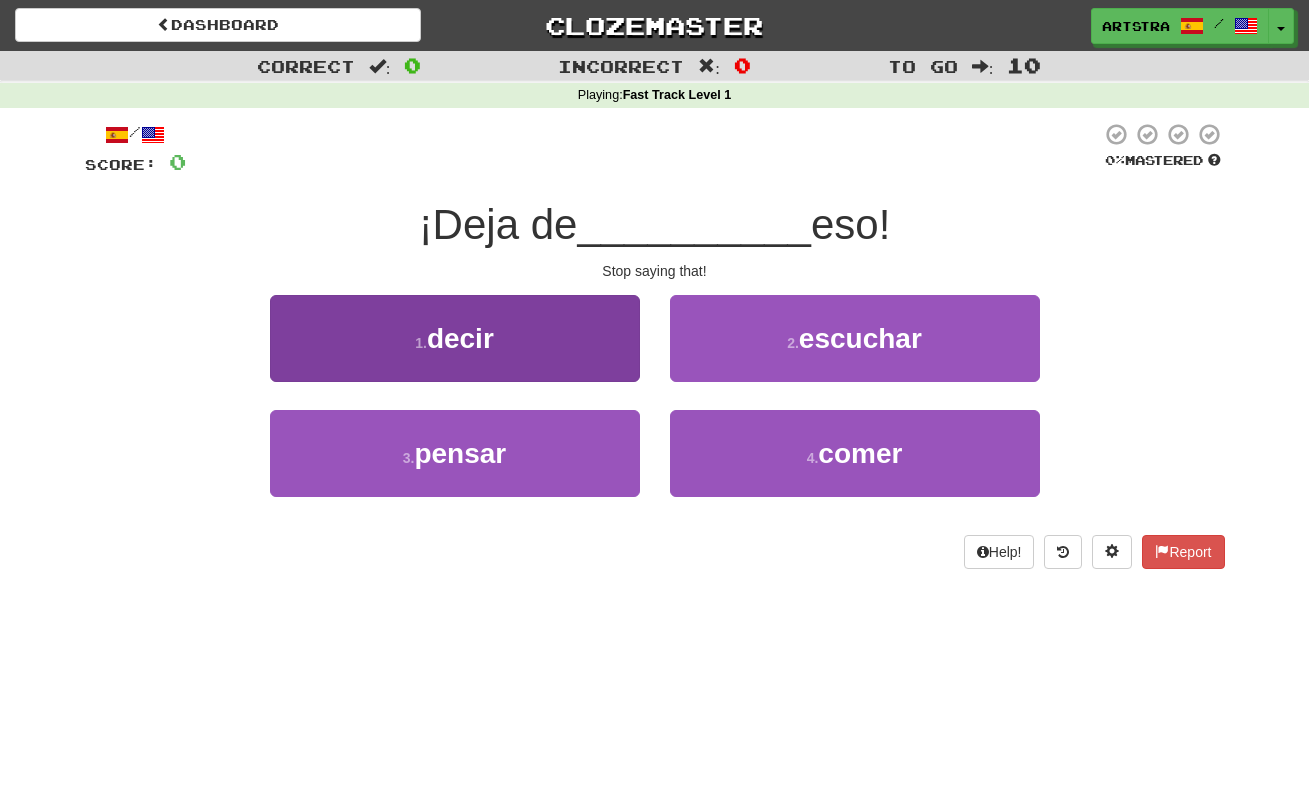click on "1 .  decir" at bounding box center (455, 338) 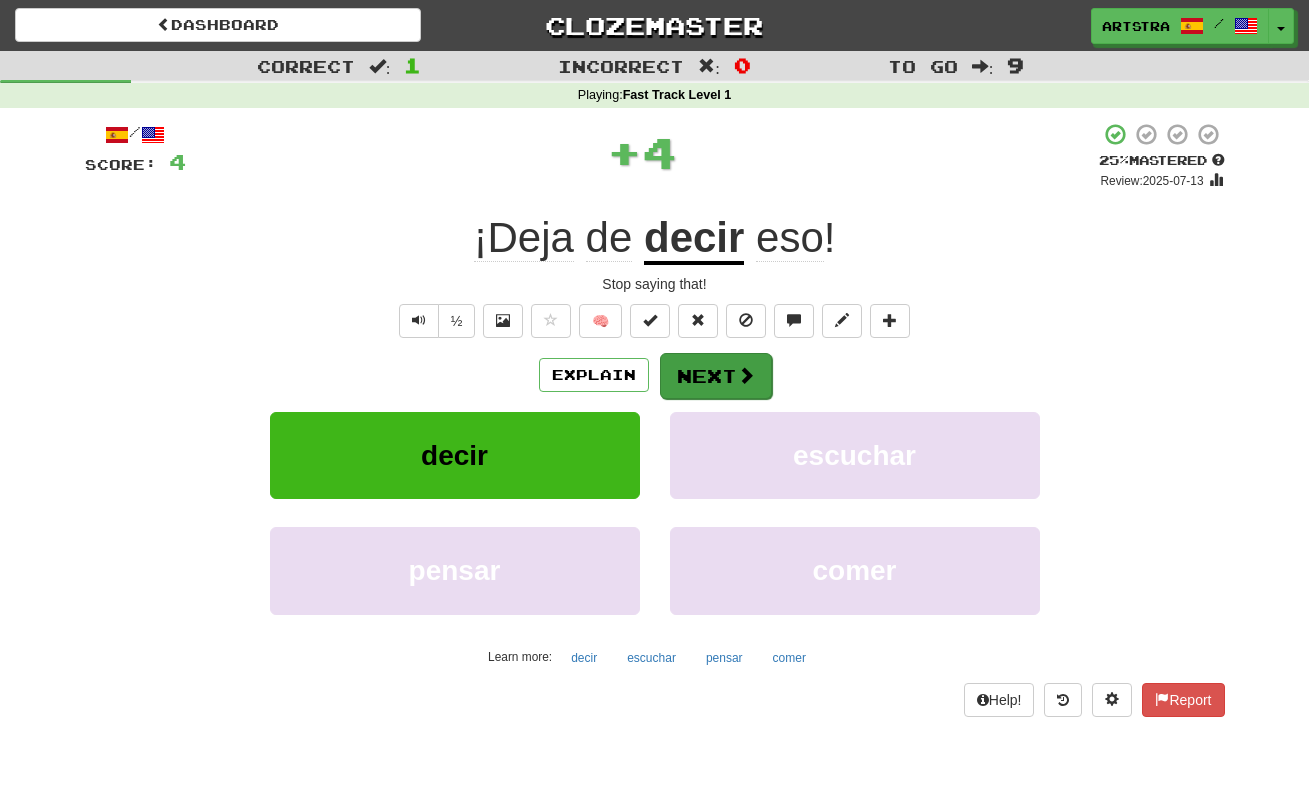 click at bounding box center (746, 375) 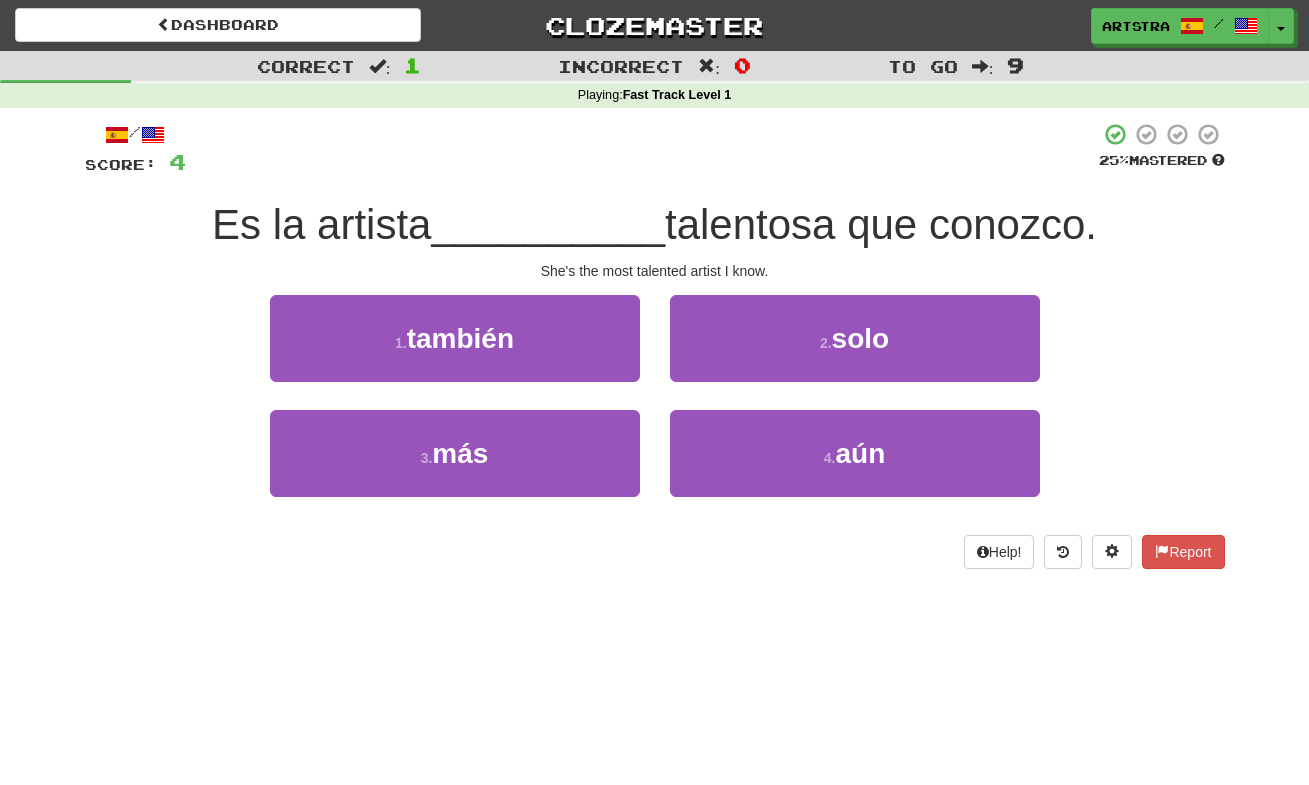 click on "__________" at bounding box center [548, 224] 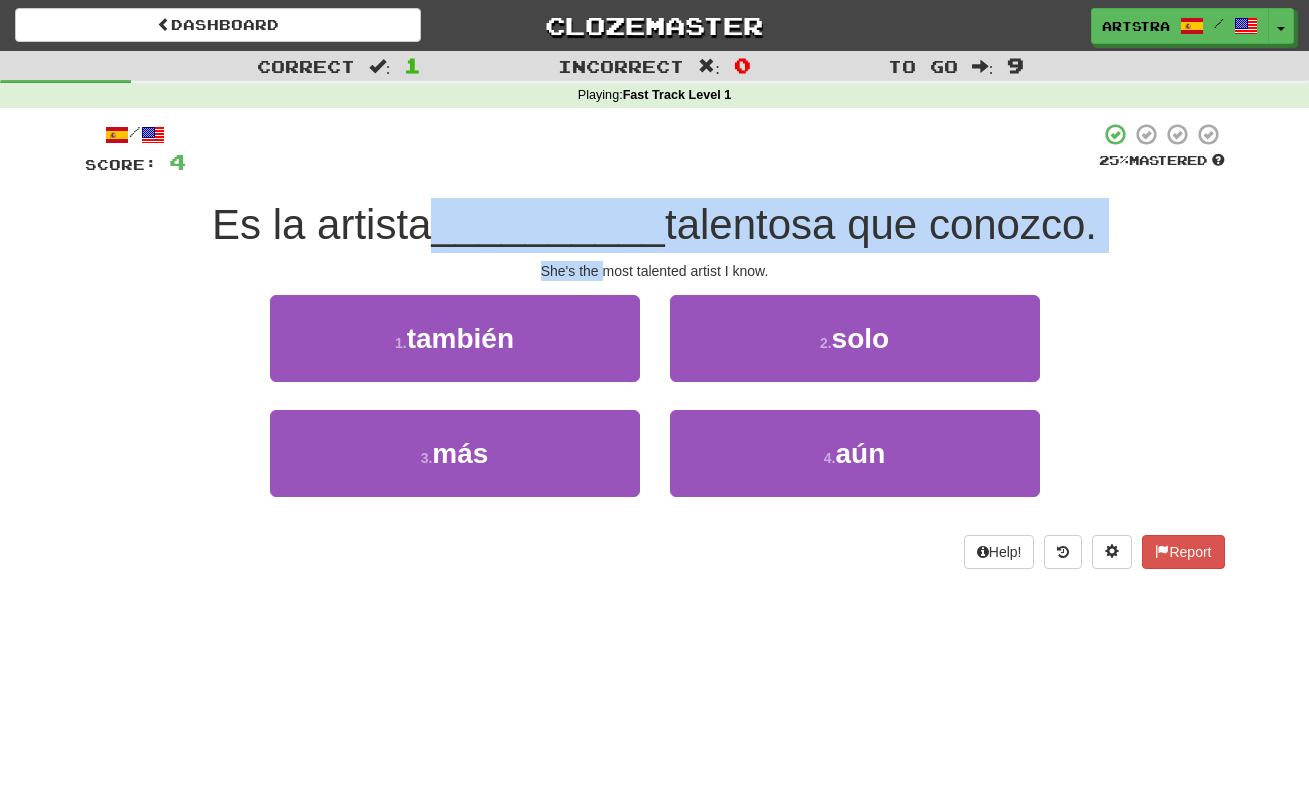 drag, startPoint x: 587, startPoint y: 230, endPoint x: 594, endPoint y: 269, distance: 39.623226 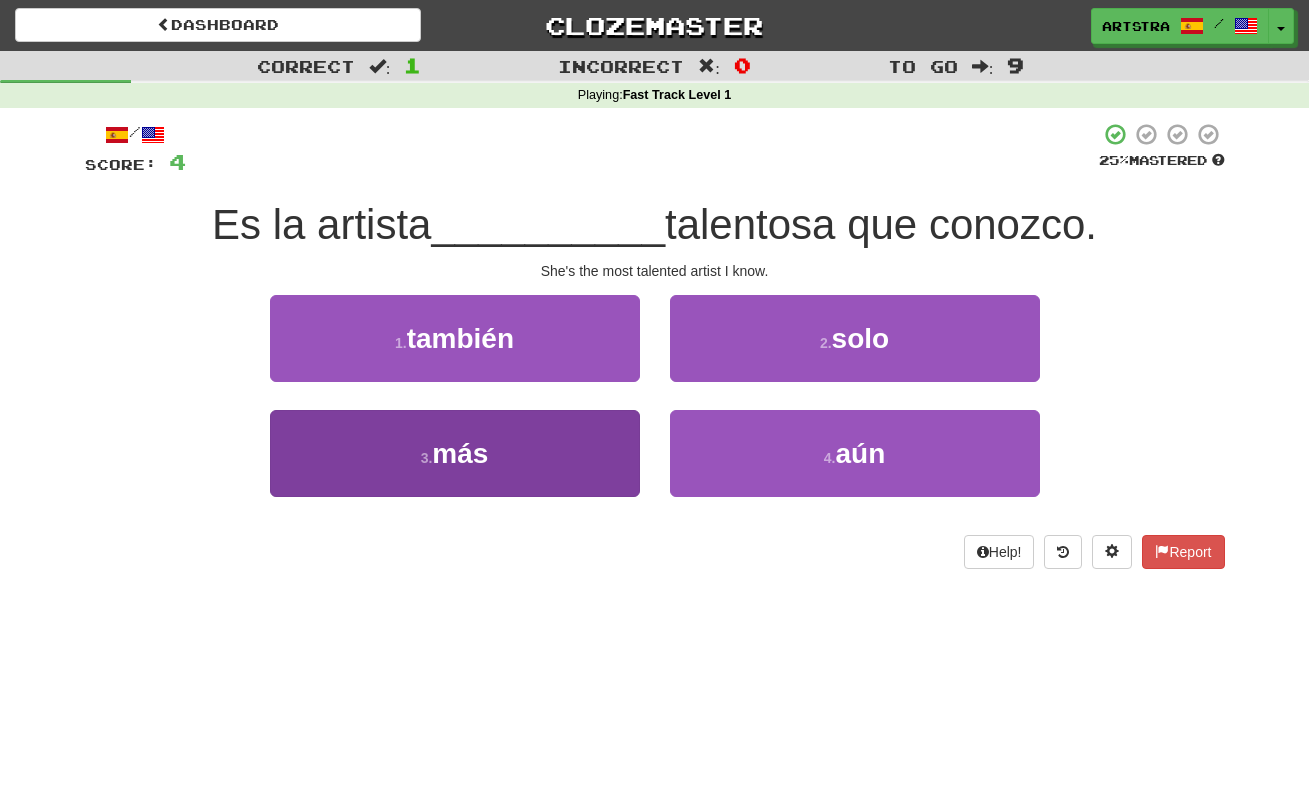 click on "3 .  más" at bounding box center [455, 453] 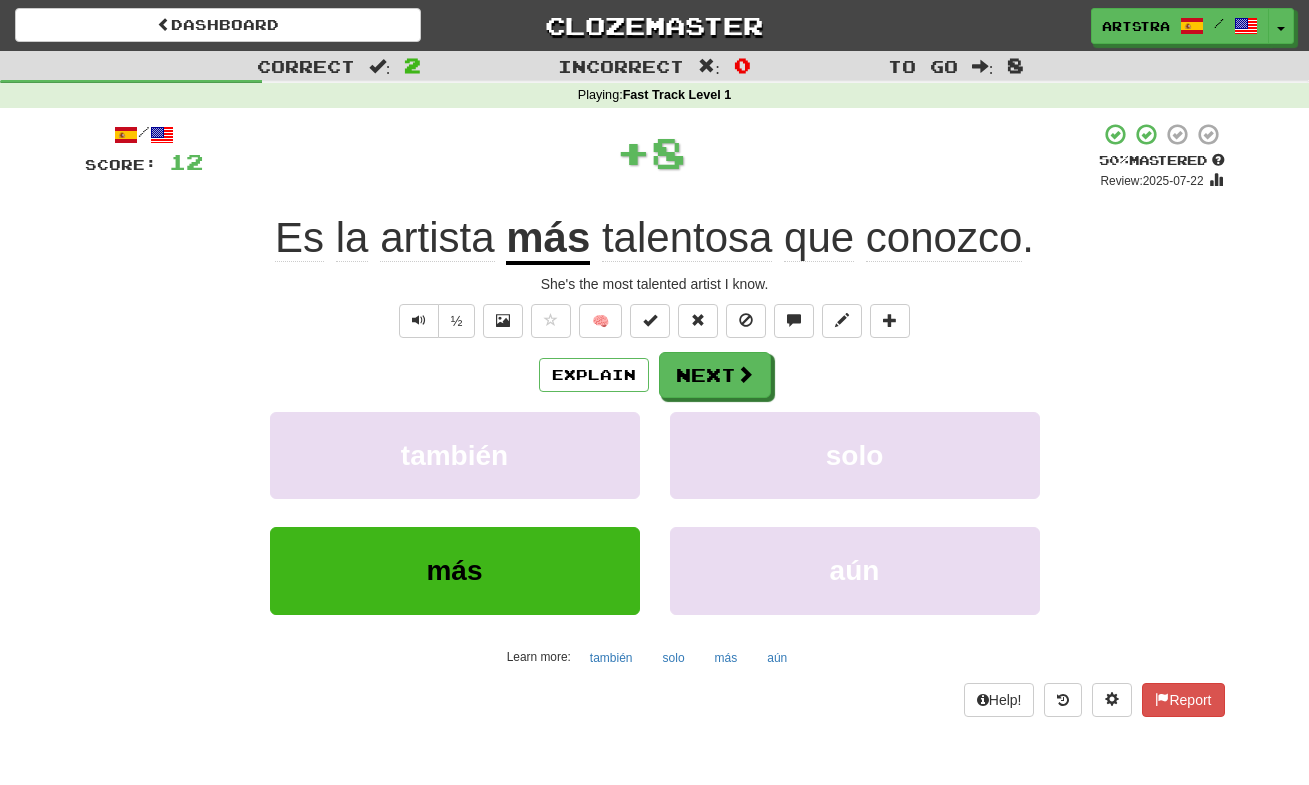 click on "conozco" at bounding box center (944, 238) 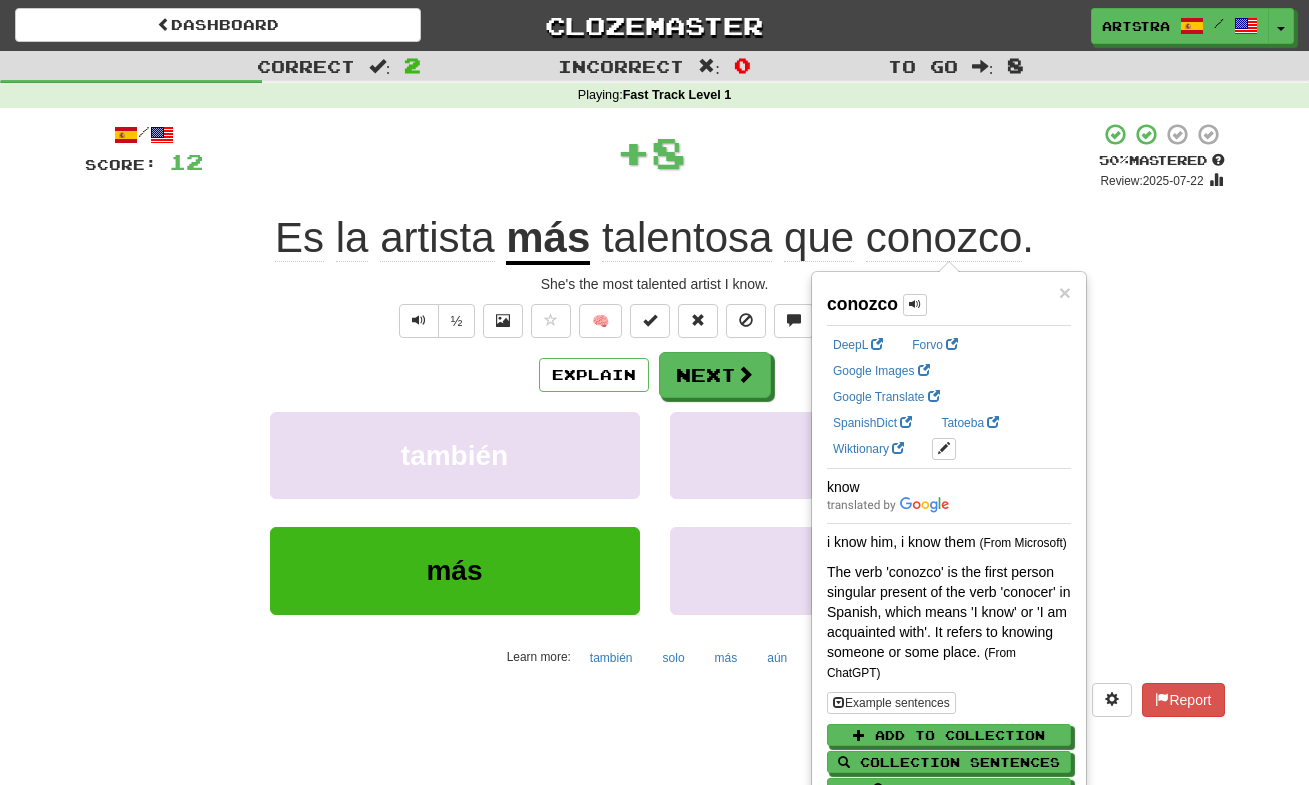click on "+ 8" at bounding box center (651, 152) 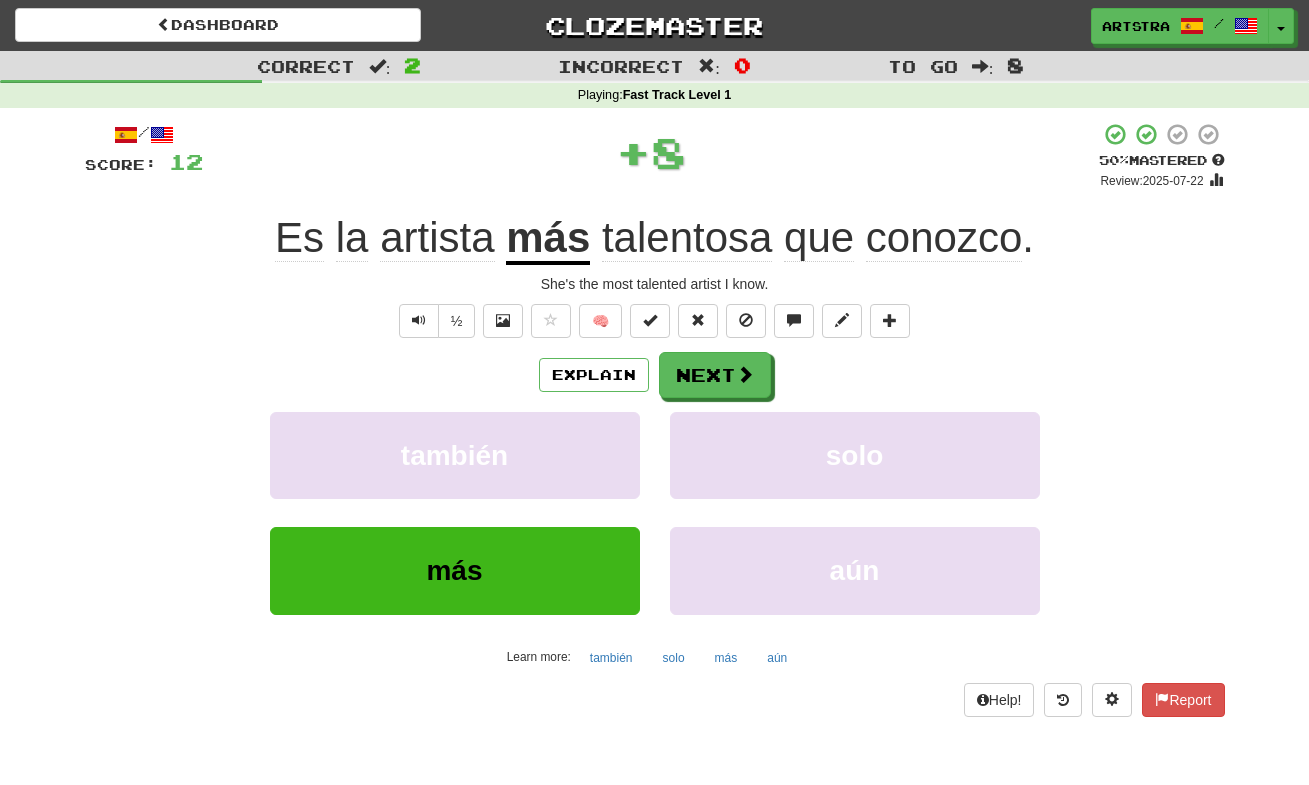 click on "Explain Next también solo más aún Learn more: también solo más aún" at bounding box center [655, 512] 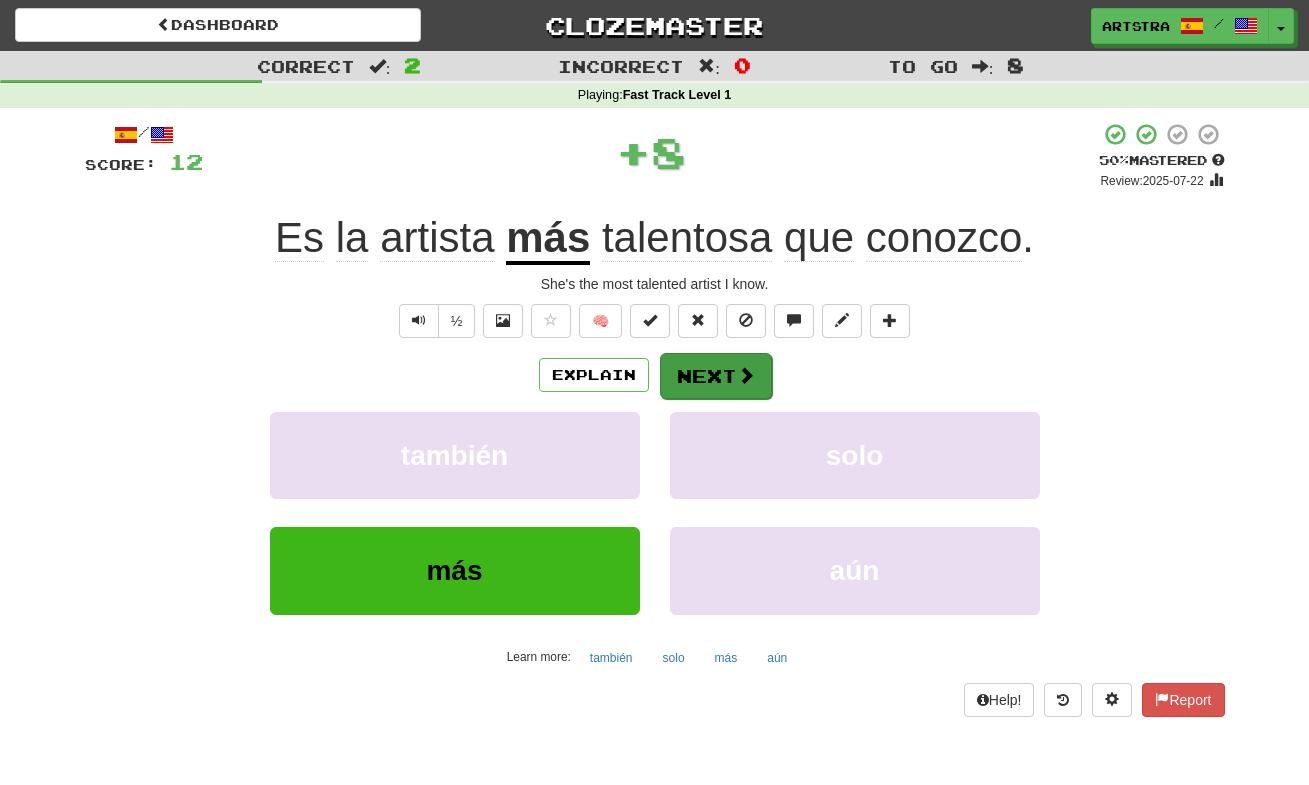 click on "Next" at bounding box center [716, 376] 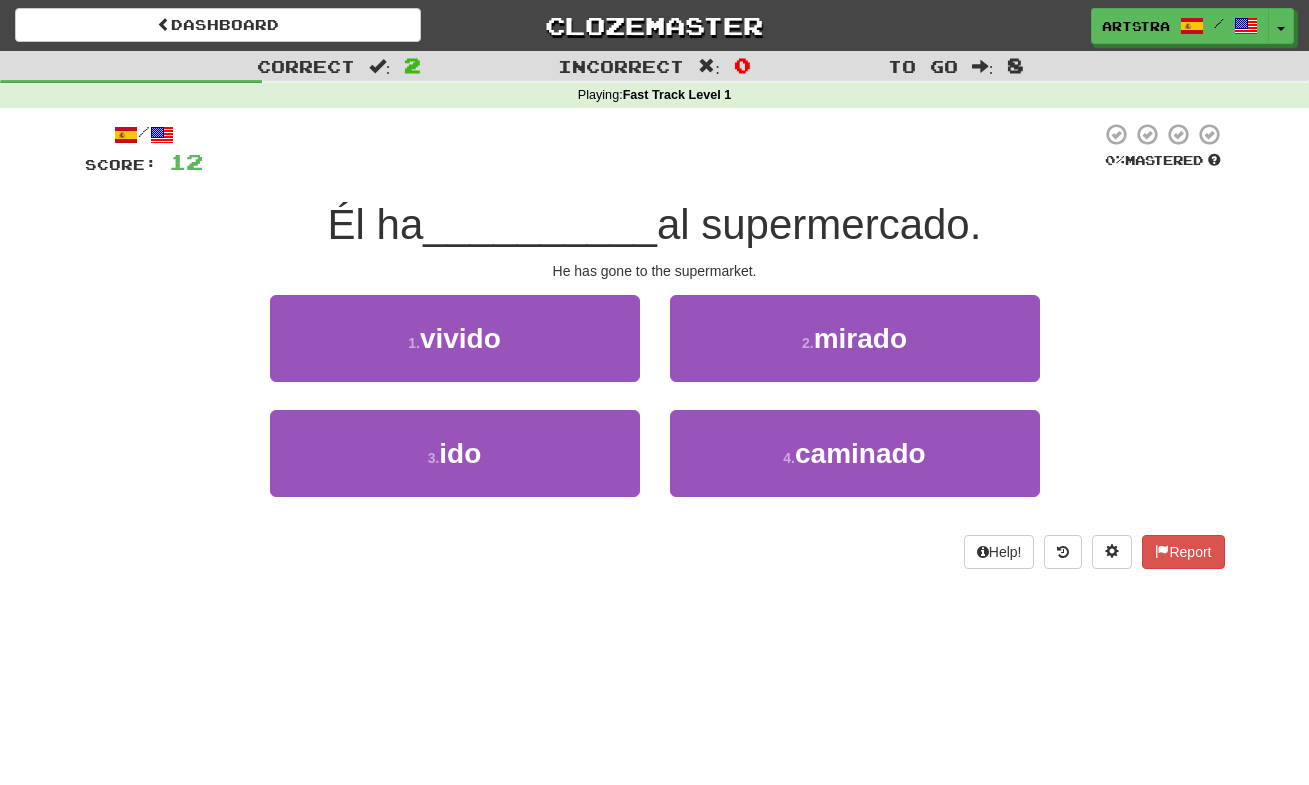 click on "al supermercado." at bounding box center (819, 224) 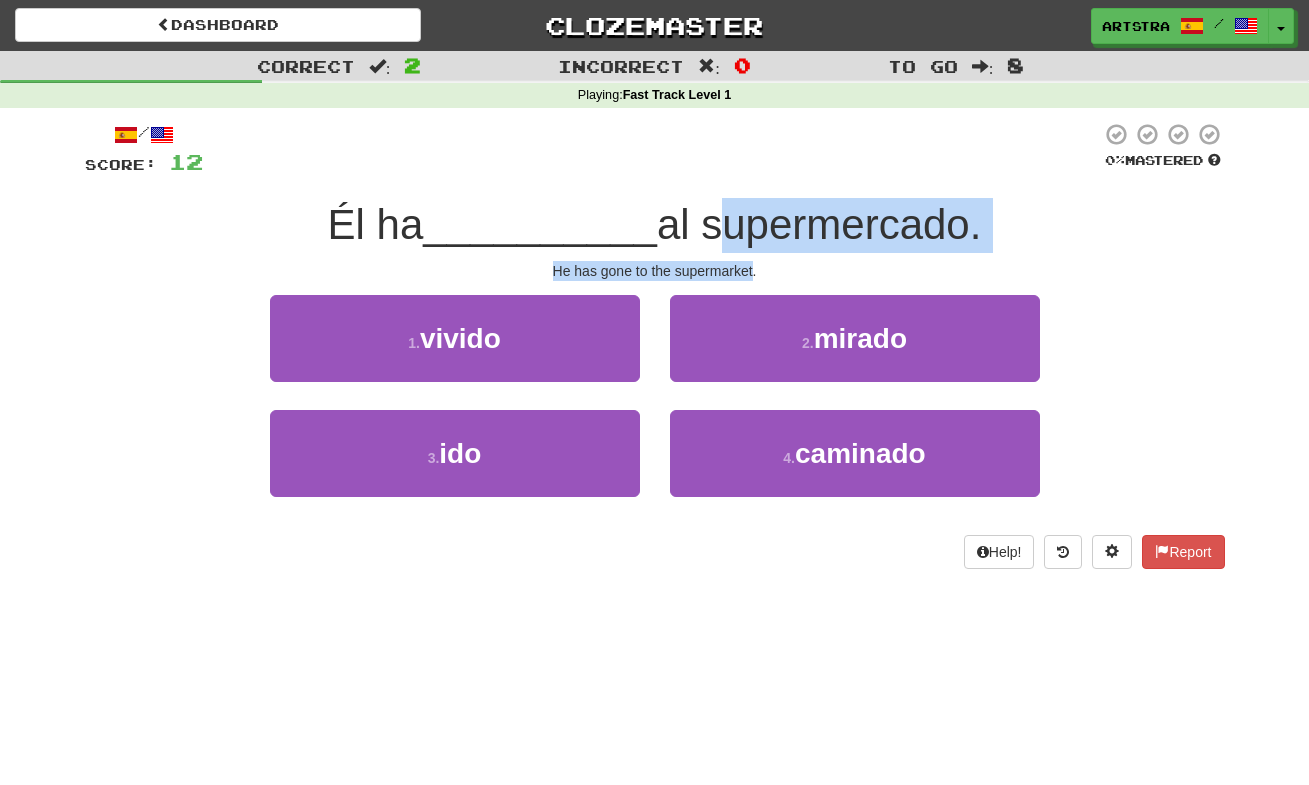 drag, startPoint x: 695, startPoint y: 222, endPoint x: 695, endPoint y: 264, distance: 42 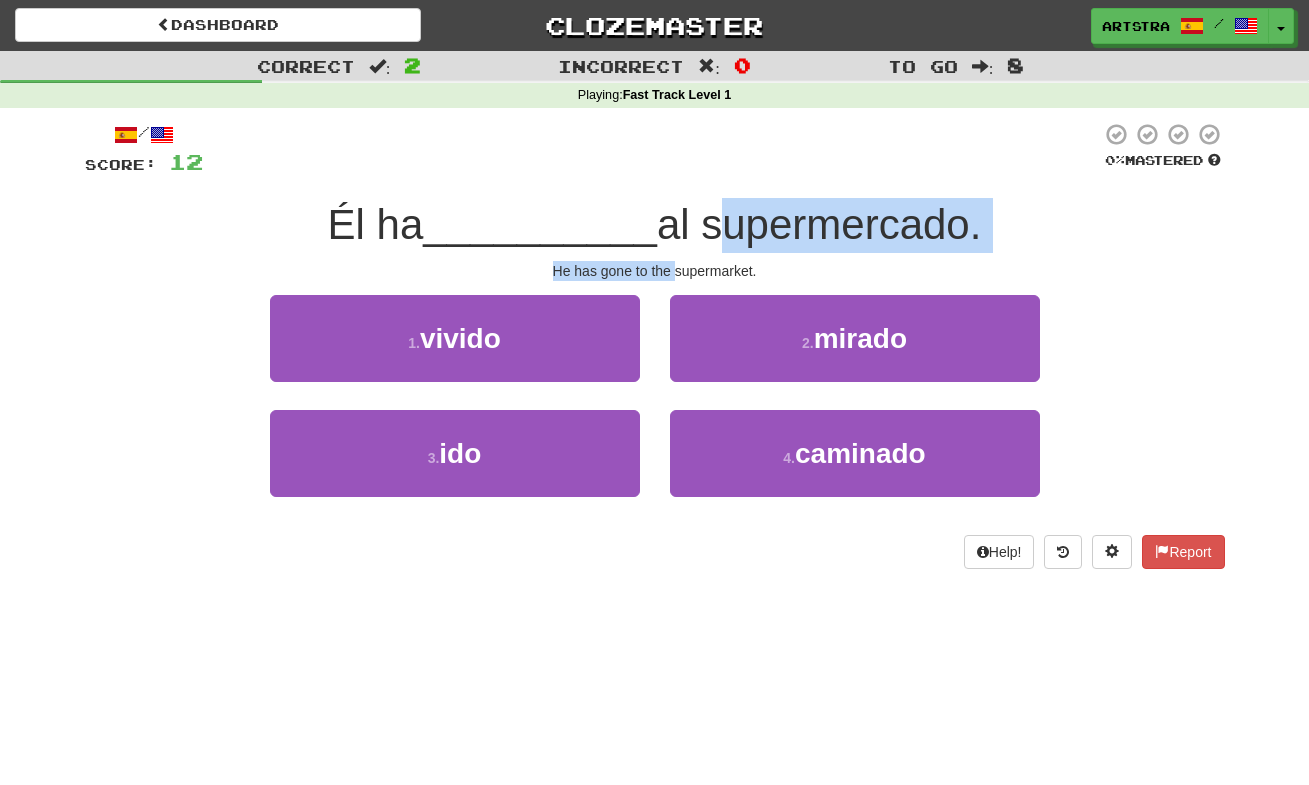 drag, startPoint x: 696, startPoint y: 264, endPoint x: 694, endPoint y: 216, distance: 48.04165 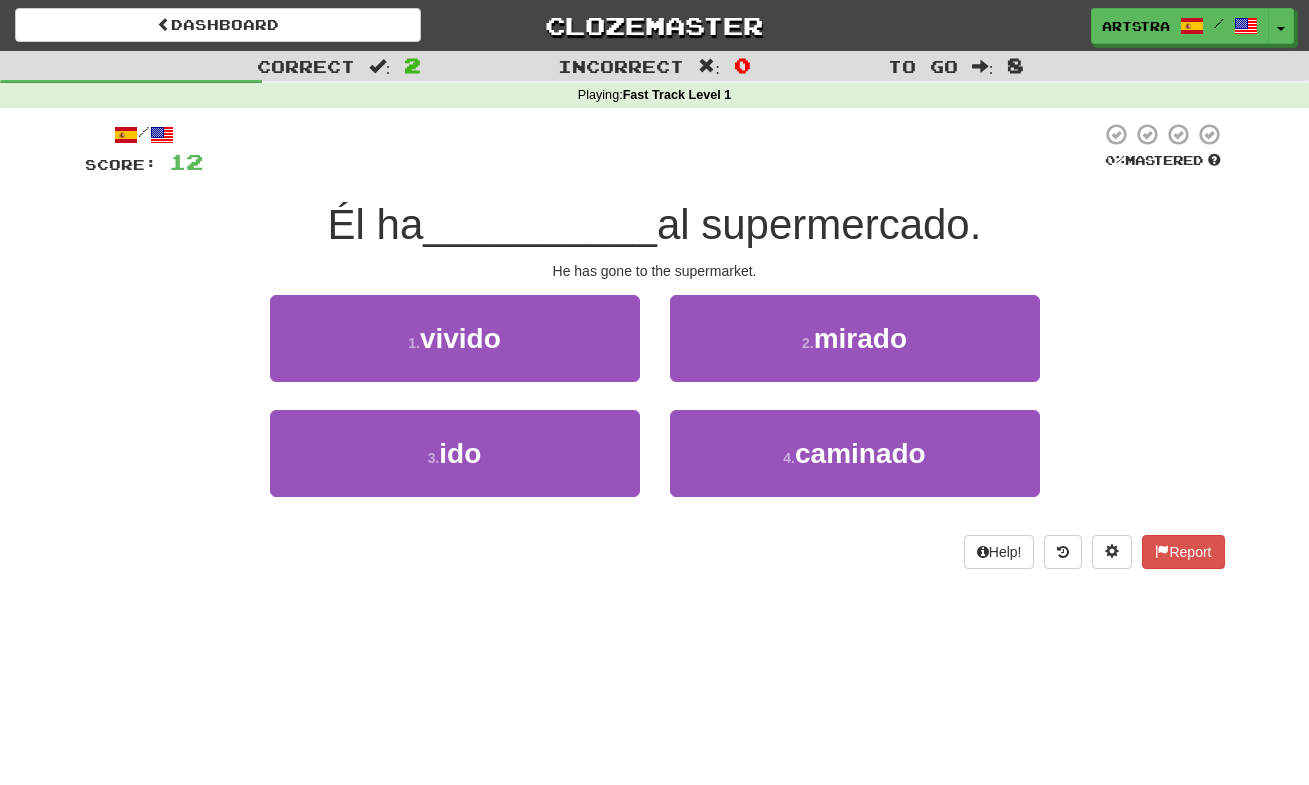 drag, startPoint x: 488, startPoint y: 473, endPoint x: 640, endPoint y: 406, distance: 166.1114 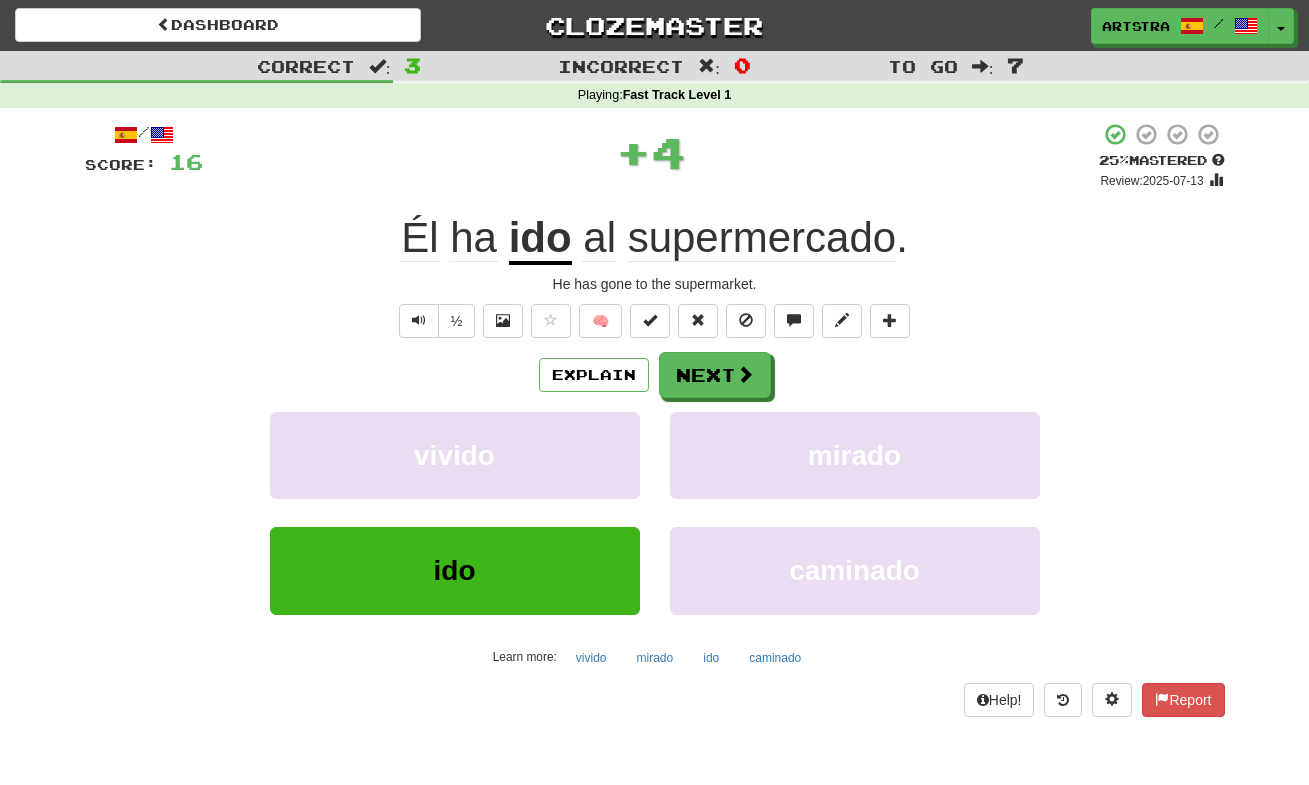 click on "supermercado" at bounding box center (762, 238) 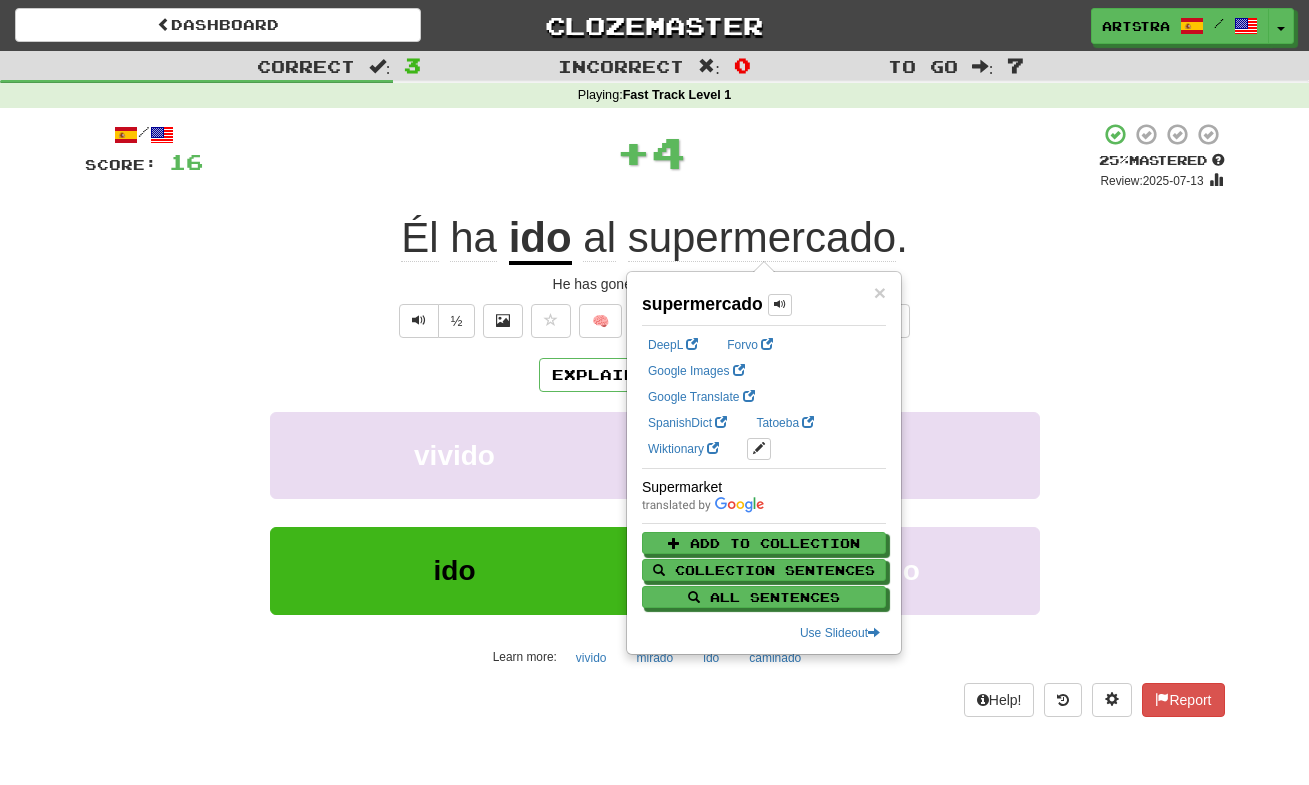 click on "+ 4" at bounding box center (651, 152) 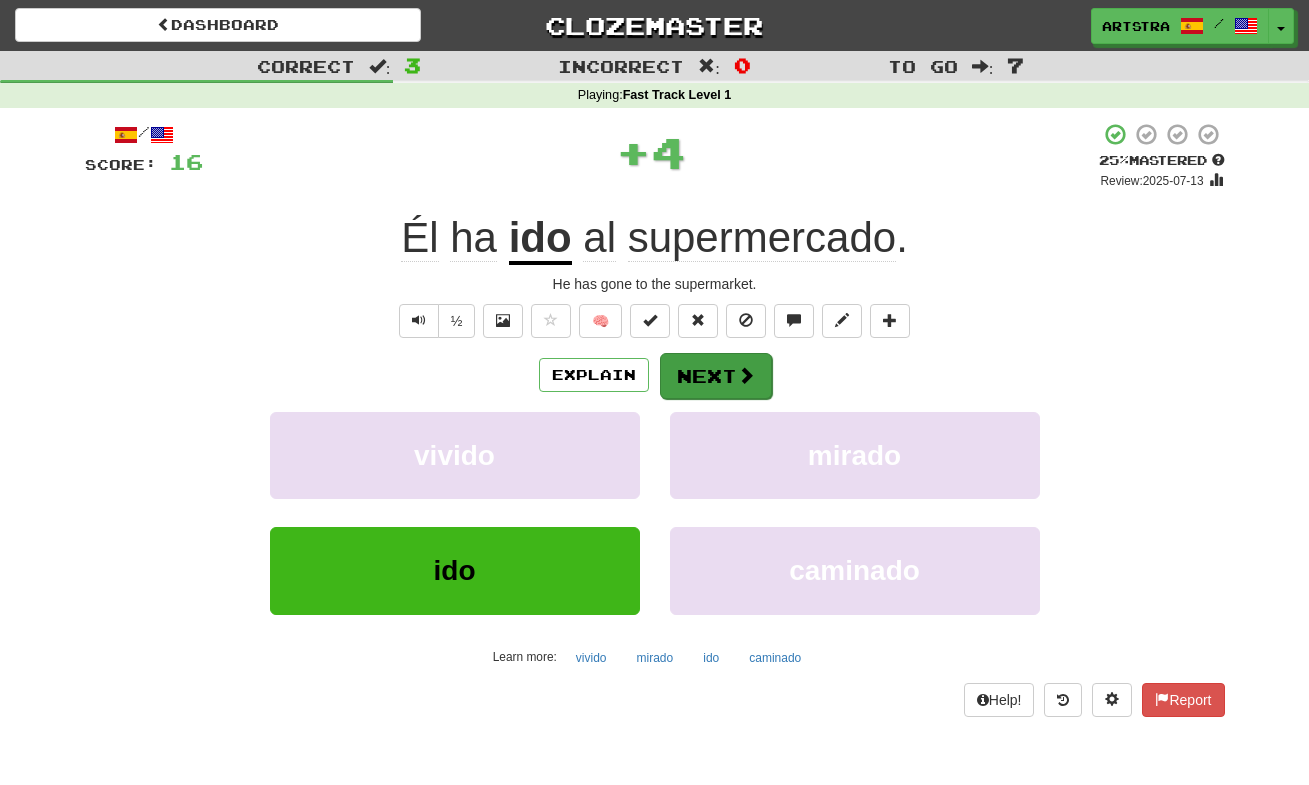 click on "Next" at bounding box center [716, 376] 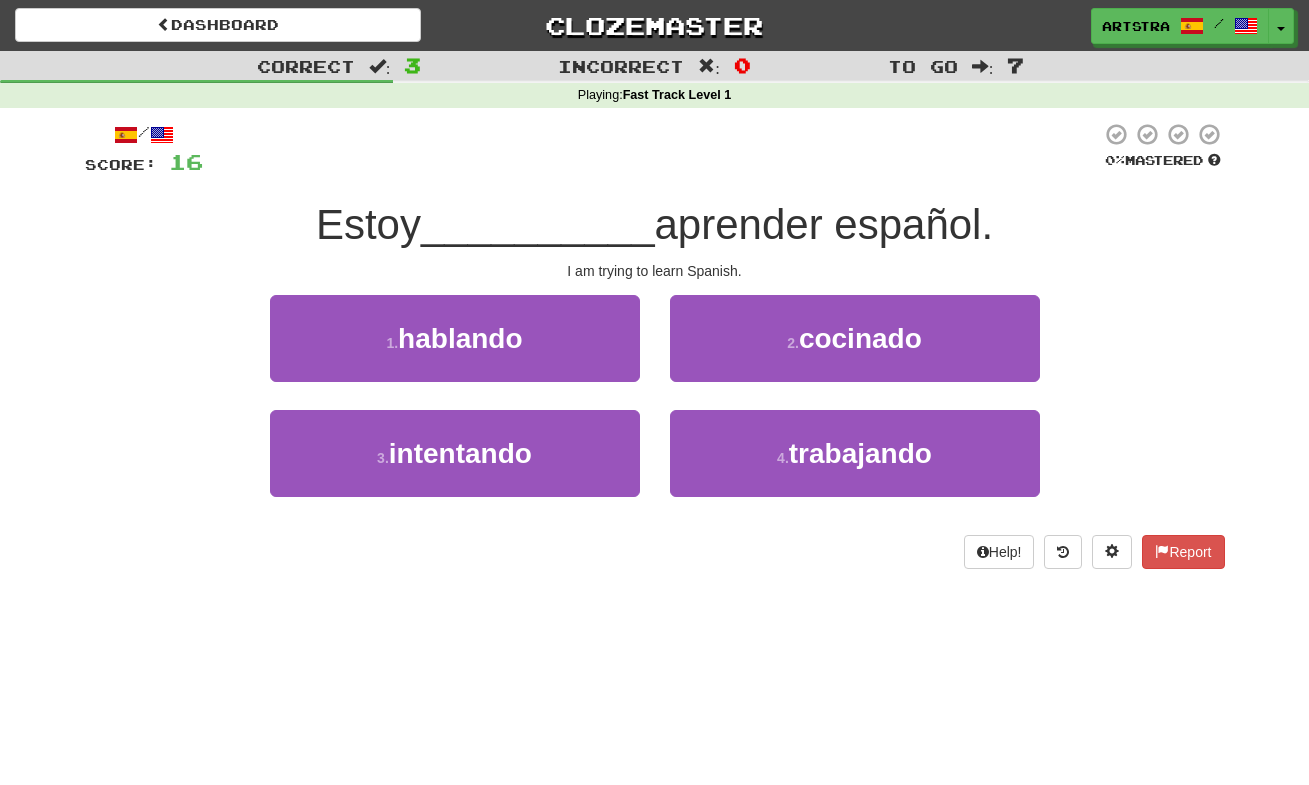 click on "aprender español." at bounding box center [824, 224] 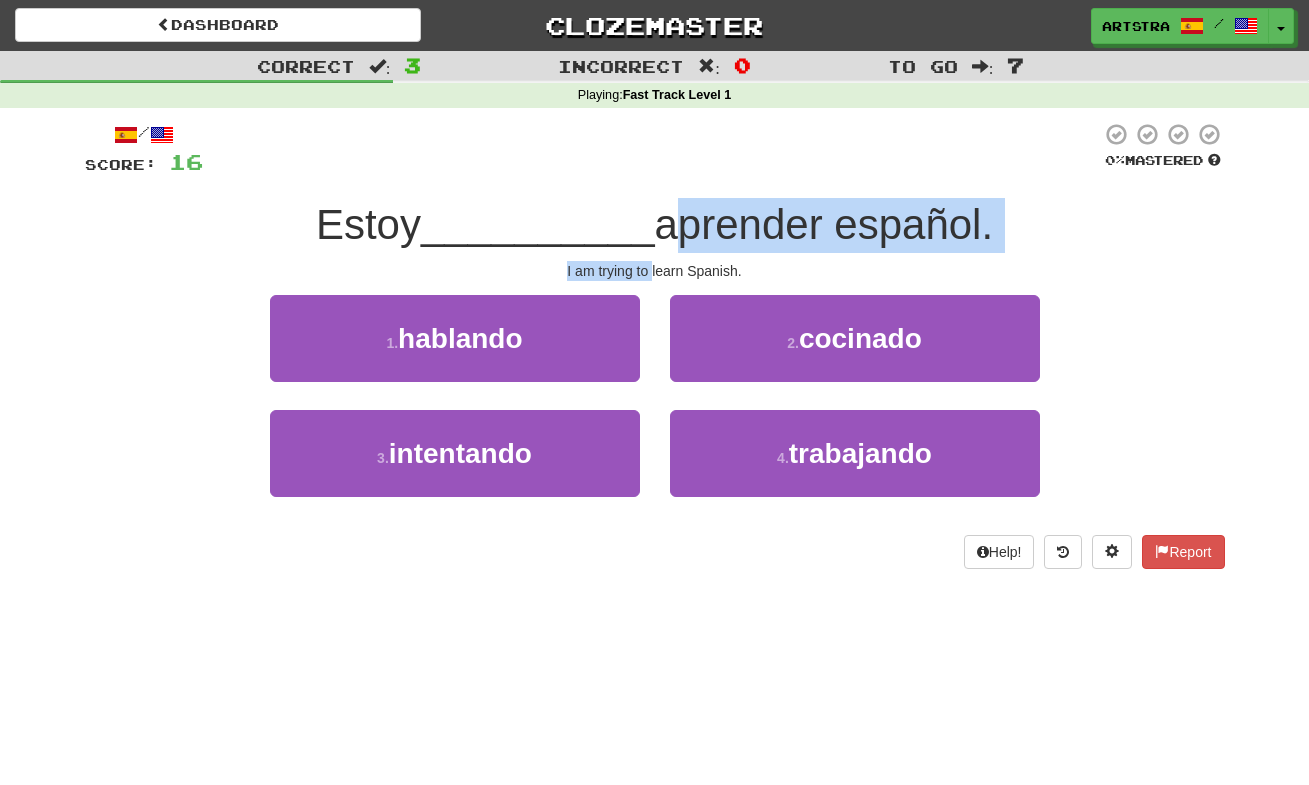 drag, startPoint x: 653, startPoint y: 211, endPoint x: 652, endPoint y: 267, distance: 56.008926 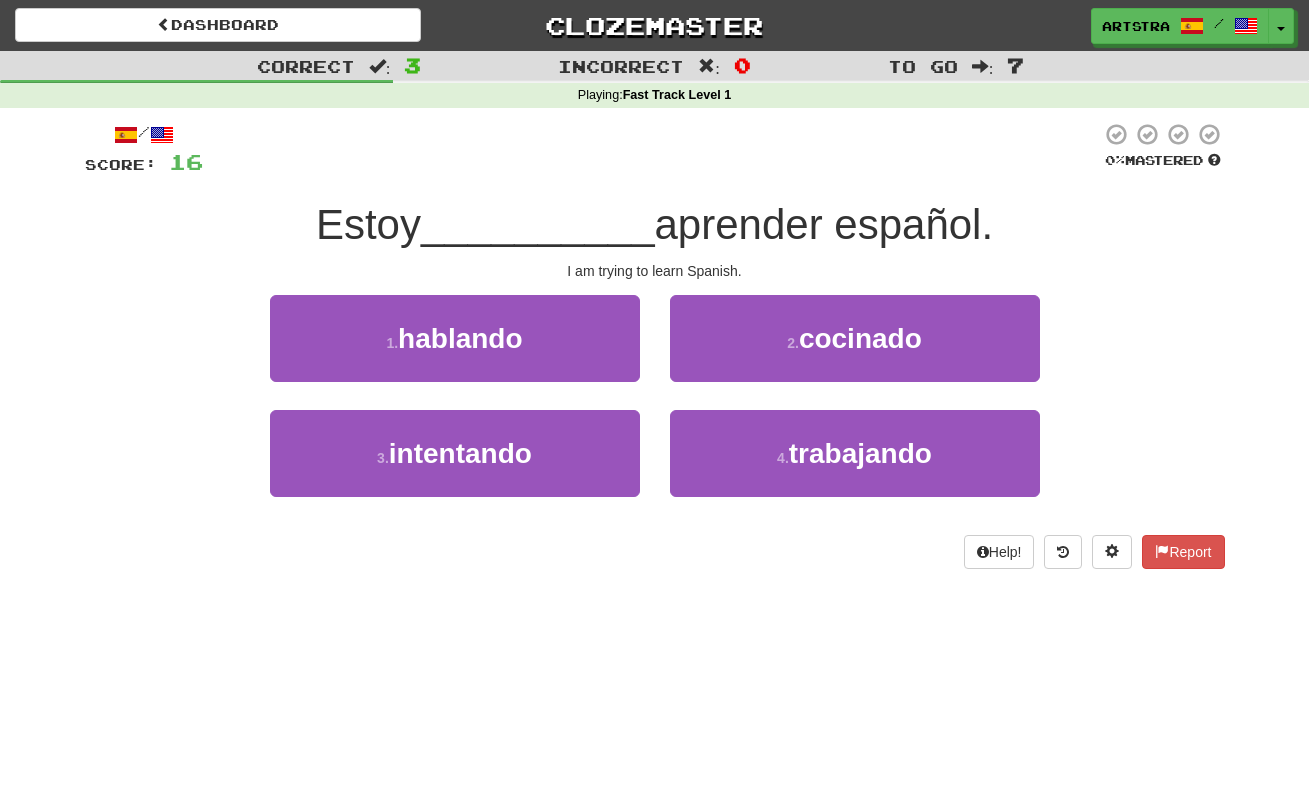 drag, startPoint x: 799, startPoint y: 456, endPoint x: 526, endPoint y: 550, distance: 288.72998 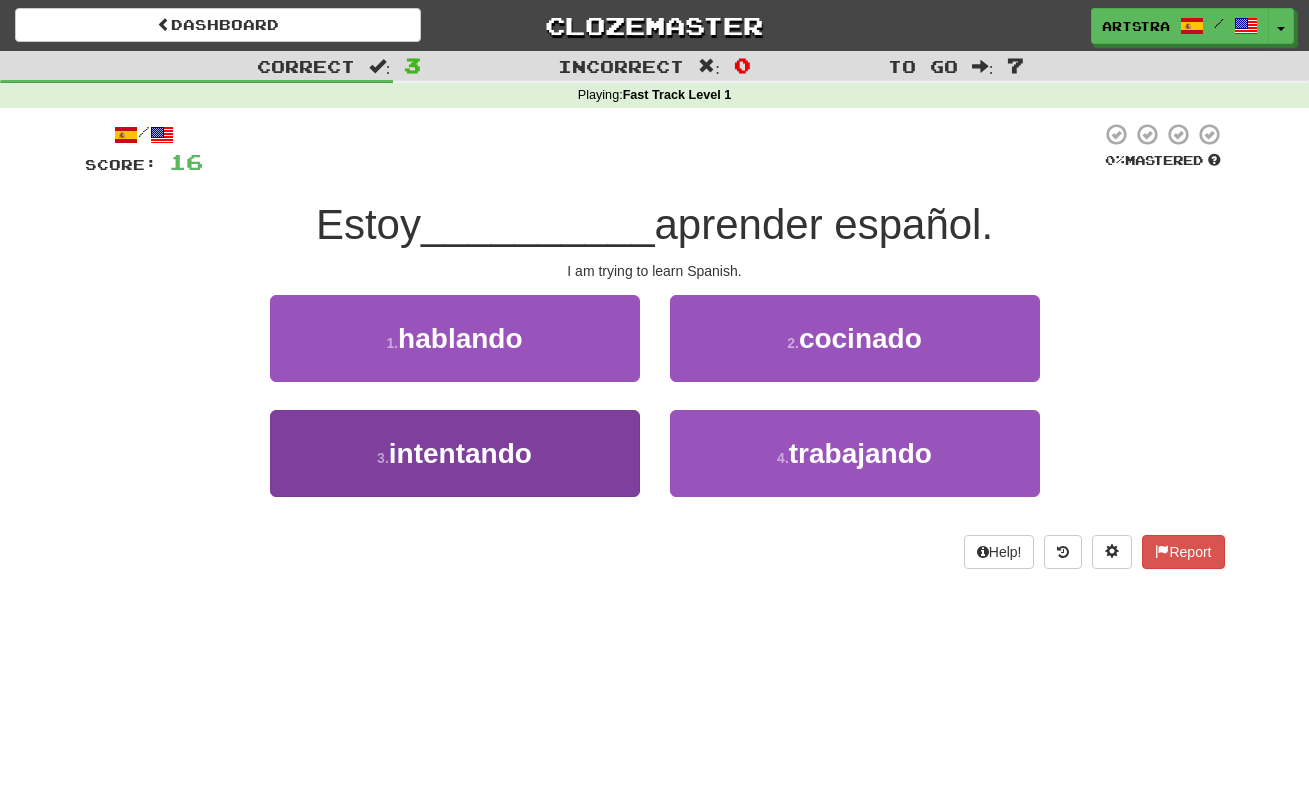 click on "3 .  intentando" at bounding box center [455, 453] 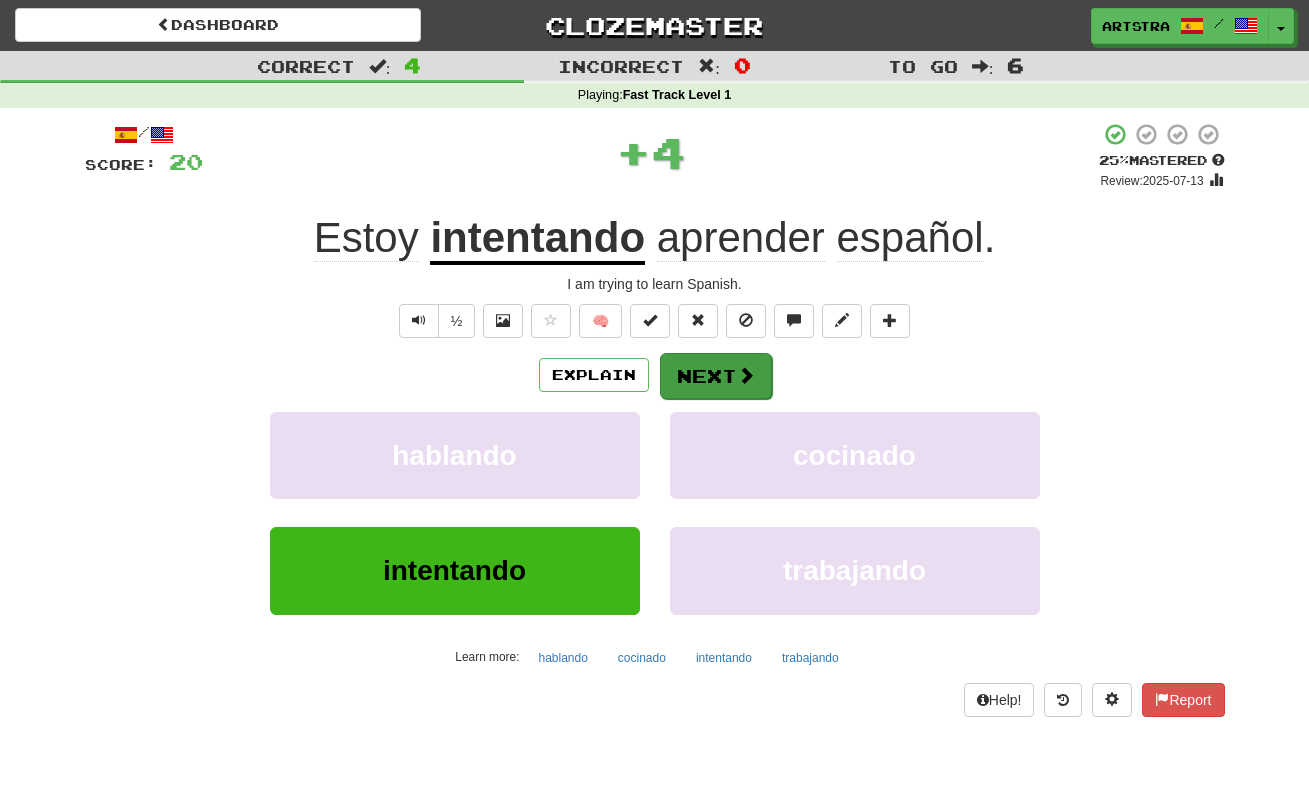 click on "Next" at bounding box center [716, 376] 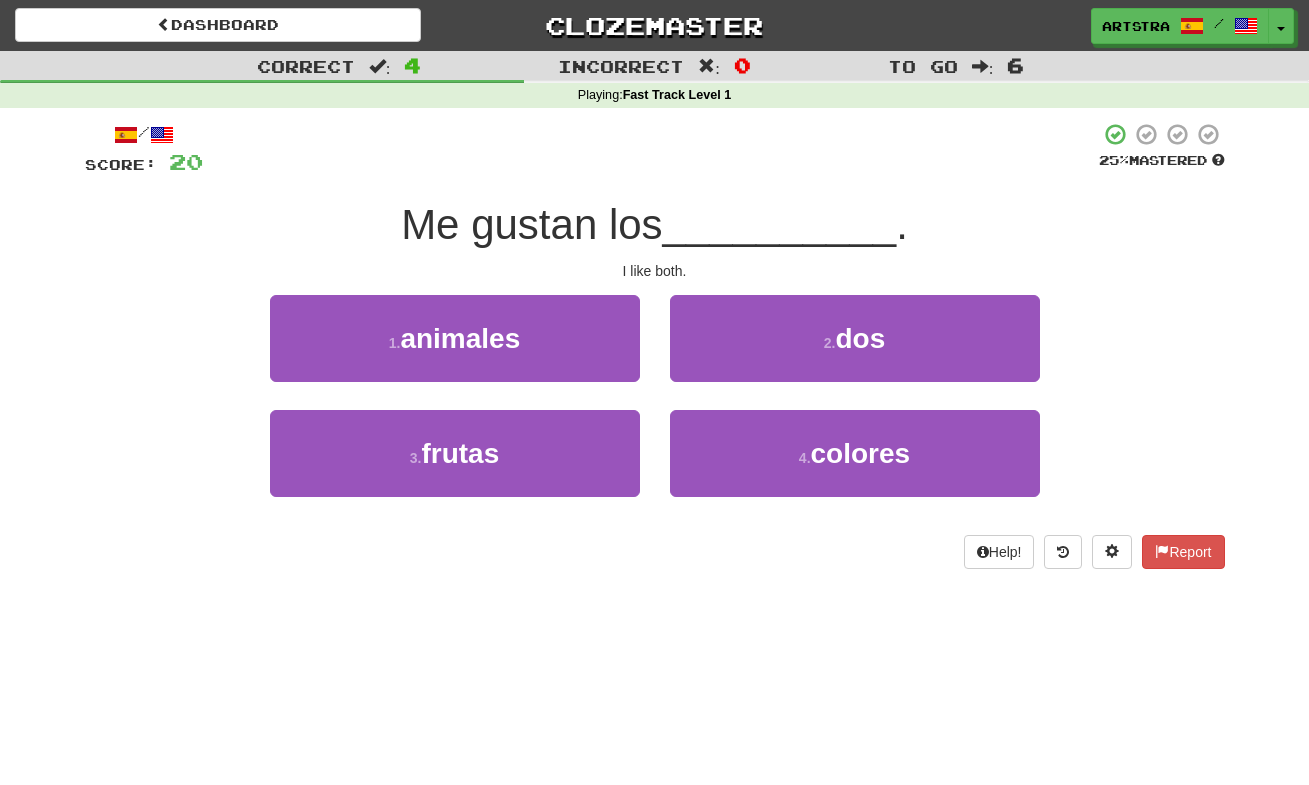 click on "Me gustan los" at bounding box center (531, 224) 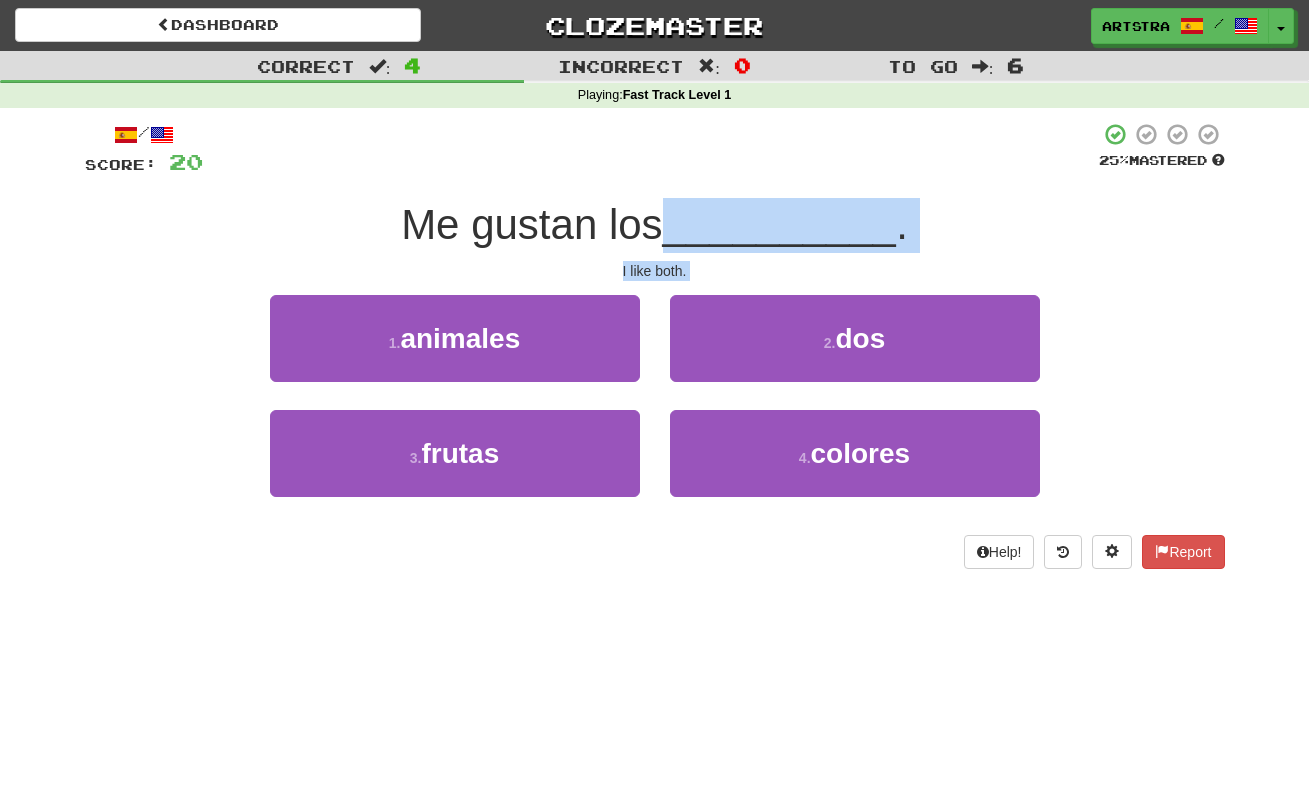 drag, startPoint x: 643, startPoint y: 249, endPoint x: 644, endPoint y: 278, distance: 29.017237 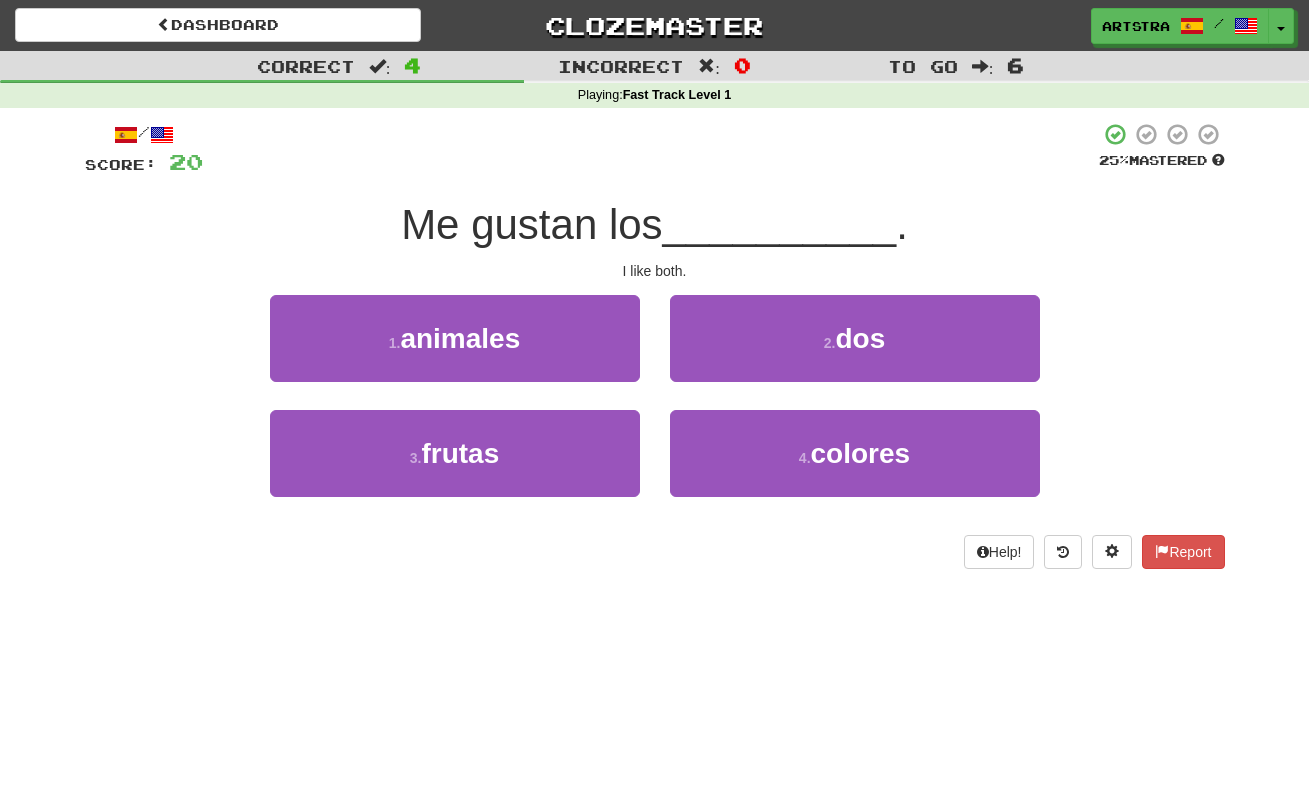 click on "/  Score:   20 25 %  Mastered Me gustan los  __________ . I like both. 1 .  animales 2 .  dos 3 .  frutas 4 .  colores  Help!  Report" at bounding box center (655, 345) 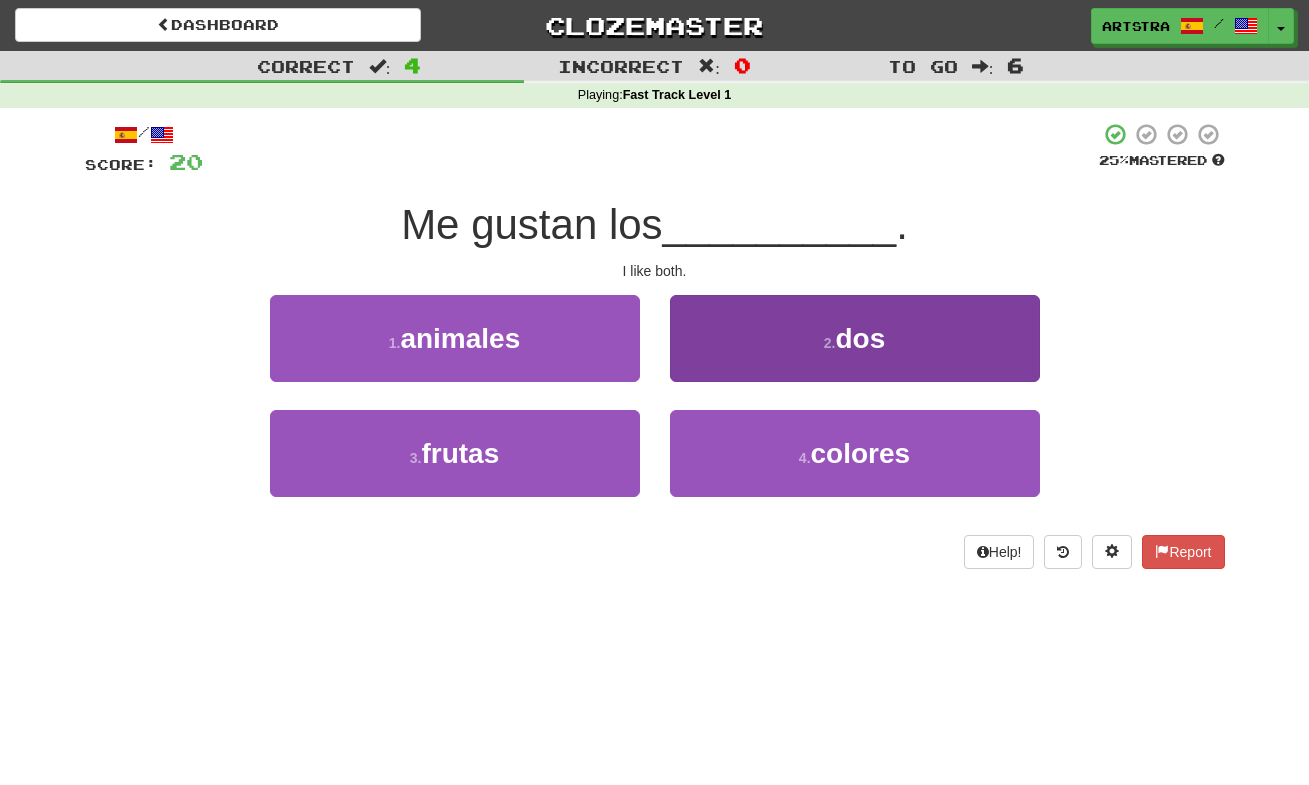 click on "2 .  dos" at bounding box center [855, 338] 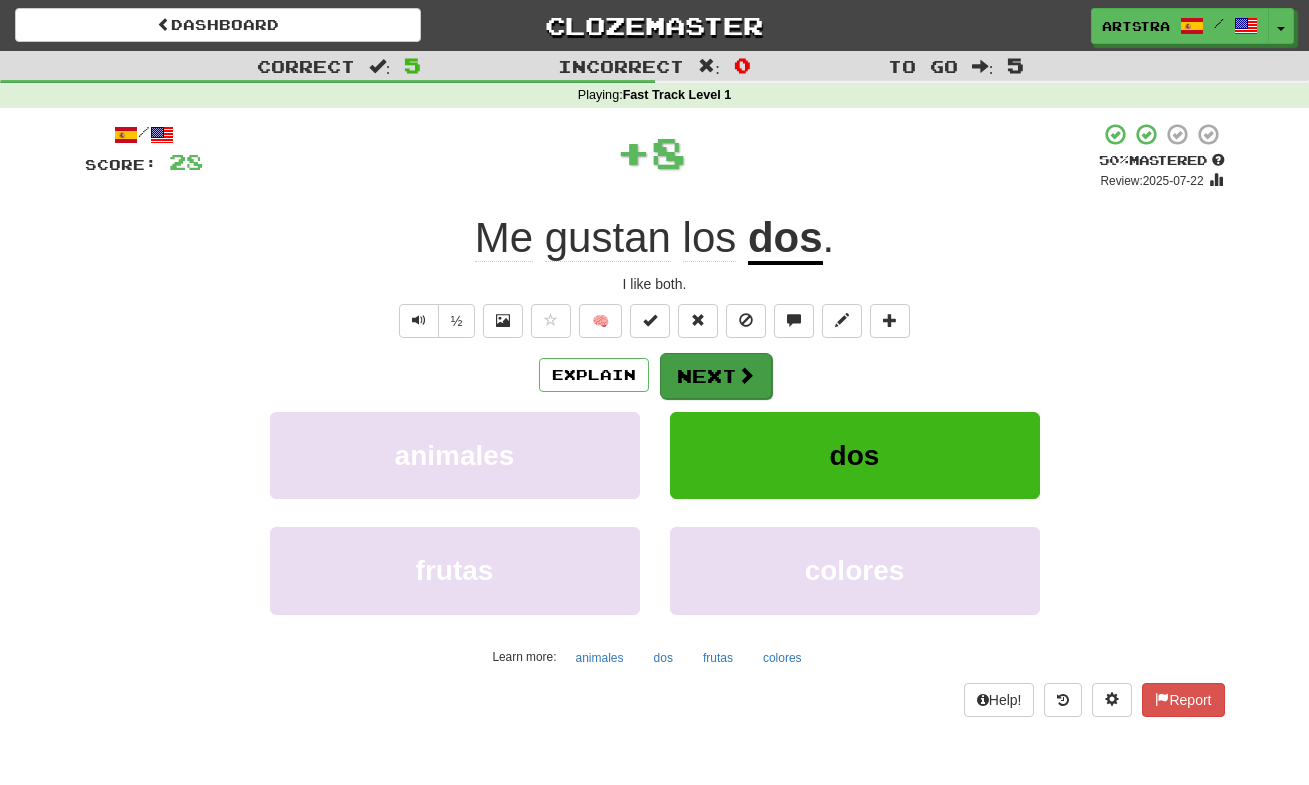click on "Next" at bounding box center (716, 376) 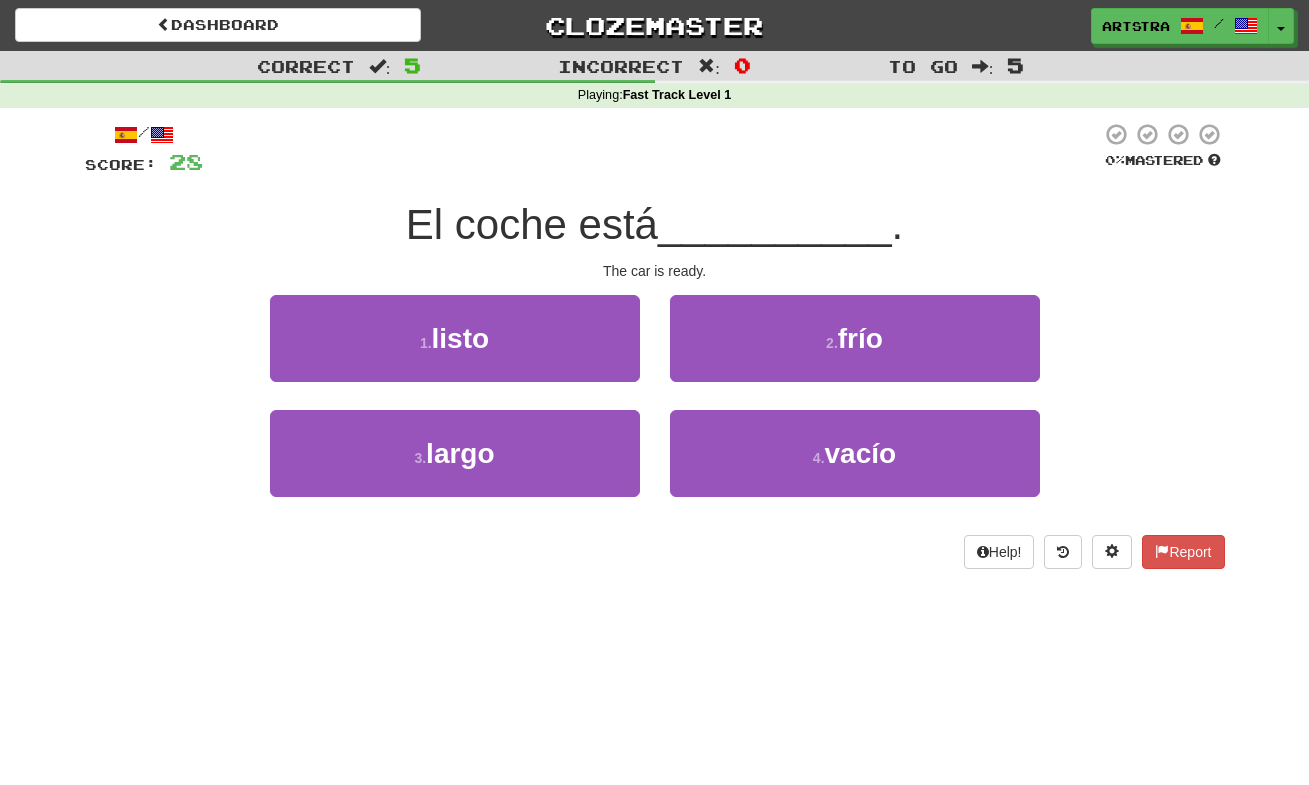 click on "El coche está" at bounding box center (532, 224) 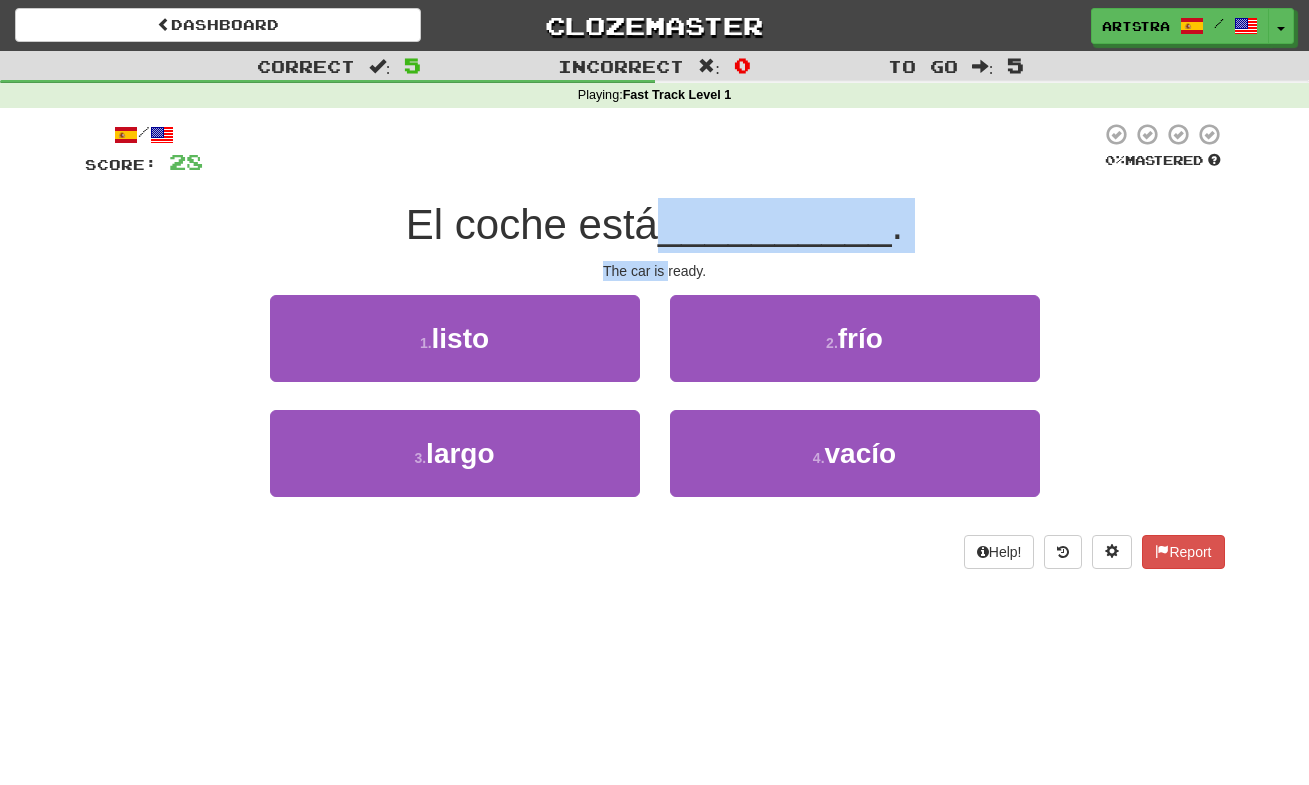 drag, startPoint x: 657, startPoint y: 232, endPoint x: 666, endPoint y: 270, distance: 39.051247 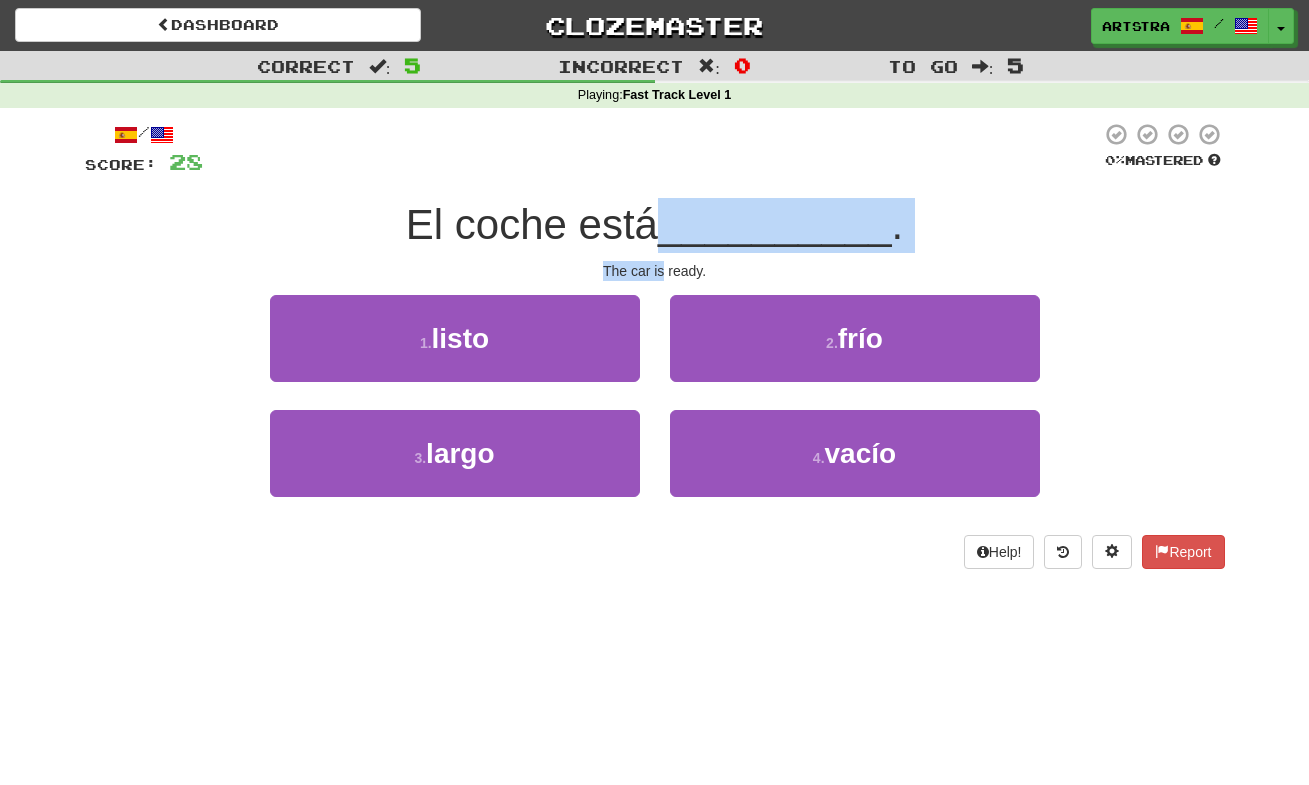 drag, startPoint x: 666, startPoint y: 270, endPoint x: 672, endPoint y: 233, distance: 37.48333 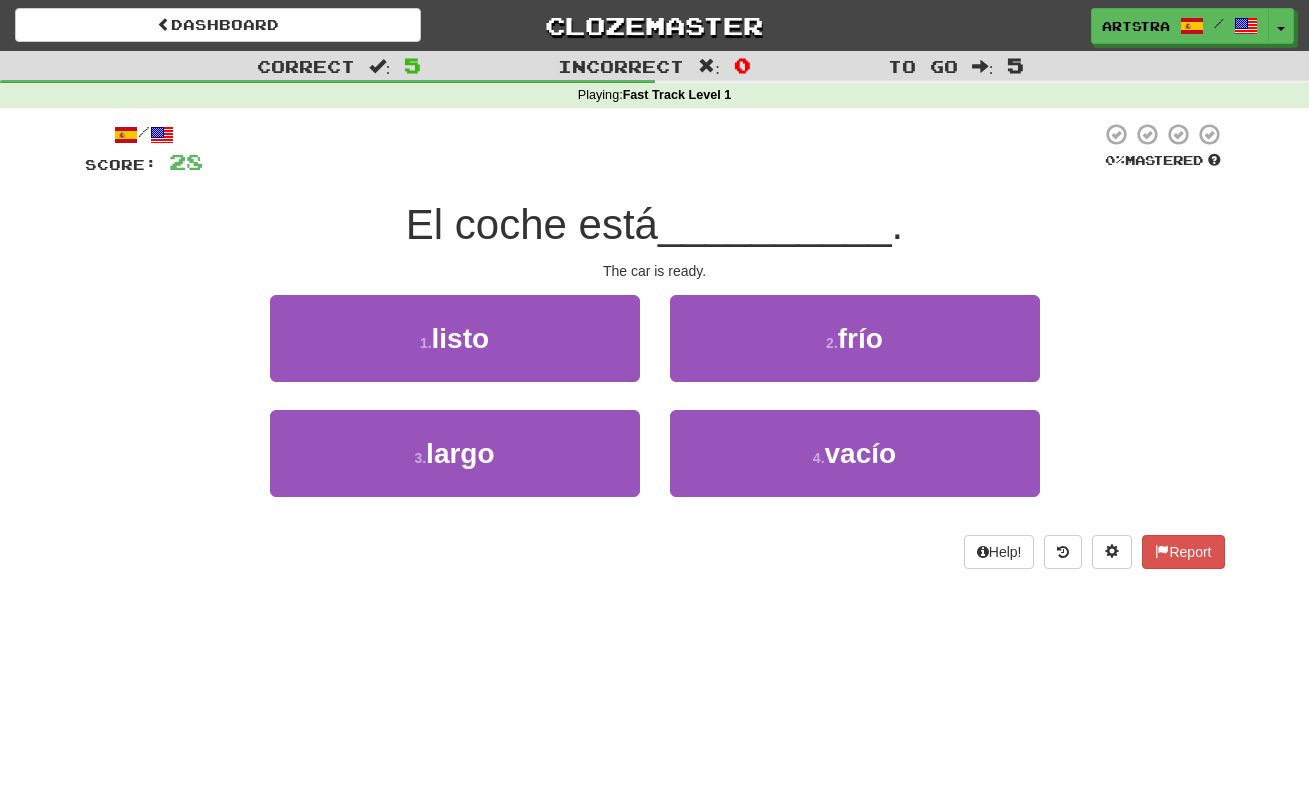 click on "El coche está" at bounding box center (532, 224) 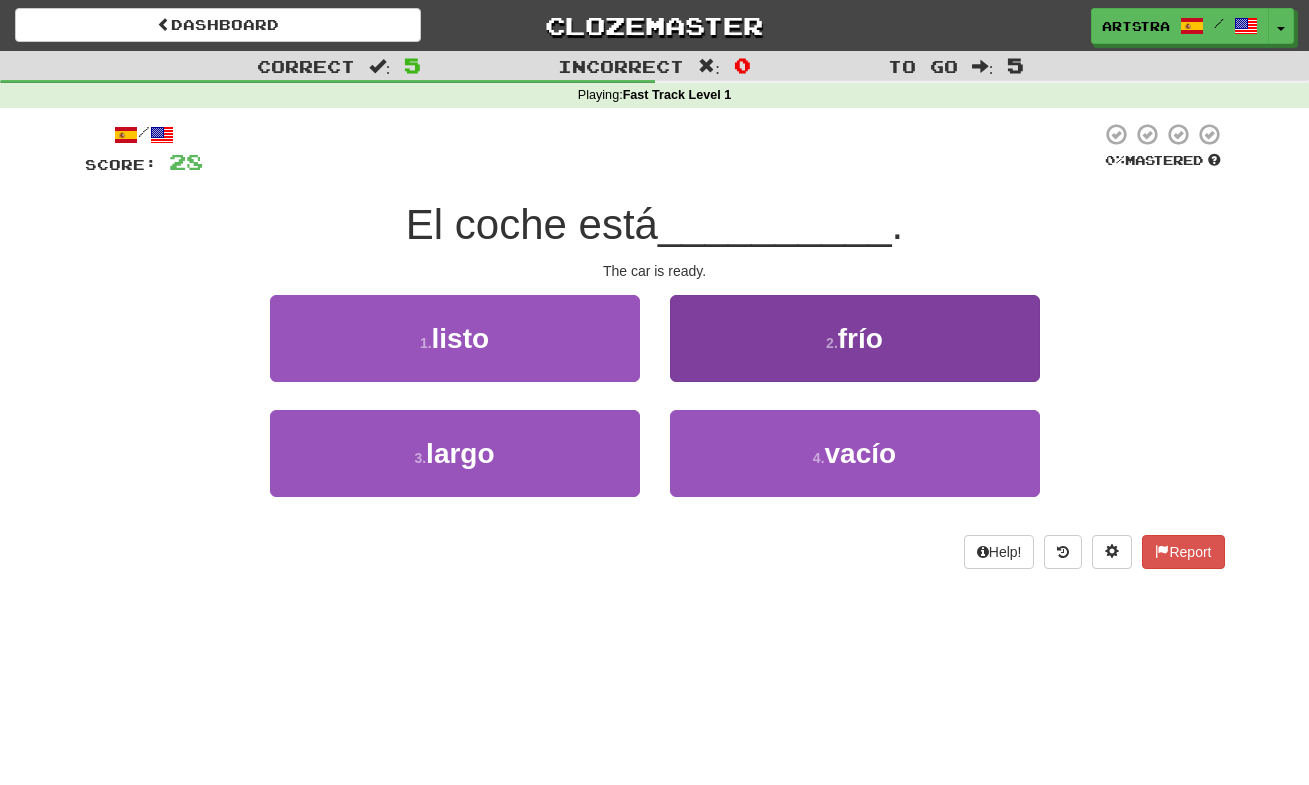 click on "2 .  frío" at bounding box center (855, 338) 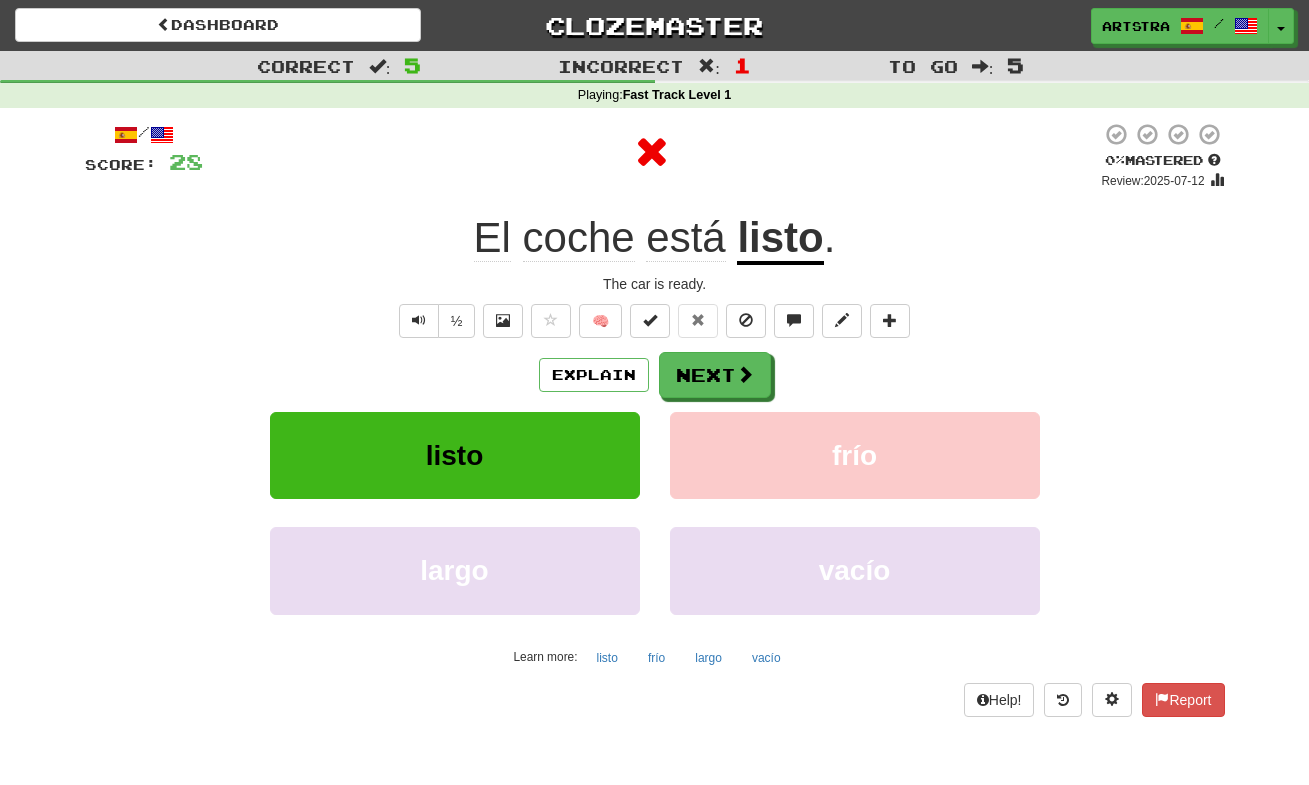 click on "listo" at bounding box center [780, 239] 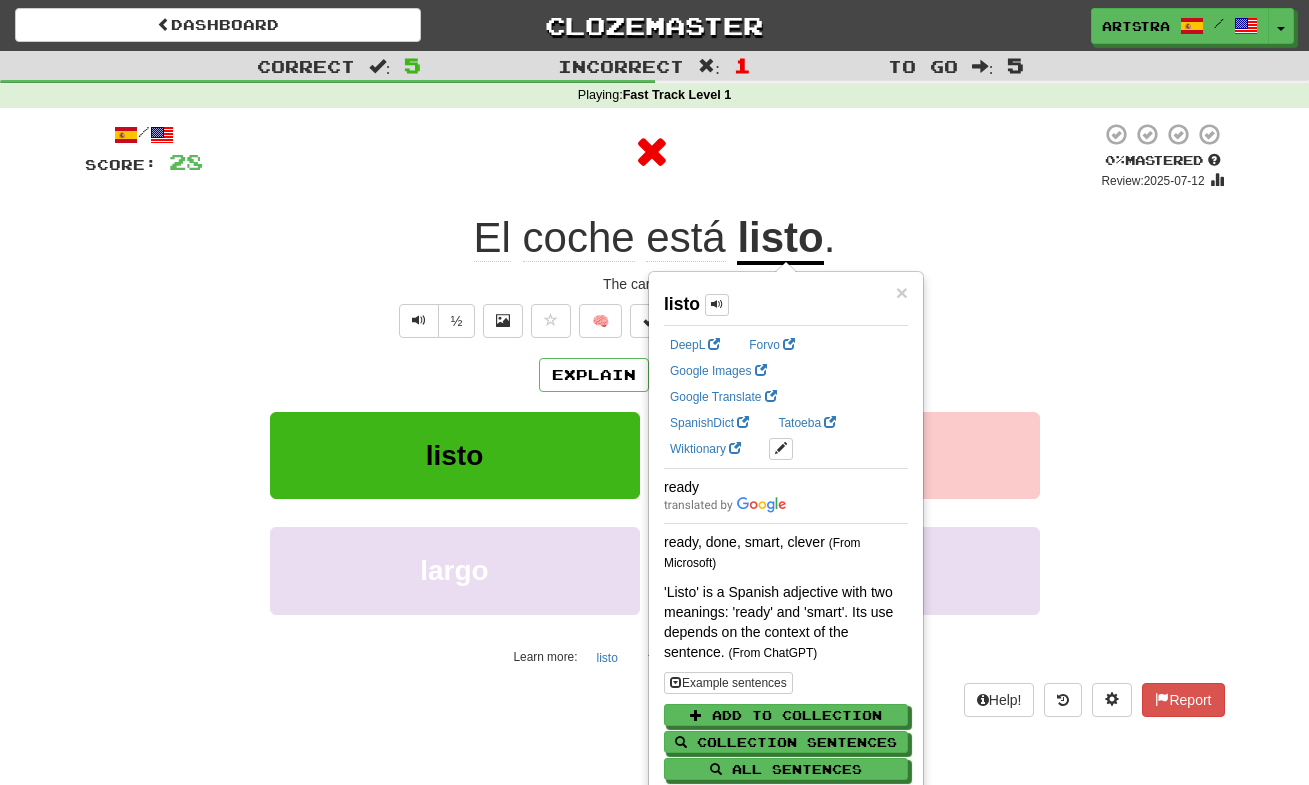click on "coche" at bounding box center (579, 238) 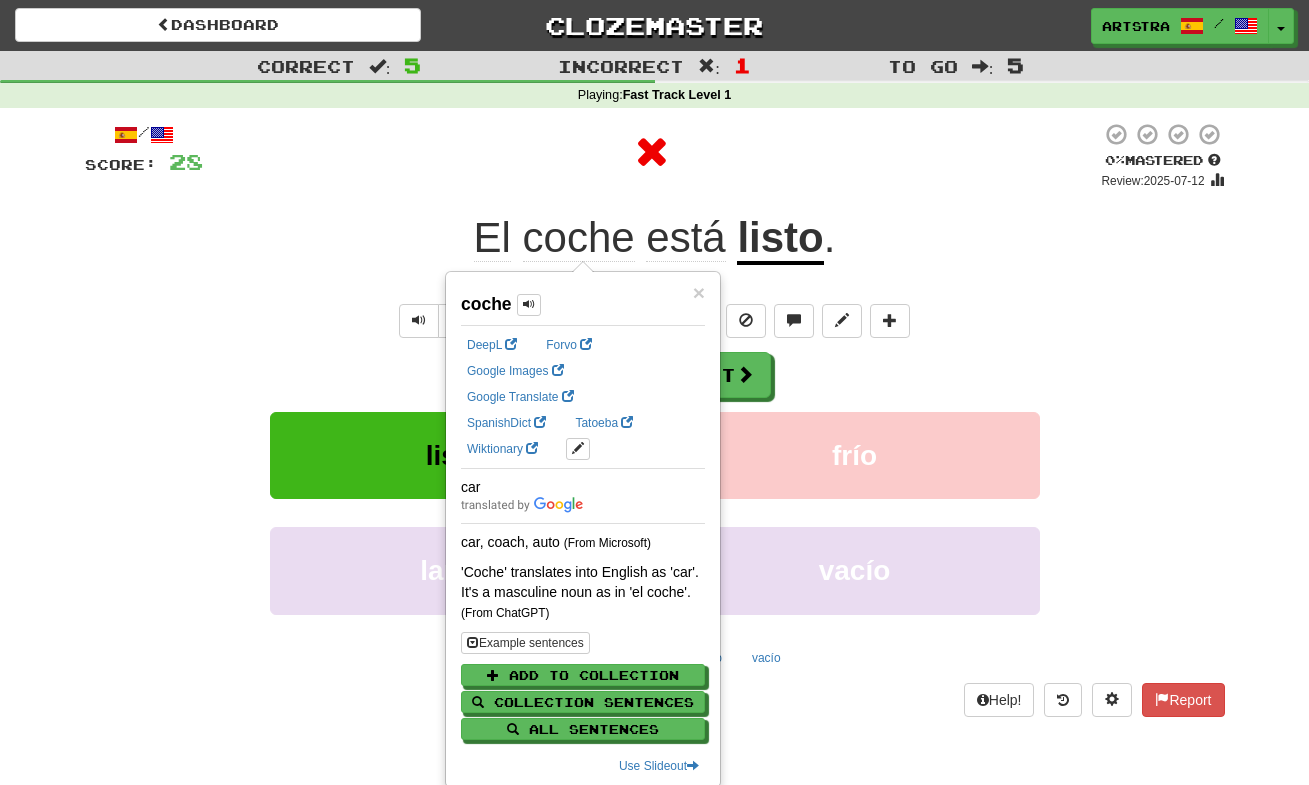 click at bounding box center (652, 152) 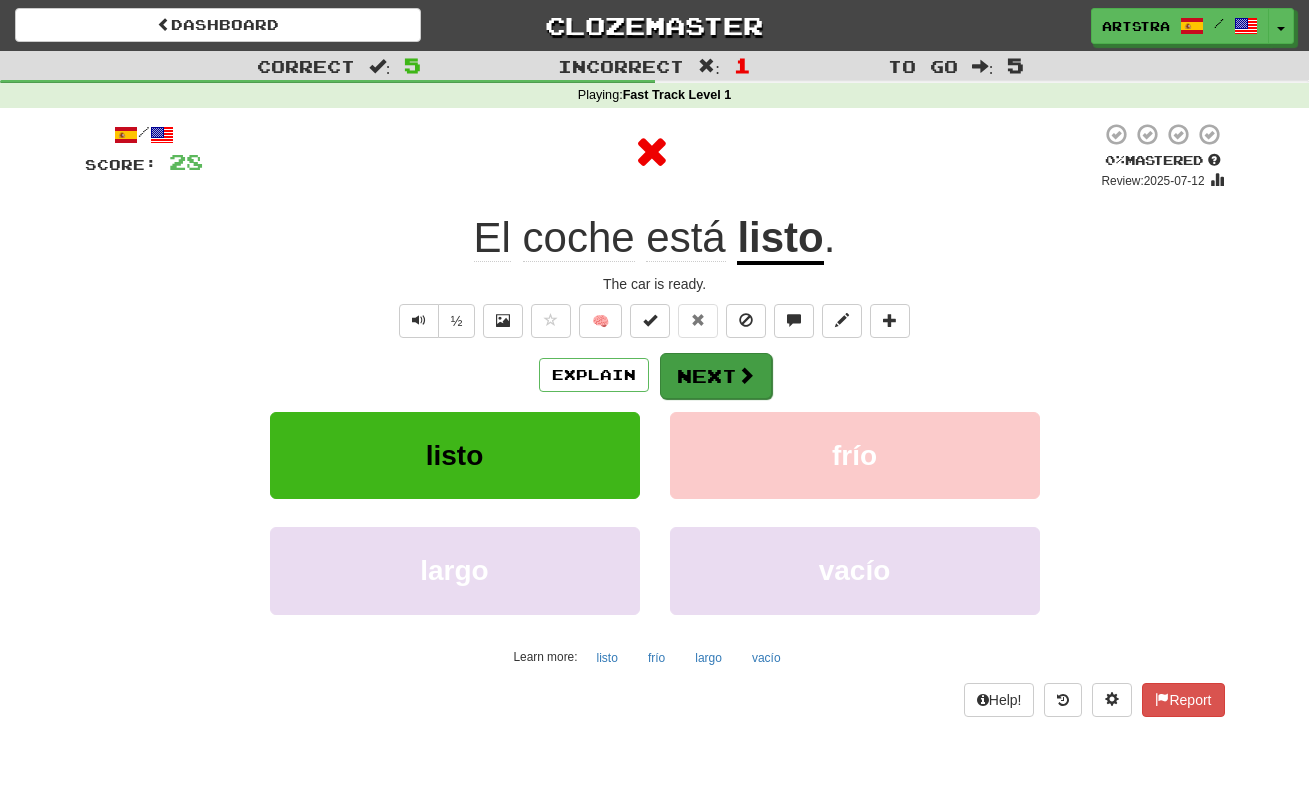 click on "Next" at bounding box center [716, 376] 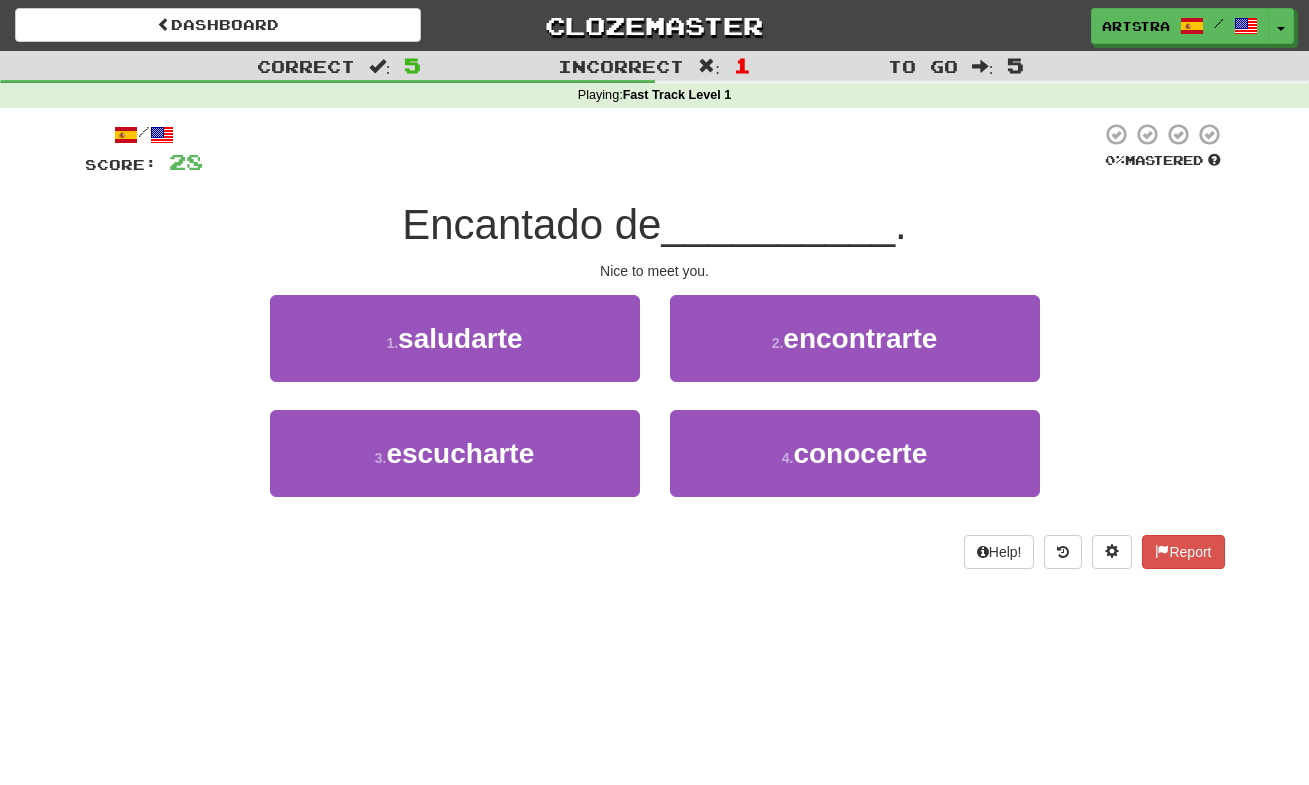 click at bounding box center [652, 149] 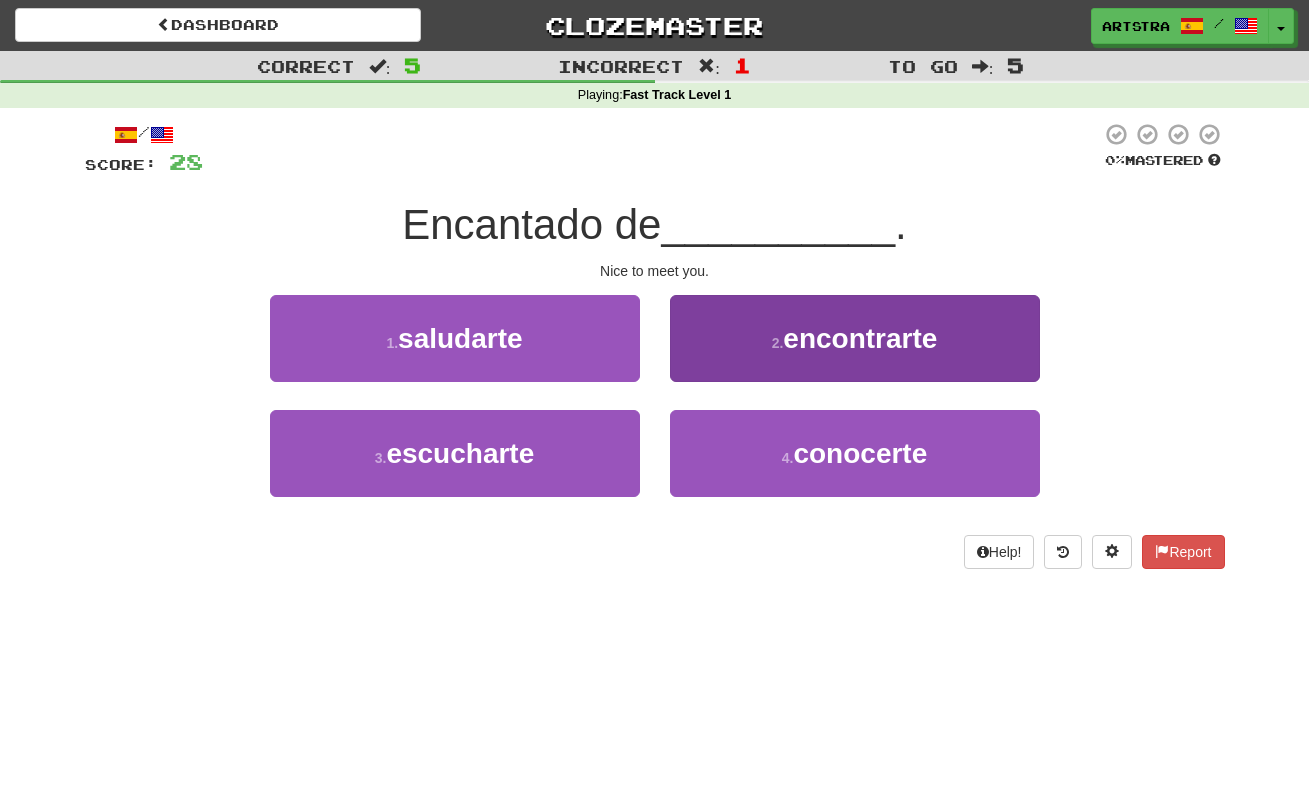 click on "2 .  encontrarte" at bounding box center [855, 338] 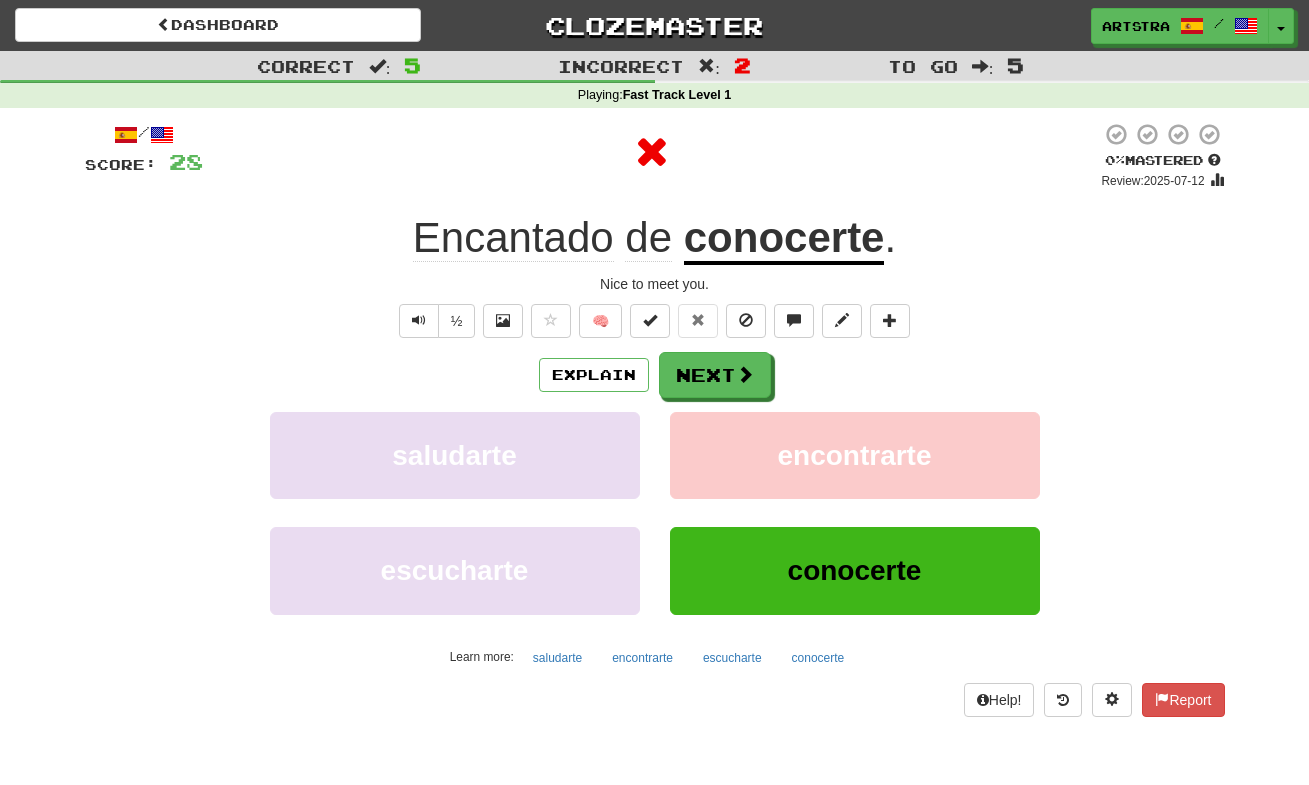 click on "conocerte" at bounding box center [784, 239] 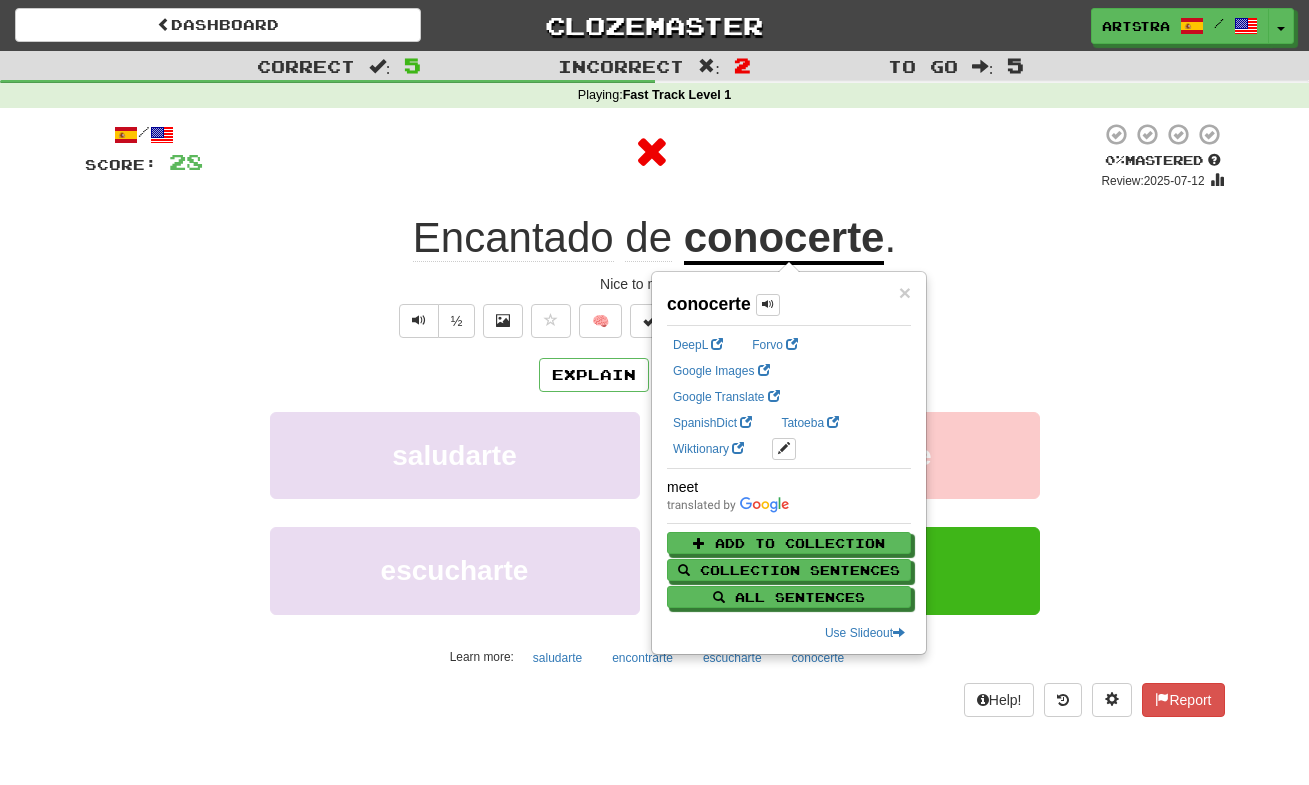 click at bounding box center (652, 156) 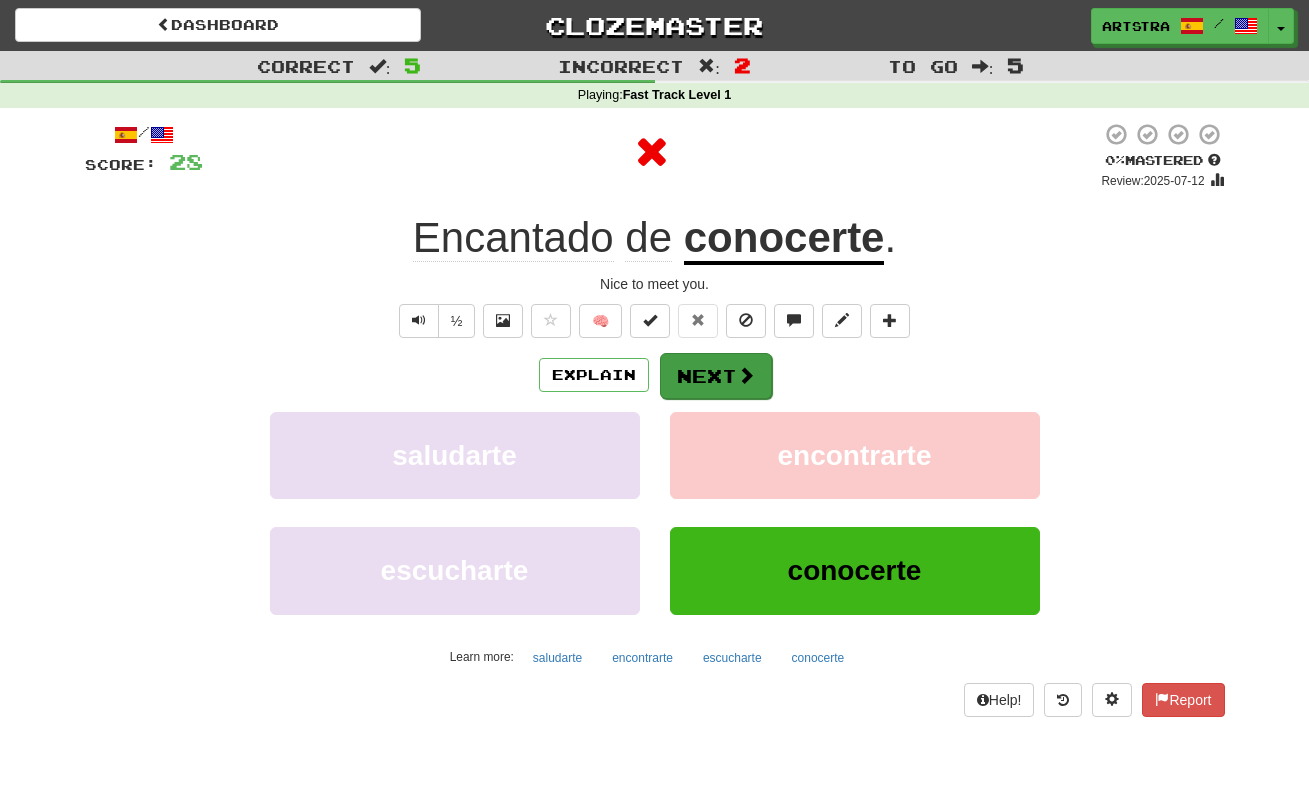 click on "Next" at bounding box center [716, 376] 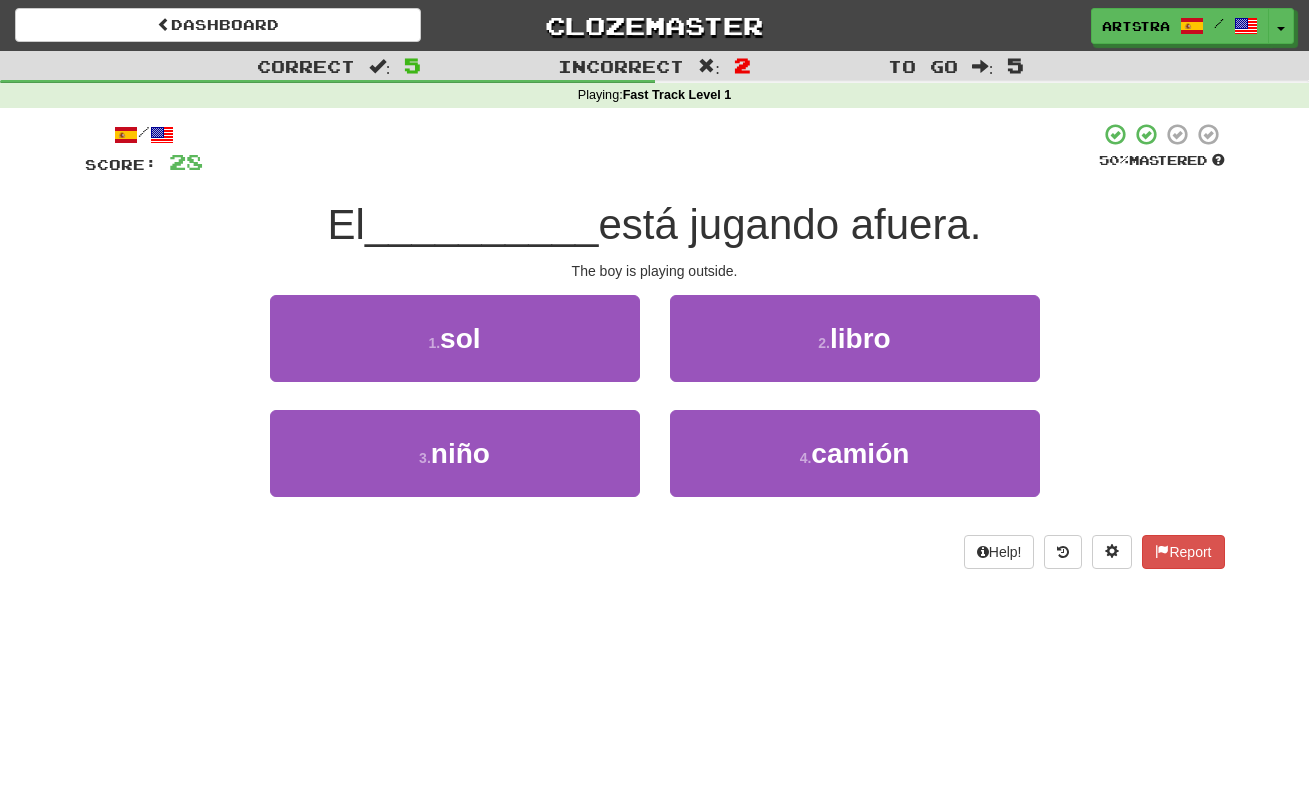 click on "está jugando afuera." at bounding box center [789, 224] 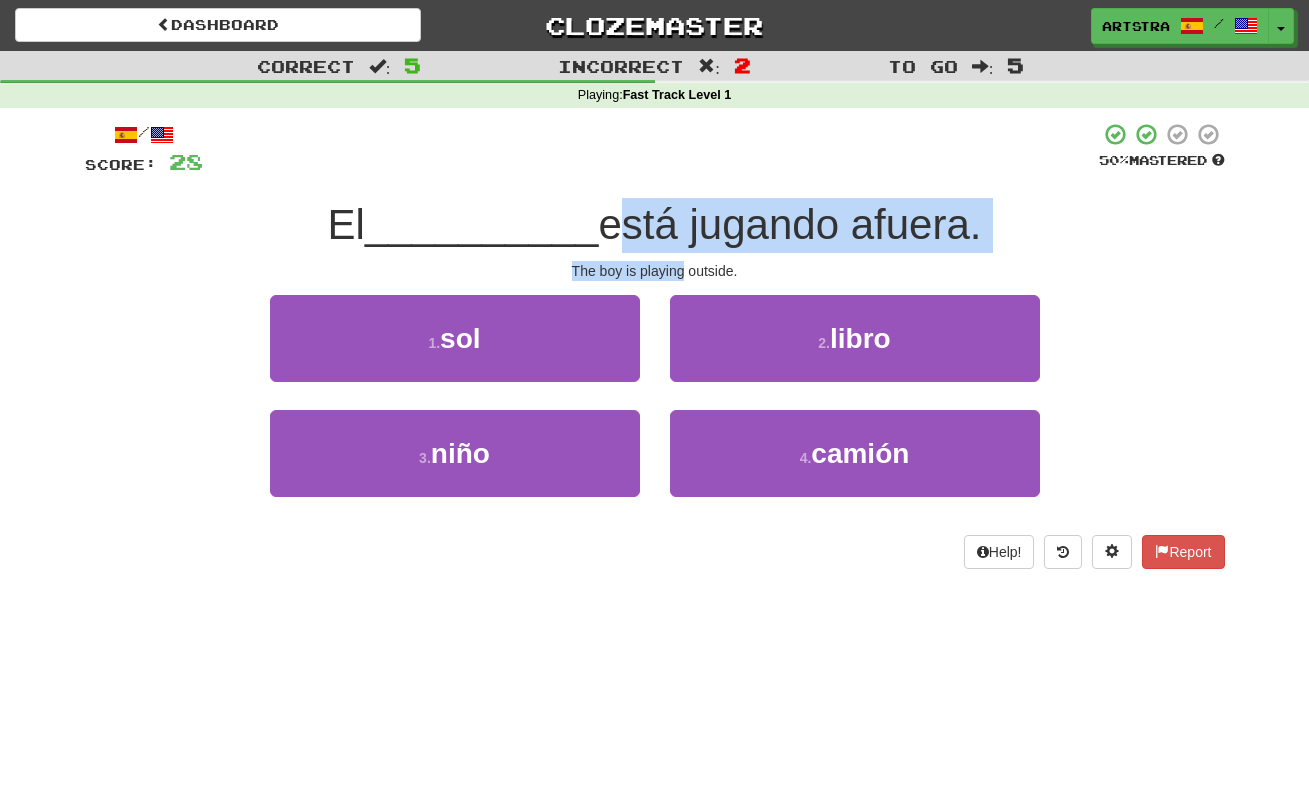 drag, startPoint x: 647, startPoint y: 236, endPoint x: 665, endPoint y: 262, distance: 31.622776 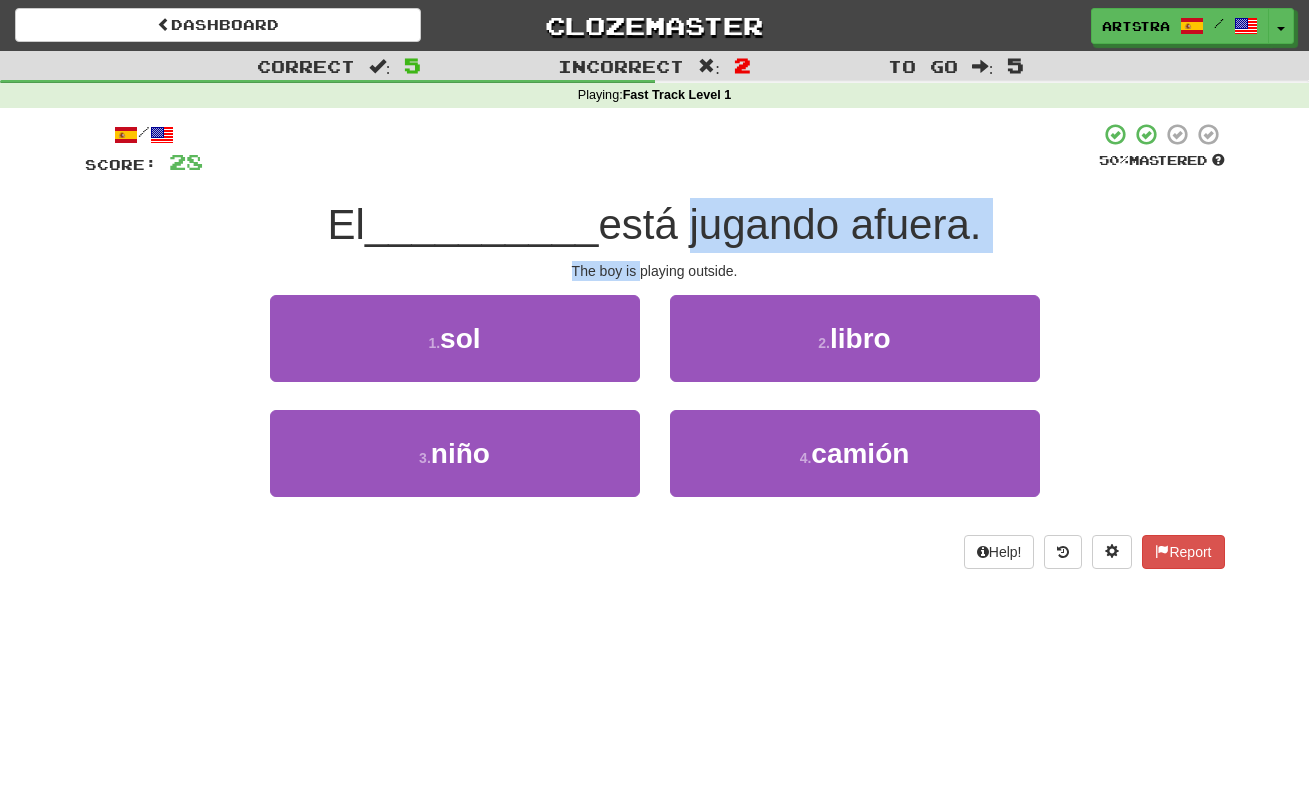 drag, startPoint x: 665, startPoint y: 262, endPoint x: 672, endPoint y: 227, distance: 35.69314 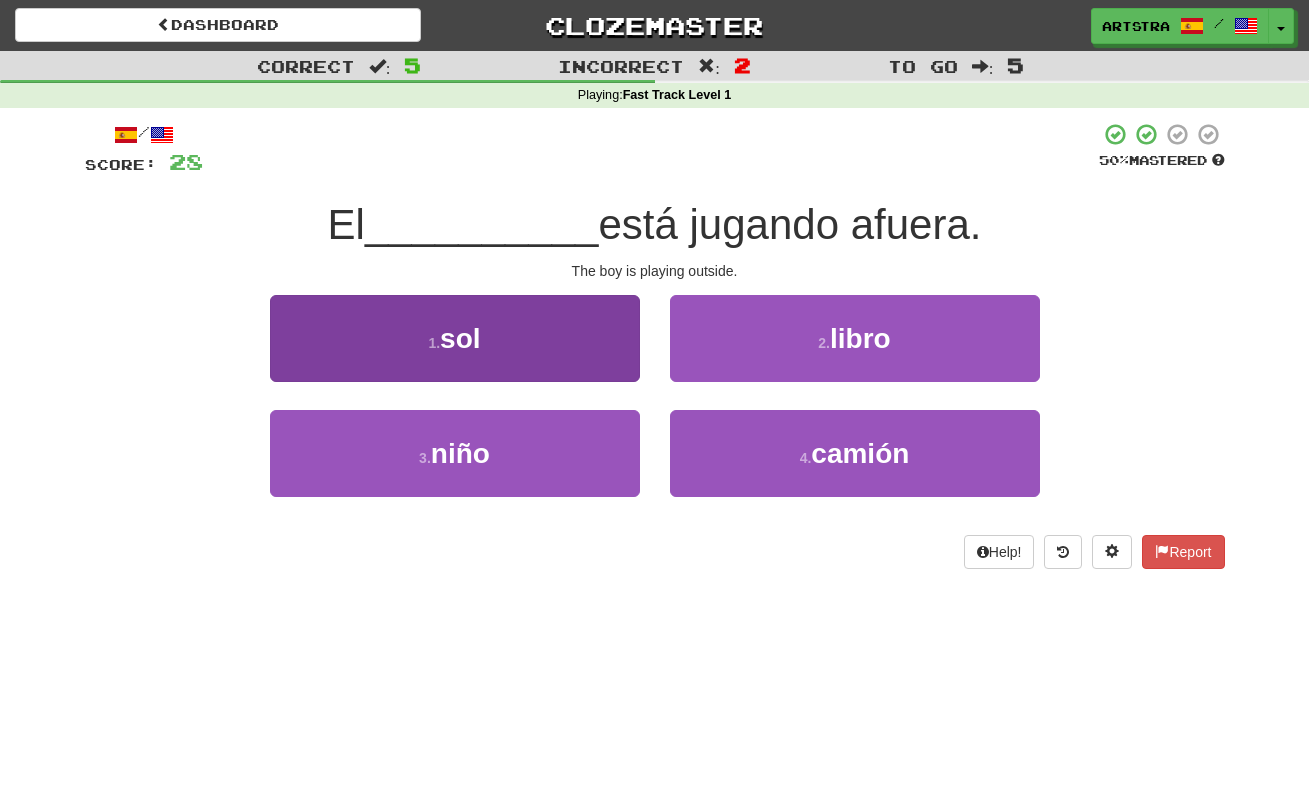 click on "3 .  niño" at bounding box center (455, 453) 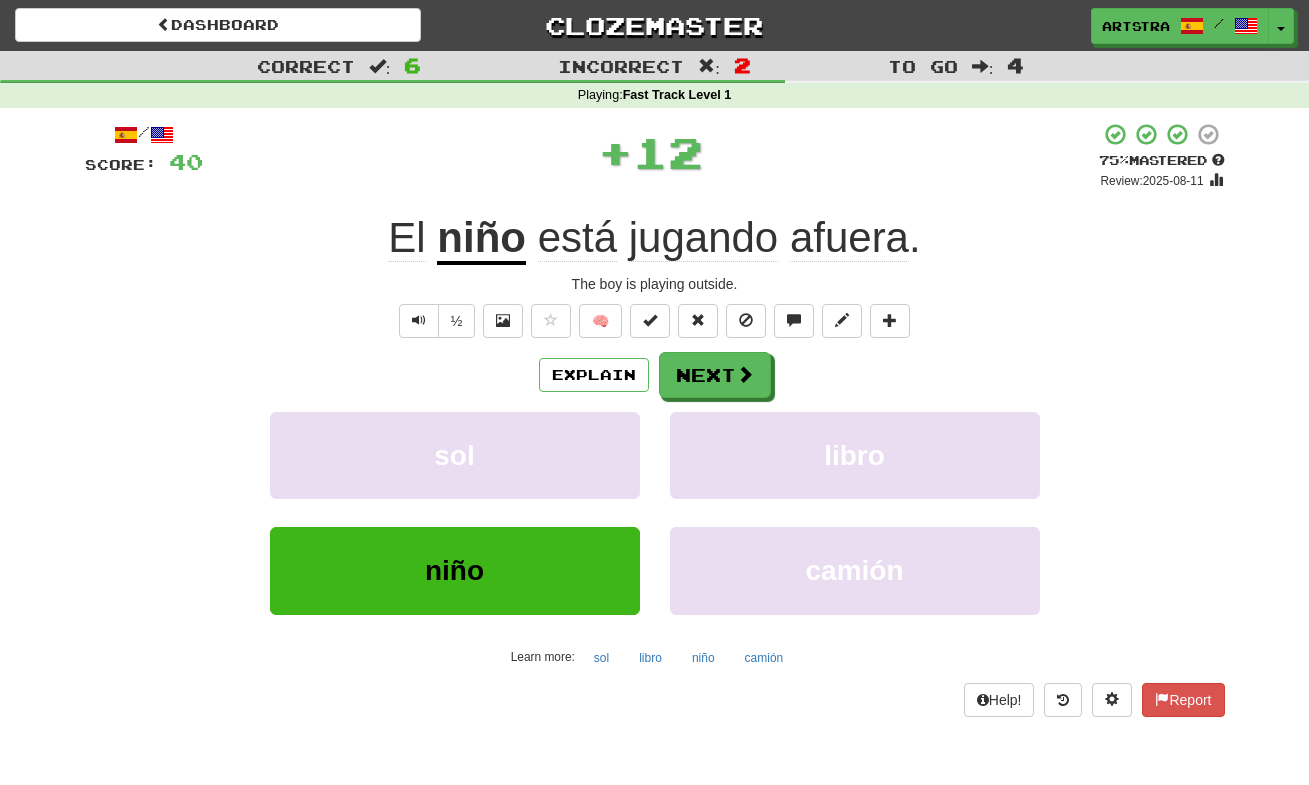 click on "jugando" at bounding box center (703, 238) 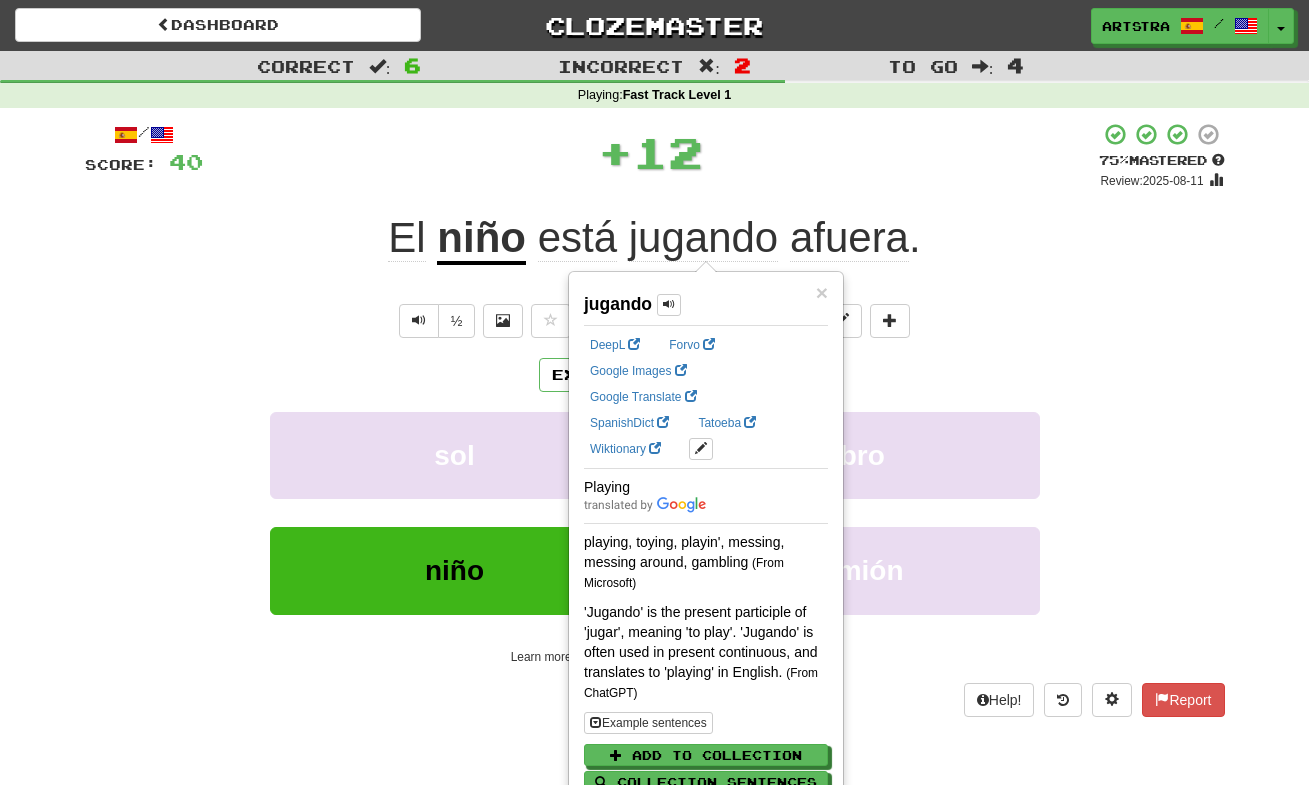 click on "afuera" at bounding box center (849, 238) 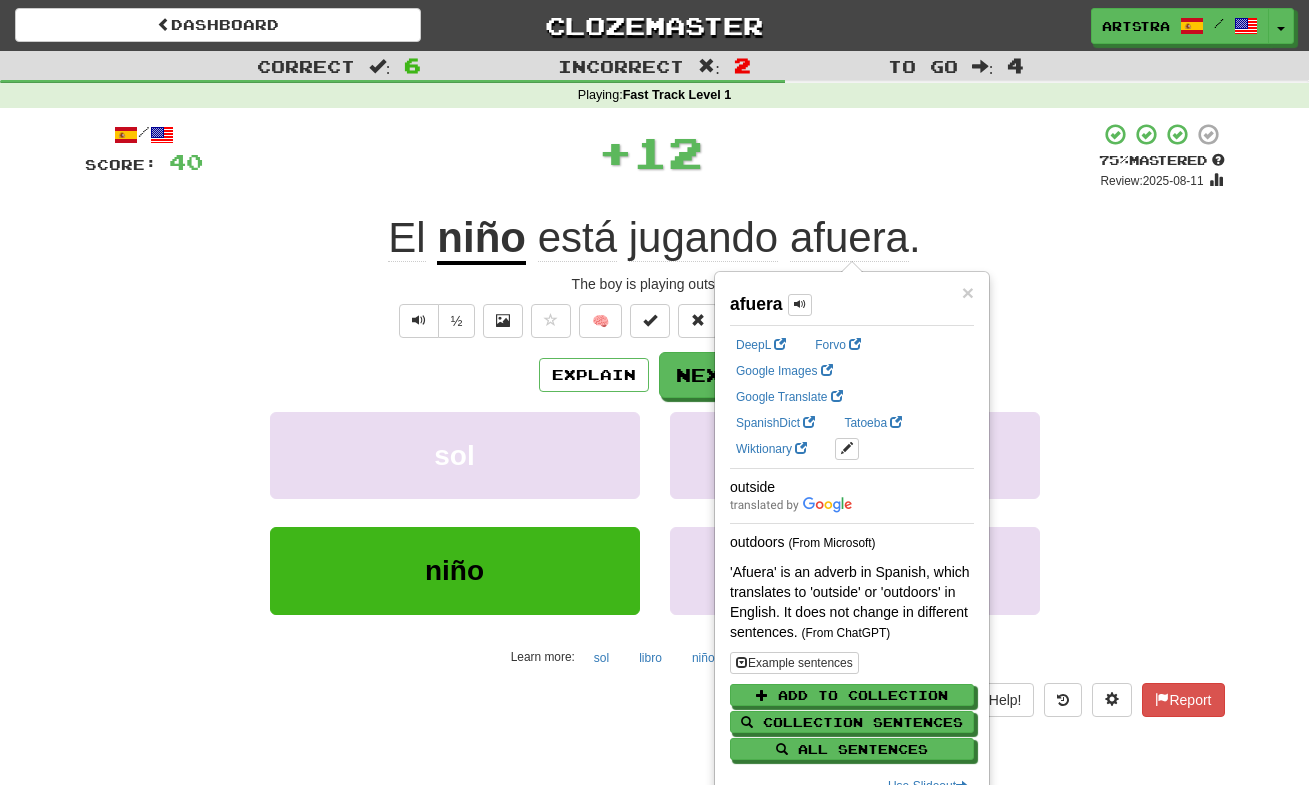 click on "+ 12" at bounding box center [651, 152] 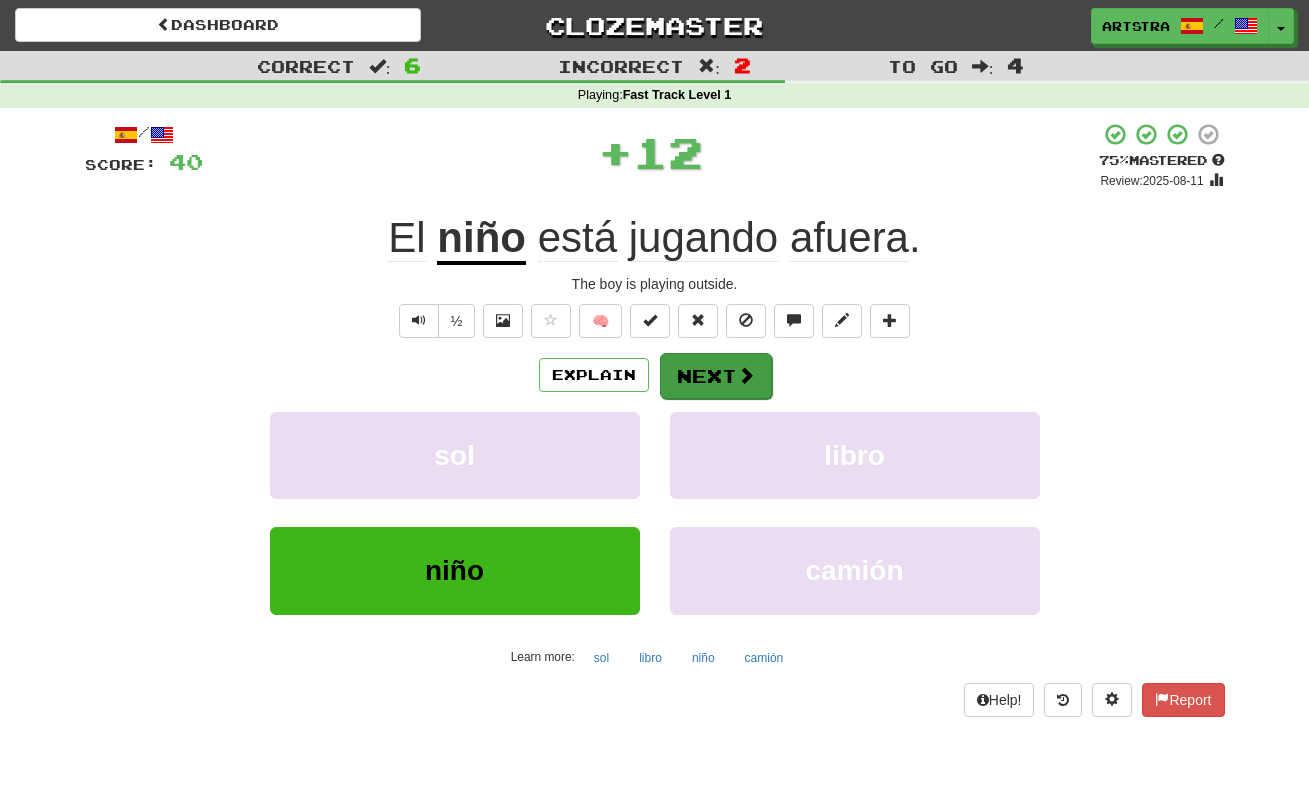click on "Next" at bounding box center (716, 376) 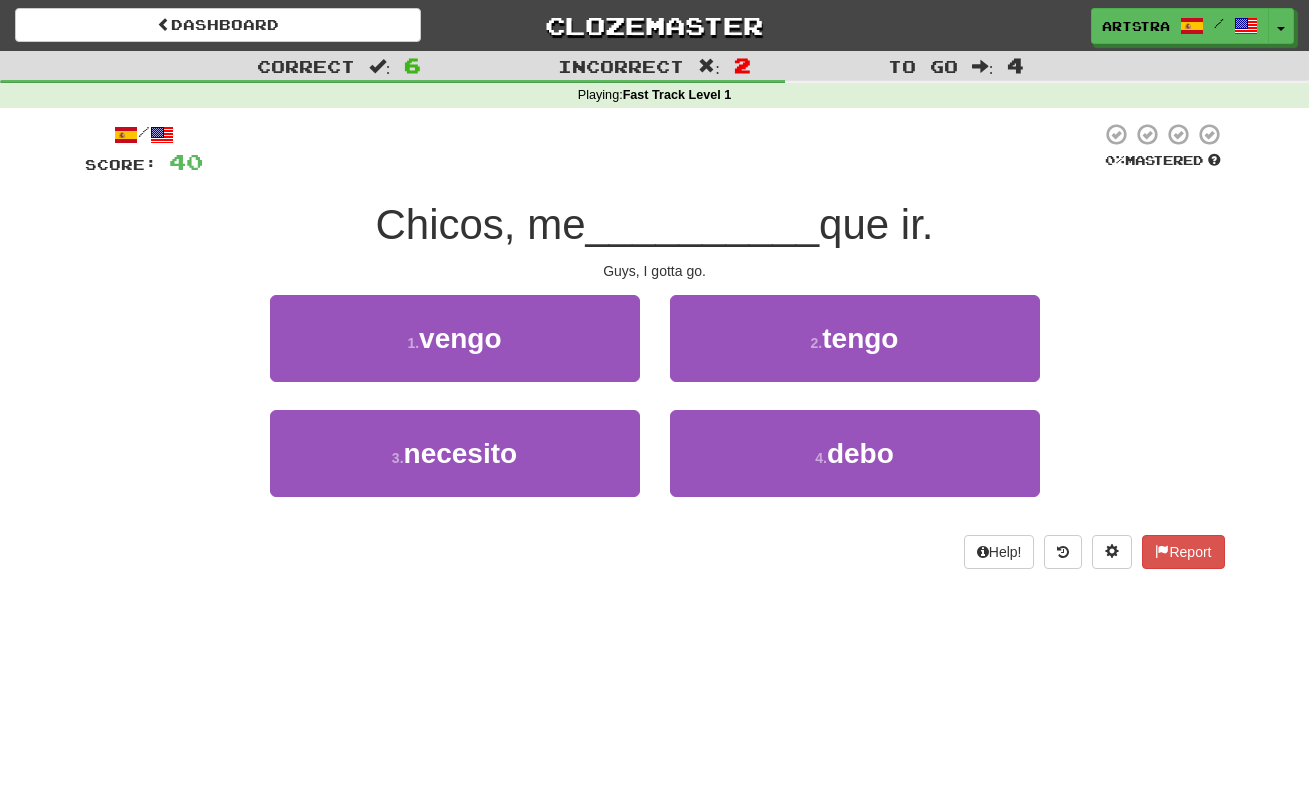 click on "__________" at bounding box center [703, 224] 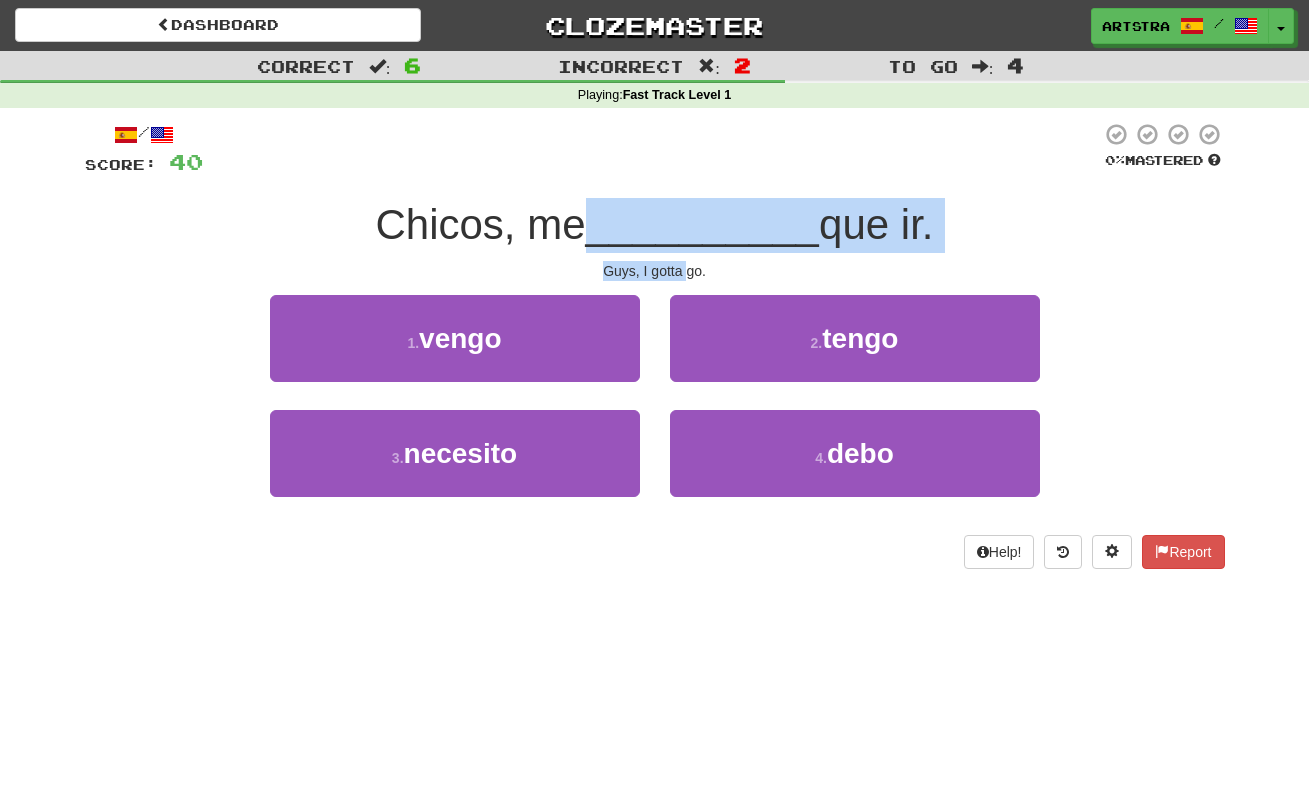 drag, startPoint x: 621, startPoint y: 217, endPoint x: 682, endPoint y: 259, distance: 74.06078 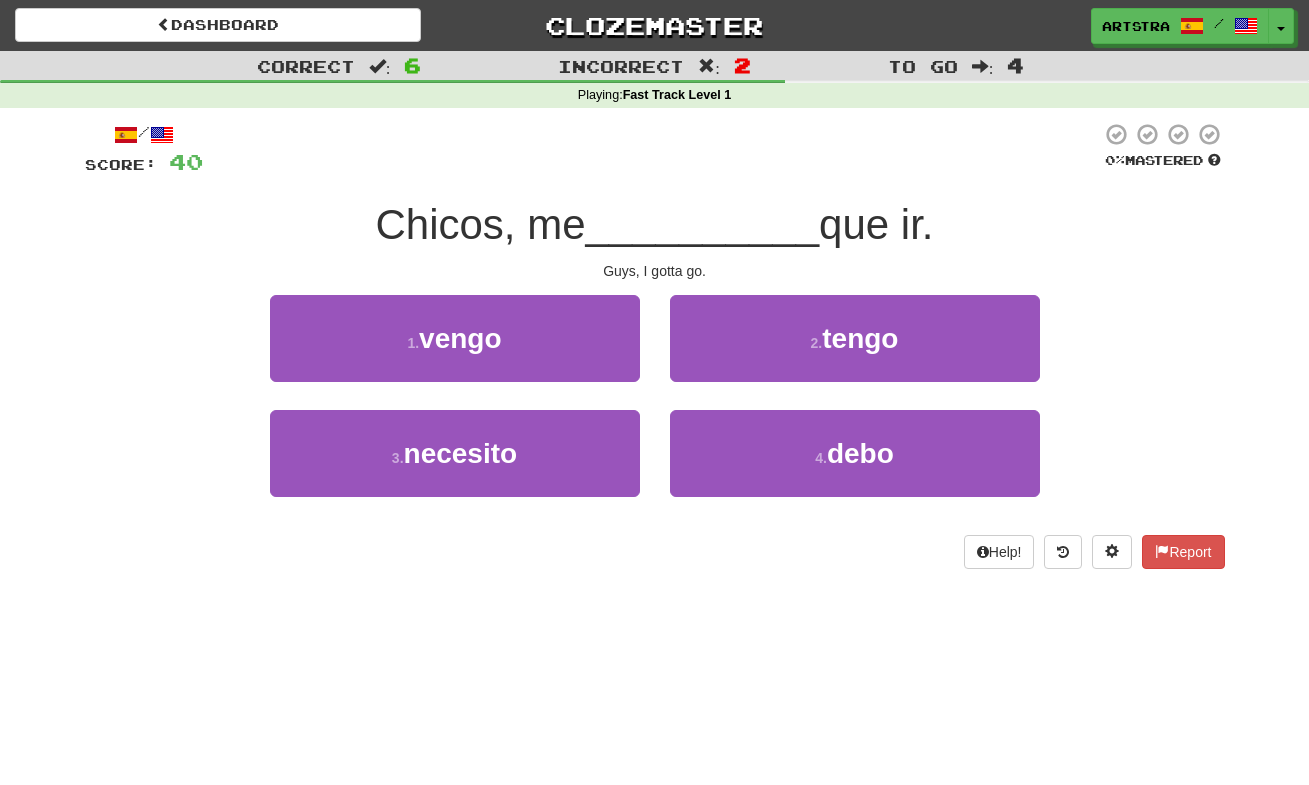 click on "1 .  vengo 2 .  tengo" at bounding box center (655, 352) 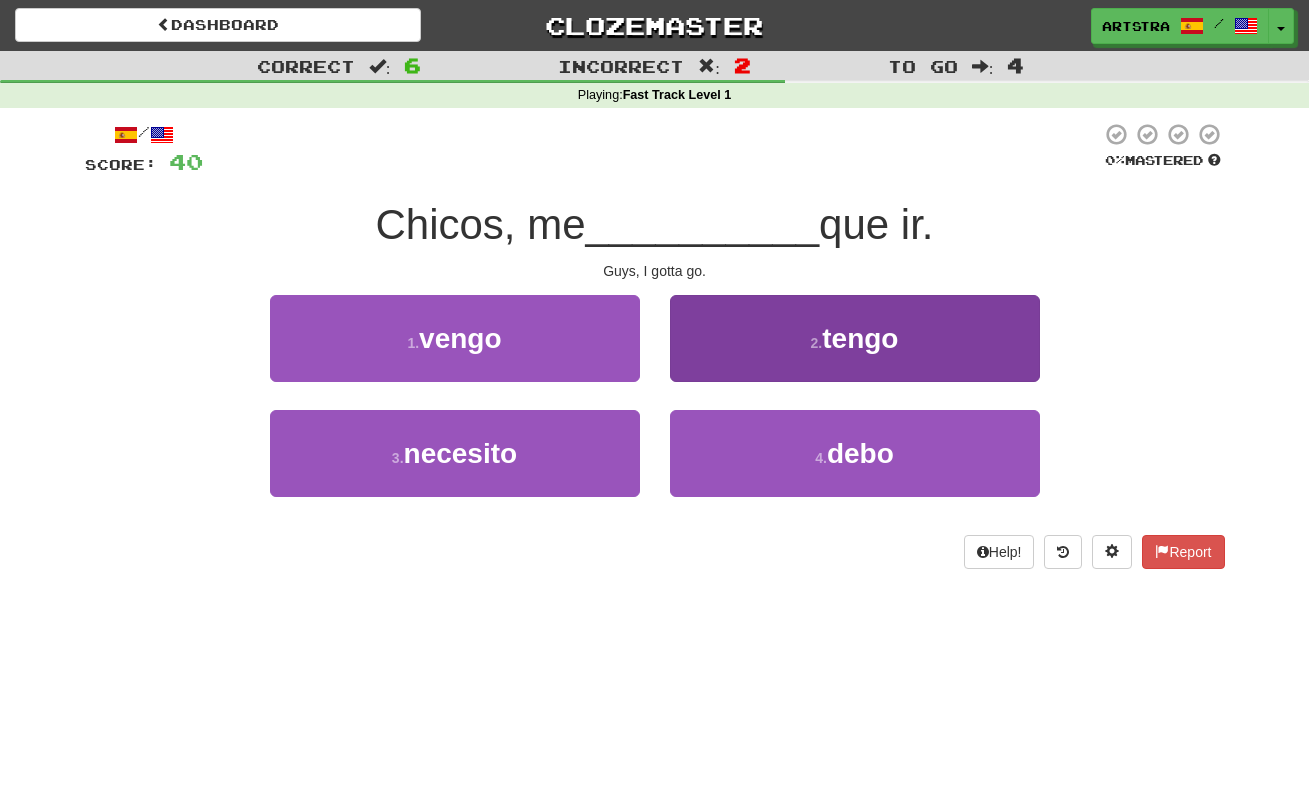 click on "4 .  debo" at bounding box center [855, 453] 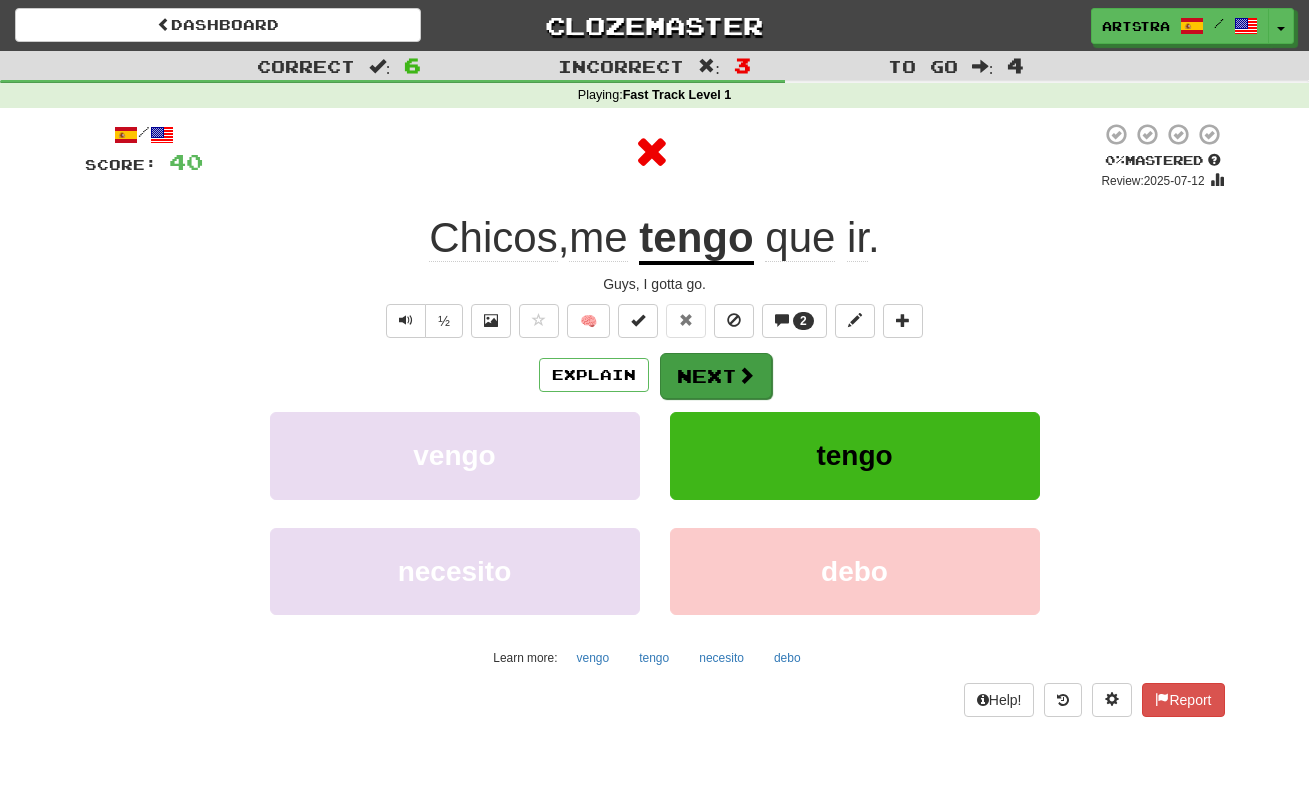 click on "Next" at bounding box center (716, 376) 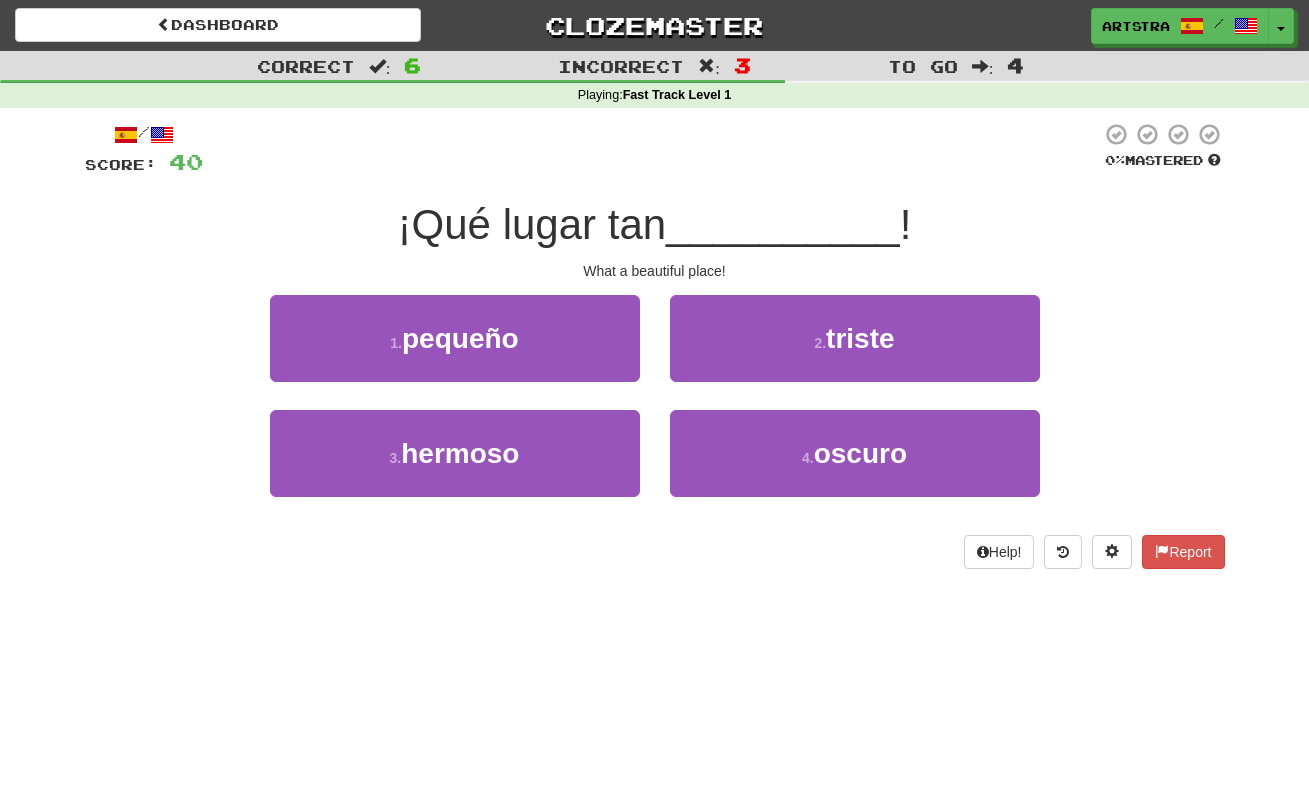 click on "¡Qué lugar tan" at bounding box center [532, 224] 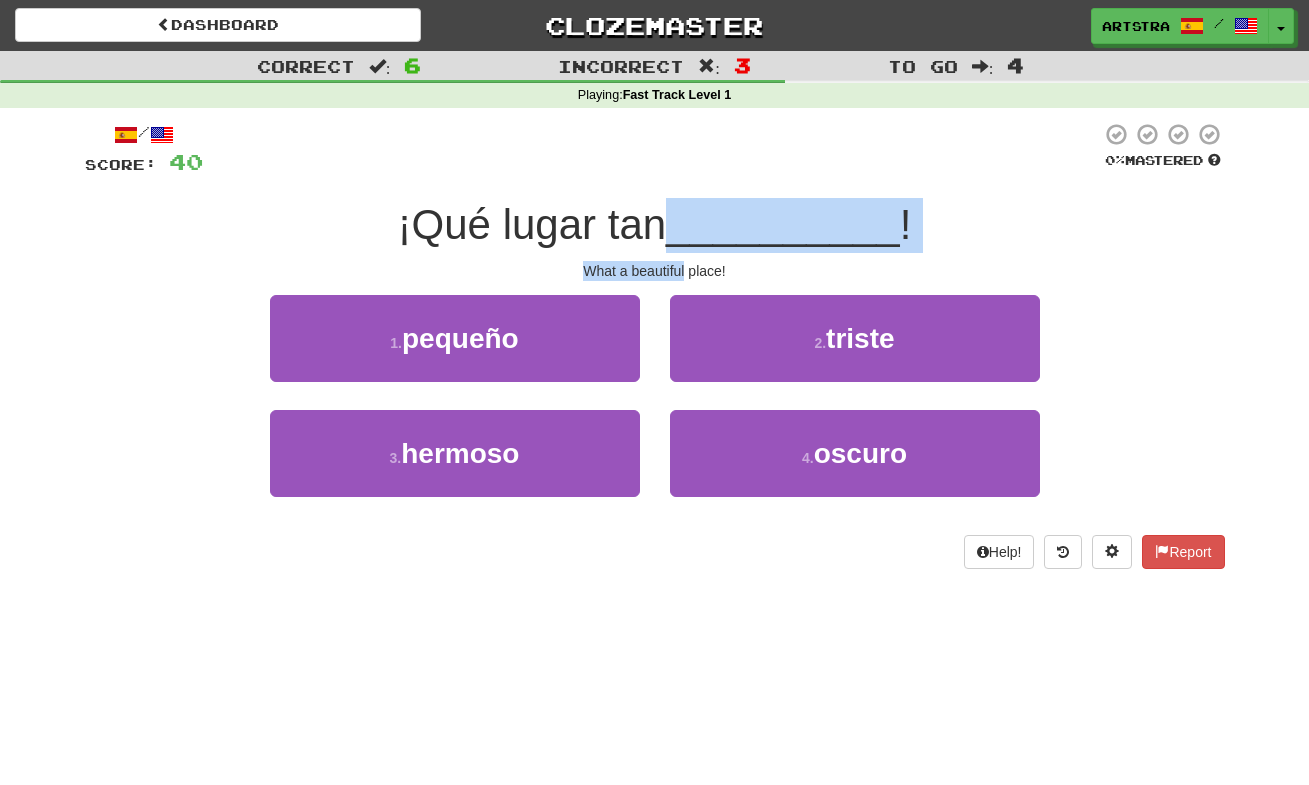 drag, startPoint x: 671, startPoint y: 257, endPoint x: 681, endPoint y: 273, distance: 18.867962 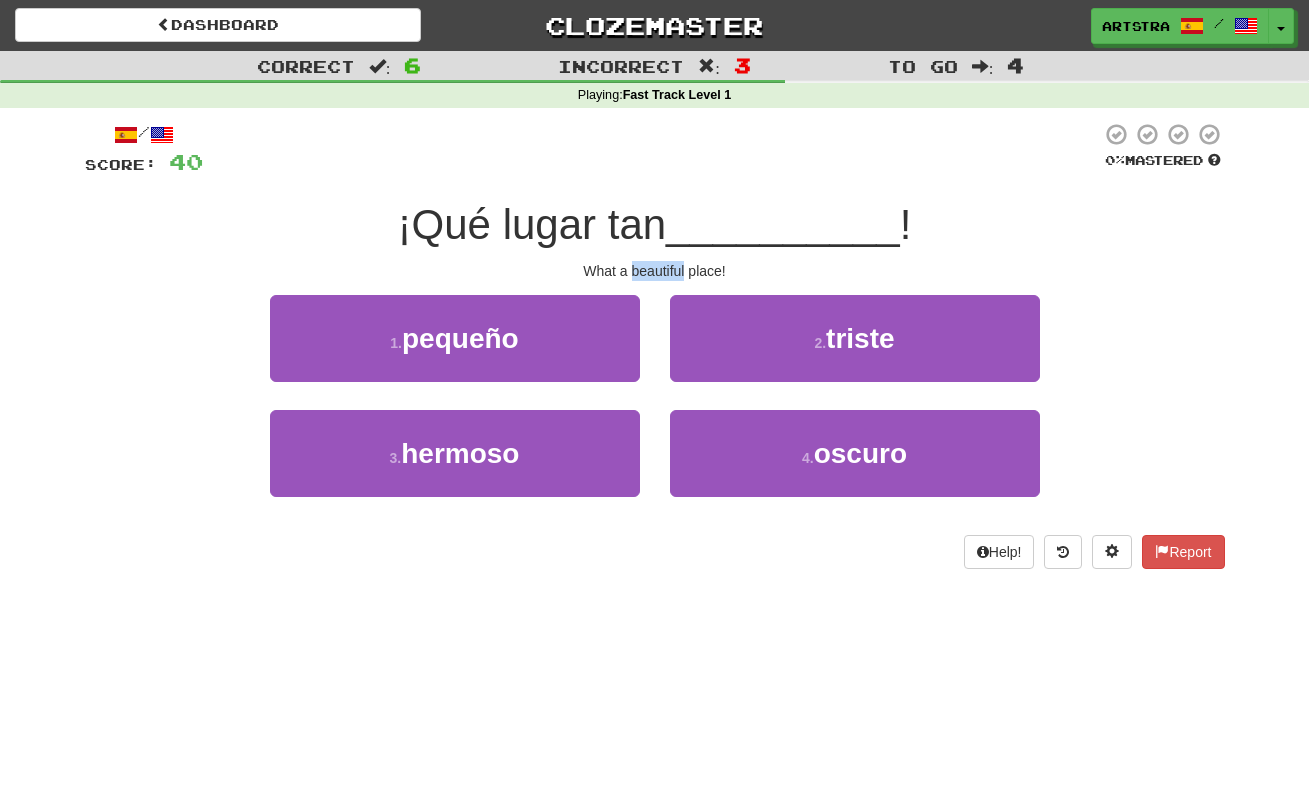 click on "What a beautiful place!" at bounding box center [655, 271] 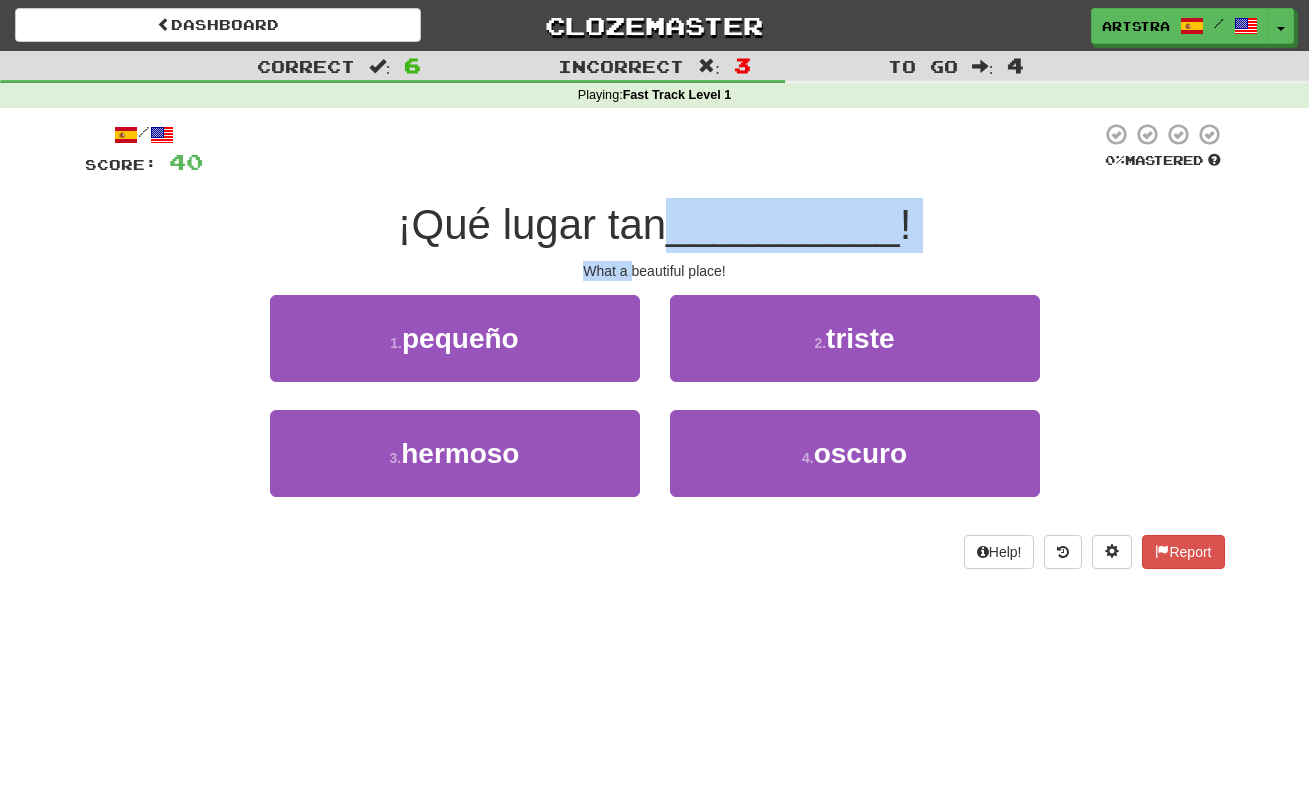 drag, startPoint x: 681, startPoint y: 274, endPoint x: 689, endPoint y: 227, distance: 47.67599 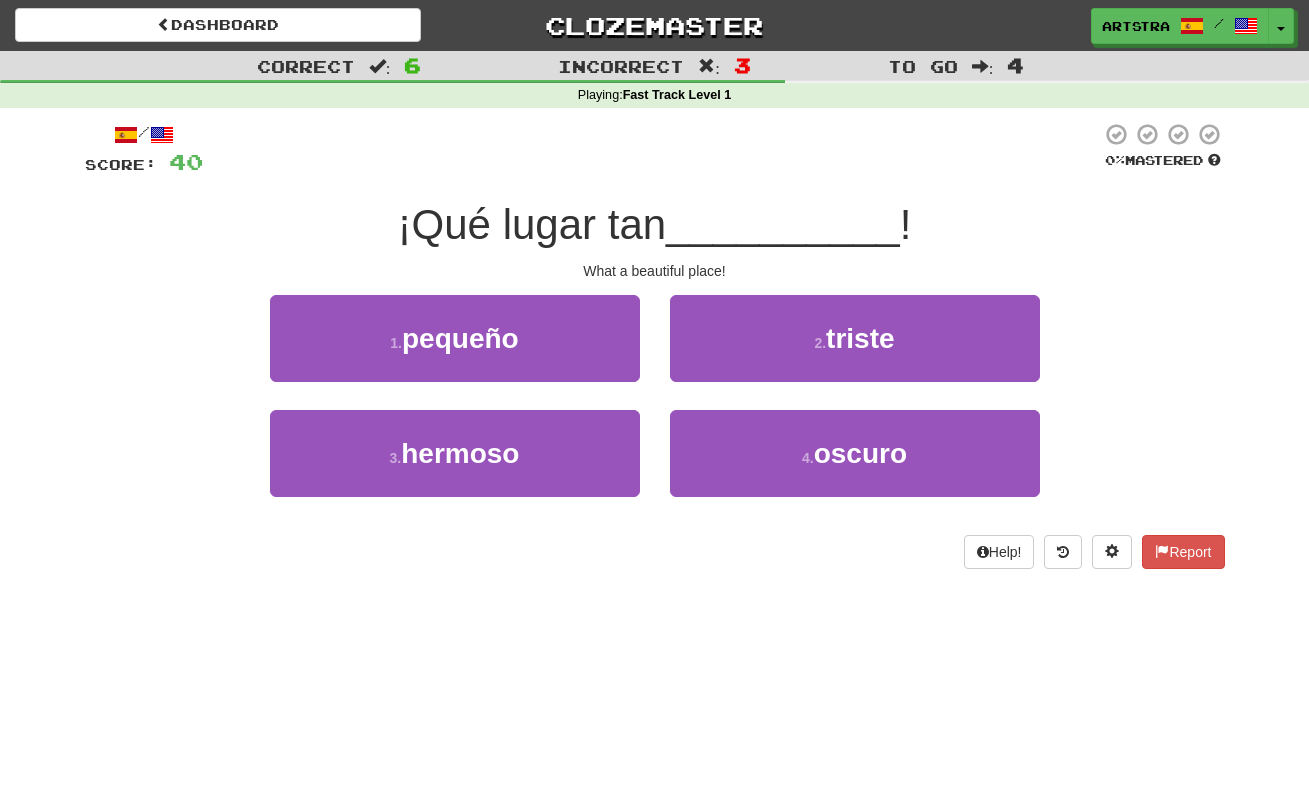 click on "__________" at bounding box center (783, 224) 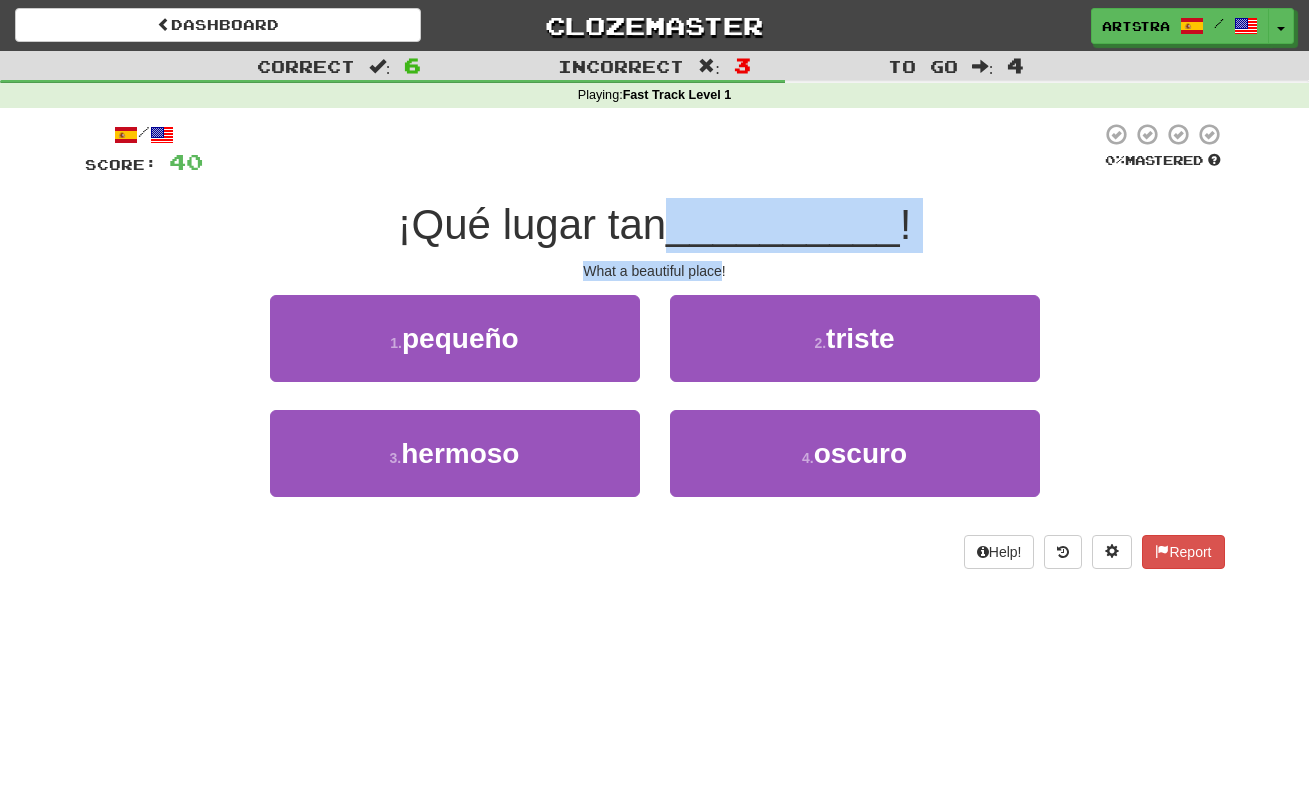 drag, startPoint x: 714, startPoint y: 267, endPoint x: 701, endPoint y: 208, distance: 60.41523 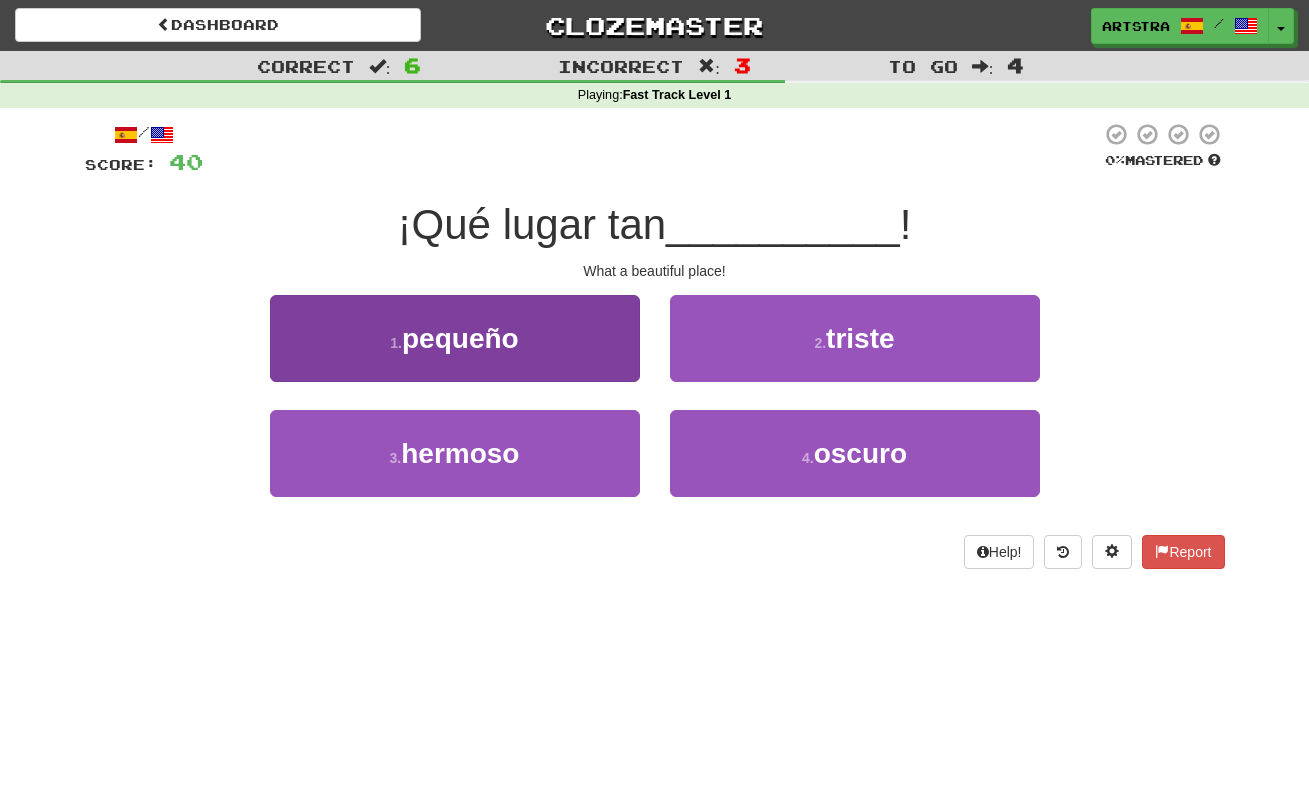click on "hermoso" at bounding box center [460, 453] 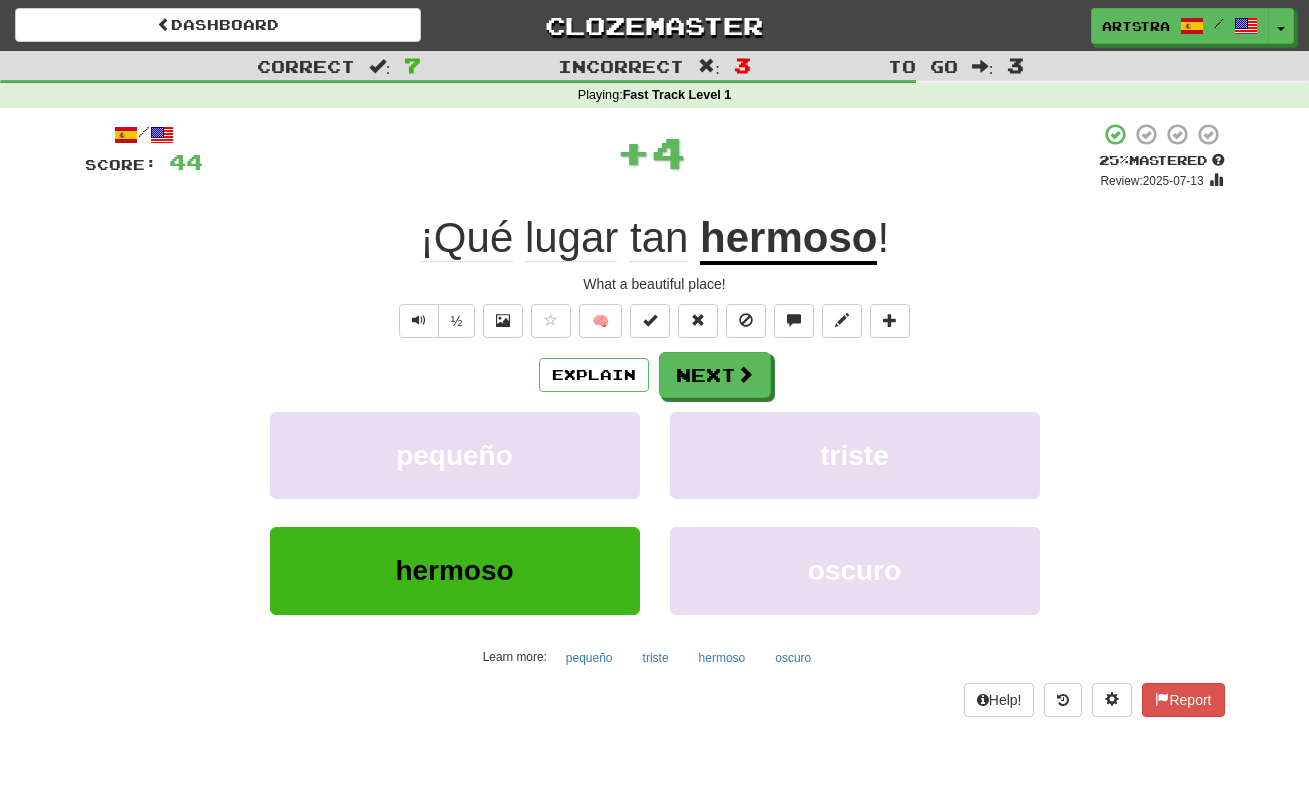 click on "hermoso" at bounding box center [788, 239] 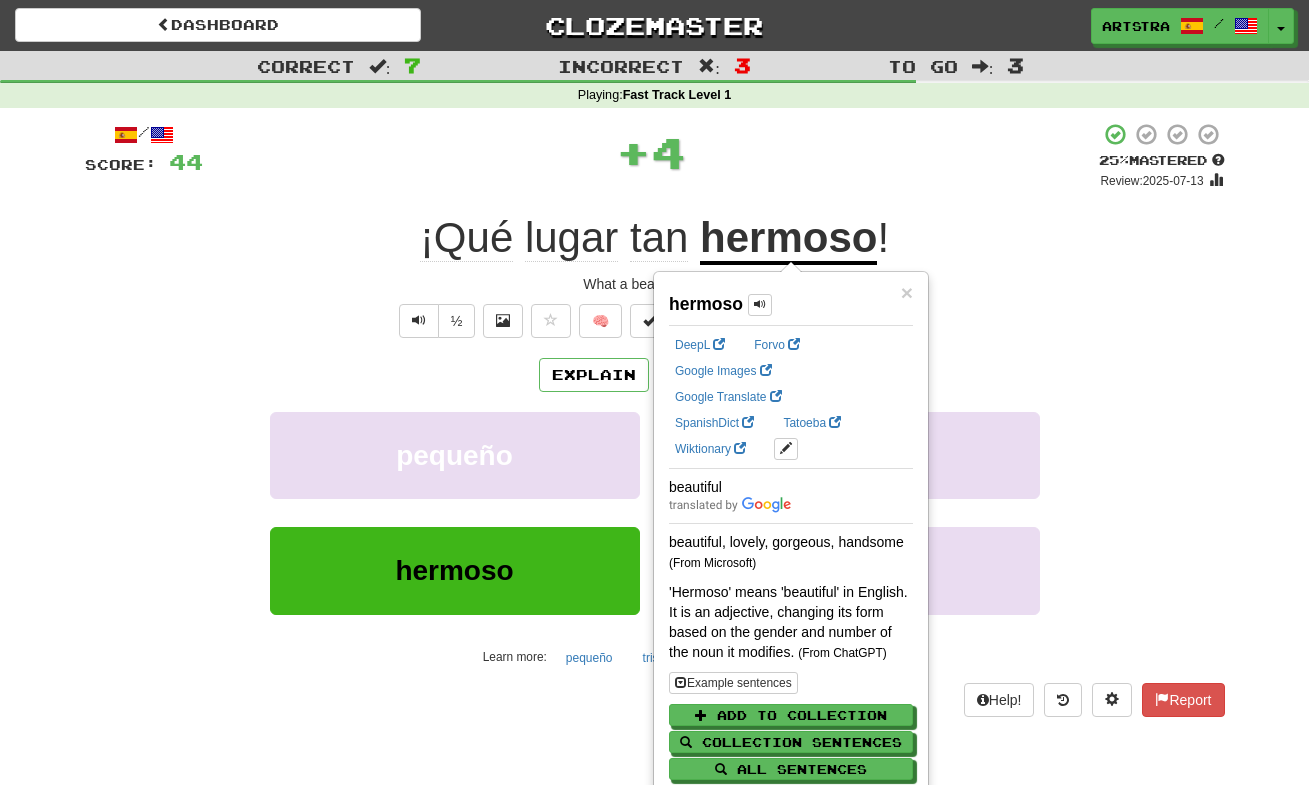 click on "+ 4" at bounding box center (651, 152) 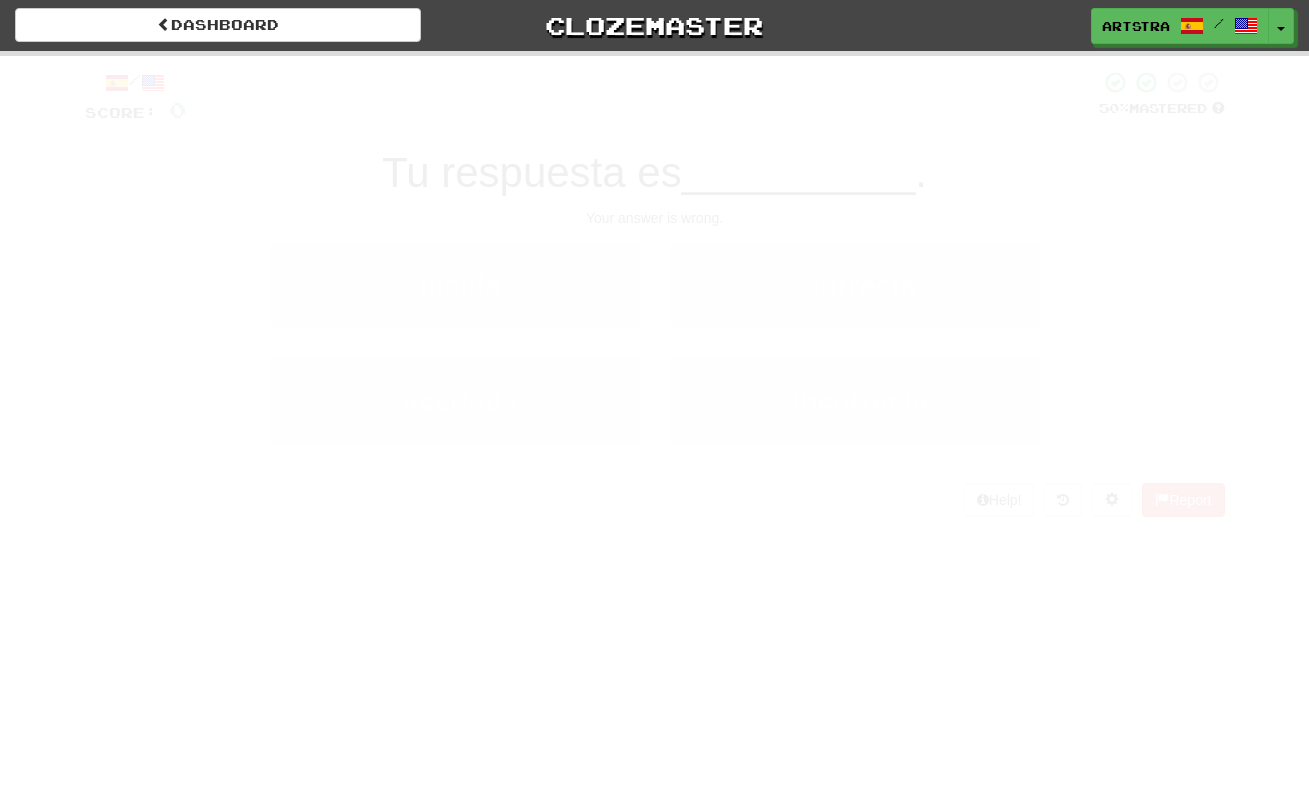 scroll, scrollTop: 0, scrollLeft: 0, axis: both 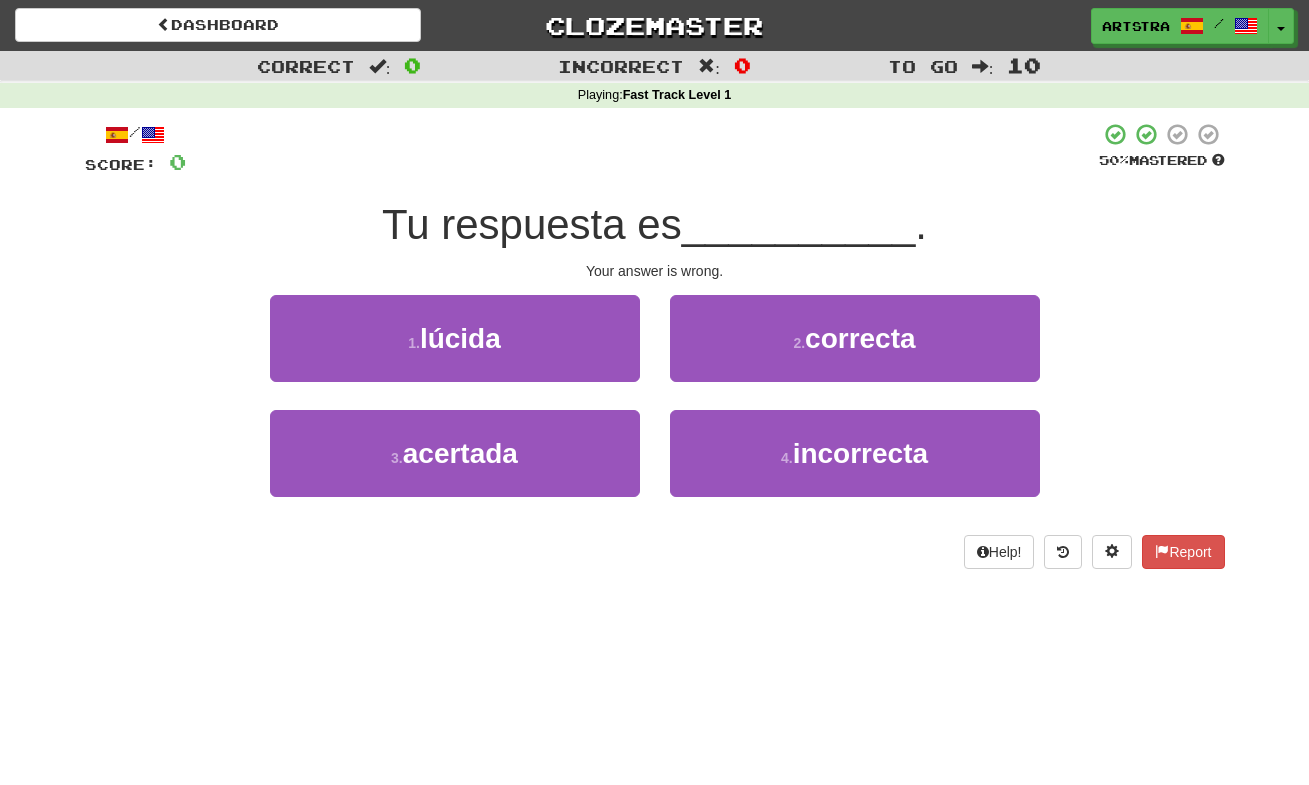 click on "Tu respuesta es" at bounding box center (532, 224) 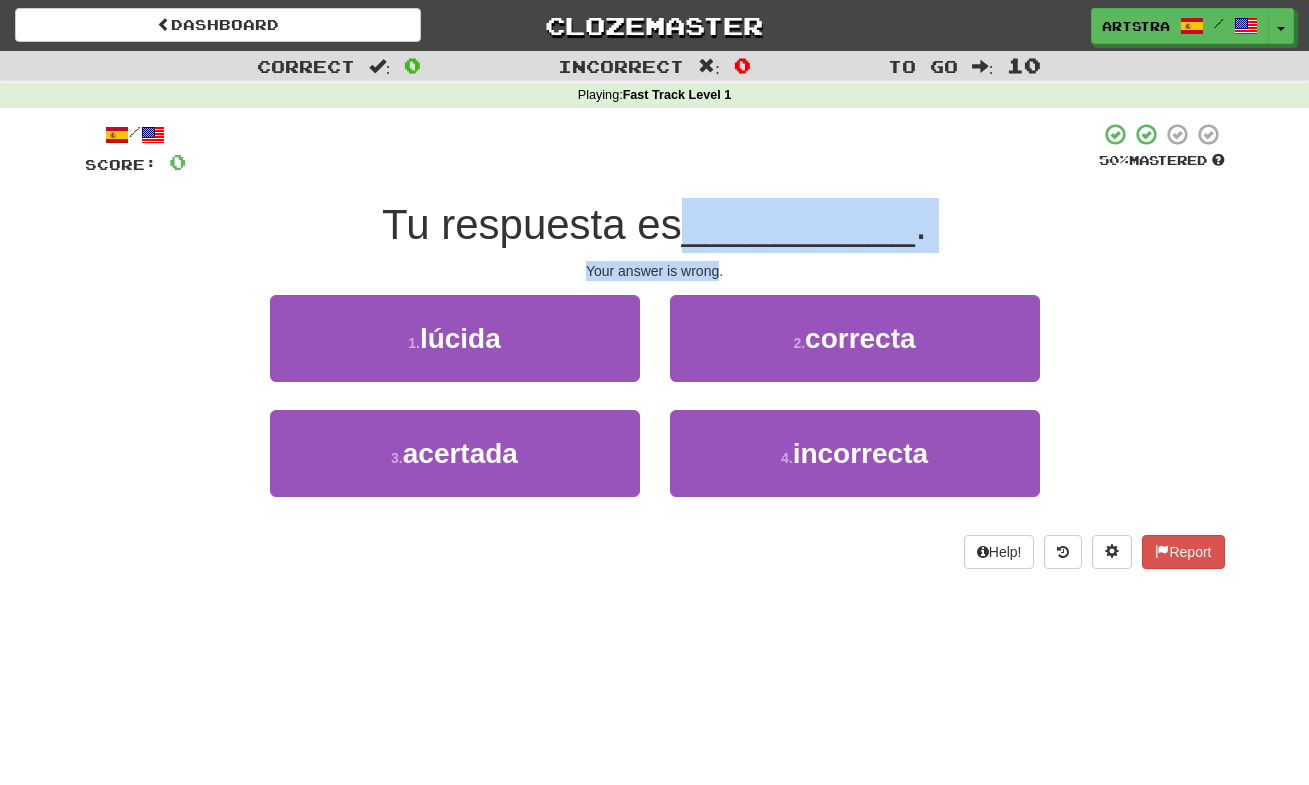 drag, startPoint x: 676, startPoint y: 220, endPoint x: 697, endPoint y: 265, distance: 49.658836 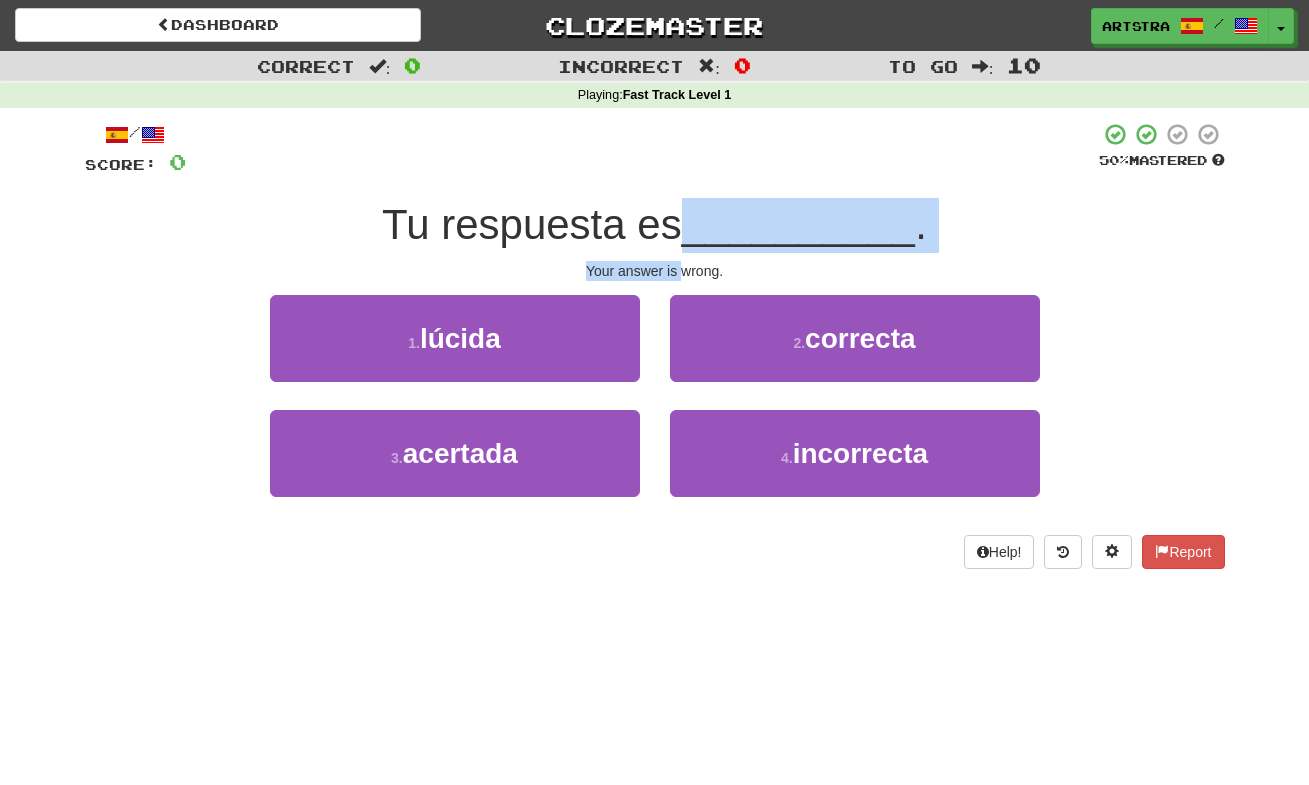 drag, startPoint x: 697, startPoint y: 265, endPoint x: 694, endPoint y: 220, distance: 45.099888 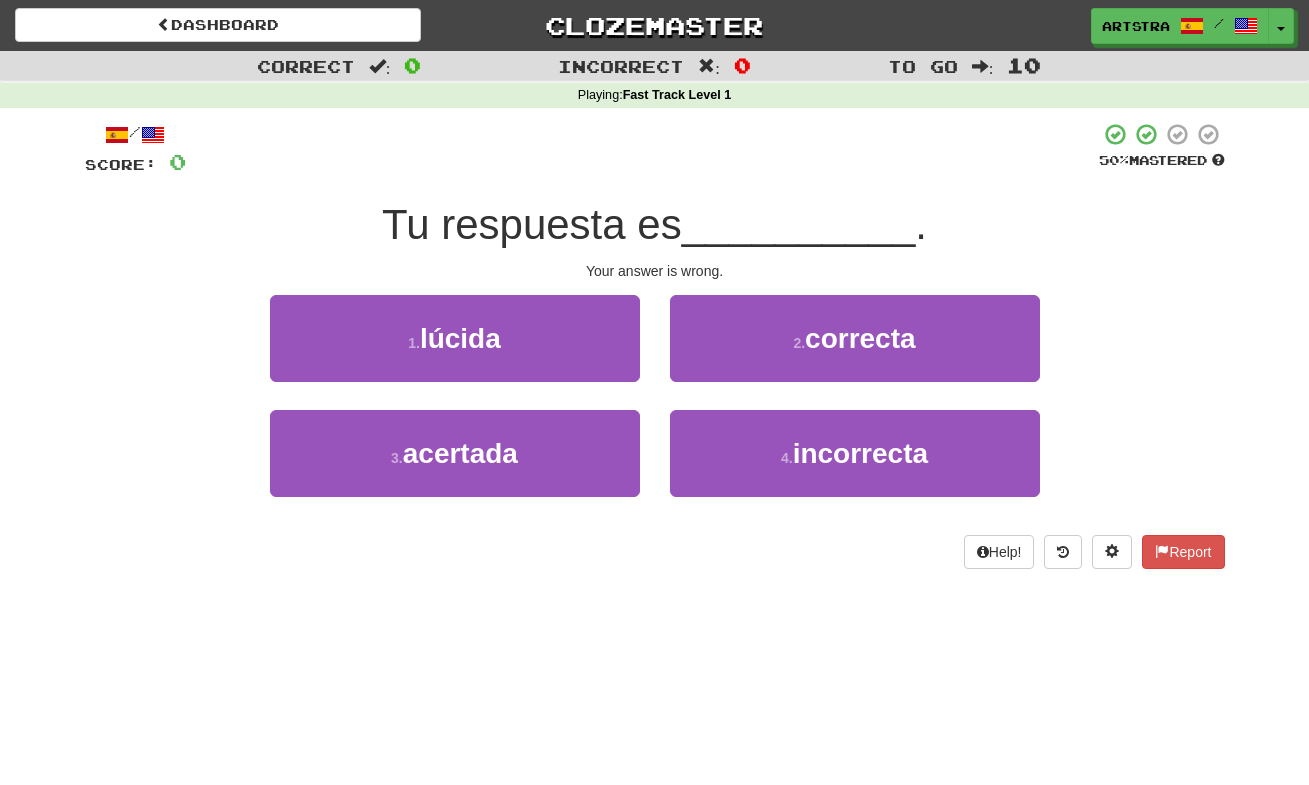 click on "Tu respuesta es" at bounding box center (532, 224) 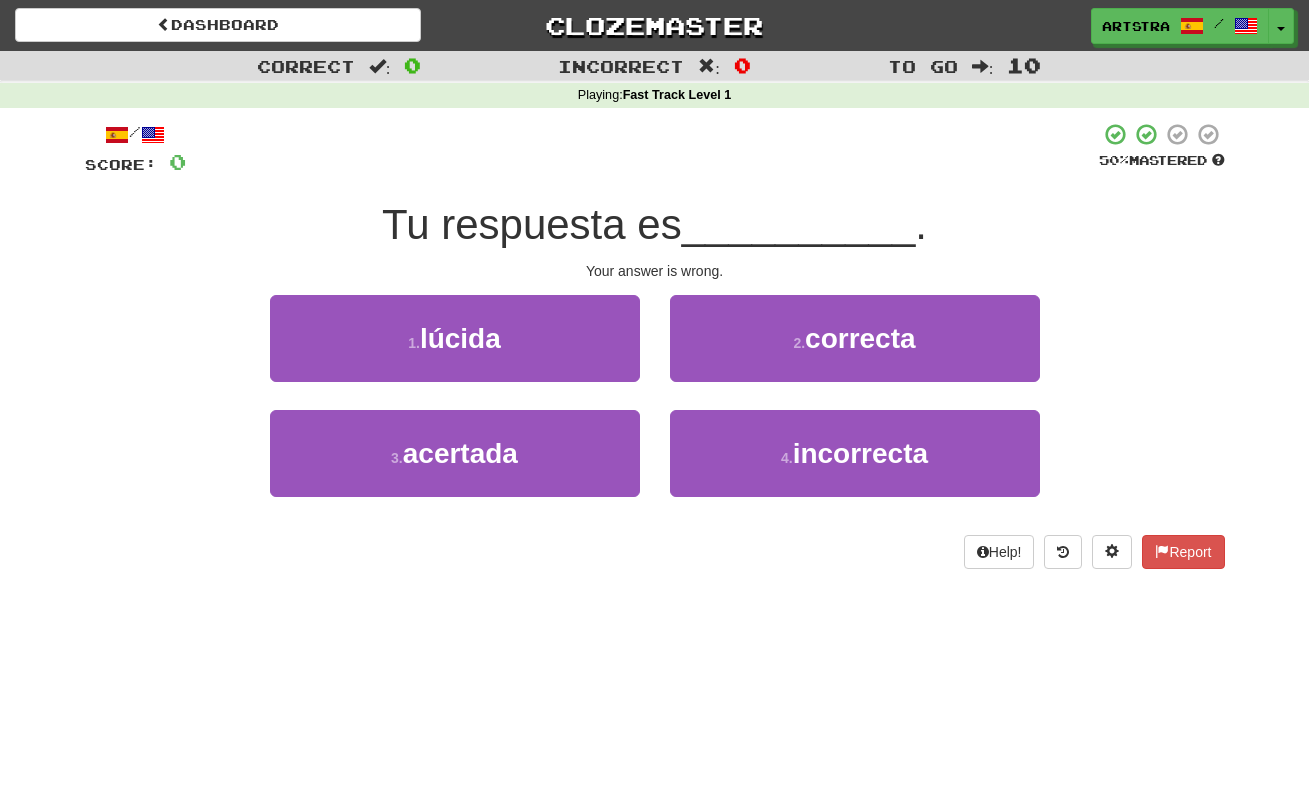 drag, startPoint x: 841, startPoint y: 467, endPoint x: 737, endPoint y: 404, distance: 121.59358 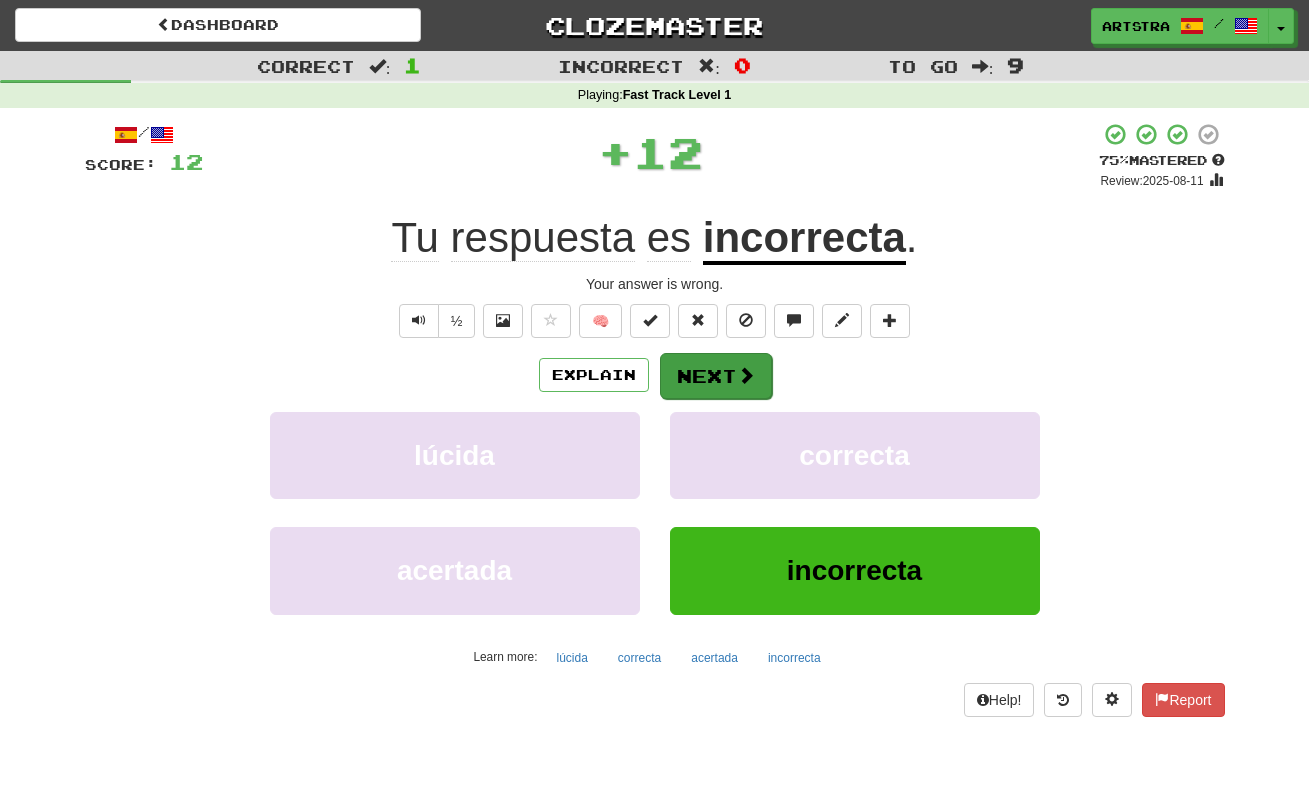 click on "Next" at bounding box center (716, 376) 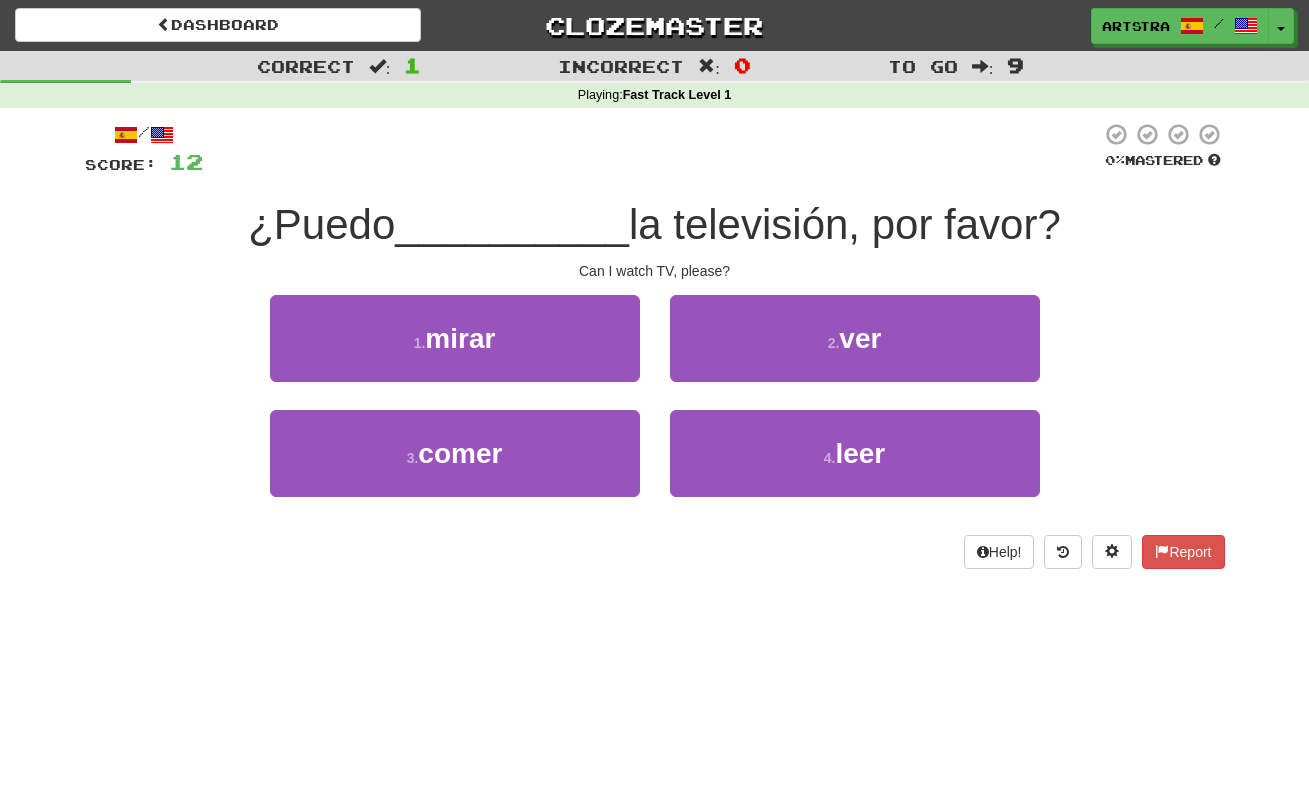 click on "la televisión, por favor?" at bounding box center [845, 224] 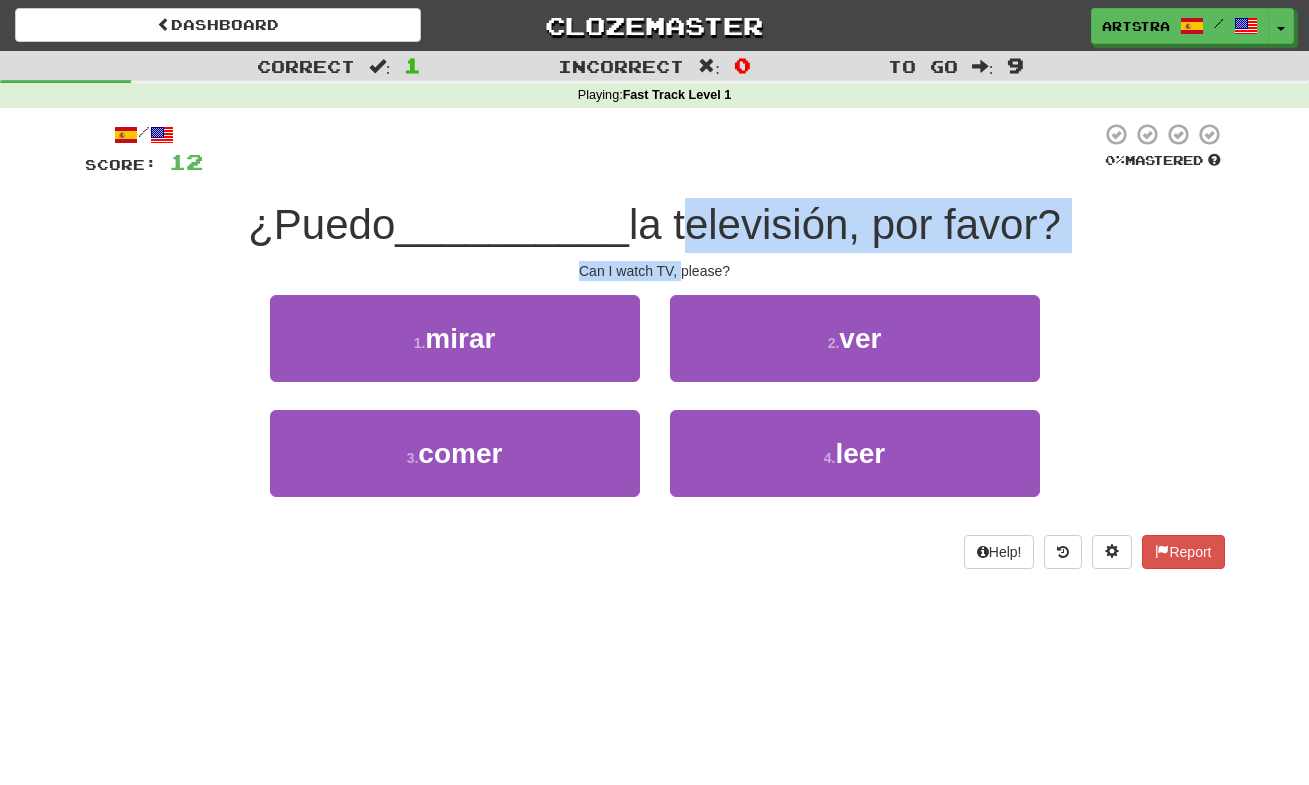 drag, startPoint x: 671, startPoint y: 232, endPoint x: 676, endPoint y: 260, distance: 28.442924 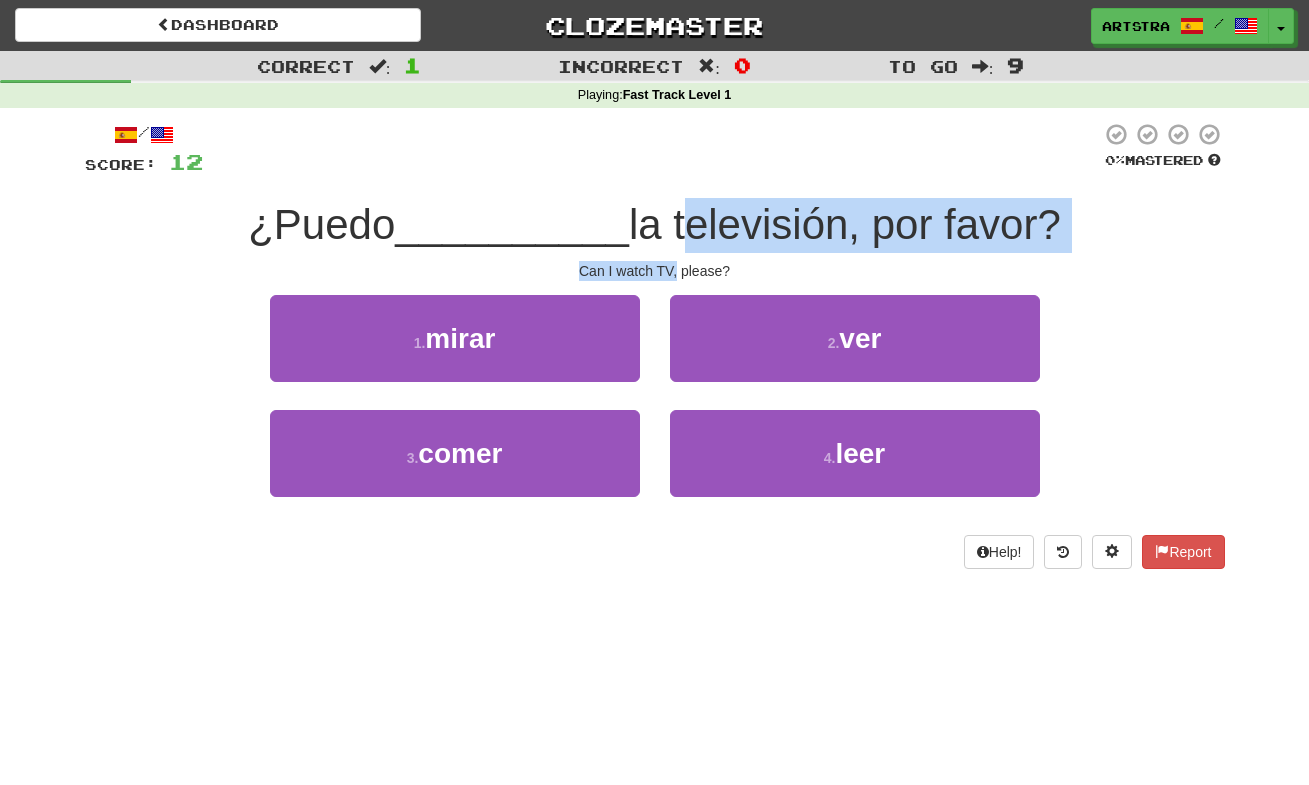 drag, startPoint x: 676, startPoint y: 260, endPoint x: 679, endPoint y: 215, distance: 45.099888 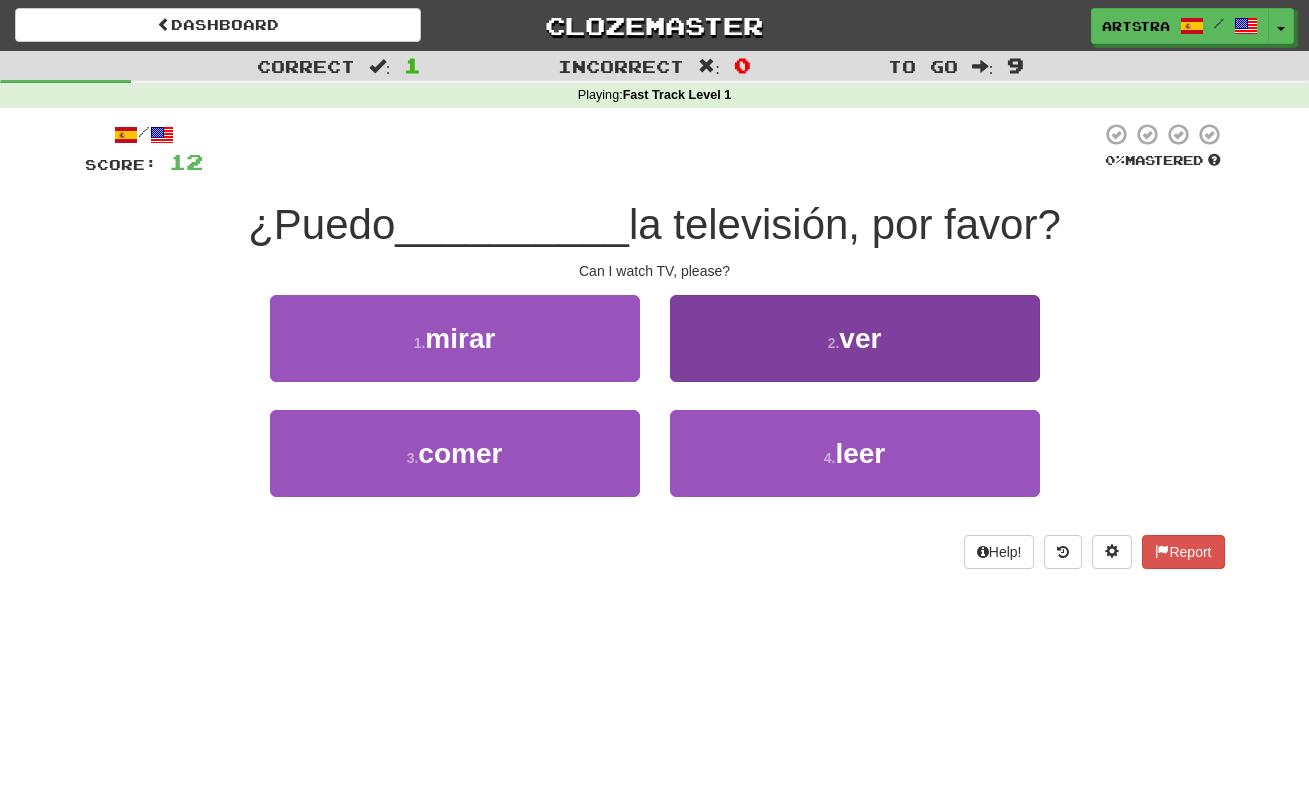 drag, startPoint x: 903, startPoint y: 378, endPoint x: 914, endPoint y: 375, distance: 11.401754 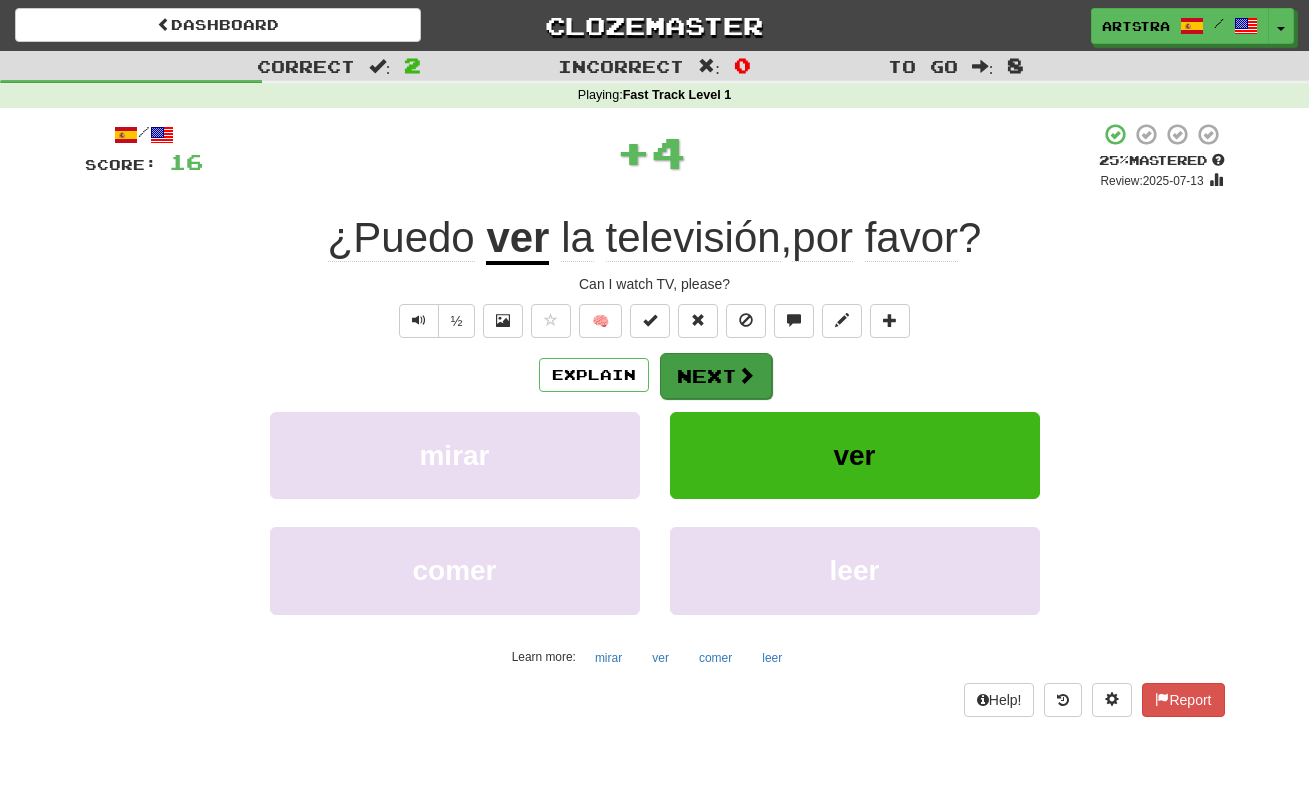 click on "Next" at bounding box center (716, 376) 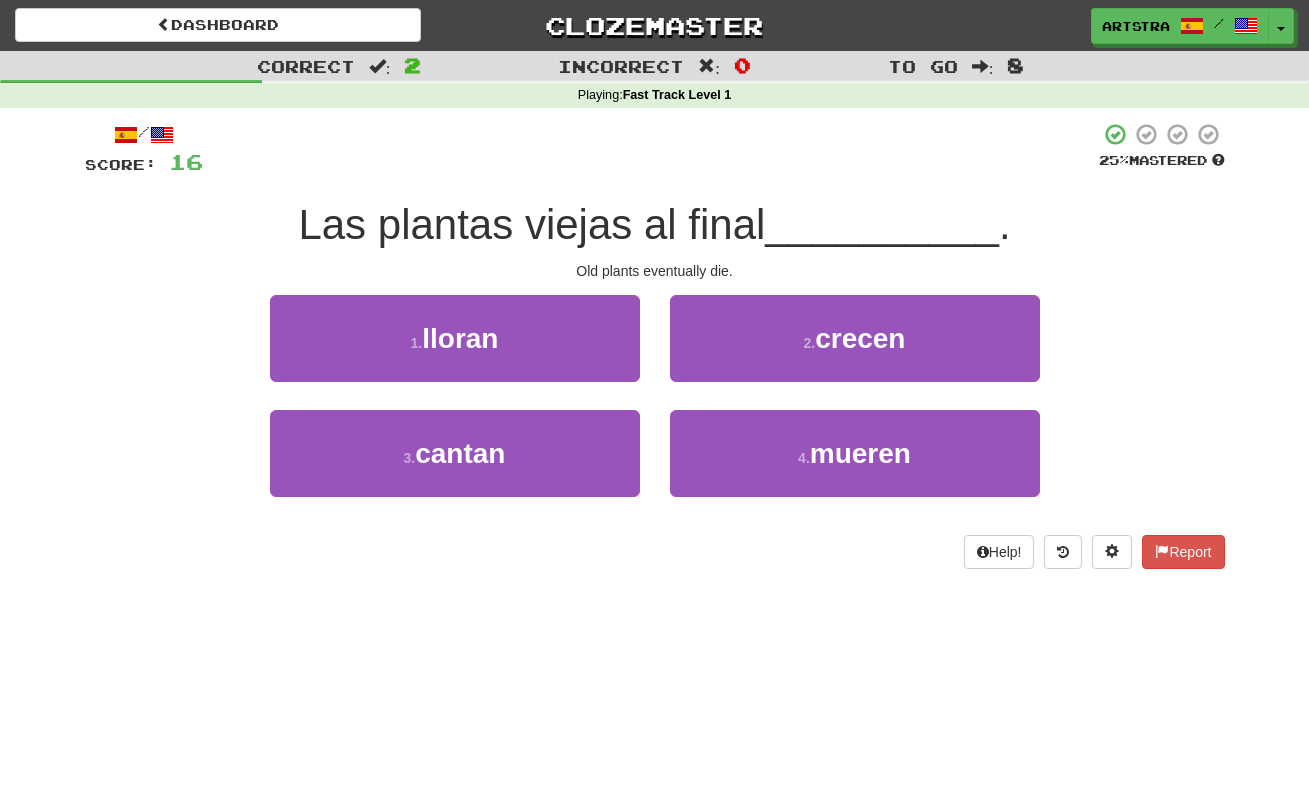 click on "Las plantas viejas al final" at bounding box center (531, 224) 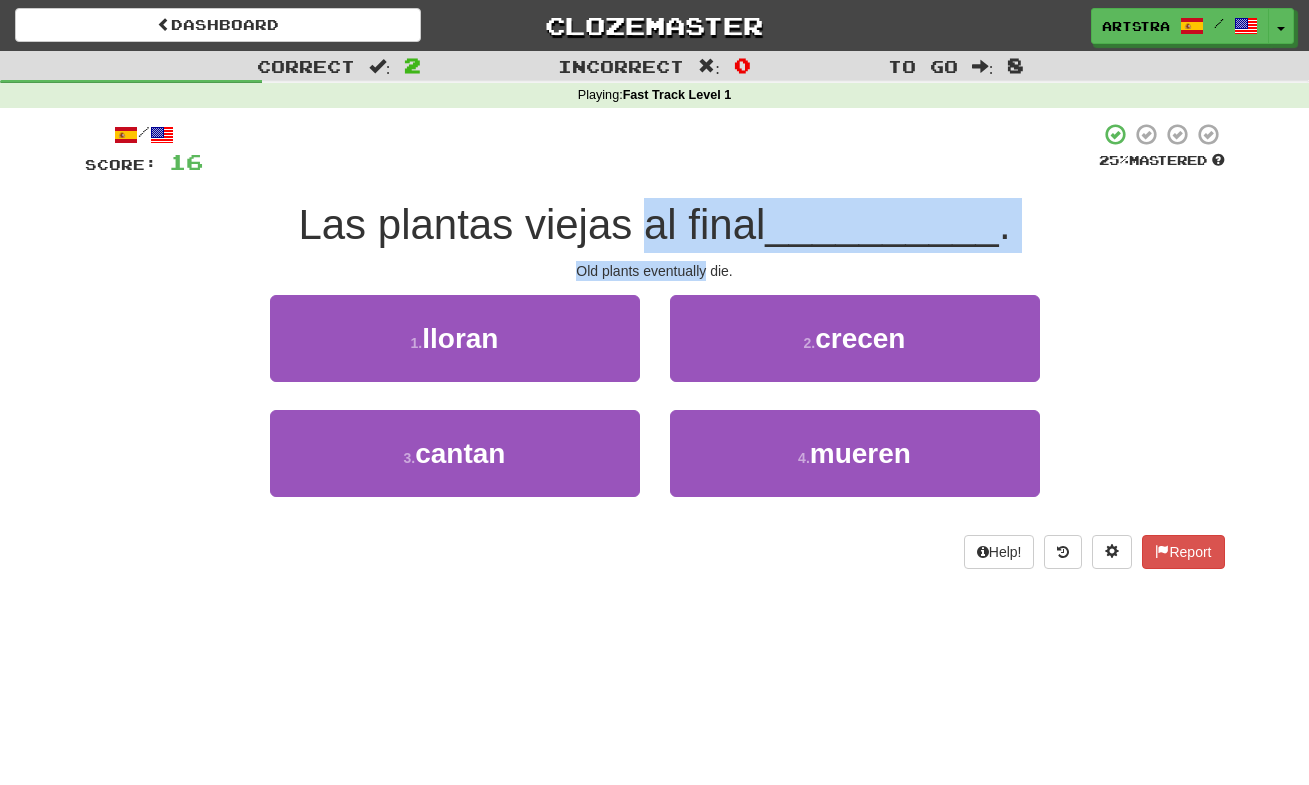 drag, startPoint x: 652, startPoint y: 227, endPoint x: 668, endPoint y: 269, distance: 44.94441 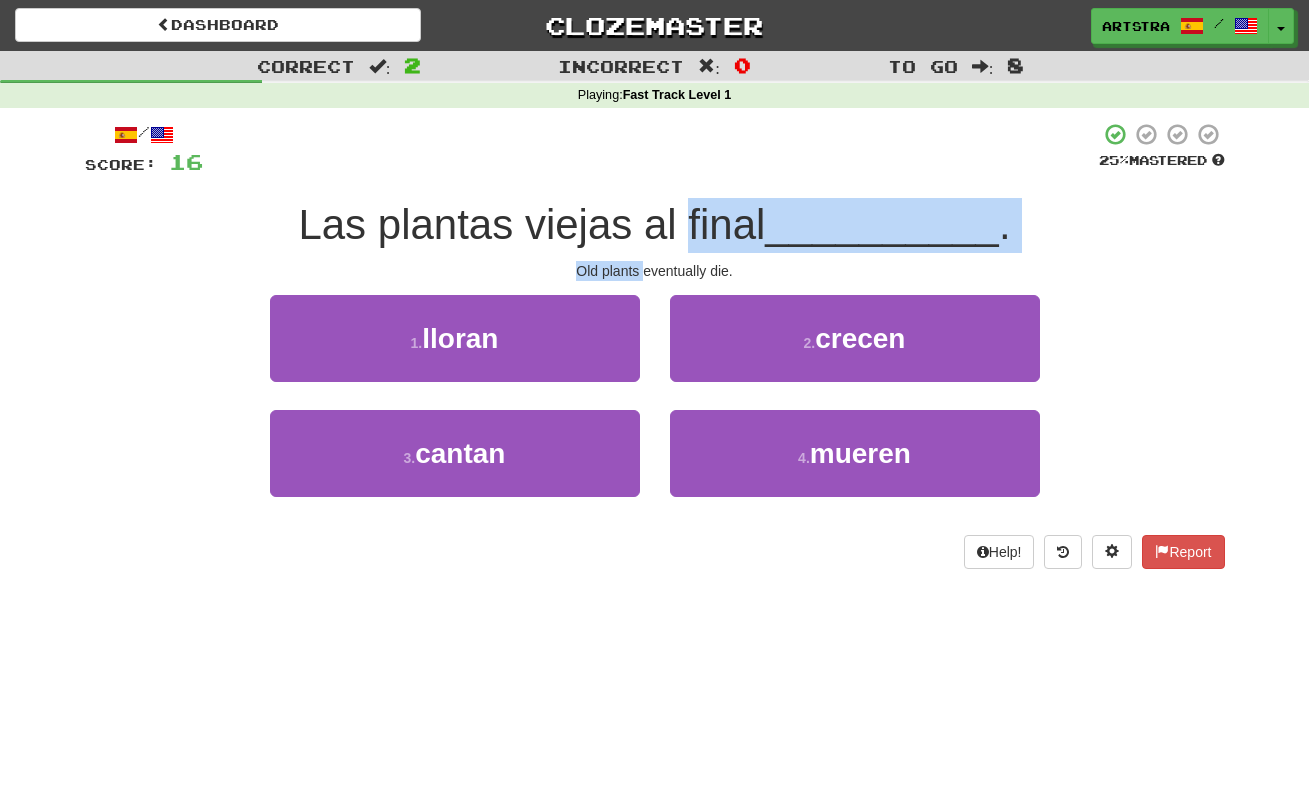drag, startPoint x: 685, startPoint y: 272, endPoint x: 689, endPoint y: 221, distance: 51.156624 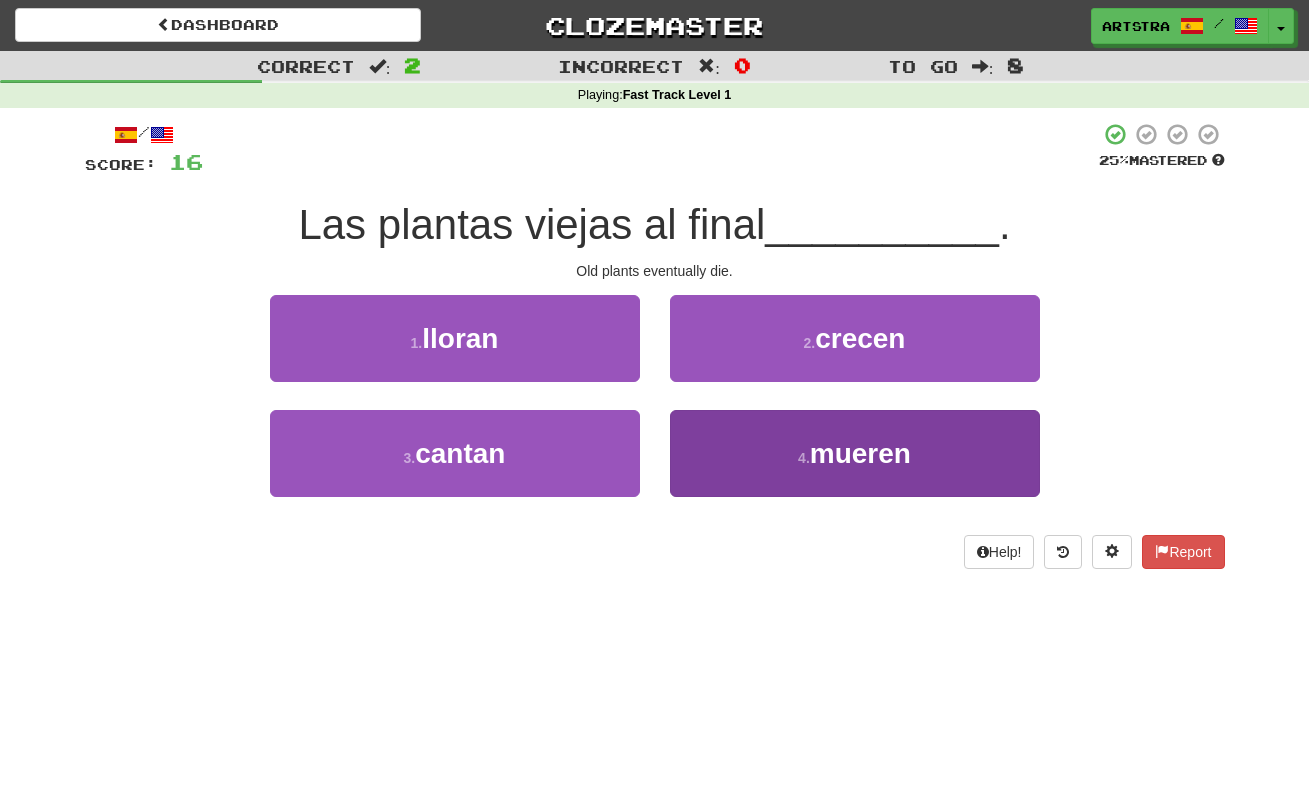 click on "4 .  mueren" at bounding box center [855, 453] 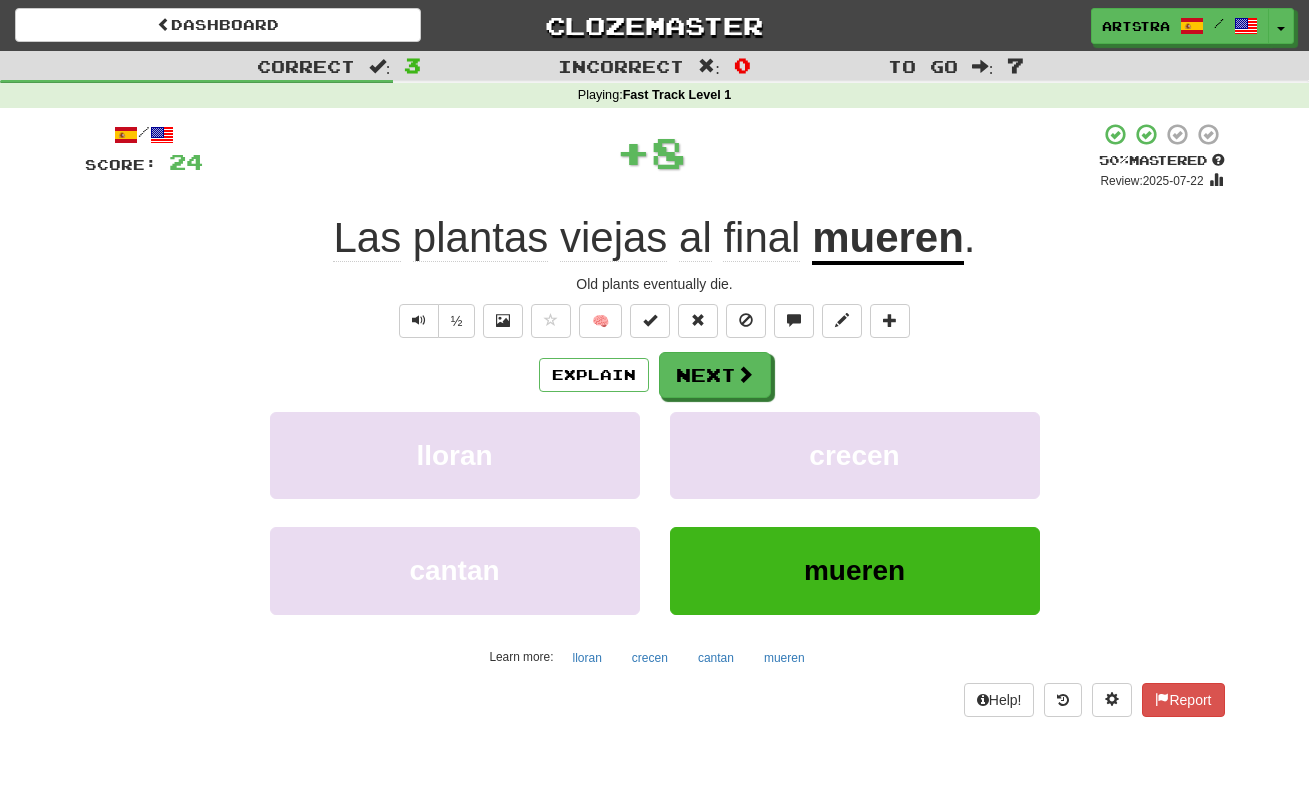 click on "plantas" at bounding box center (480, 238) 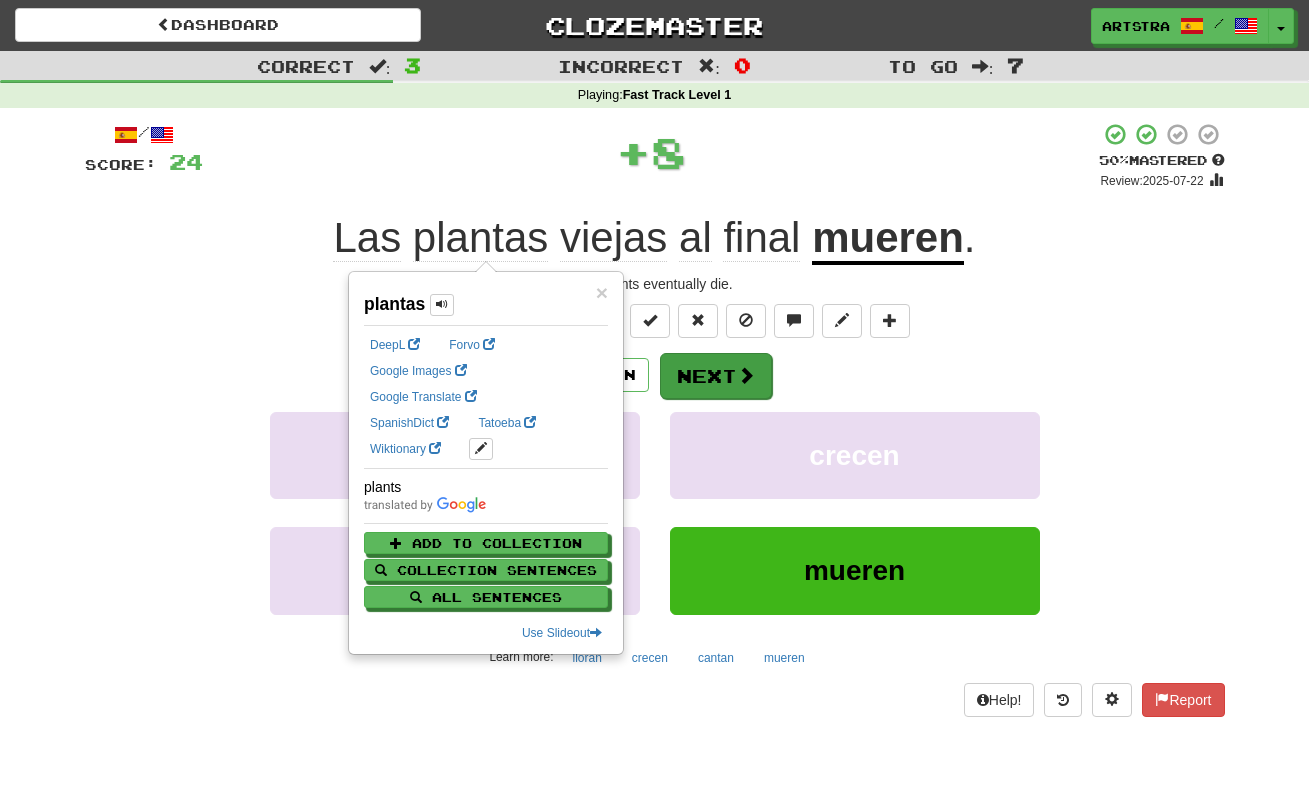click on "Next" at bounding box center (716, 376) 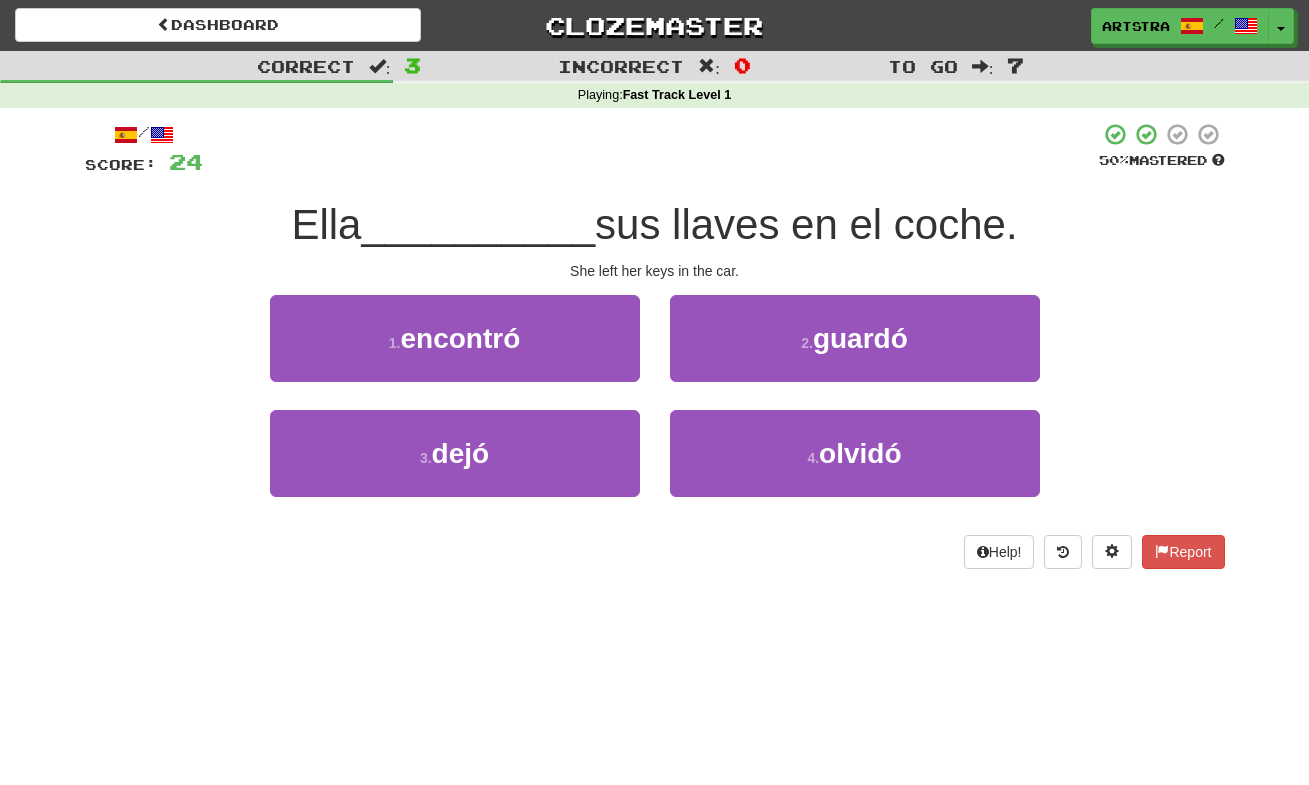 click on "She left her keys in the car." at bounding box center (655, 271) 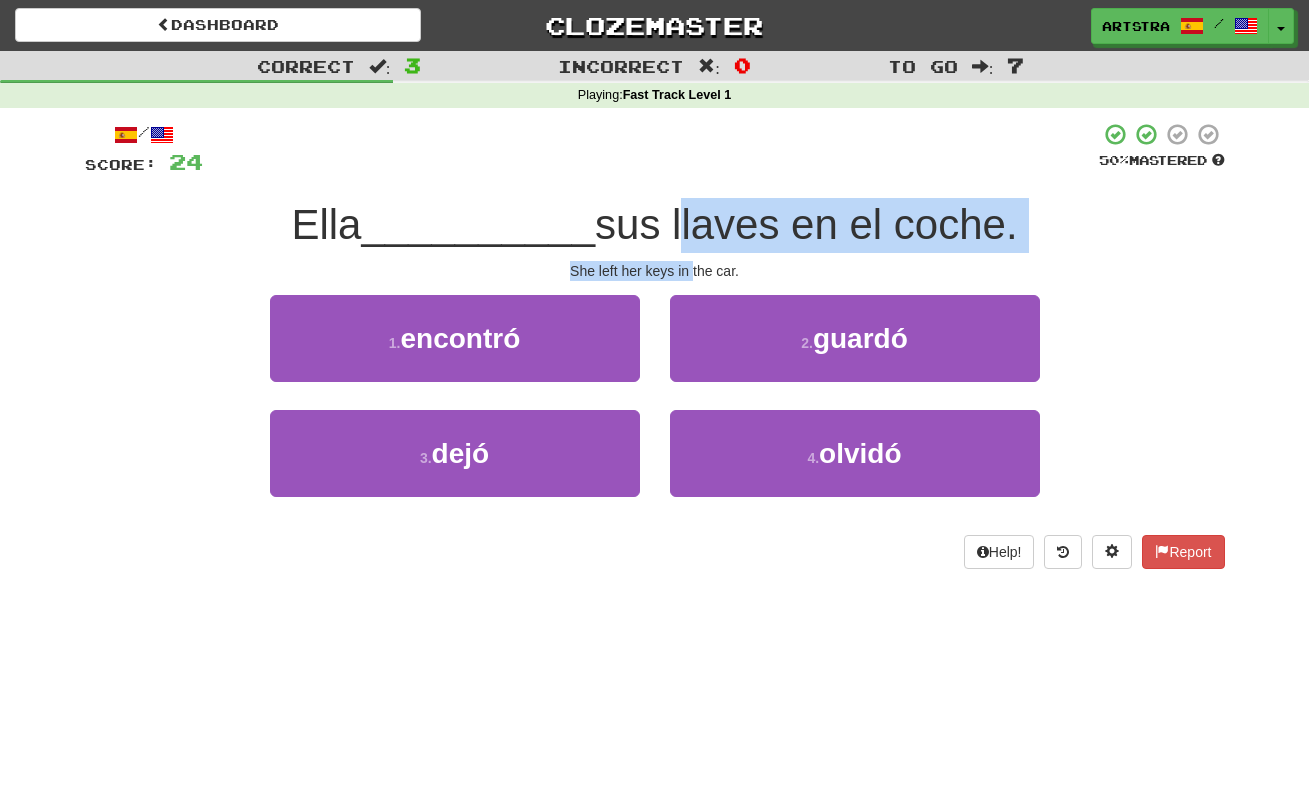 drag, startPoint x: 686, startPoint y: 258, endPoint x: 688, endPoint y: 235, distance: 23.086792 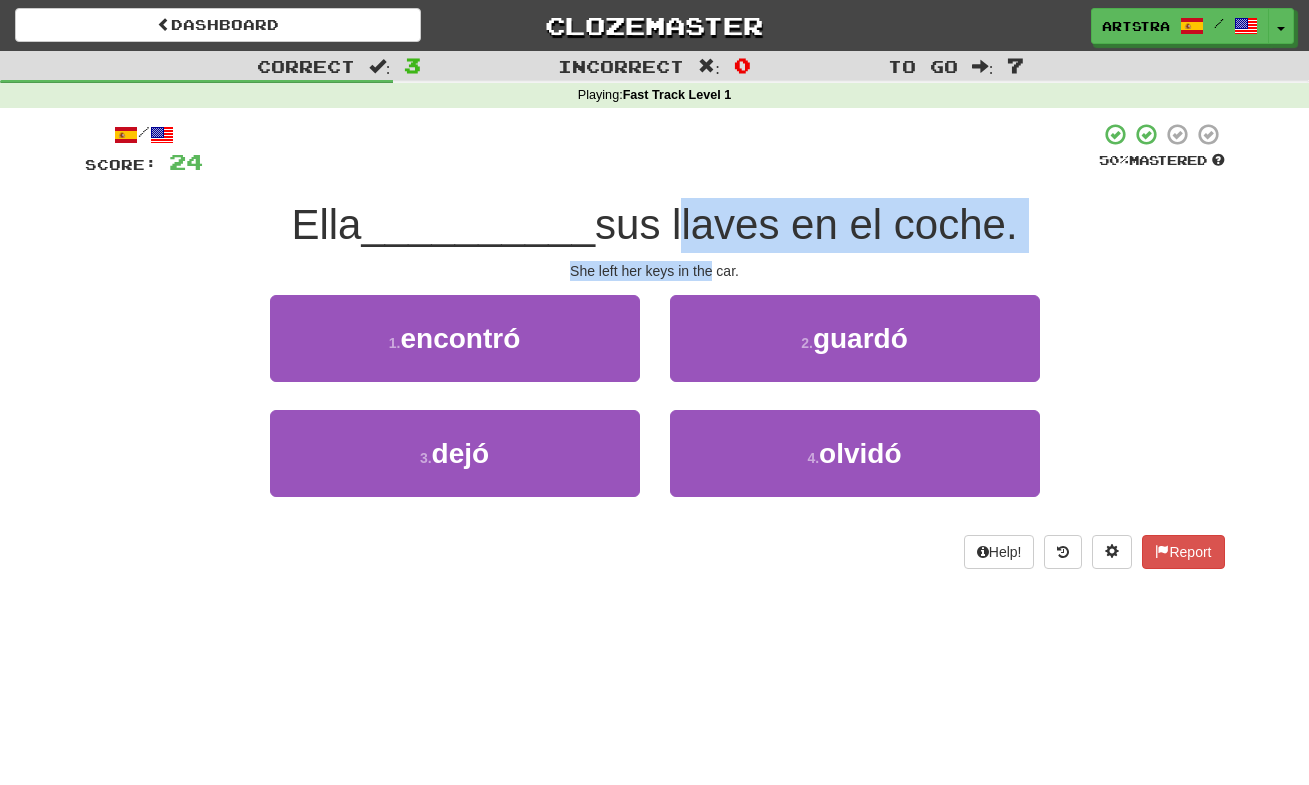 drag, startPoint x: 688, startPoint y: 235, endPoint x: 697, endPoint y: 259, distance: 25.632011 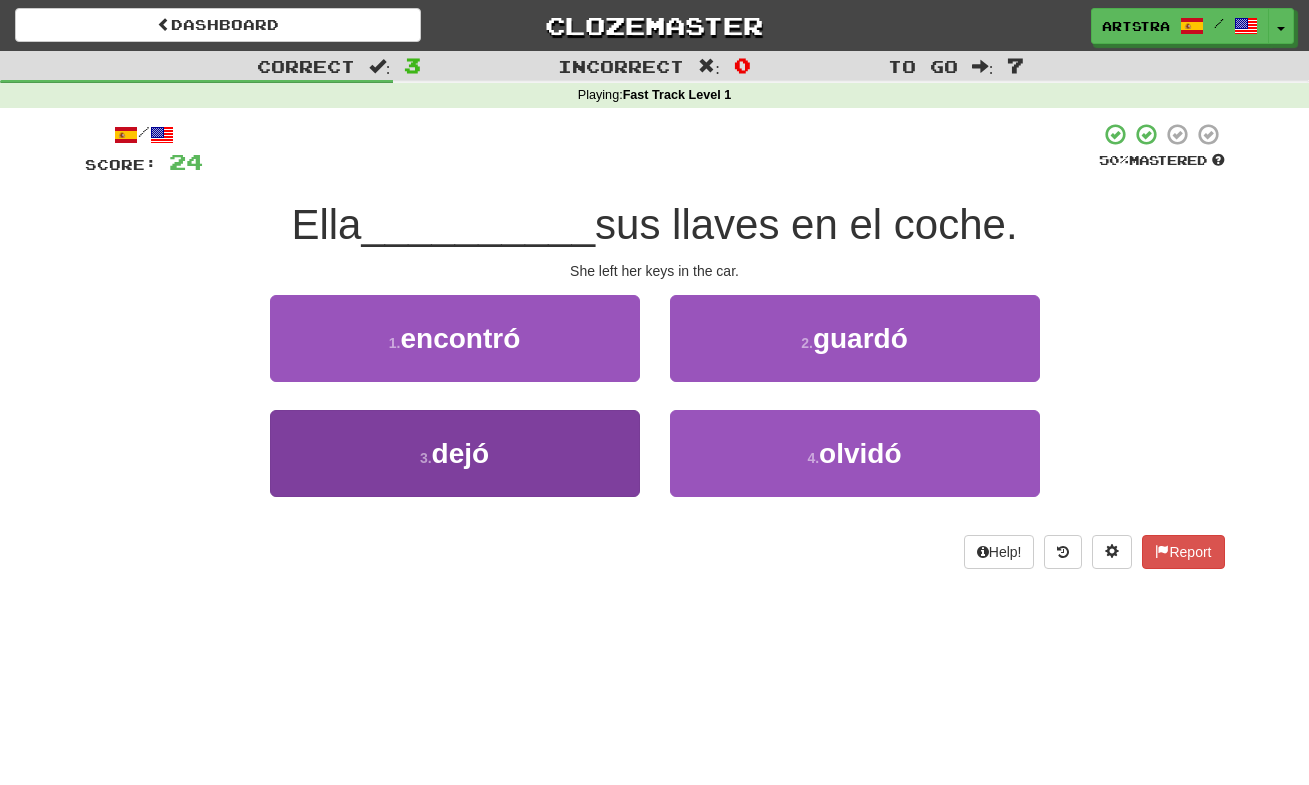 click on "3 .  dejó" at bounding box center (455, 453) 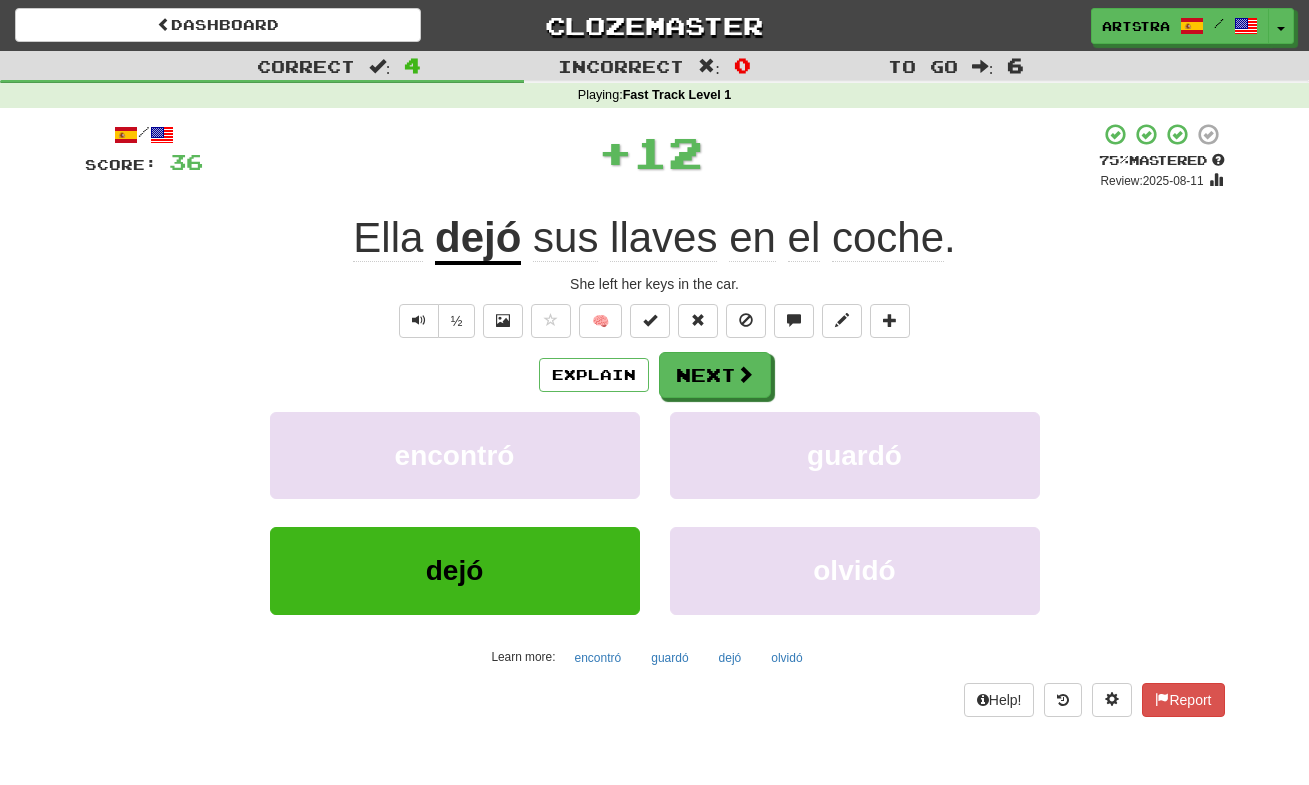 click on "dejó" at bounding box center (478, 239) 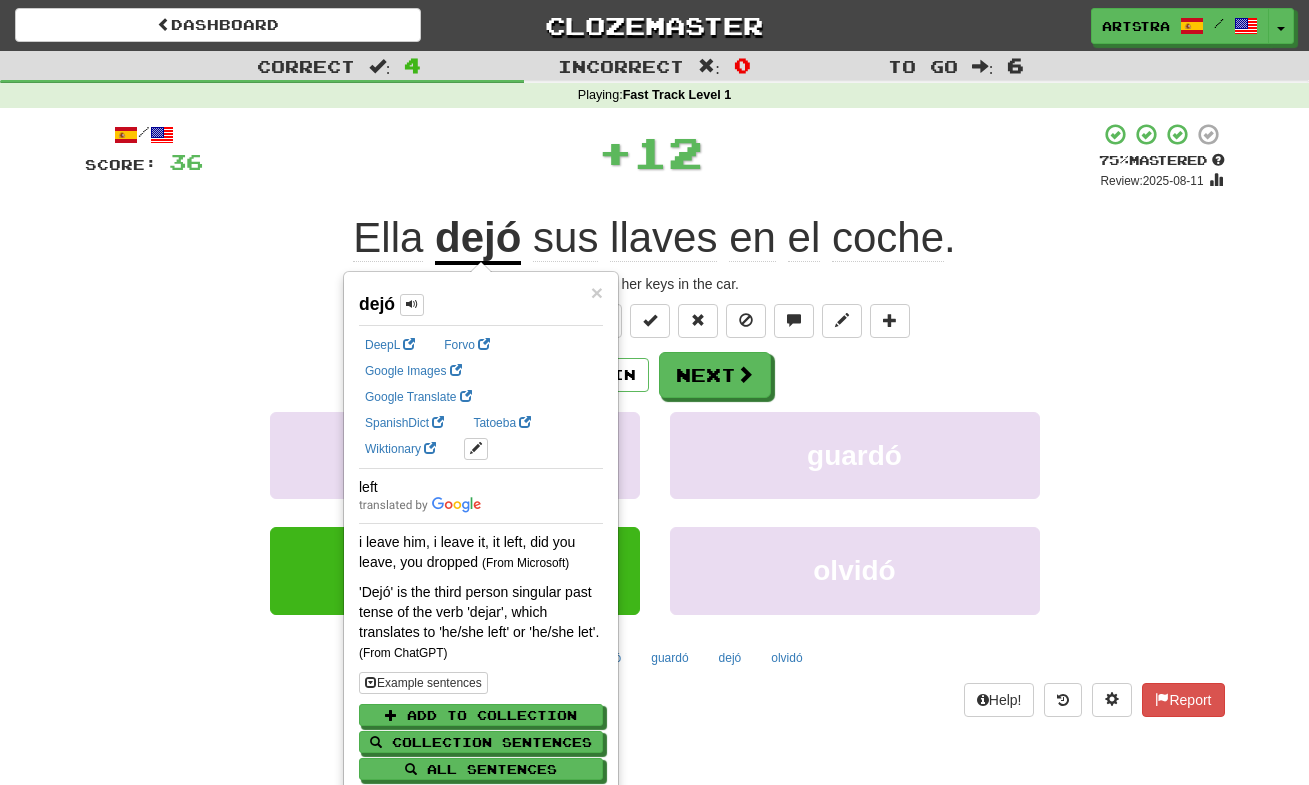 click on "+ 12" at bounding box center [651, 152] 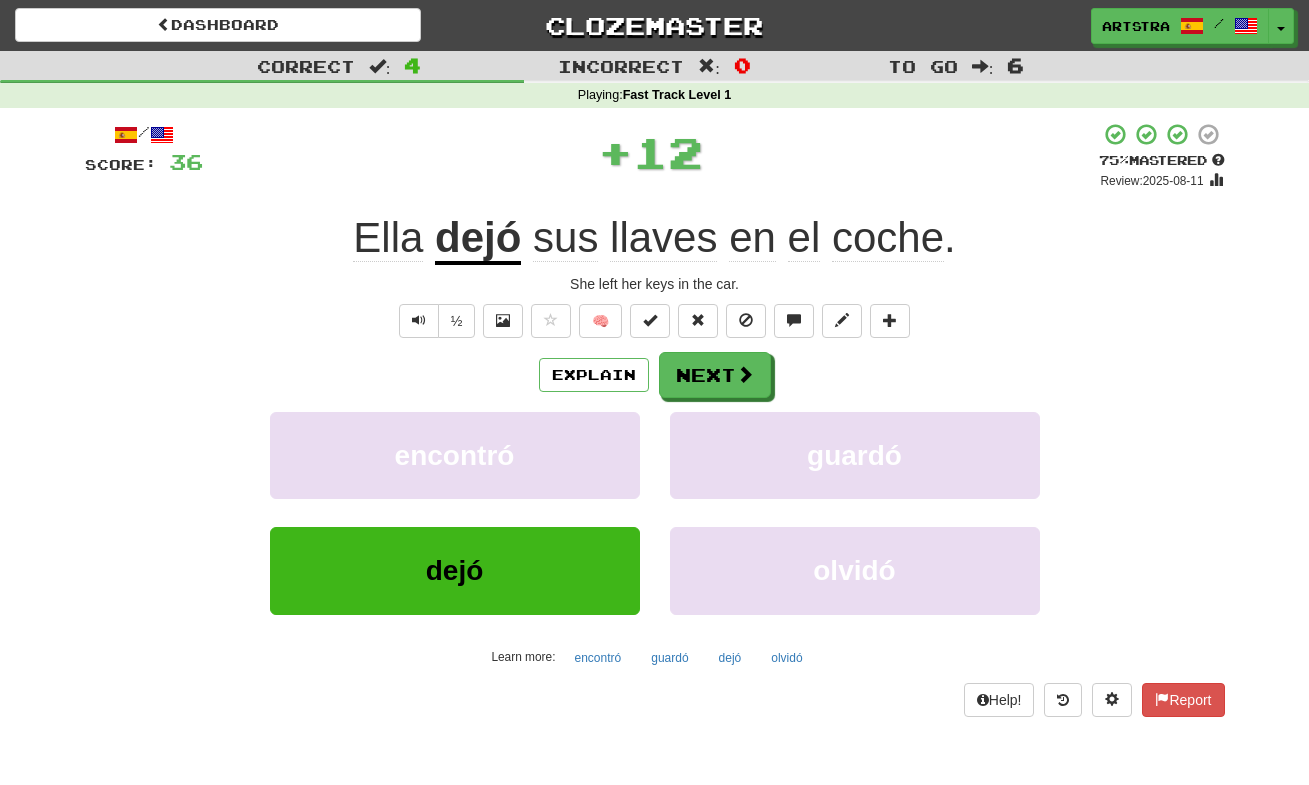 click on "llaves" at bounding box center (663, 238) 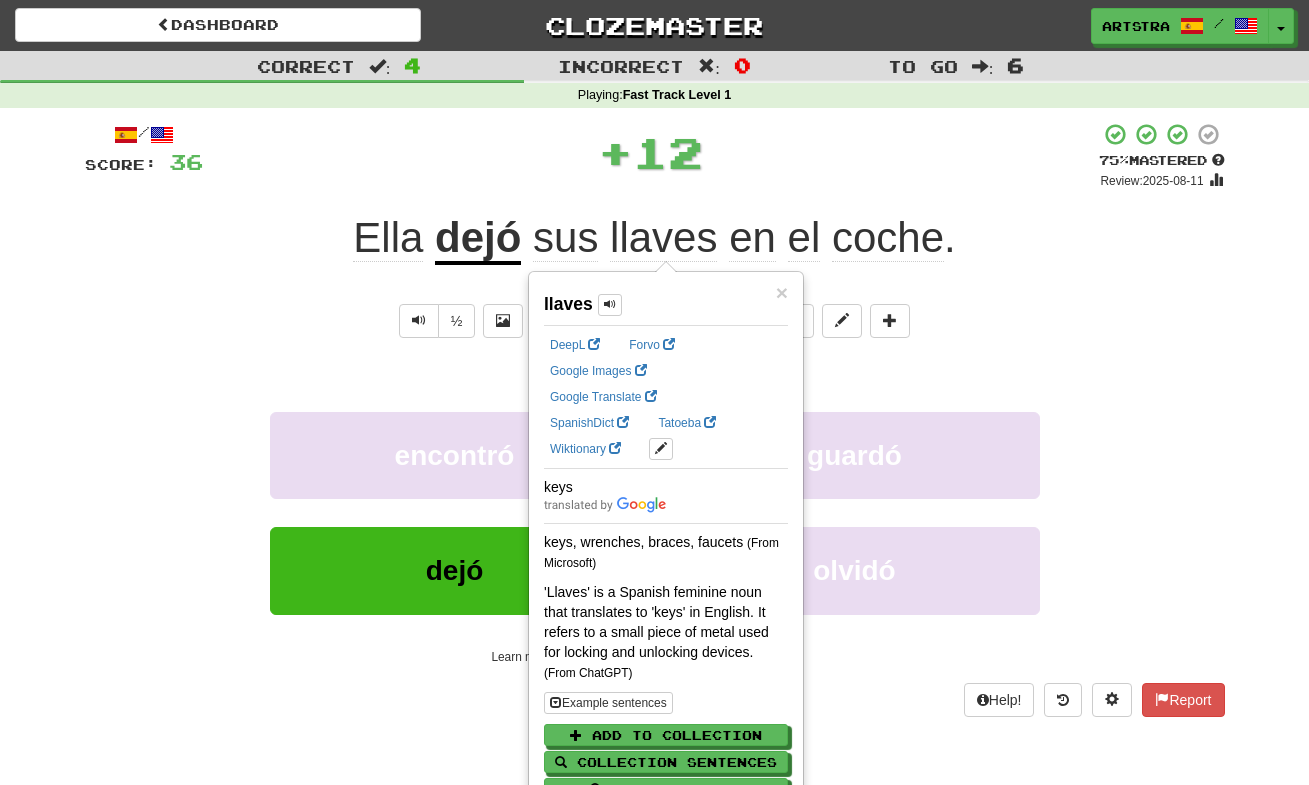 click on "coche" at bounding box center (888, 238) 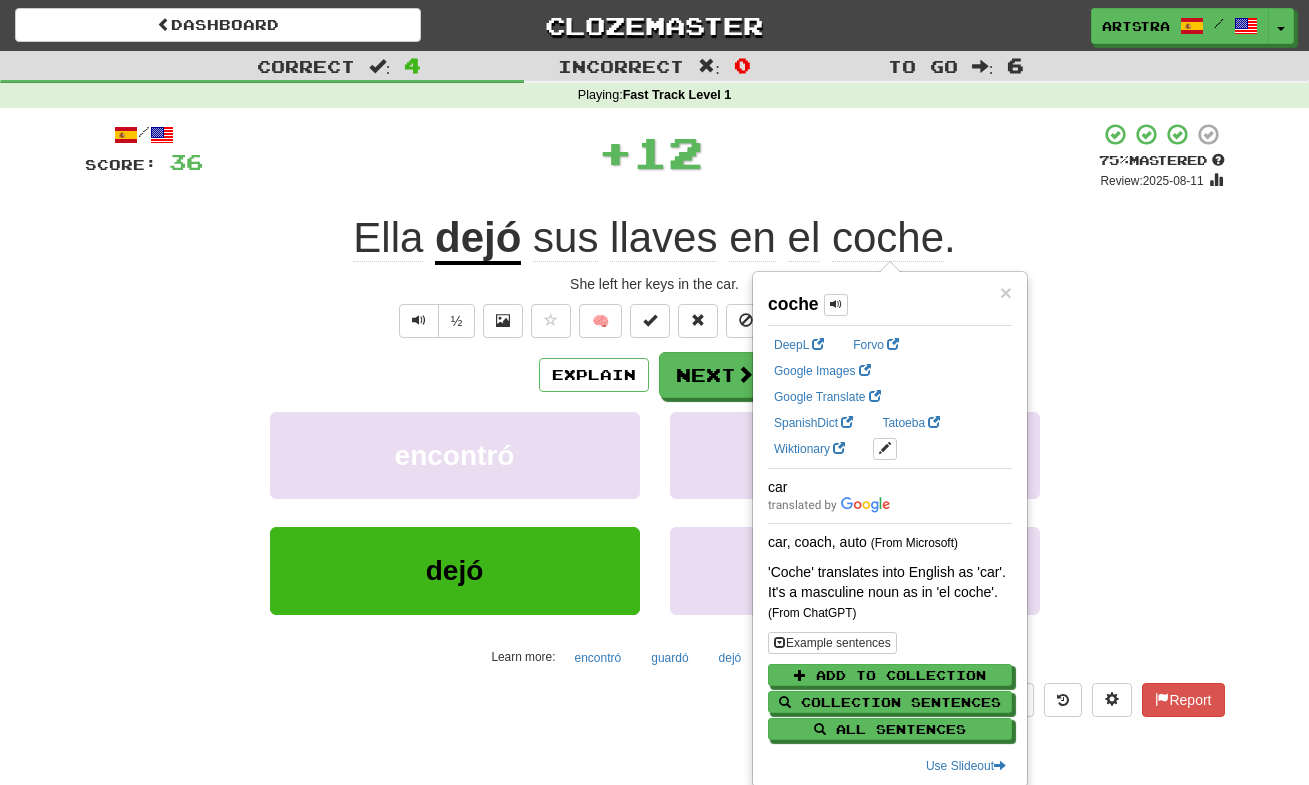 click on "+ 12" at bounding box center [651, 152] 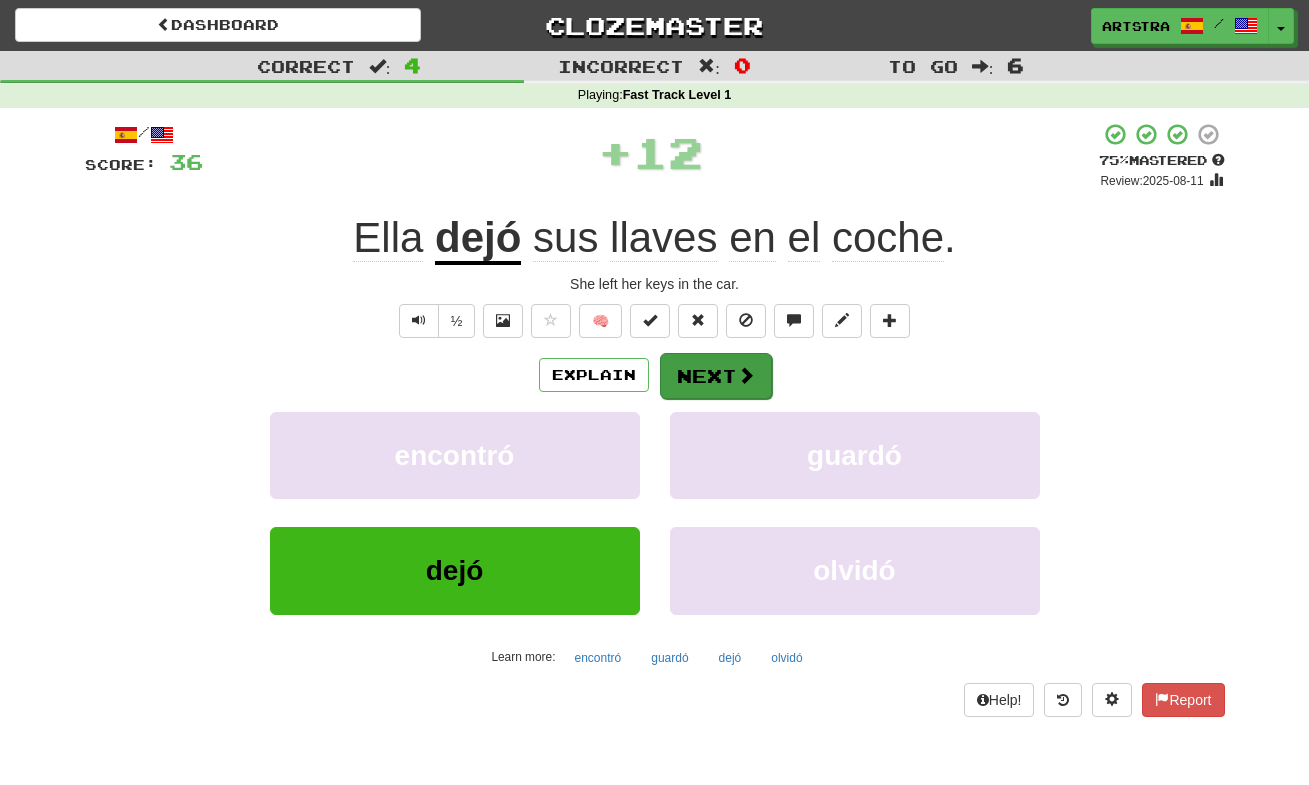 click on "Next" at bounding box center (716, 376) 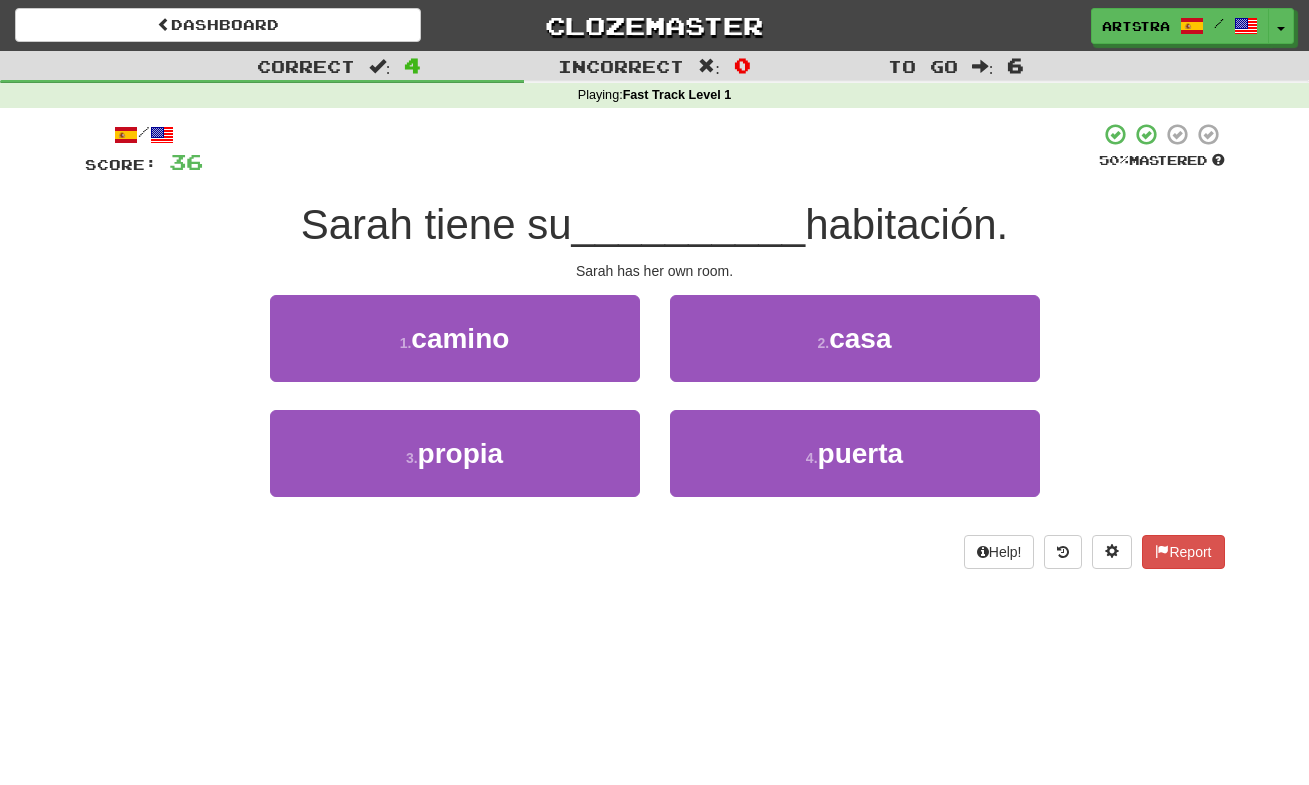 click on "__________" at bounding box center (689, 224) 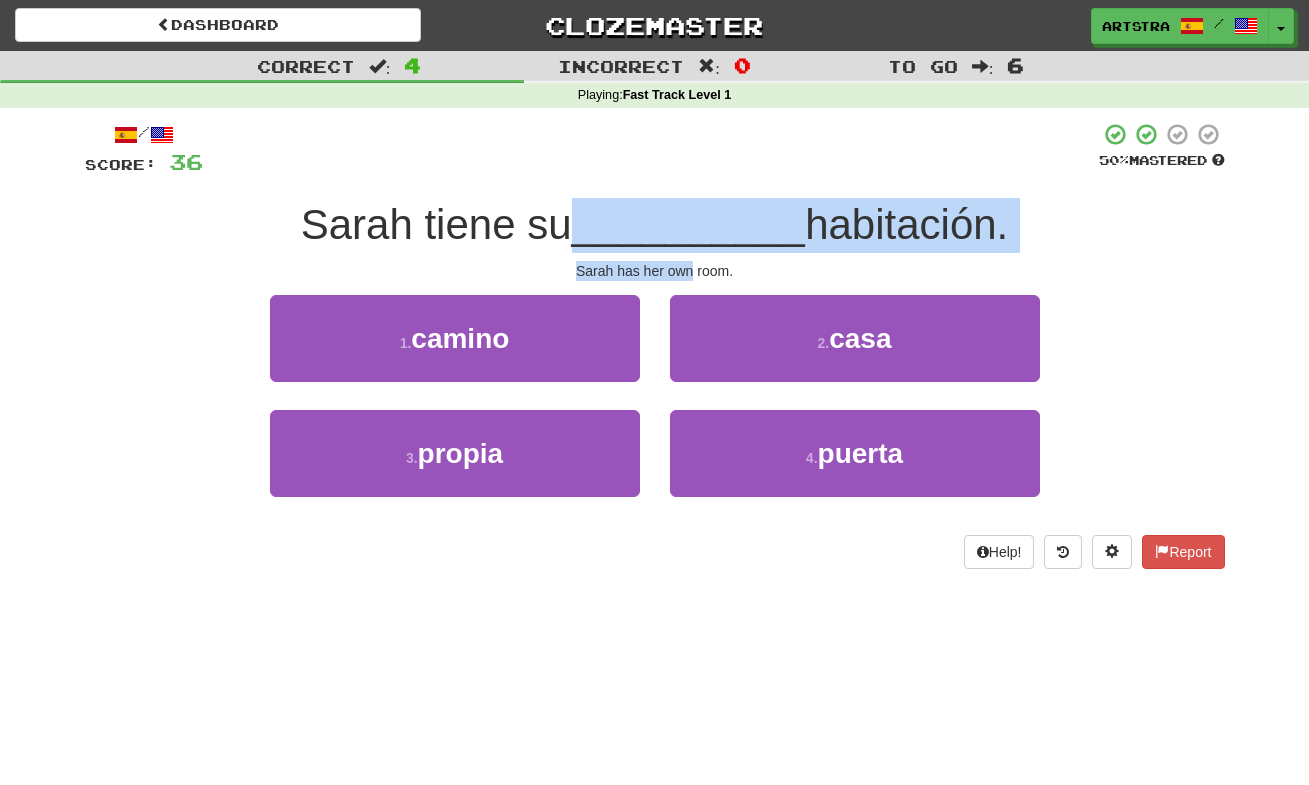 drag, startPoint x: 651, startPoint y: 215, endPoint x: 666, endPoint y: 260, distance: 47.434166 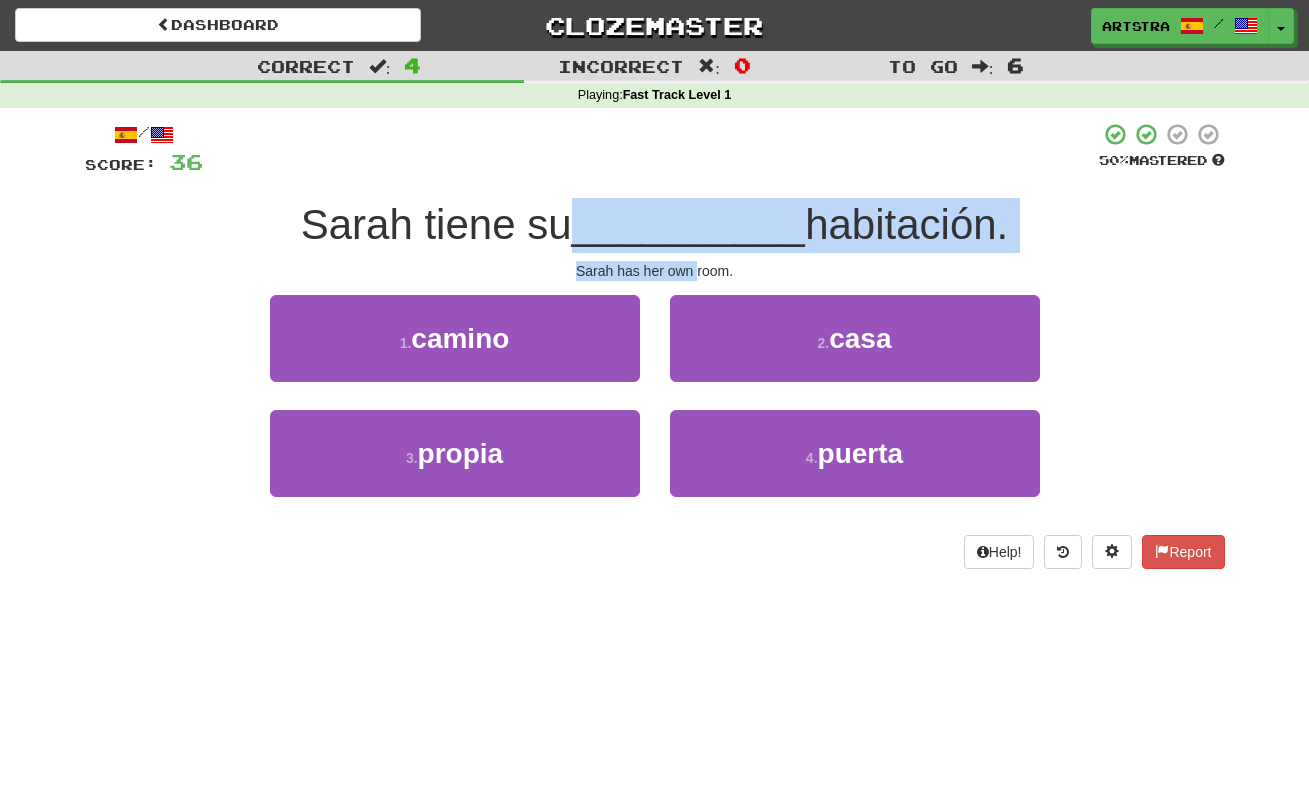 drag, startPoint x: 668, startPoint y: 221, endPoint x: 694, endPoint y: 266, distance: 51.971146 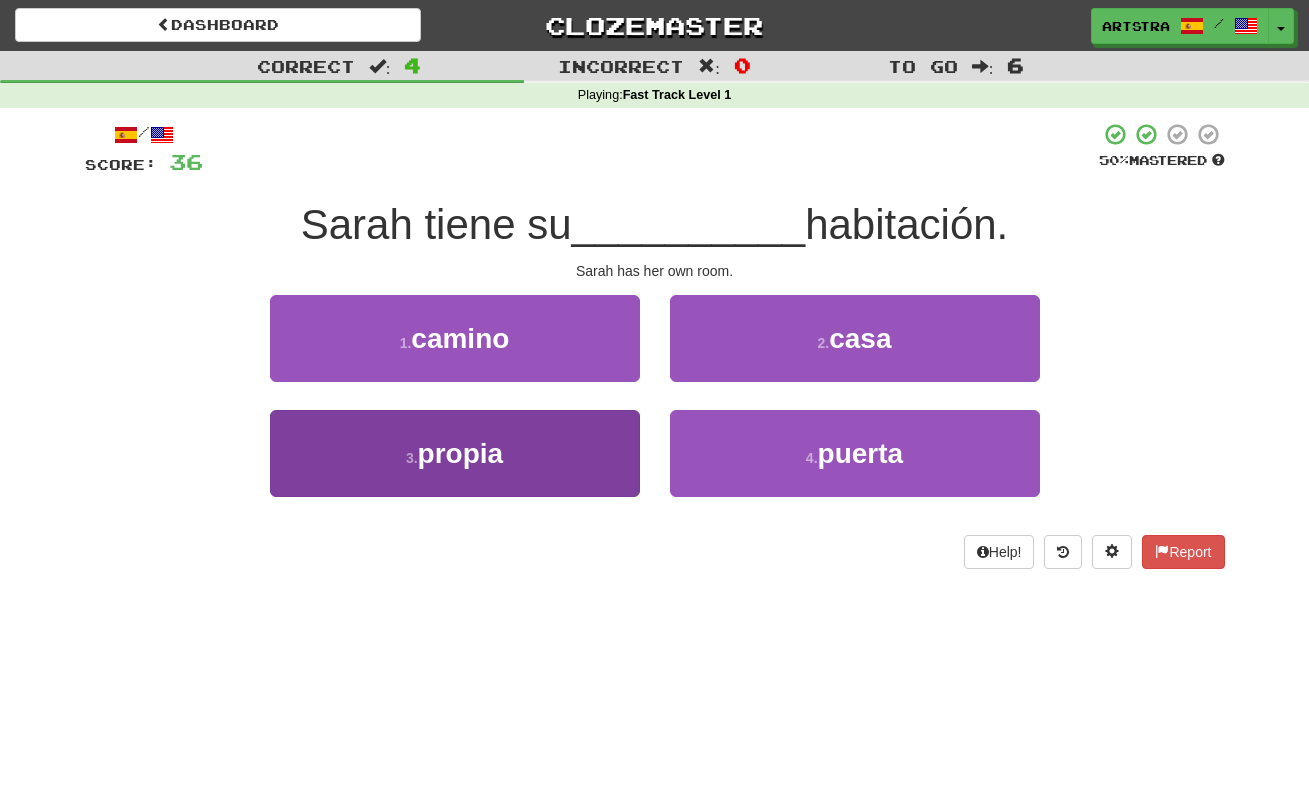 click on "3 .  propia" at bounding box center [455, 453] 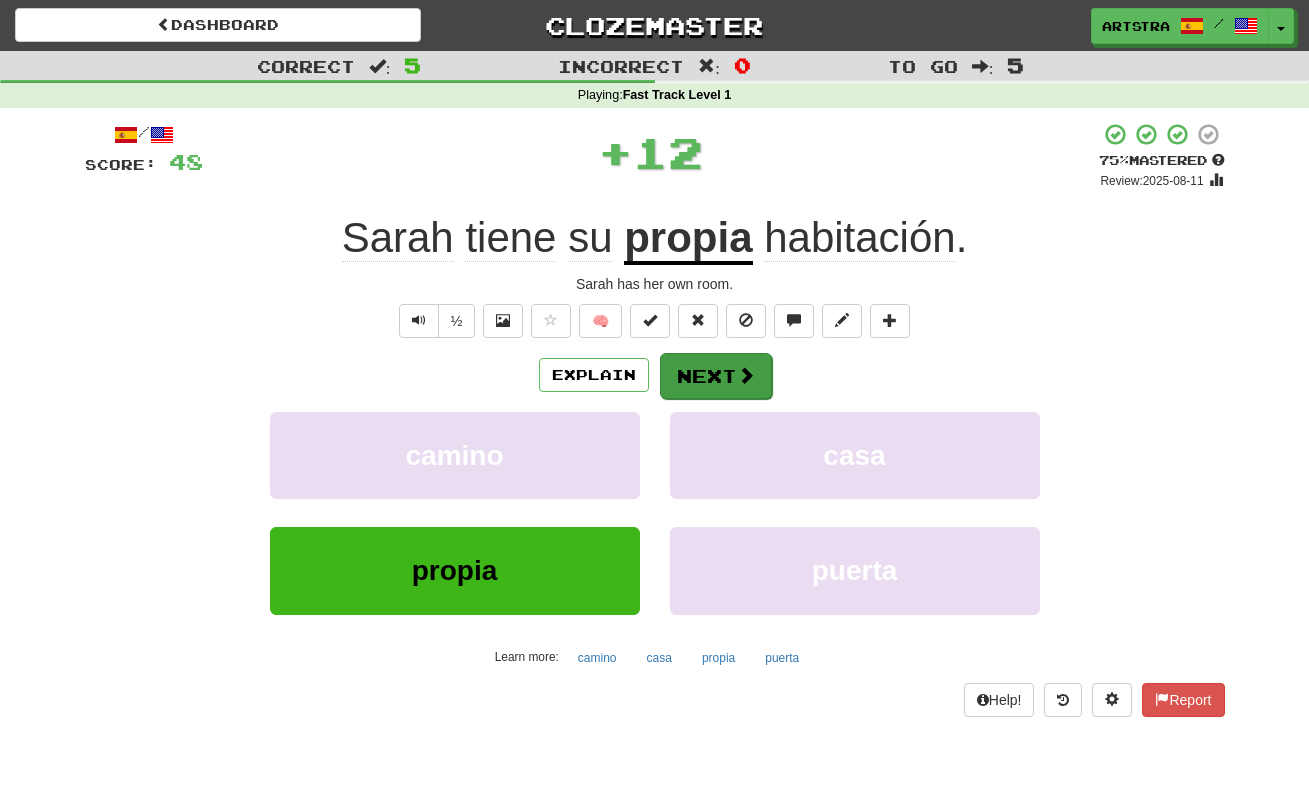 click on "Next" at bounding box center [716, 376] 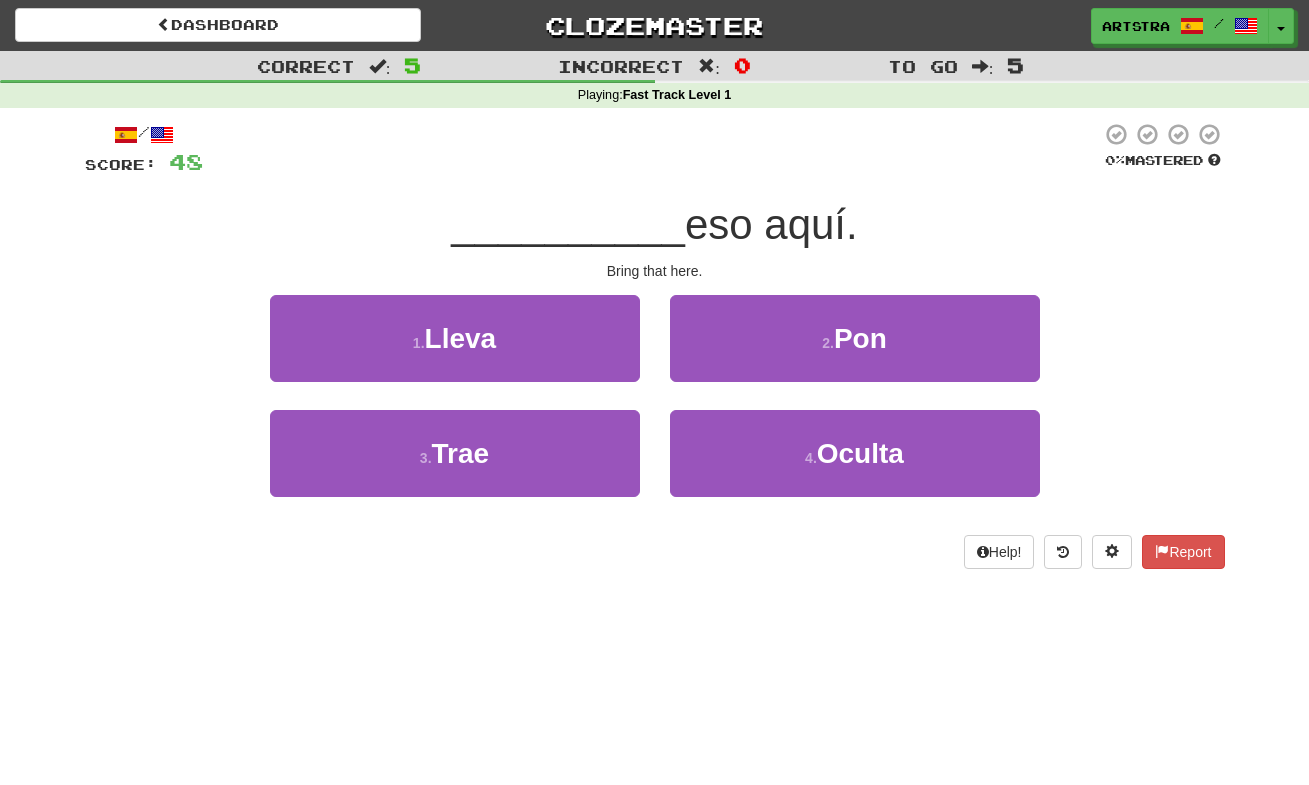 click on "eso aquí." at bounding box center [771, 224] 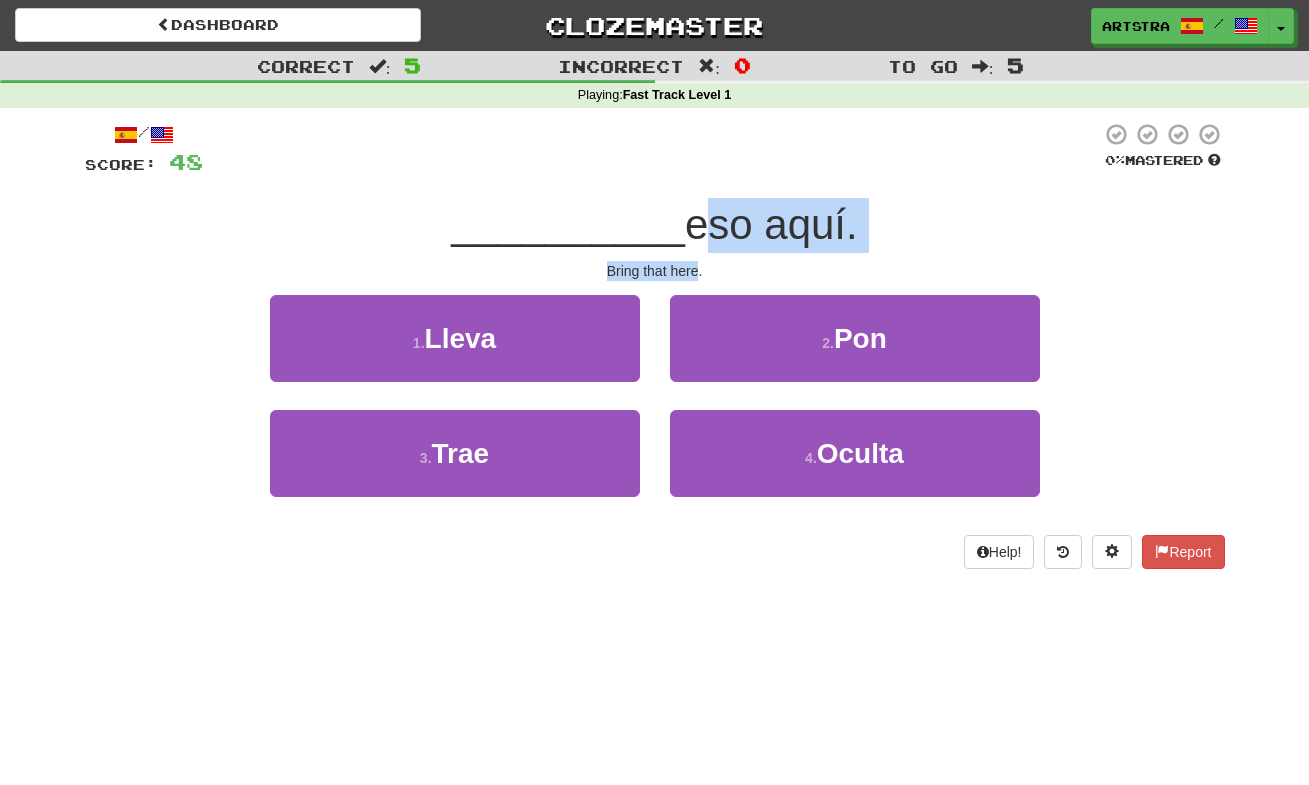click on "/  Score:   48 0 %  Mastered __________  eso aquí. Bring that here. 1 .  Lleva 2 .  Pon 3 .  Trae 4 .  Oculta  Help!  Report" at bounding box center (655, 345) 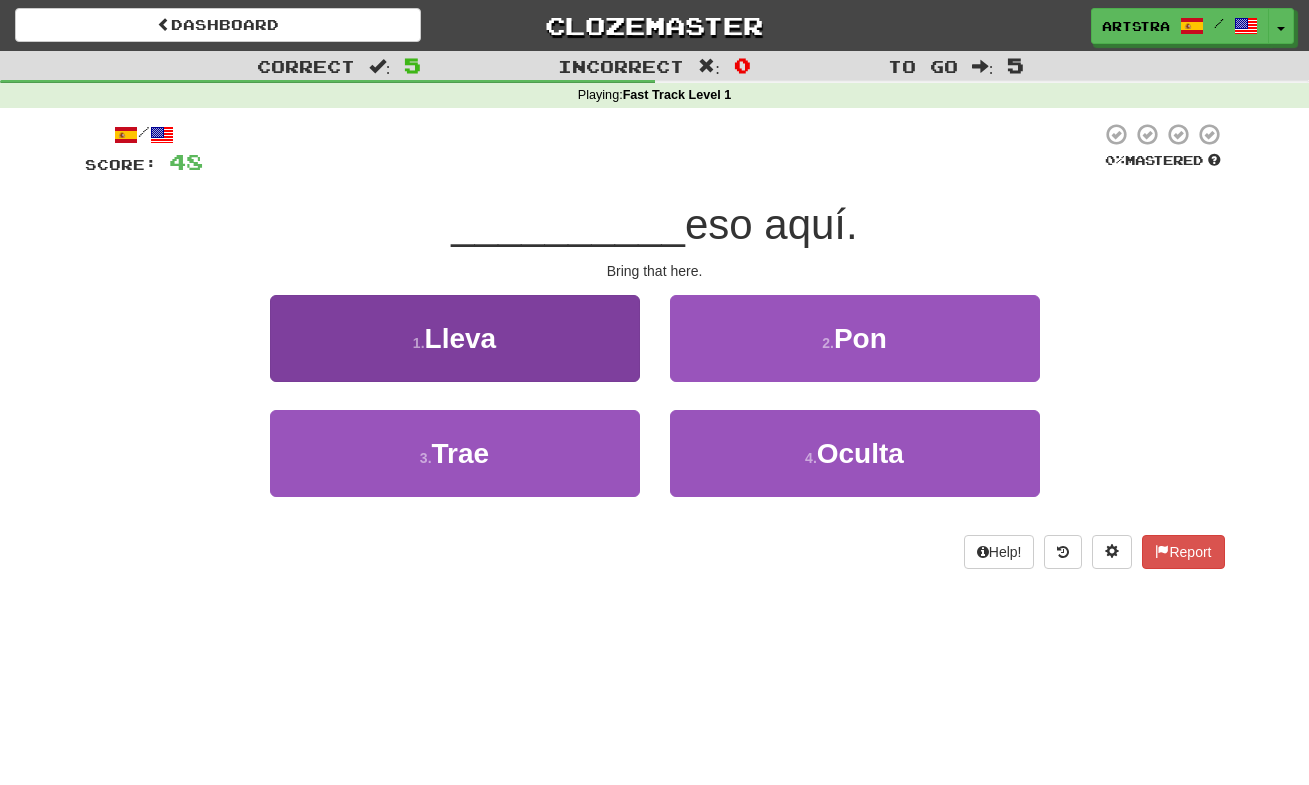 click on "1 .  Lleva" at bounding box center (455, 338) 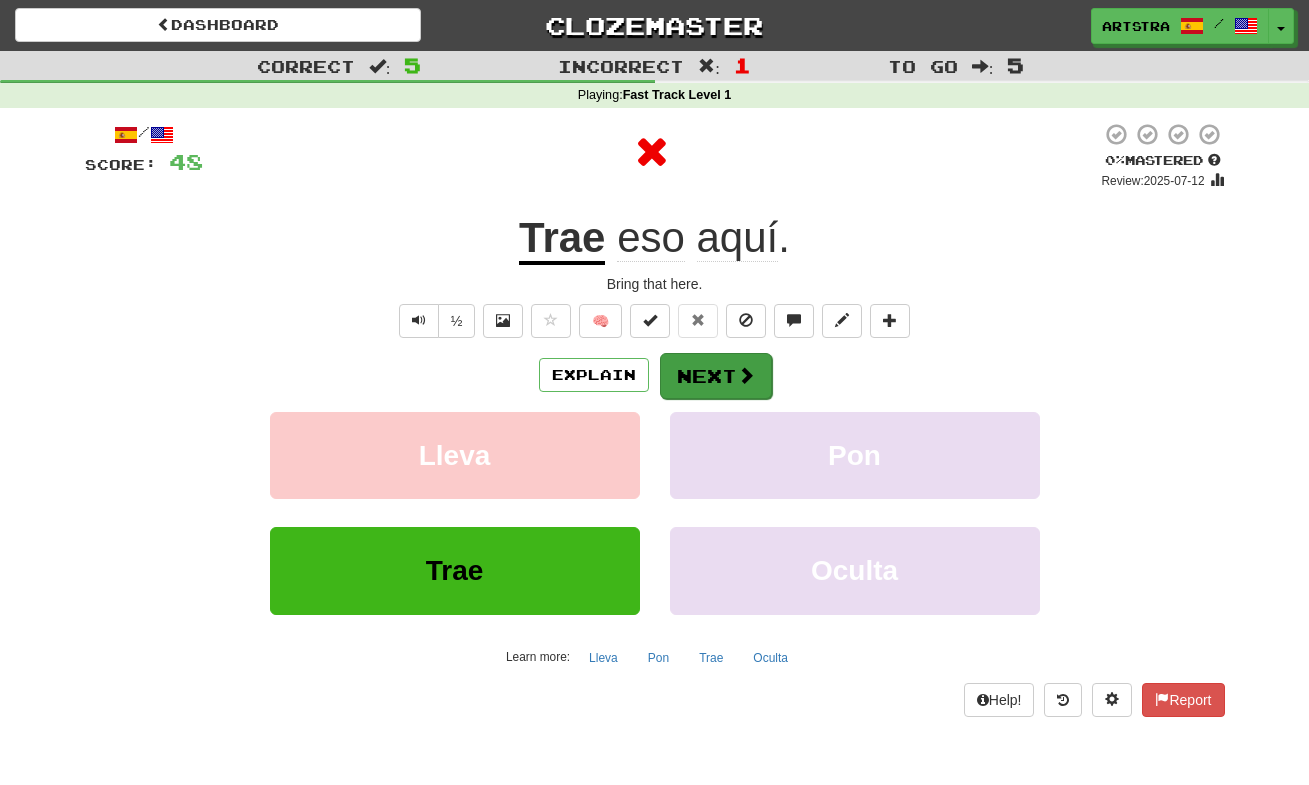 click on "Next" at bounding box center [716, 376] 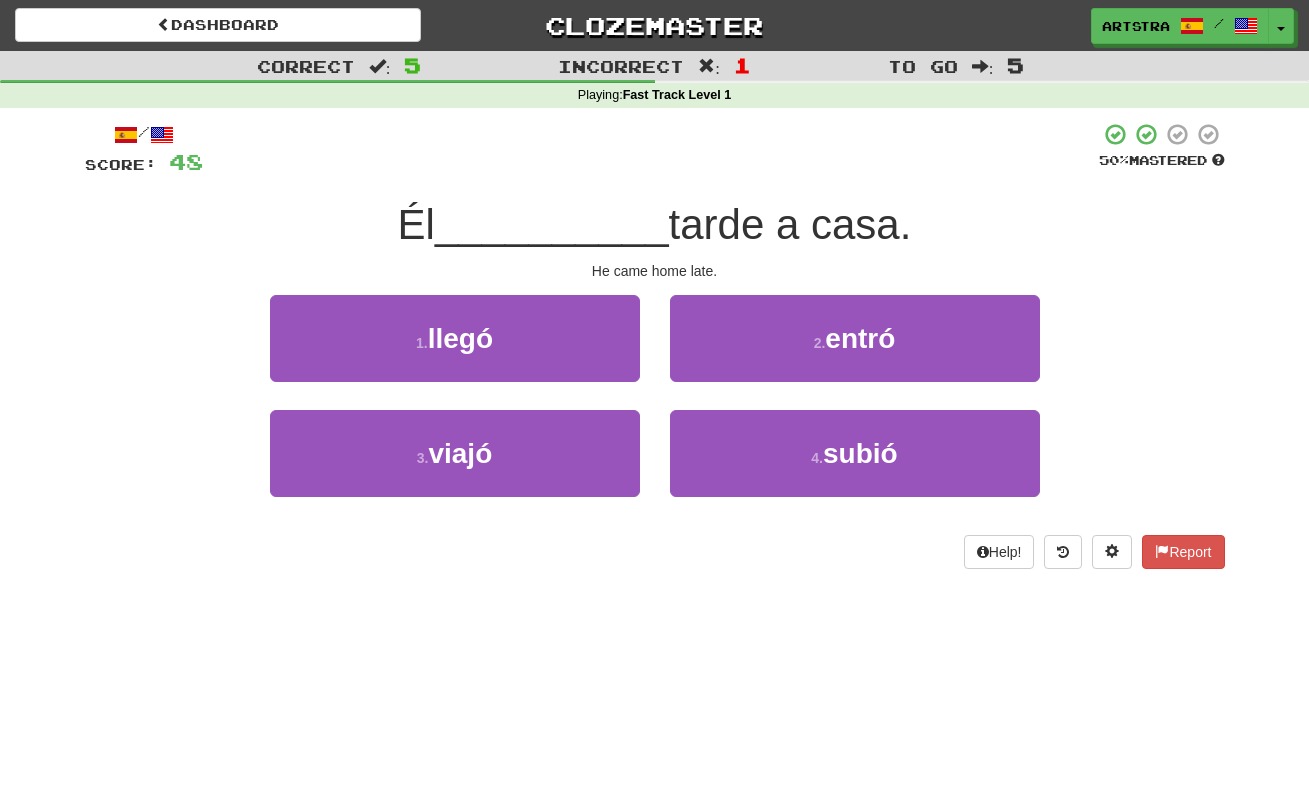 click on "tarde a casa." at bounding box center (790, 224) 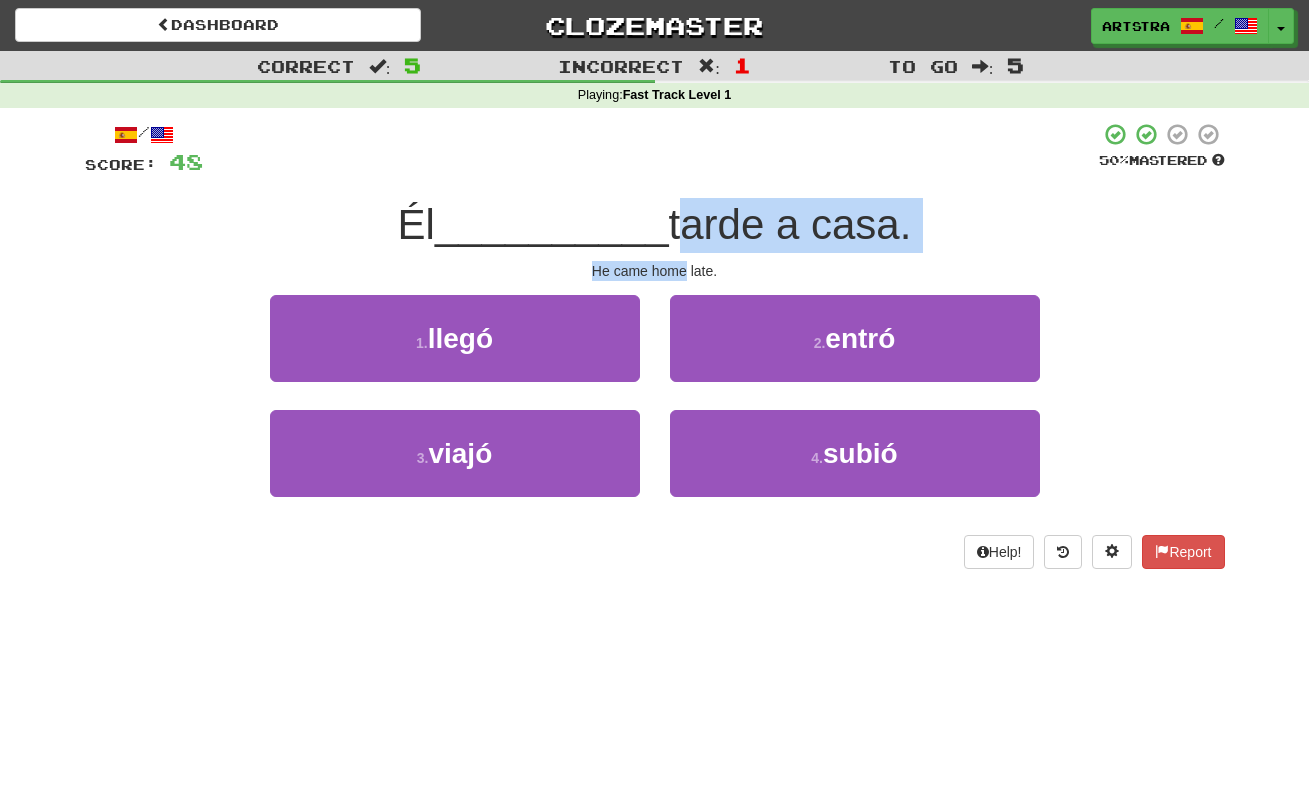 drag, startPoint x: 663, startPoint y: 212, endPoint x: 683, endPoint y: 258, distance: 50.159744 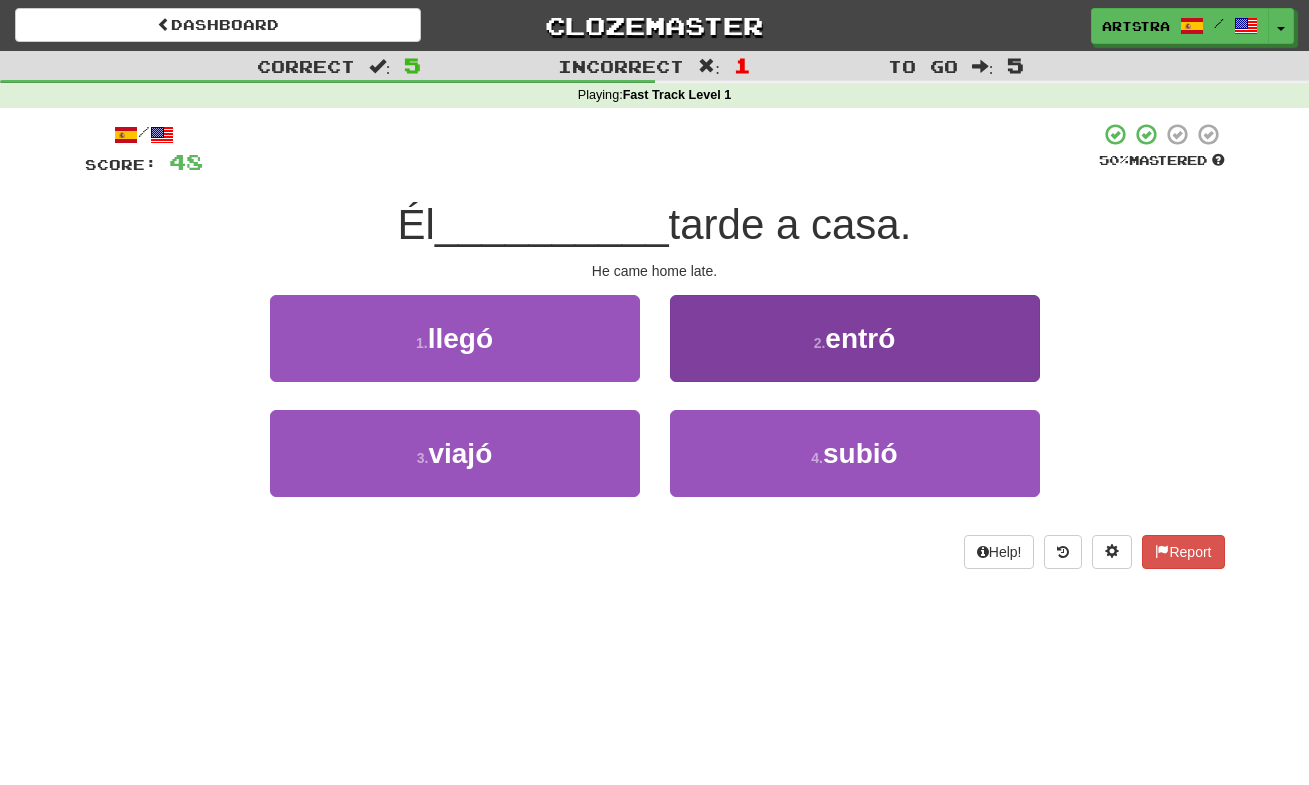 click on "2 .  entró" at bounding box center (855, 338) 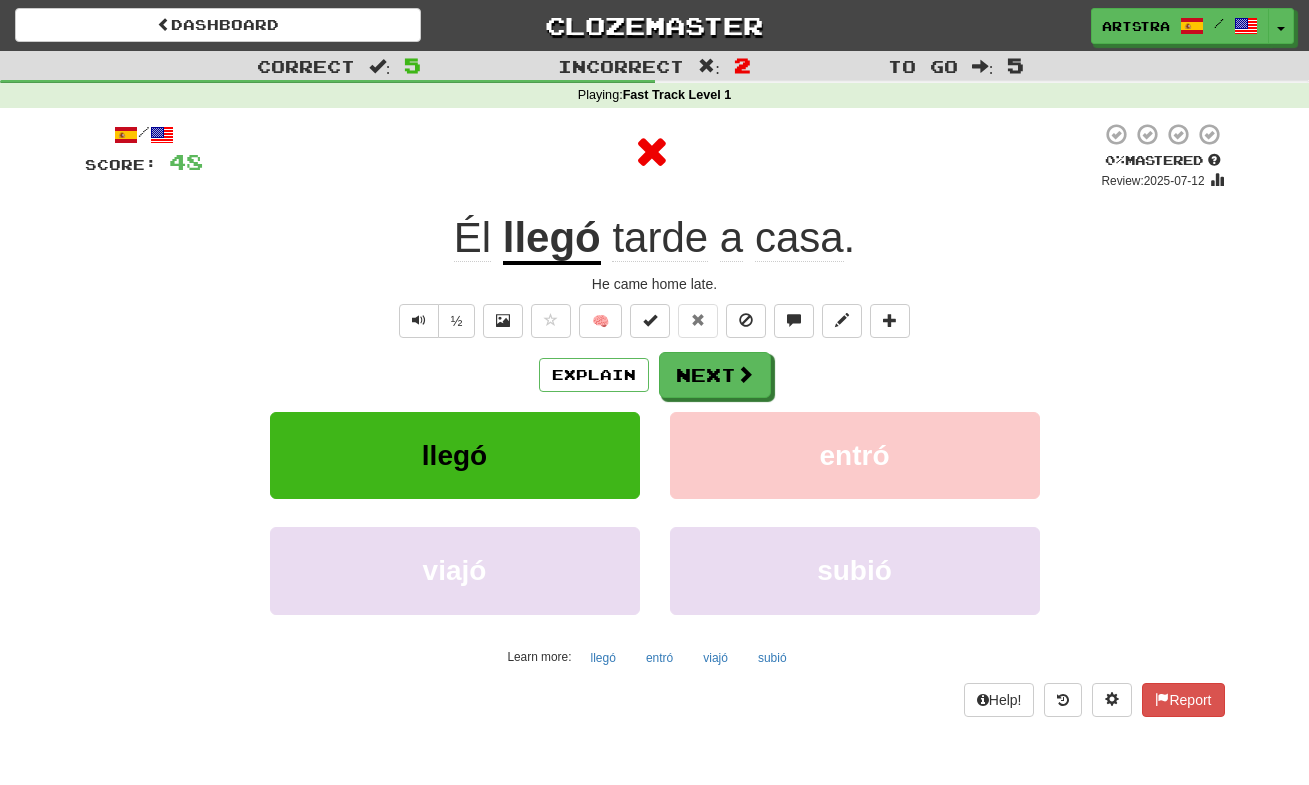 click on "llegó" at bounding box center [552, 239] 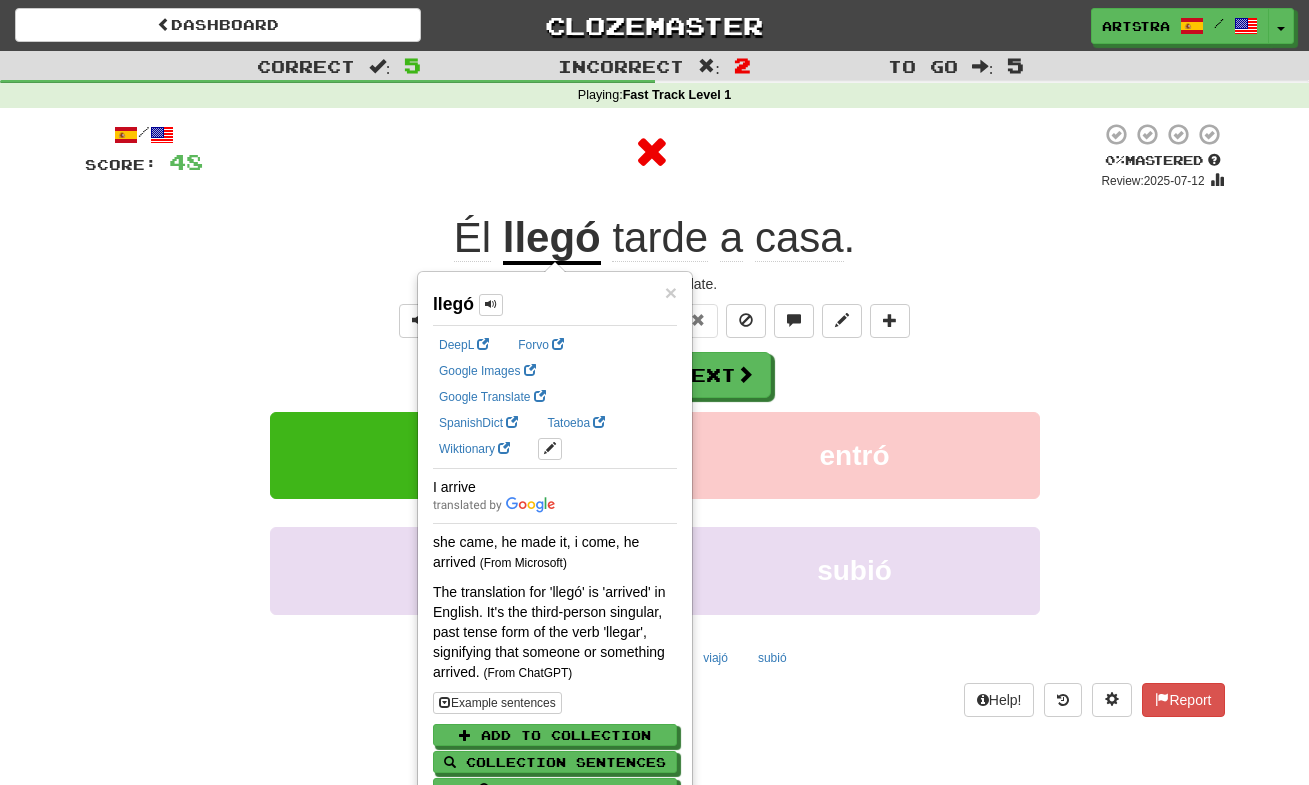 click on "casa" at bounding box center (799, 238) 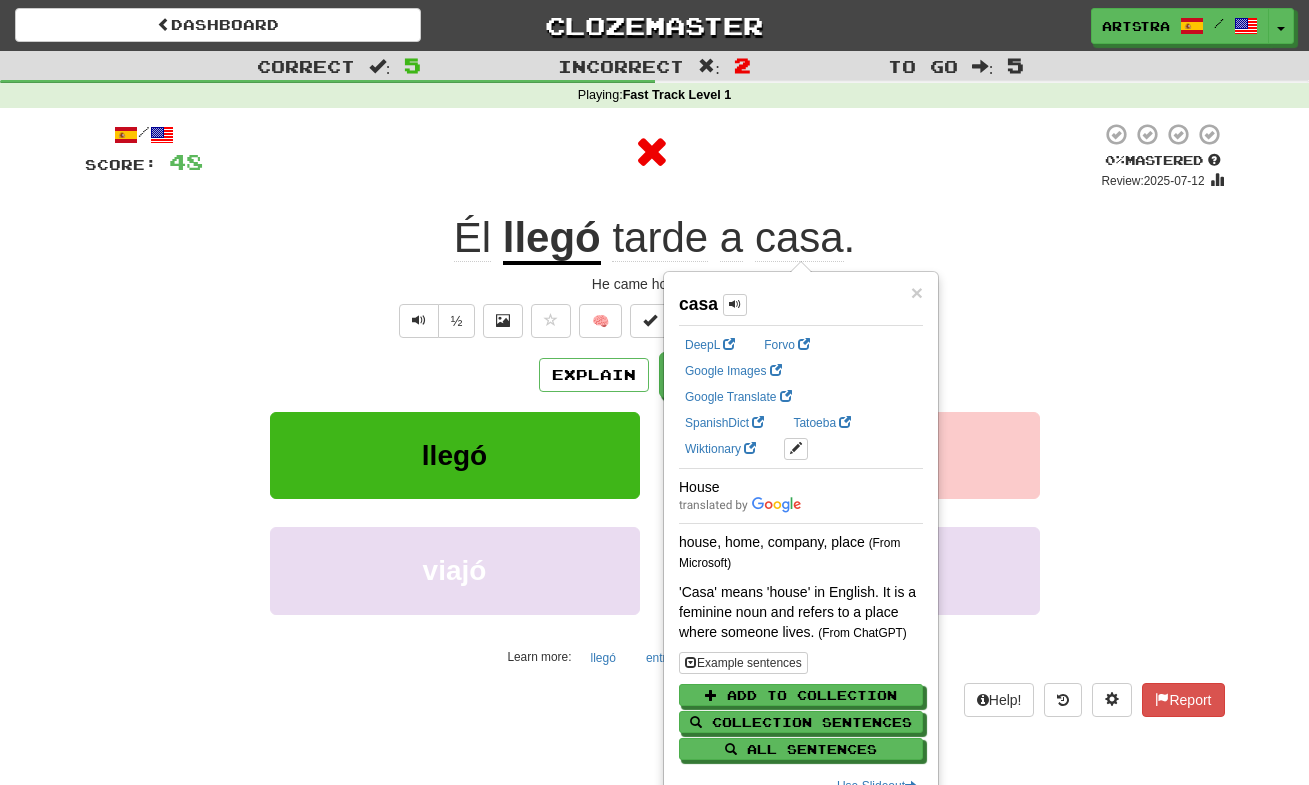 click at bounding box center [652, 152] 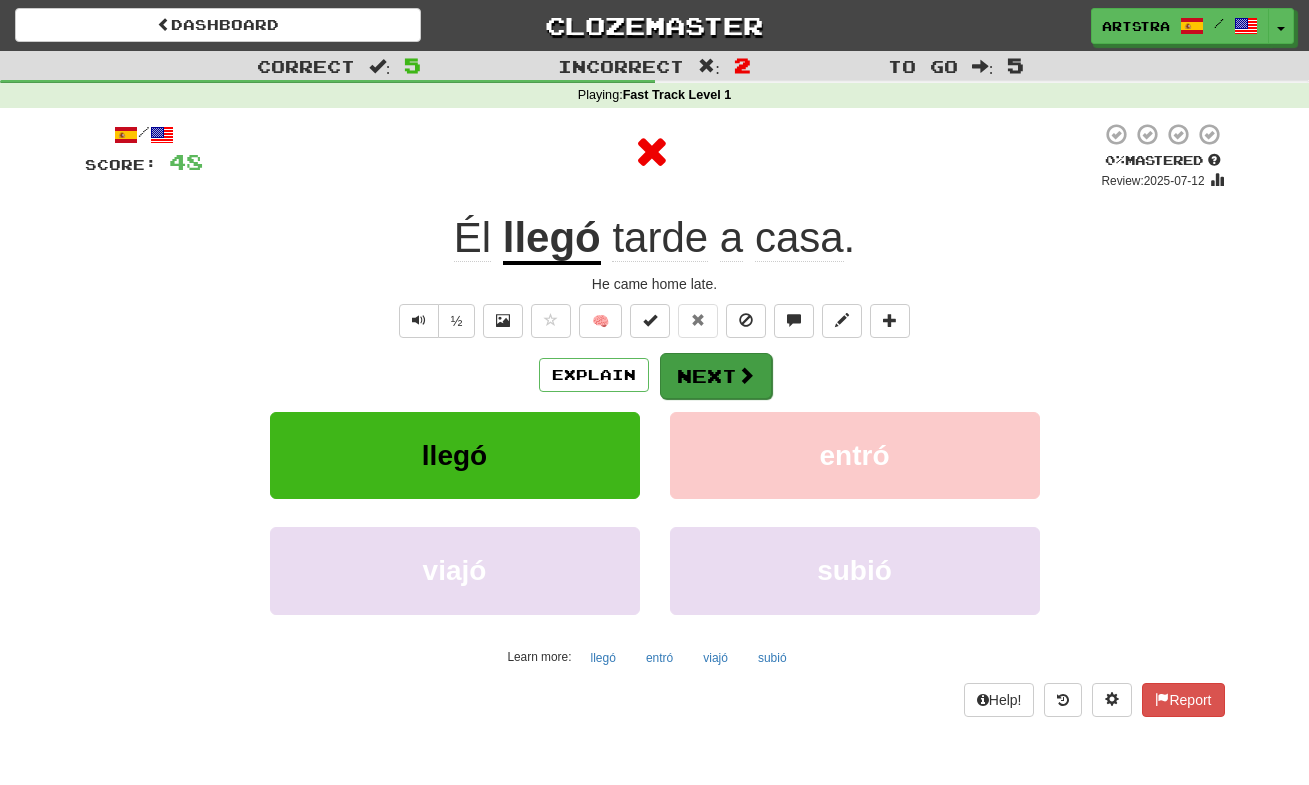 click at bounding box center (746, 375) 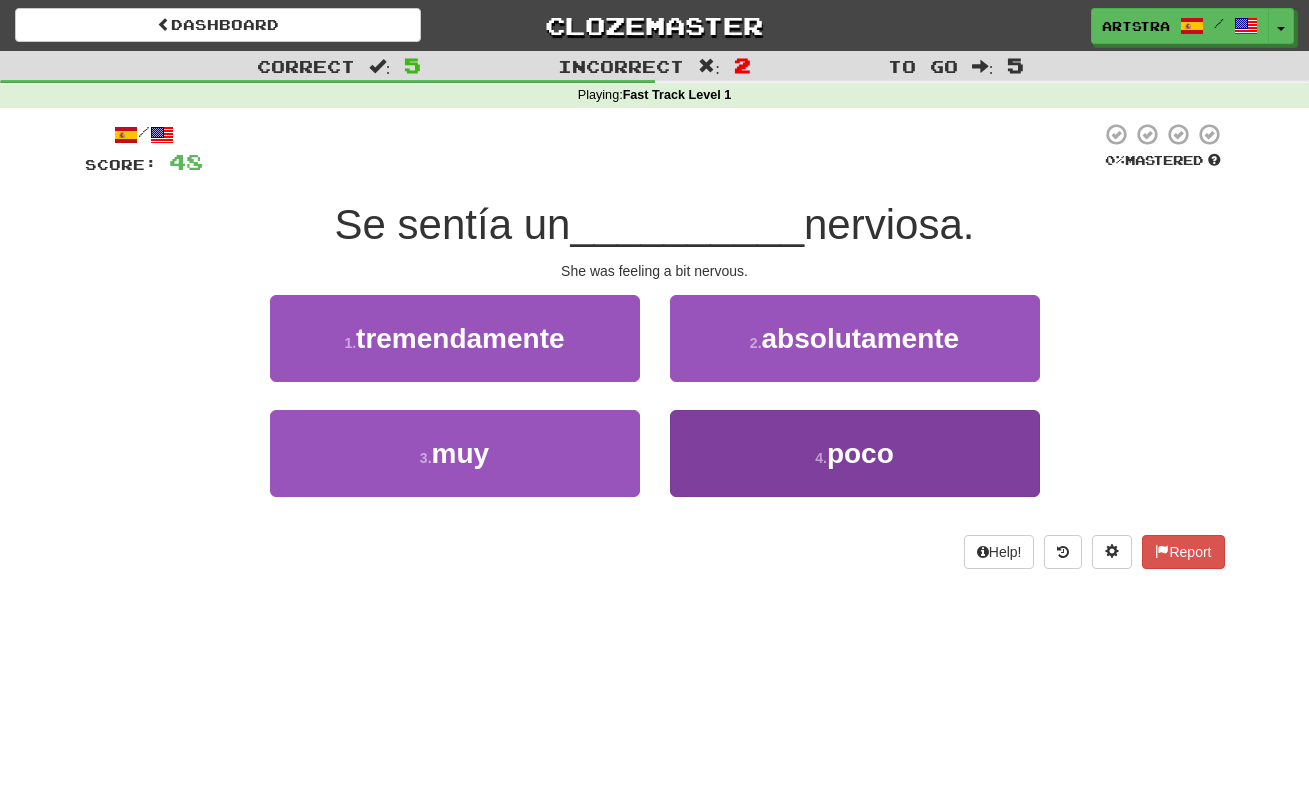 click on "4 .  poco" at bounding box center [855, 453] 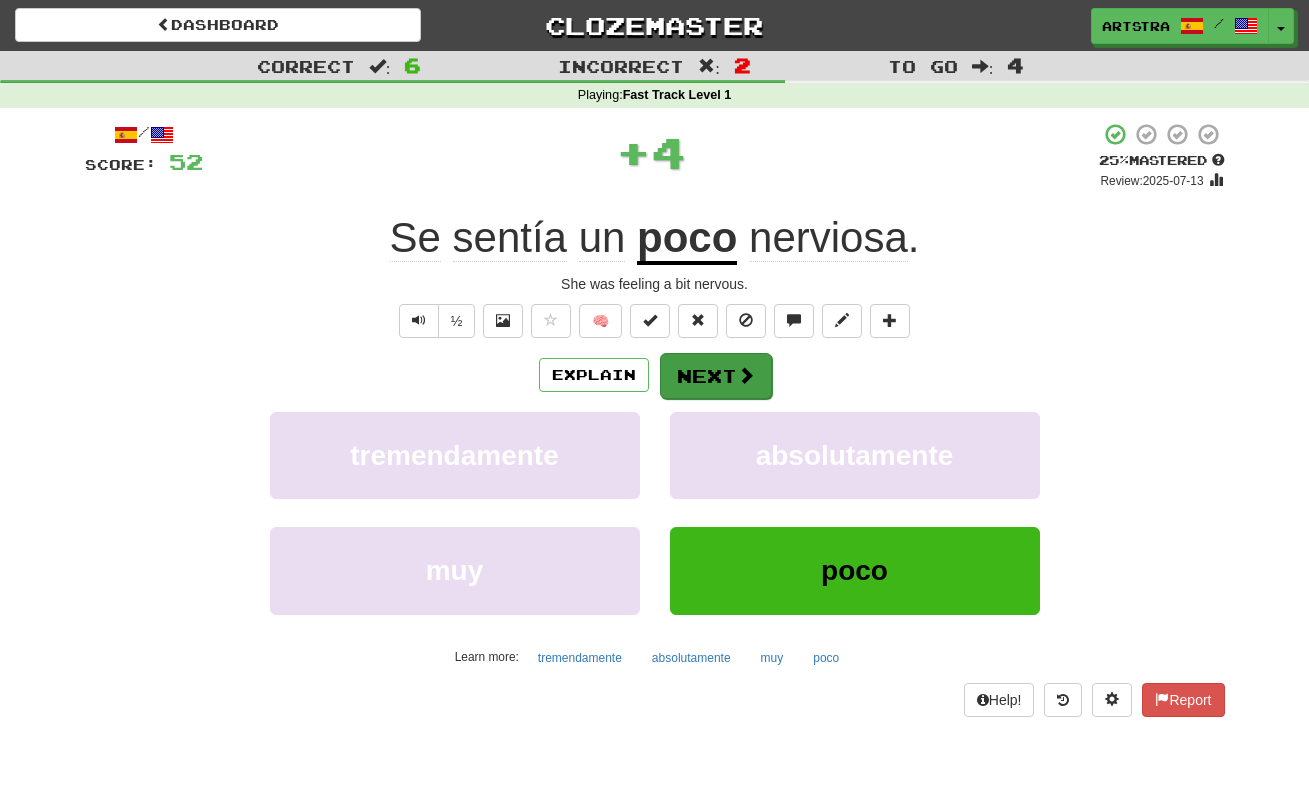 click on "Next" at bounding box center [716, 376] 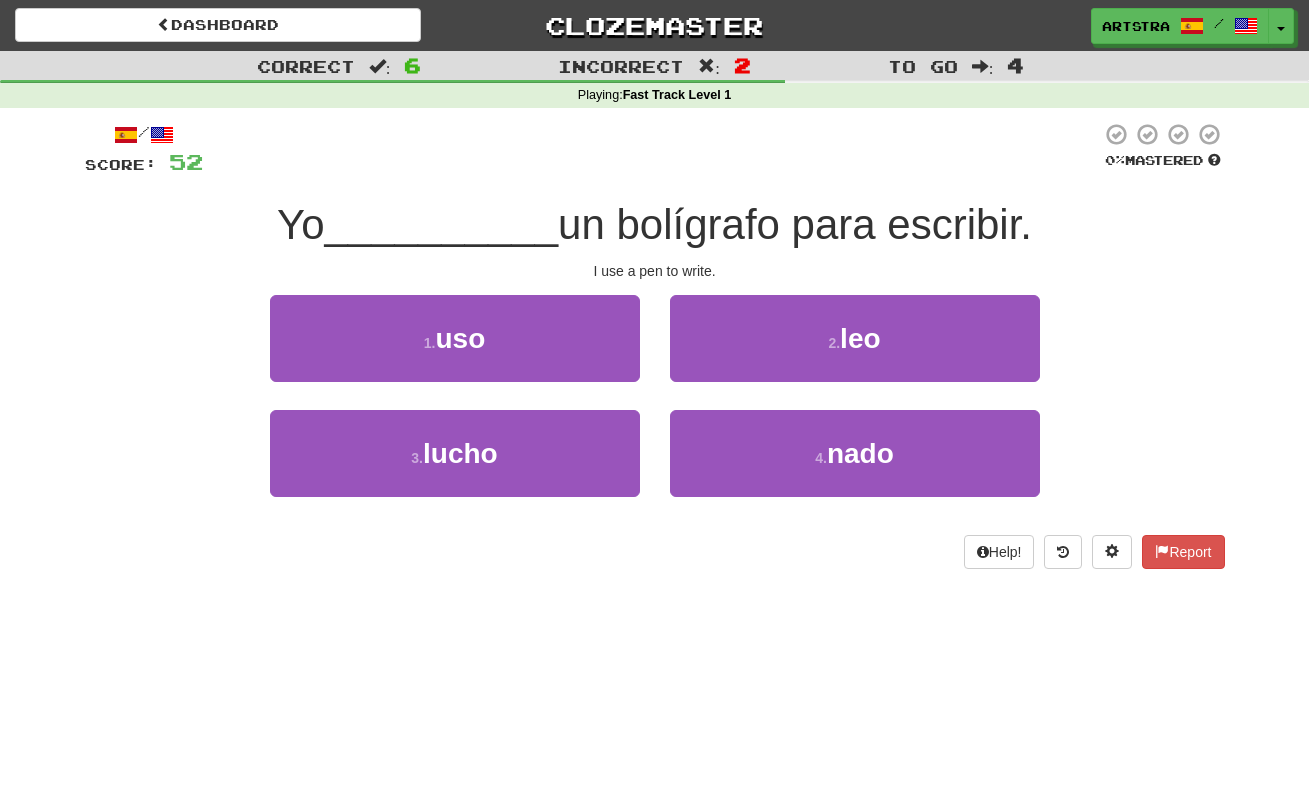 click on "un bolígrafo para escribir." at bounding box center [795, 224] 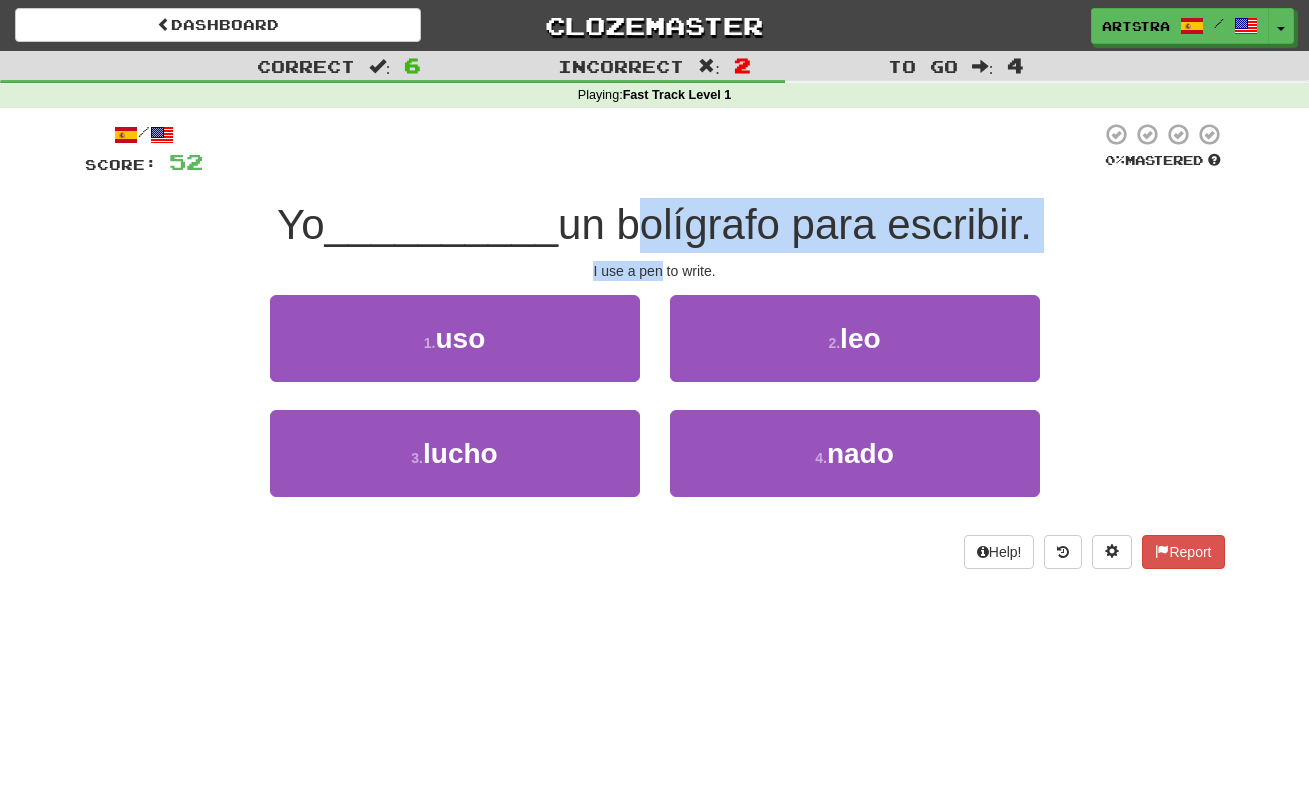 drag, startPoint x: 650, startPoint y: 241, endPoint x: 657, endPoint y: 262, distance: 22.135944 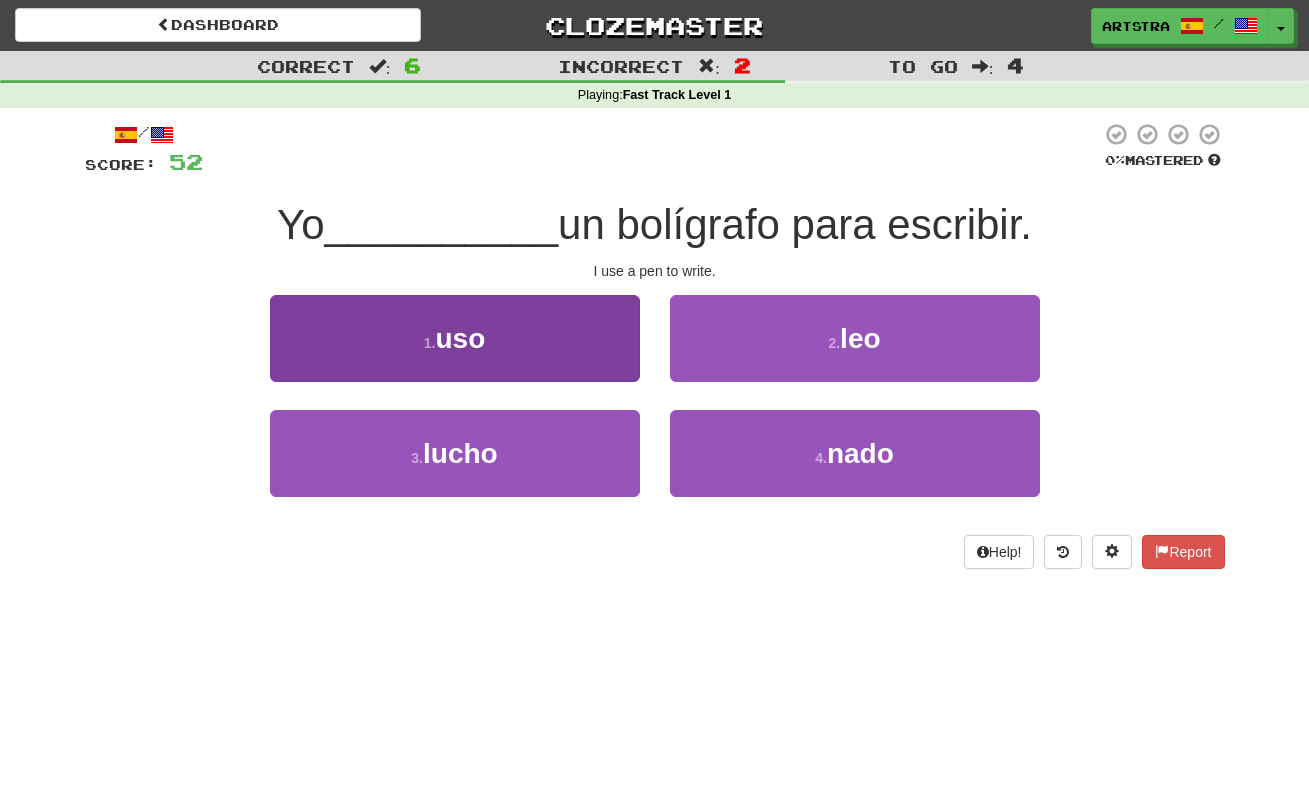 click on "1 .  uso" at bounding box center (455, 338) 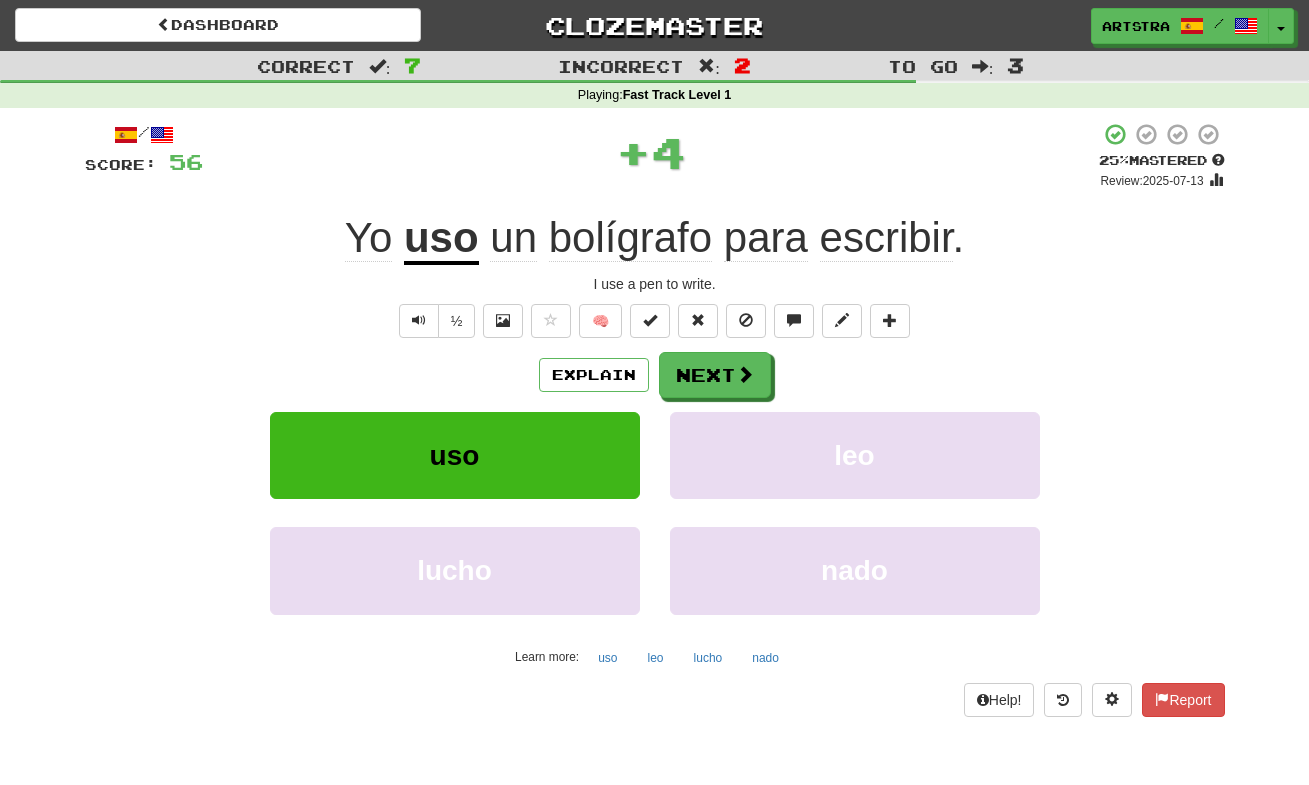 click on "un   bolígrafo   para   escribir ." at bounding box center (722, 238) 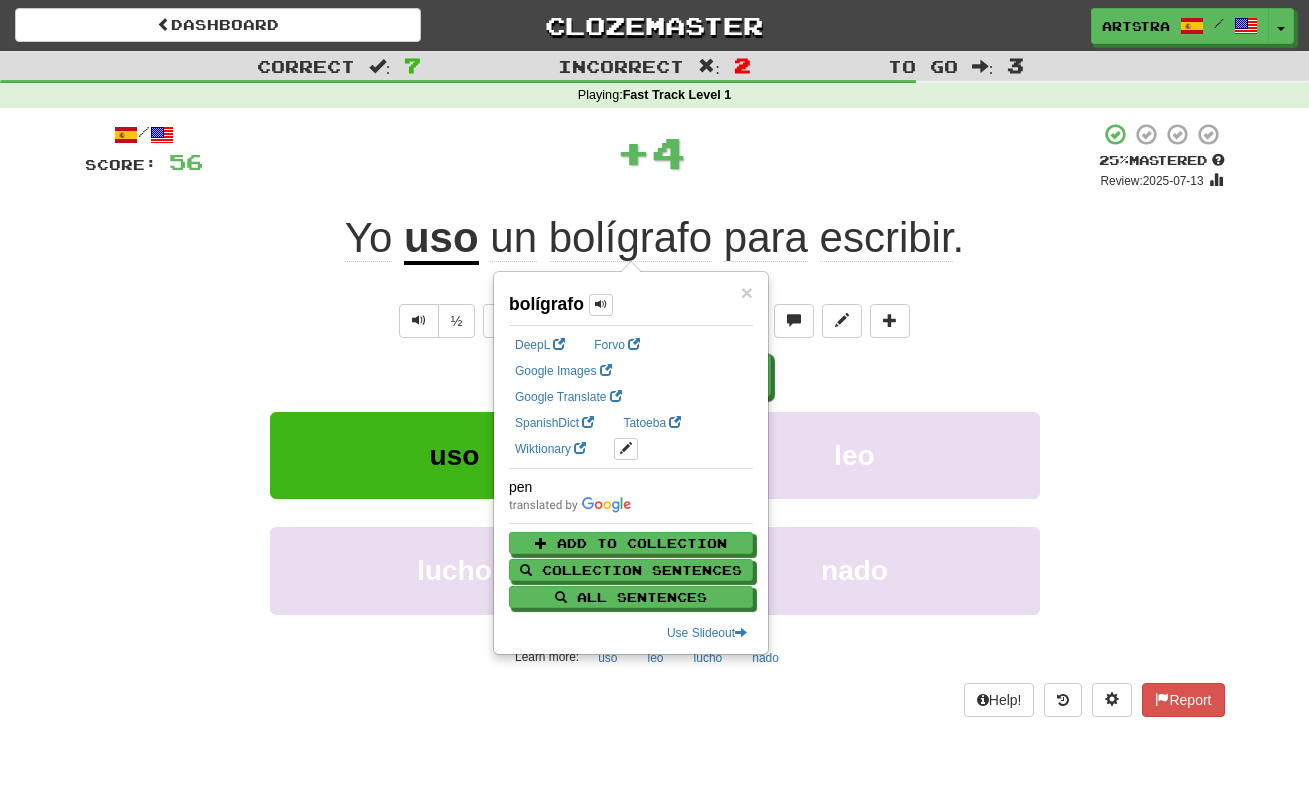 click on "/  Score:   56 + 4 25 %  Mastered Review:  2025-07-13 Yo   uso   un   bolígrafo   para   escribir . I use a pen to write. ½ 🧠 Explain Next uso leo lucho nado Learn more: uso leo lucho nado  Help!  Report" at bounding box center [655, 419] 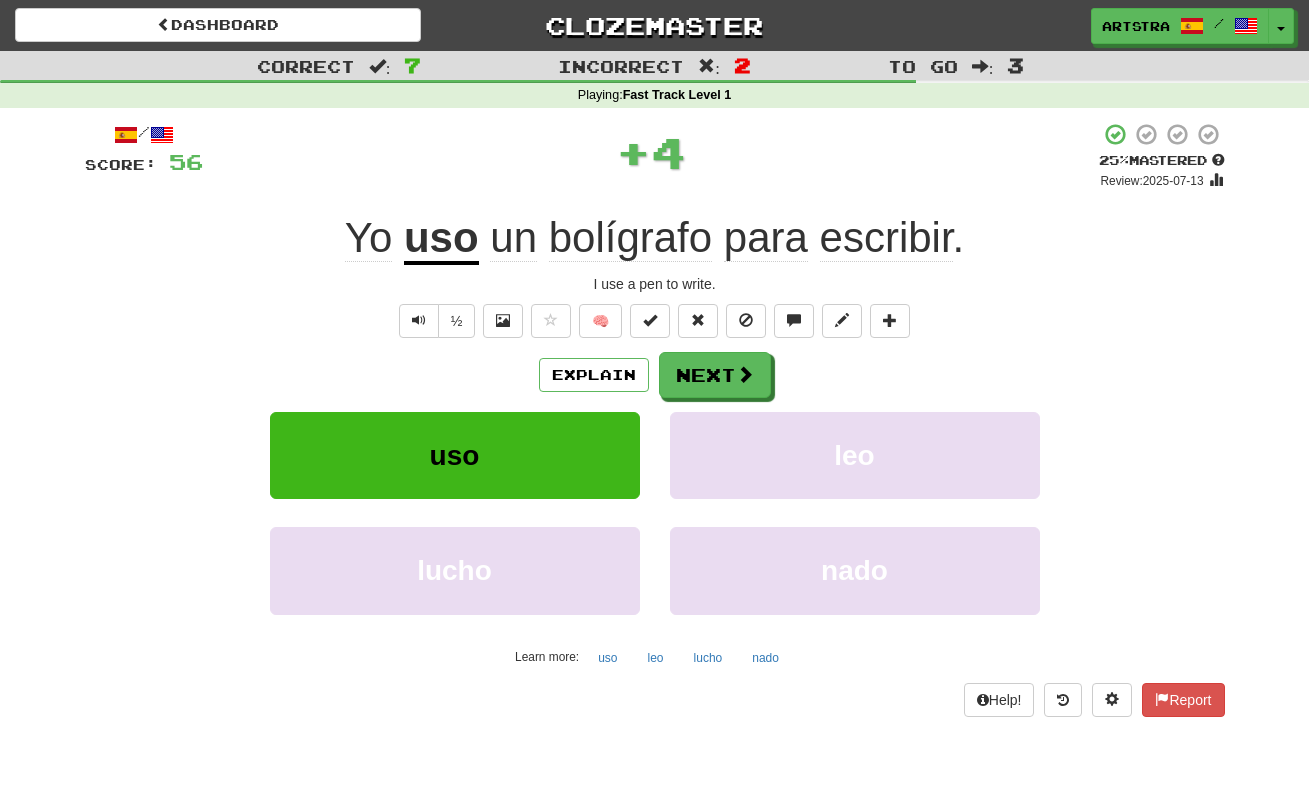 click on "escribir" at bounding box center (886, 238) 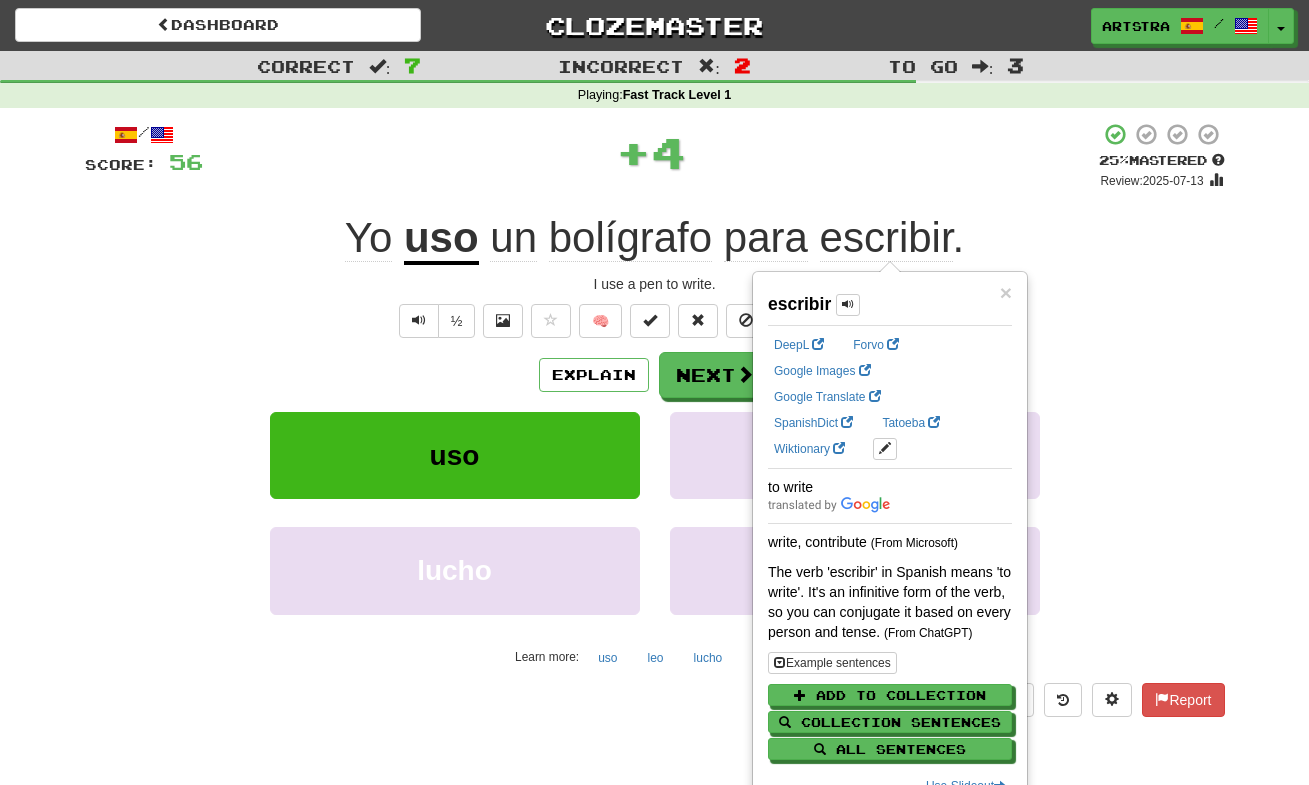 click on "+ 4" at bounding box center (651, 156) 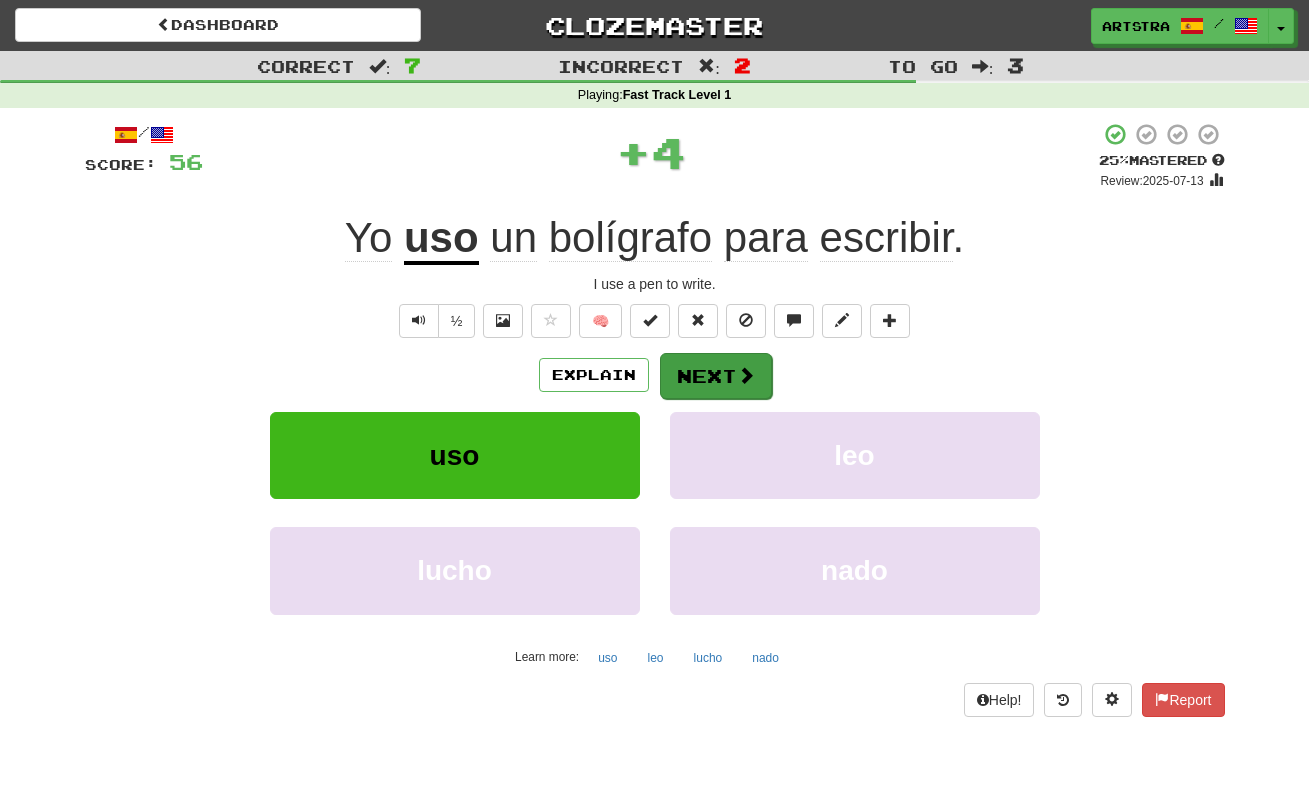 click on "Next" at bounding box center [716, 376] 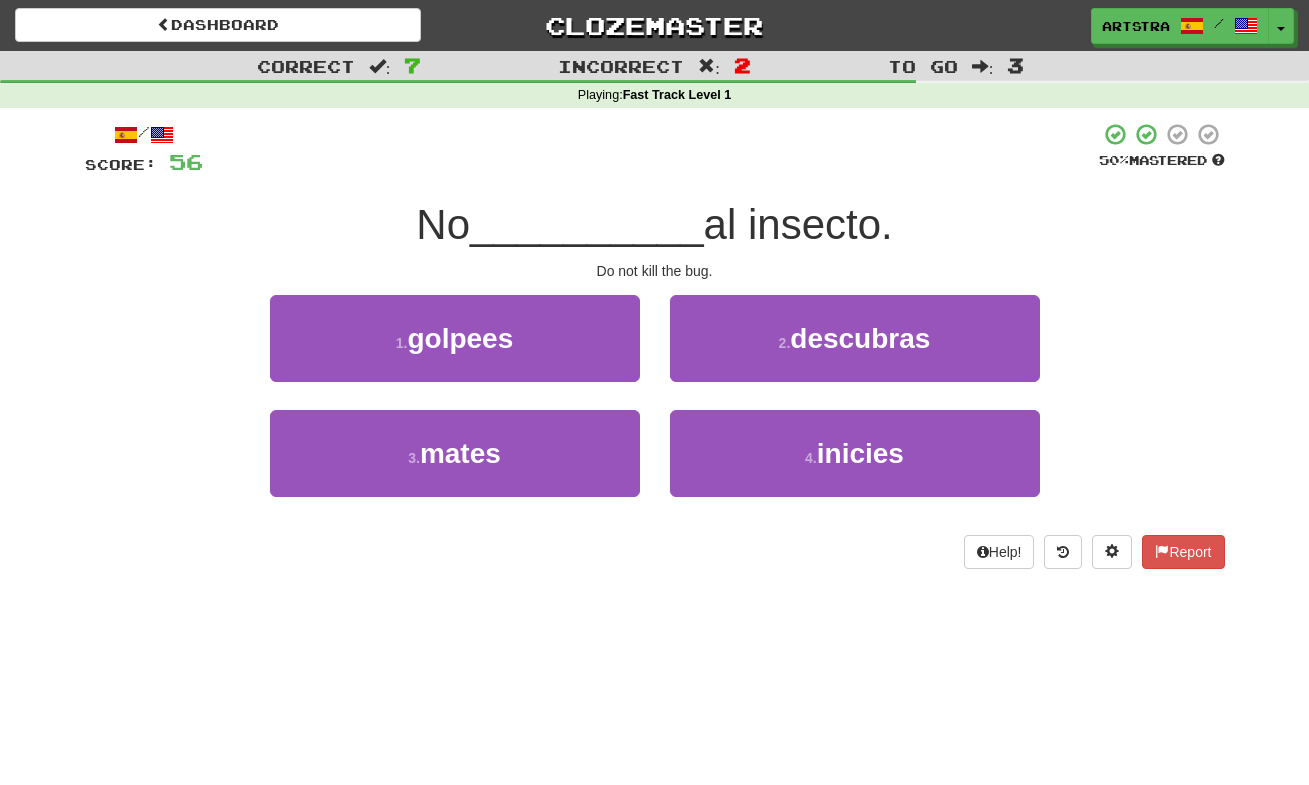 click on "__________" at bounding box center [587, 224] 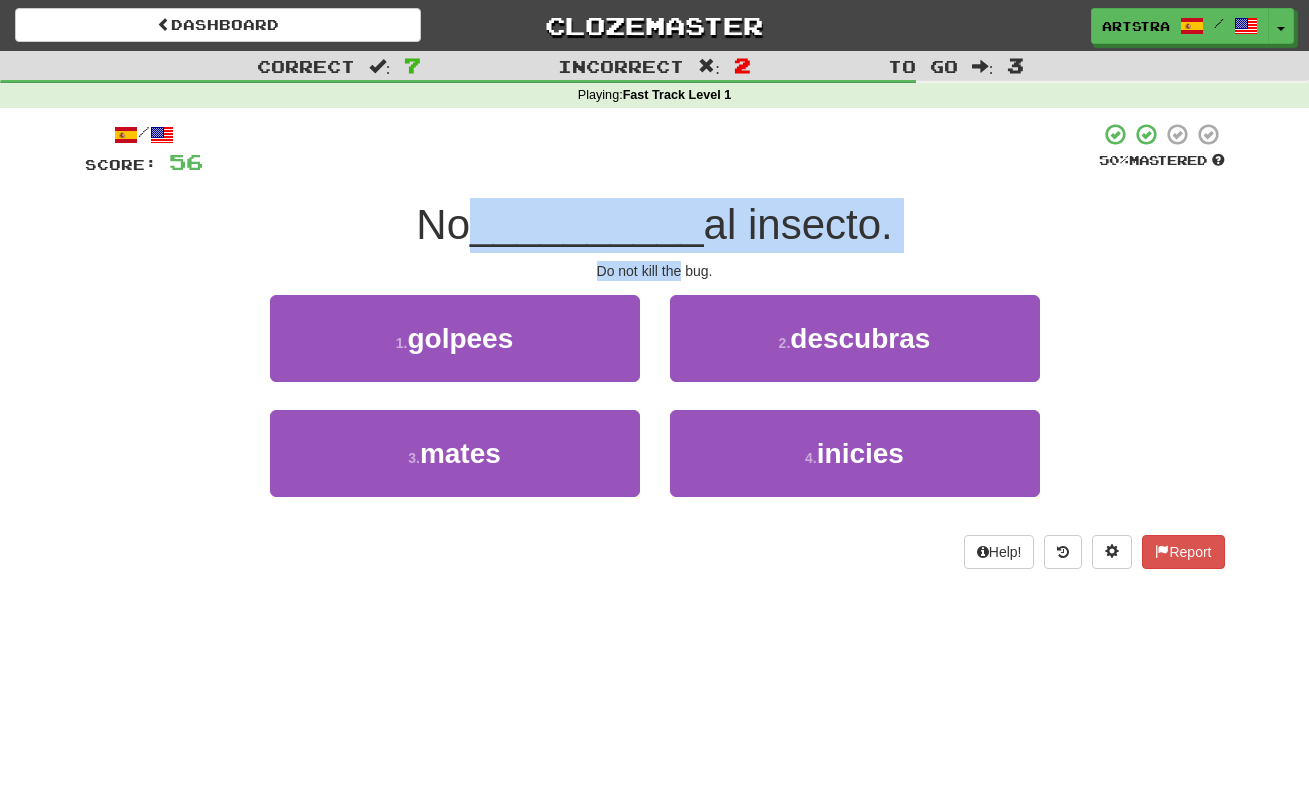drag, startPoint x: 650, startPoint y: 210, endPoint x: 665, endPoint y: 263, distance: 55.081757 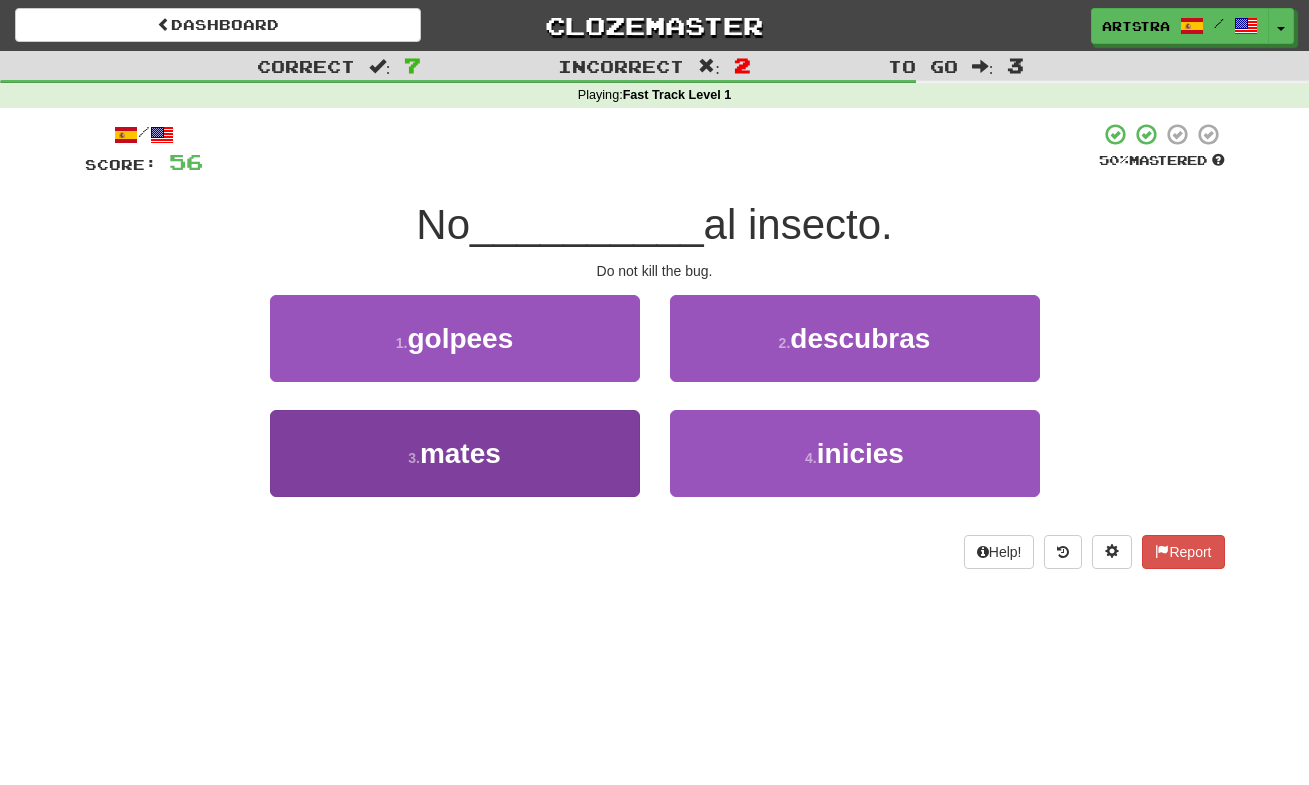click on "3 .  mates" at bounding box center (455, 453) 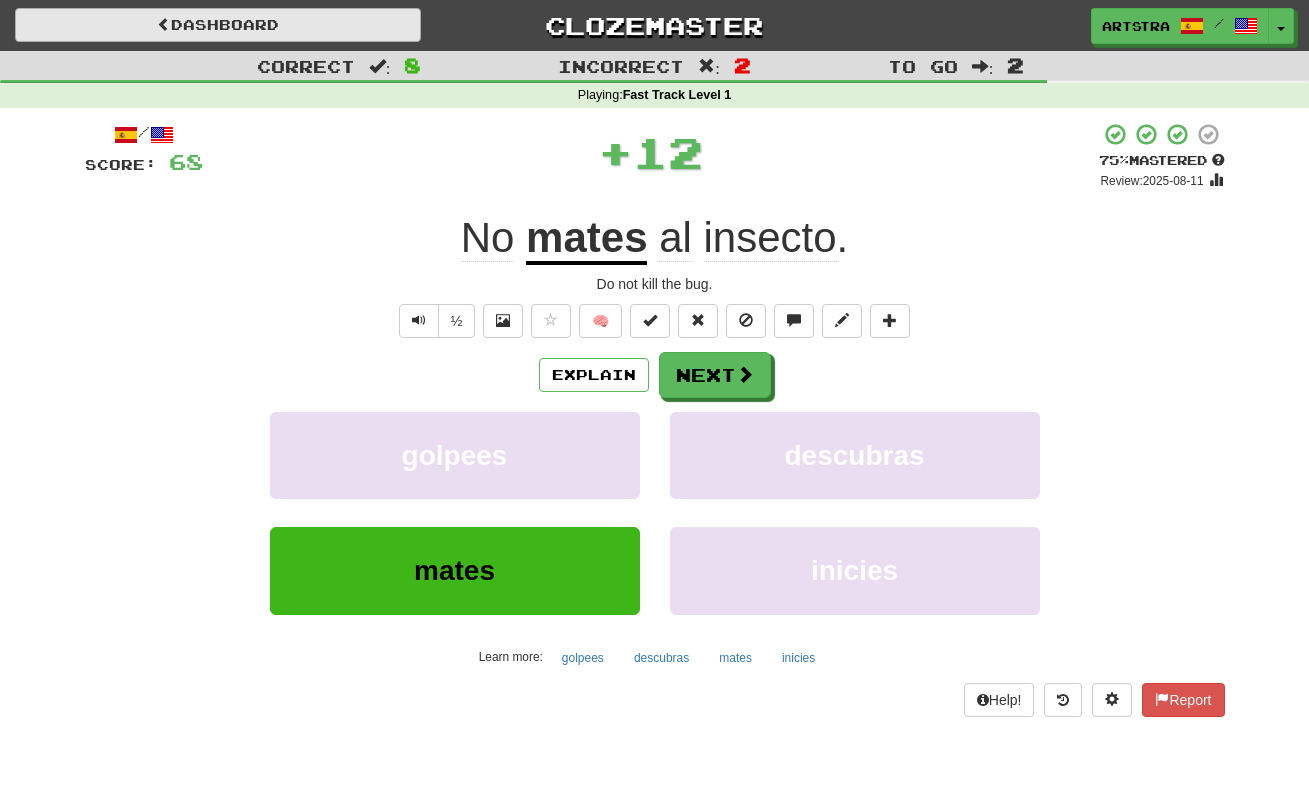 click on "Dashboard" at bounding box center (218, 25) 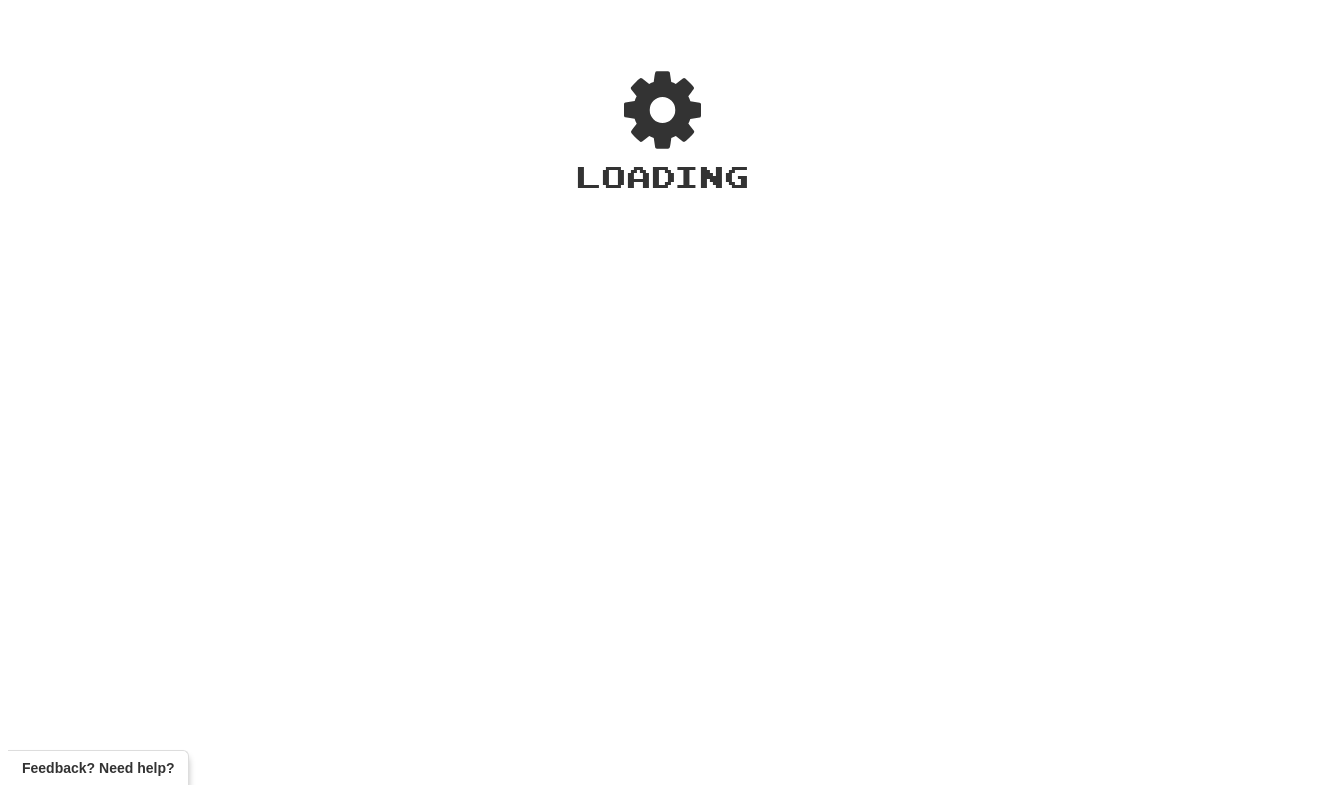 scroll, scrollTop: 0, scrollLeft: 0, axis: both 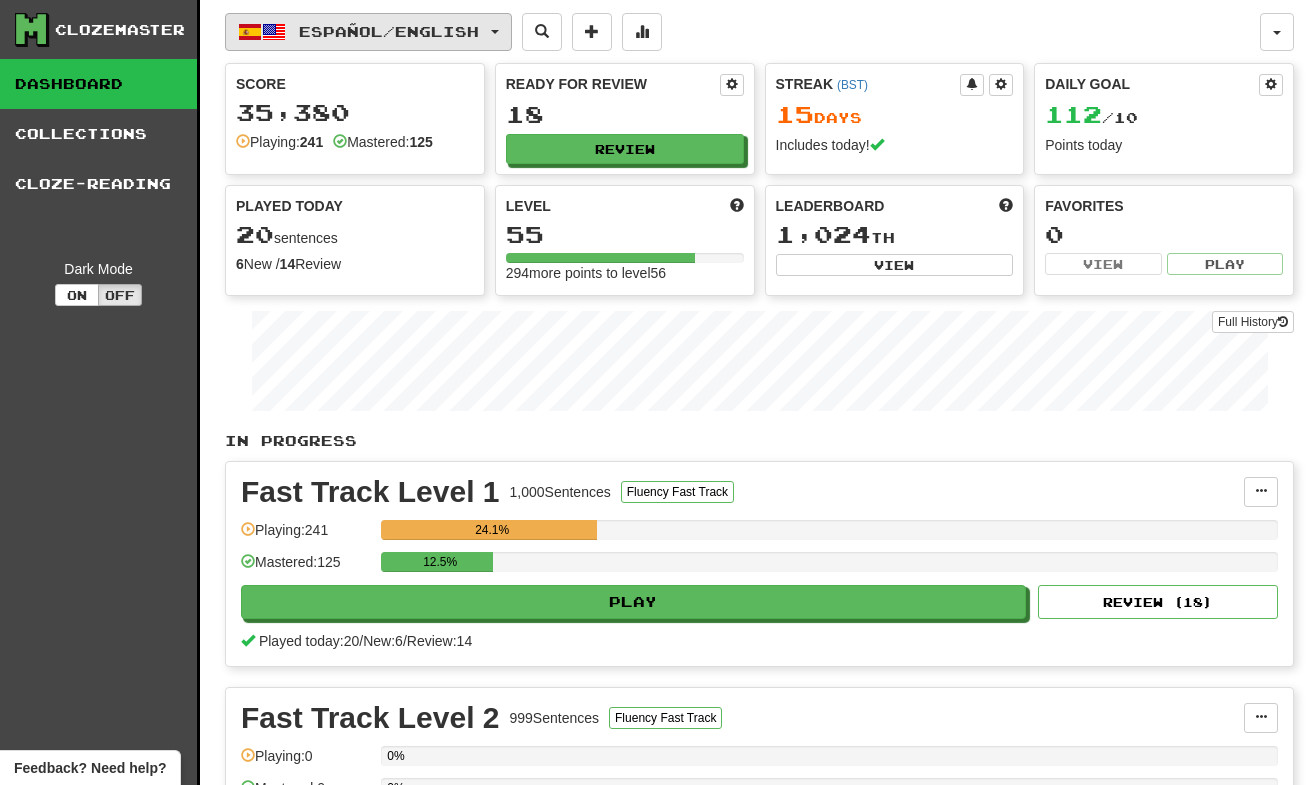 click on "Español  /  English" at bounding box center [368, 32] 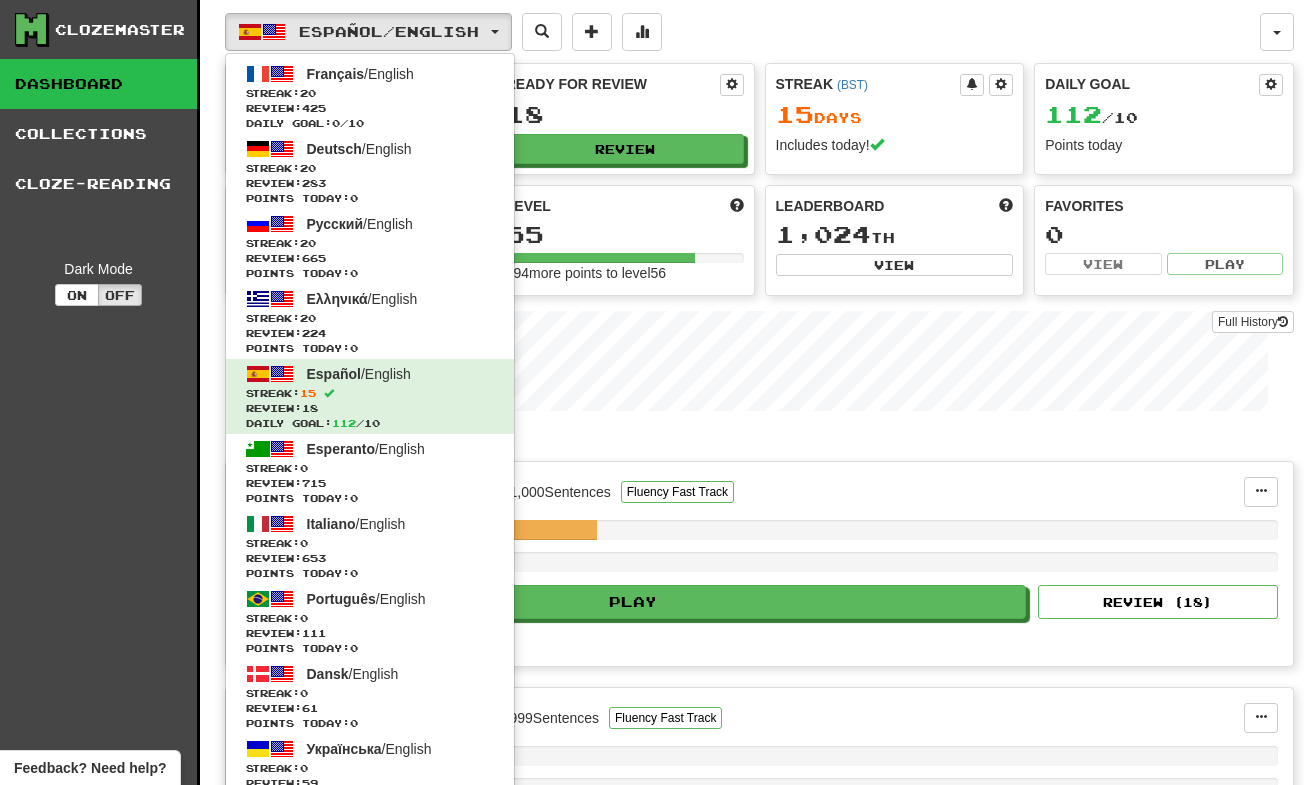 drag, startPoint x: 641, startPoint y: 251, endPoint x: 647, endPoint y: 233, distance: 18.973665 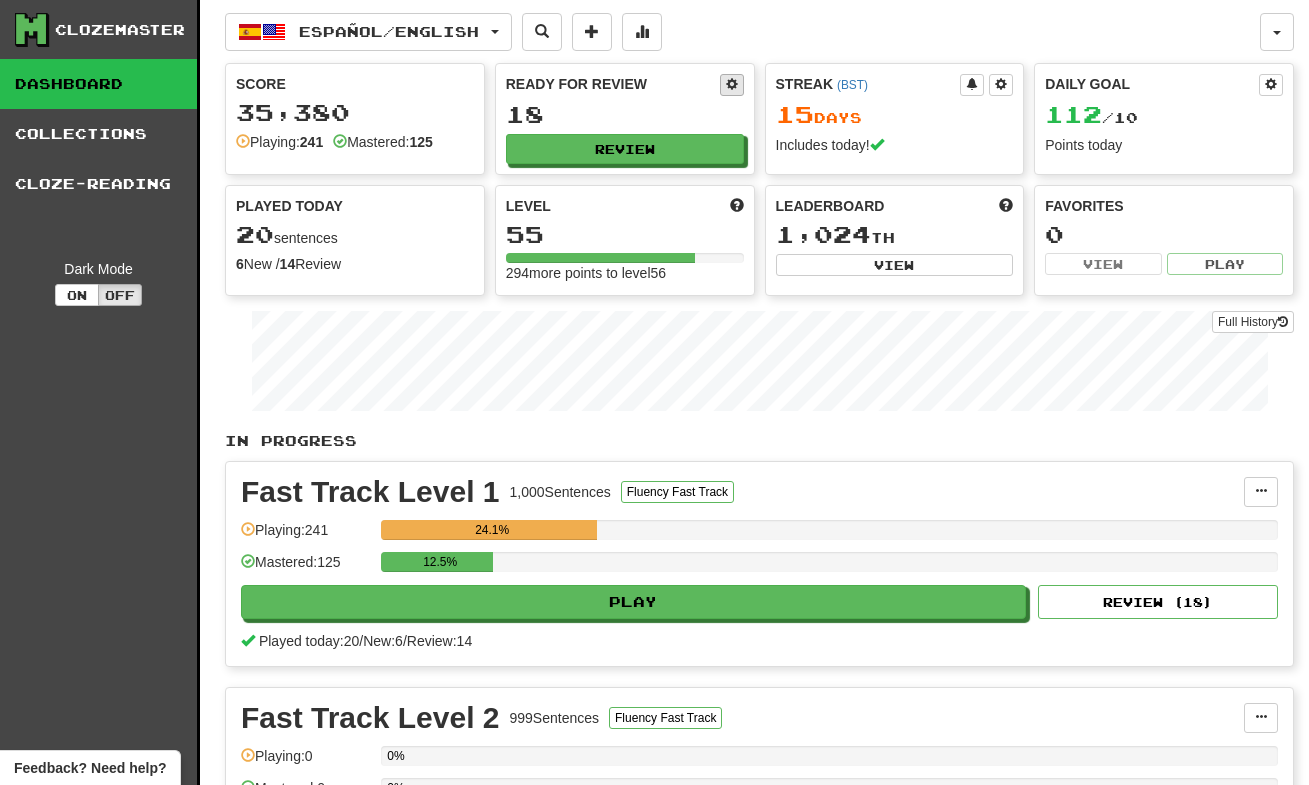 click at bounding box center [732, 85] 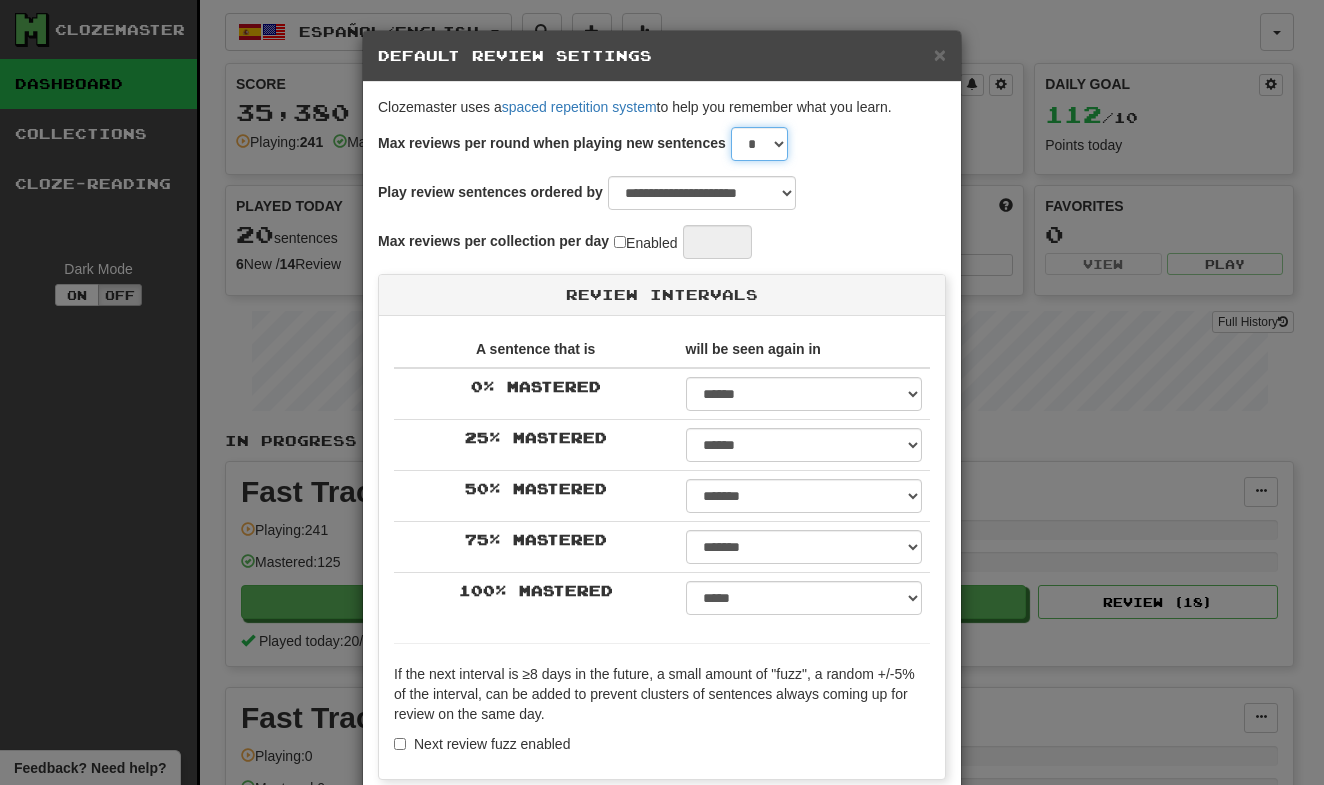 select on "*" 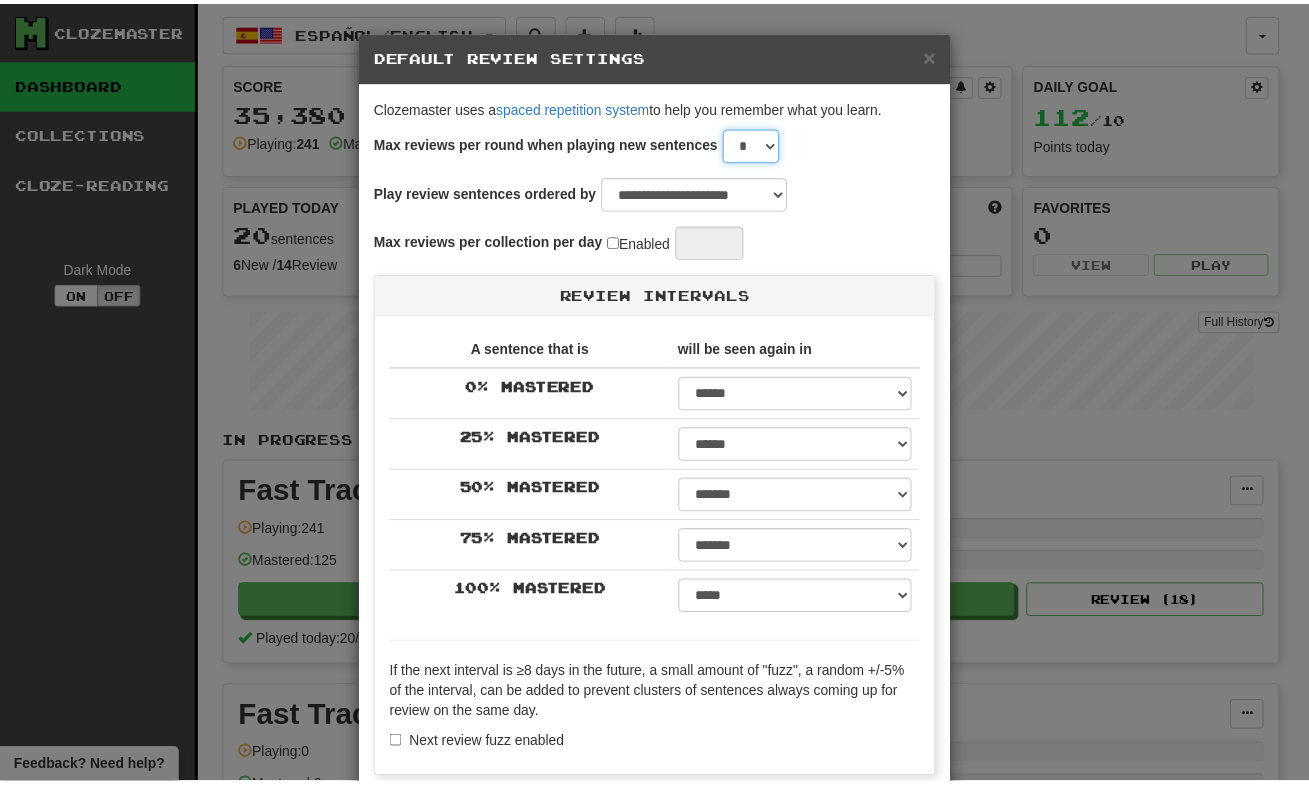 scroll, scrollTop: 160, scrollLeft: 0, axis: vertical 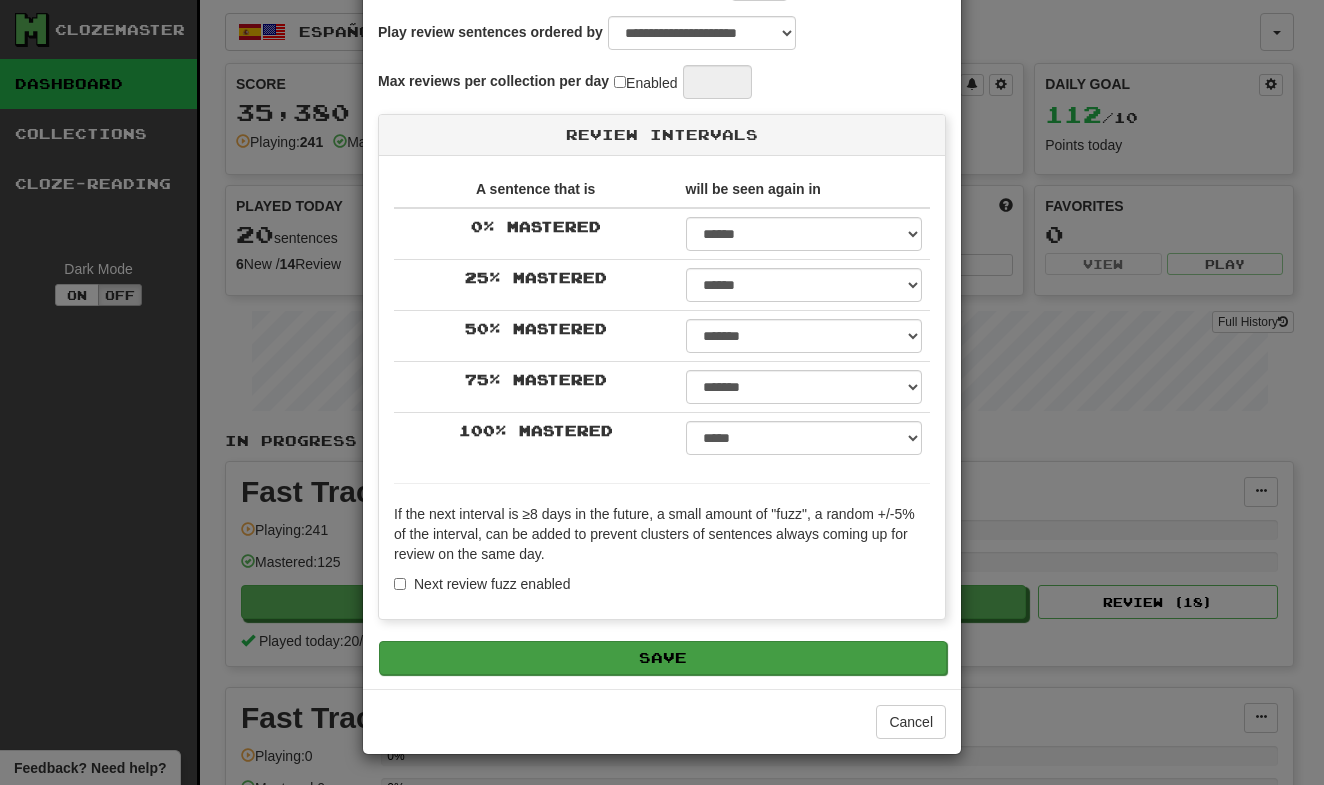 click on "Save" at bounding box center (663, 658) 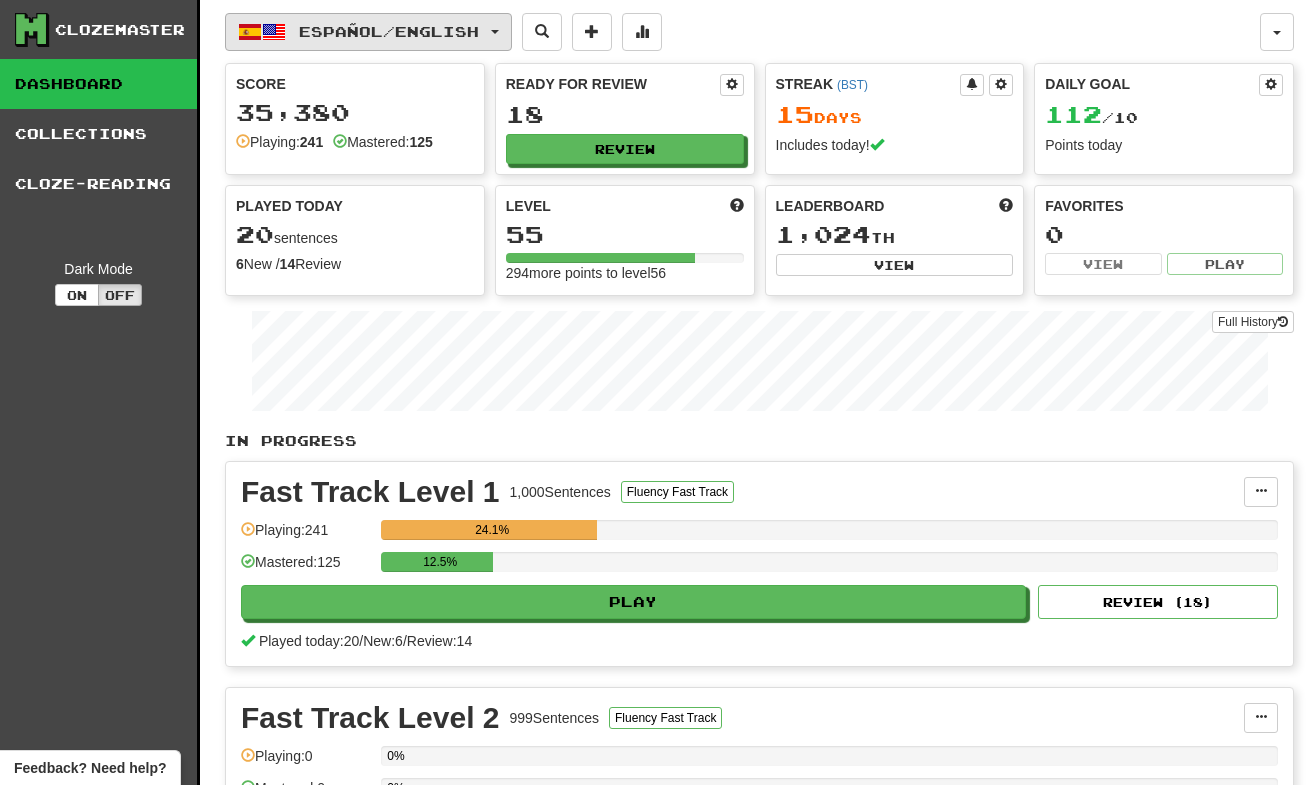 click on "Español  /  English" at bounding box center [368, 32] 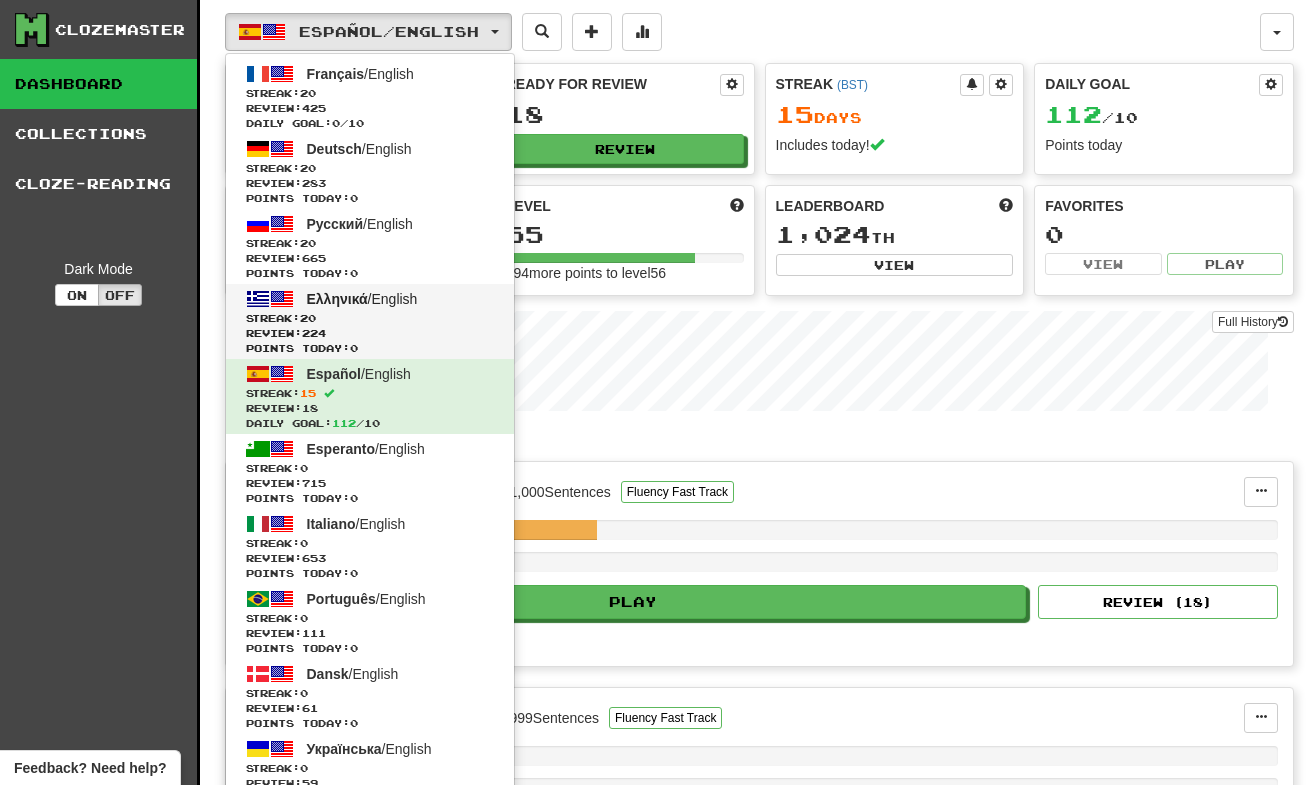 click on "Review:  224" at bounding box center (370, 333) 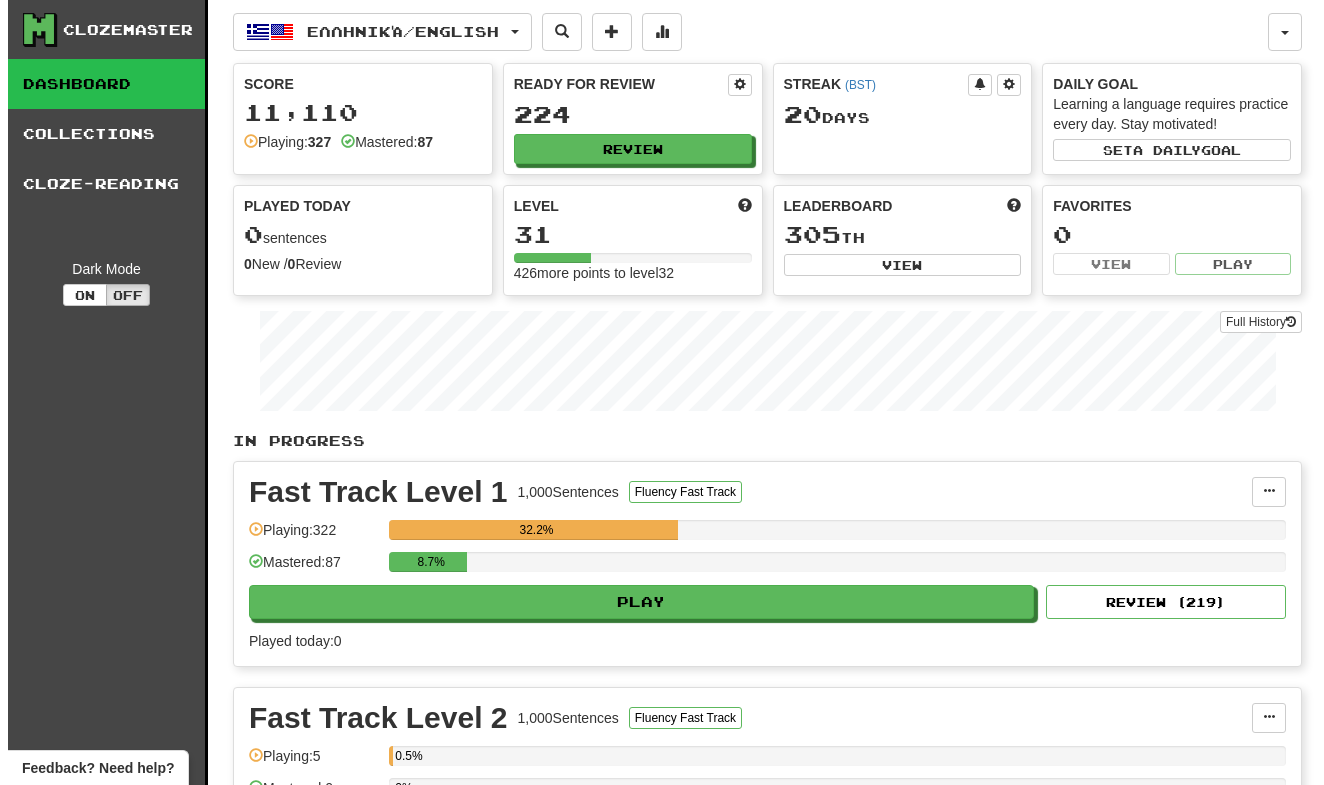 scroll, scrollTop: 0, scrollLeft: 0, axis: both 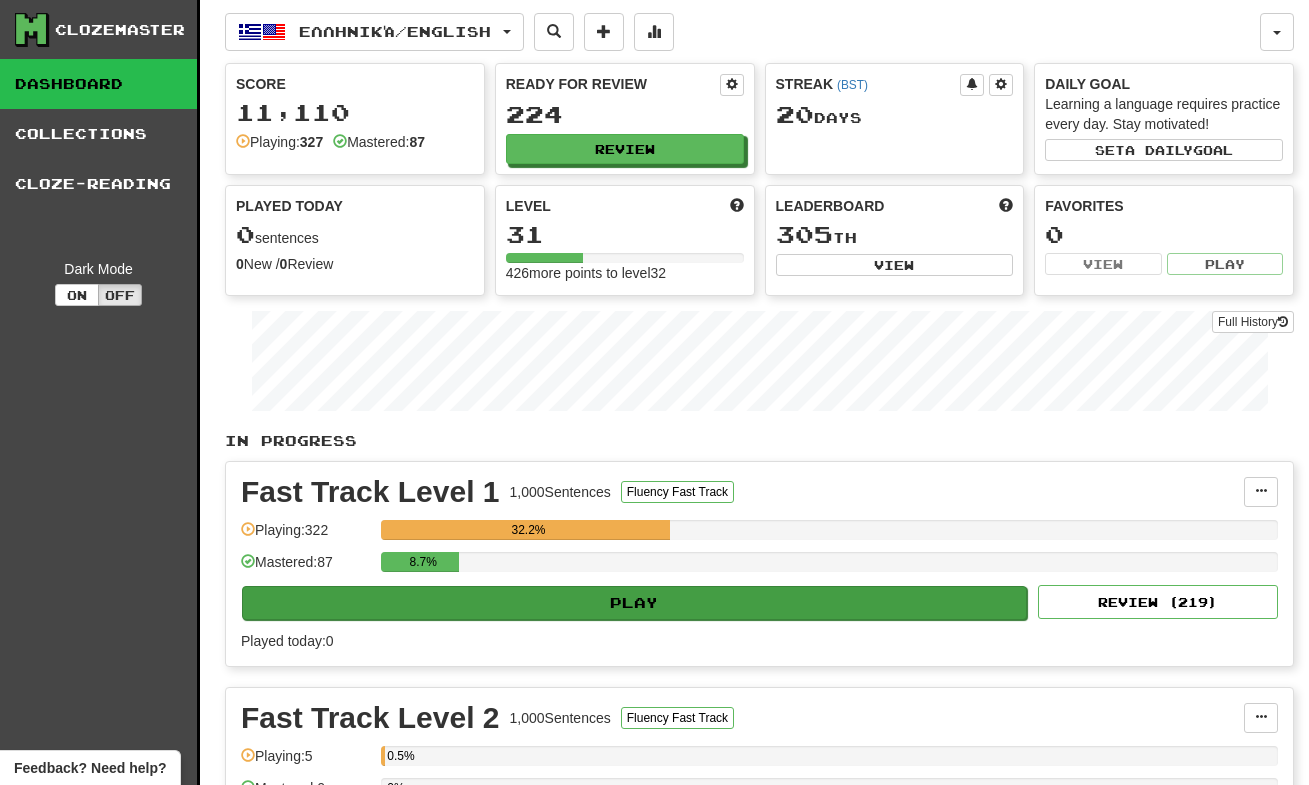 click on "Play" at bounding box center [634, 603] 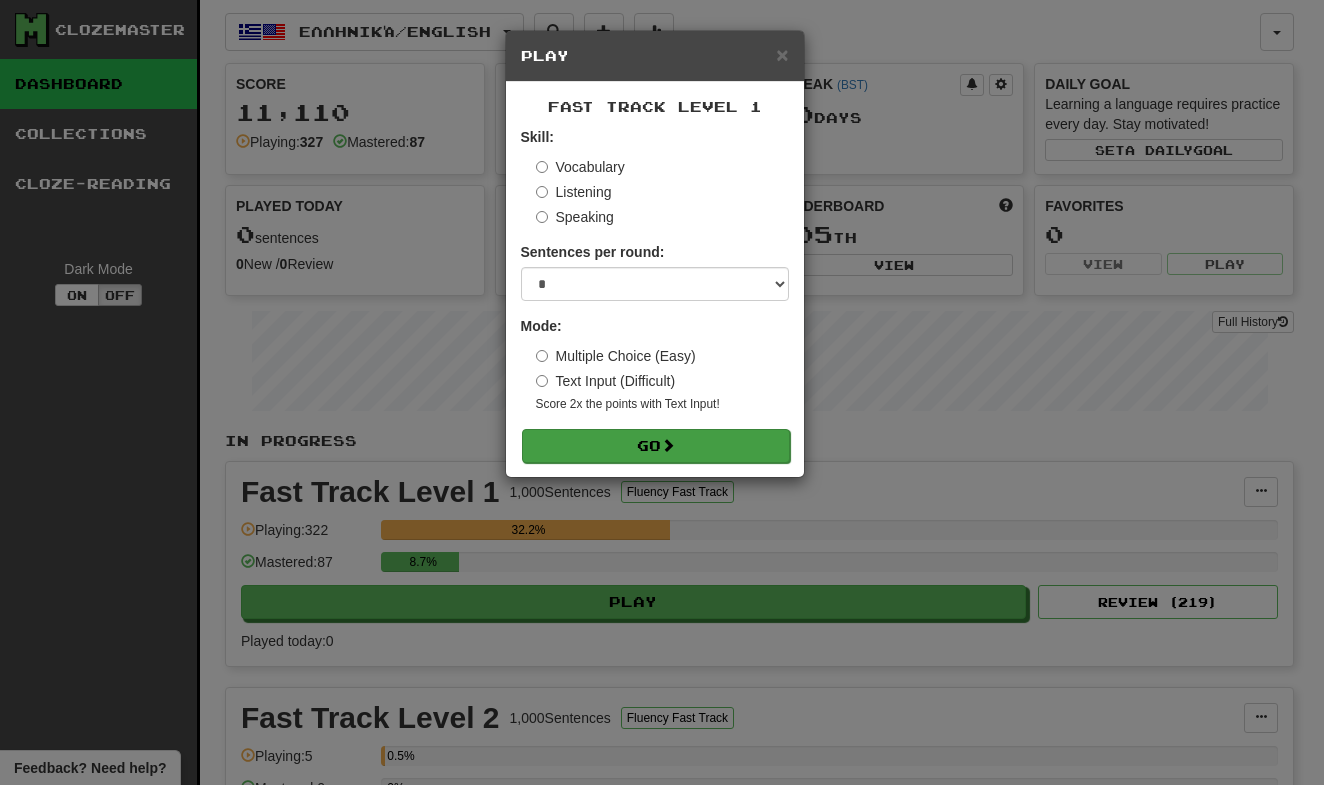 click on "Go" at bounding box center (656, 446) 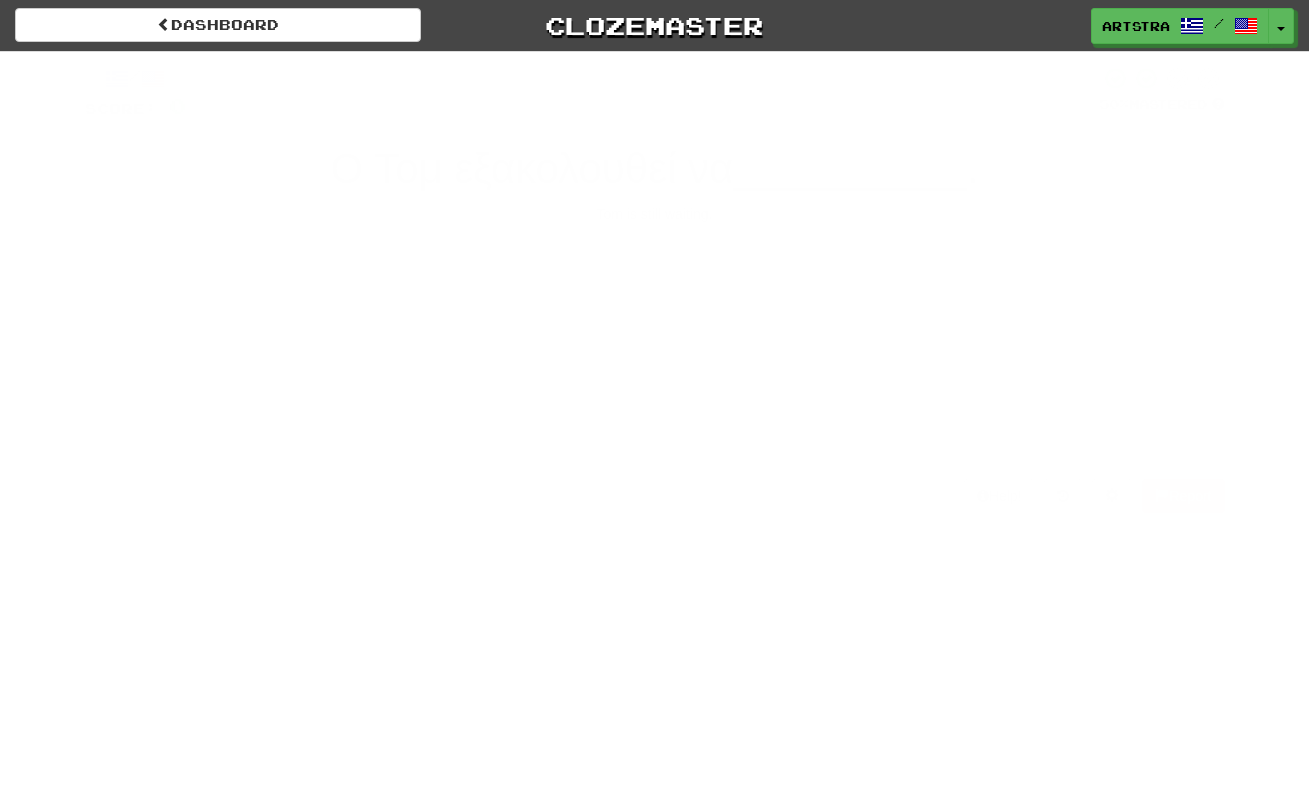 scroll, scrollTop: 0, scrollLeft: 0, axis: both 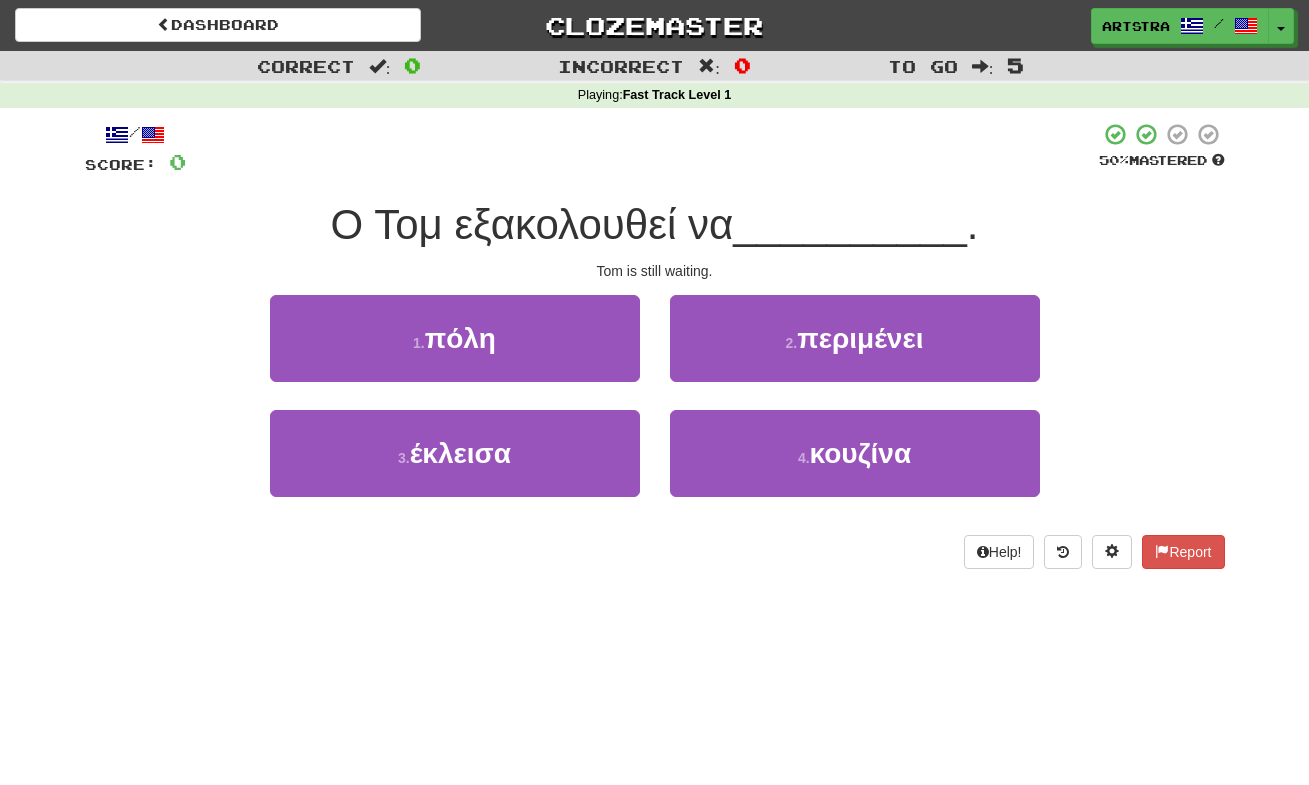 click on "Ο Τομ εξακολουθεί να" at bounding box center (532, 224) 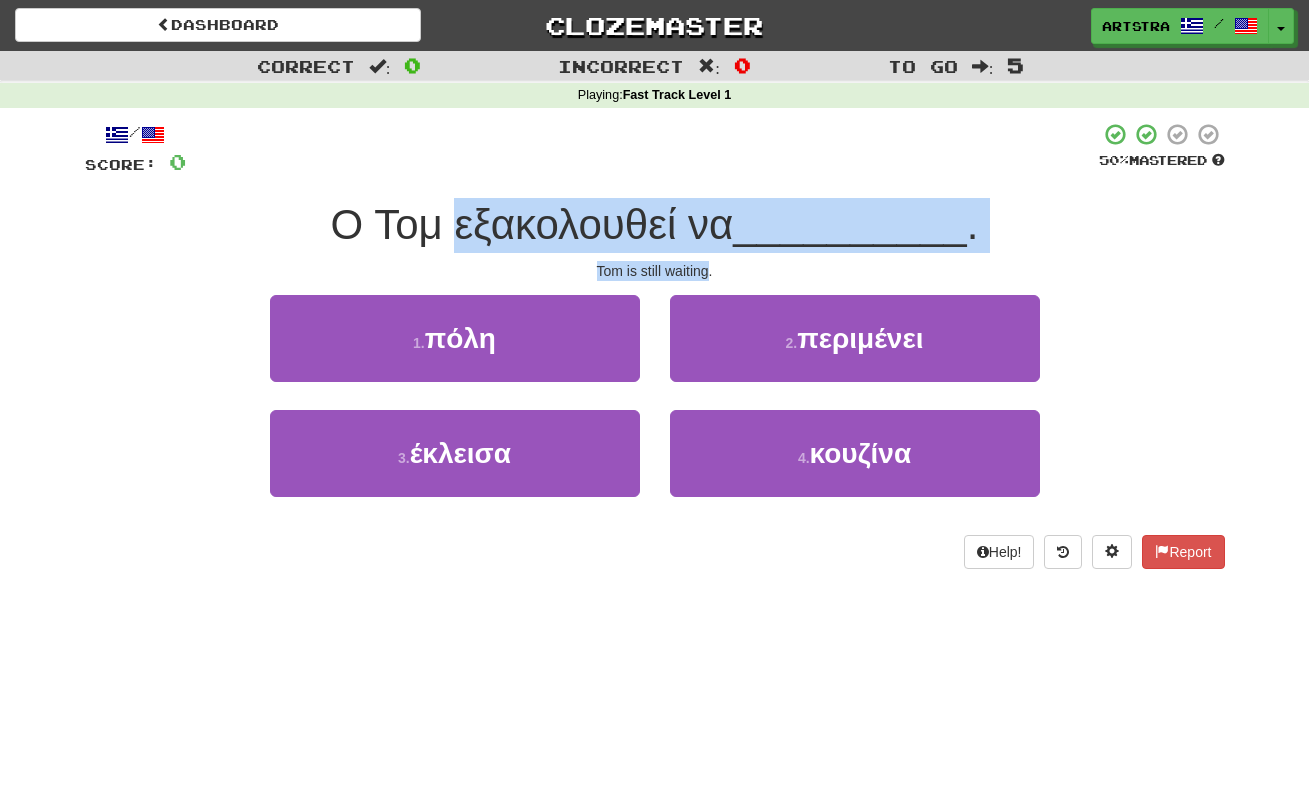 drag, startPoint x: 650, startPoint y: 238, endPoint x: 670, endPoint y: 275, distance: 42.059483 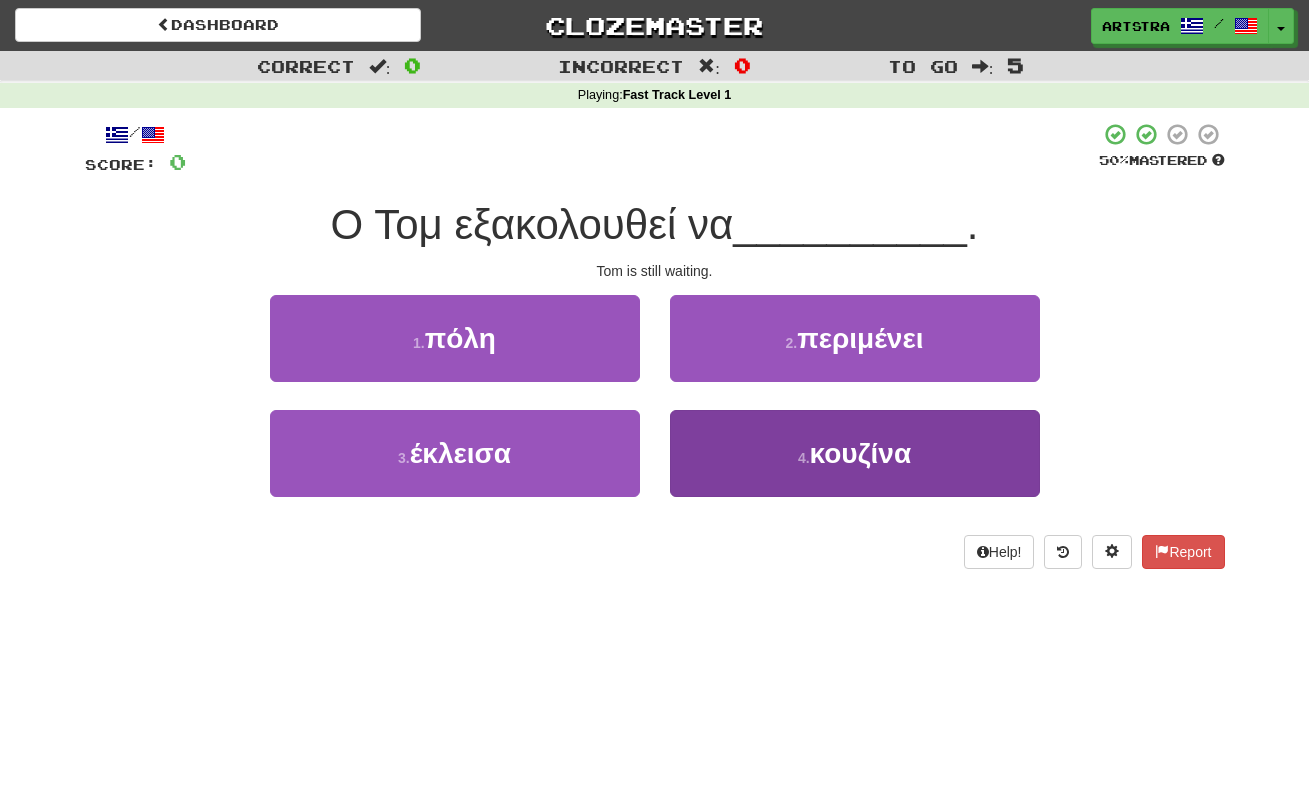 click on "4 . [NAME]" at bounding box center [855, 453] 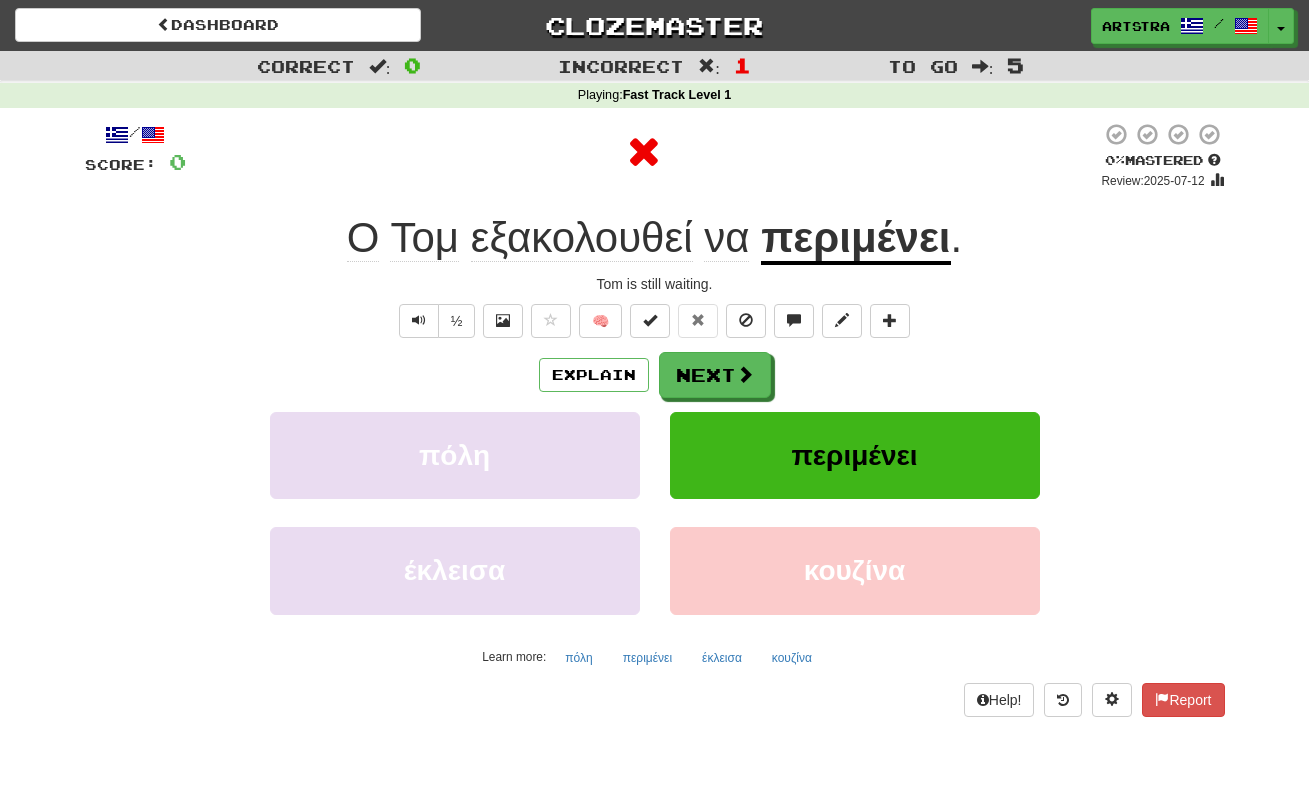 click on "περιμένει" at bounding box center [855, 239] 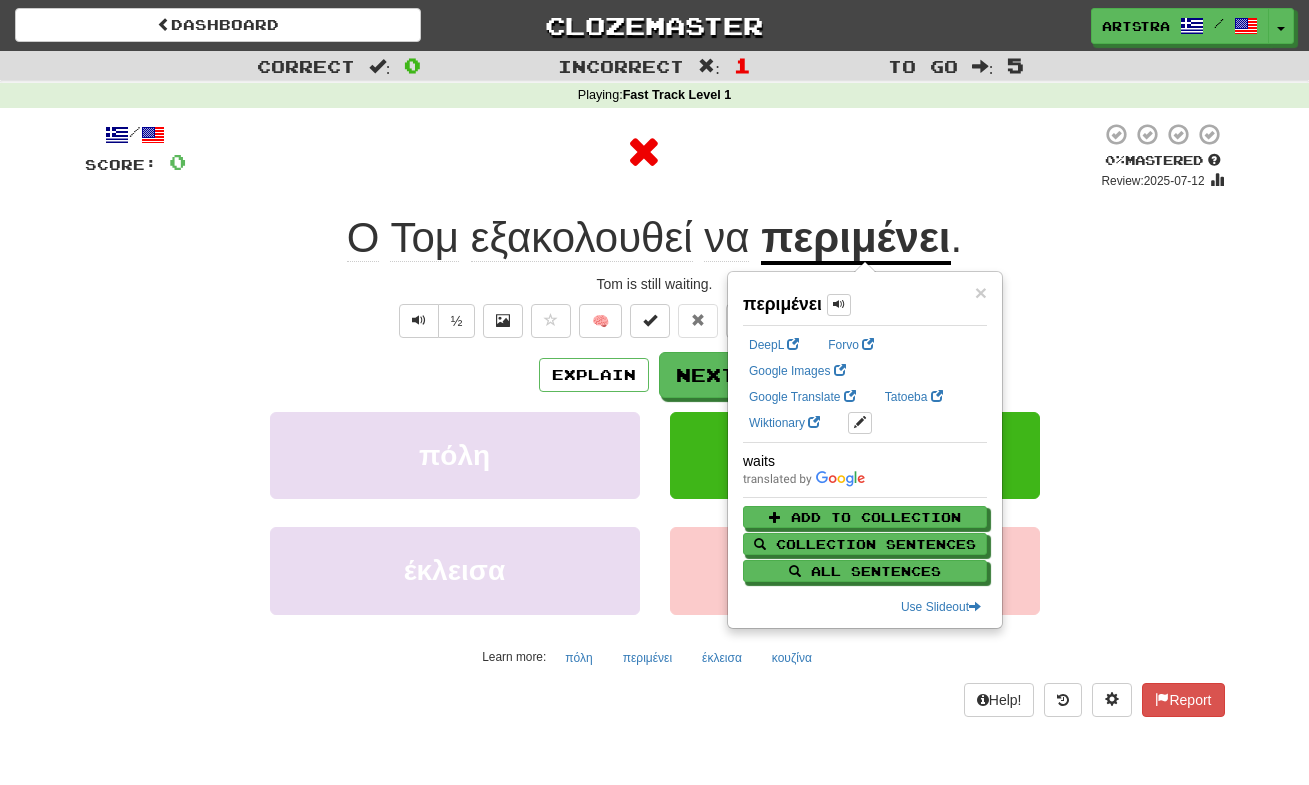 click on "εξακολουθεί" at bounding box center (582, 238) 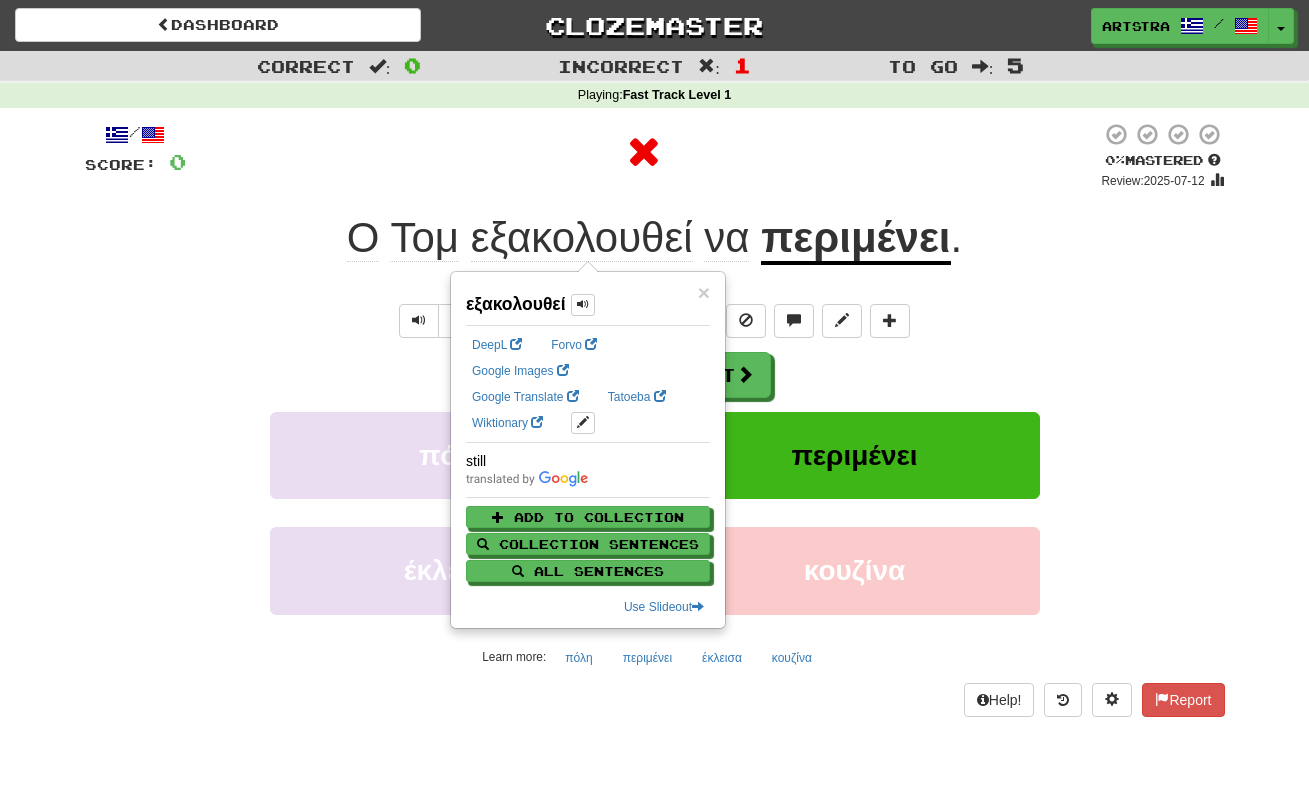 click on "περιμένει" at bounding box center [855, 239] 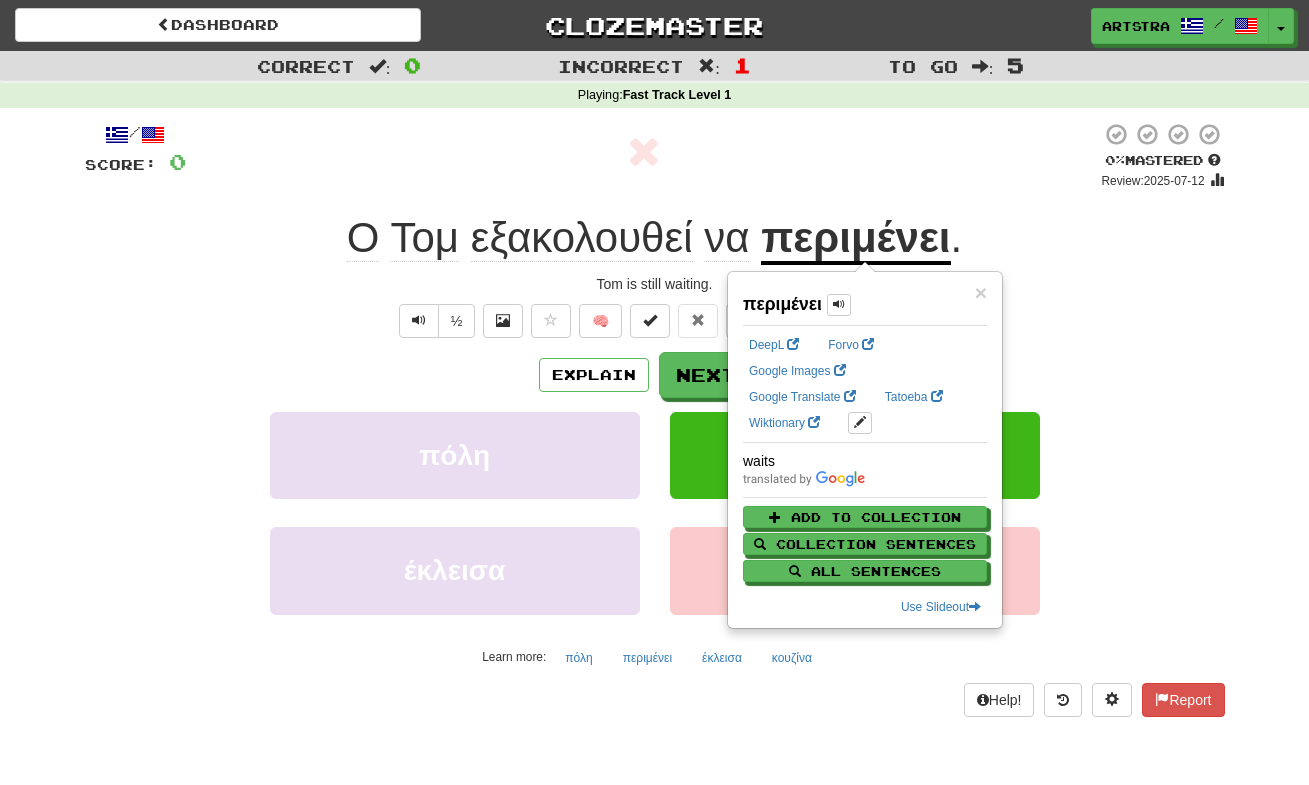 drag, startPoint x: 891, startPoint y: 159, endPoint x: 860, endPoint y: 216, distance: 64.884514 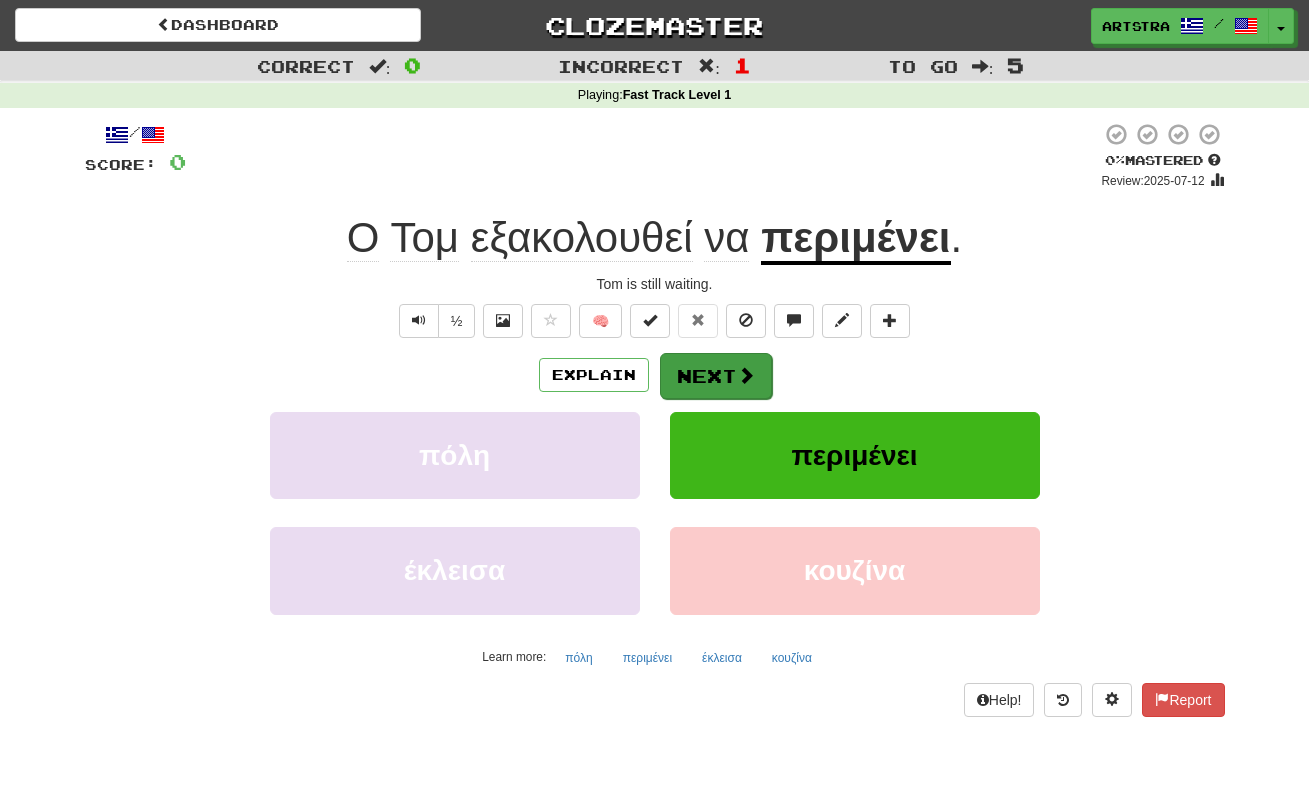 click on "Next" at bounding box center (716, 376) 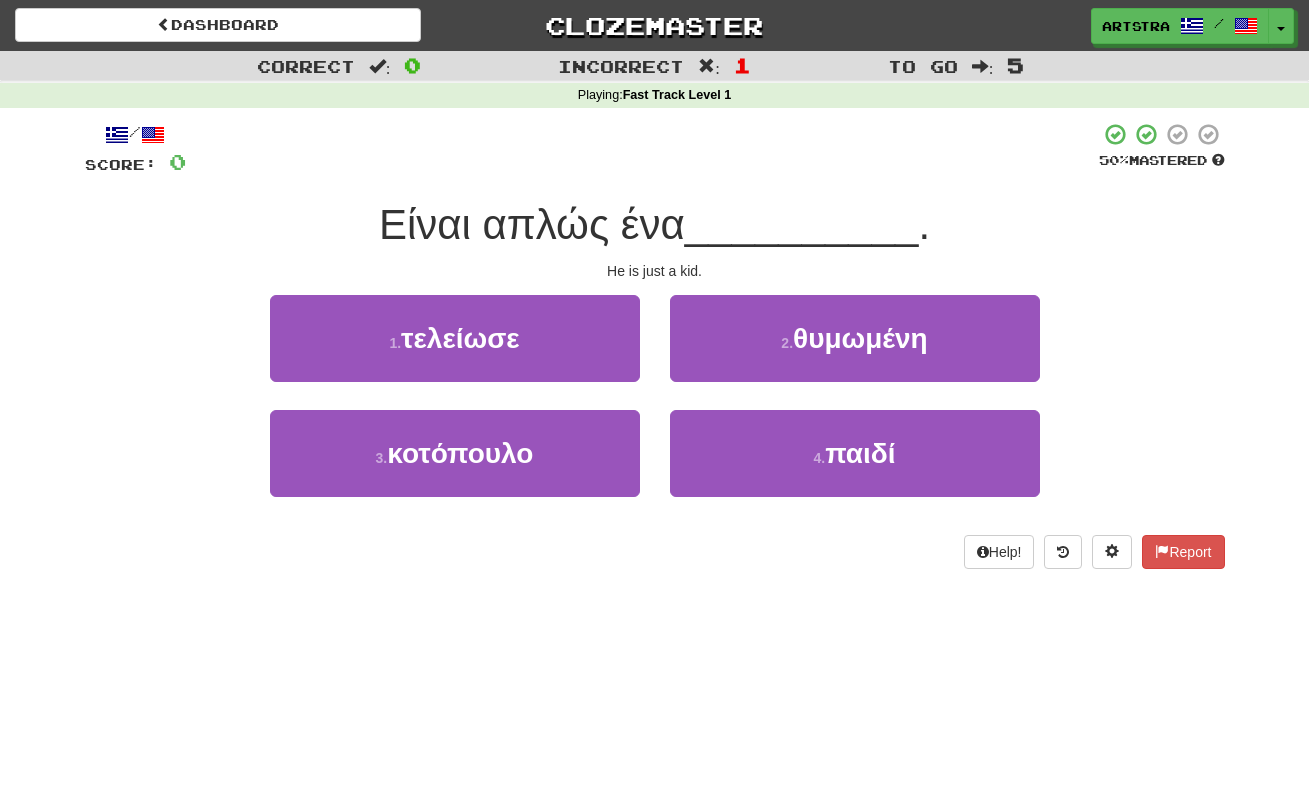 click on "Είναι απλώς ένα" at bounding box center (532, 224) 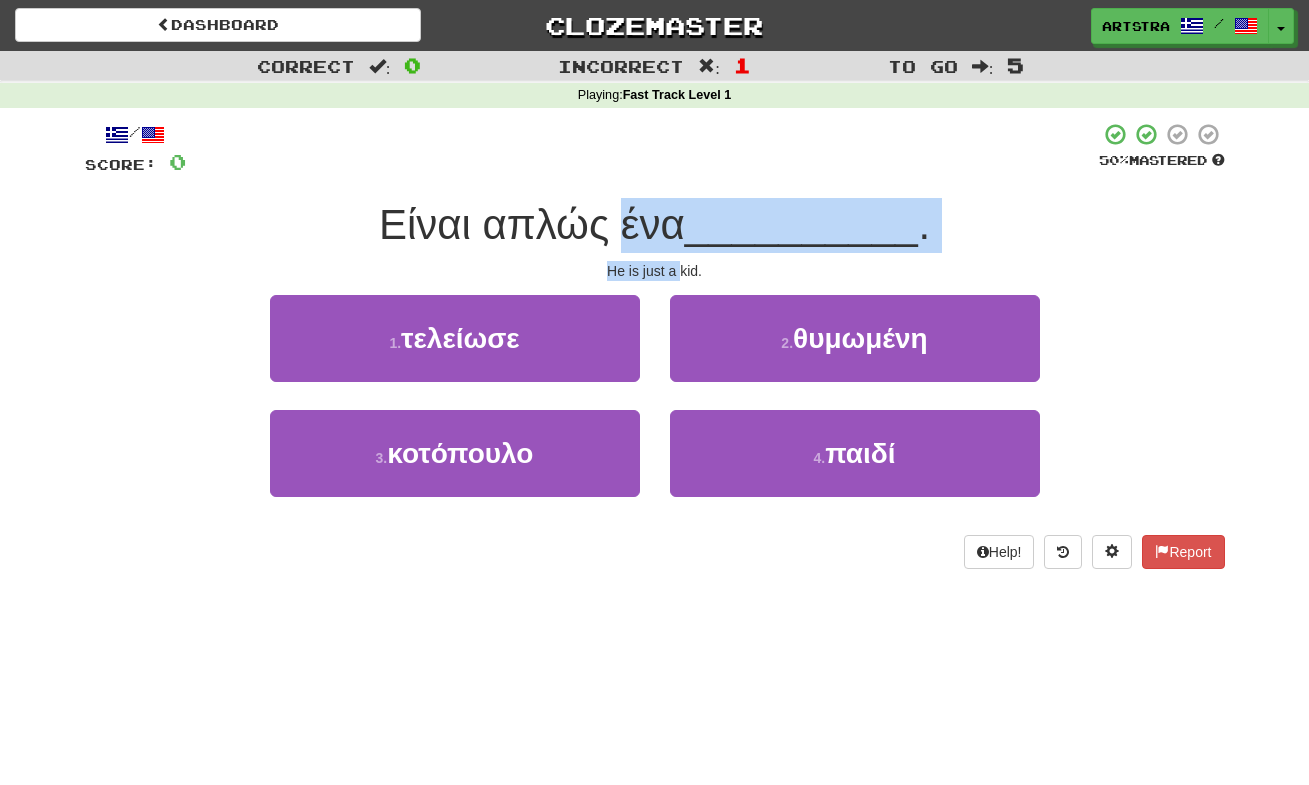 drag, startPoint x: 658, startPoint y: 226, endPoint x: 674, endPoint y: 265, distance: 42.154476 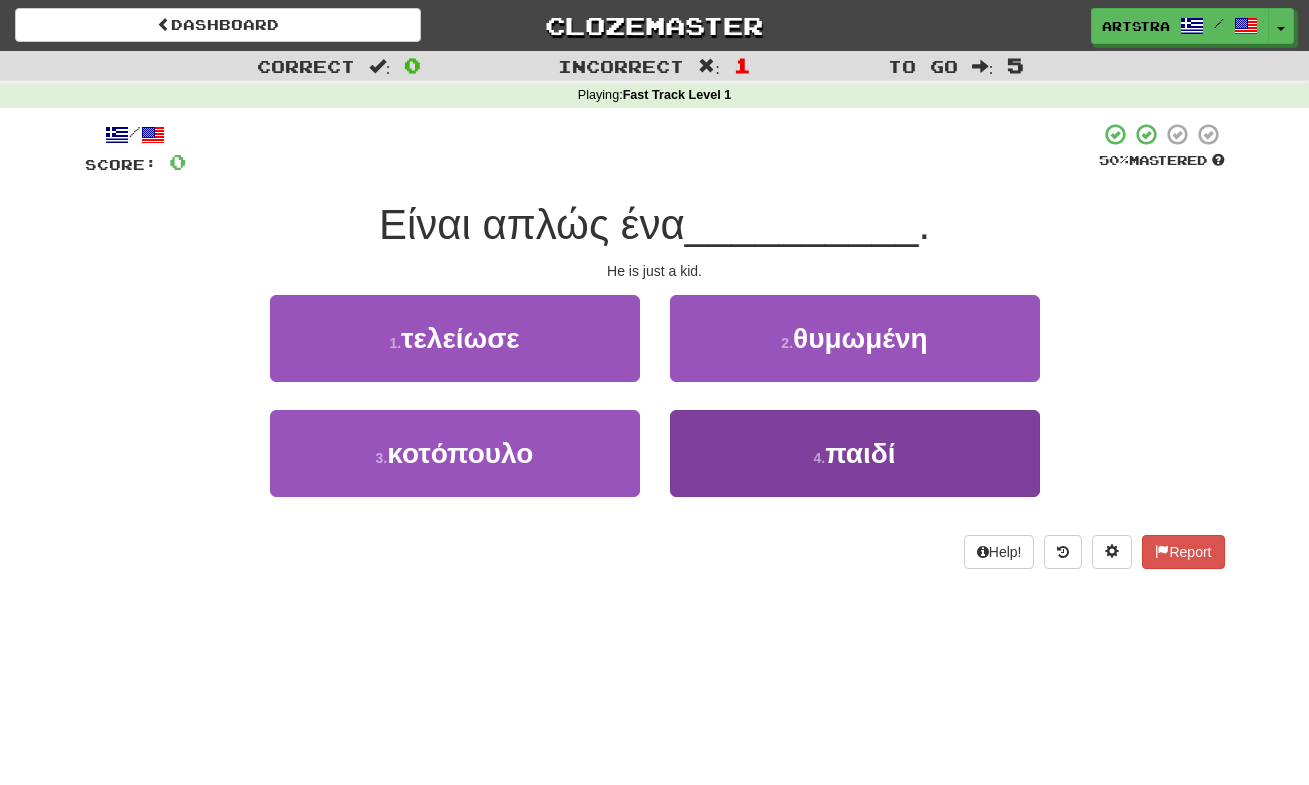 click on "4 . [NAME]" at bounding box center [855, 453] 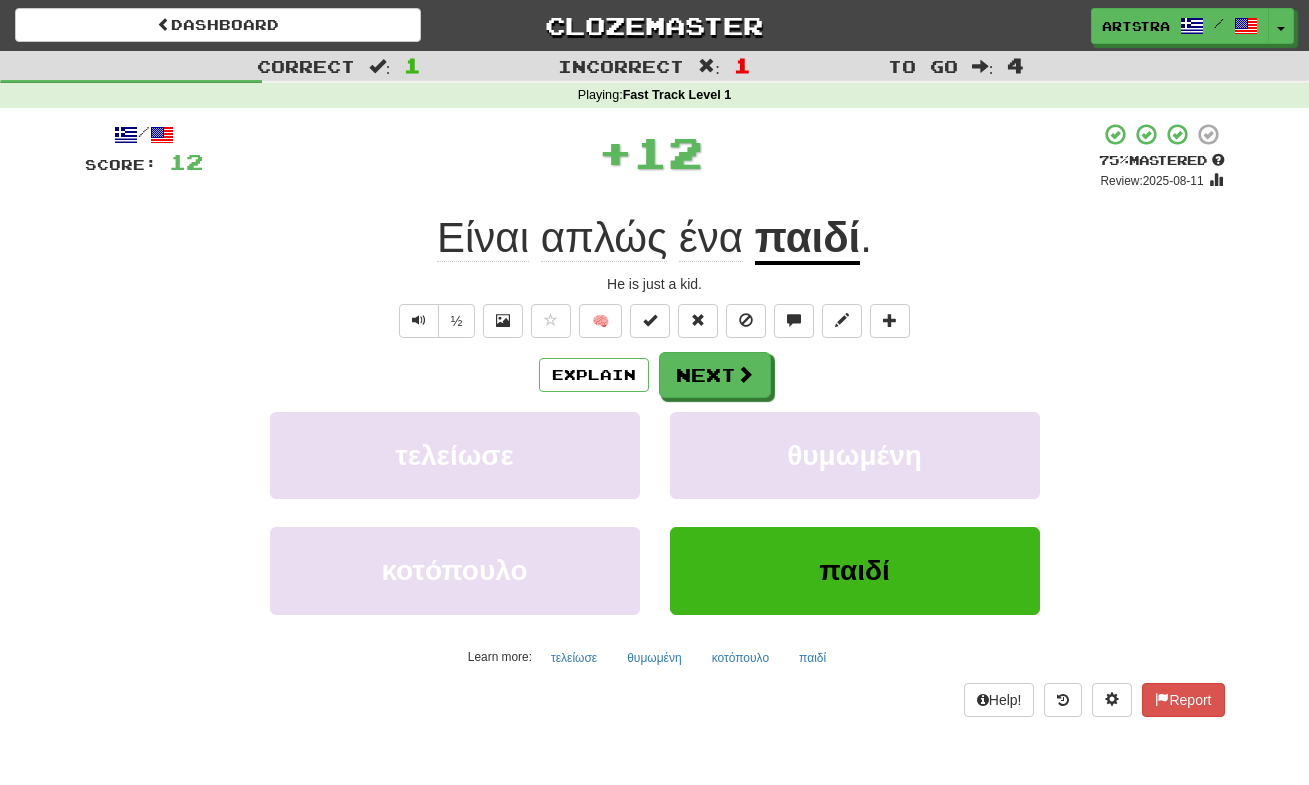 click on "παιδί" at bounding box center [808, 239] 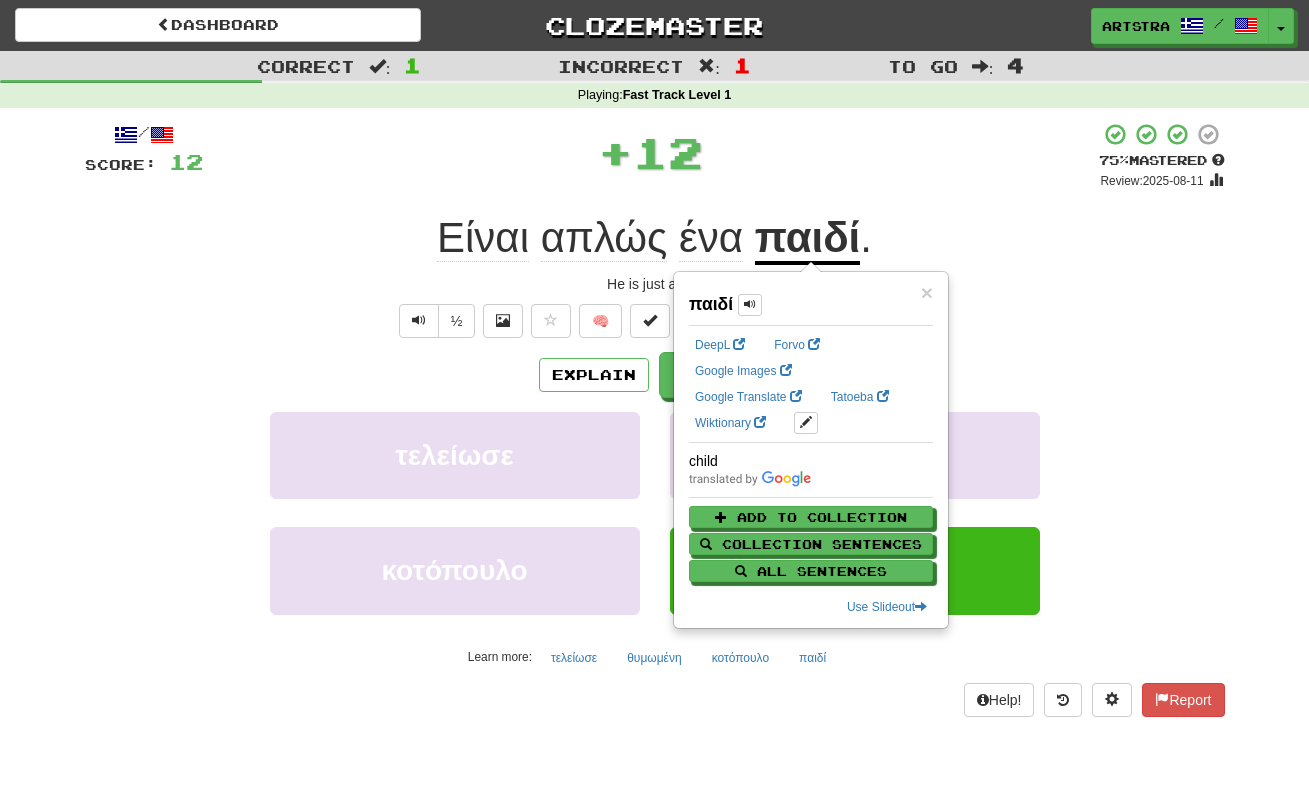 click on "απλώς" at bounding box center (604, 238) 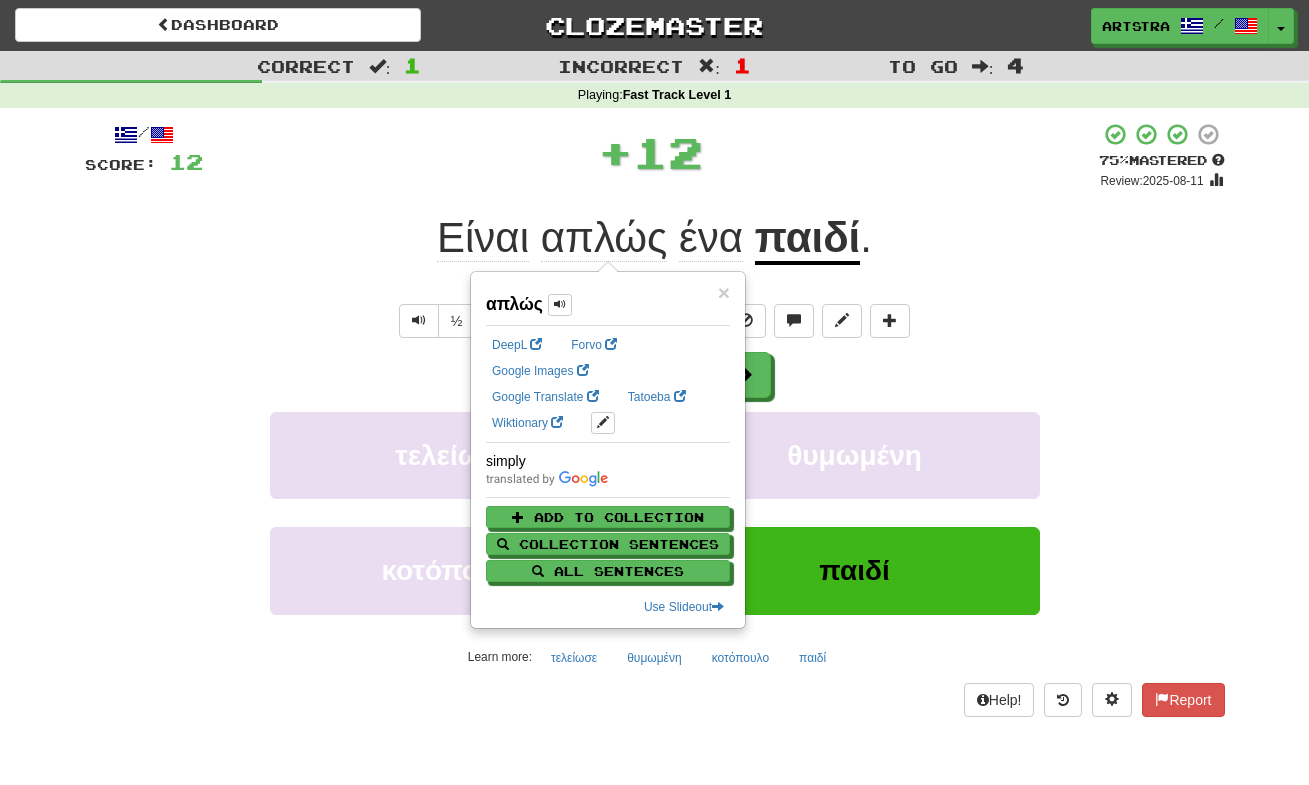 click on "+ 12" at bounding box center [651, 152] 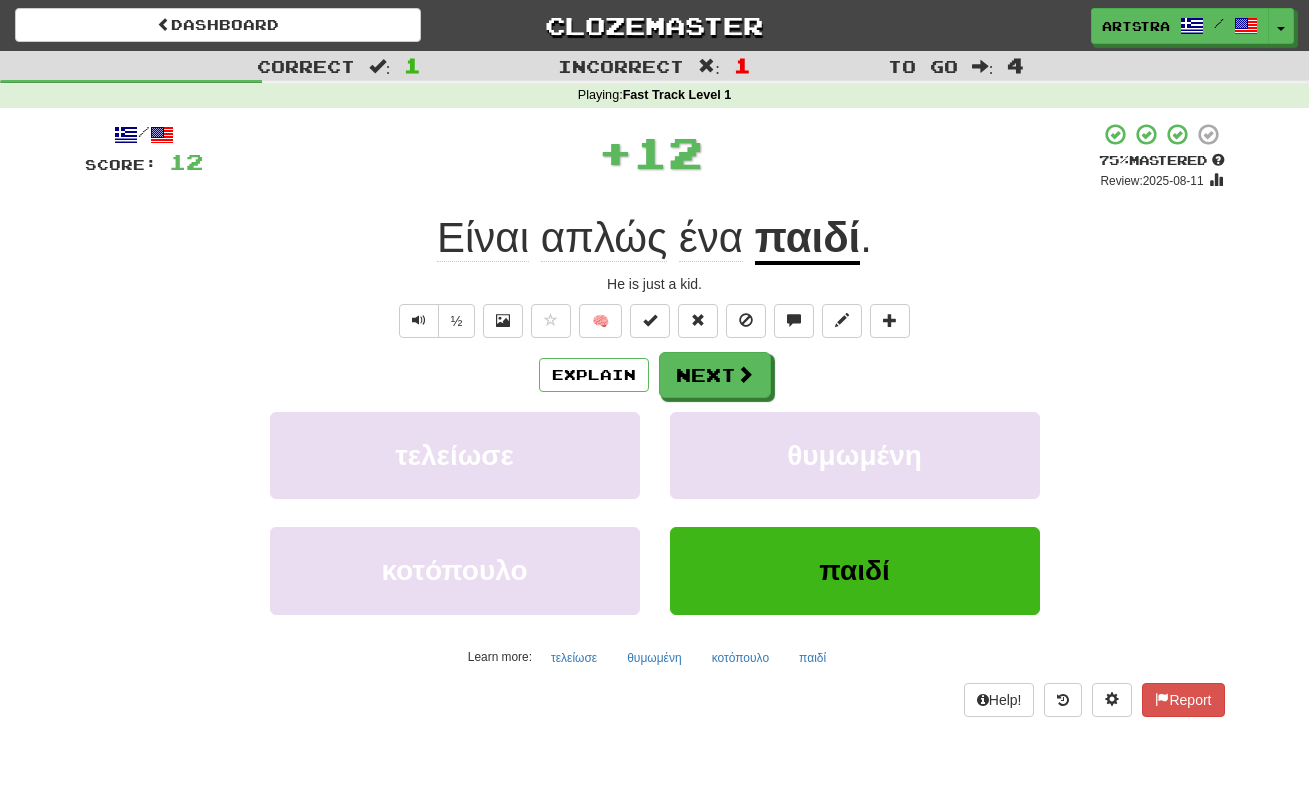 click on "Explain Next τελείωσε θυμωμένη κοτόπουλο παιδί Learn more: τελείωσε θυμωμένη κοτόπουλο παιδί" at bounding box center (655, 512) 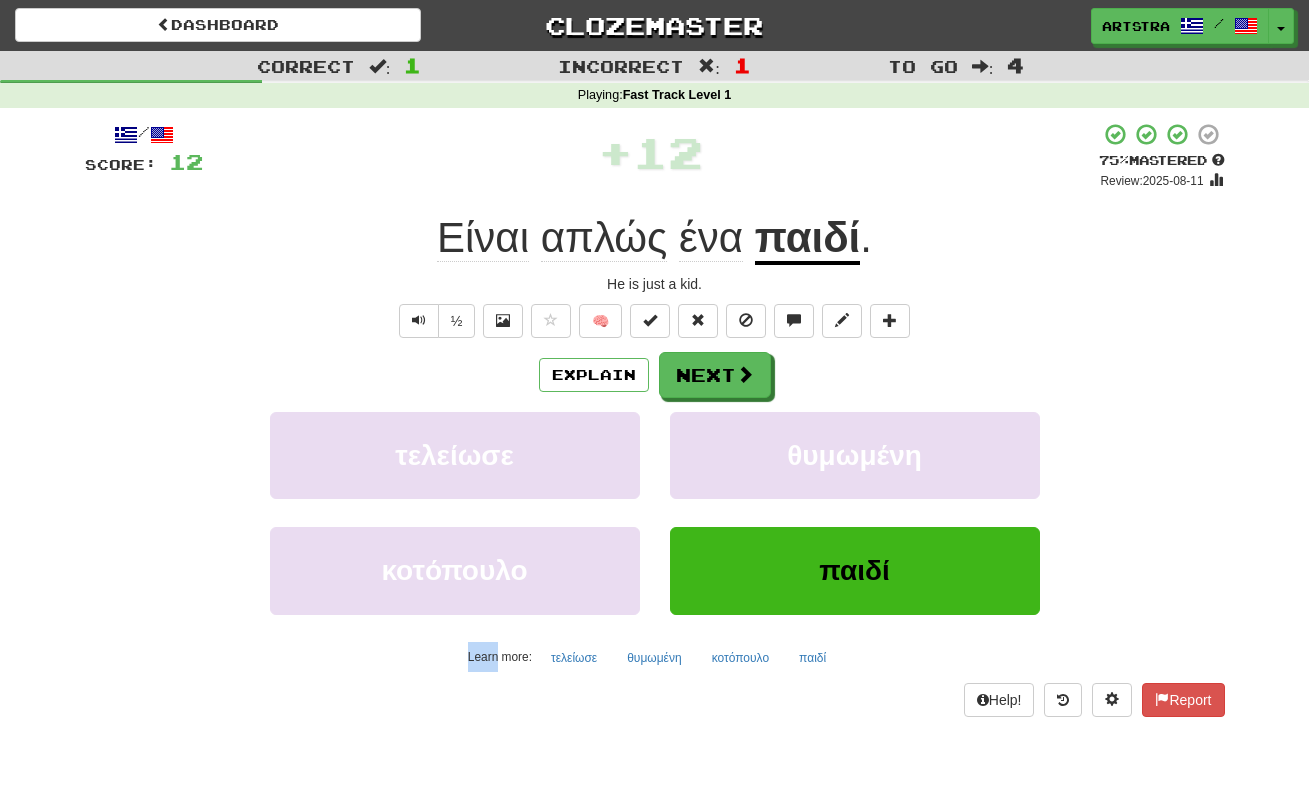 click on "Explain Next τελείωσε θυμωμένη κοτόπουλο παιδί Learn more: τελείωσε θυμωμένη κοτόπουλο παιδί" at bounding box center (655, 512) 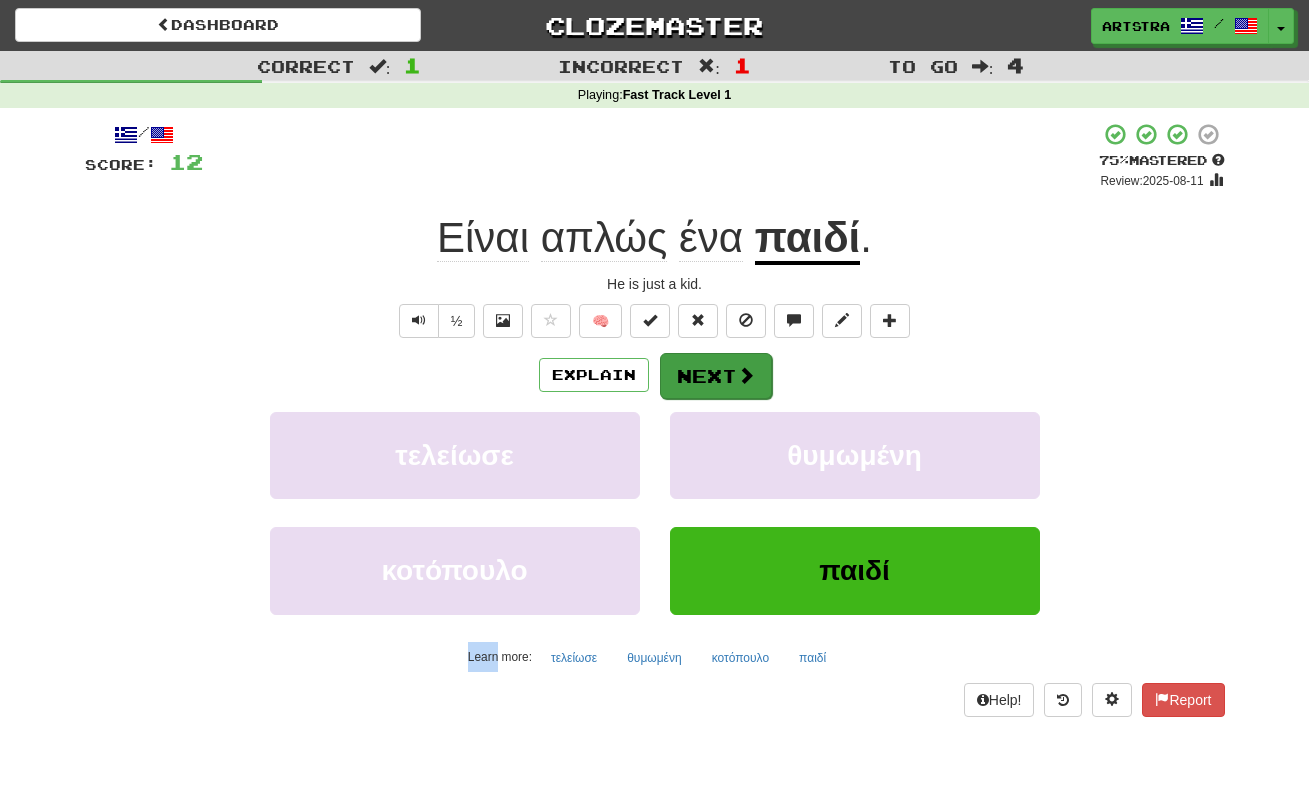 click at bounding box center (746, 375) 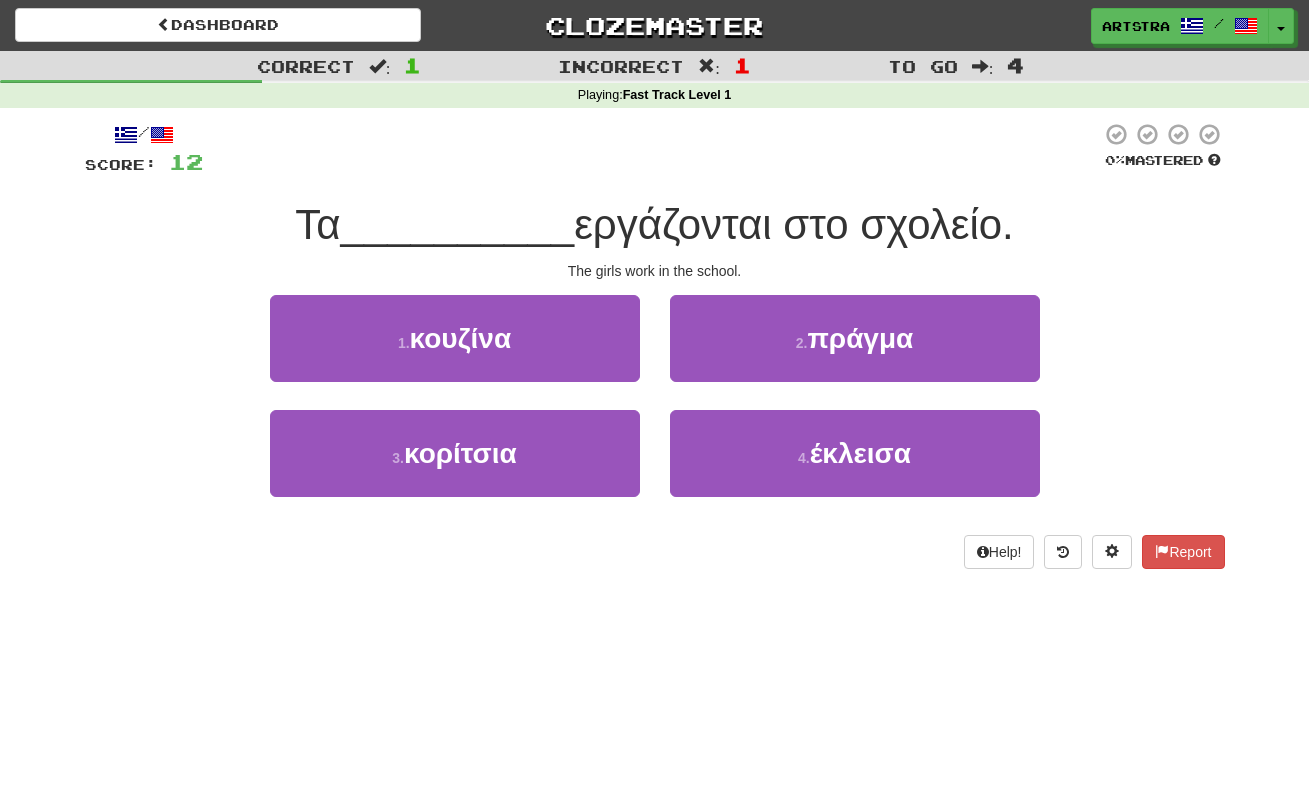 click on "εργάζονται στο σχολείο." at bounding box center [794, 224] 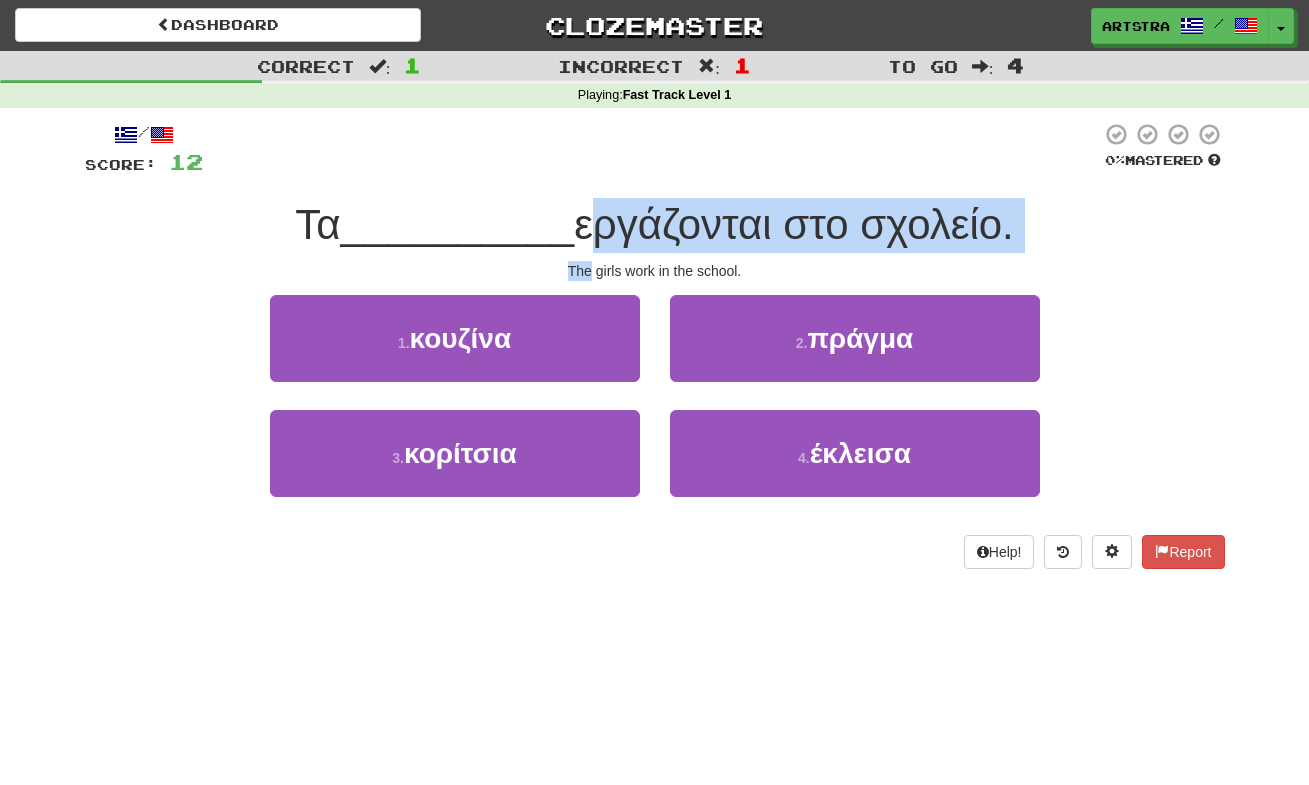 drag, startPoint x: 649, startPoint y: 235, endPoint x: 663, endPoint y: 254, distance: 23.600847 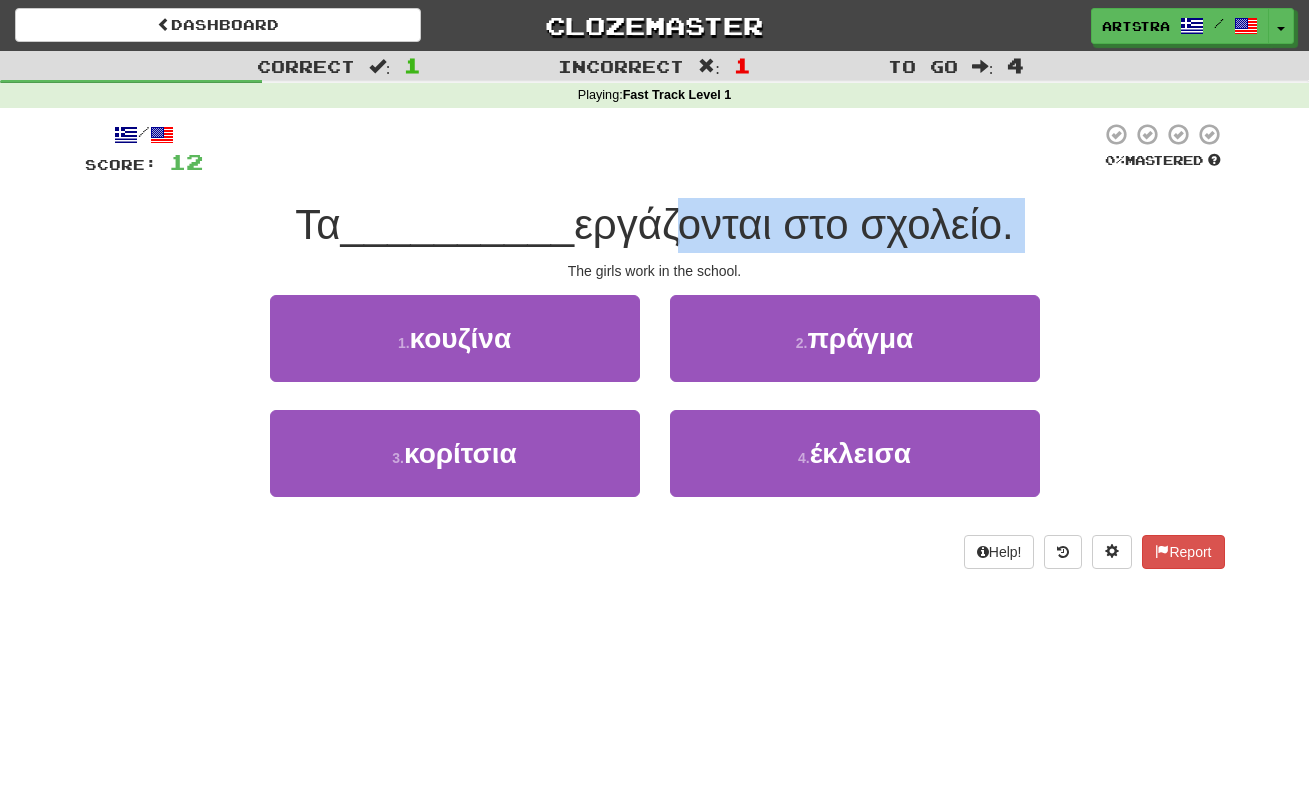 drag, startPoint x: 652, startPoint y: 234, endPoint x: 651, endPoint y: 213, distance: 21.023796 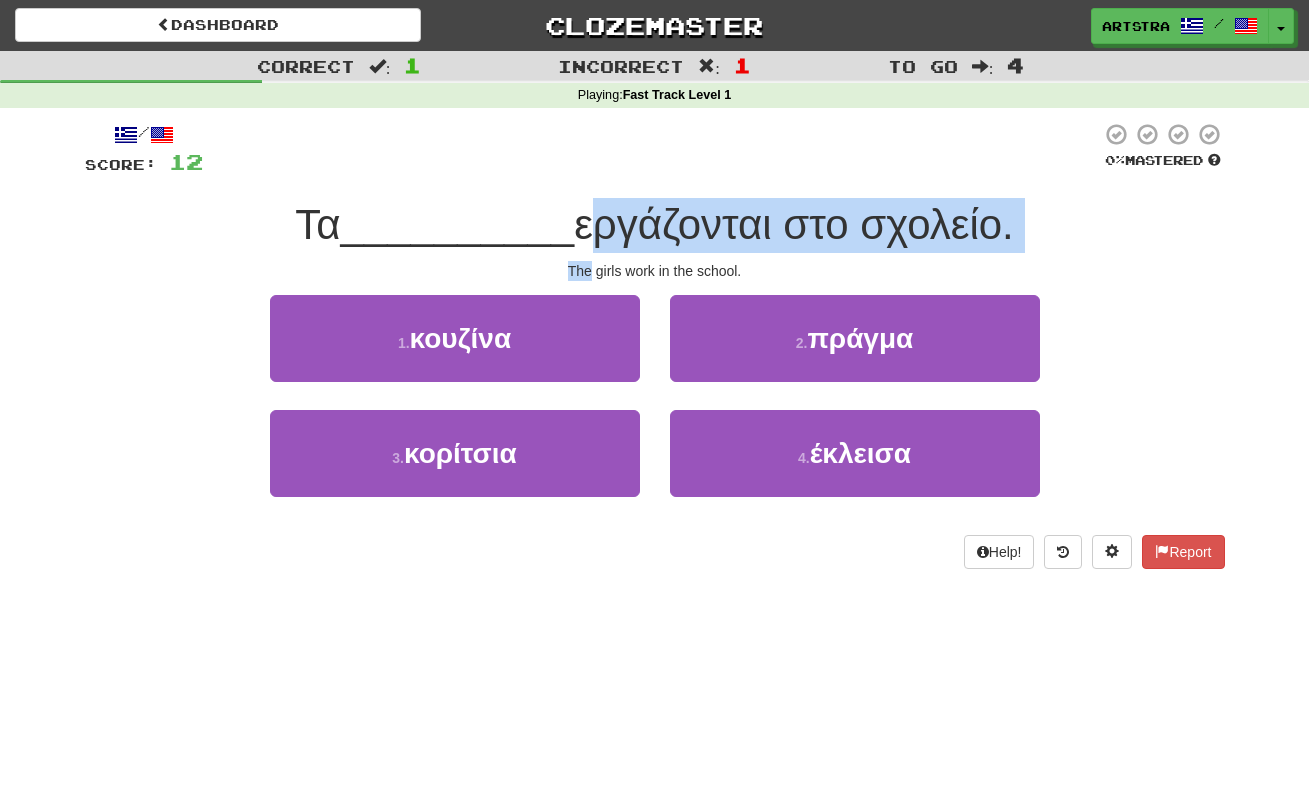 drag, startPoint x: 650, startPoint y: 213, endPoint x: 676, endPoint y: 253, distance: 47.707443 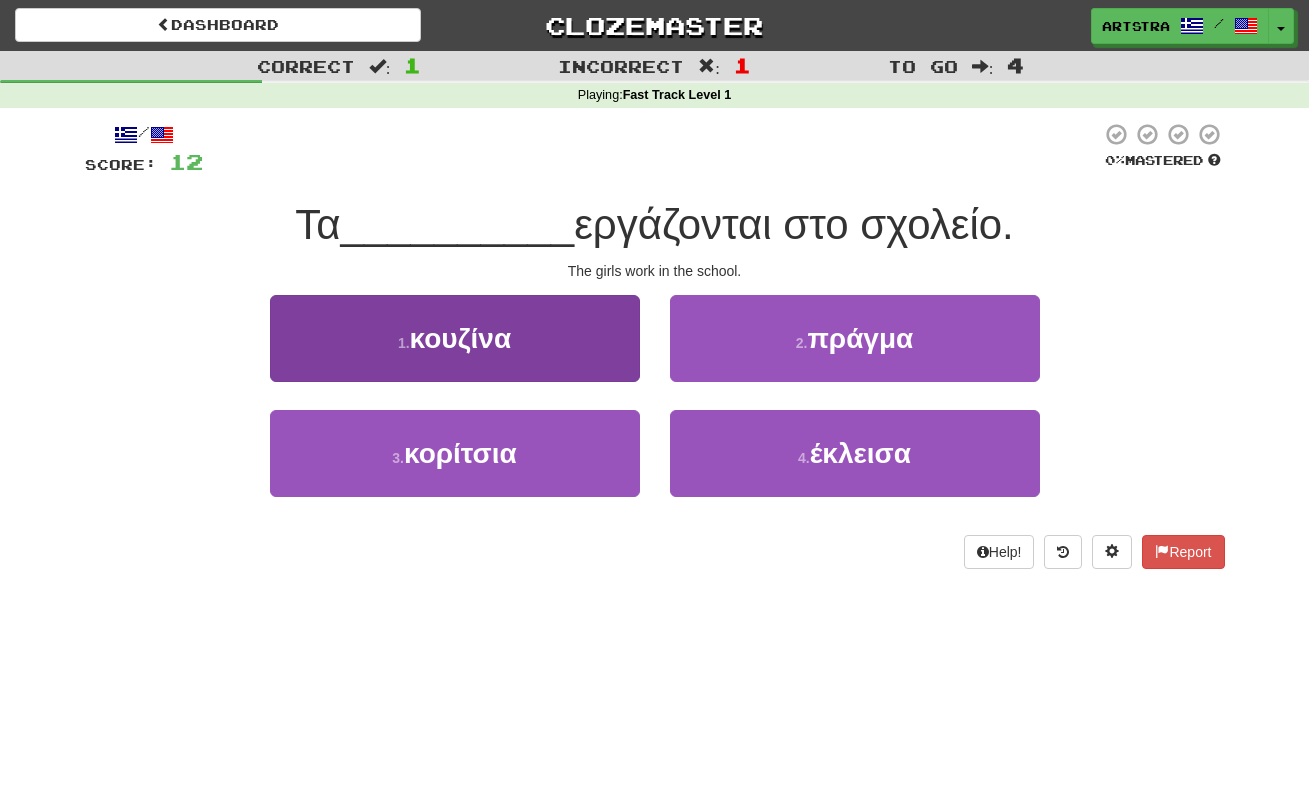 click on "3 .  [WORD]" at bounding box center [455, 453] 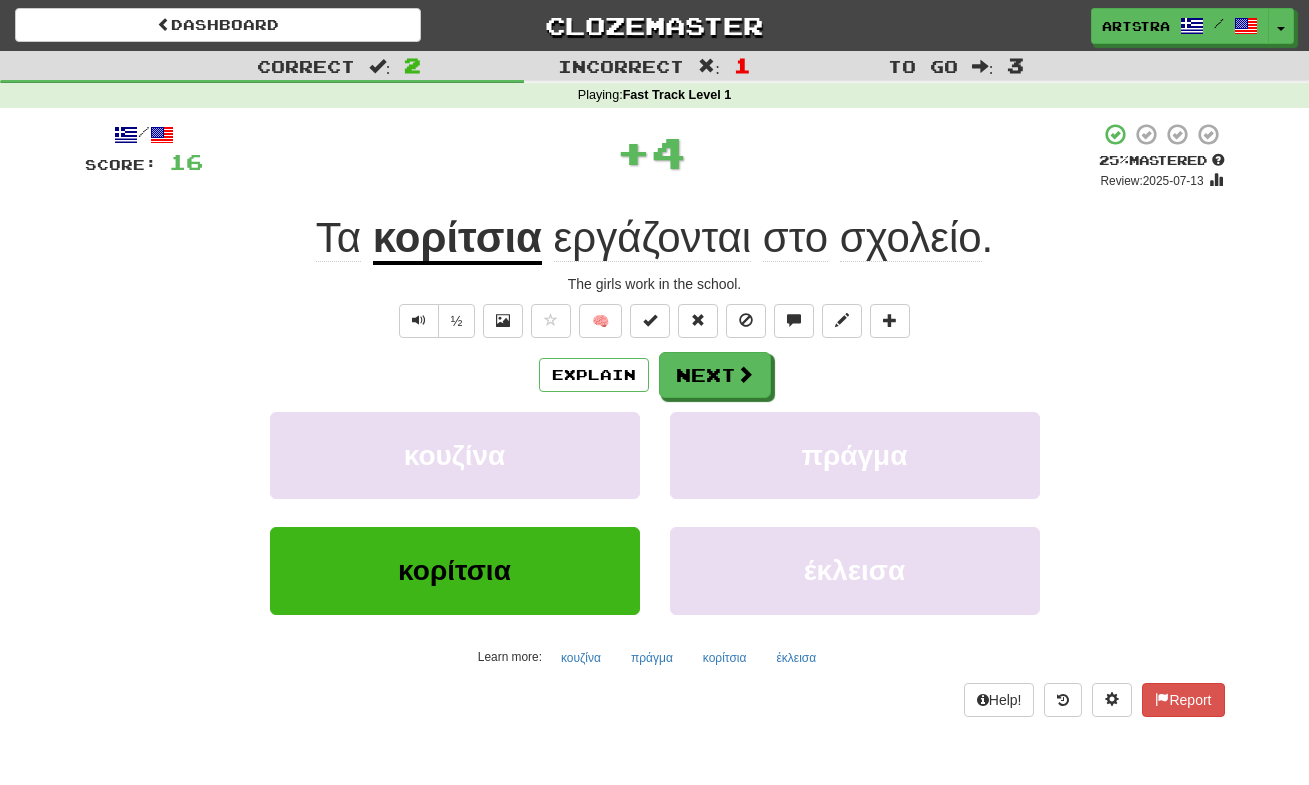 click on "κορίτσια" at bounding box center (457, 239) 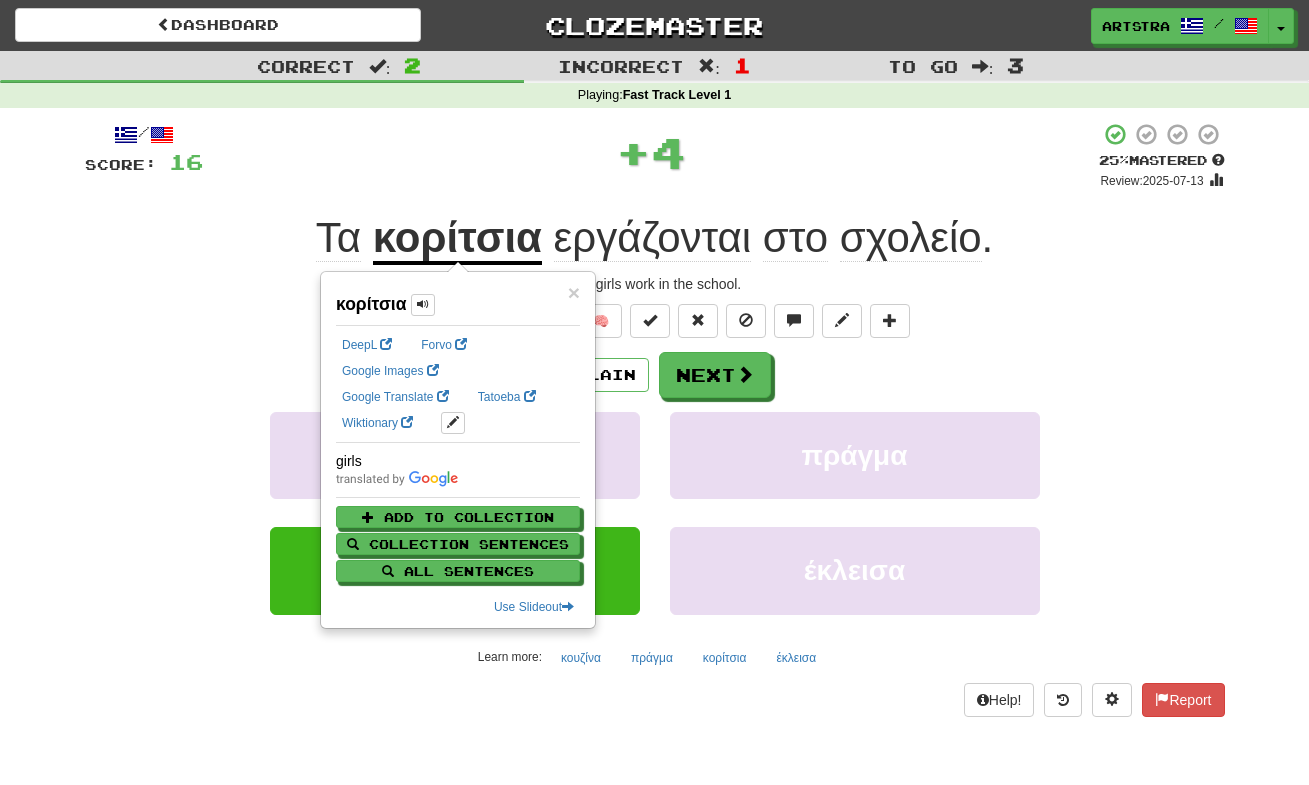 click on "εργάζονται" at bounding box center (653, 238) 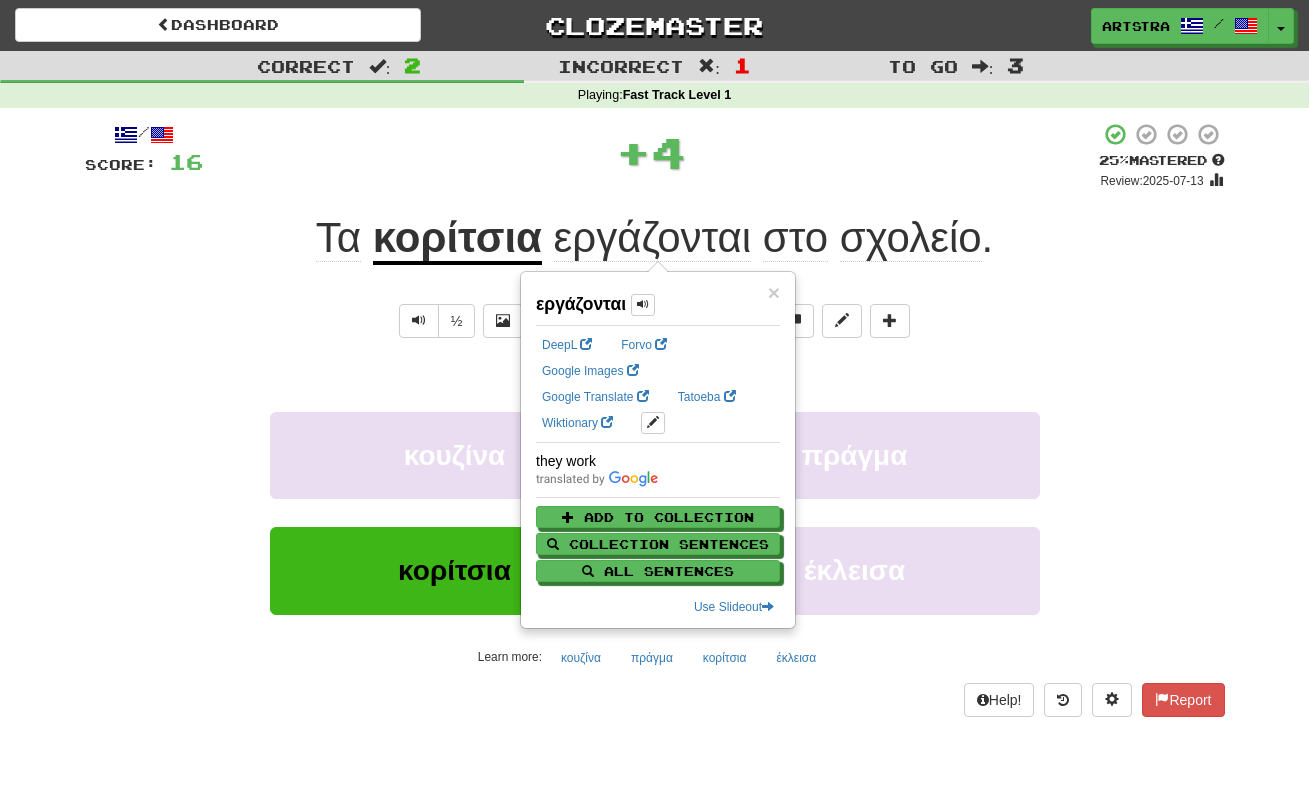 click on "σχολείο" at bounding box center (911, 238) 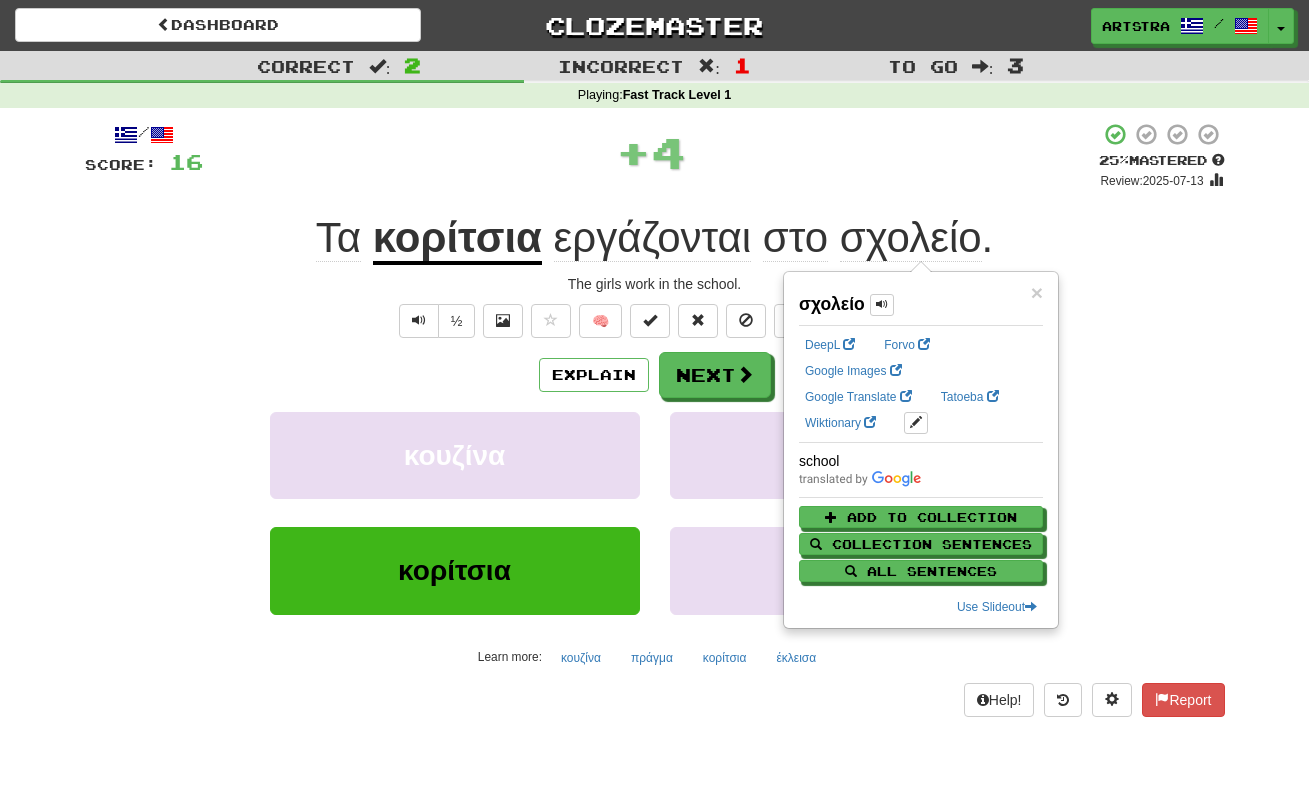 click on "/ Score: 16 + 4 25% Mastered Review: 2025-07-13 Τα [NAME] εργάζονται στο σχολείο. The girls work in the school. ½ 🧠 Explain Next [NAME] [NAME] [NAME] [NAME] Learn more: [NAME] [NAME] [NAME] [NAME] Help! Report" at bounding box center [655, 419] 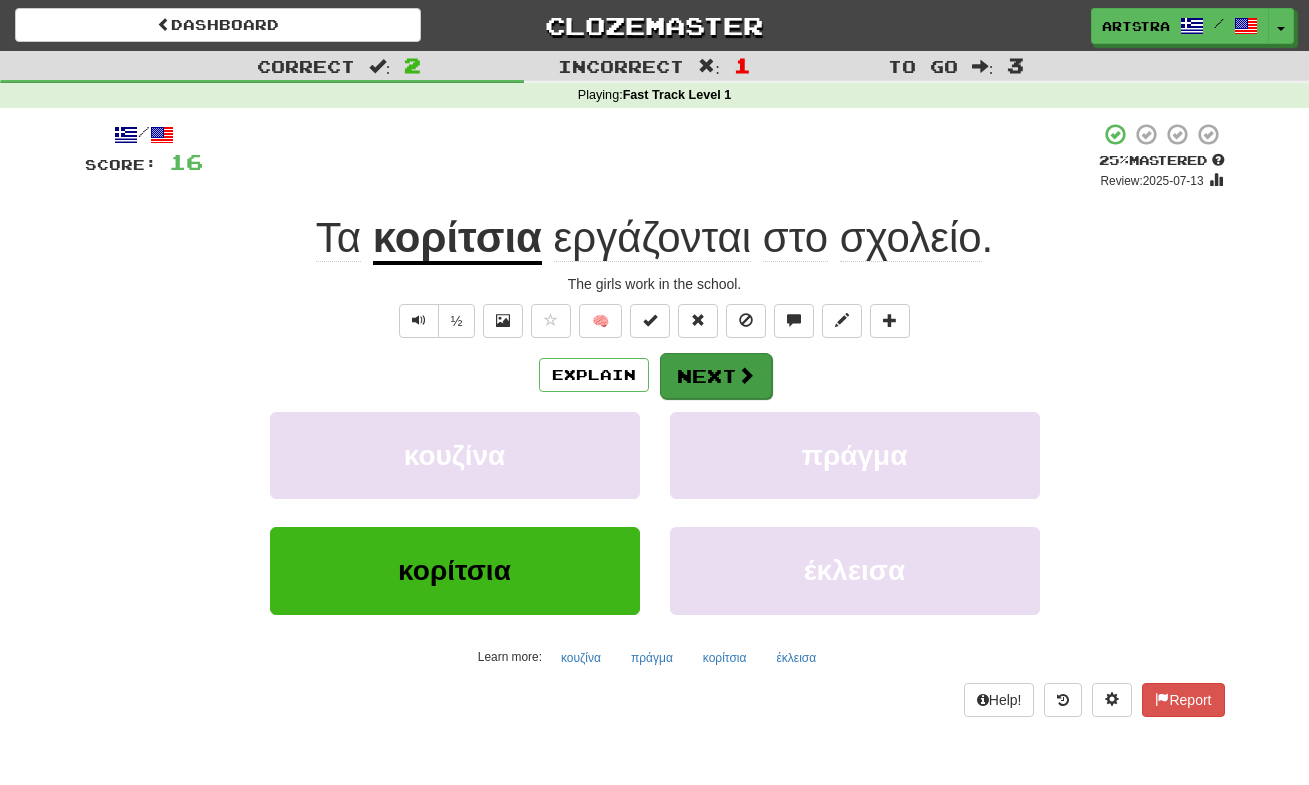 click on "Next" at bounding box center [716, 376] 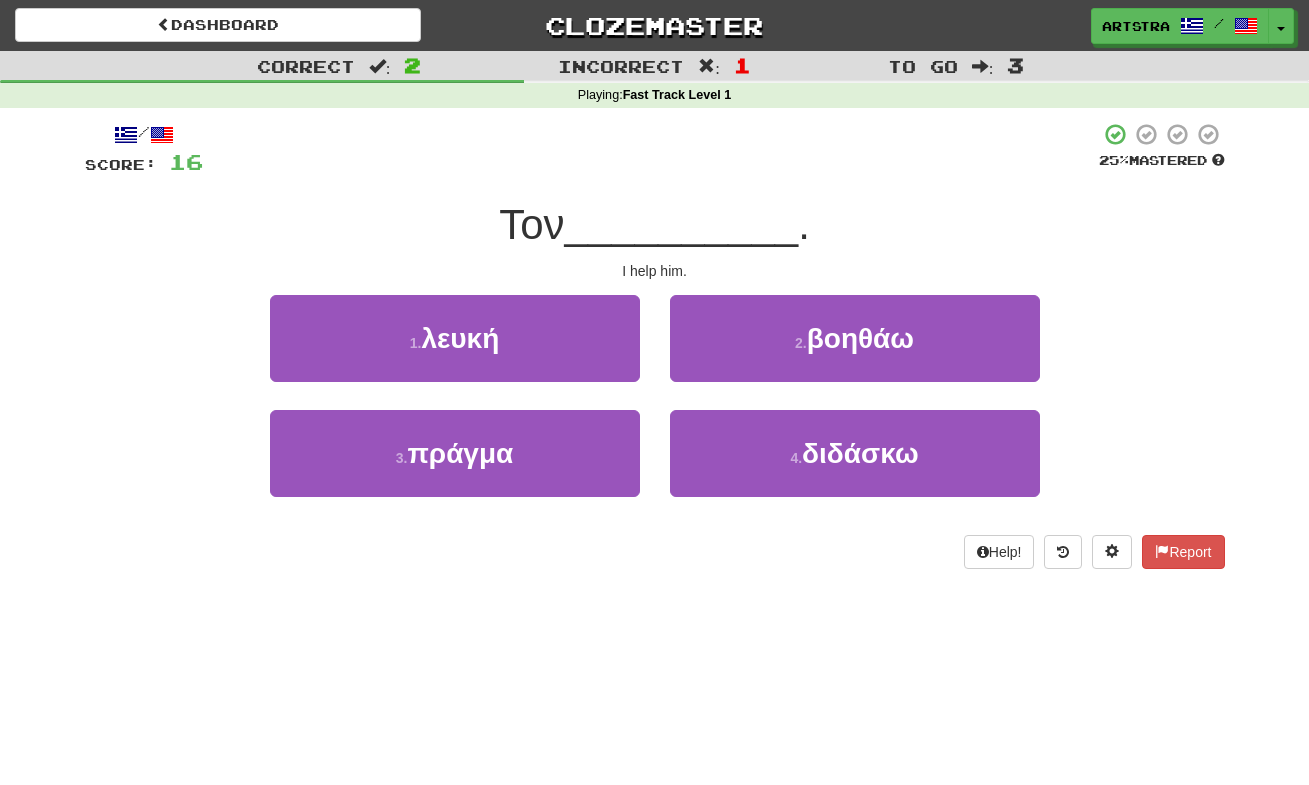 click on "__________" at bounding box center [682, 224] 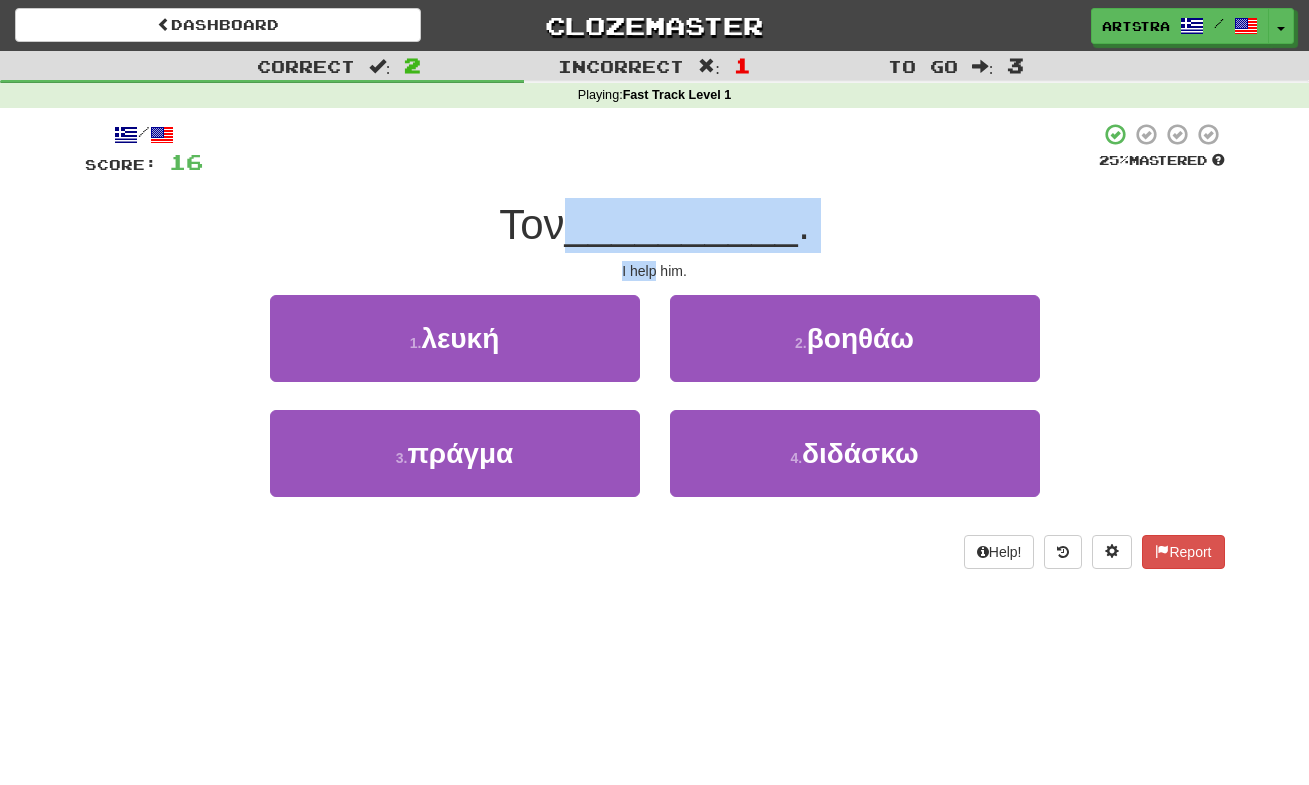 drag, startPoint x: 631, startPoint y: 243, endPoint x: 644, endPoint y: 268, distance: 28.178005 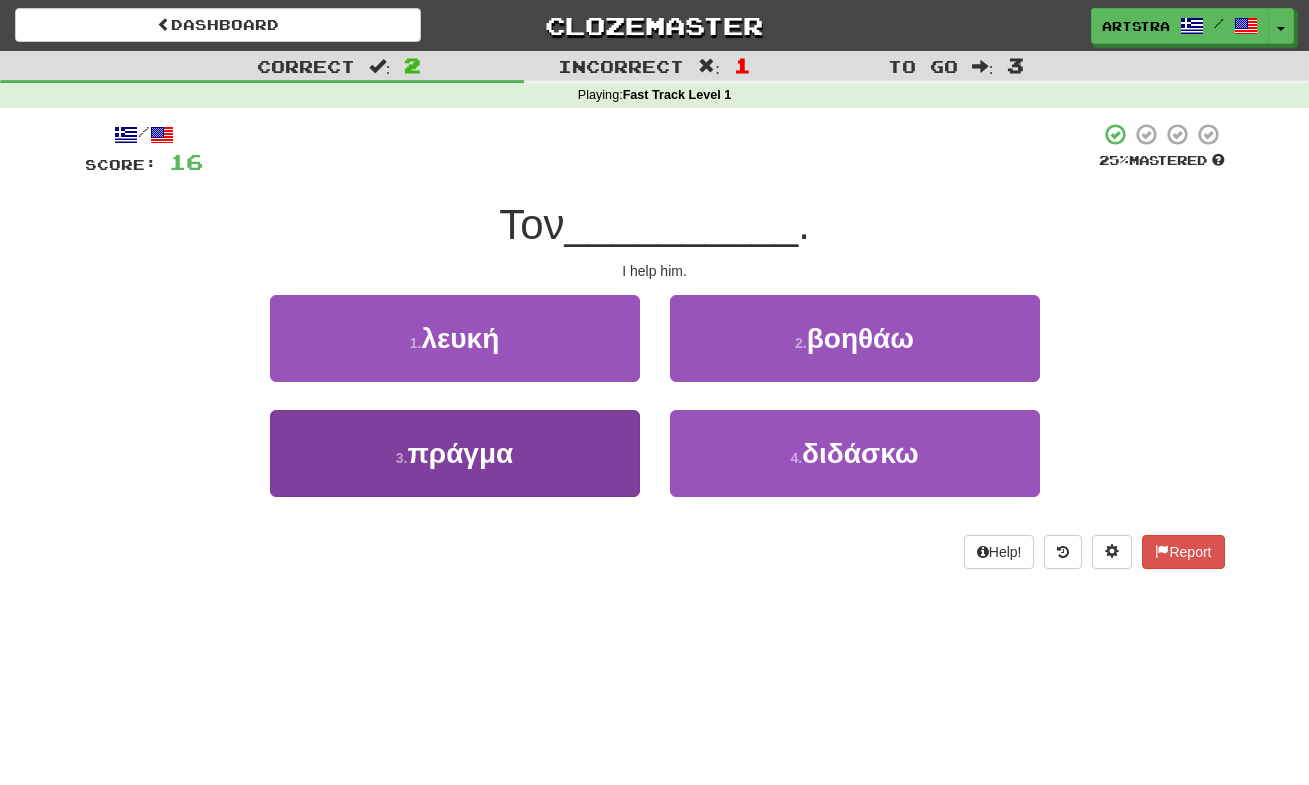 click on "3 . [NAME]" at bounding box center [455, 453] 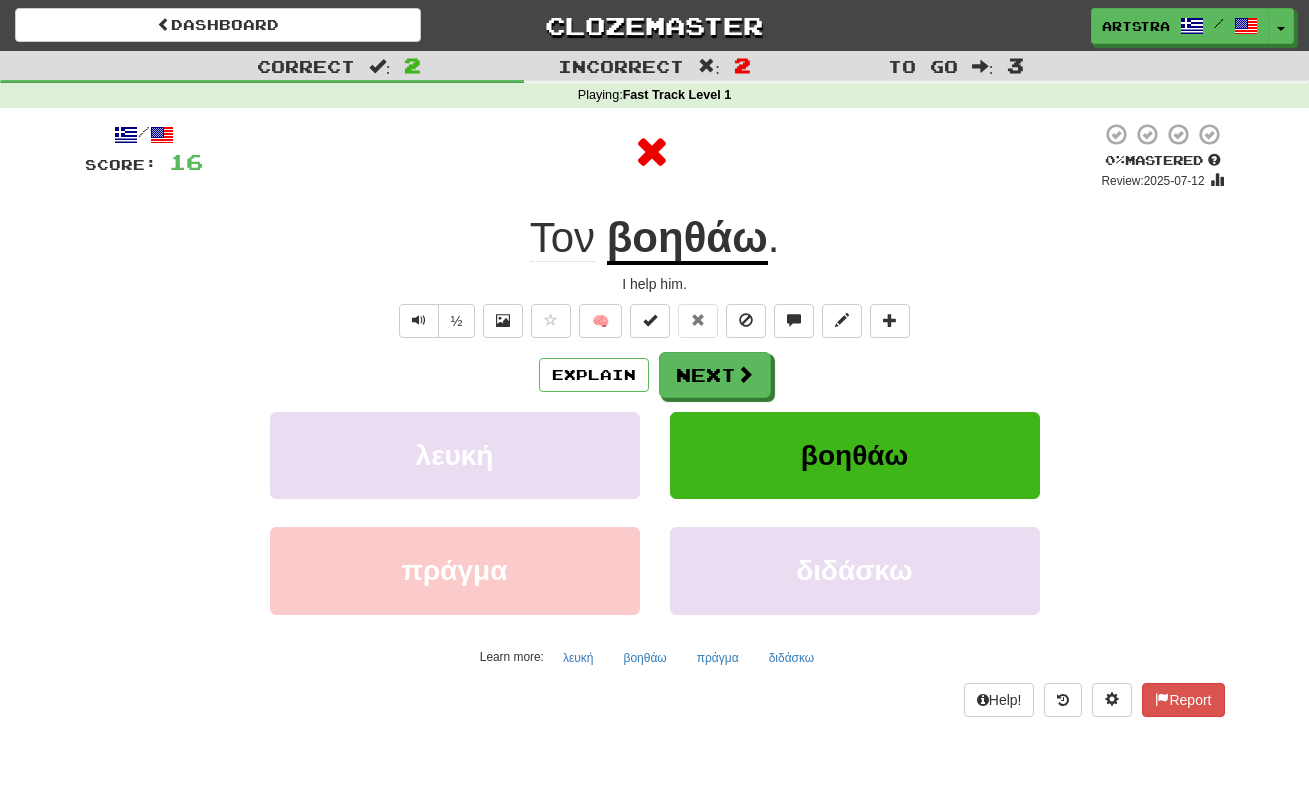 click on "βοηθάω" at bounding box center (687, 239) 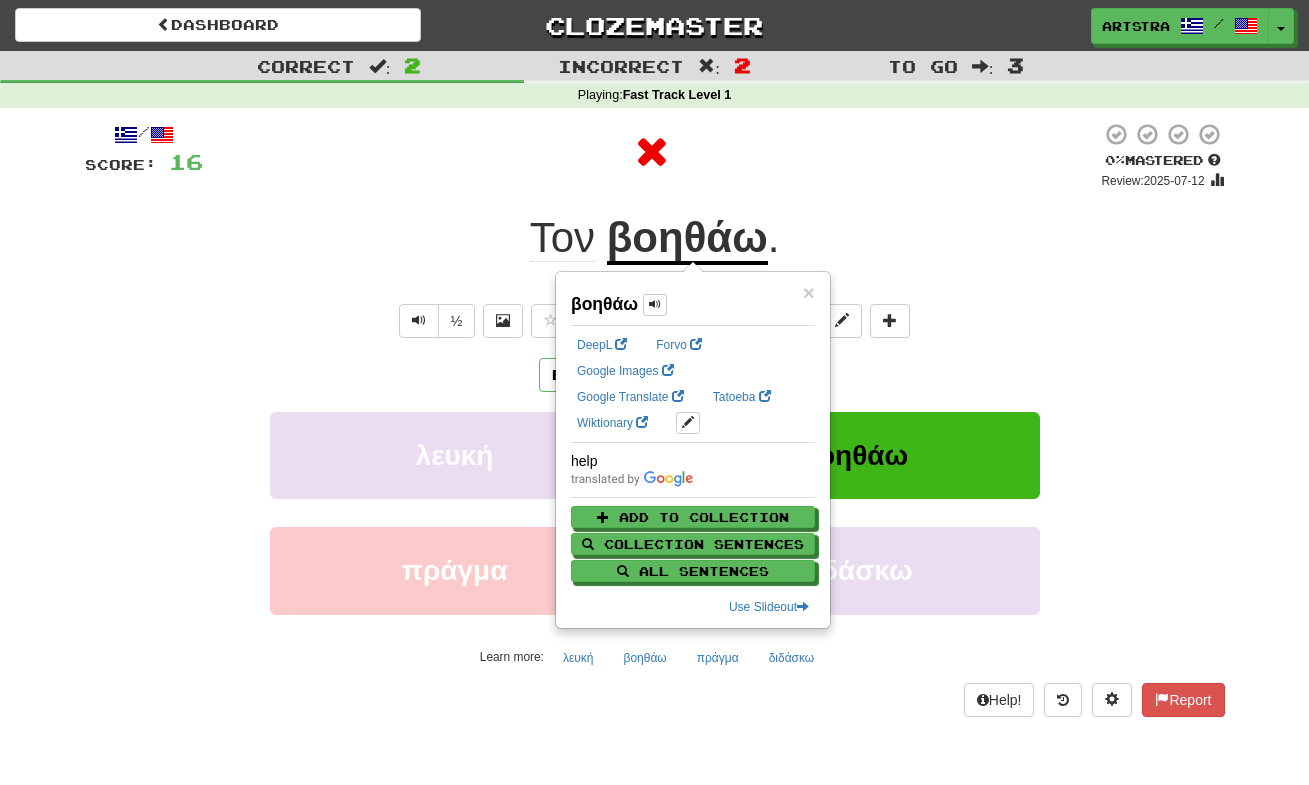 drag, startPoint x: 805, startPoint y: 174, endPoint x: 805, endPoint y: 202, distance: 28 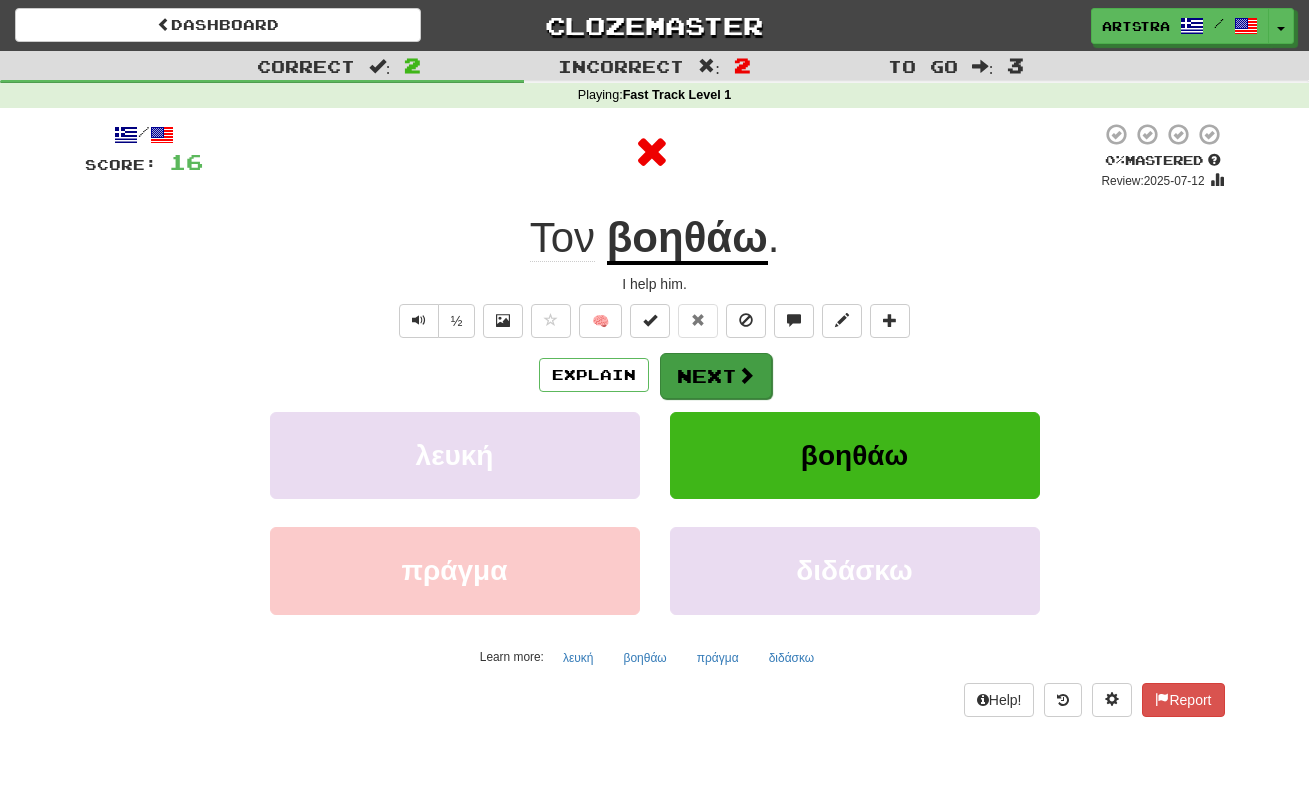 click on "Next" at bounding box center [716, 376] 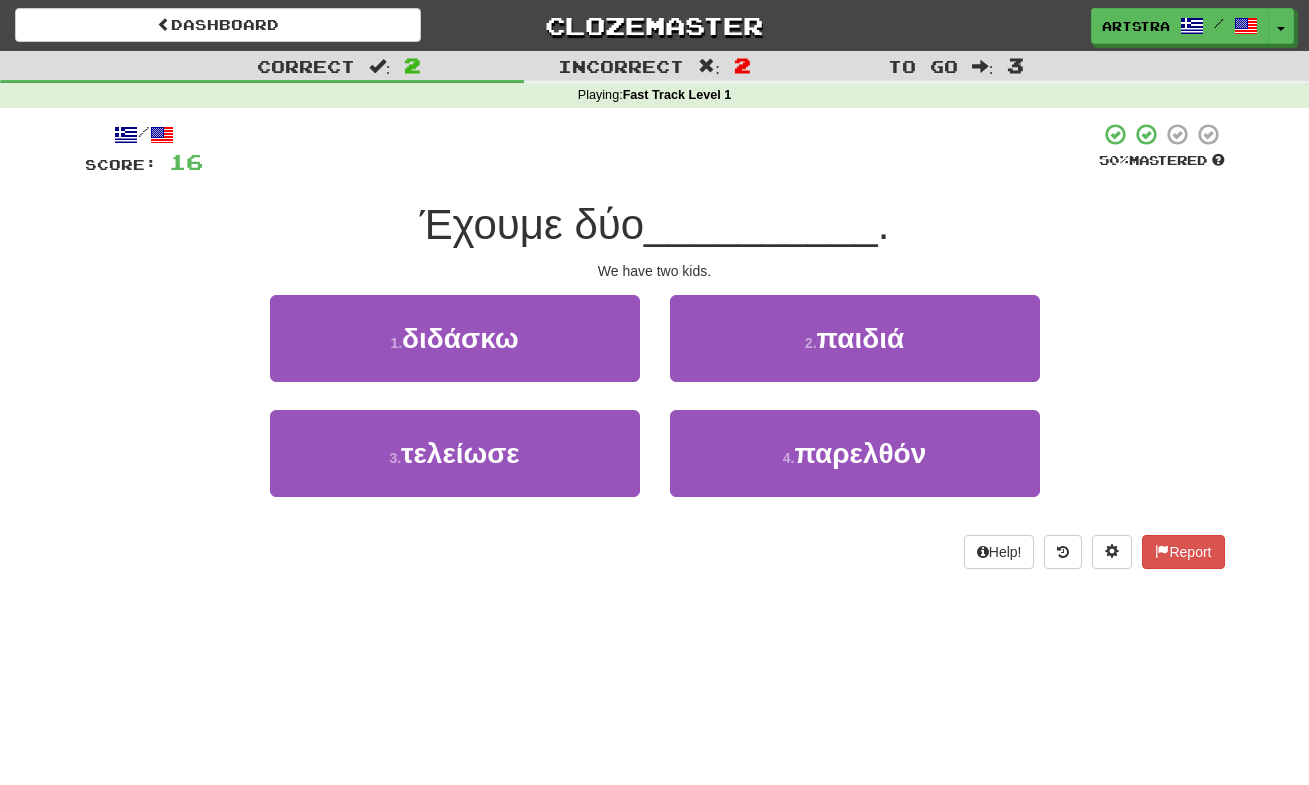 click on "__________" at bounding box center [761, 224] 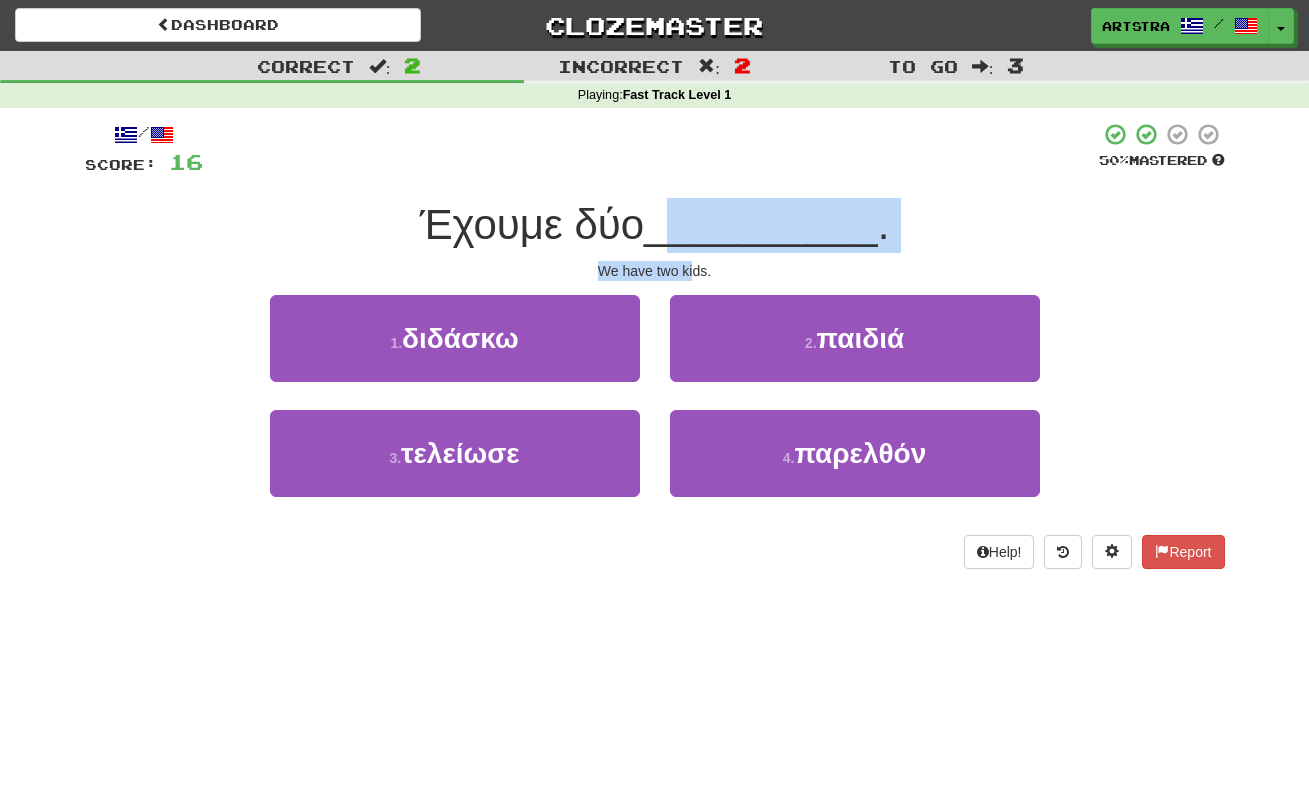 drag, startPoint x: 674, startPoint y: 224, endPoint x: 695, endPoint y: 259, distance: 40.81666 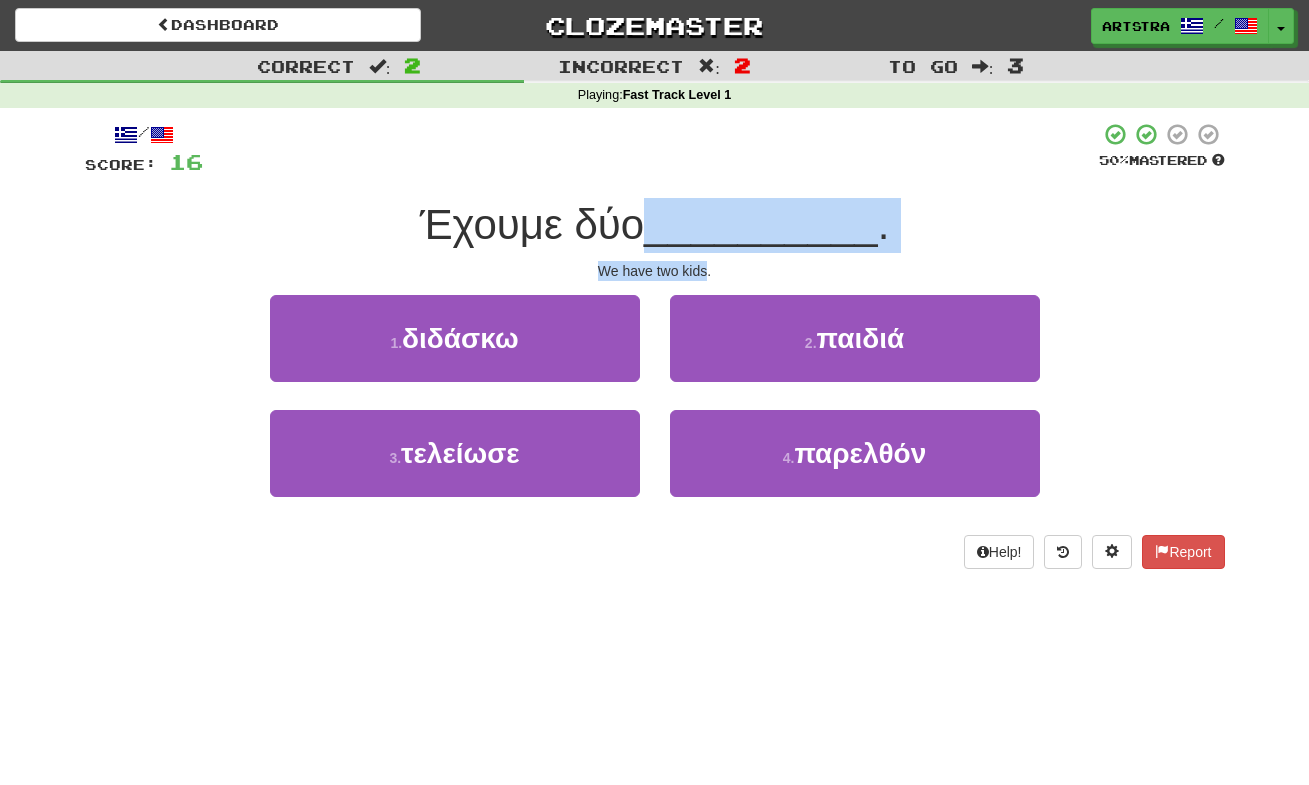 drag, startPoint x: 695, startPoint y: 259, endPoint x: 692, endPoint y: 200, distance: 59.07622 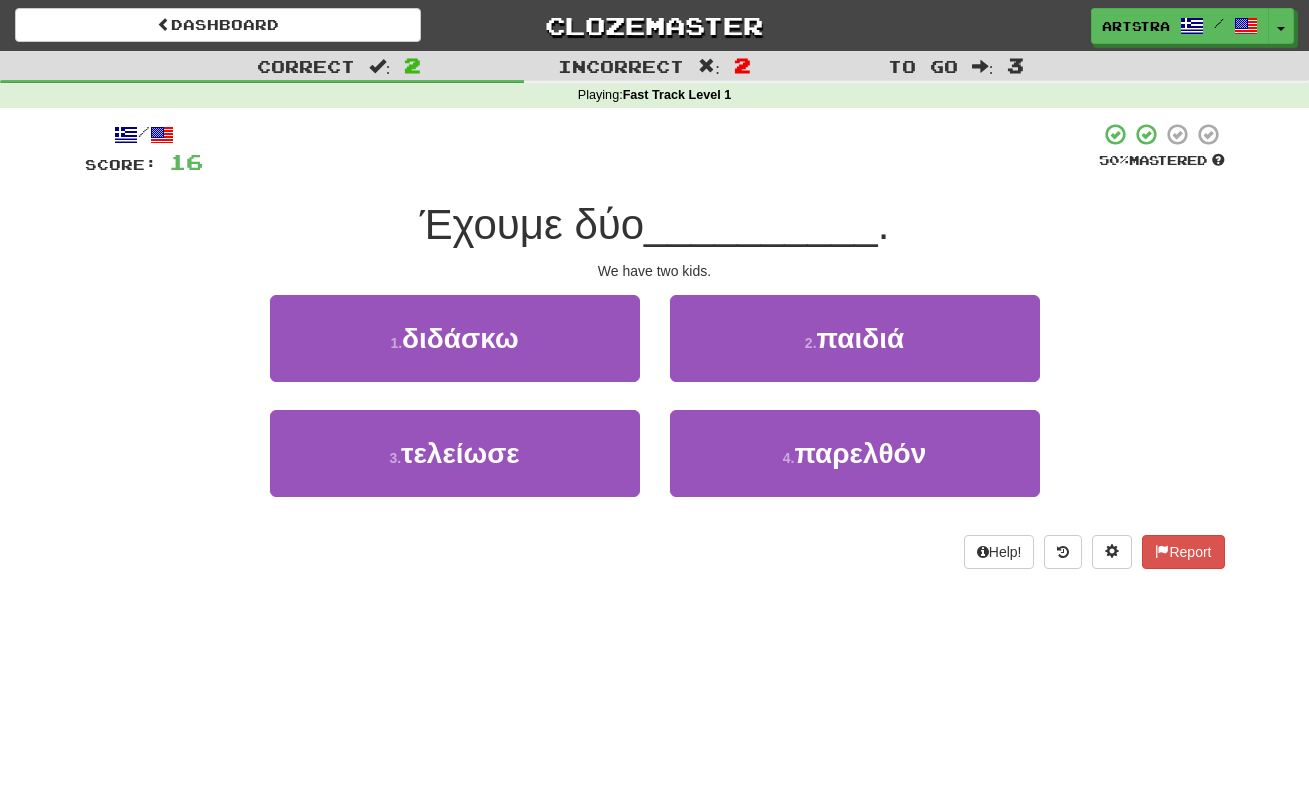 click on "2 .  παιδιά" at bounding box center (855, 352) 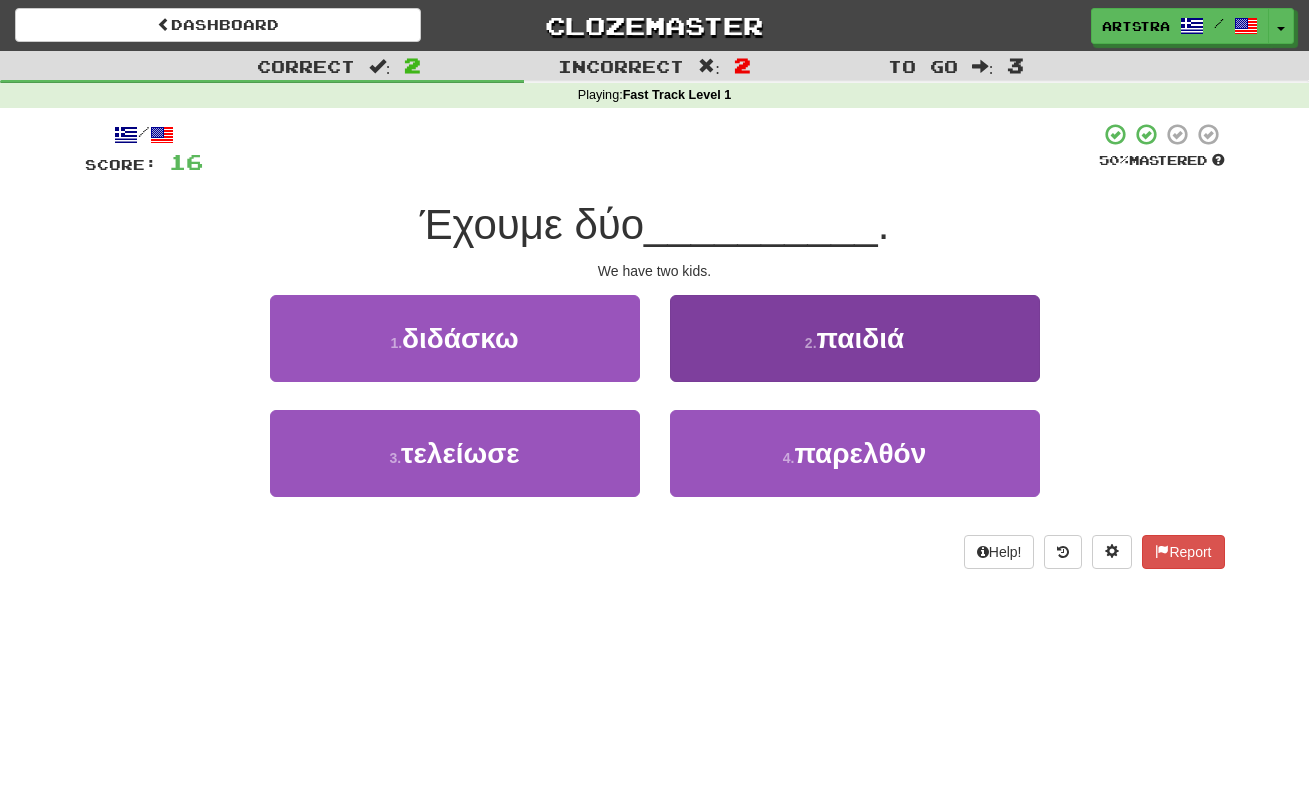 click on "2 ." at bounding box center (811, 343) 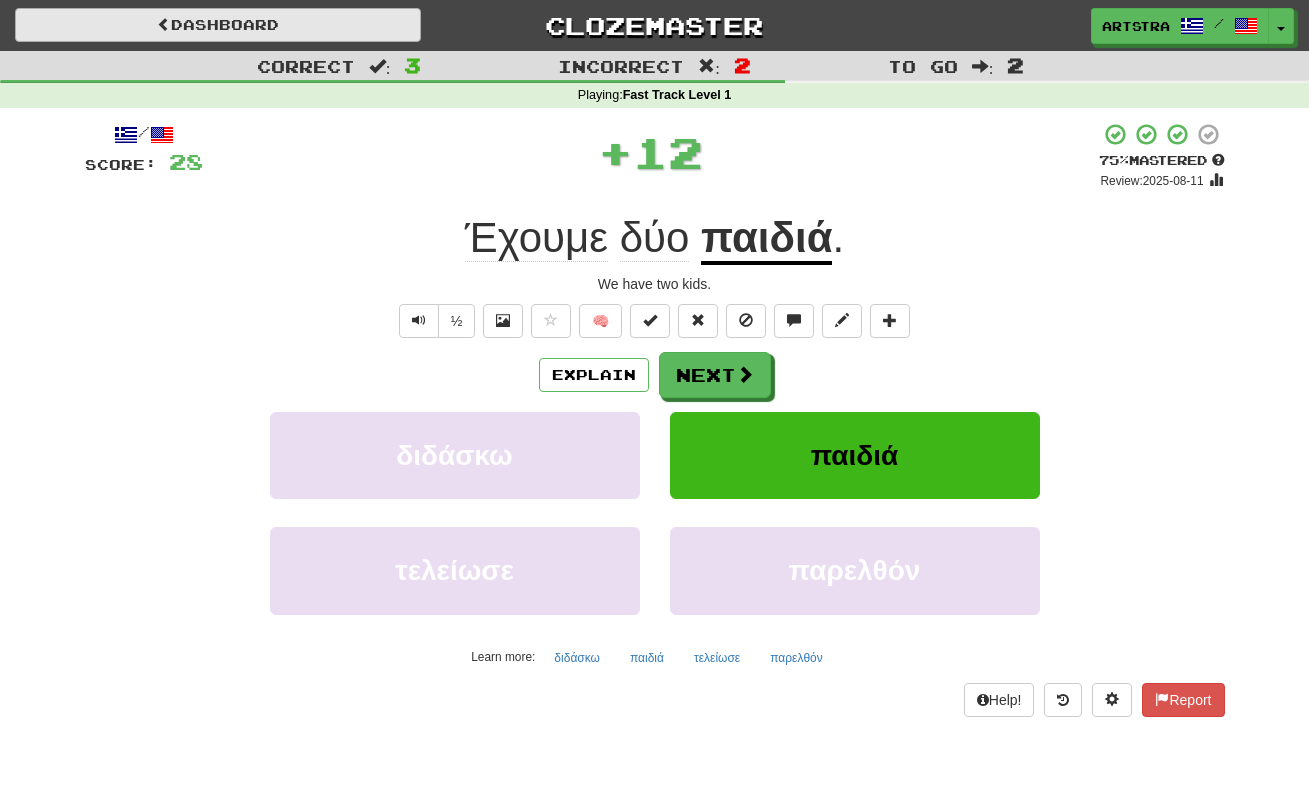 click on "Dashboard" at bounding box center [218, 25] 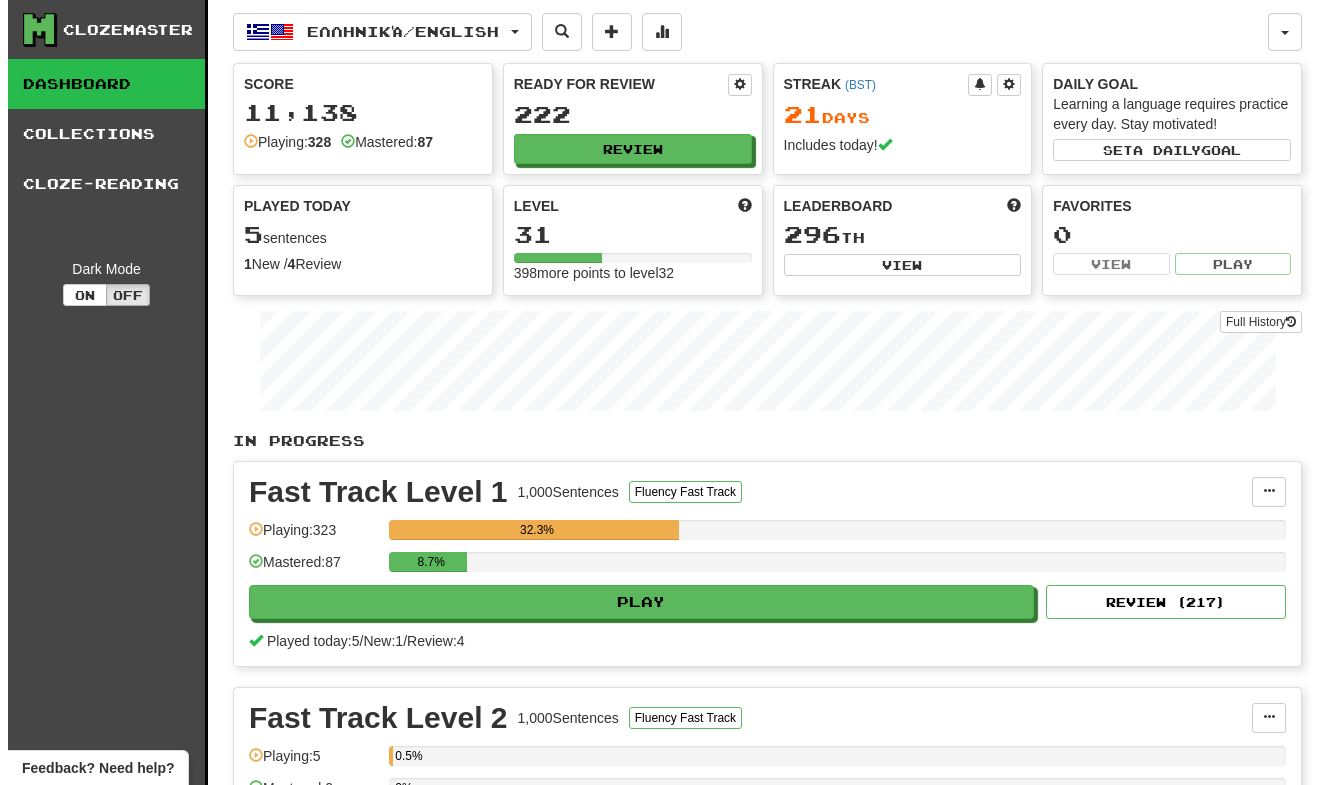 scroll, scrollTop: 0, scrollLeft: 0, axis: both 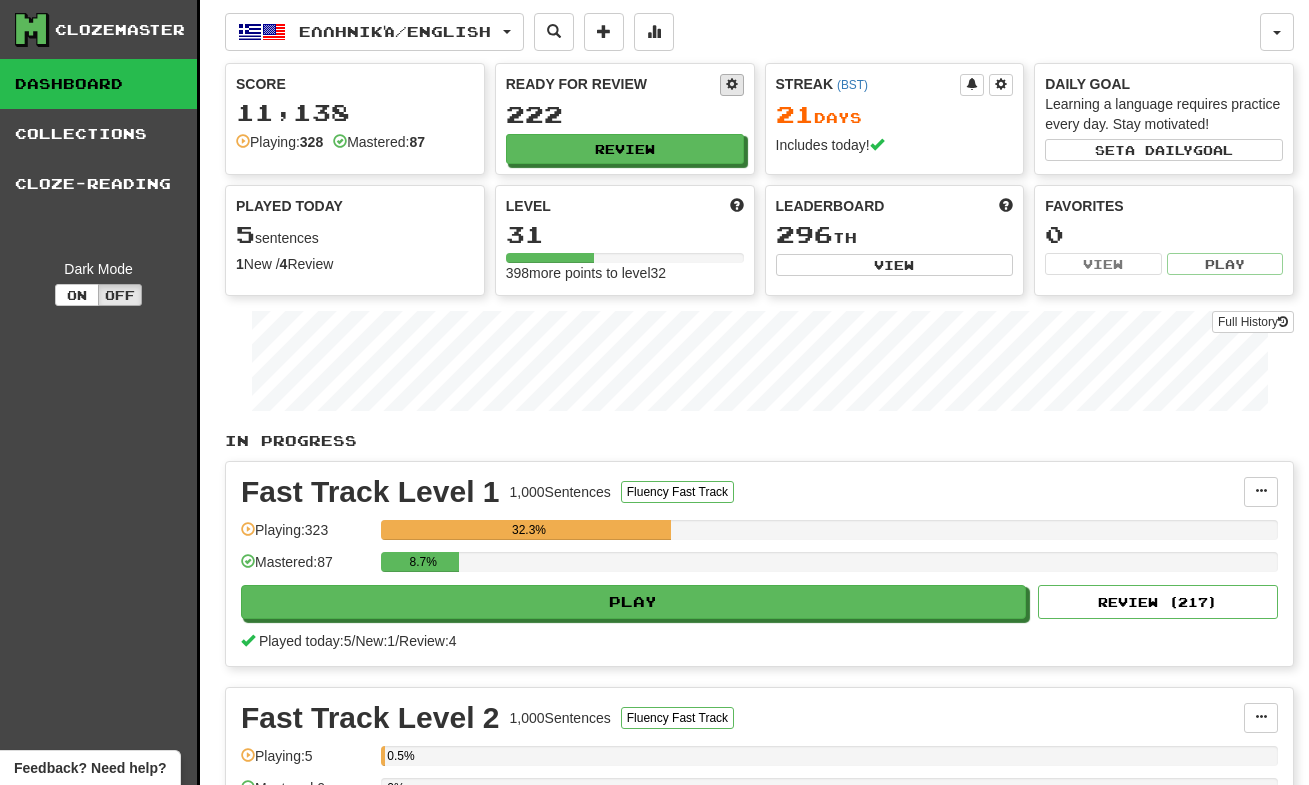 click at bounding box center (732, 84) 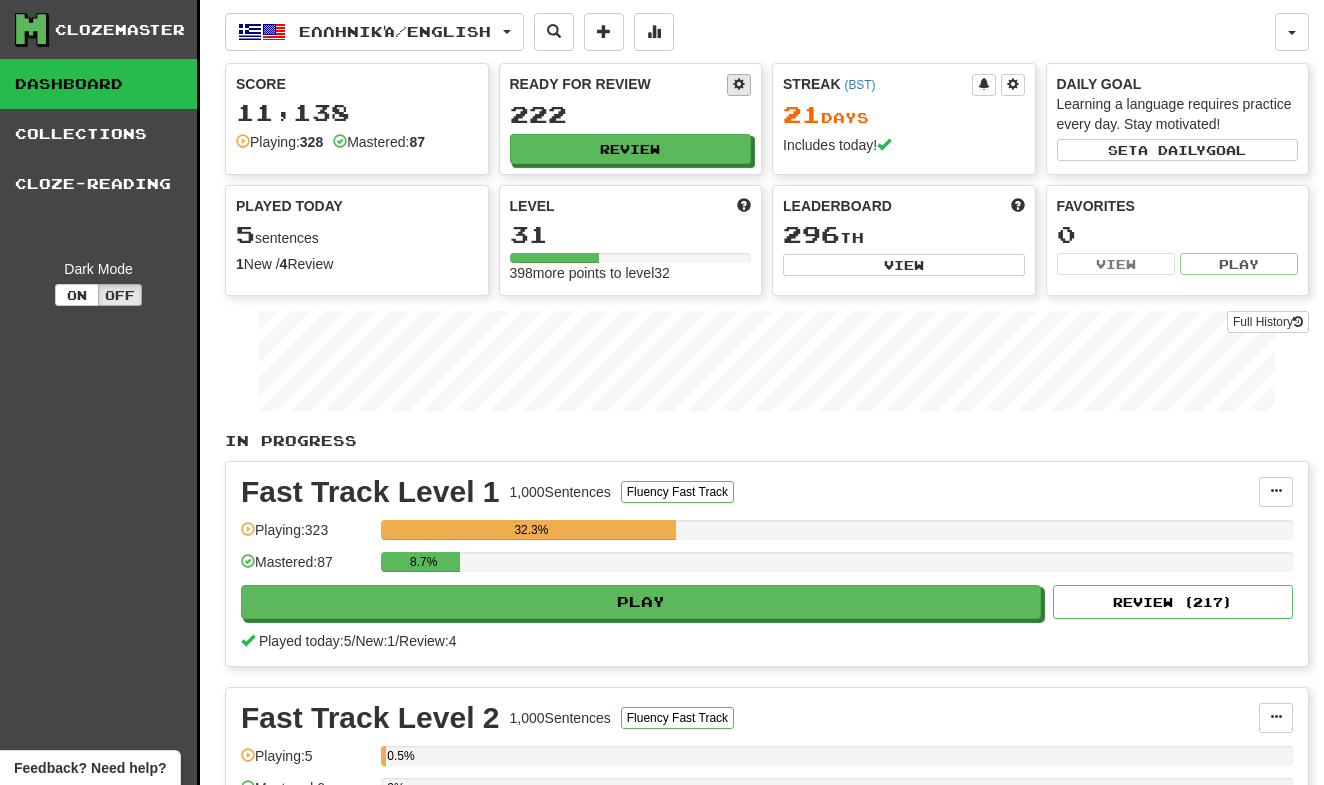 select on "*" 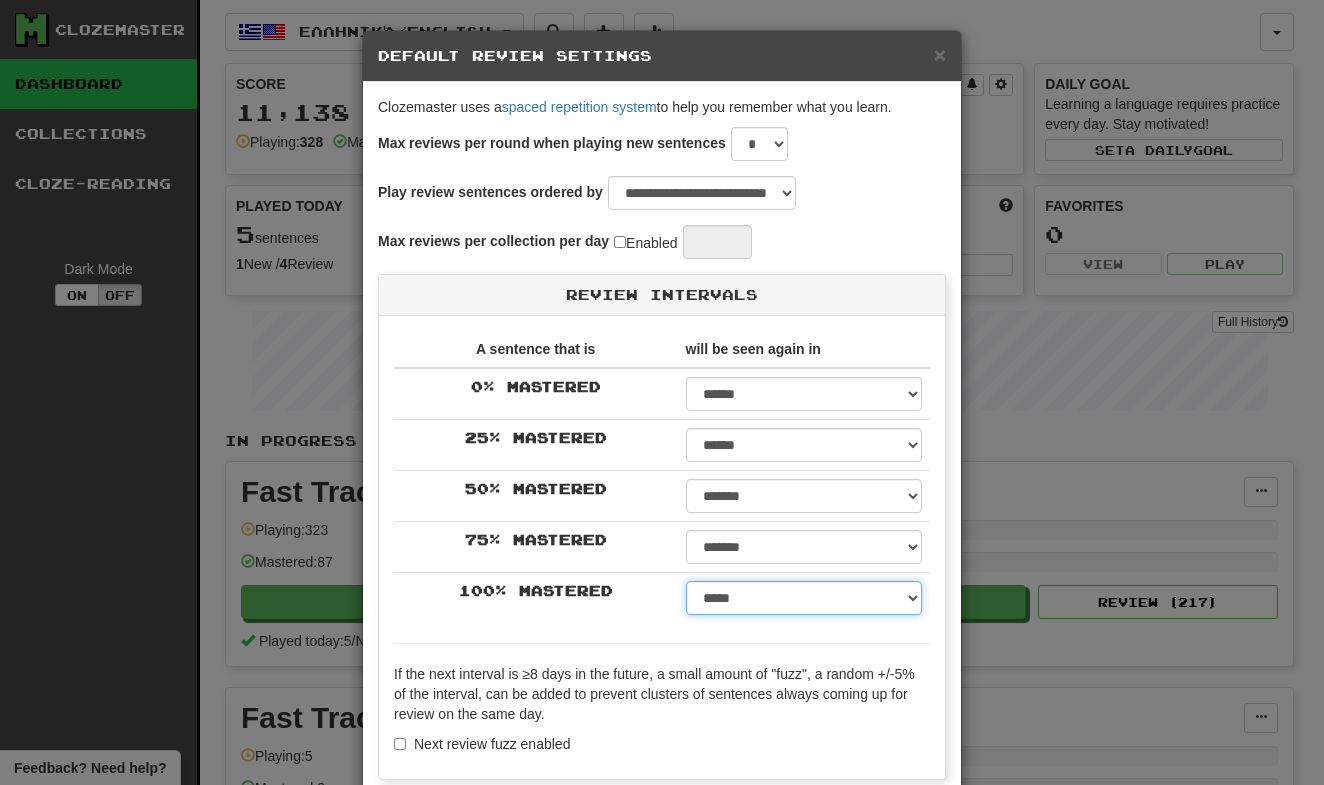 select on "**" 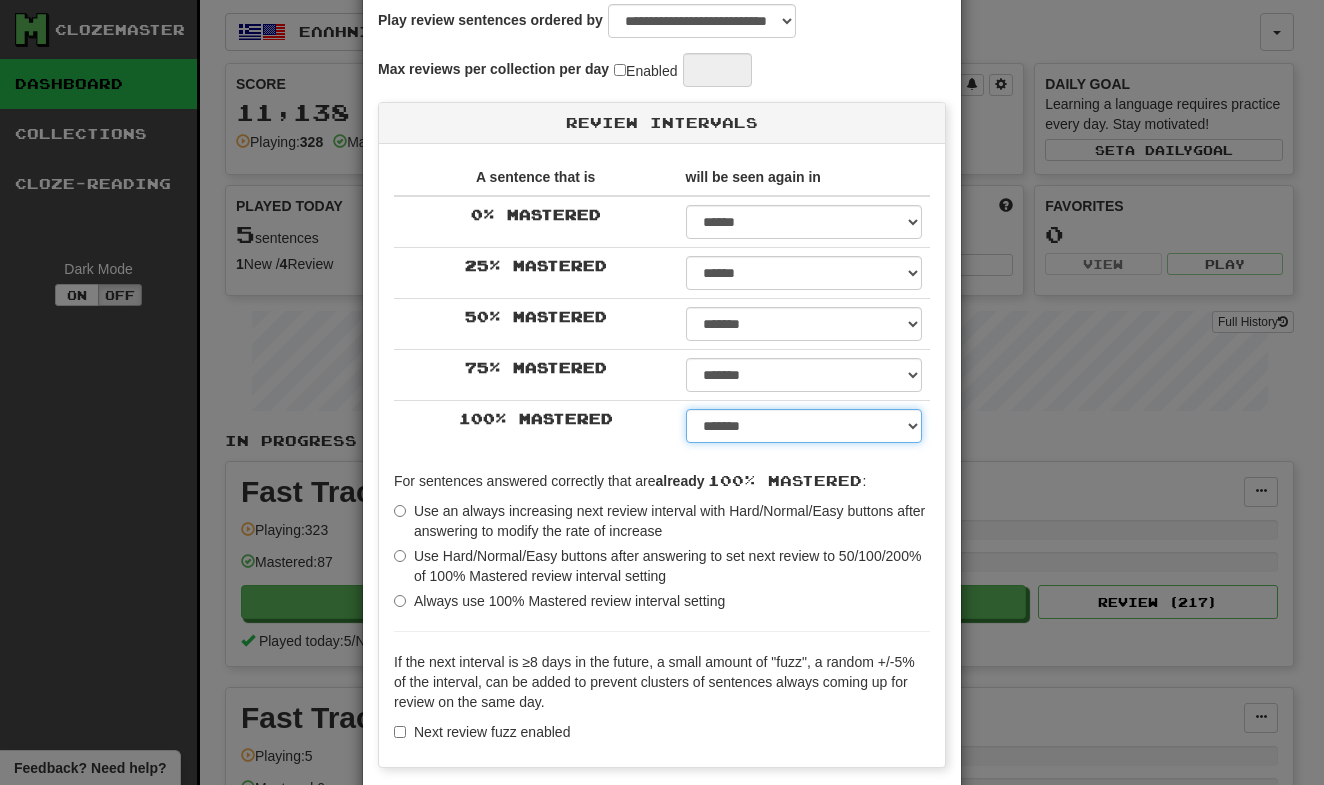 scroll, scrollTop: 320, scrollLeft: 0, axis: vertical 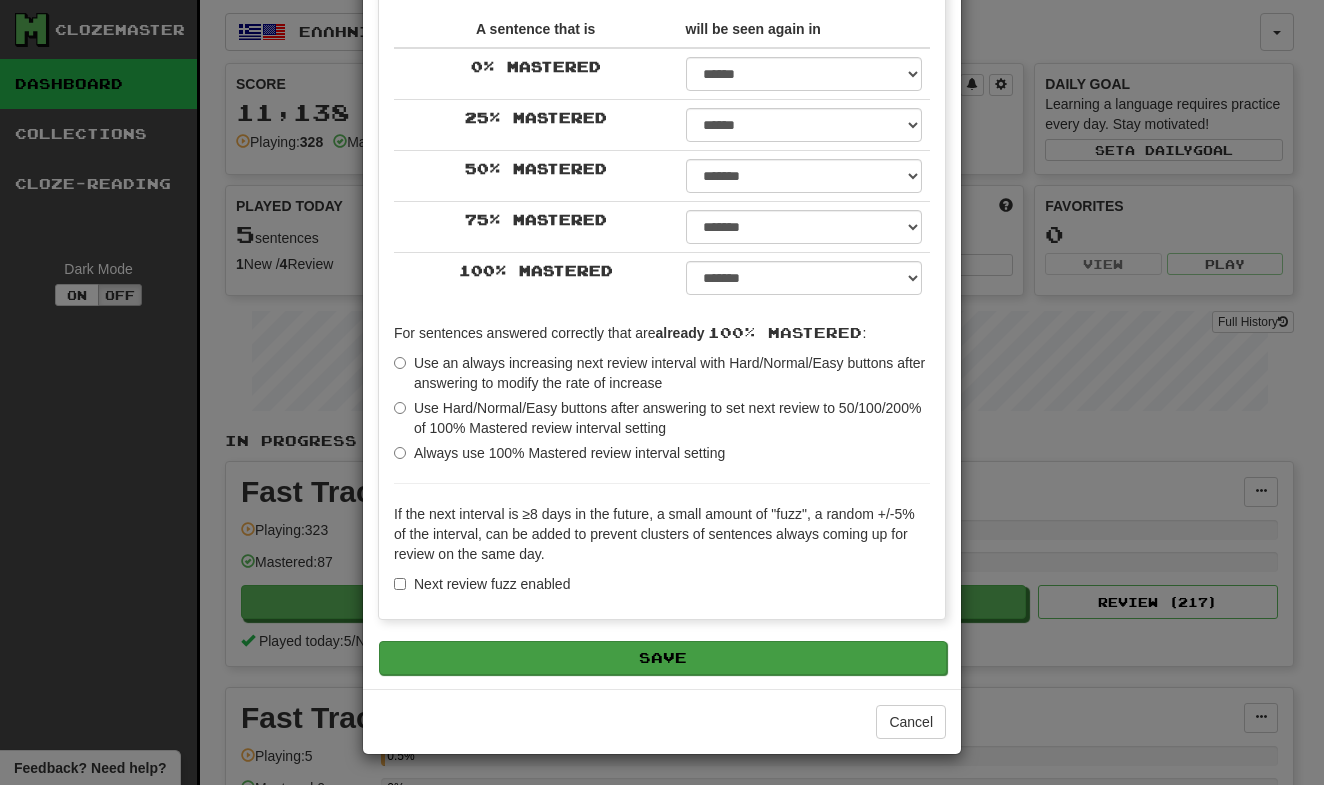 click on "Save" at bounding box center (663, 658) 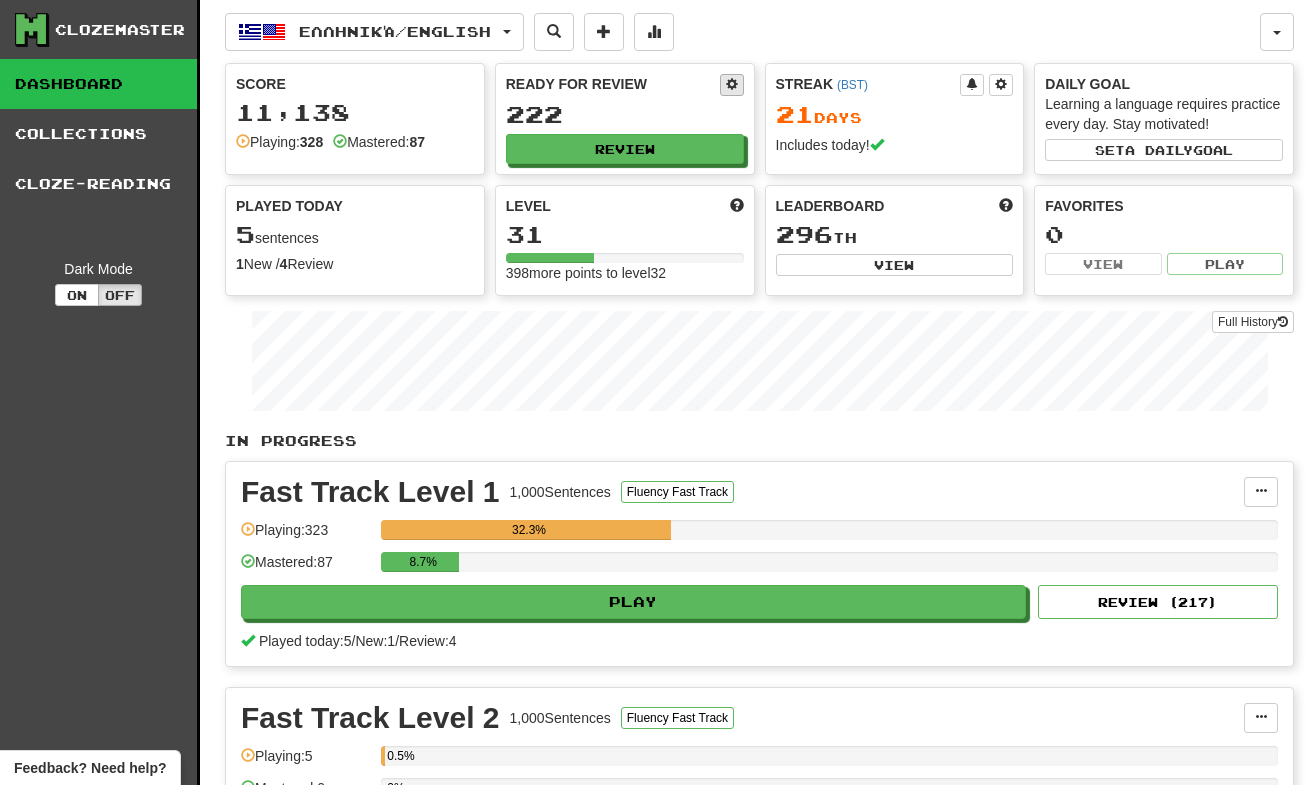 click at bounding box center (732, 84) 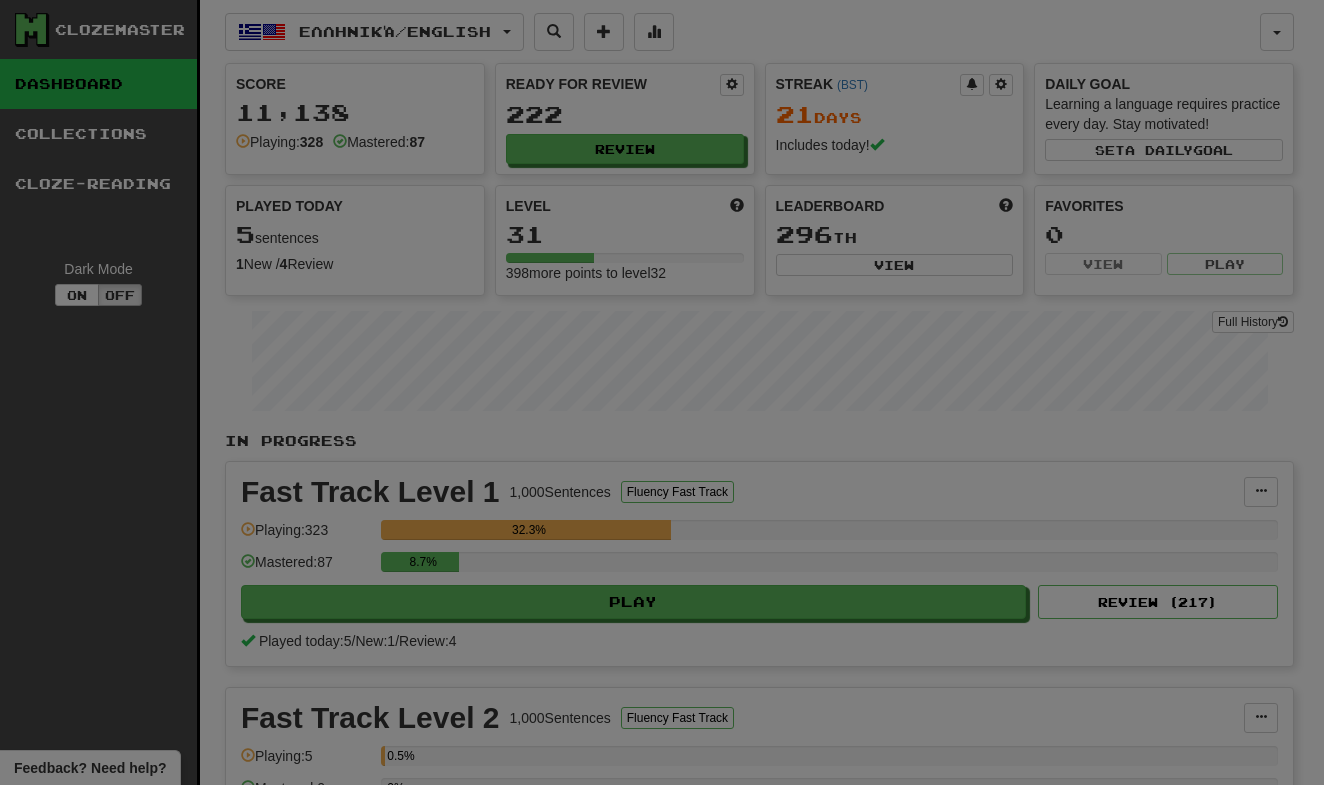 select on "*" 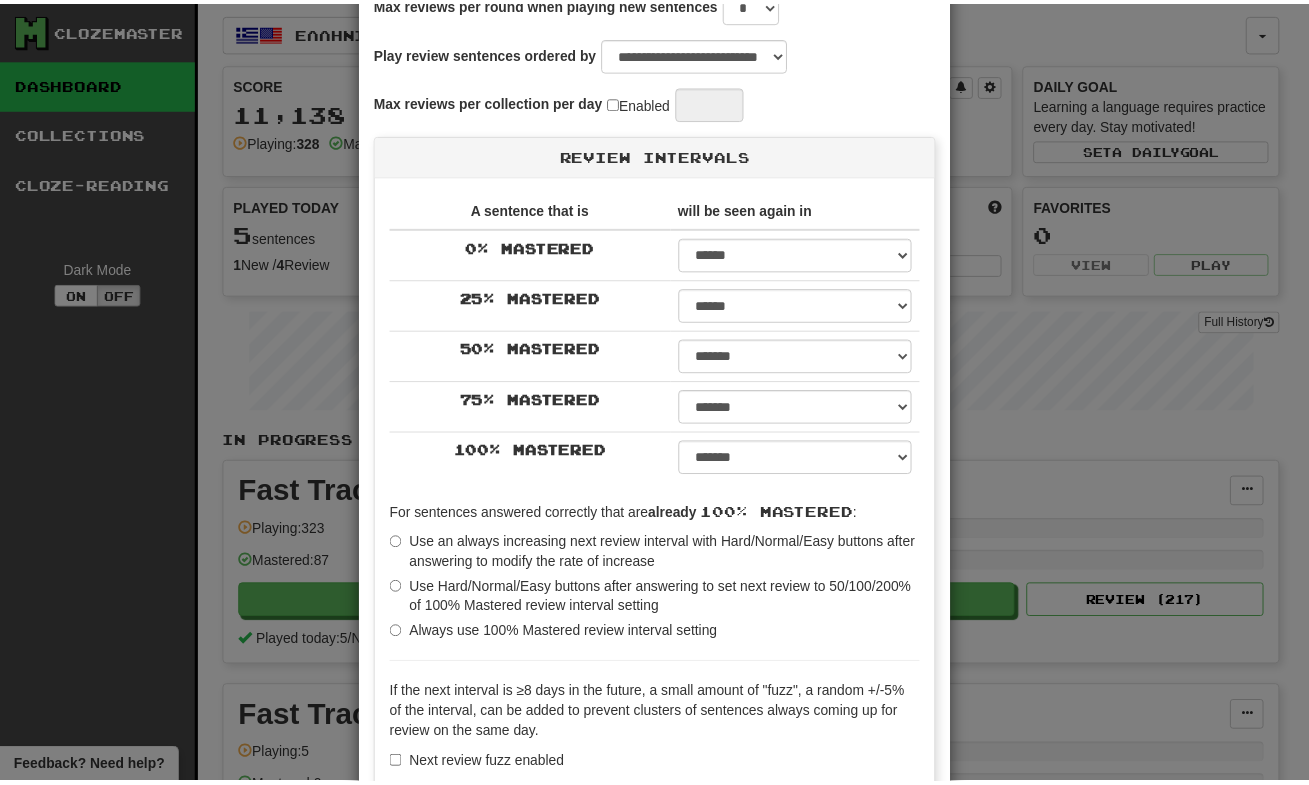 scroll, scrollTop: 320, scrollLeft: 0, axis: vertical 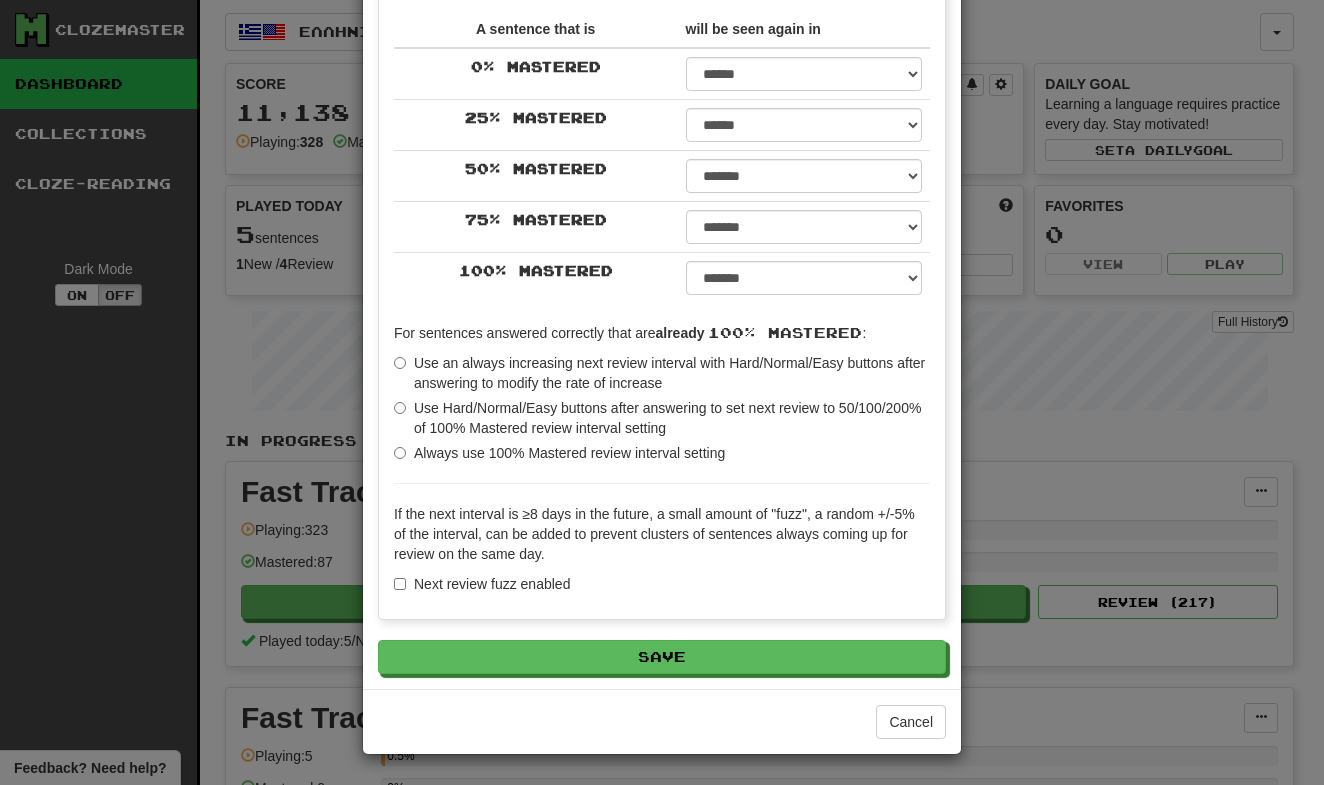 click on "For sentences answered correctly that are  already   100% Mastered :" at bounding box center [662, 333] 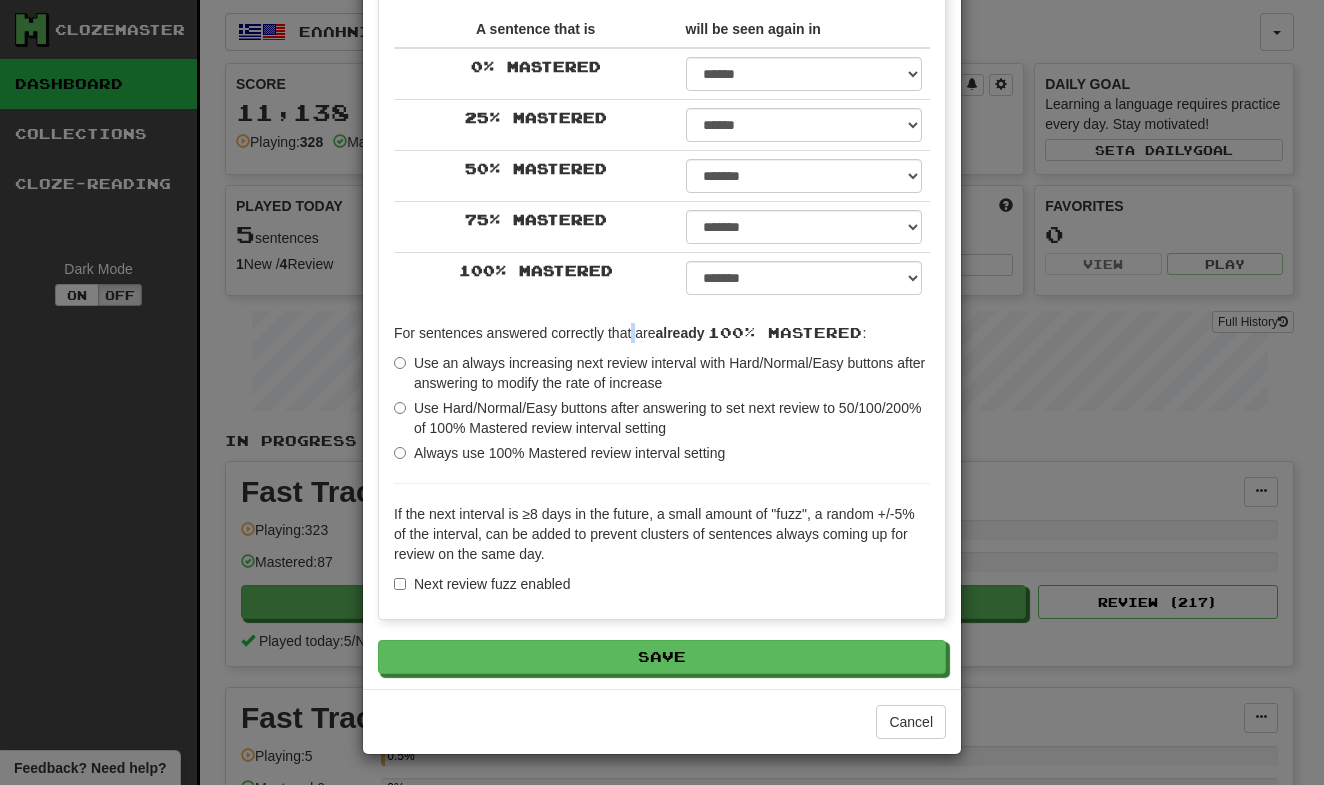 click on "For sentences answered correctly that are  already   100% Mastered :" at bounding box center [662, 333] 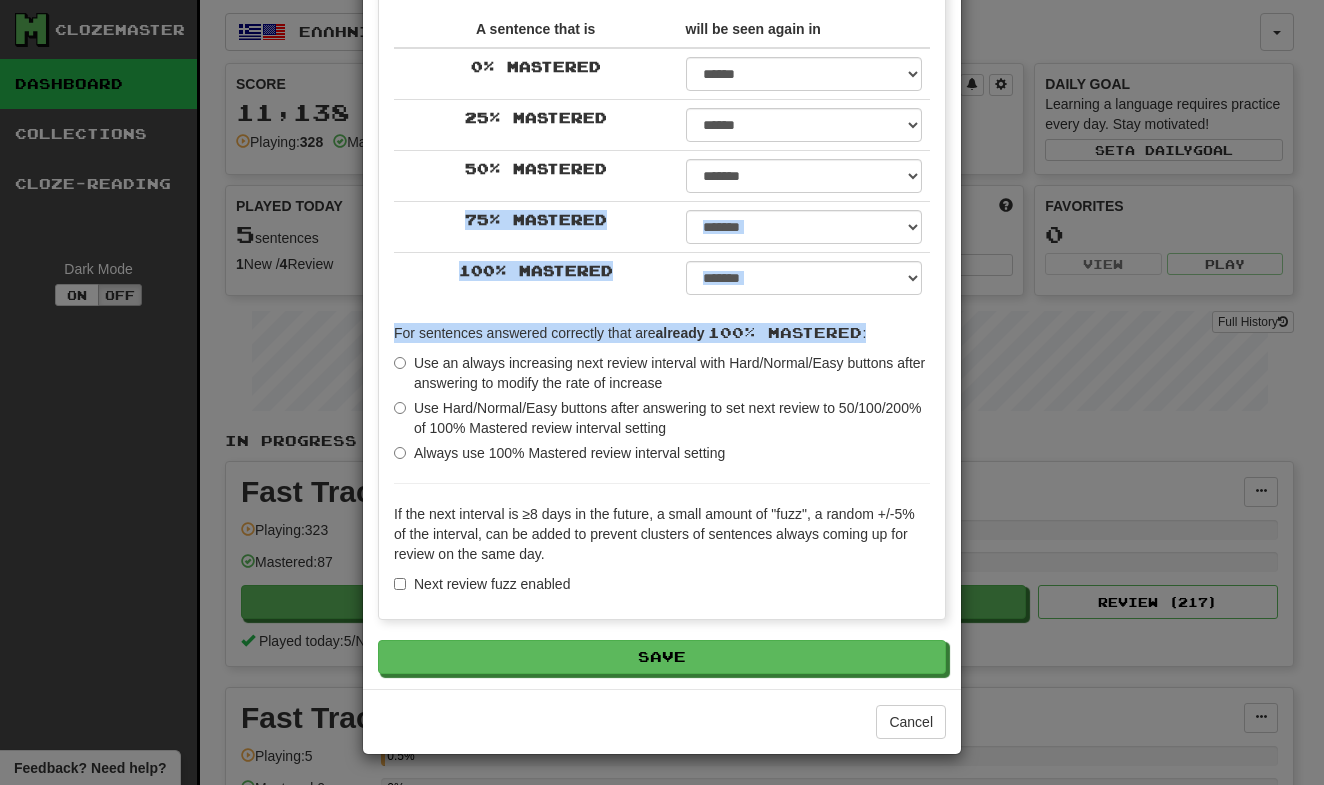 drag, startPoint x: 625, startPoint y: 331, endPoint x: 572, endPoint y: 226, distance: 117.61803 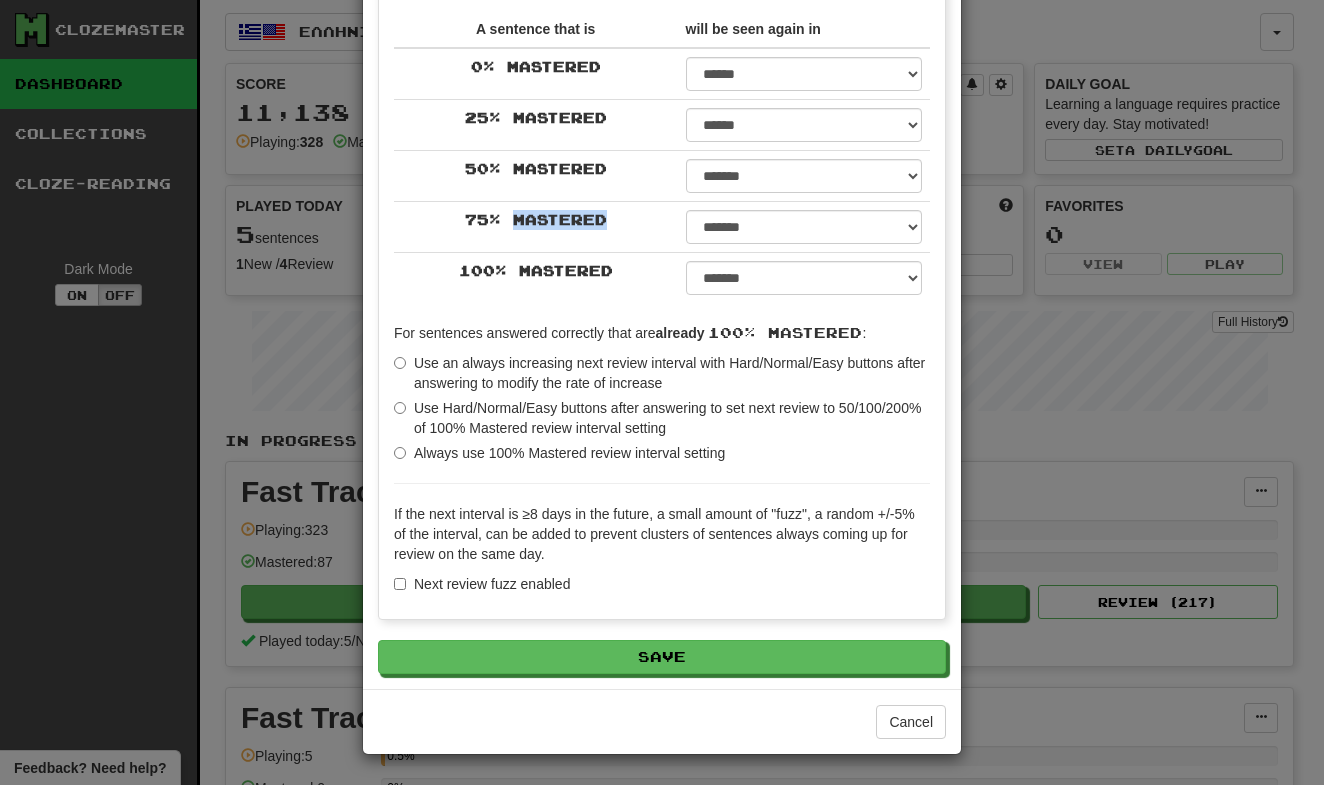 click on "75 % Mastered" at bounding box center [536, 220] 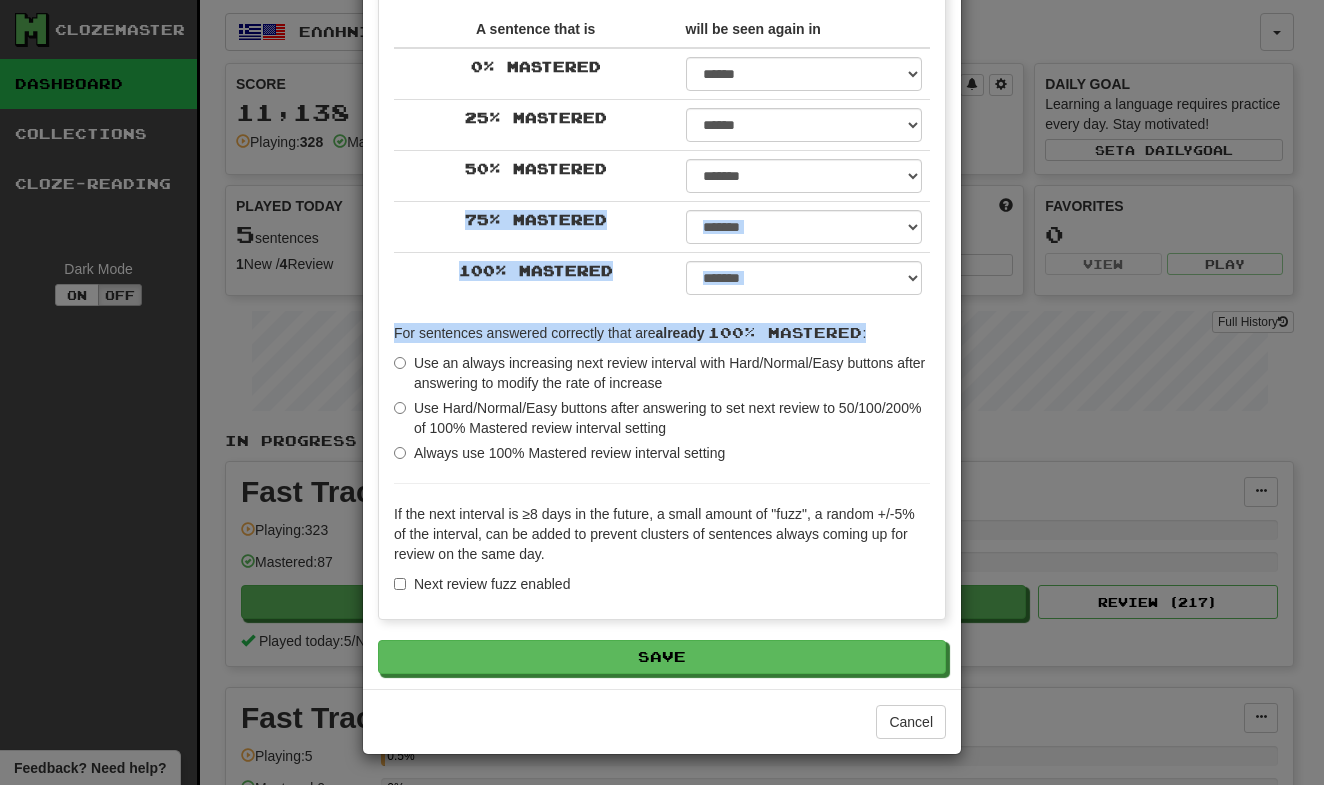 drag, startPoint x: 572, startPoint y: 226, endPoint x: 580, endPoint y: 311, distance: 85.37564 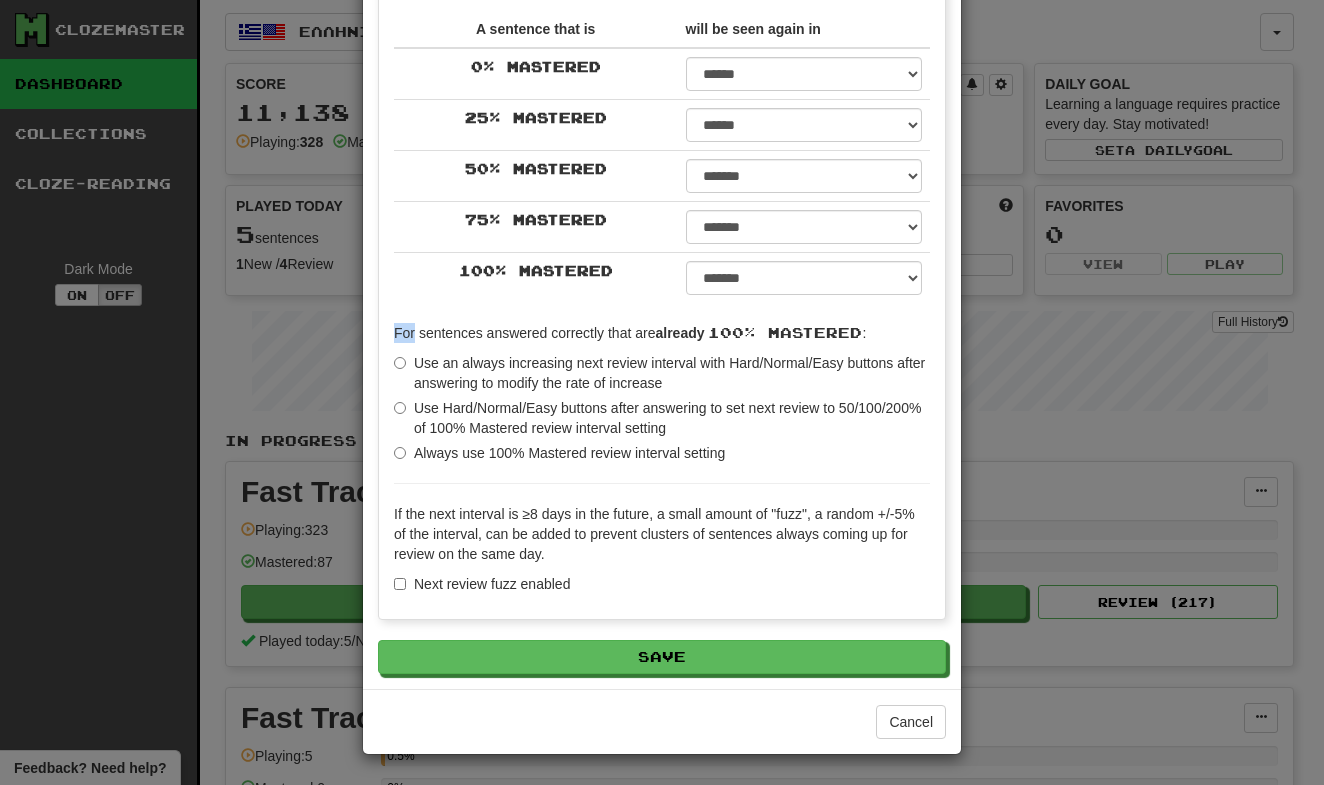 click on "A sentence that is will be seen again in 0 % Mastered ****** ****** ****** ****** ****** ****** ****** ****** ****** ******* ******* ******* ******* ******* ******* ******* ******* ******* ******* ******* ******* ******* ******* ******* ******* ******* ******* ******* ******* ******* ******* ******* ******* ******* ******* ******* ******* ******* ******* ******* ******* ******* ******** ******** ******** ******** ******** ******** ******** ******** ******** ****** 25 % Mastered ****** ****** ****** ****** ****** ****** ****** ****** ****** ******* ******* ******* ******* ******* ******* ******* ******* ******* ******* ******* ******* ******* ******* ******* ******* ******* ******* ******* ******* ******* ******* ******* ******* ******* ******* ******* ******* ******* ******* ******* ******* ******* ******** ******** ******** ******** ******** ******** ******** ******** ******** 50 % Mastered ****** ****** ****** ****** ****** ****** ****** ****** ****** ******* ******* ******* ******* ******* ******* ******* ******* ******* ******* ******* ******* ******* ******* ******* ******* ******* ******* ******* ******* ******* ******* ******* ******* ******* ******* ******* ******* ******* ******* ******* ******* ******* ******** ******** ******** ******** ******** ******** ******** ******** ******** 75 % Mastered ****** ****** ****** ****** ****** ****** ****** ****** ****** ******* ******* ******* ******* ******* ******* ******* ******* ******* ******* ******* ******* ******* ******* ******* ******* ******* ******* ******* ******* ******* ******* ******* ******* ******* ******* ******* ******* ******* ******* ******* ******* ******* ******** ******** ******** ******** ******** ******** ******** ******** ******** 100 % Mastered ****** ****** ****** ****** ****** ****** ****** ****** ****** ******* ******* ******* ******* ******* ******* ******* ******* ******* ******* ******* ******* ******* ******* ******* ******* ******* ******* ******* ******* ******* ******* ******* ******* ******* ******* ******* ******* ******* ******* ******* ******* ******* ******** ******** ******** ******** ******** ******** ******** ******** ********" at bounding box center [662, 307] 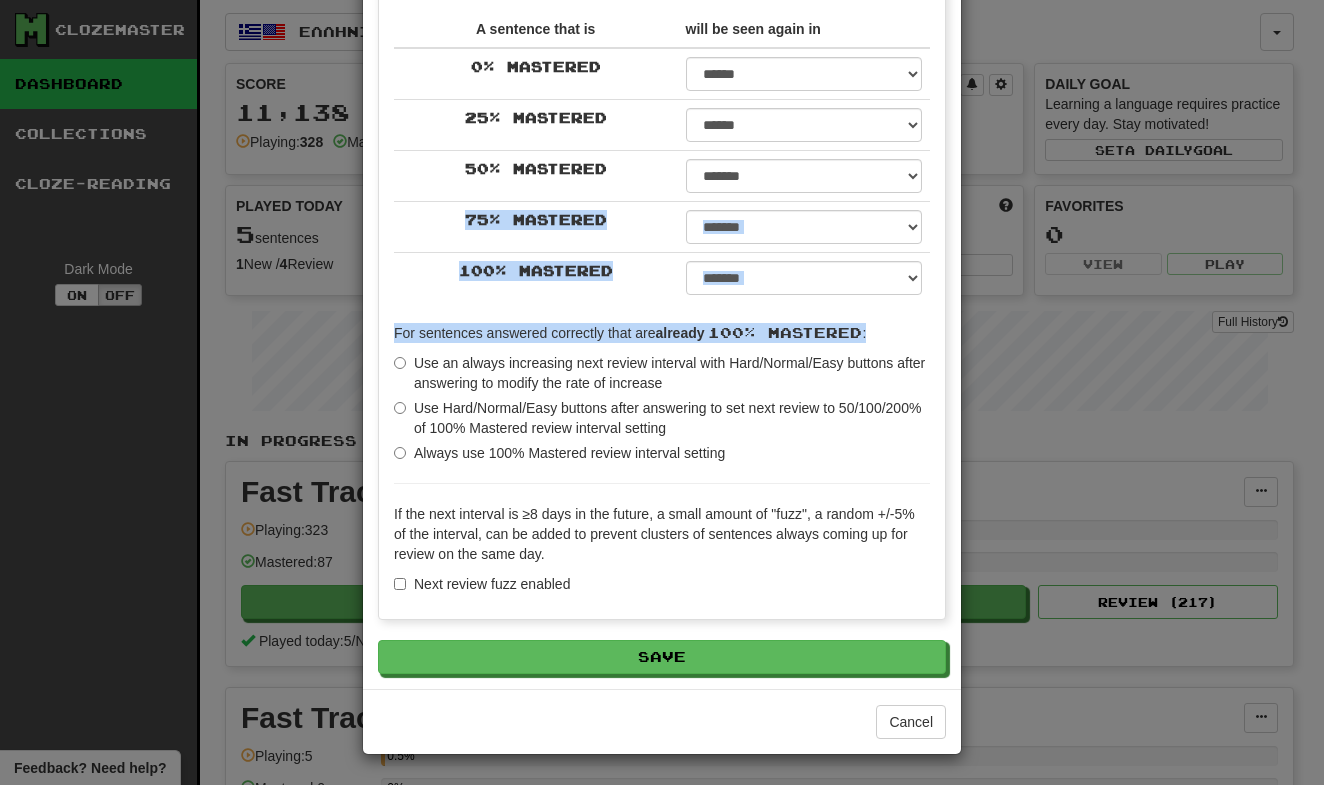 drag, startPoint x: 580, startPoint y: 311, endPoint x: 588, endPoint y: 215, distance: 96.332756 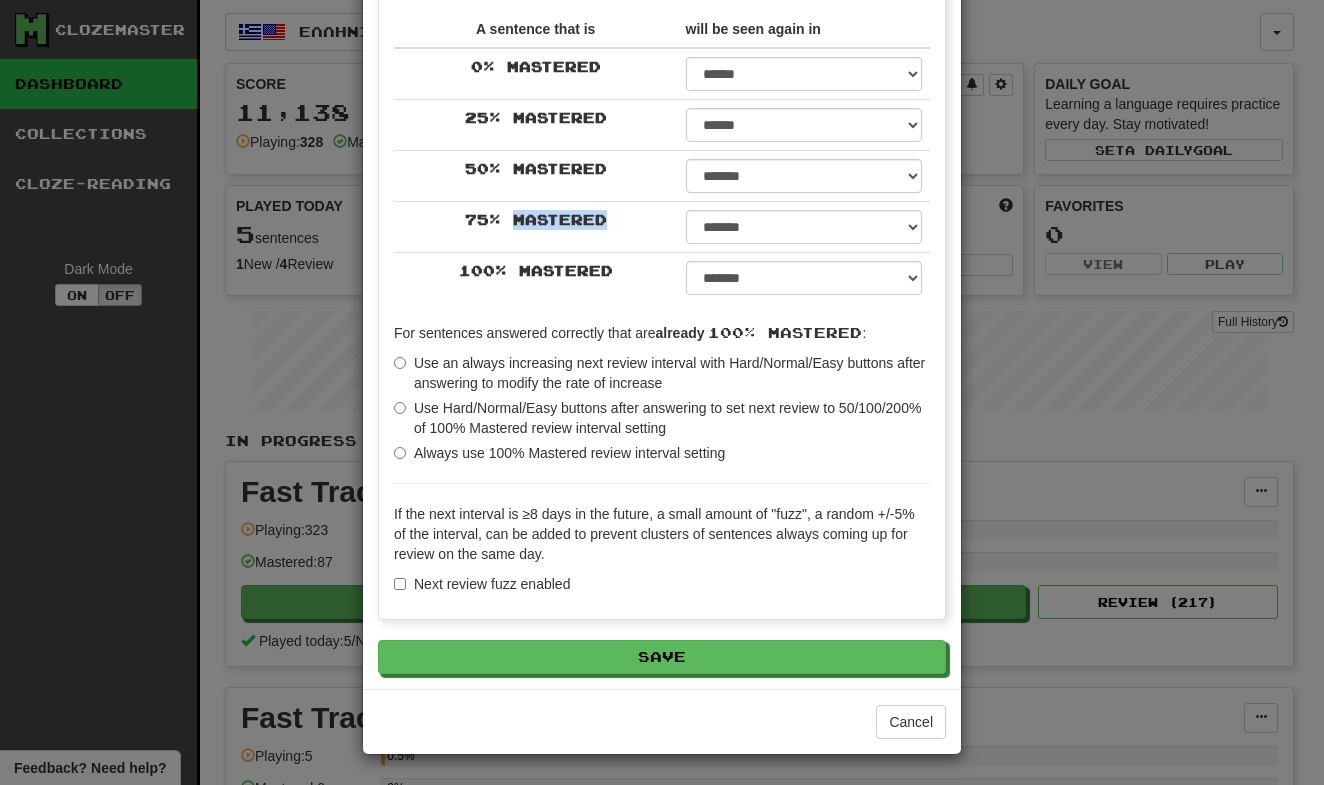 click on "75 % Mastered" at bounding box center [536, 220] 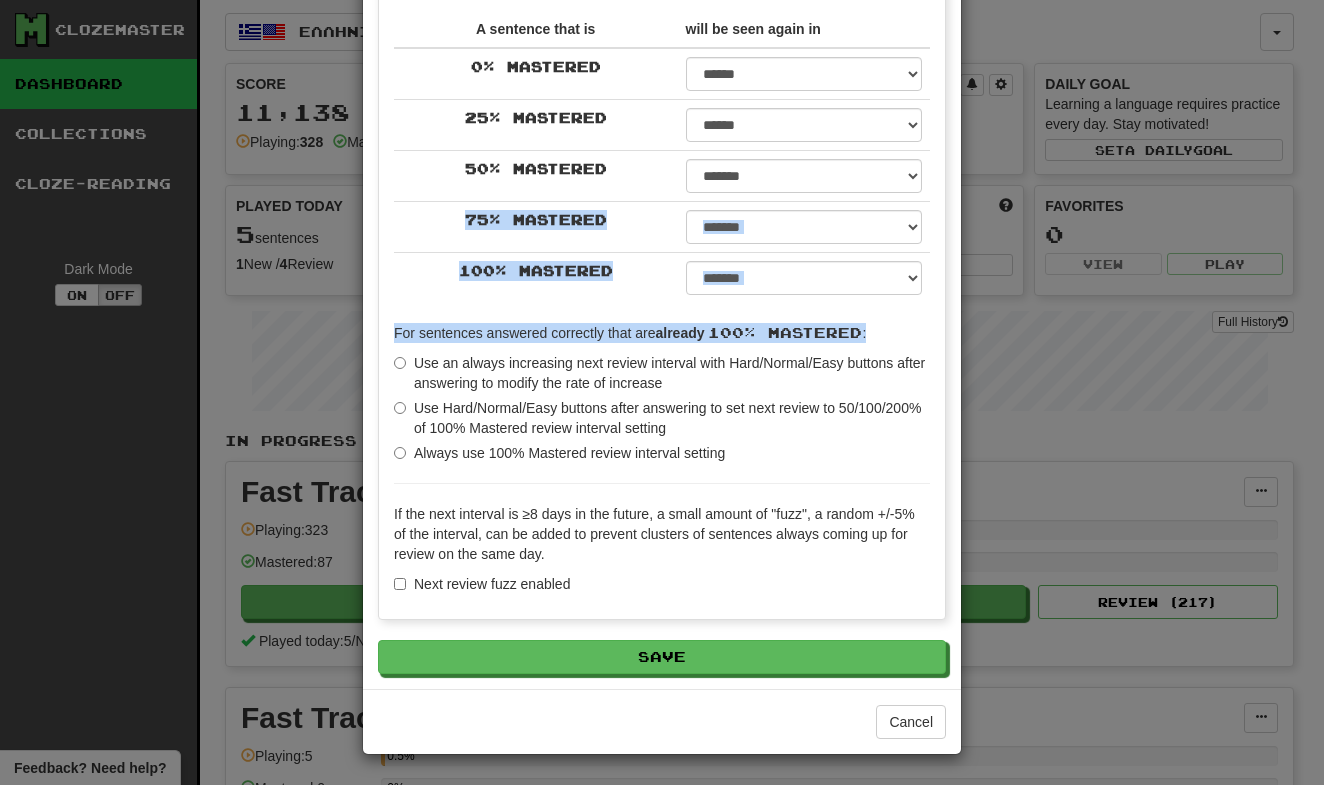 drag, startPoint x: 588, startPoint y: 215, endPoint x: 595, endPoint y: 322, distance: 107.22873 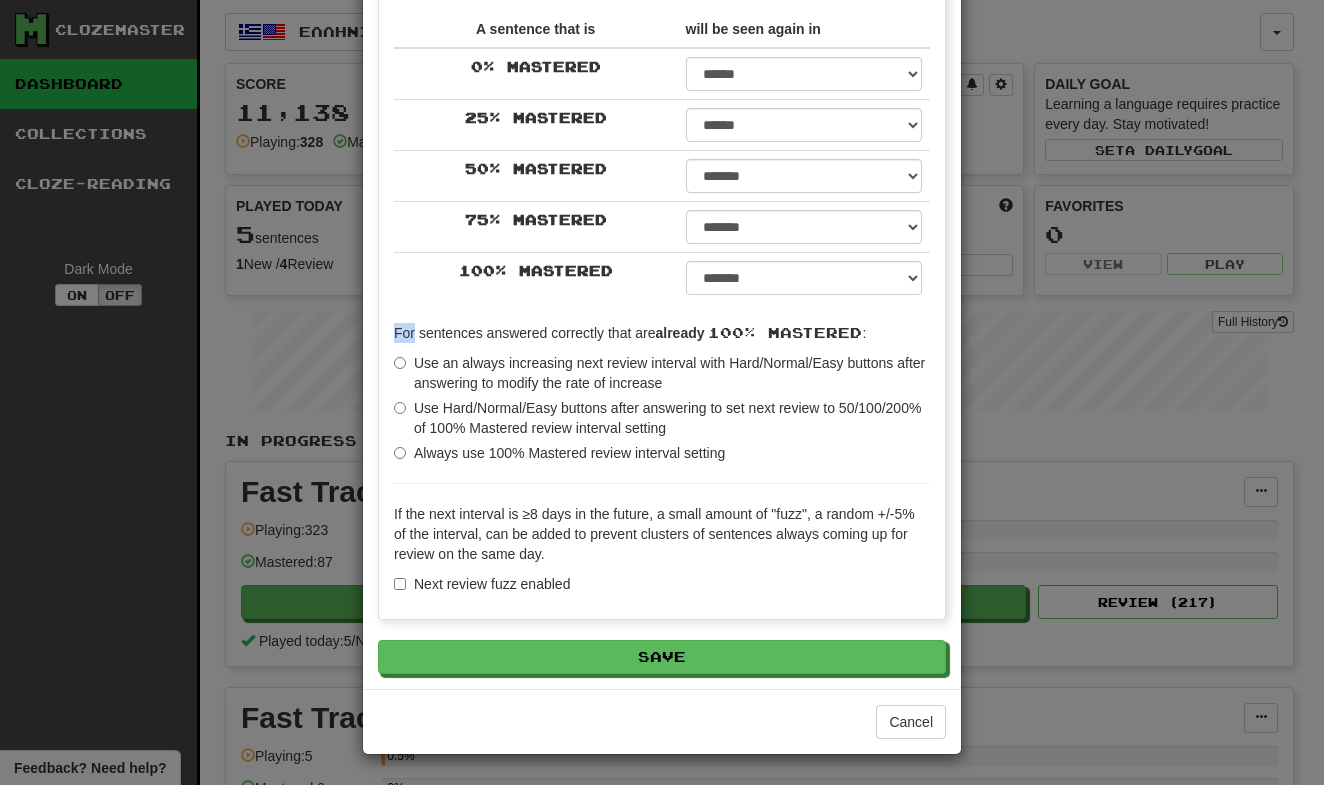 click on "A sentence that is will be seen again in 0 % Mastered ****** ****** ****** ****** ****** ****** ****** ****** ****** ******* ******* ******* ******* ******* ******* ******* ******* ******* ******* ******* ******* ******* ******* ******* ******* ******* ******* ******* ******* ******* ******* ******* ******* ******* ******* ******* ******* ******* ******* ******* ******* ******* ******** ******** ******** ******** ******** ******** ******** ******** ******** ****** 25 % Mastered ****** ****** ****** ****** ****** ****** ****** ****** ****** ******* ******* ******* ******* ******* ******* ******* ******* ******* ******* ******* ******* ******* ******* ******* ******* ******* ******* ******* ******* ******* ******* ******* ******* ******* ******* ******* ******* ******* ******* ******* ******* ******* ******** ******** ******** ******** ******** ******** ******** ******** ******** 50 % Mastered ****** ****** ****** ****** ****** ****** ****** ****** ****** ******* ******* ******* ******* ******* ******* ******* ******* ******* ******* ******* ******* ******* ******* ******* ******* ******* ******* ******* ******* ******* ******* ******* ******* ******* ******* ******* ******* ******* ******* ******* ******* ******* ******** ******** ******** ******** ******** ******** ******** ******** ******** 75 % Mastered ****** ****** ****** ****** ****** ****** ****** ****** ****** ******* ******* ******* ******* ******* ******* ******* ******* ******* ******* ******* ******* ******* ******* ******* ******* ******* ******* ******* ******* ******* ******* ******* ******* ******* ******* ******* ******* ******* ******* ******* ******* ******* ******** ******** ******** ******** ******** ******** ******** ******** ******** 100 % Mastered ****** ****** ****** ****** ****** ****** ****** ****** ****** ******* ******* ******* ******* ******* ******* ******* ******* ******* ******* ******* ******* ******* ******* ******* ******* ******* ******* ******* ******* ******* ******* ******* ******* ******* ******* ******* ******* ******* ******* ******* ******* ******* ******** ******** ******** ******** ******** ******** ******** ******** ********" at bounding box center (662, 307) 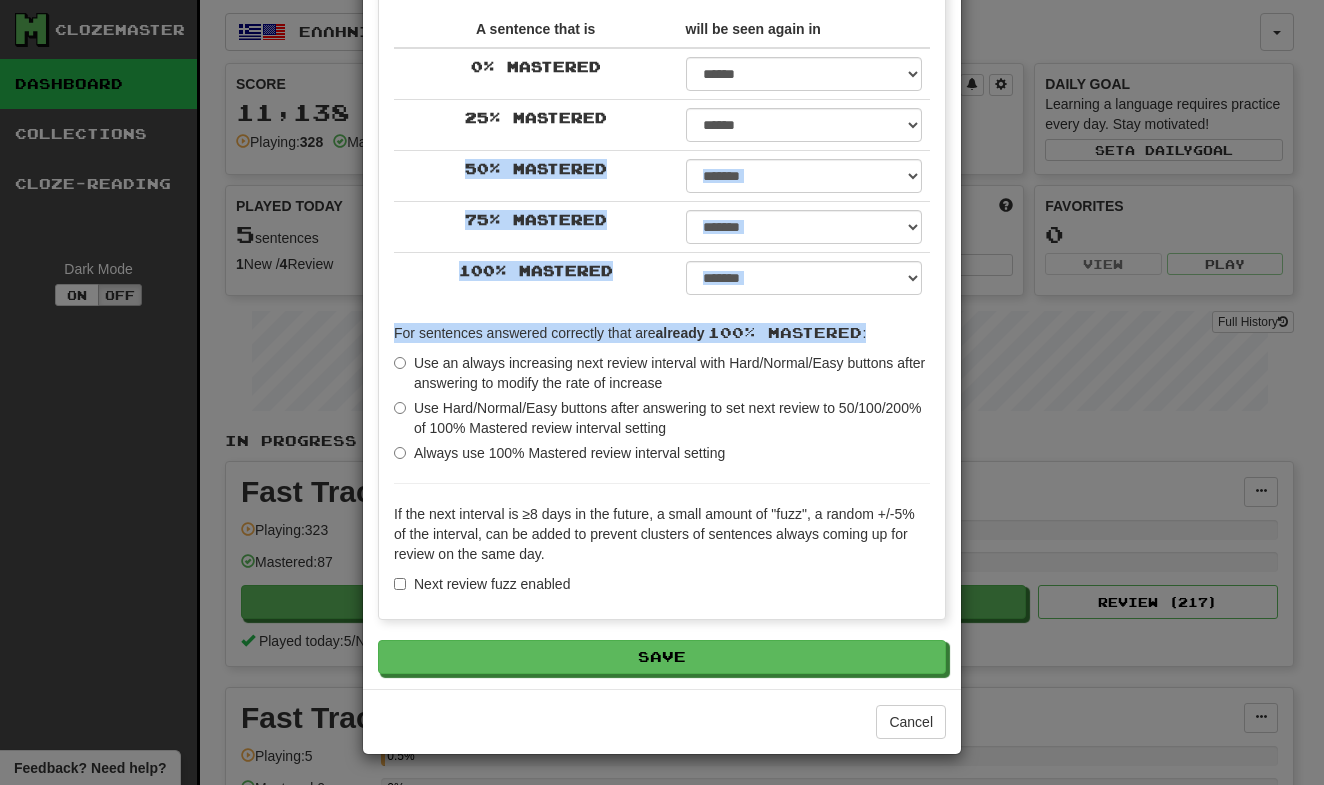 drag, startPoint x: 595, startPoint y: 322, endPoint x: 610, endPoint y: 191, distance: 131.85599 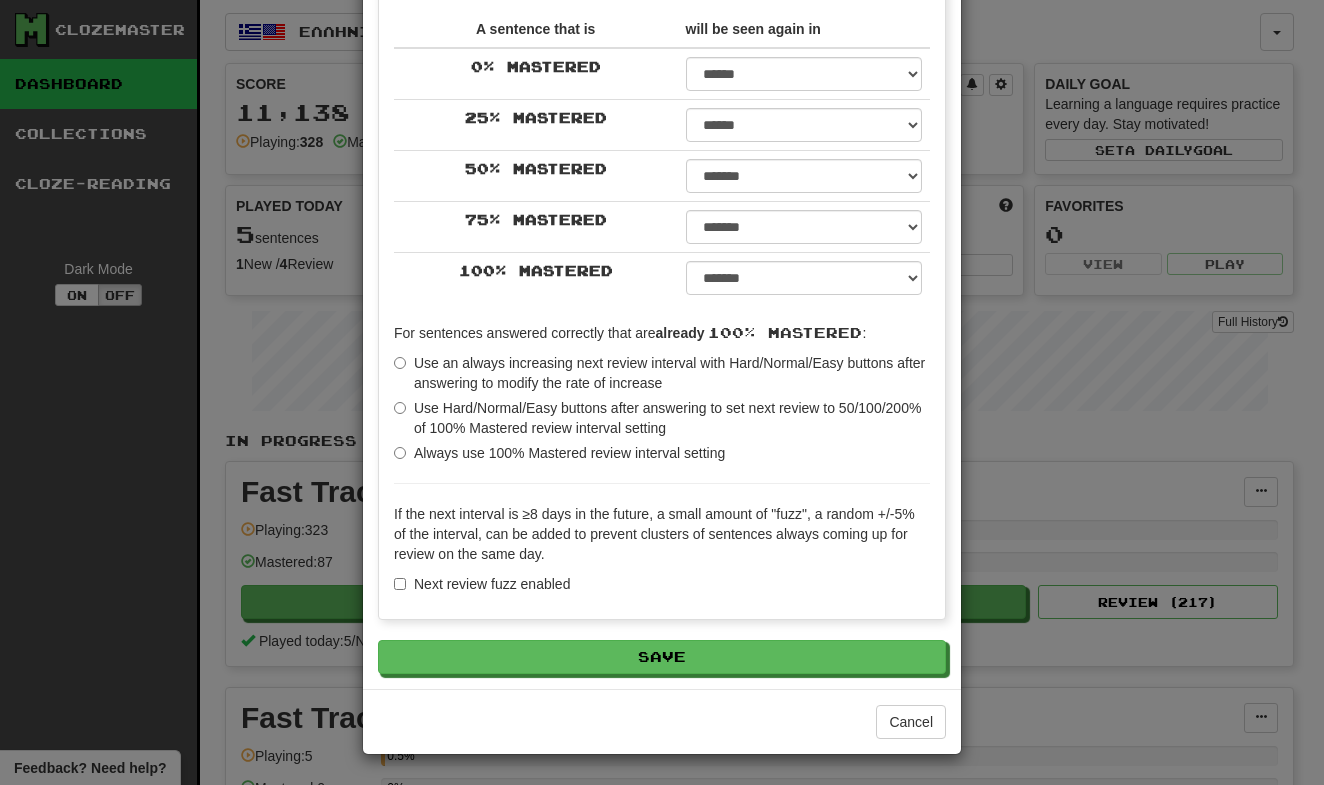 click on "50 % Mastered" at bounding box center (536, 176) 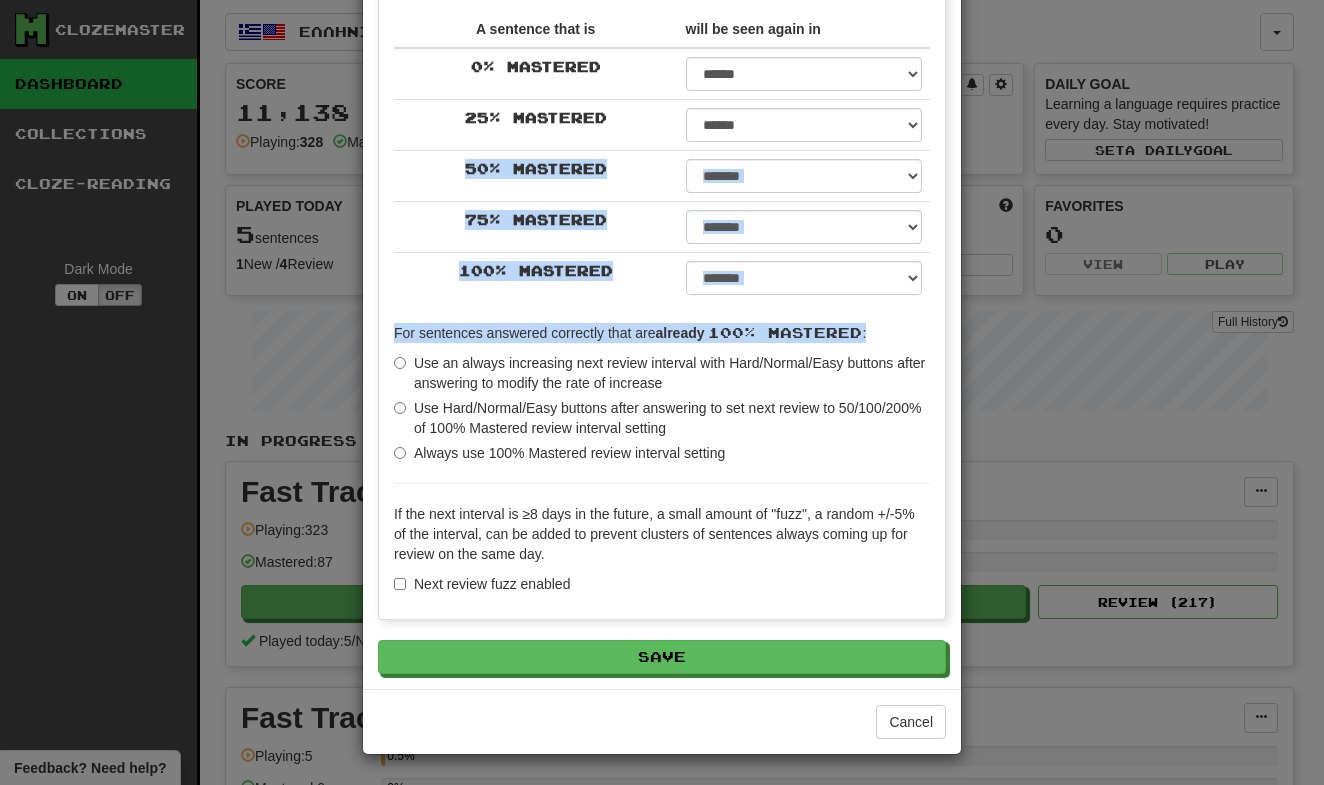 drag, startPoint x: 610, startPoint y: 191, endPoint x: 641, endPoint y: 337, distance: 149.25482 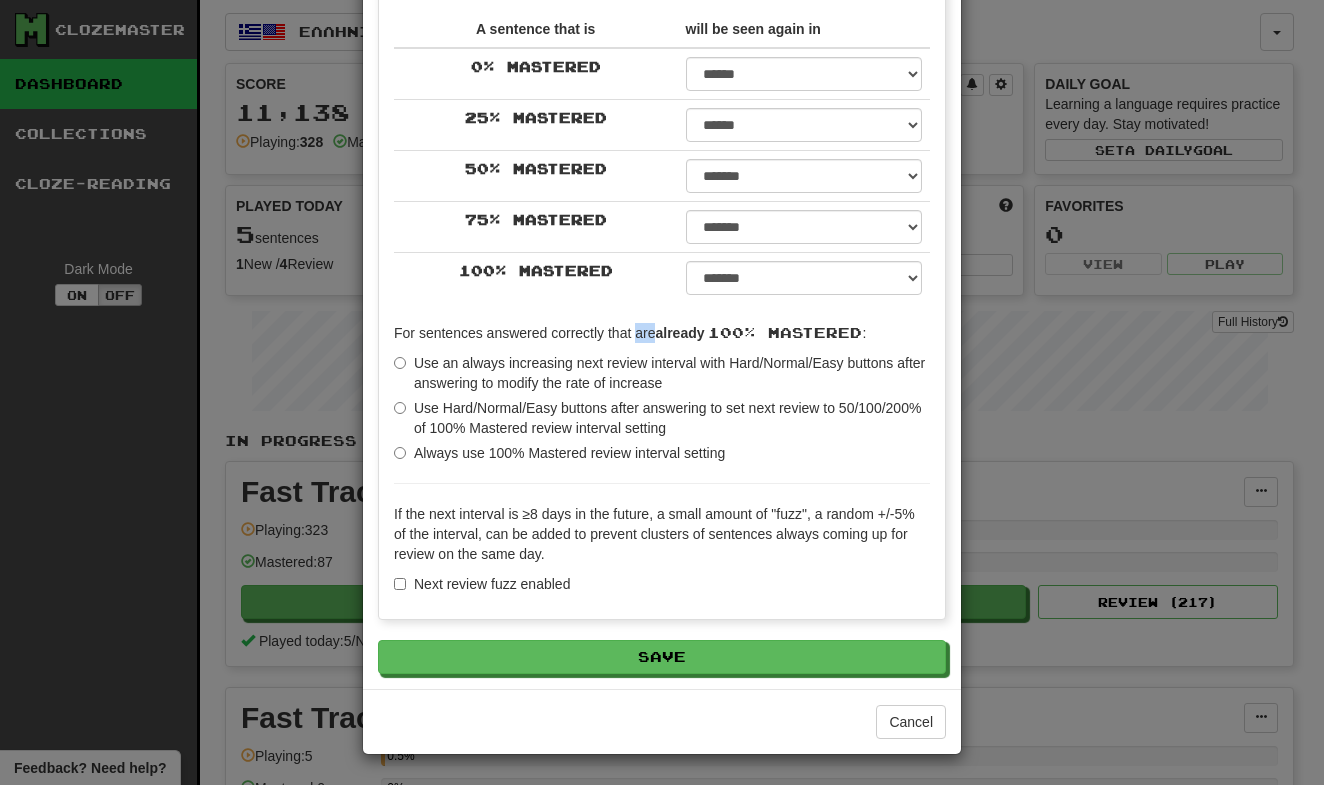 click on "For sentences answered correctly that are  already   100% Mastered :" at bounding box center [662, 333] 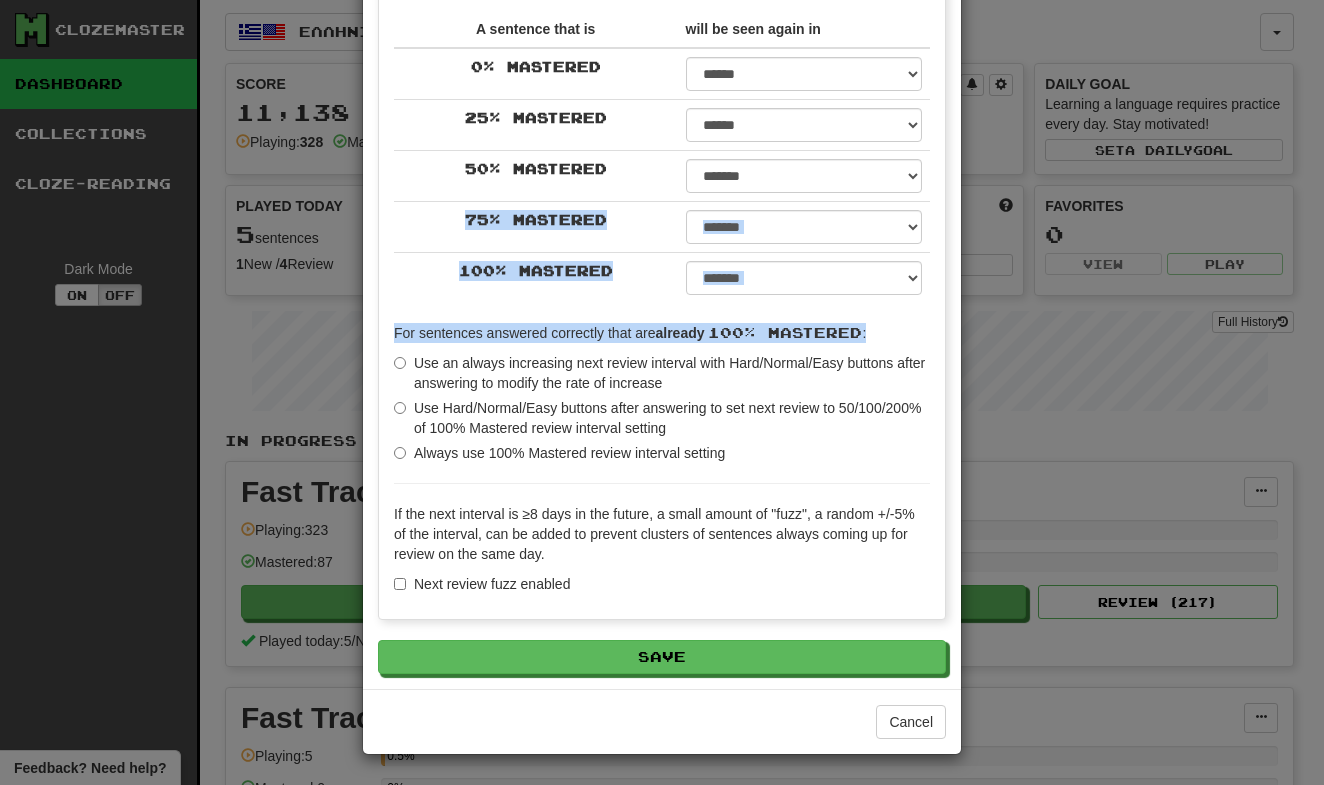drag, startPoint x: 641, startPoint y: 337, endPoint x: 658, endPoint y: 202, distance: 136.06616 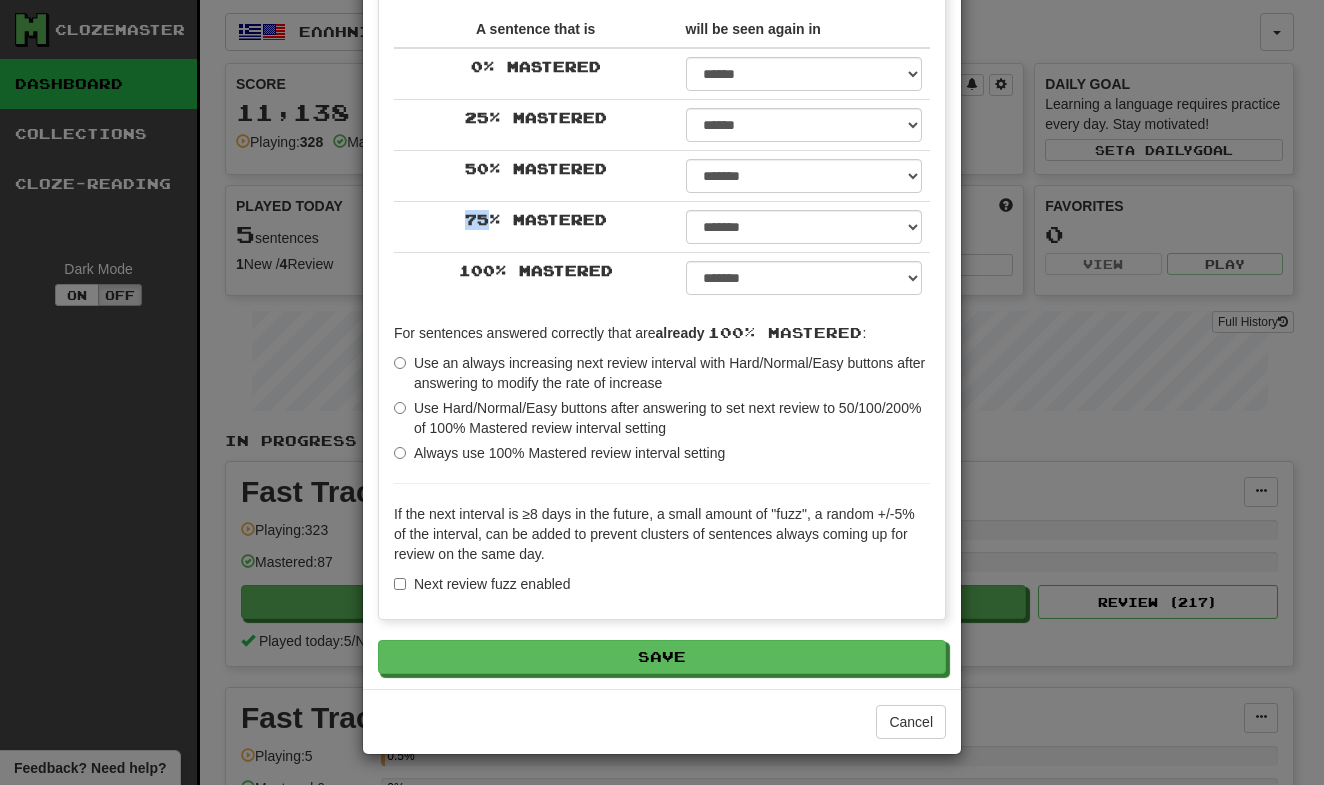 click on "75 % Mastered" at bounding box center [536, 227] 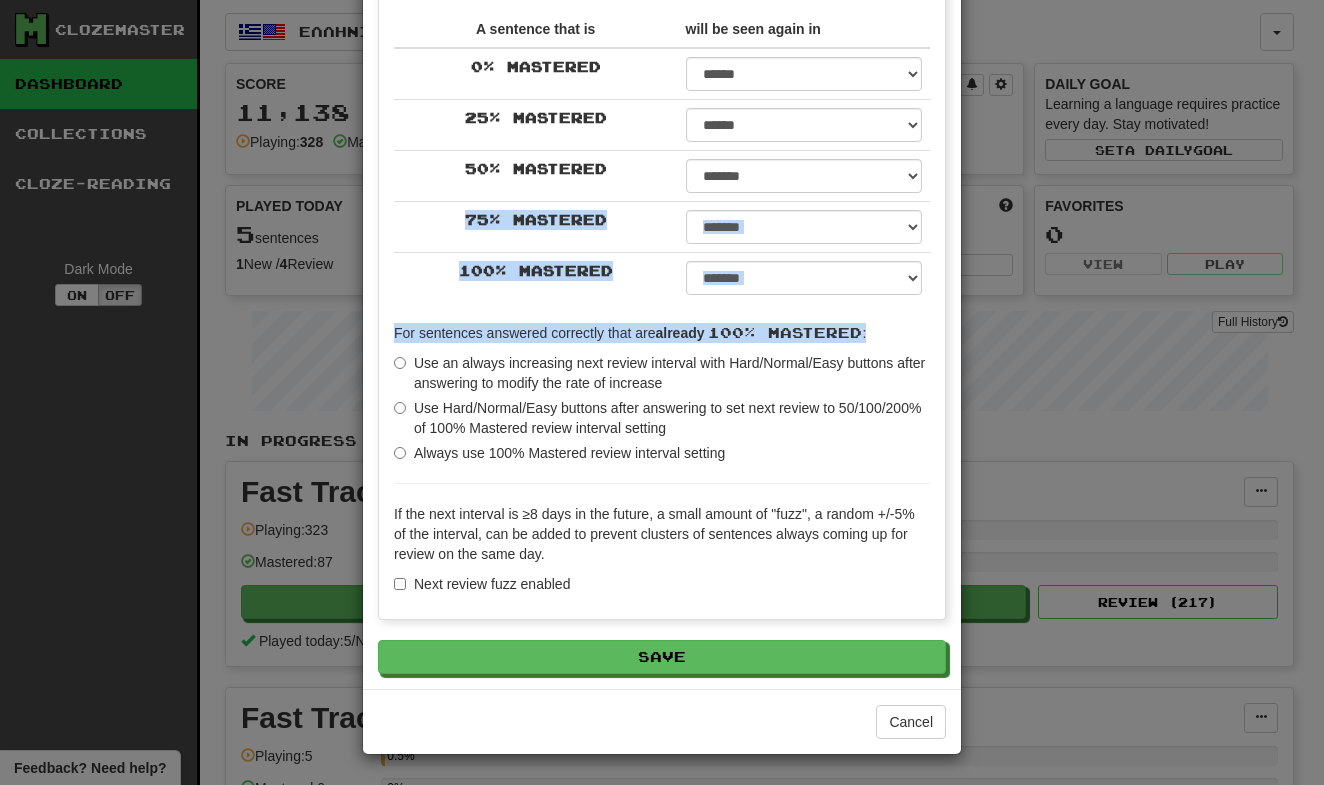 drag, startPoint x: 658, startPoint y: 202, endPoint x: 659, endPoint y: 312, distance: 110.00455 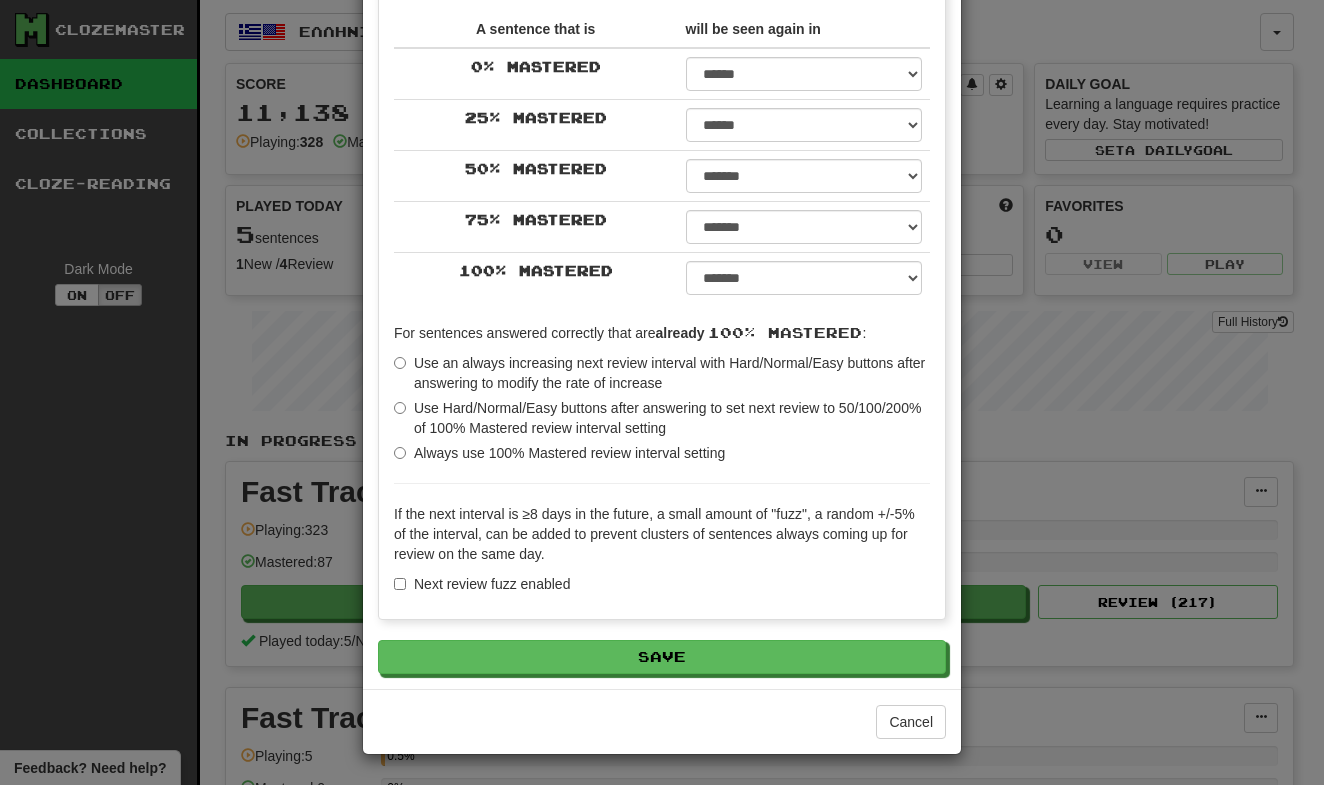 click on "Use an always increasing next review interval with Hard/Normal/Easy buttons after answering to modify the rate of increase" at bounding box center (662, 373) 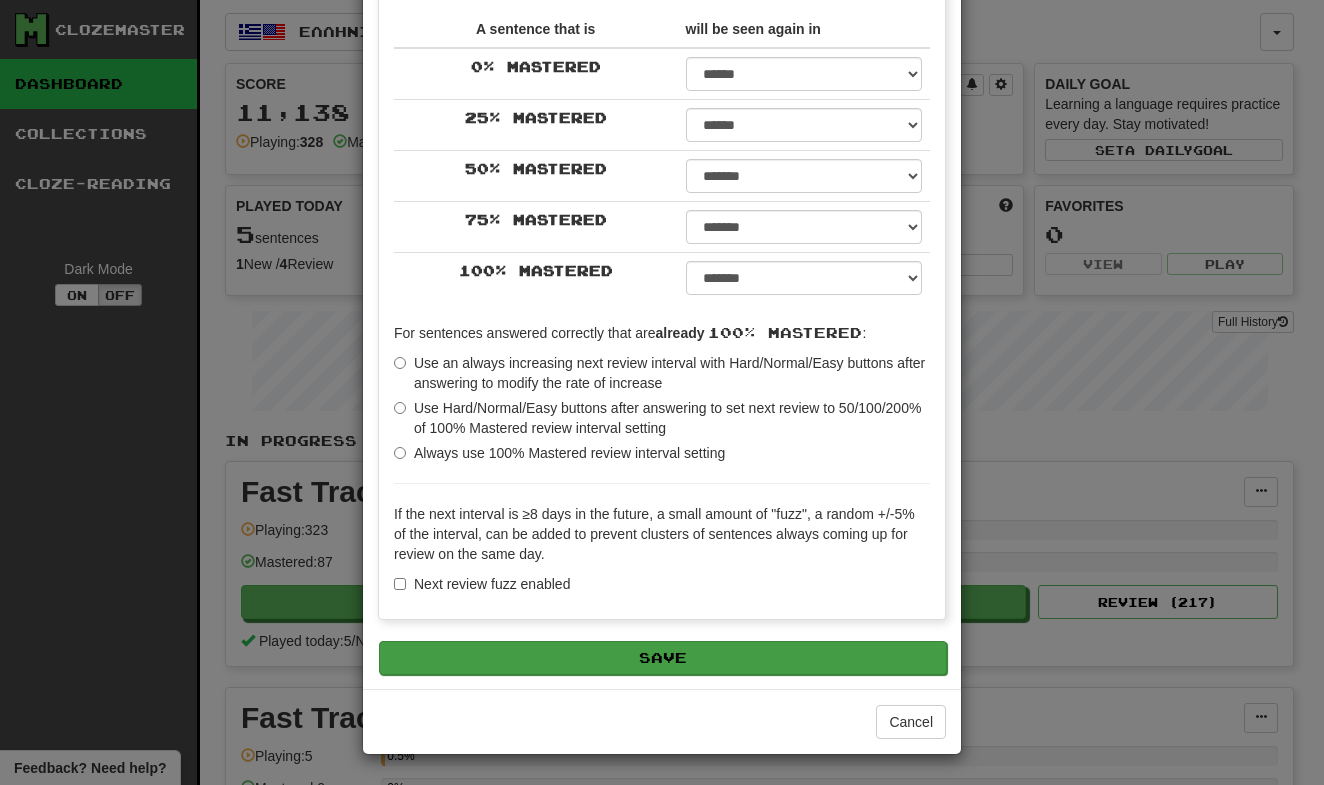 click on "Save" at bounding box center [663, 658] 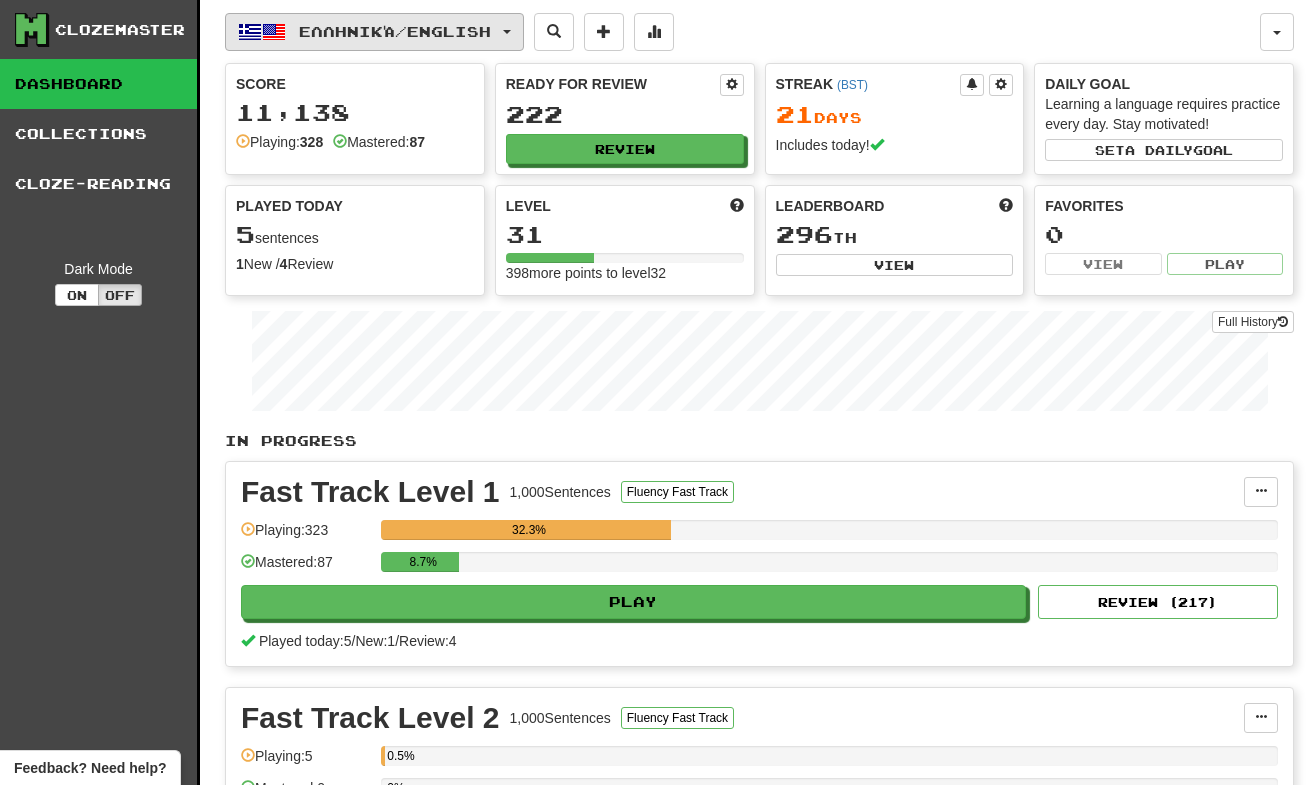 click on "Ελληνικά  /  English" at bounding box center [374, 32] 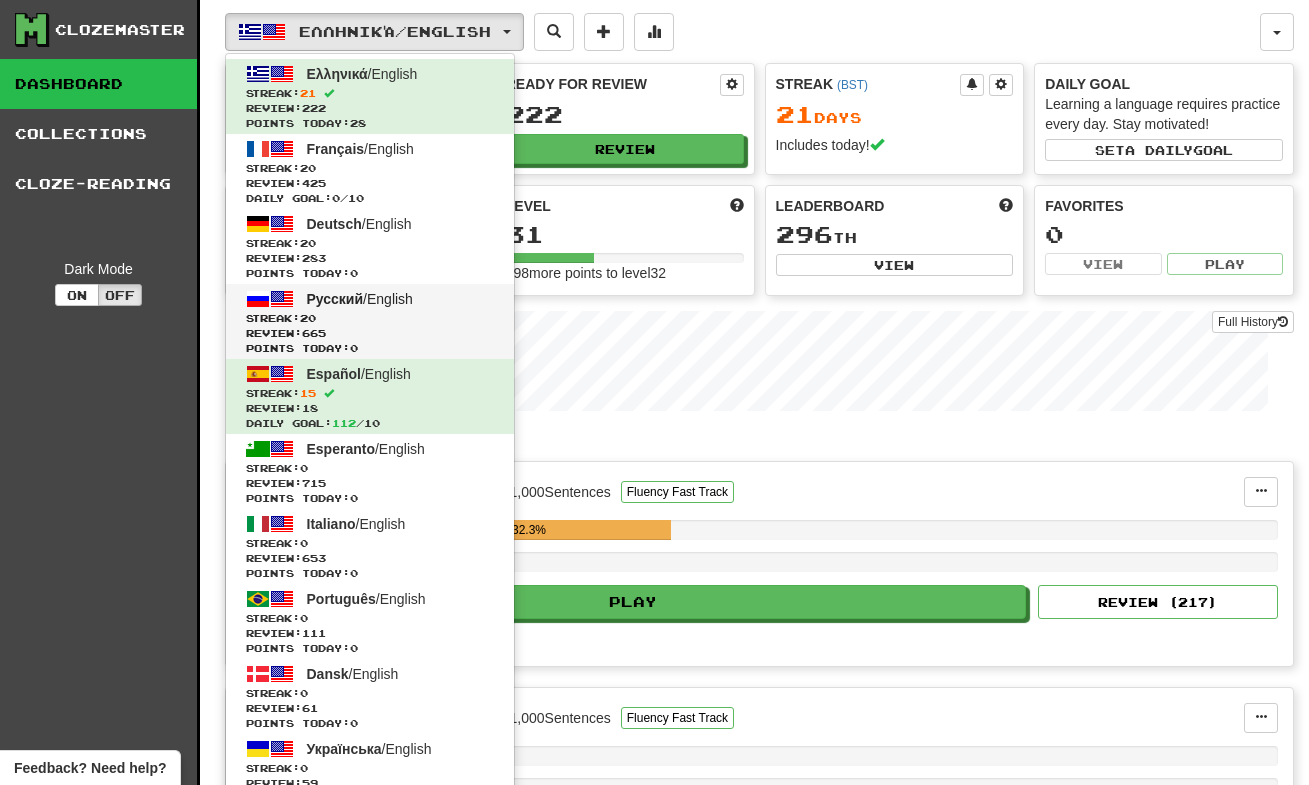 click on "Streak:  20" at bounding box center (370, 318) 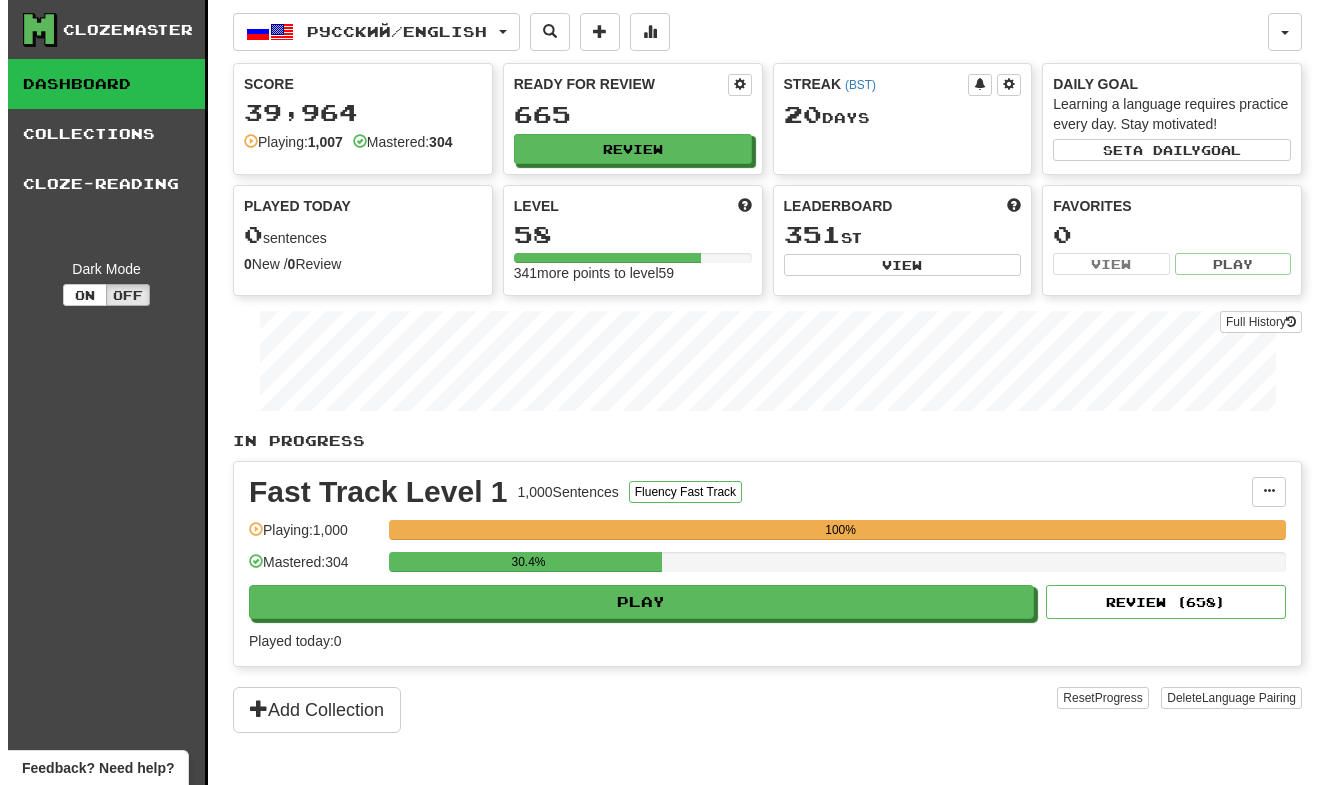 scroll, scrollTop: 0, scrollLeft: 0, axis: both 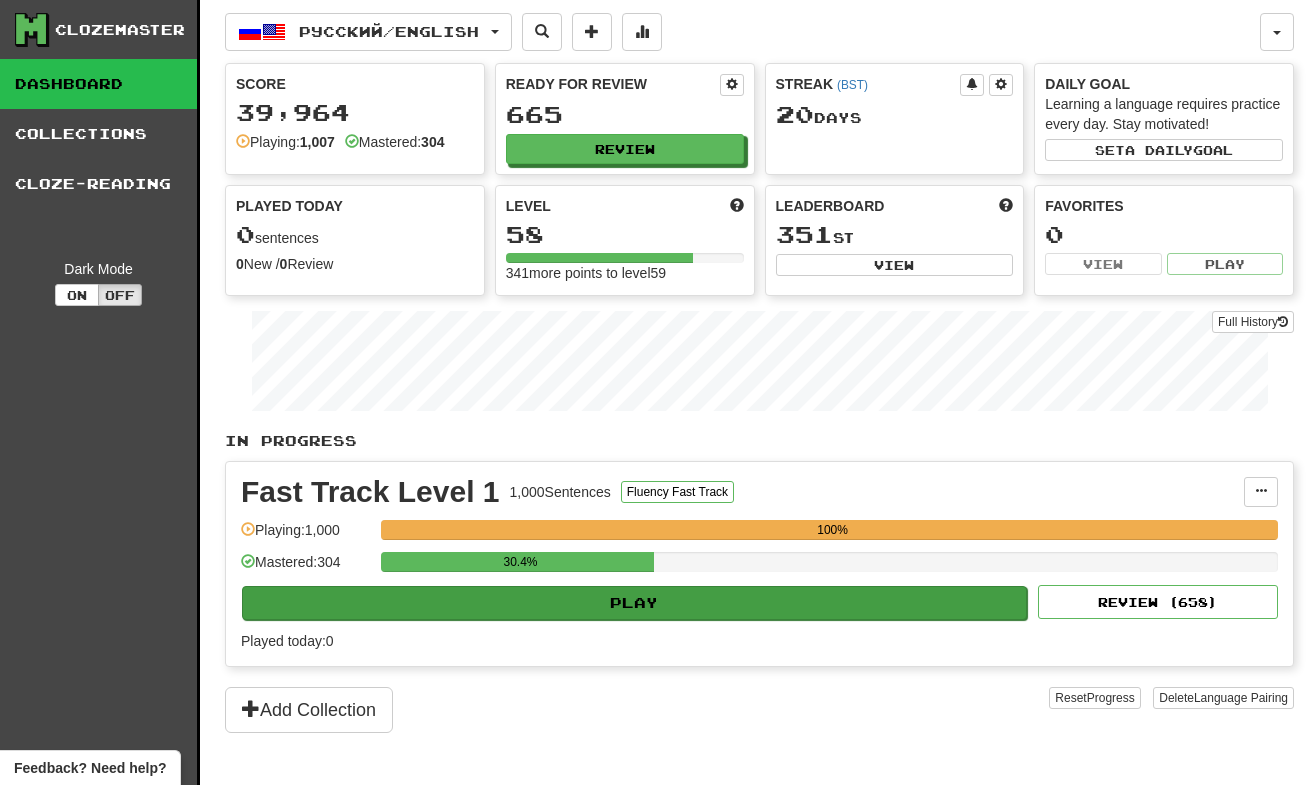 click on "Play" at bounding box center [634, 603] 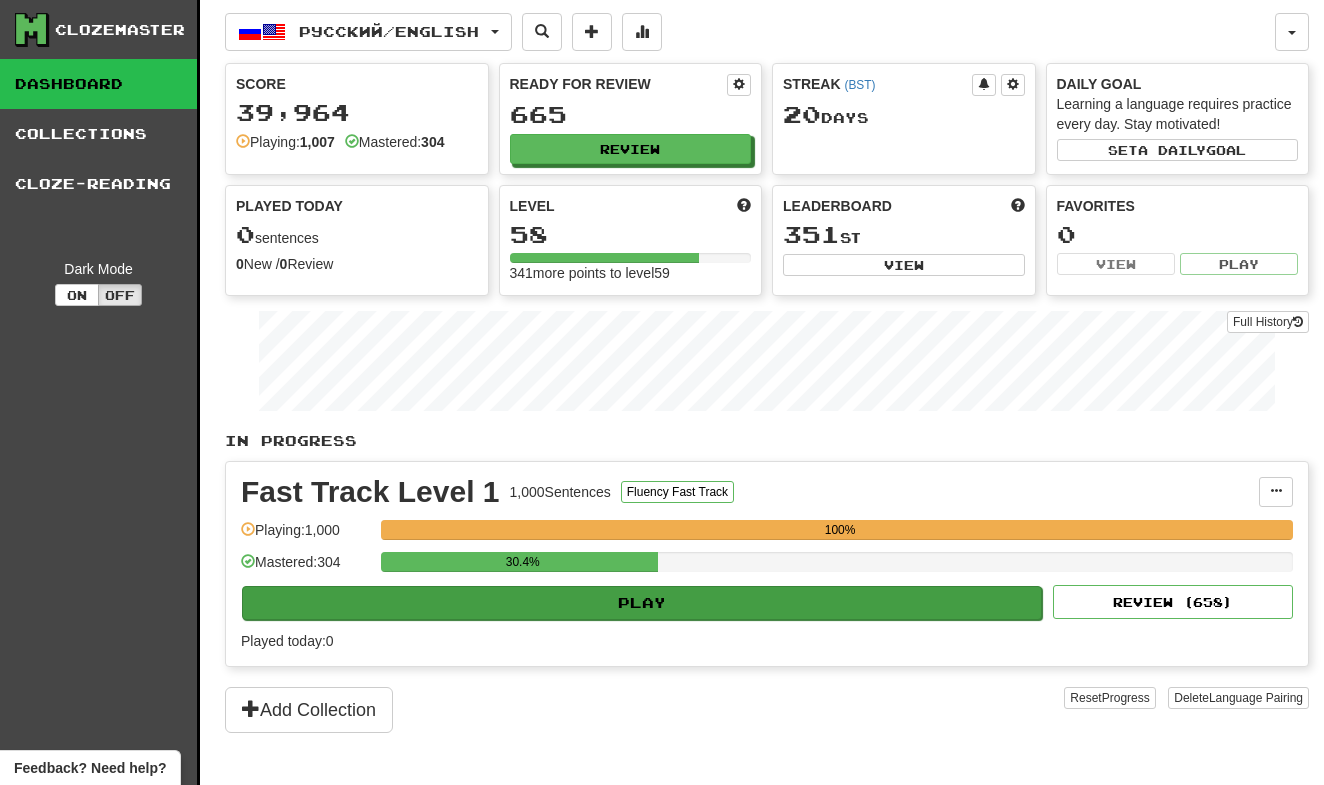 select on "**" 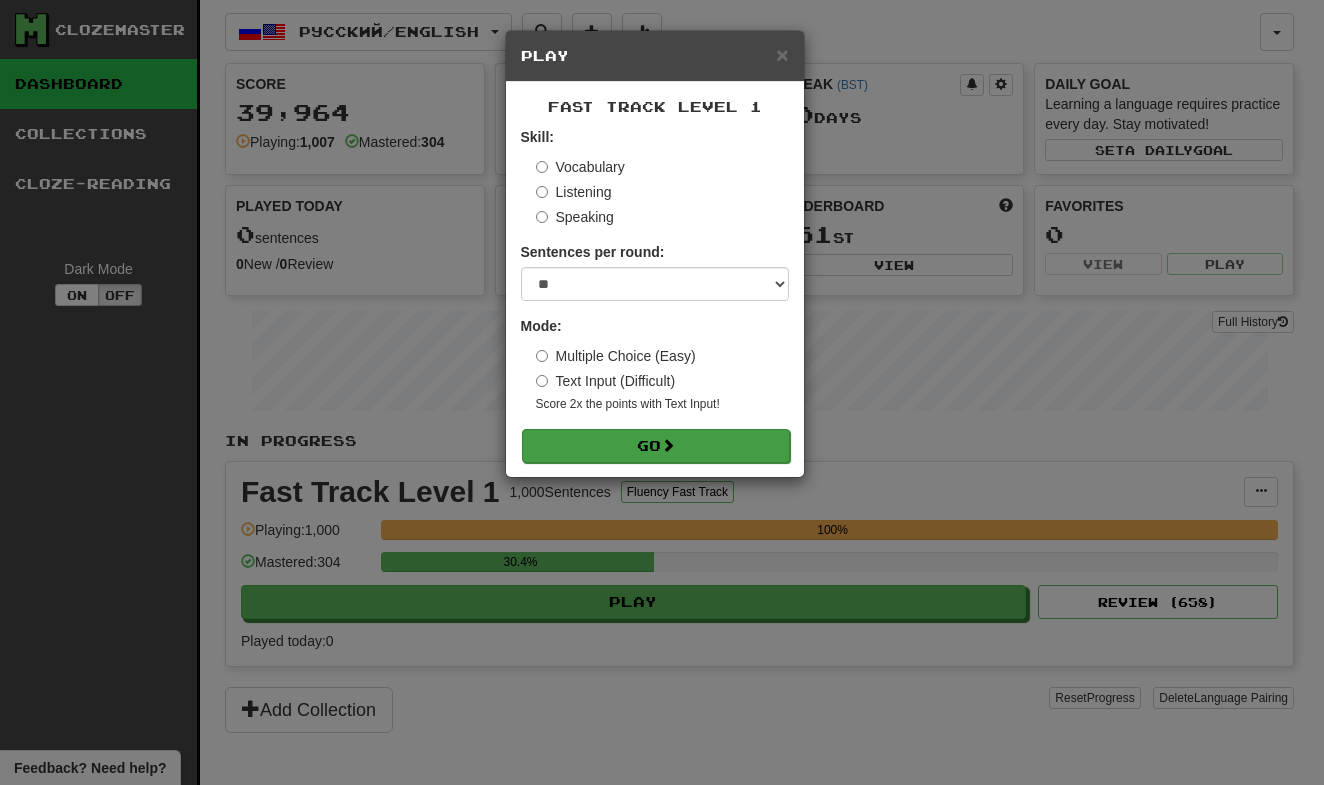 click on "Go" at bounding box center [656, 446] 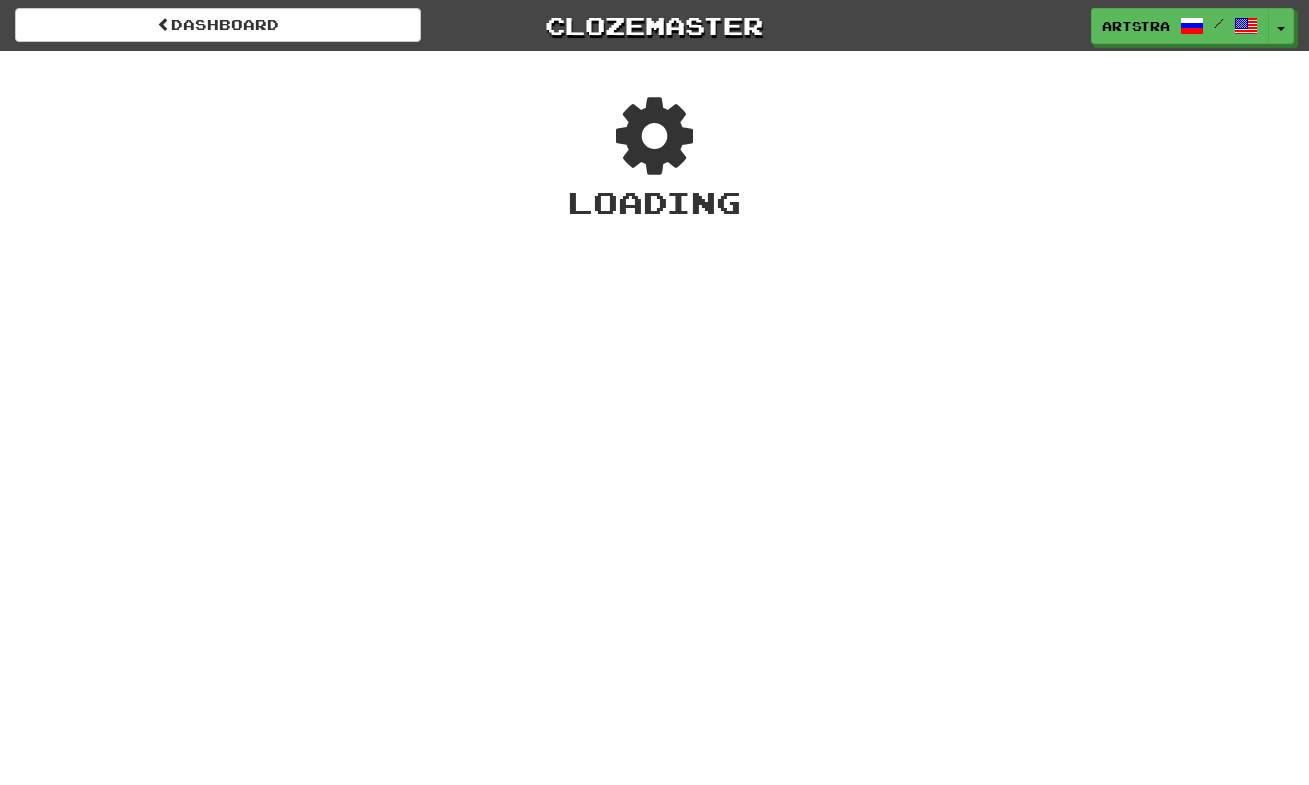 scroll, scrollTop: 0, scrollLeft: 0, axis: both 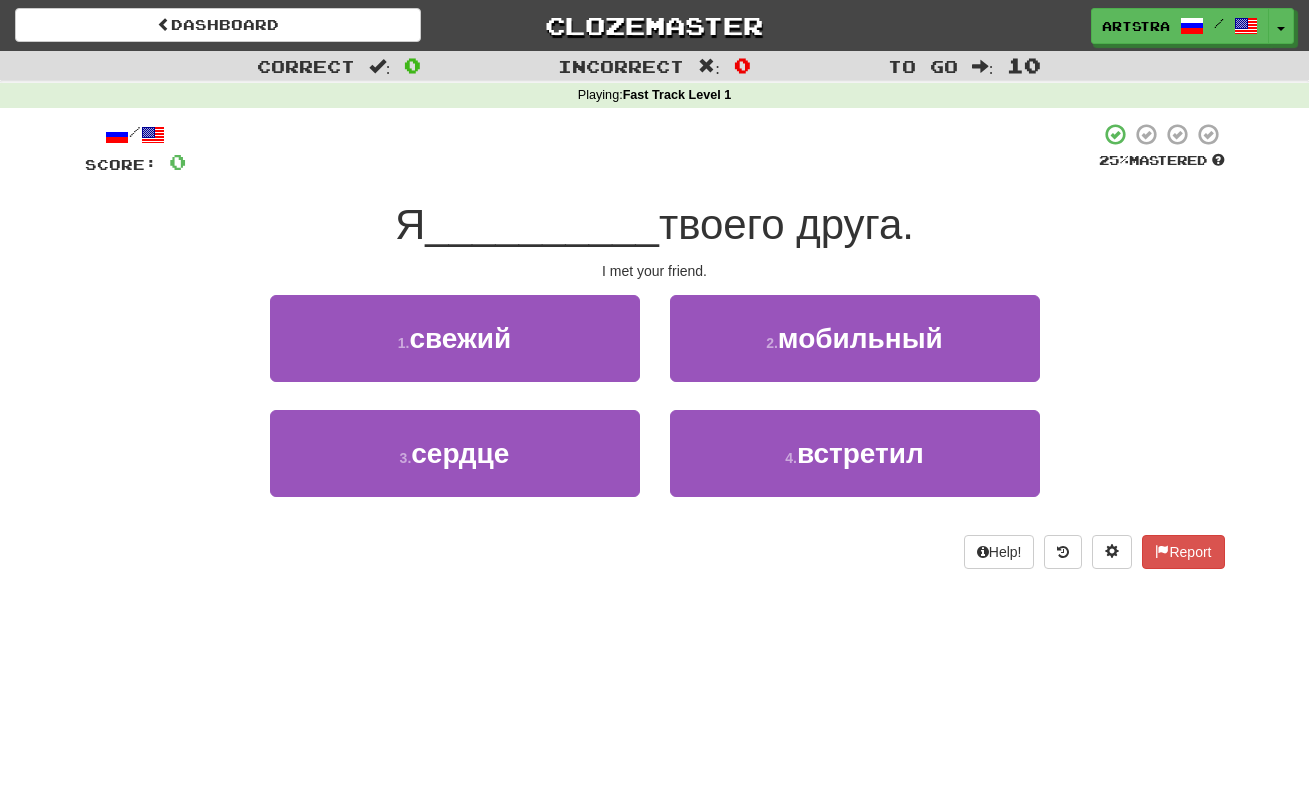 click on "твоего друга." at bounding box center (786, 224) 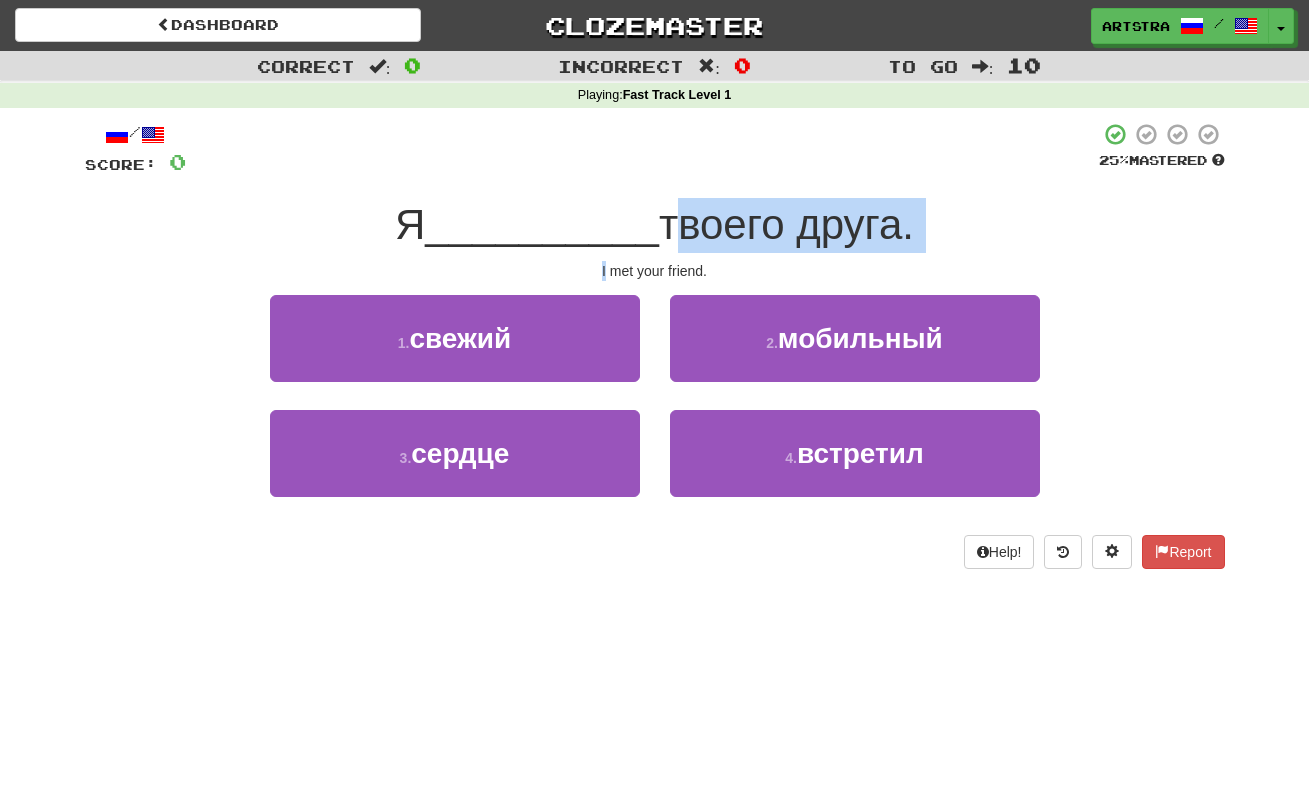 drag, startPoint x: 673, startPoint y: 273, endPoint x: 673, endPoint y: 256, distance: 17 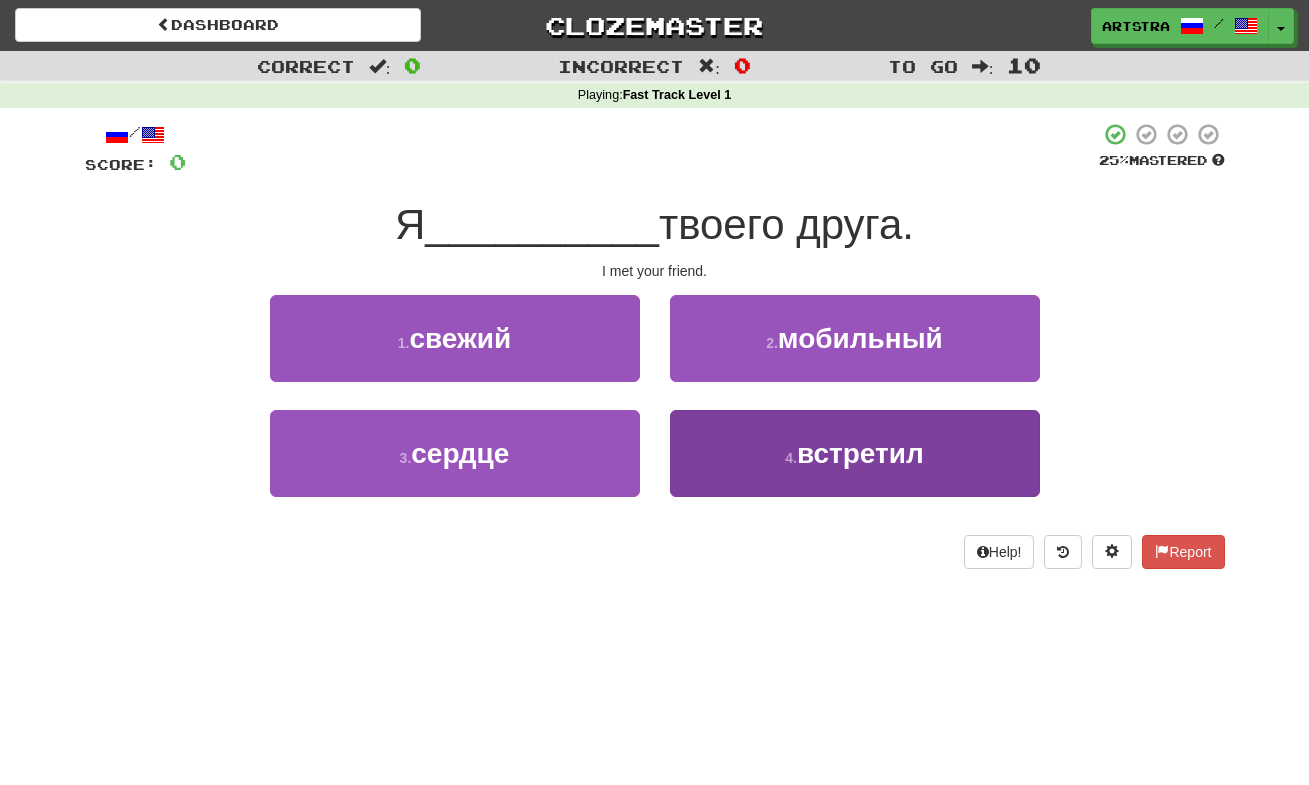 click on "встретил" at bounding box center [860, 453] 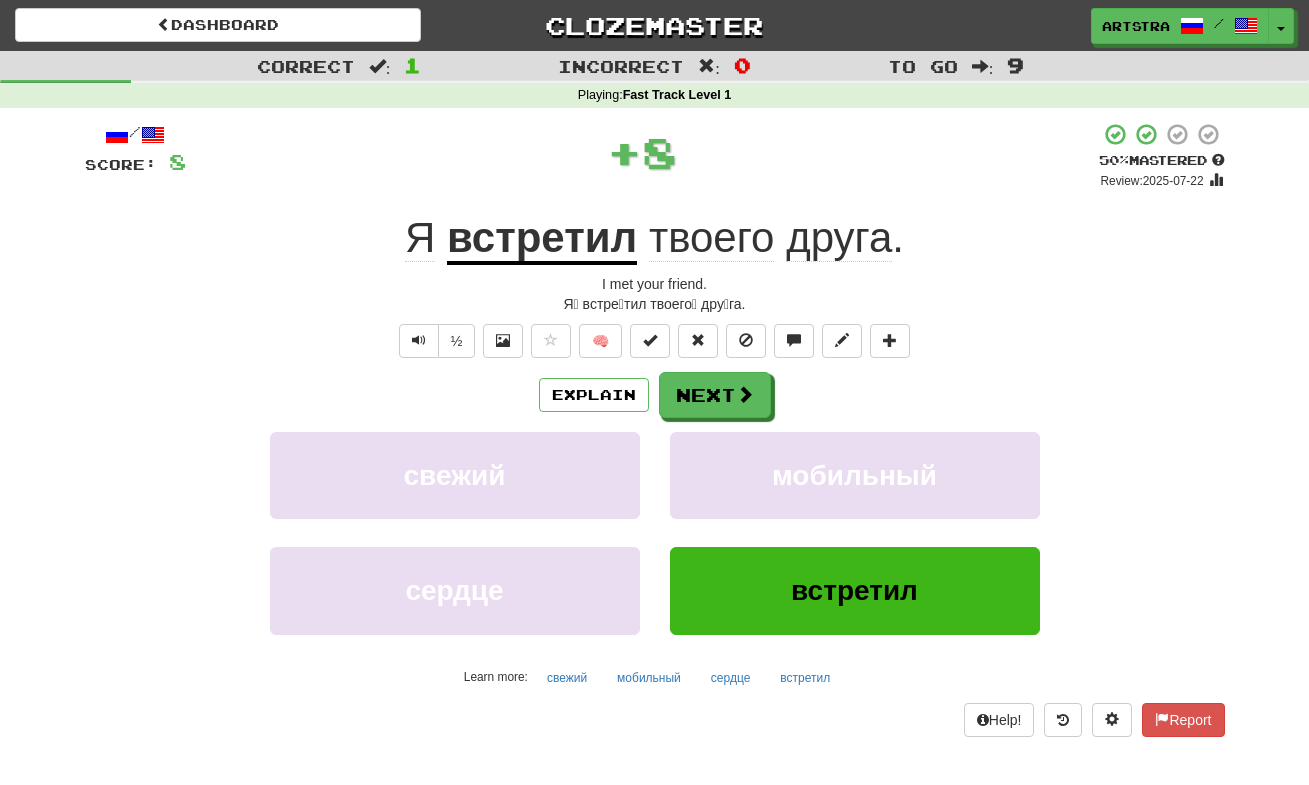 click on "встретил" at bounding box center (542, 239) 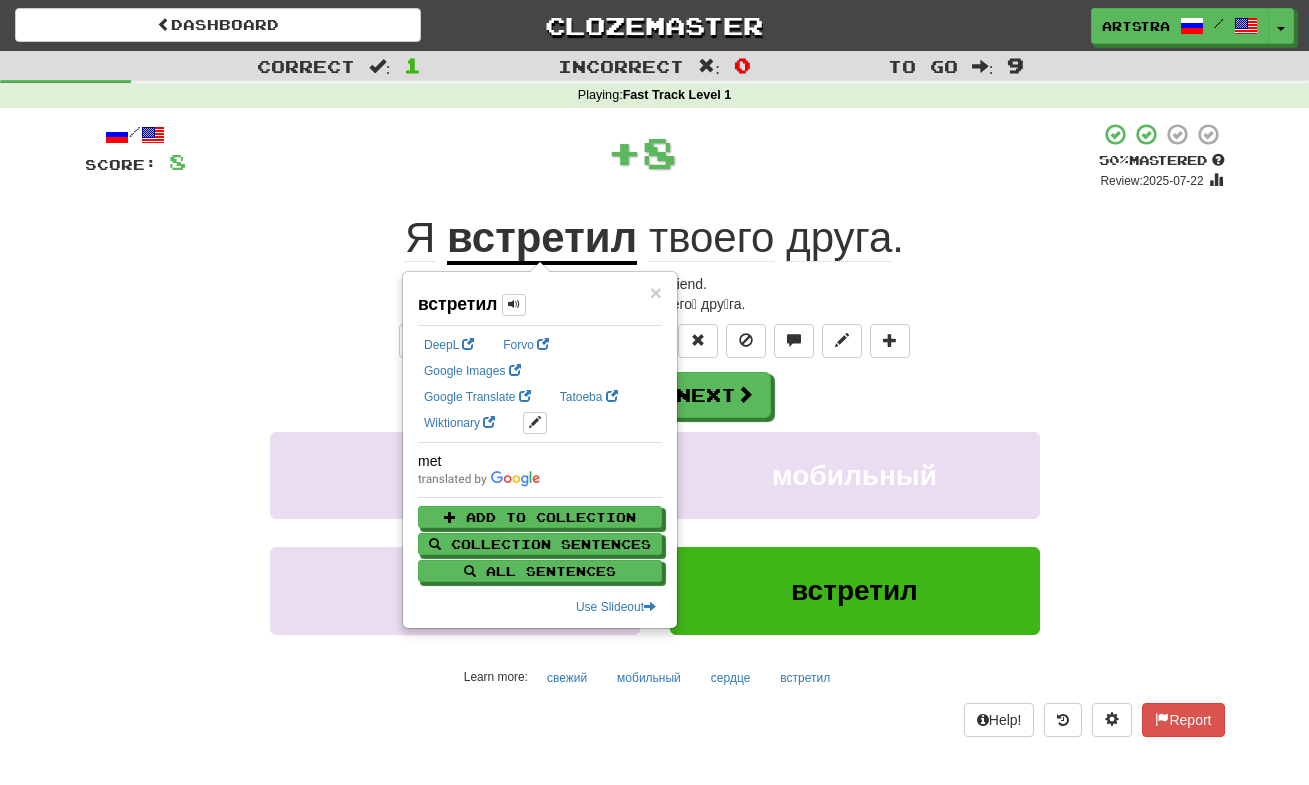 click on "твоего" at bounding box center [712, 238] 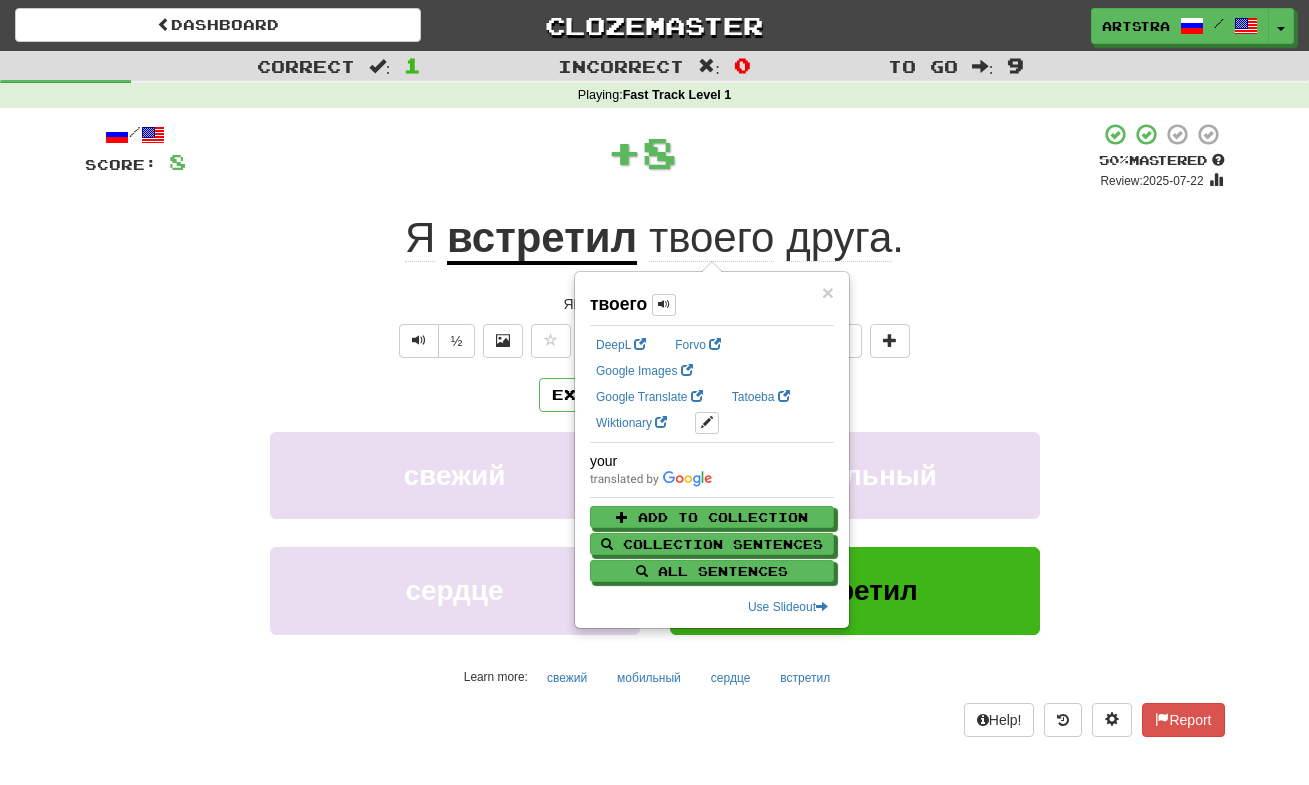 click on "друга" at bounding box center [839, 238] 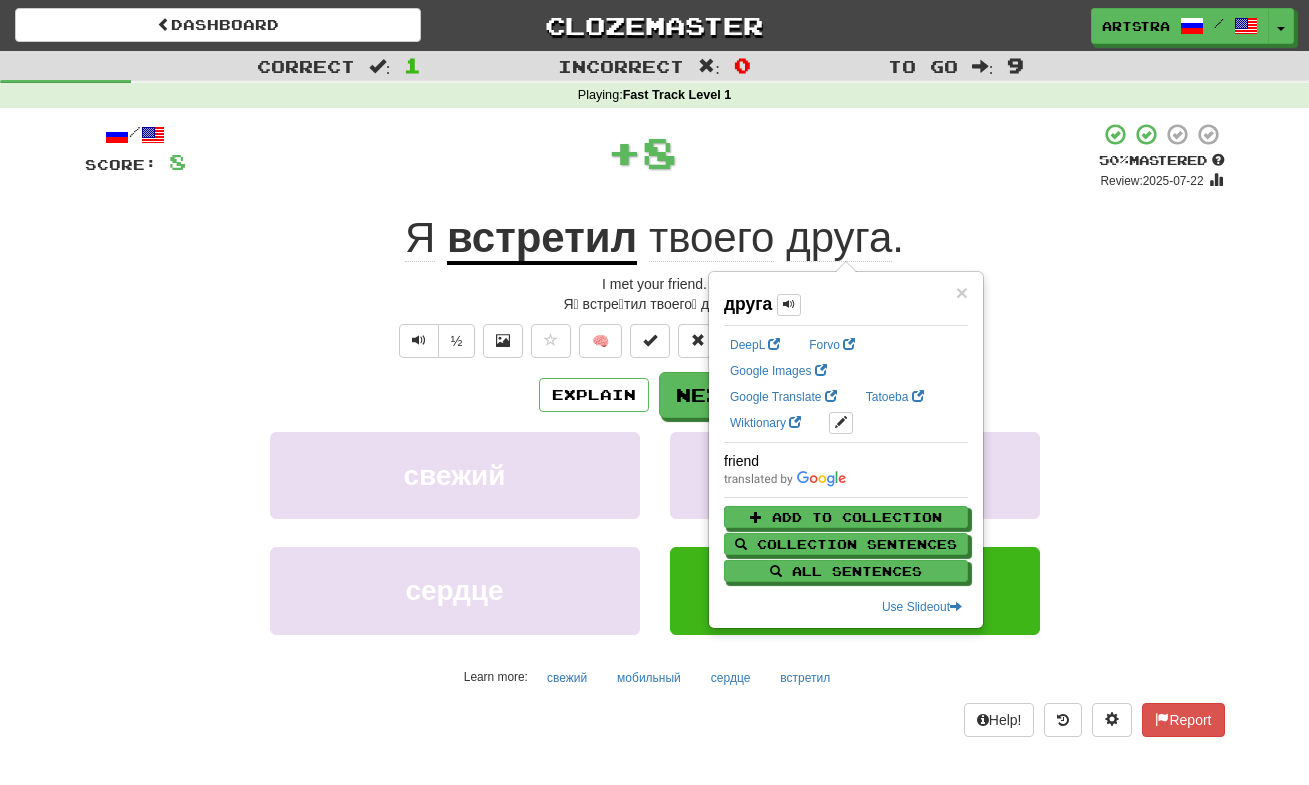 click on "Я   встретил   твоего   друга ." at bounding box center [655, 238] 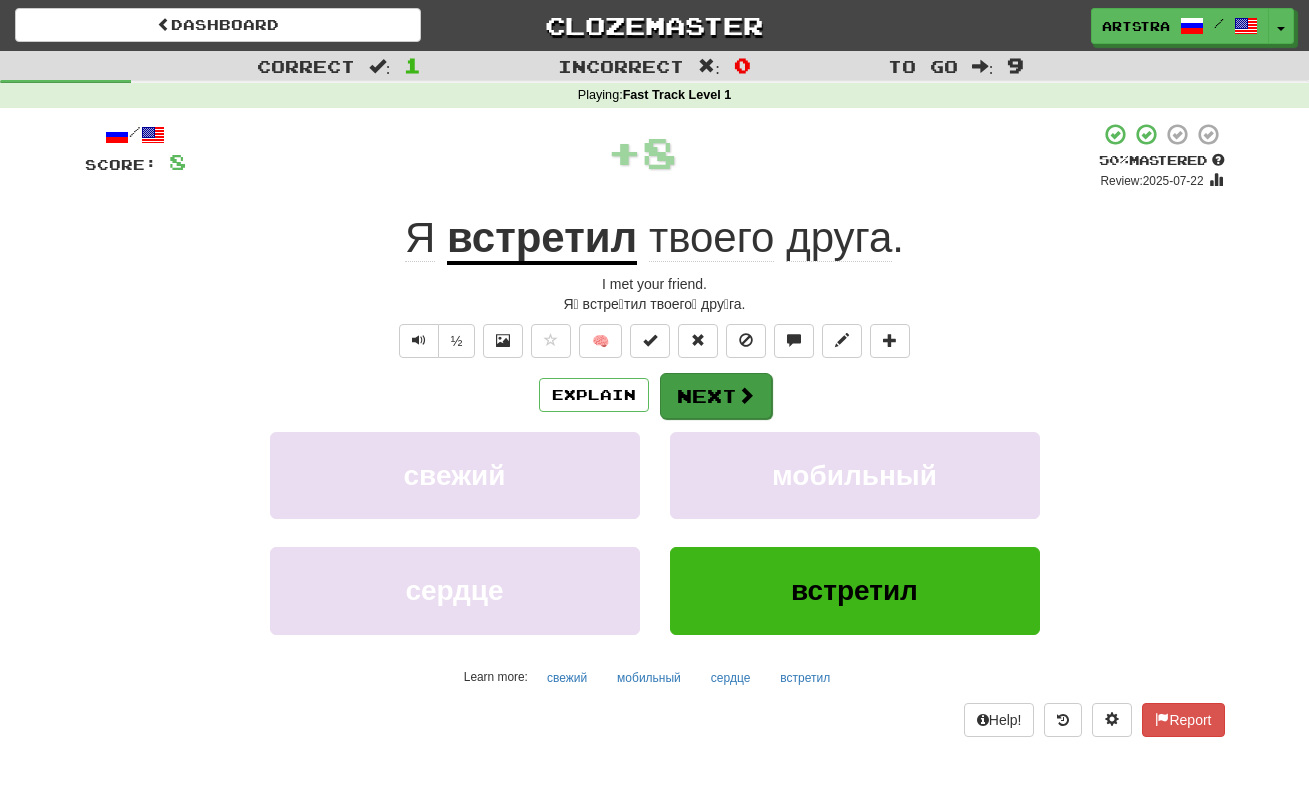 click on "Next" at bounding box center (716, 396) 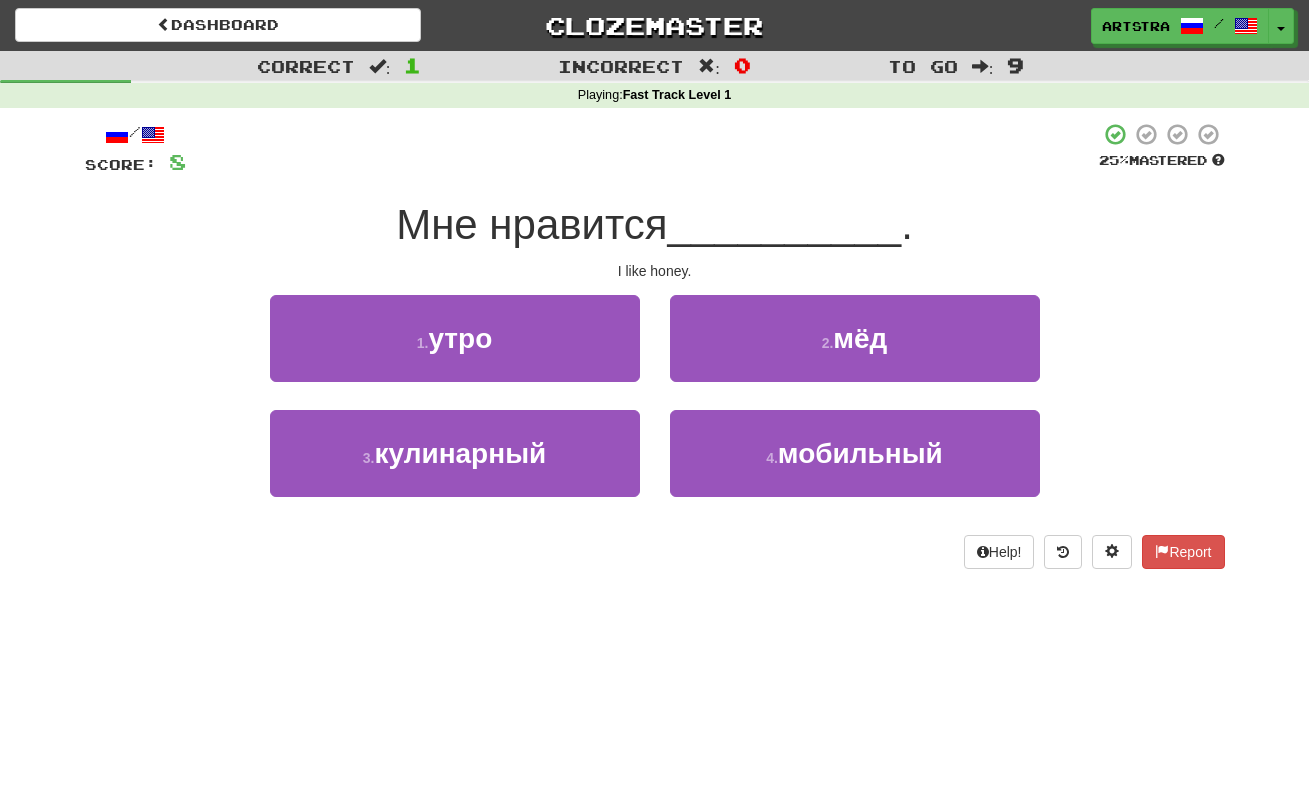 click on "Мне нравится" at bounding box center [531, 224] 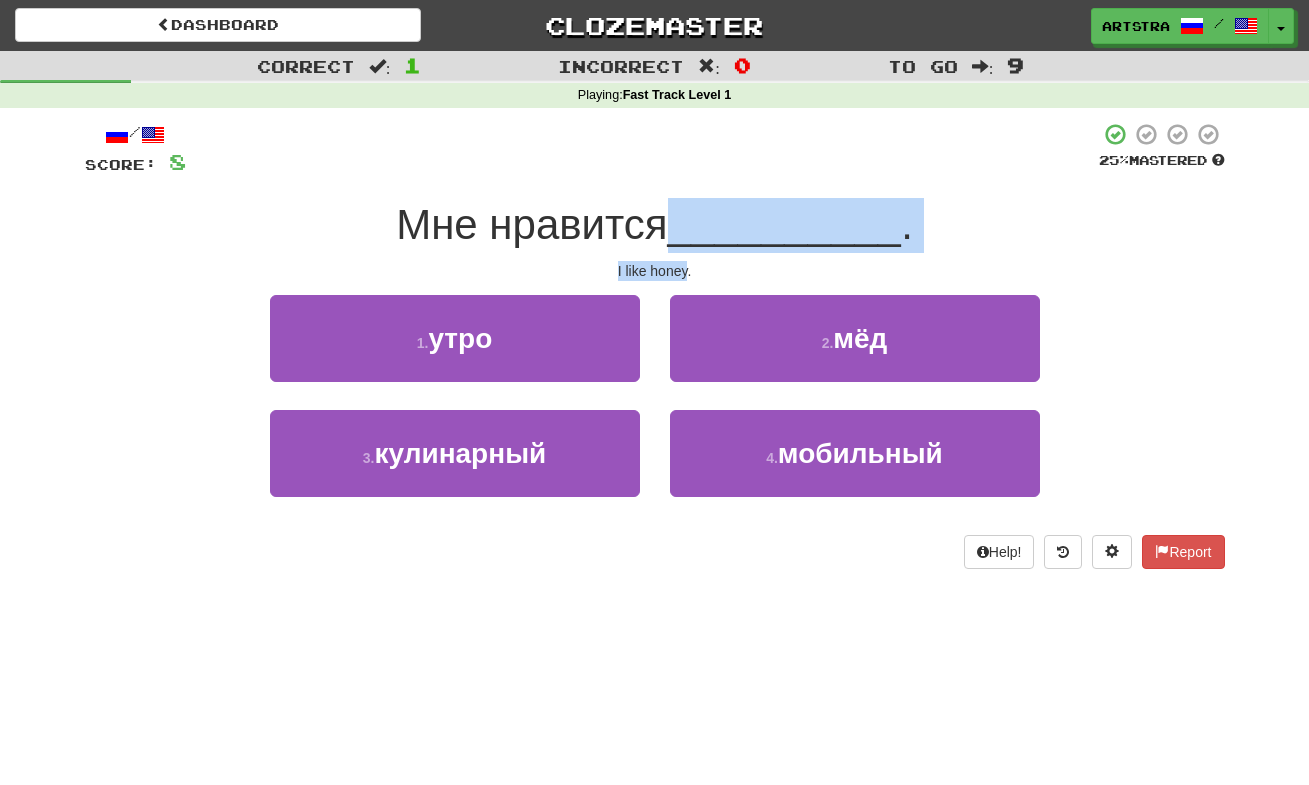 drag, startPoint x: 676, startPoint y: 231, endPoint x: 679, endPoint y: 264, distance: 33.13608 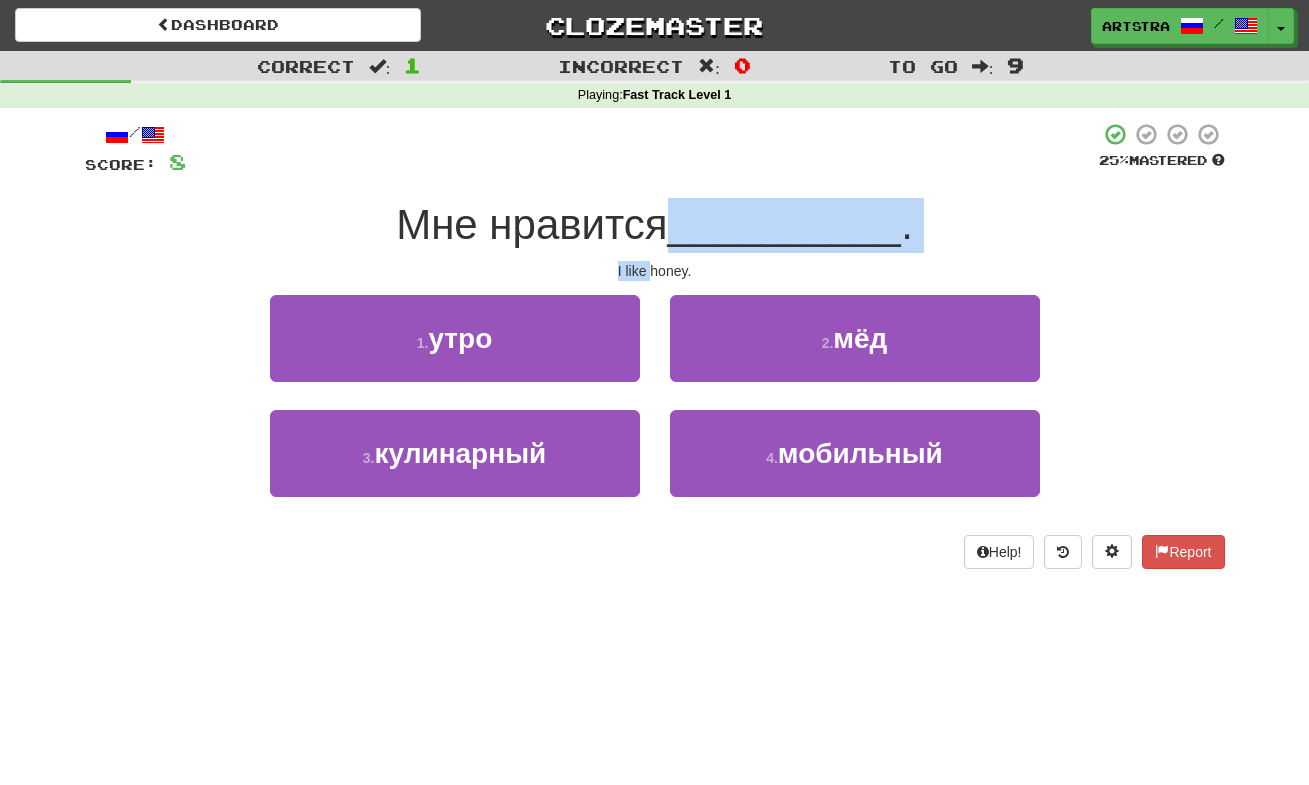 drag, startPoint x: 679, startPoint y: 264, endPoint x: 680, endPoint y: 212, distance: 52.009613 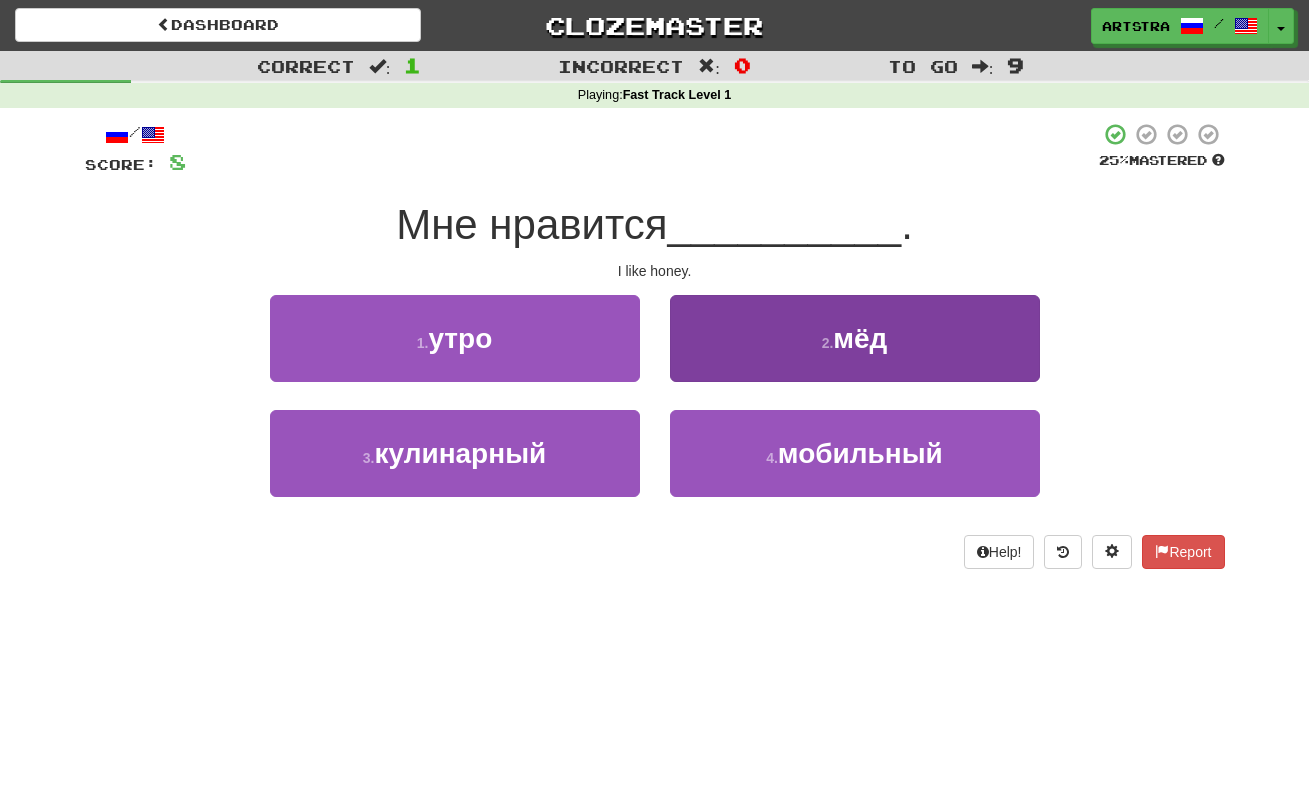 click on "2 .  мёд" at bounding box center [855, 338] 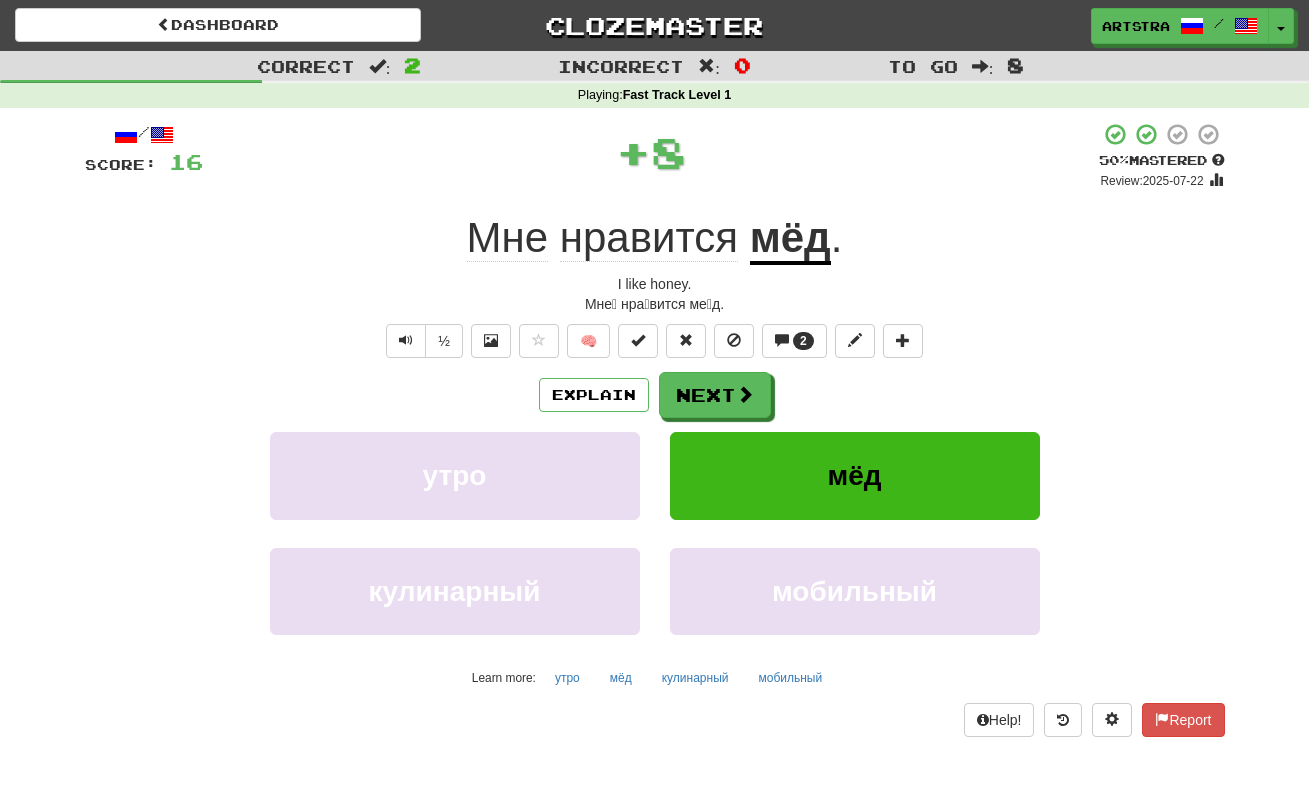 click on "нравится" at bounding box center (649, 238) 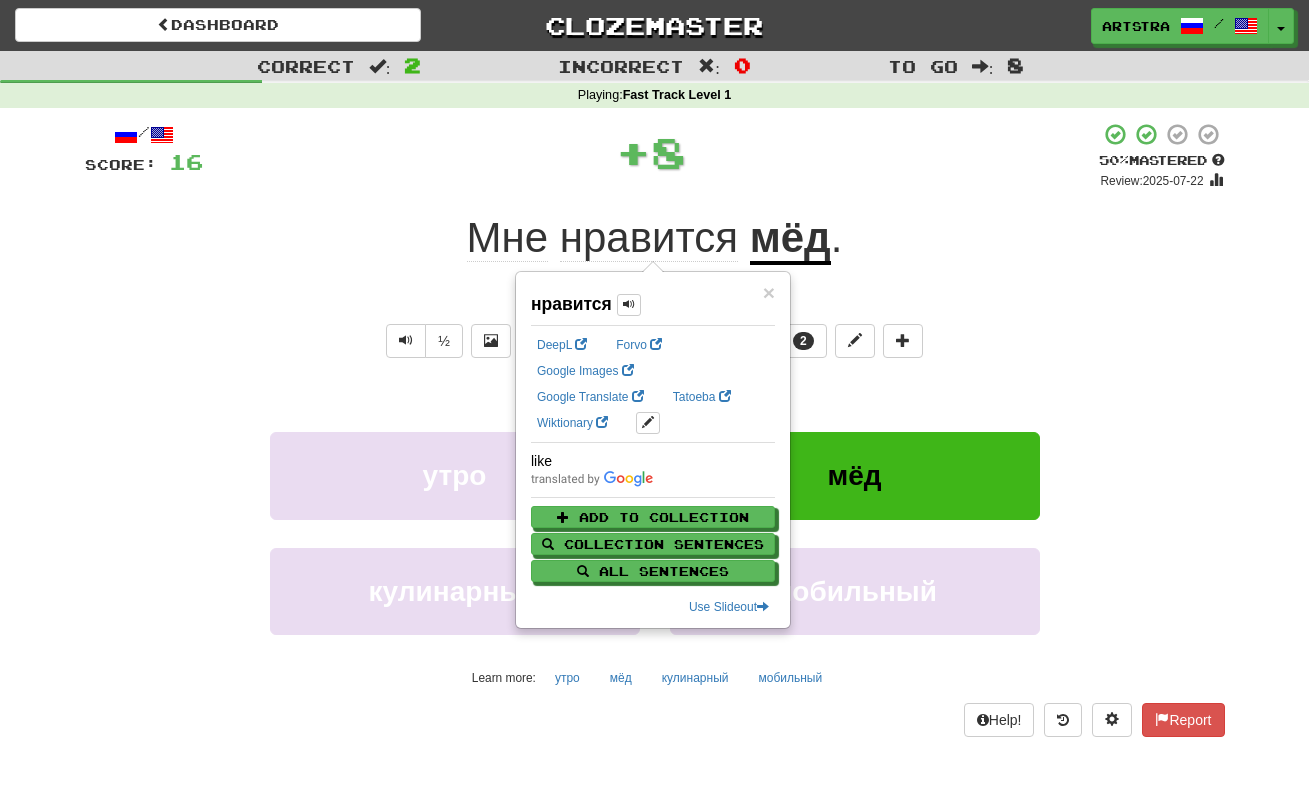 click on "+ 8" at bounding box center [651, 152] 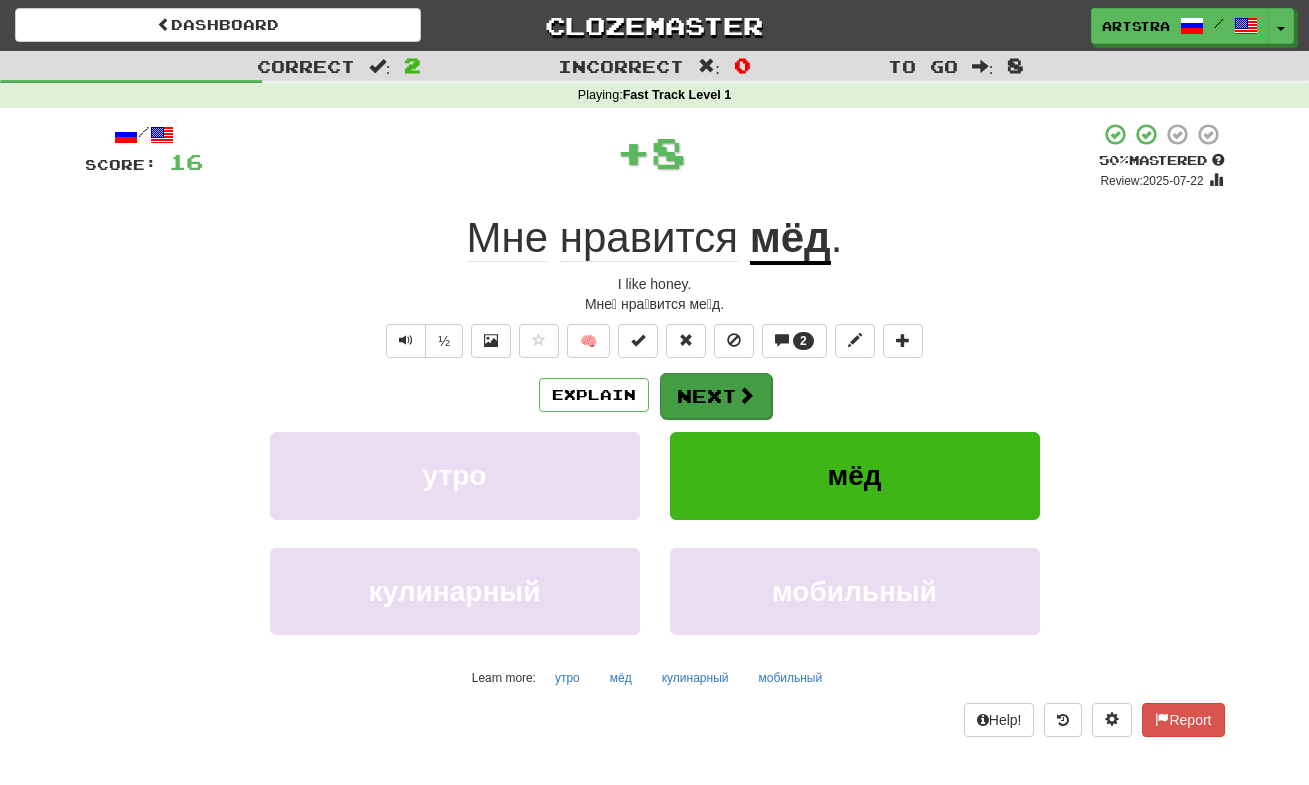 click at bounding box center (746, 395) 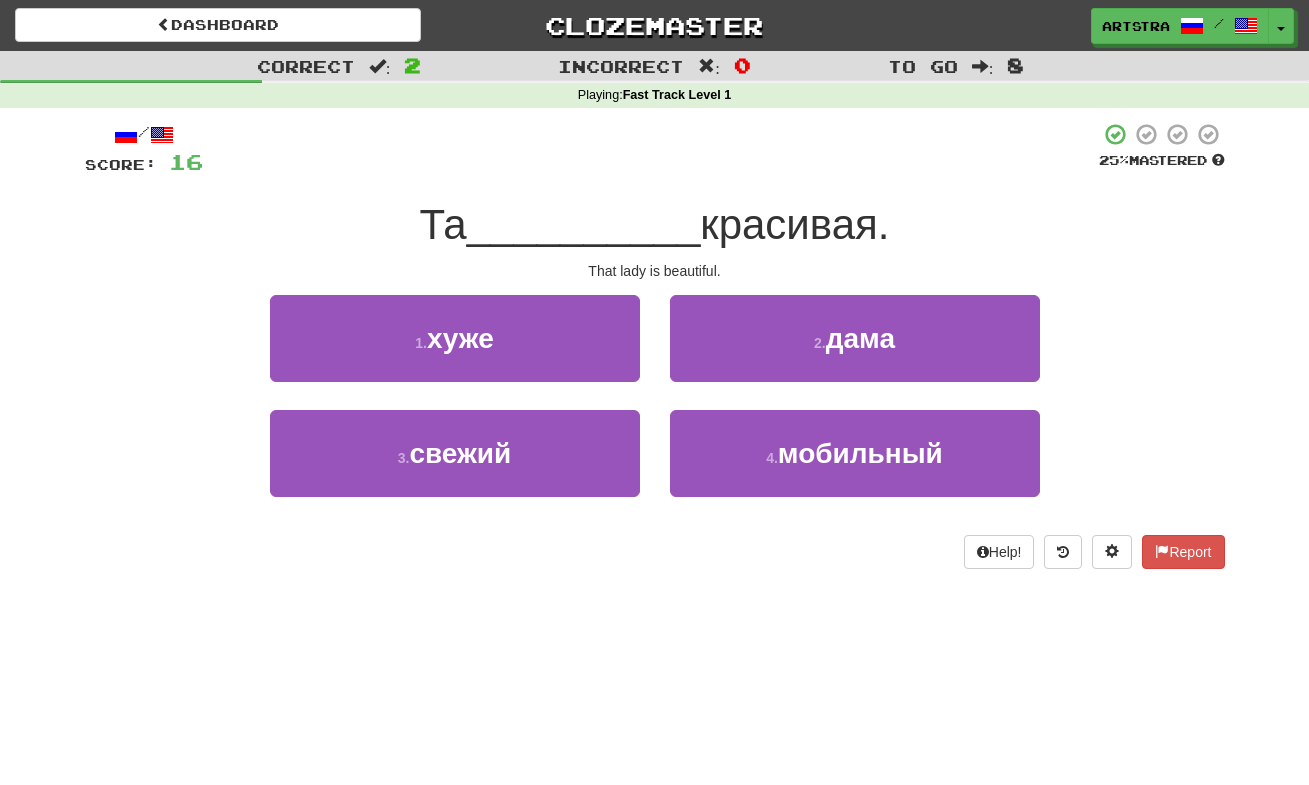 click on "__________" at bounding box center (584, 224) 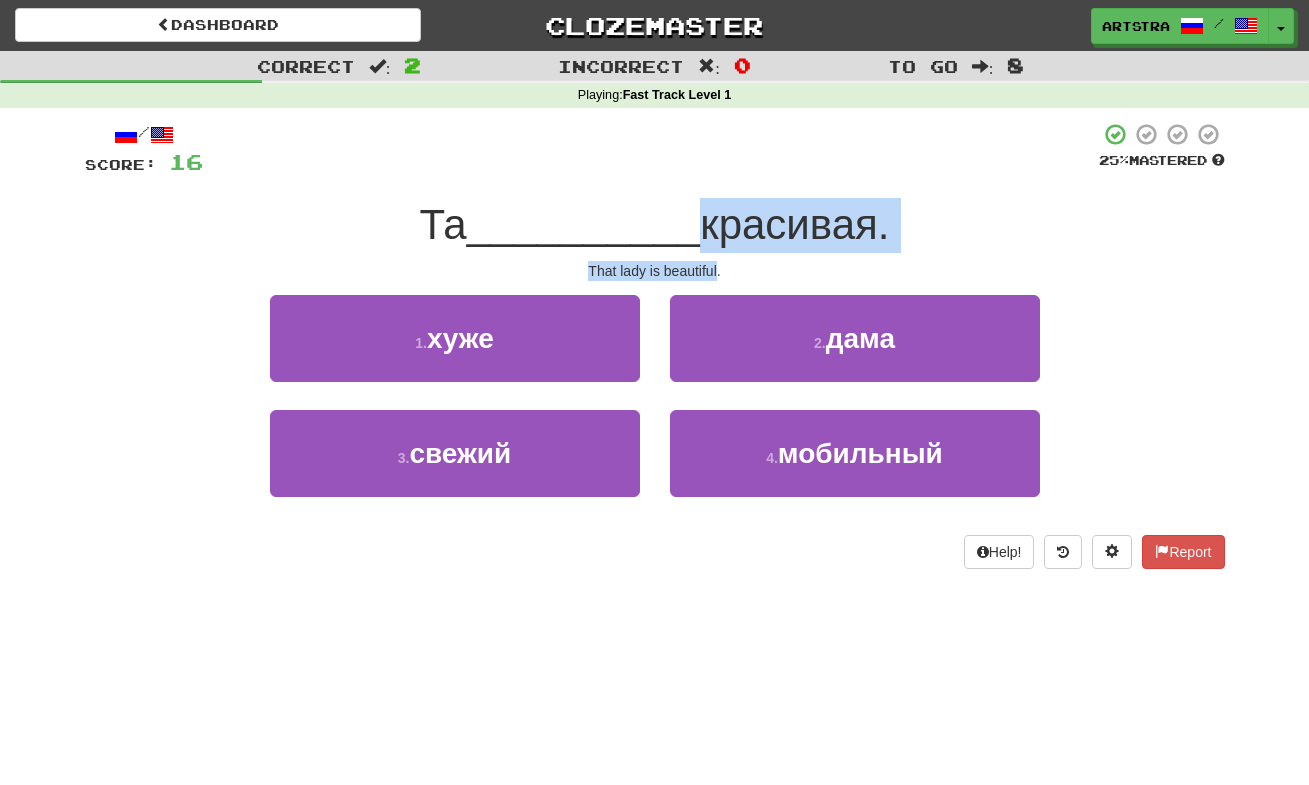 drag, startPoint x: 678, startPoint y: 226, endPoint x: 685, endPoint y: 263, distance: 37.65634 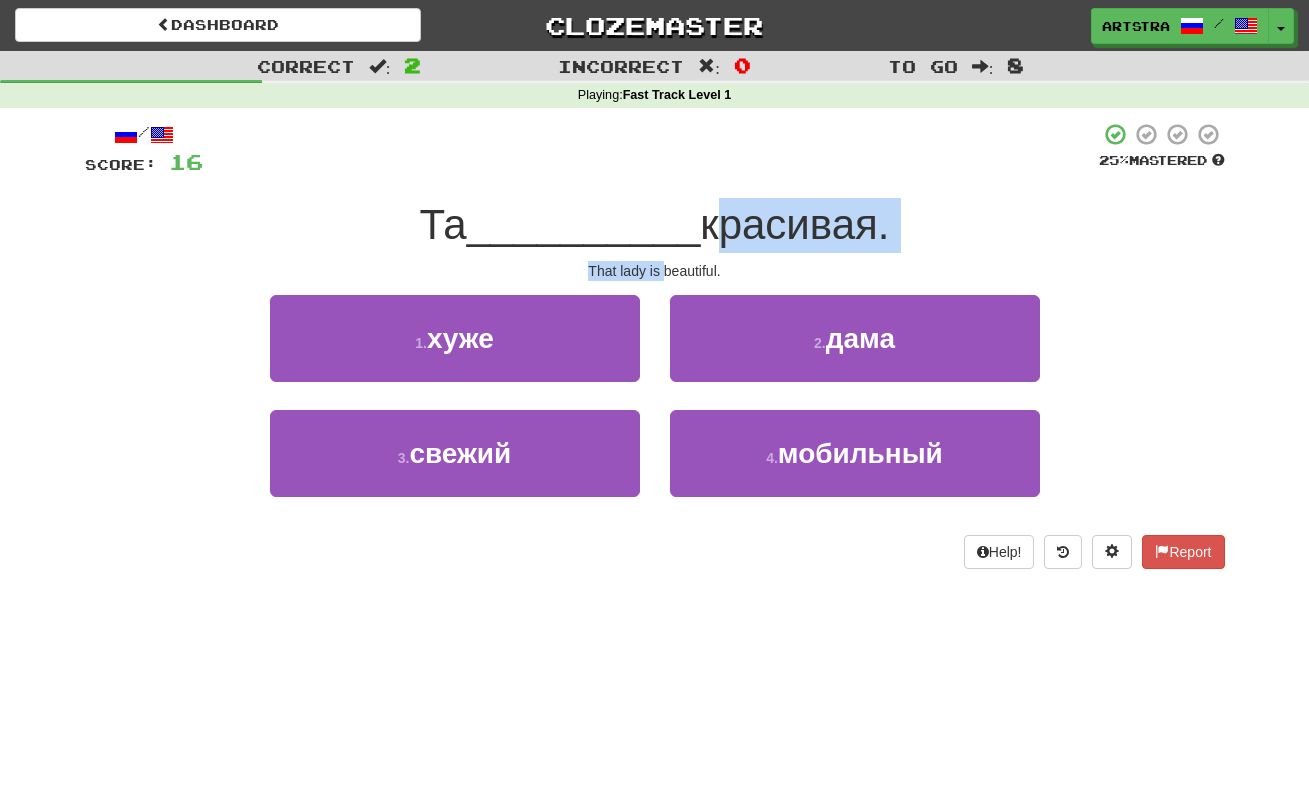 drag, startPoint x: 685, startPoint y: 263, endPoint x: 702, endPoint y: 218, distance: 48.104053 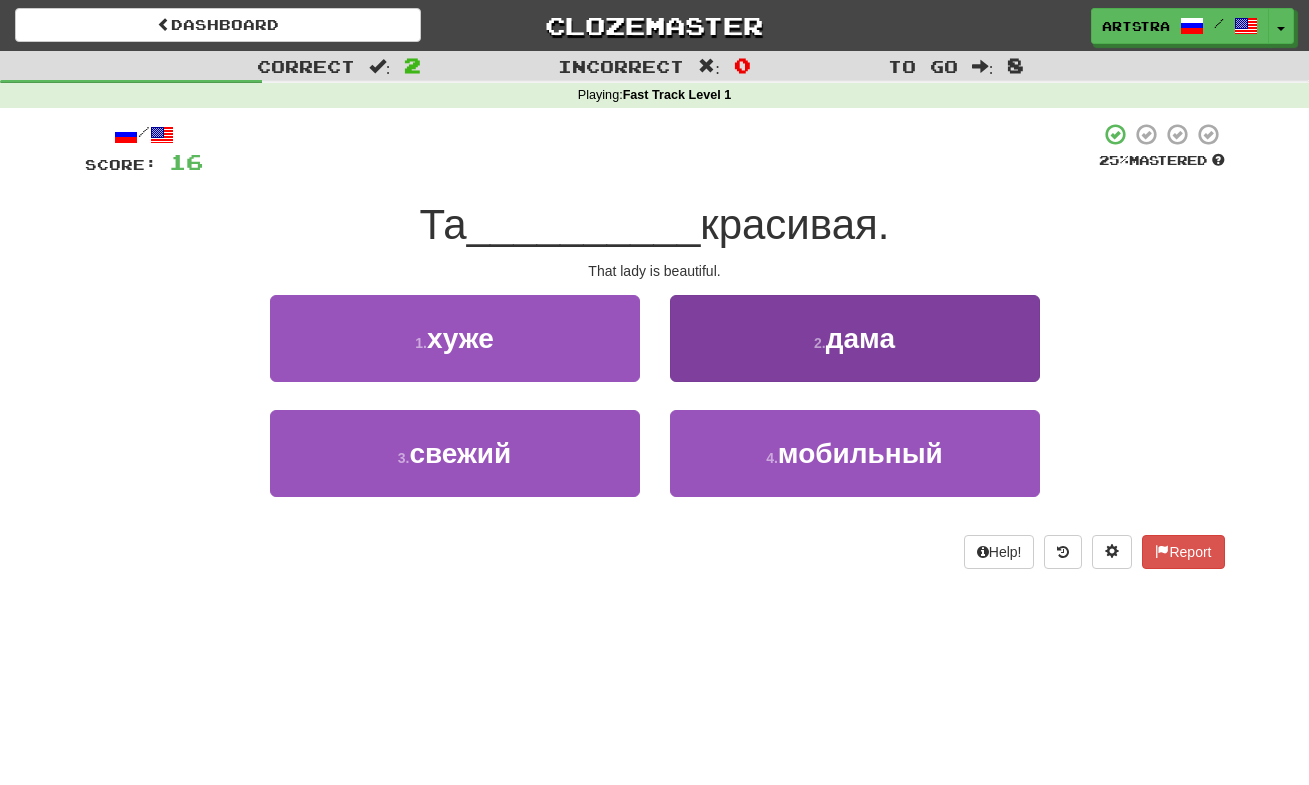 click on "2 .  дама" at bounding box center (855, 338) 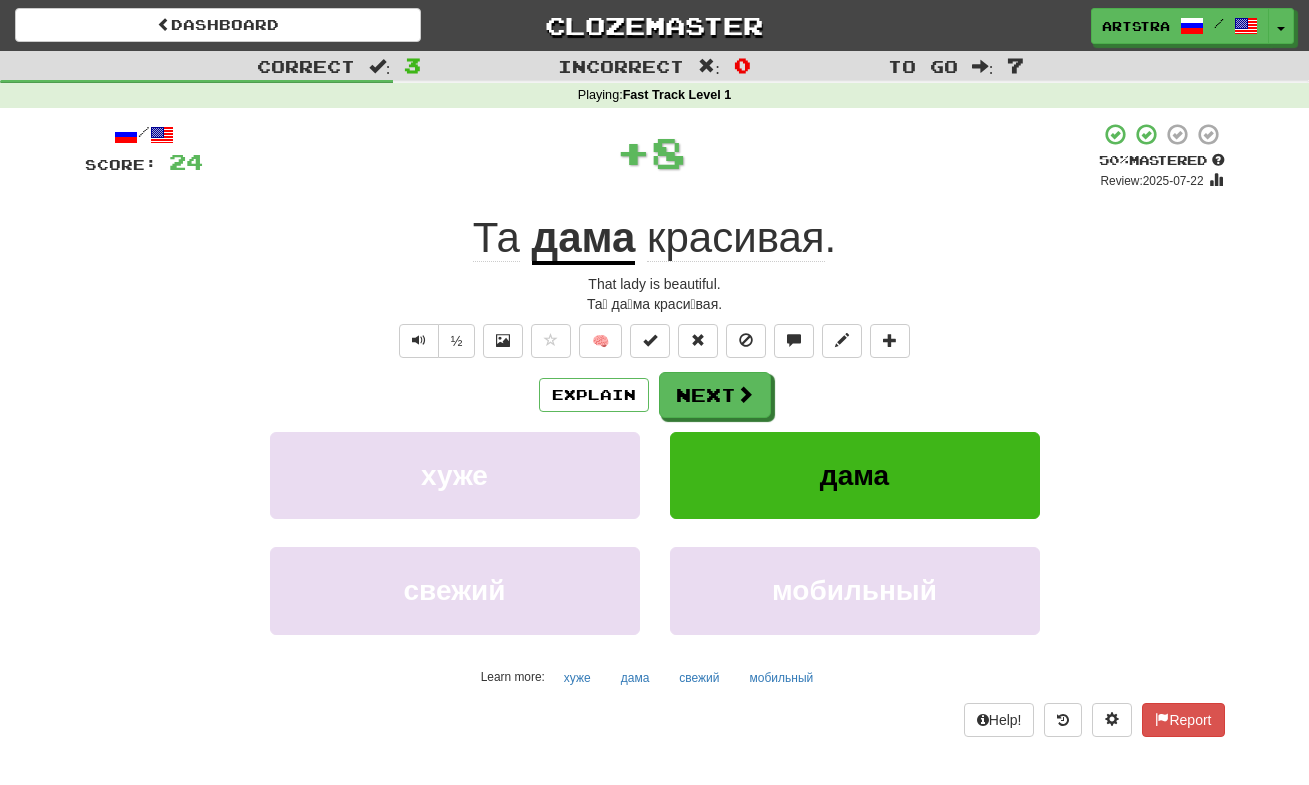 click on "красивая" at bounding box center [736, 238] 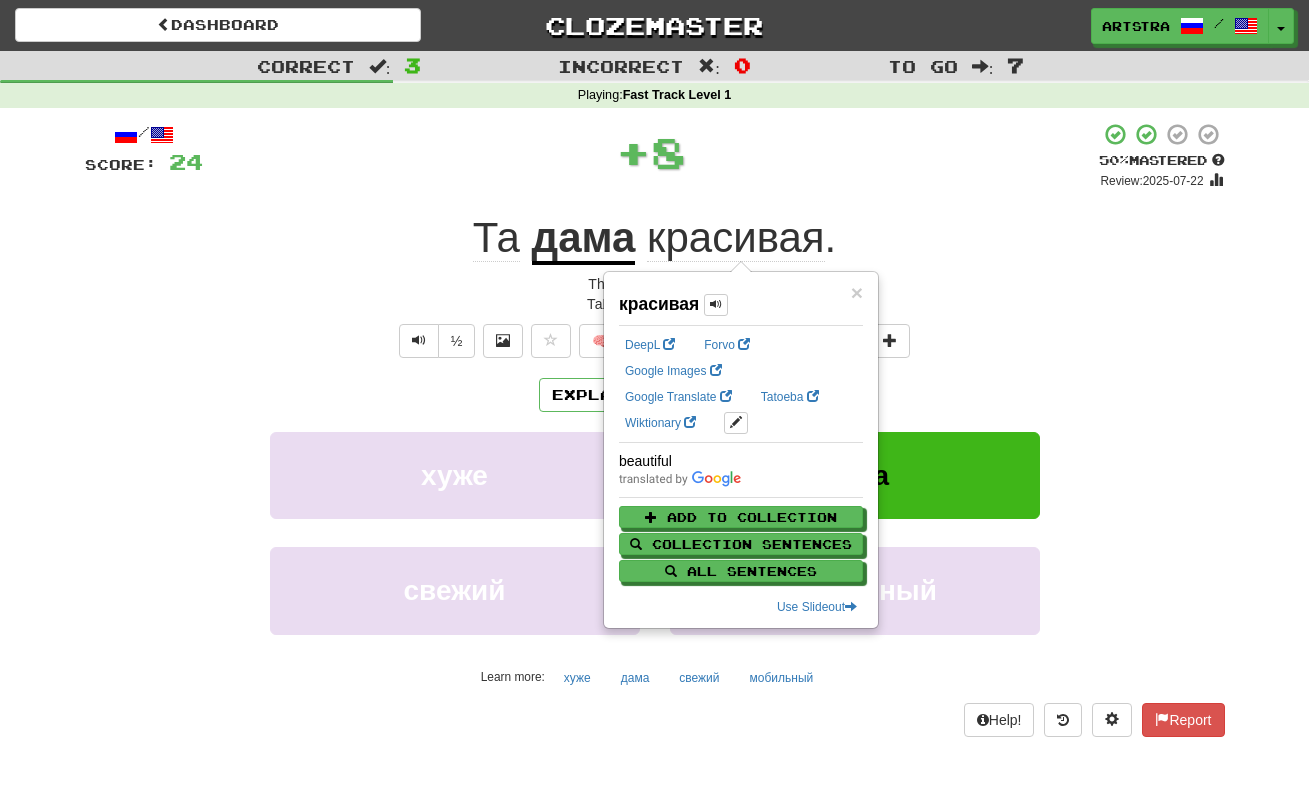 click on "+ 8" at bounding box center [651, 156] 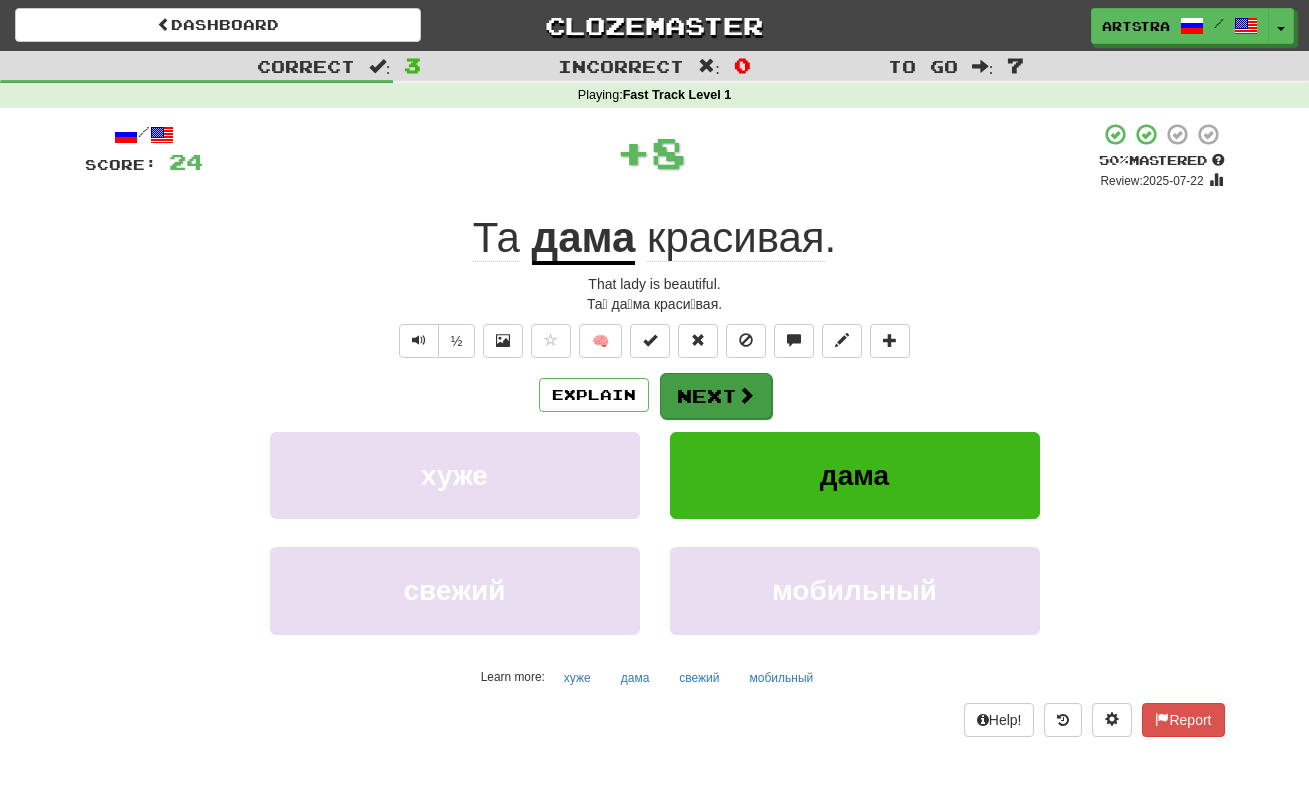 click on "Next" at bounding box center (716, 396) 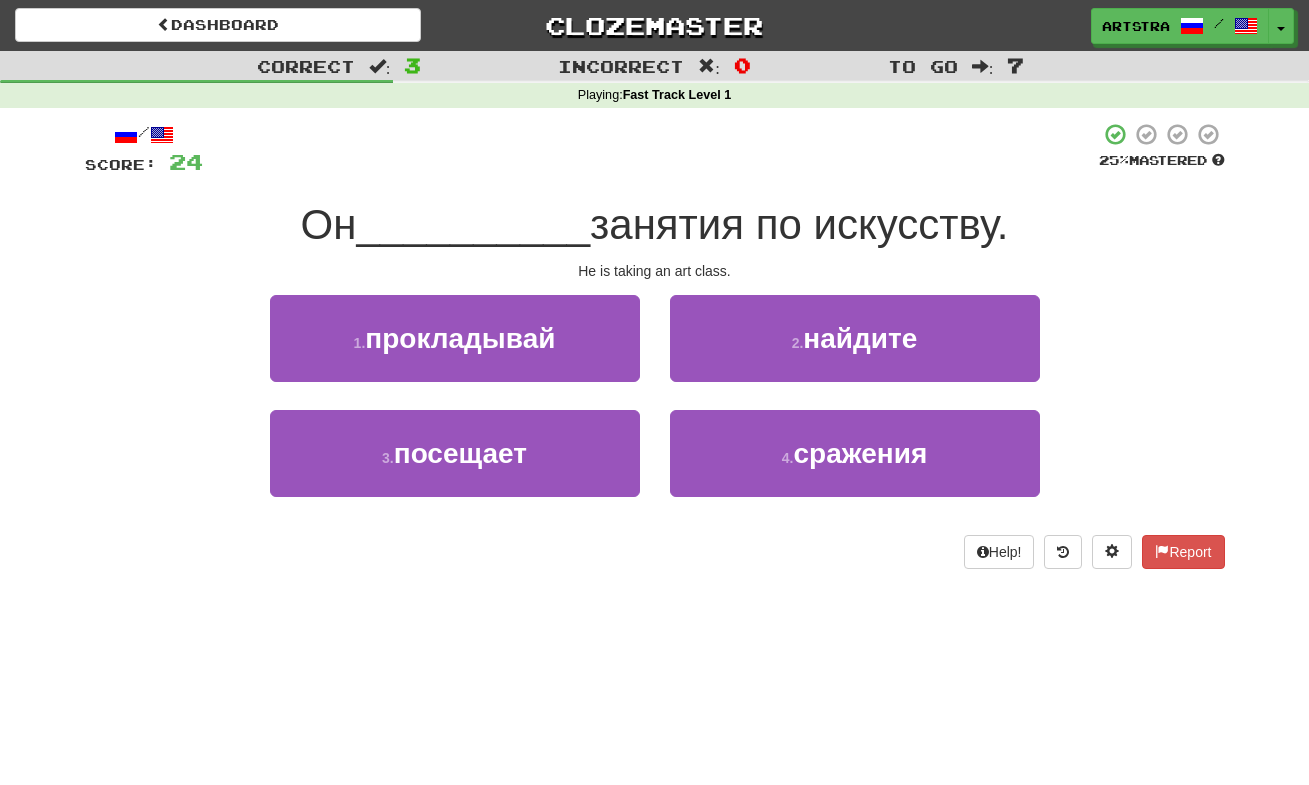 click on "занятия по искусству." at bounding box center (799, 224) 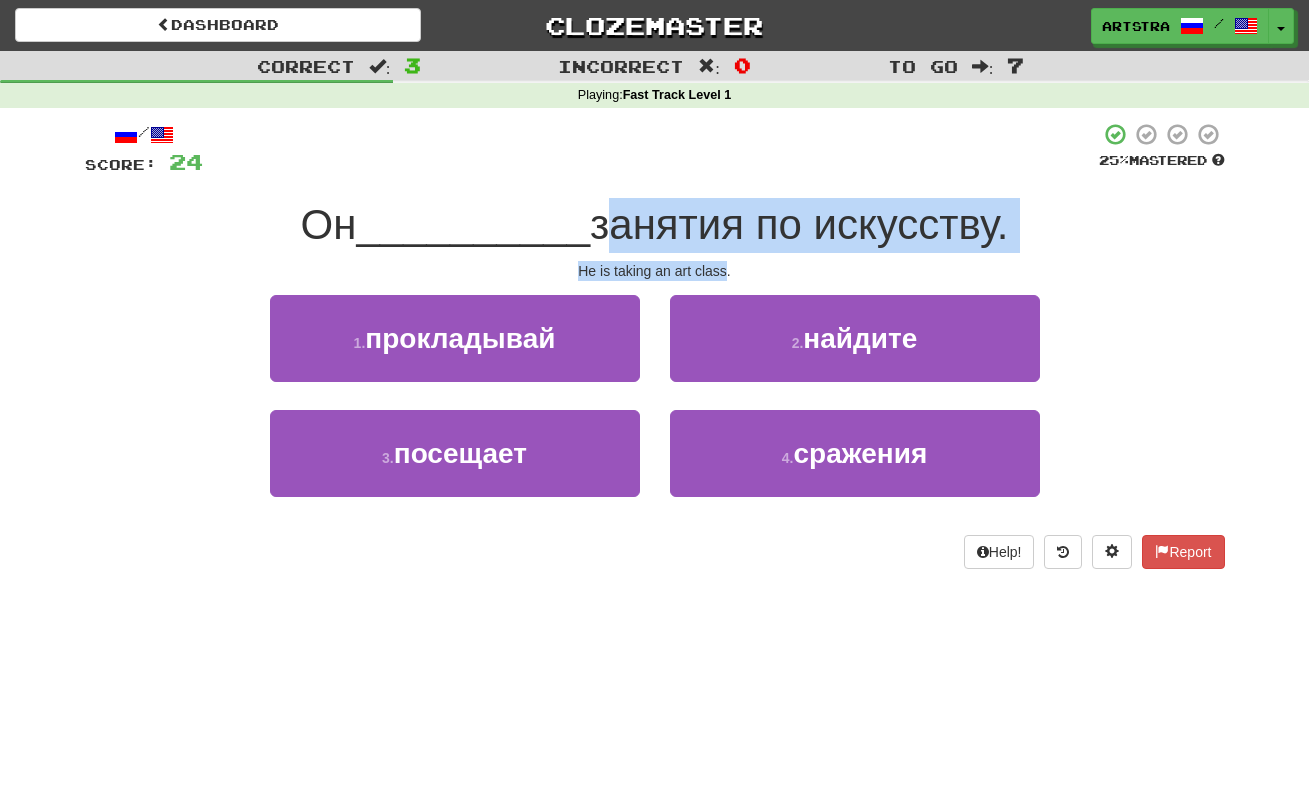 drag, startPoint x: 698, startPoint y: 253, endPoint x: 704, endPoint y: 264, distance: 12.529964 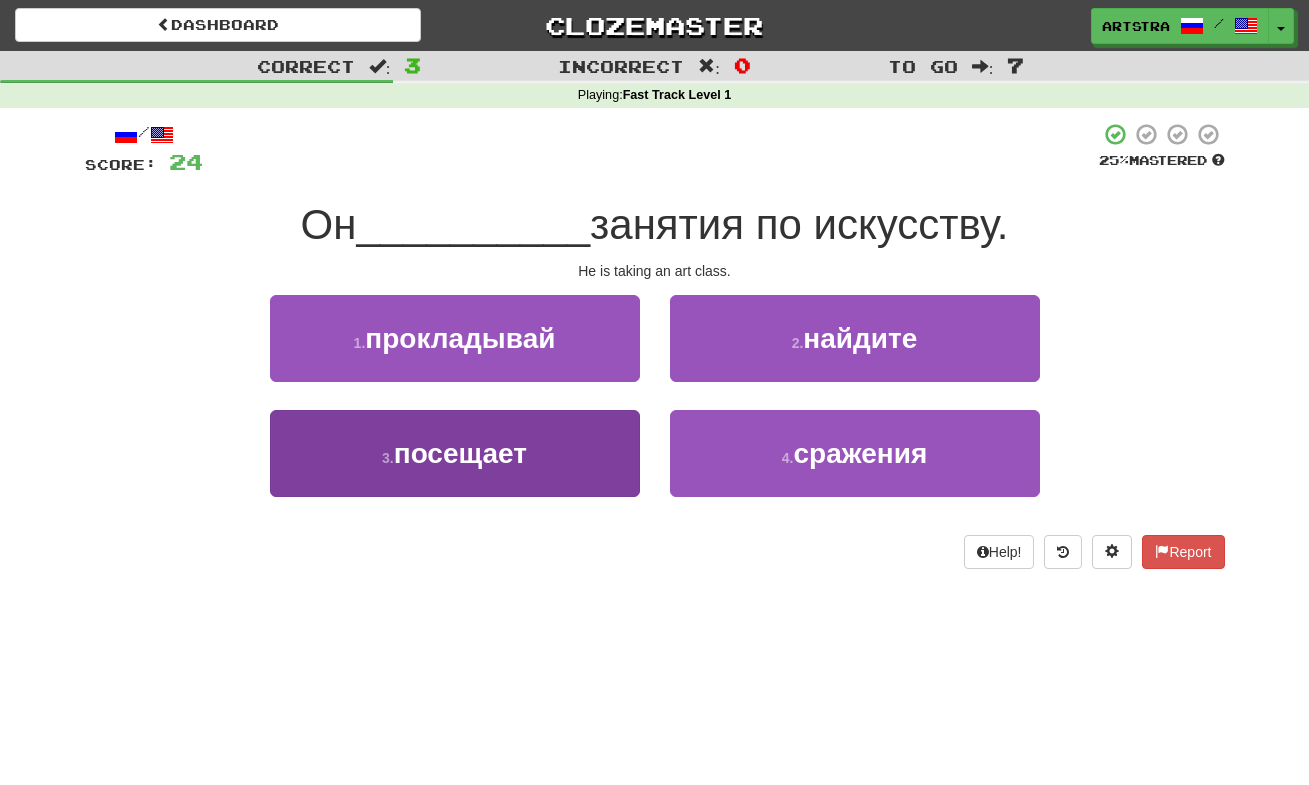 click on "посещает" at bounding box center [460, 453] 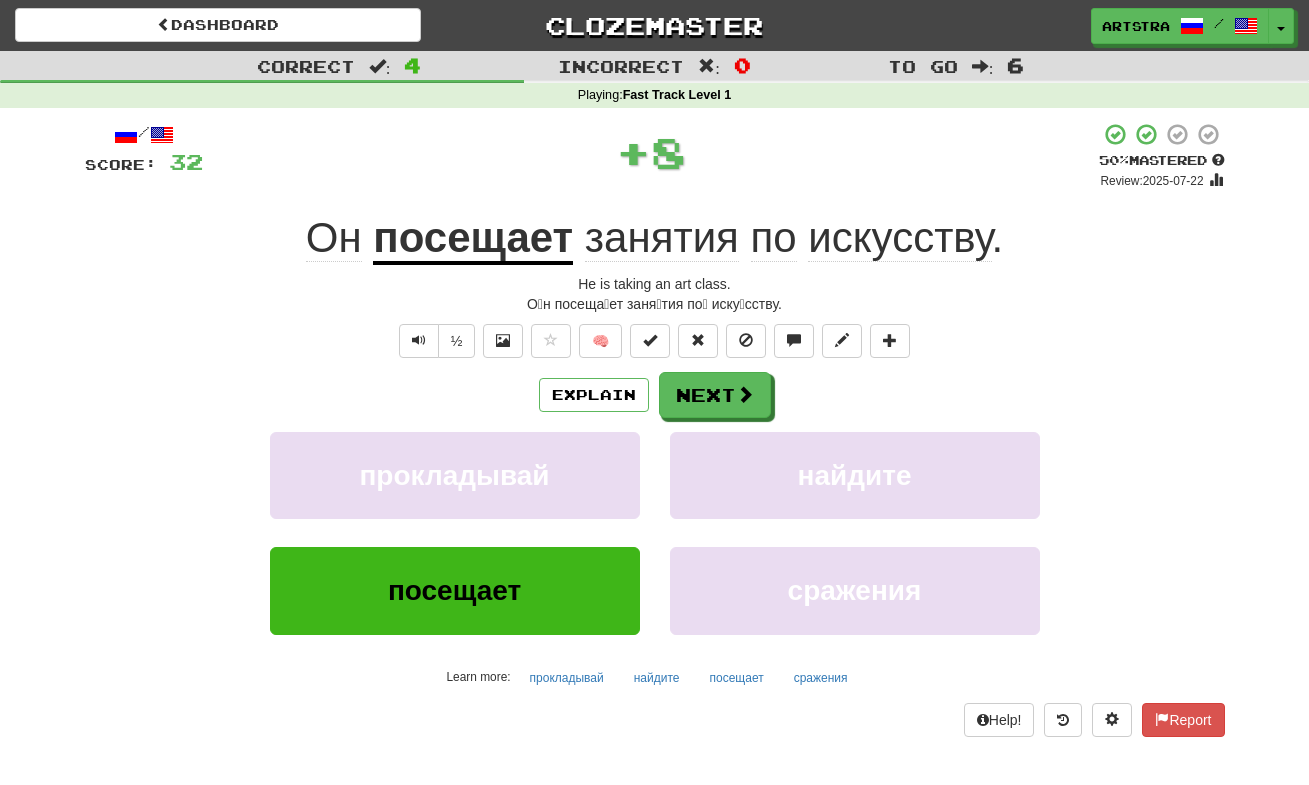 click on "посещает" at bounding box center [473, 239] 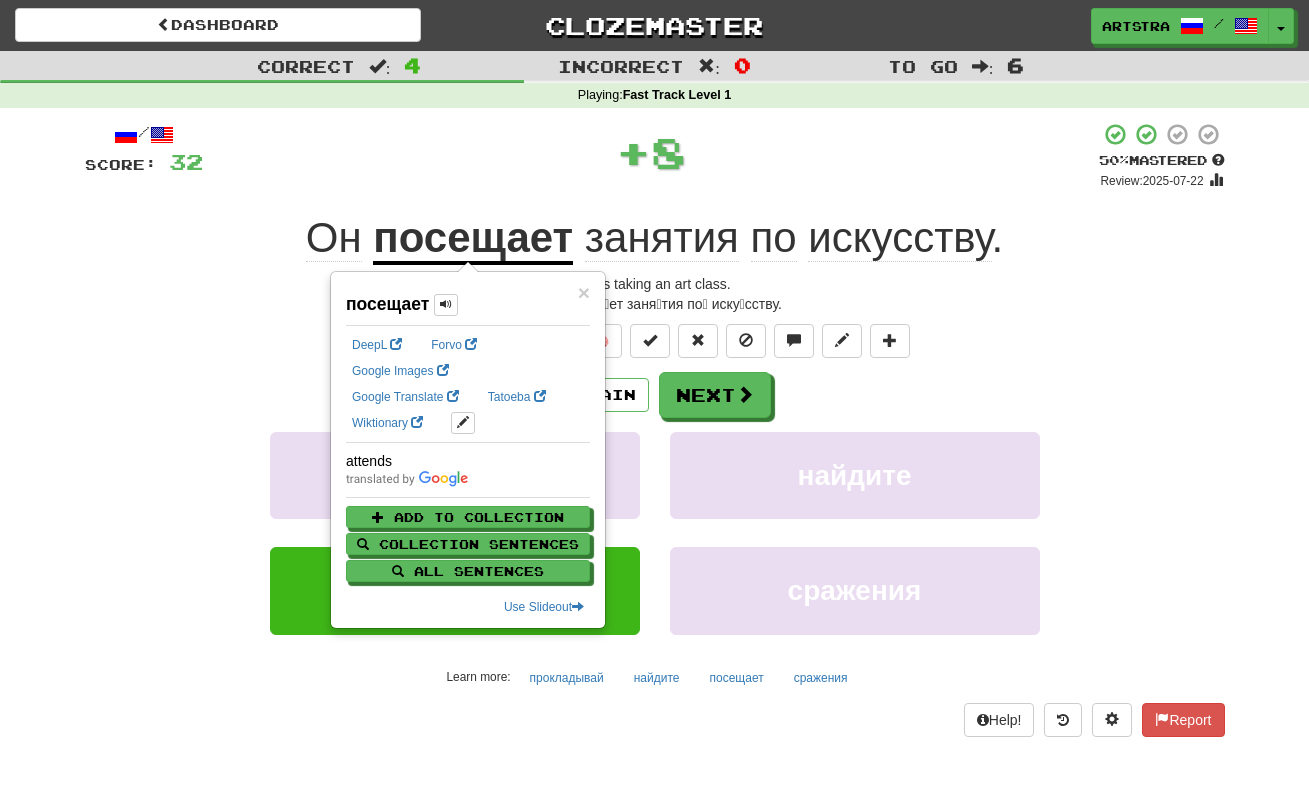 click on "занятия" at bounding box center (662, 238) 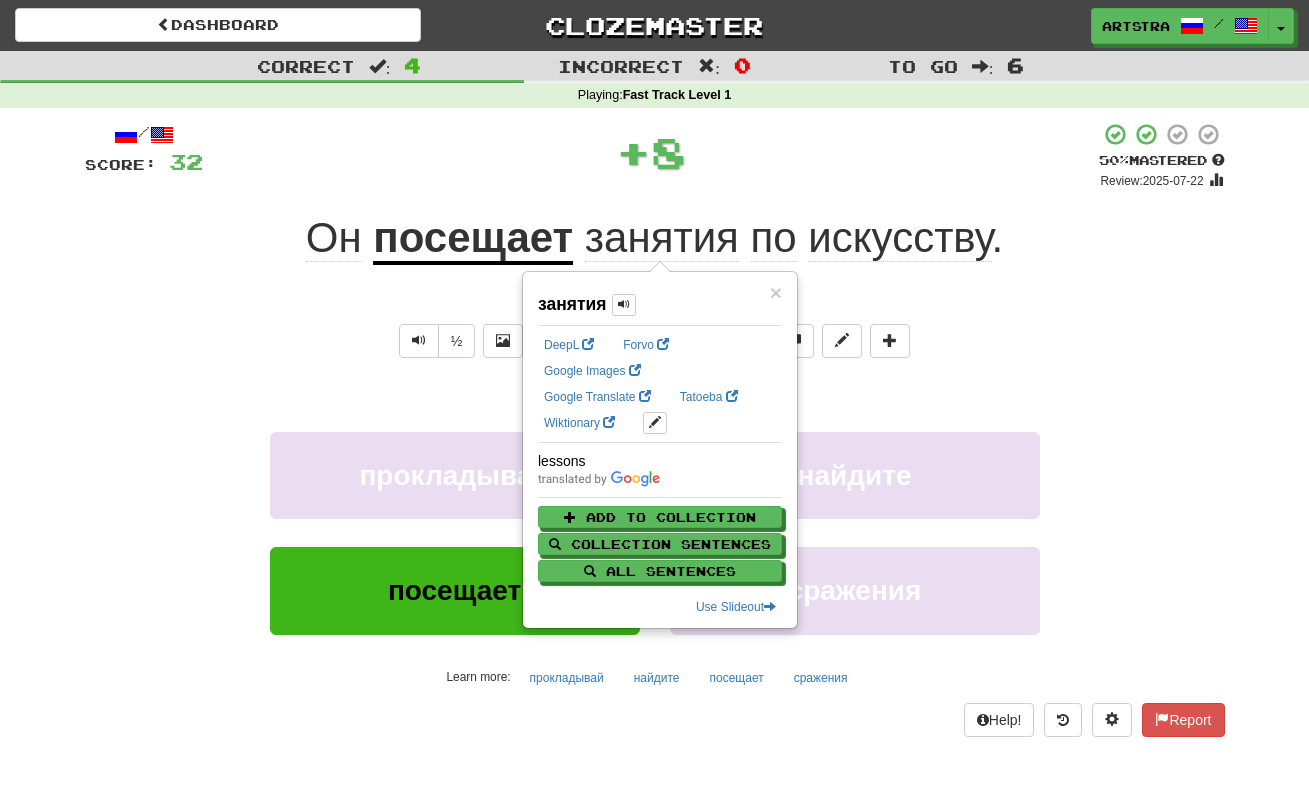 click on "искусству" at bounding box center (899, 238) 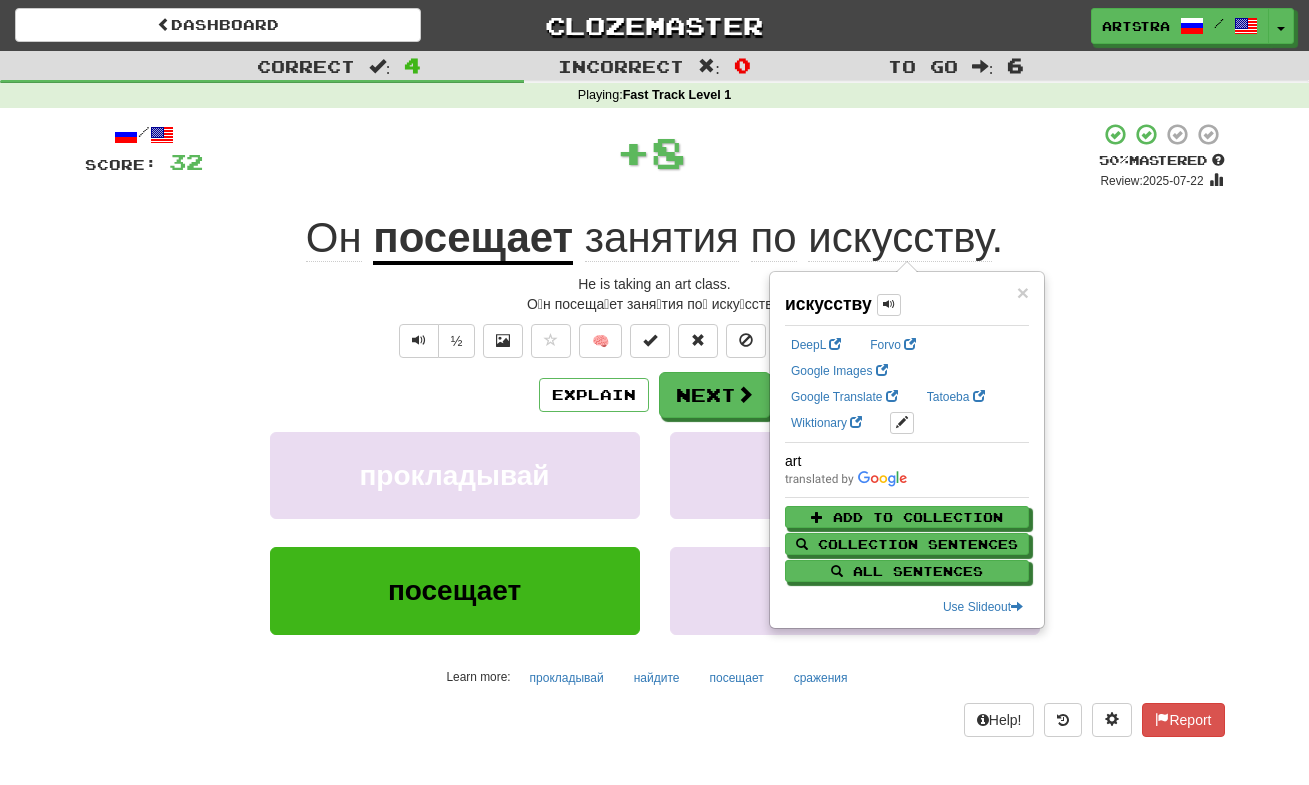 click on "½ 🧠" at bounding box center [655, 341] 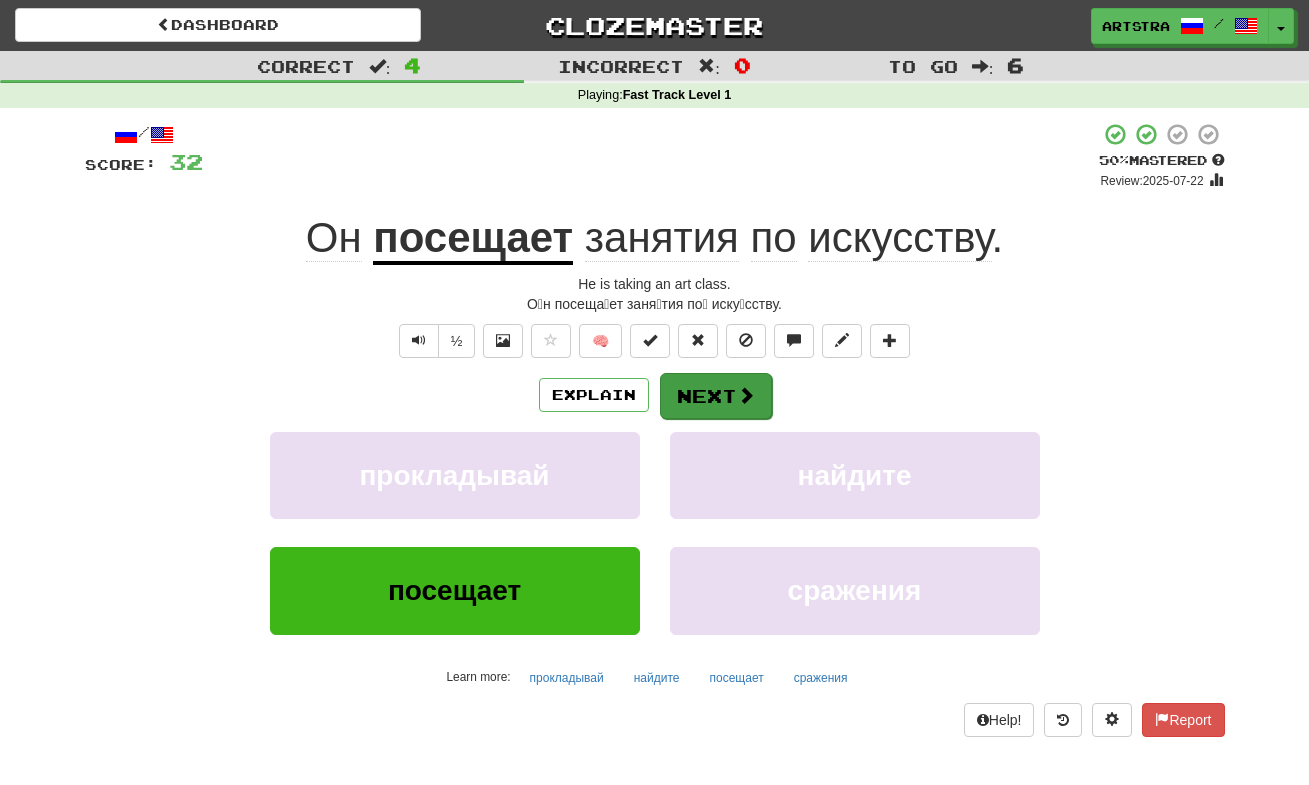 click on "Next" at bounding box center (716, 396) 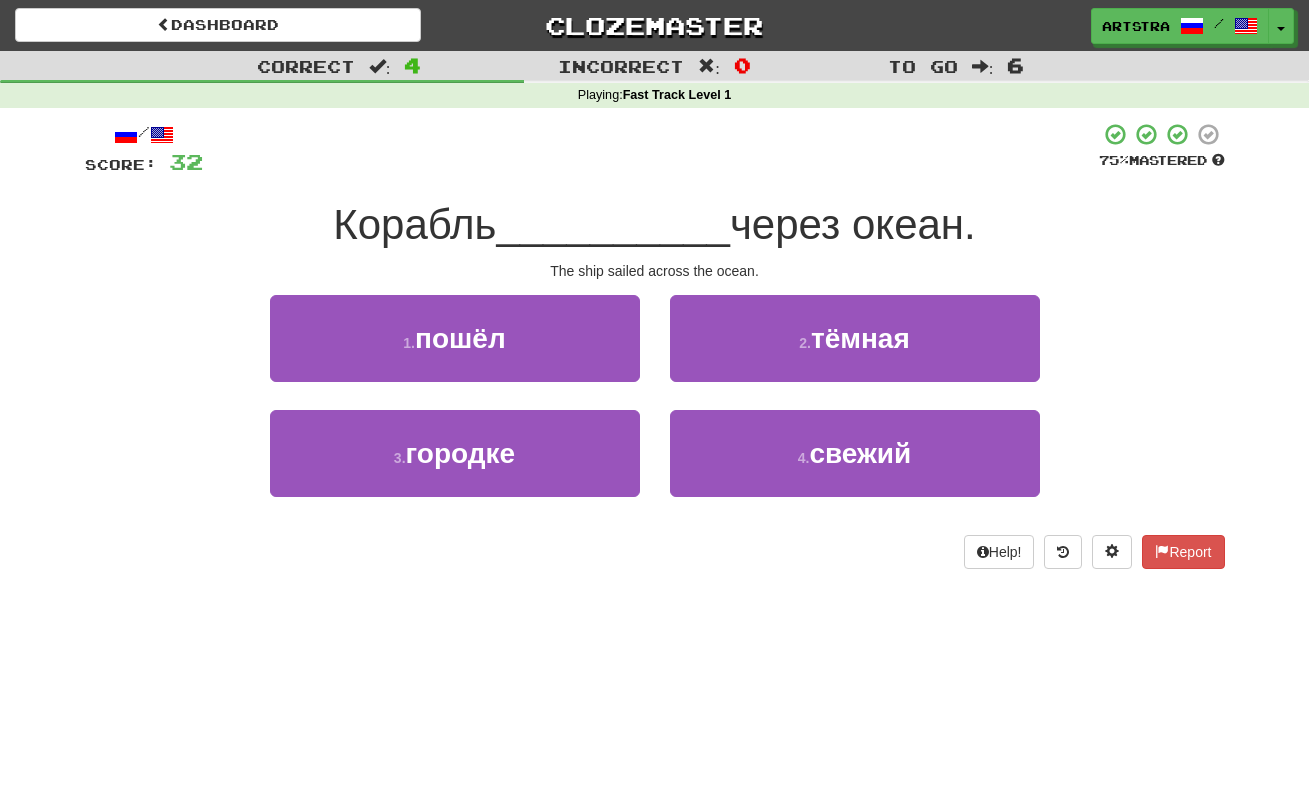 click on "__________" at bounding box center (613, 224) 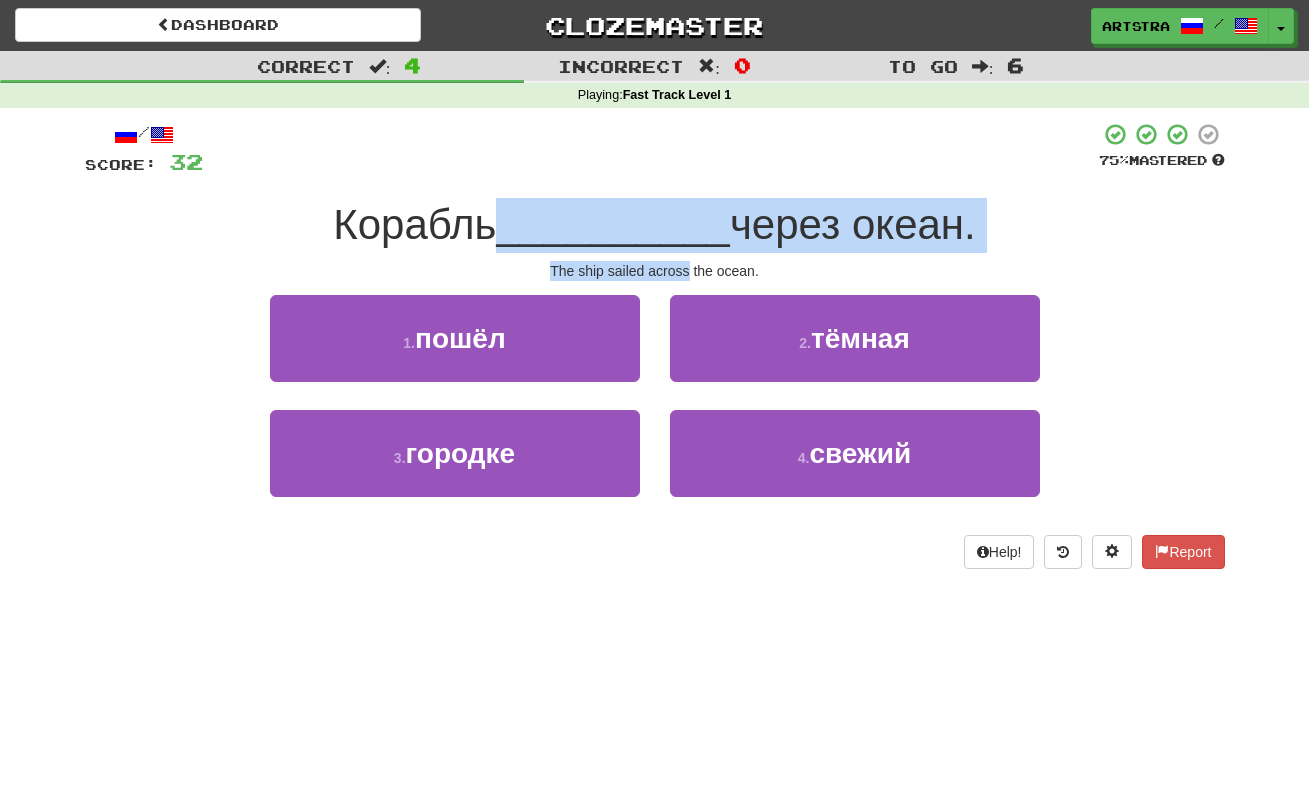 drag, startPoint x: 636, startPoint y: 232, endPoint x: 666, endPoint y: 265, distance: 44.598206 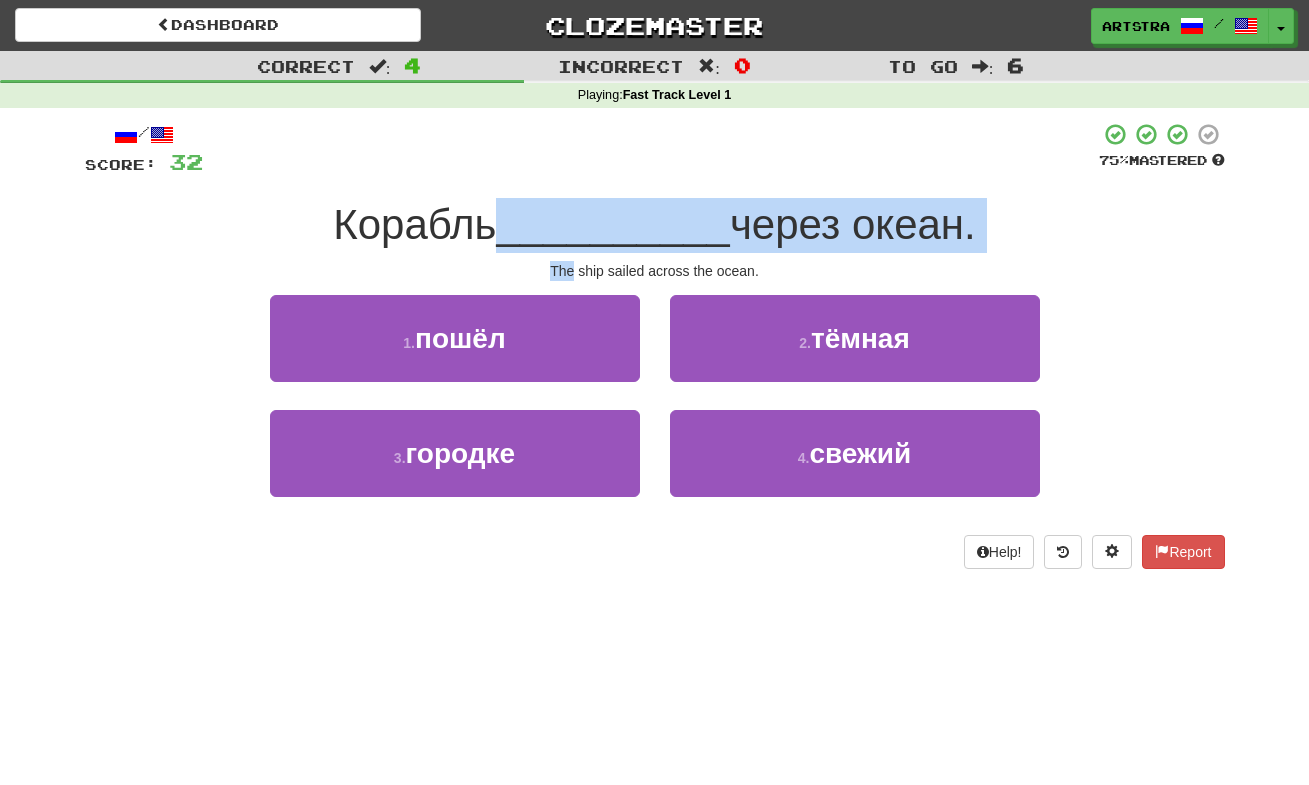 drag, startPoint x: 663, startPoint y: 222, endPoint x: 683, endPoint y: 251, distance: 35.22783 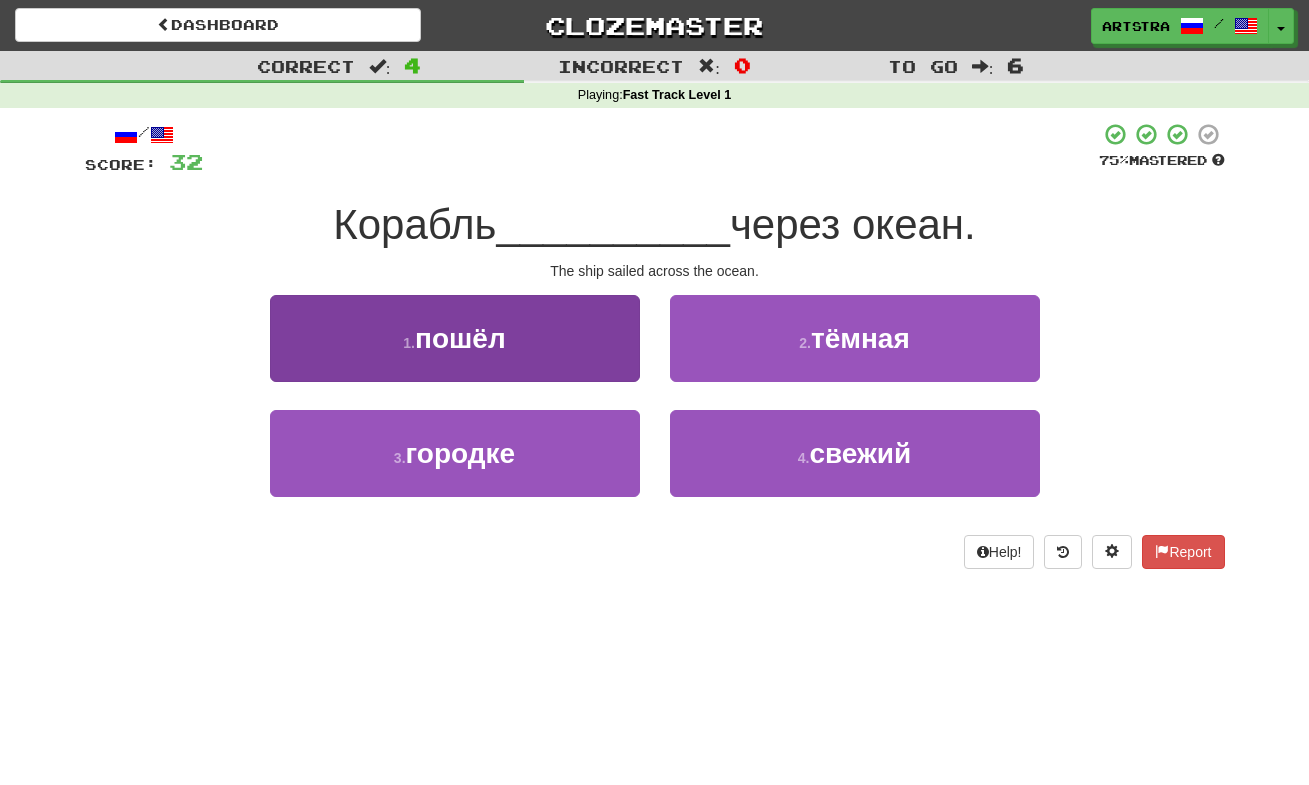 click on "1 .  пошёл" at bounding box center [455, 338] 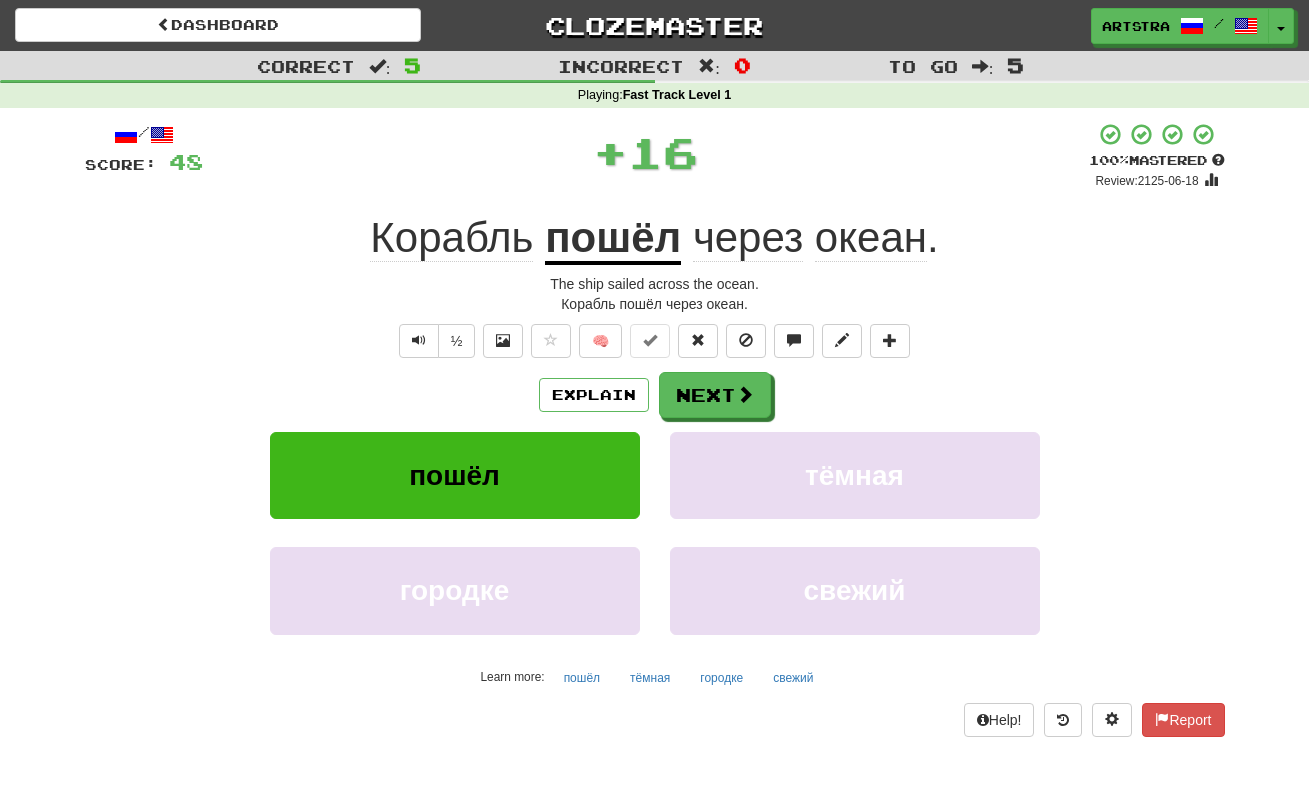 click on "пошёл" at bounding box center [613, 239] 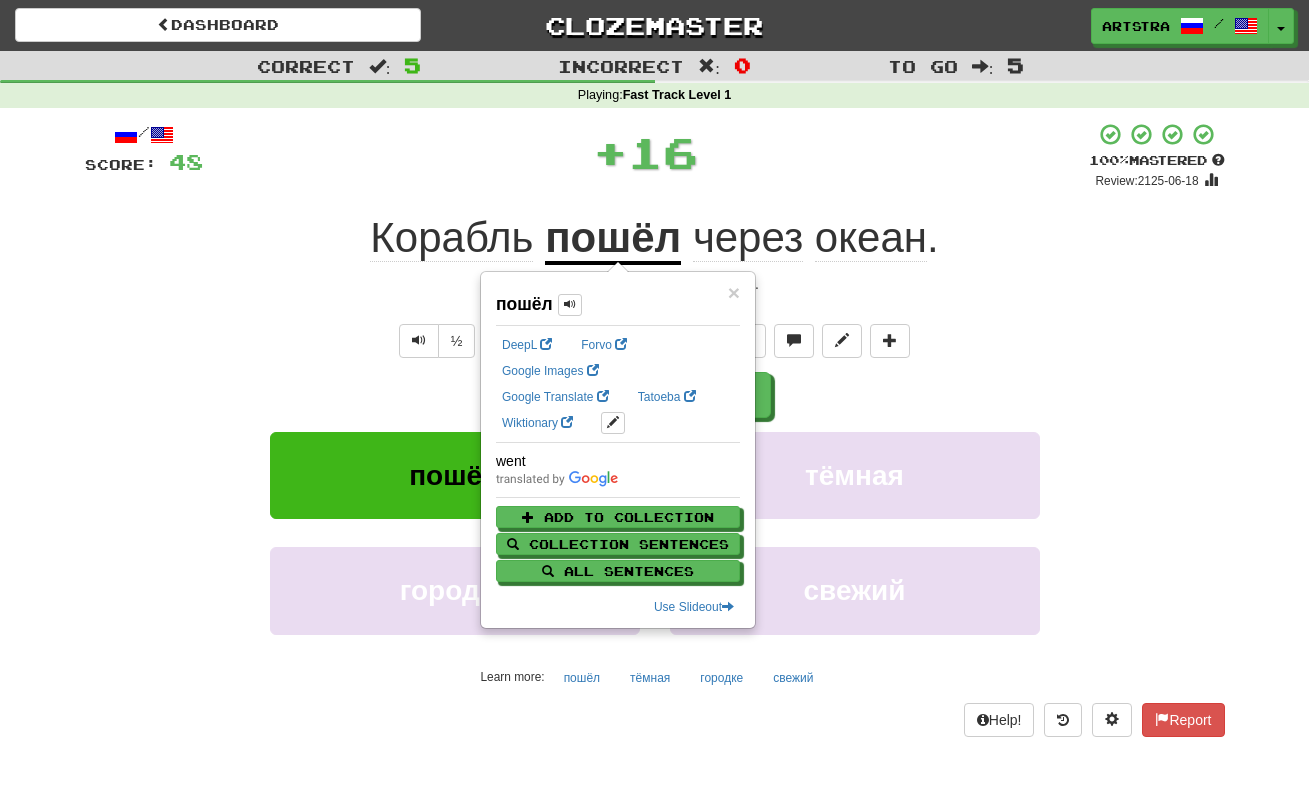 click on "океан" at bounding box center (871, 238) 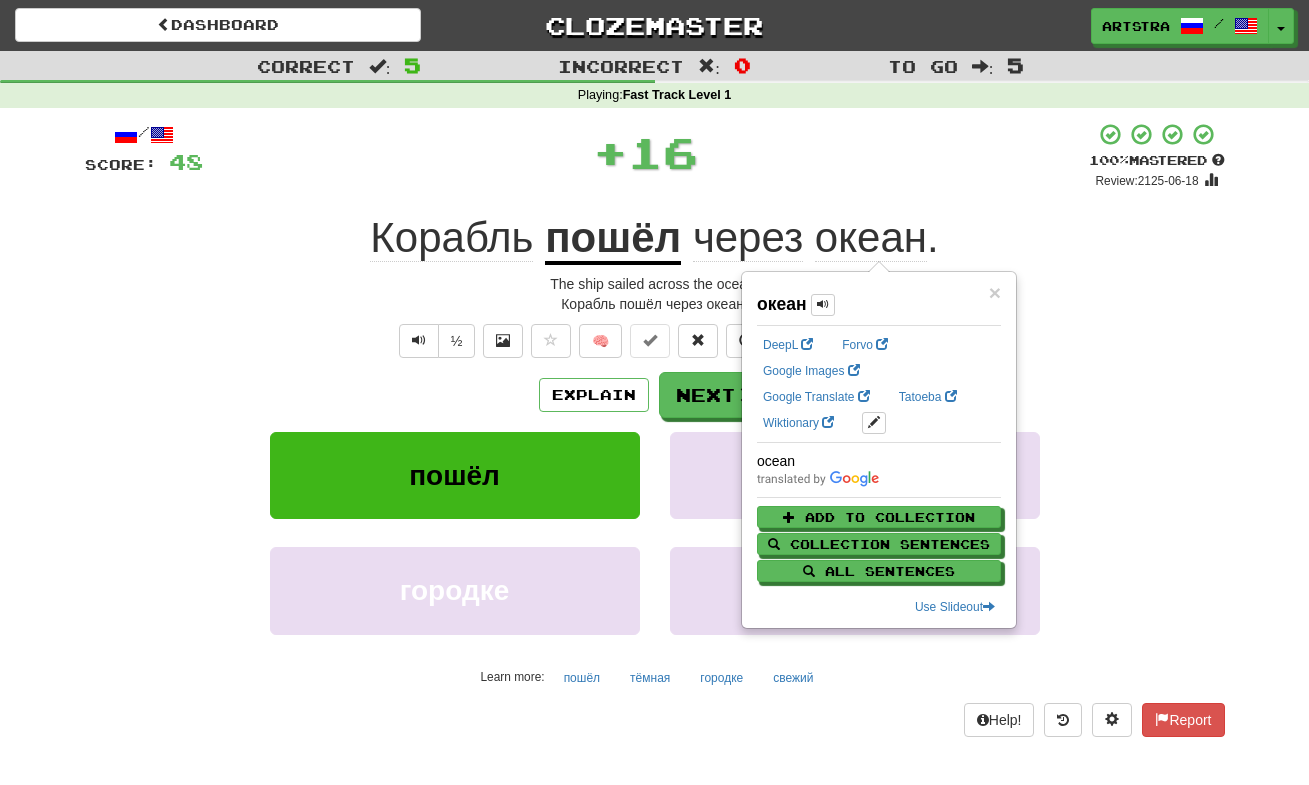 click on "+ 16" at bounding box center [646, 152] 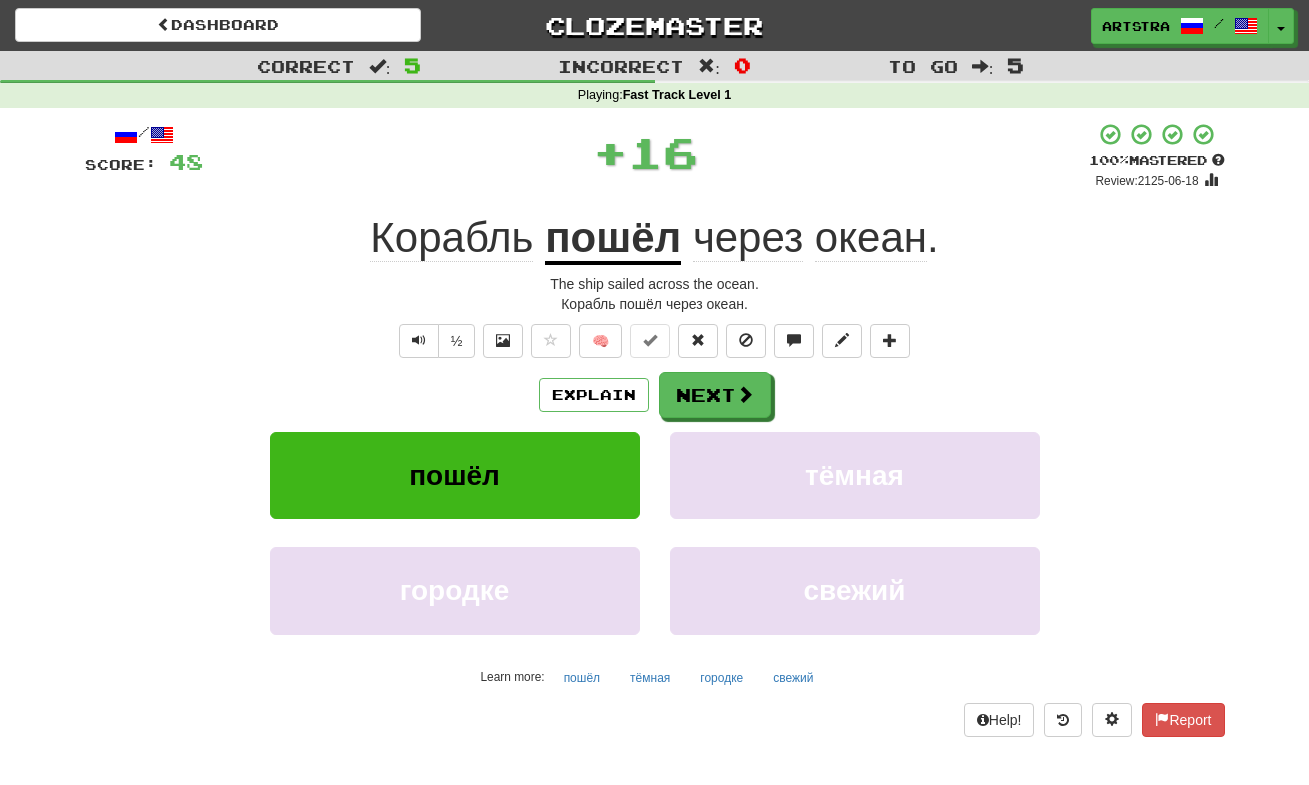 click on "через" at bounding box center (748, 238) 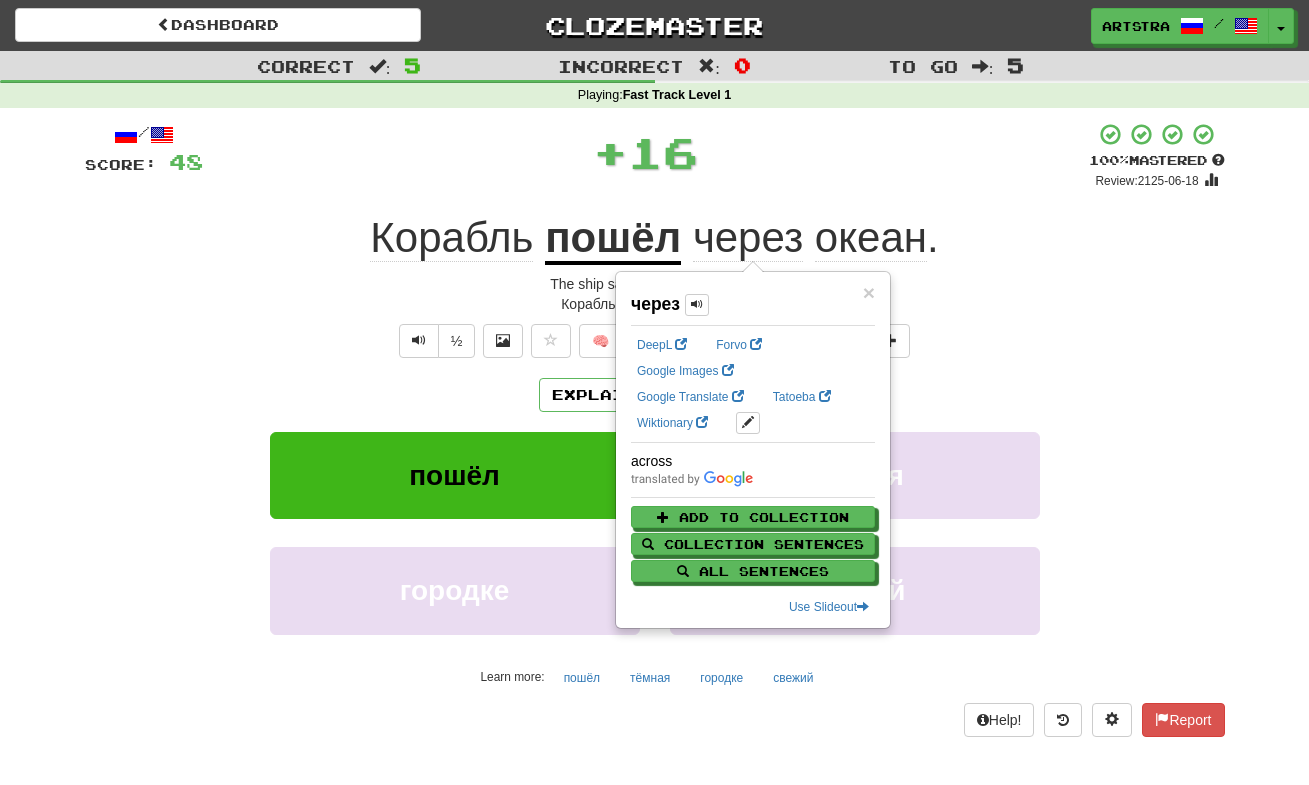 drag, startPoint x: 1070, startPoint y: 255, endPoint x: 1056, endPoint y: 264, distance: 16.643316 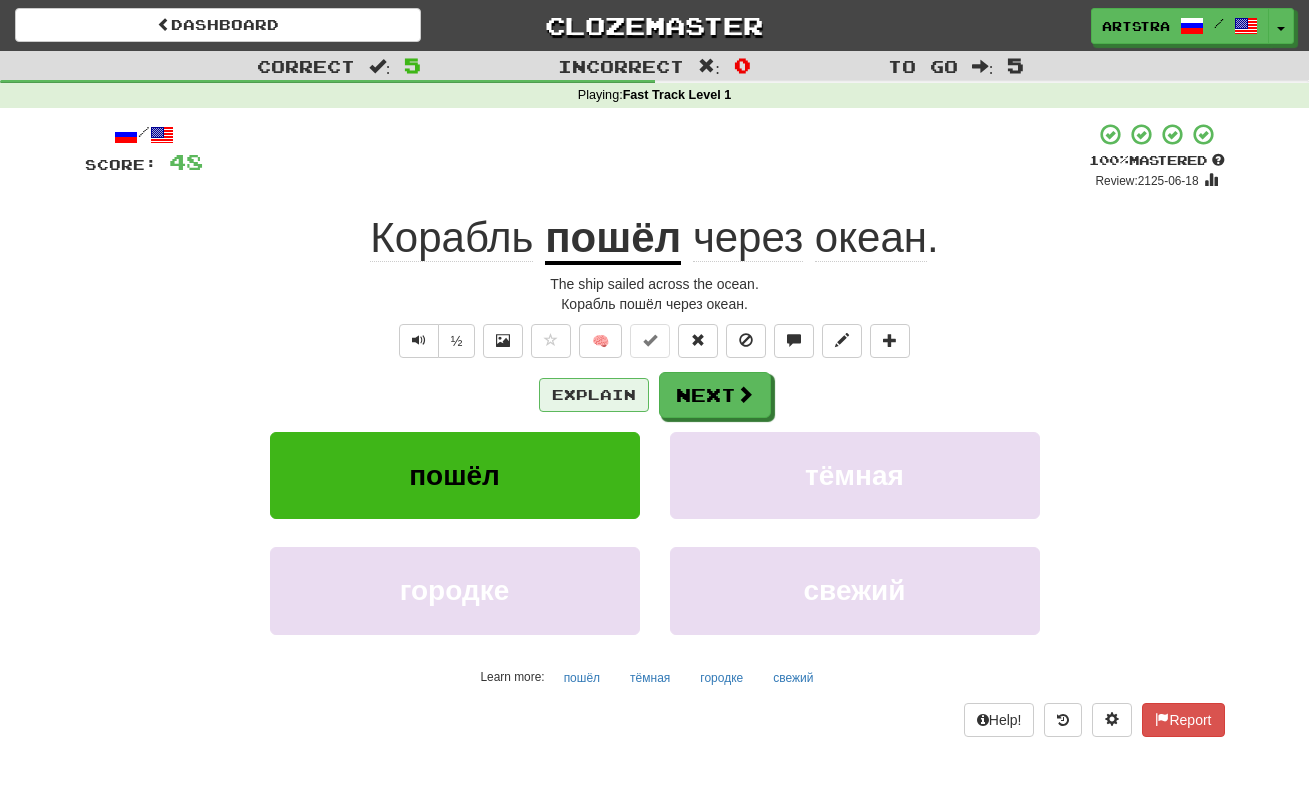click on "Explain" at bounding box center (594, 395) 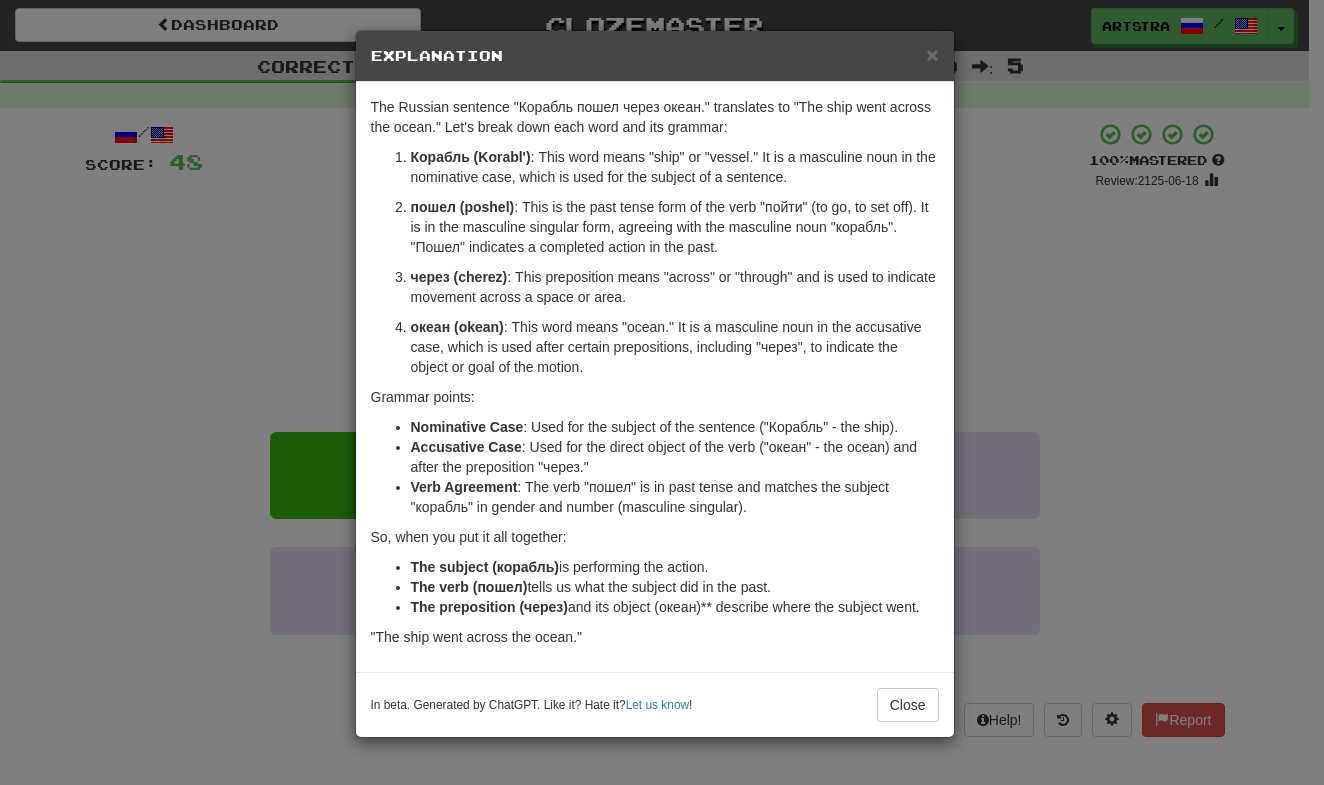 click on "× Explanation The Russian sentence "Корабль пошел через океан." translates to "The ship went across the ocean." Let's break down each word and its grammar:
Корабль (Korabl') : This word means "ship" or "vessel." It is a masculine noun in the nominative case, which is used for the subject of a sentence.
пошел (poshel) : This is the past tense form of the verb "пойти" (to go, to set off). It is in the masculine singular form, agreeing with the masculine noun "корабль". "Пошел" indicates a completed action in the past.
через (cherez) : This preposition means "across" or "through" and is used to indicate movement across a space or area.
океан (okean) : This word means "ocean." It is a masculine noun in the accusative case, which is used after certain prepositions, including "через", to indicate the object or goal of the motion.
Grammar points:
Nominative Case
Accusative Case
Verb Agreement
!" at bounding box center [662, 392] 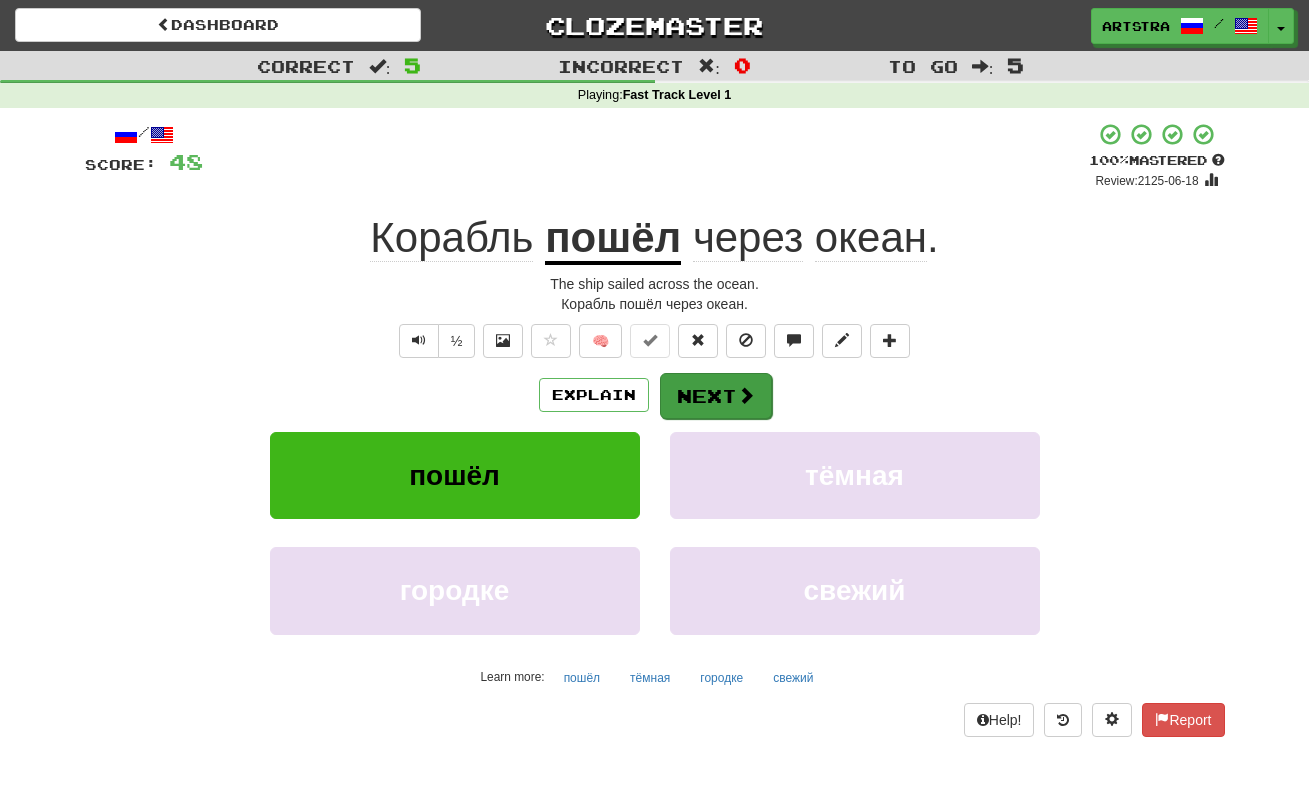 click on "Next" at bounding box center (716, 396) 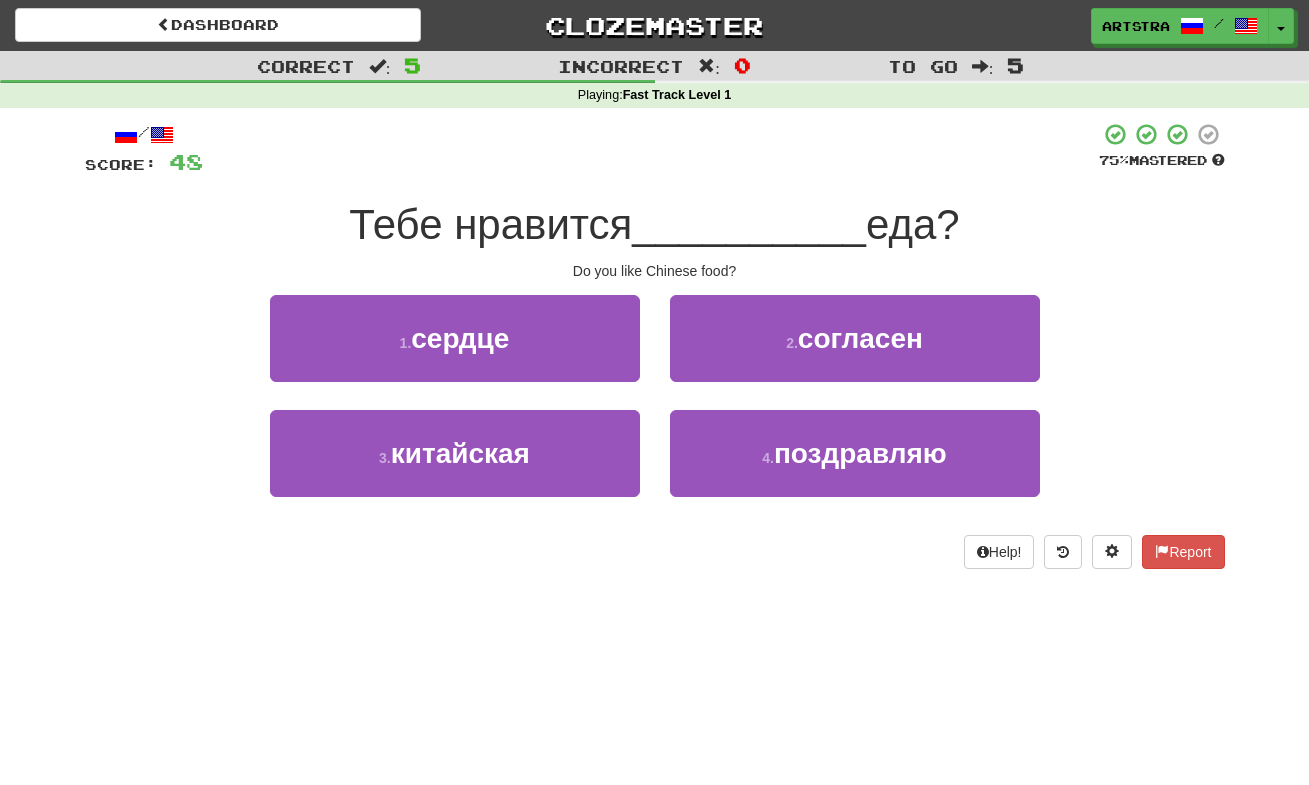 click on "__________" at bounding box center (749, 224) 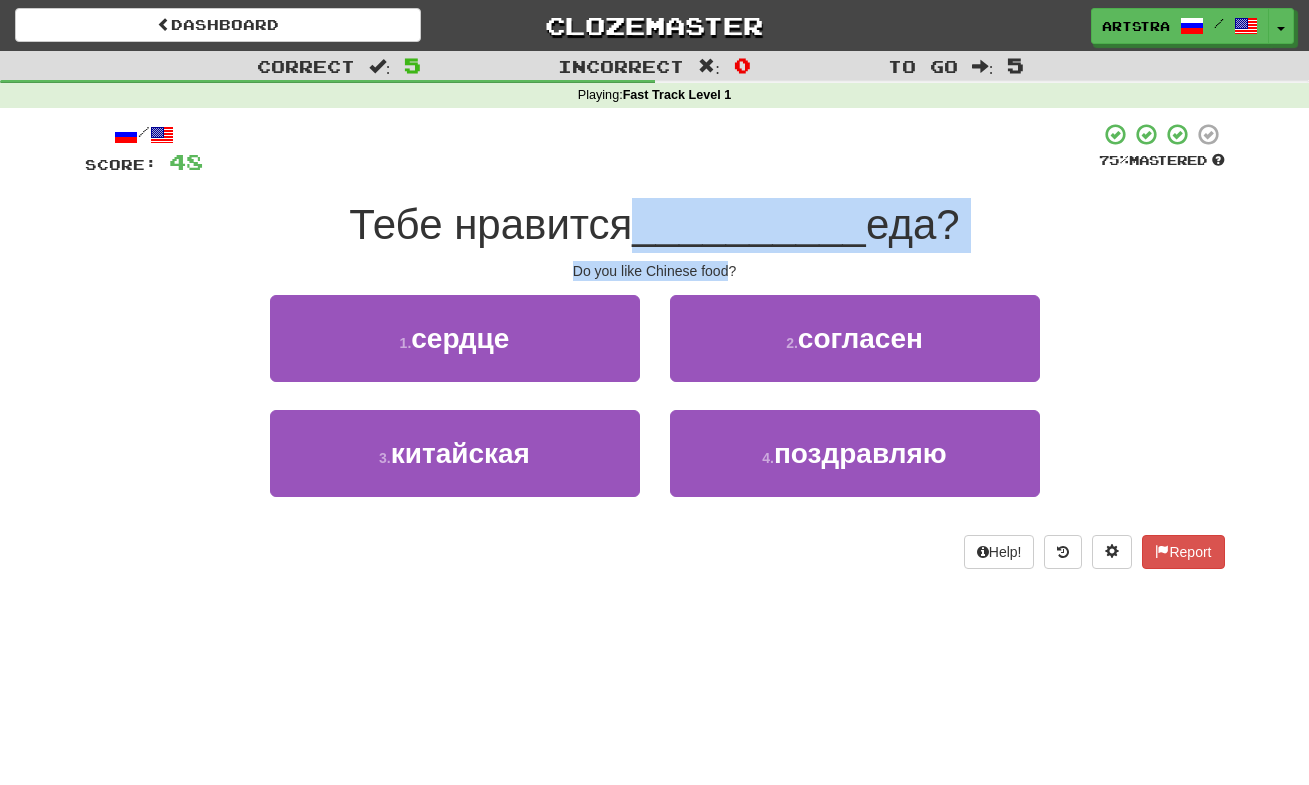 drag, startPoint x: 678, startPoint y: 240, endPoint x: 701, endPoint y: 274, distance: 41.04875 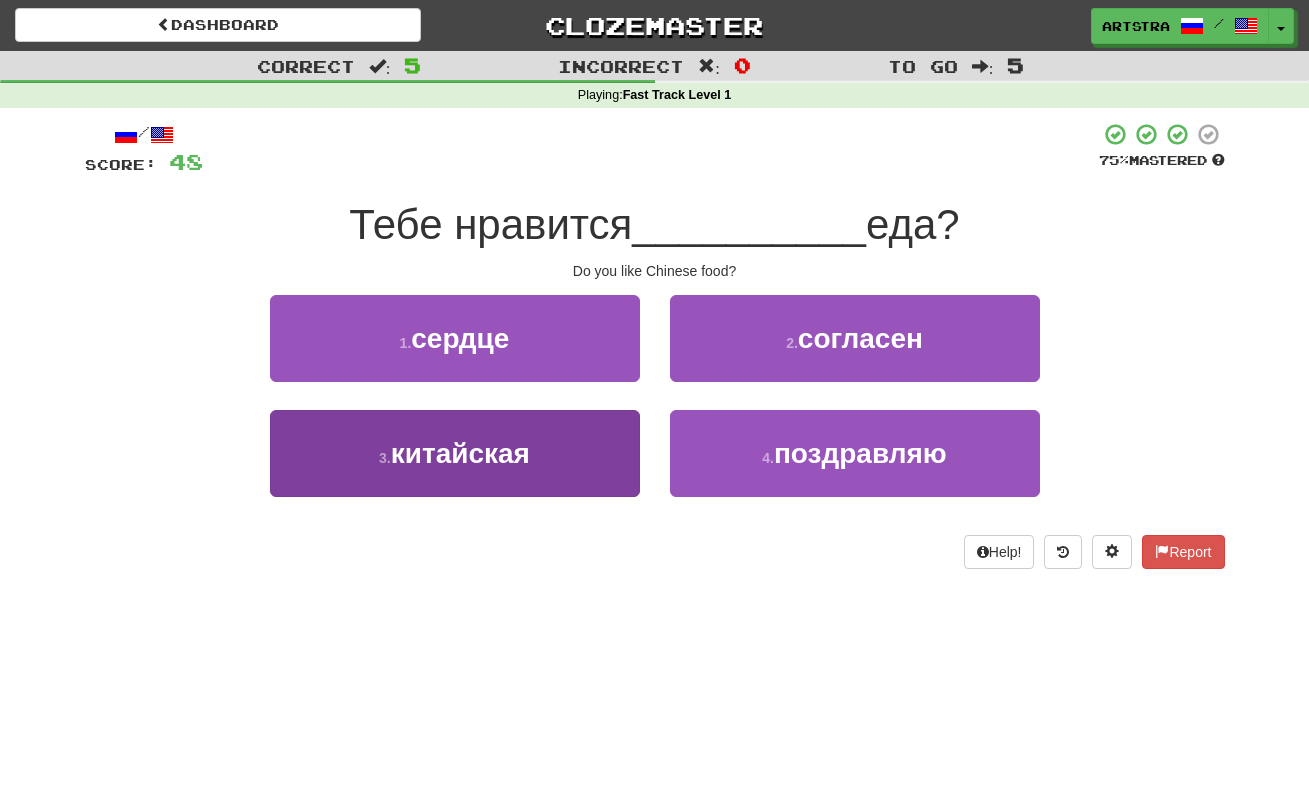 click on "3 .  китайская" at bounding box center [455, 453] 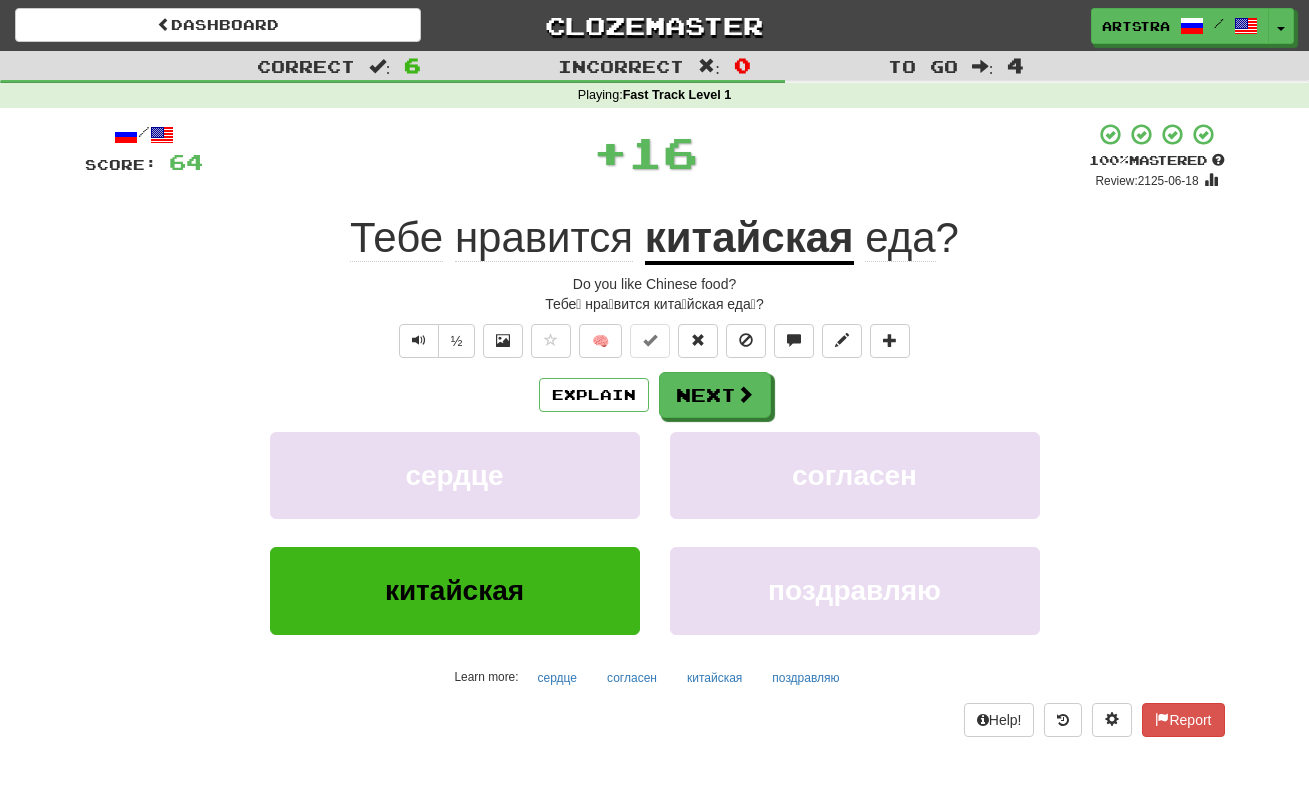 click on "еда" at bounding box center [900, 238] 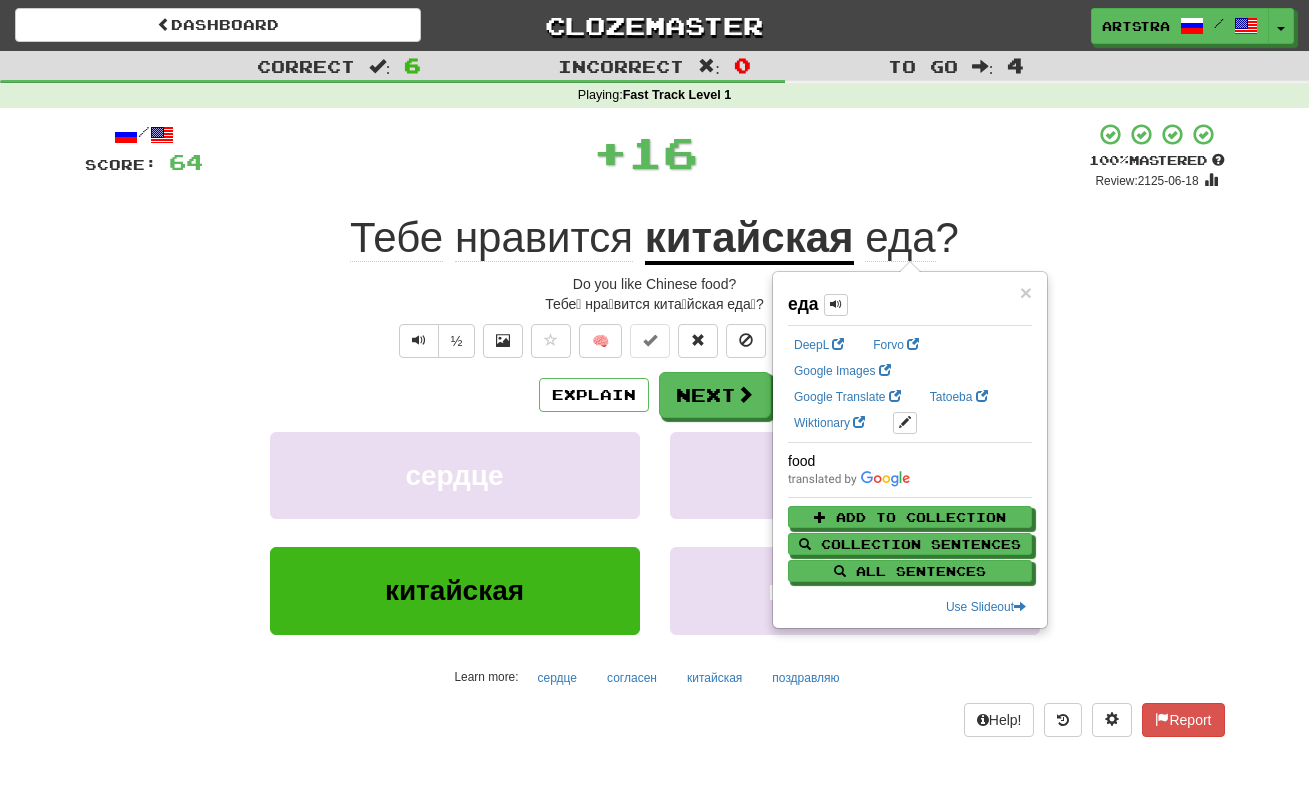 click on "+ 16" at bounding box center [646, 156] 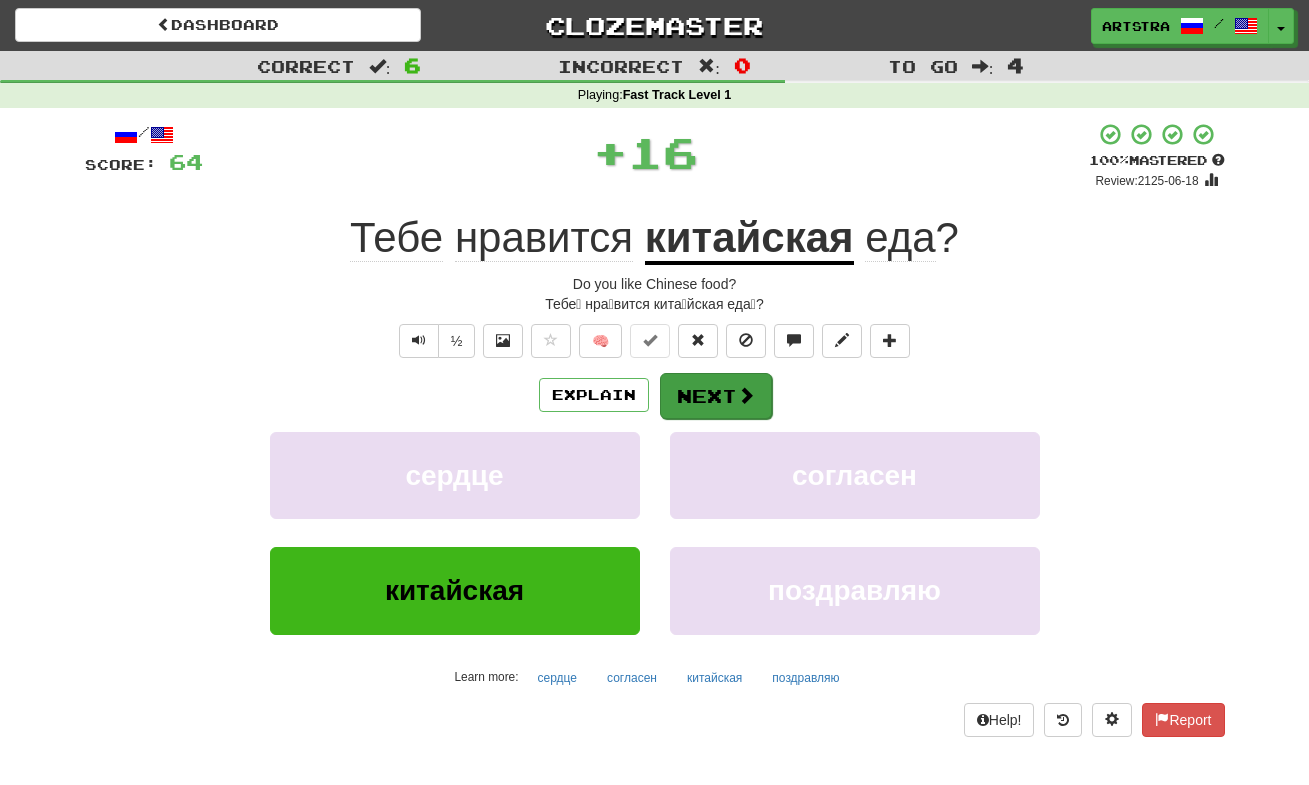 click on "Next" at bounding box center [716, 396] 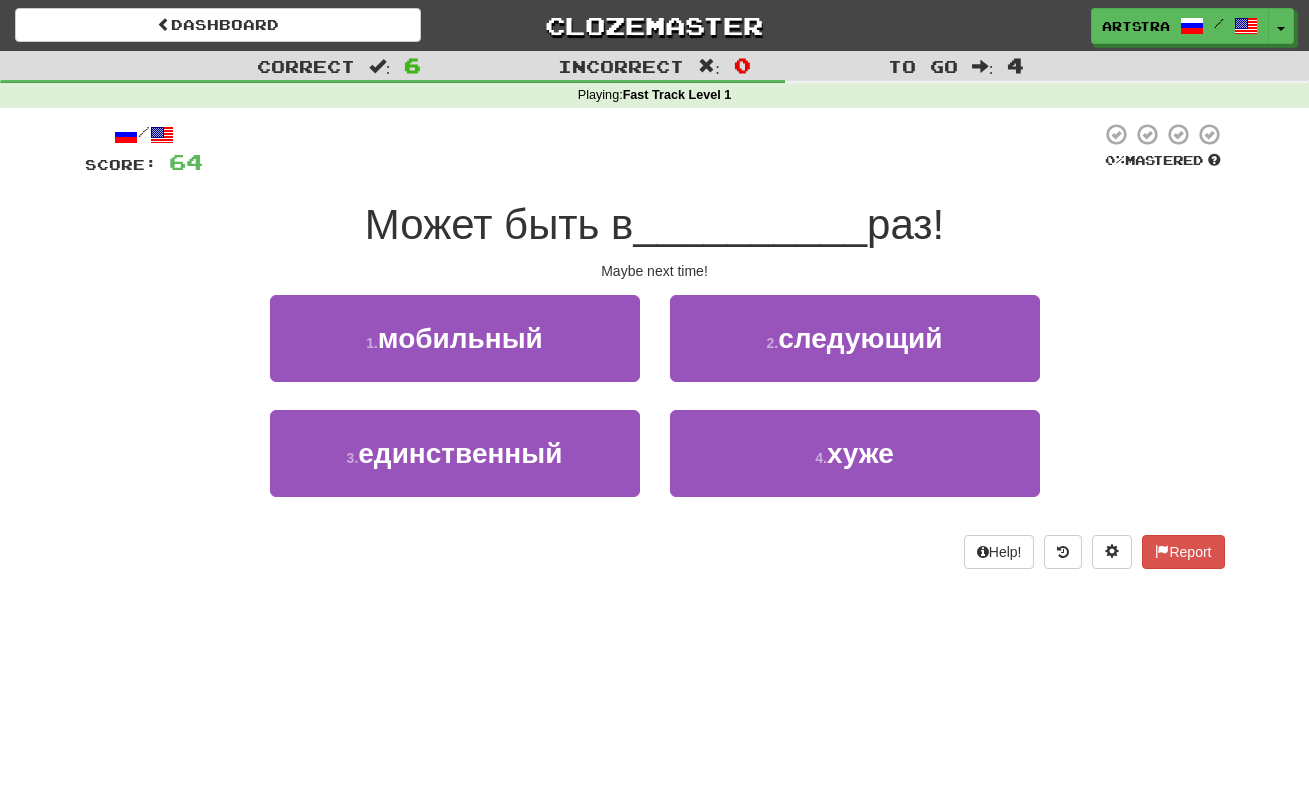 click on "/  Score:   64 0 %  Mastered Может быть в  __________  раз! Maybe next time! 1 .  мобильный 2 .  следующий 3 .  единственный 4 .  хуже  Help!  Report" at bounding box center (655, 345) 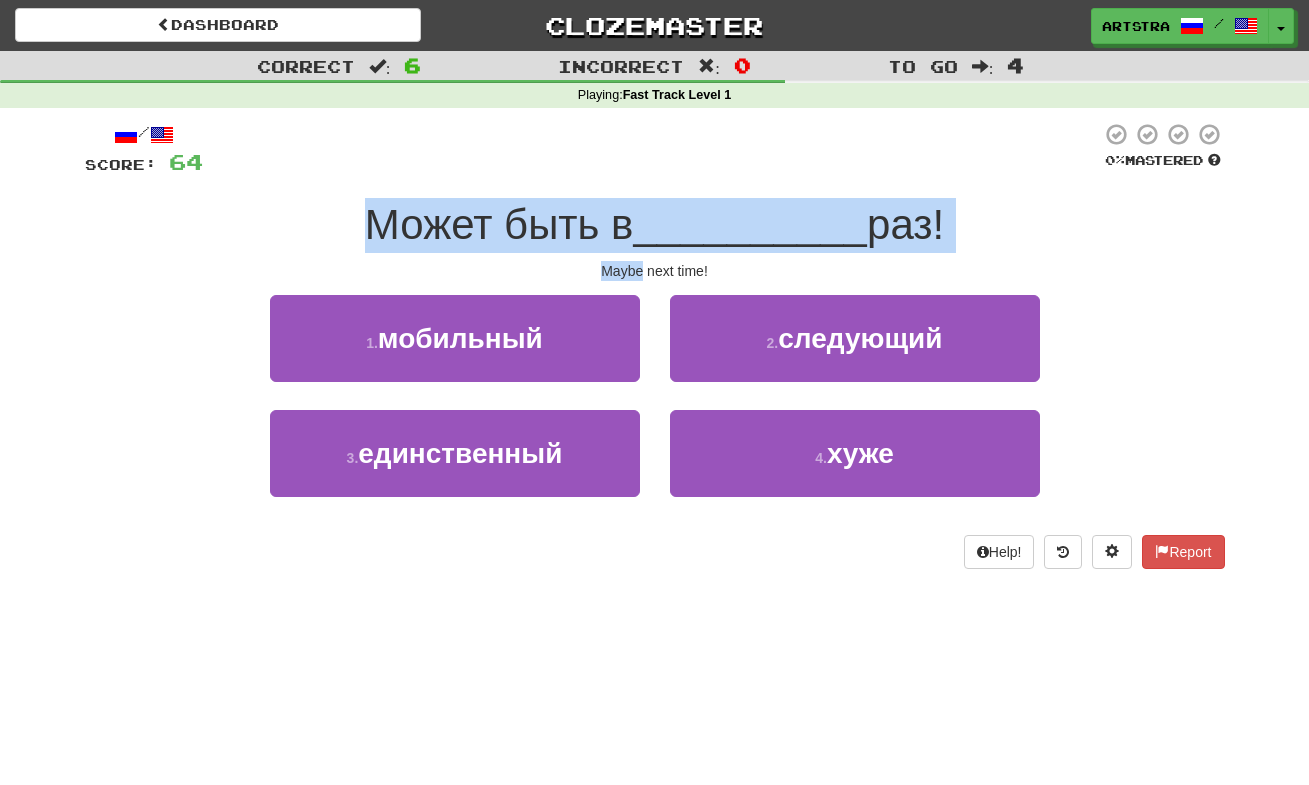 drag, startPoint x: 678, startPoint y: 194, endPoint x: 695, endPoint y: 253, distance: 61.400326 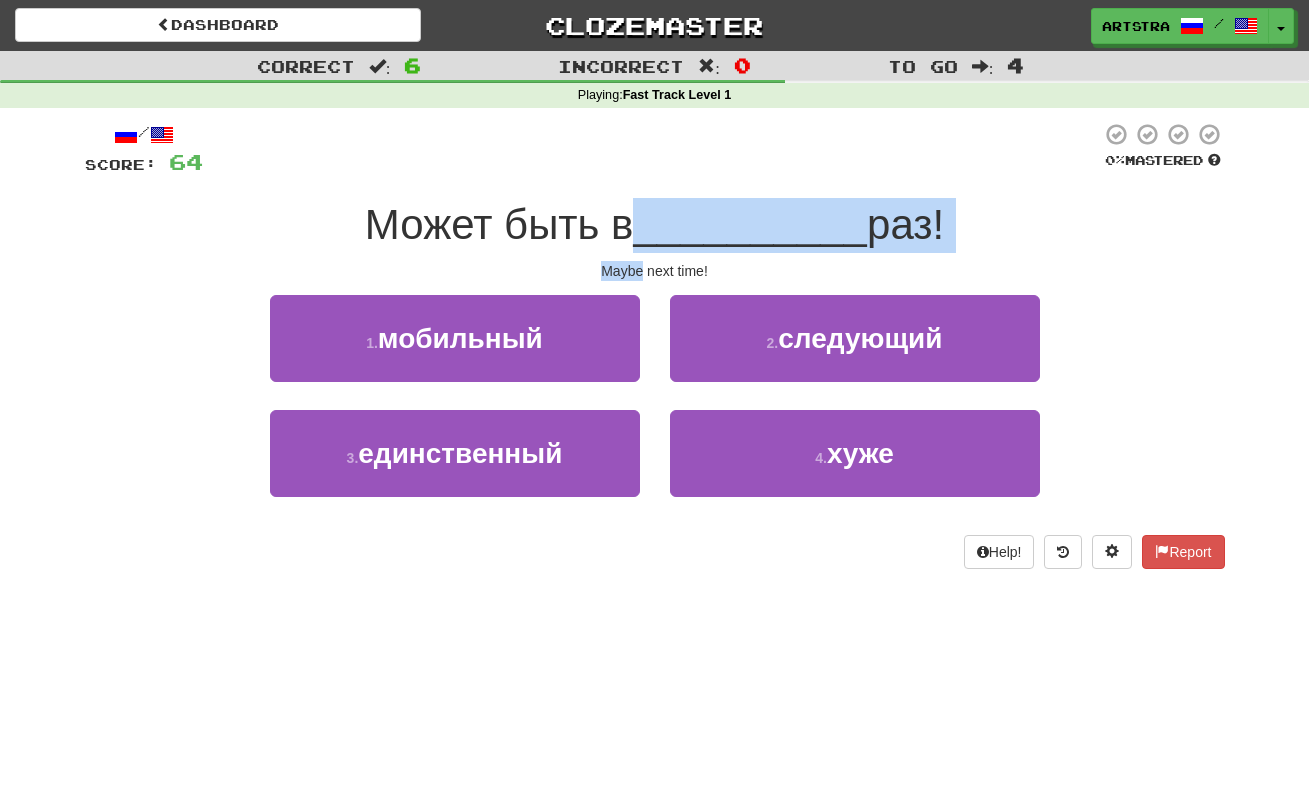 drag, startPoint x: 695, startPoint y: 253, endPoint x: 692, endPoint y: 217, distance: 36.124783 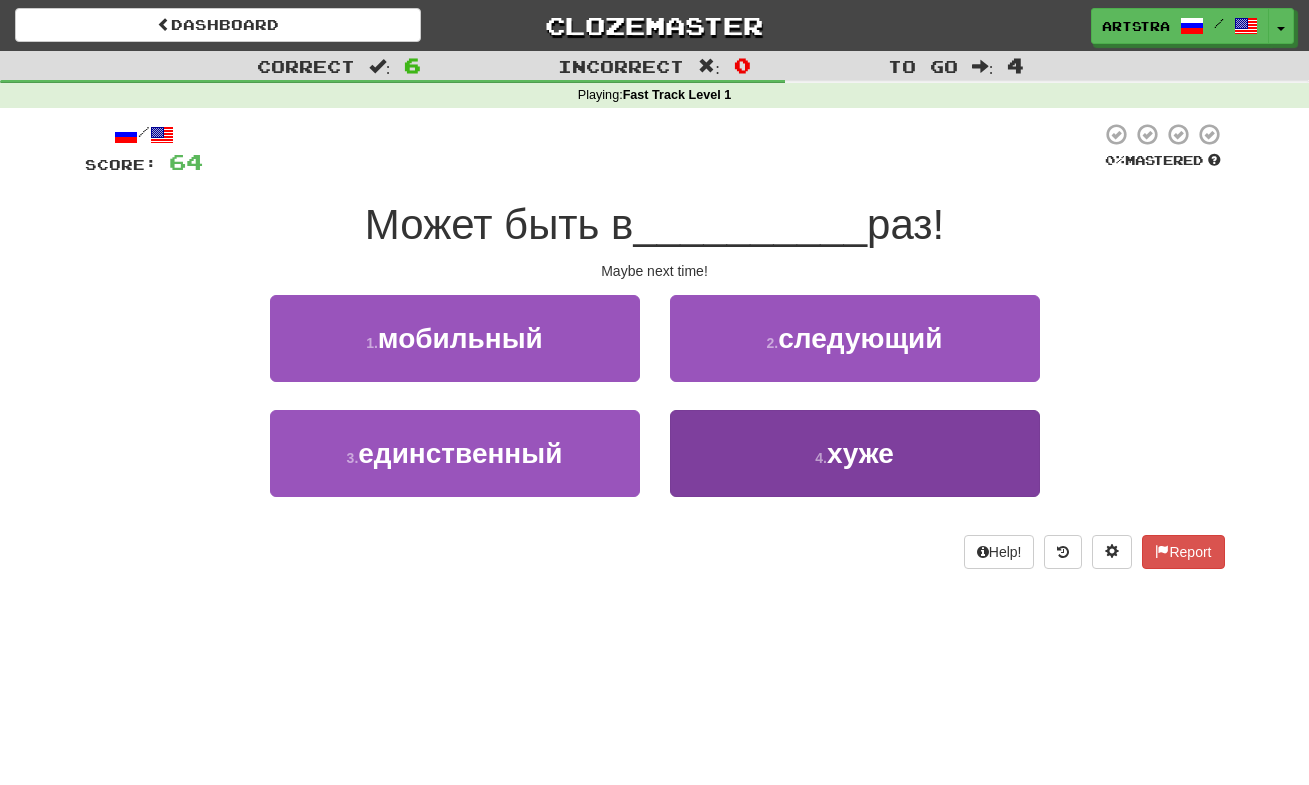click on "4 .  хуже" at bounding box center (855, 453) 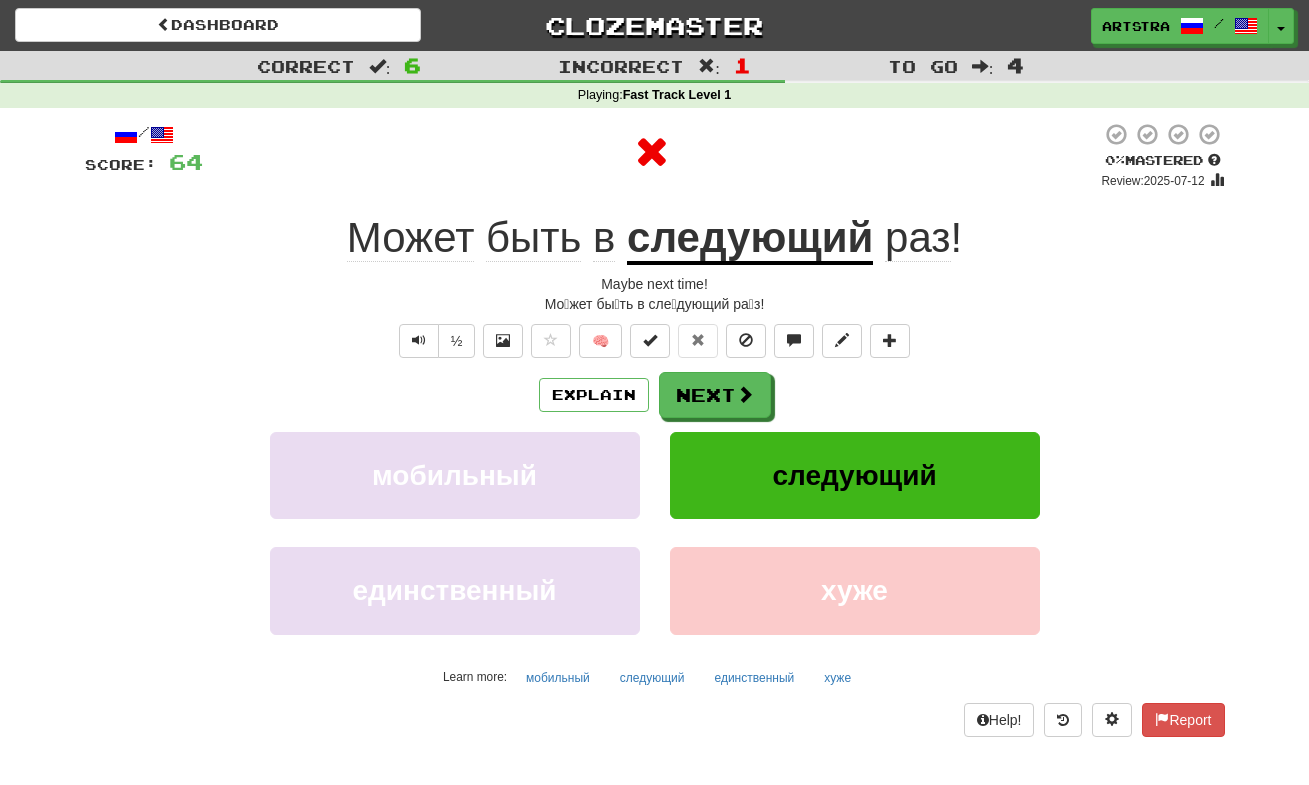 click on "следующий" at bounding box center (750, 239) 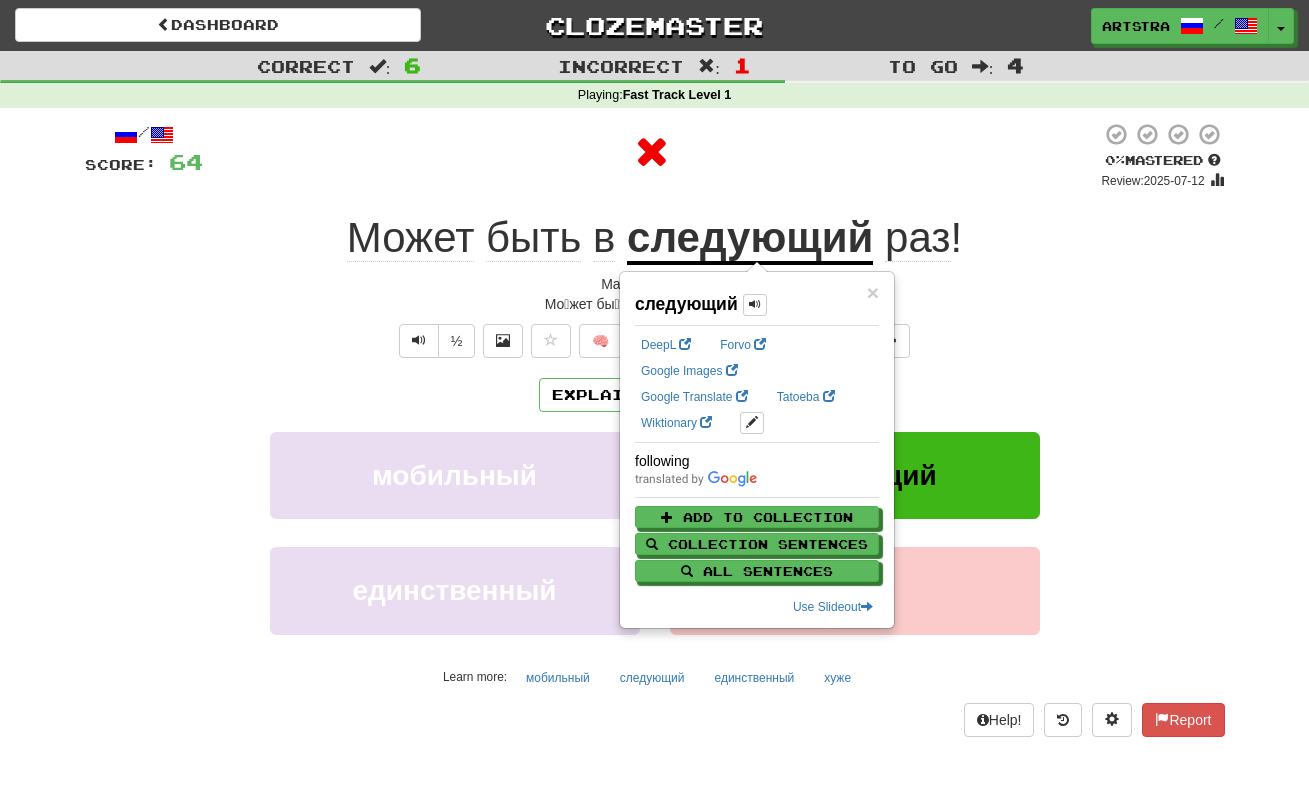 click at bounding box center (652, 152) 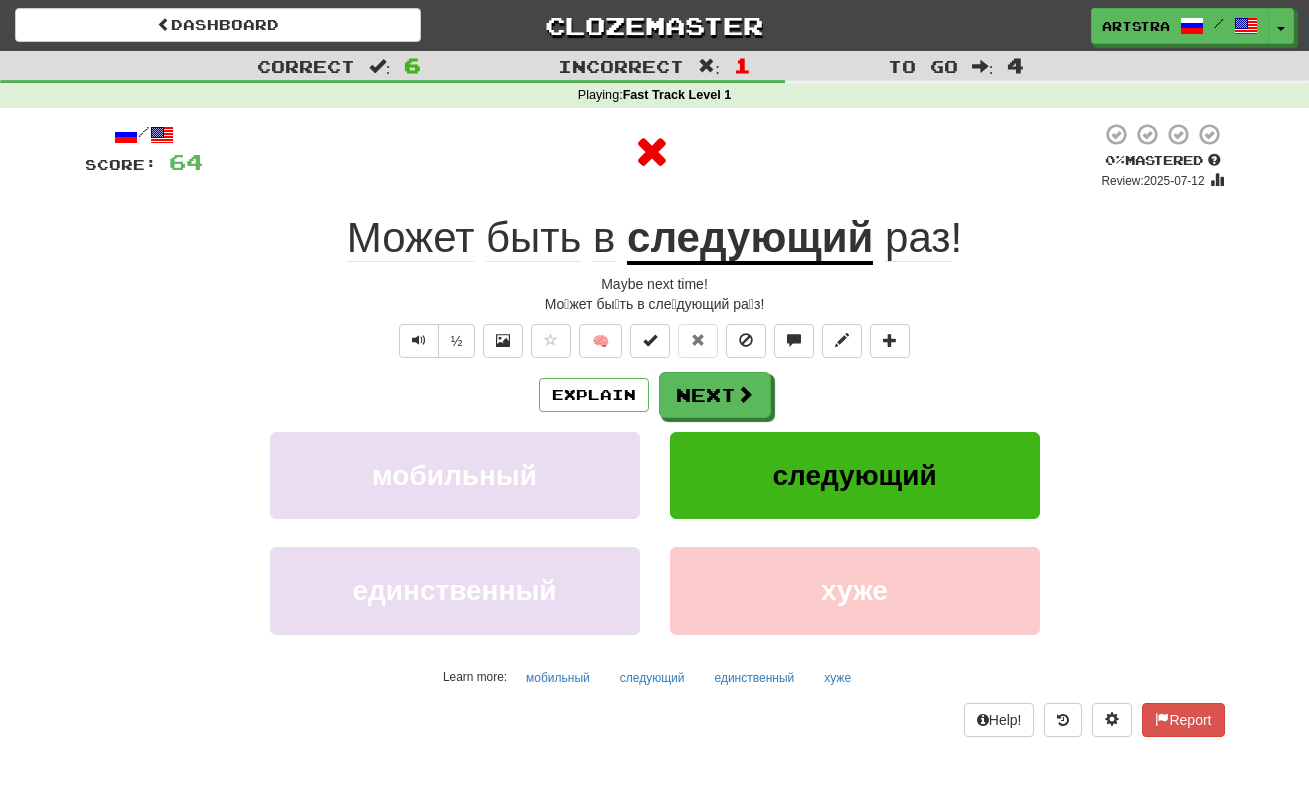 click on "раз" at bounding box center [918, 238] 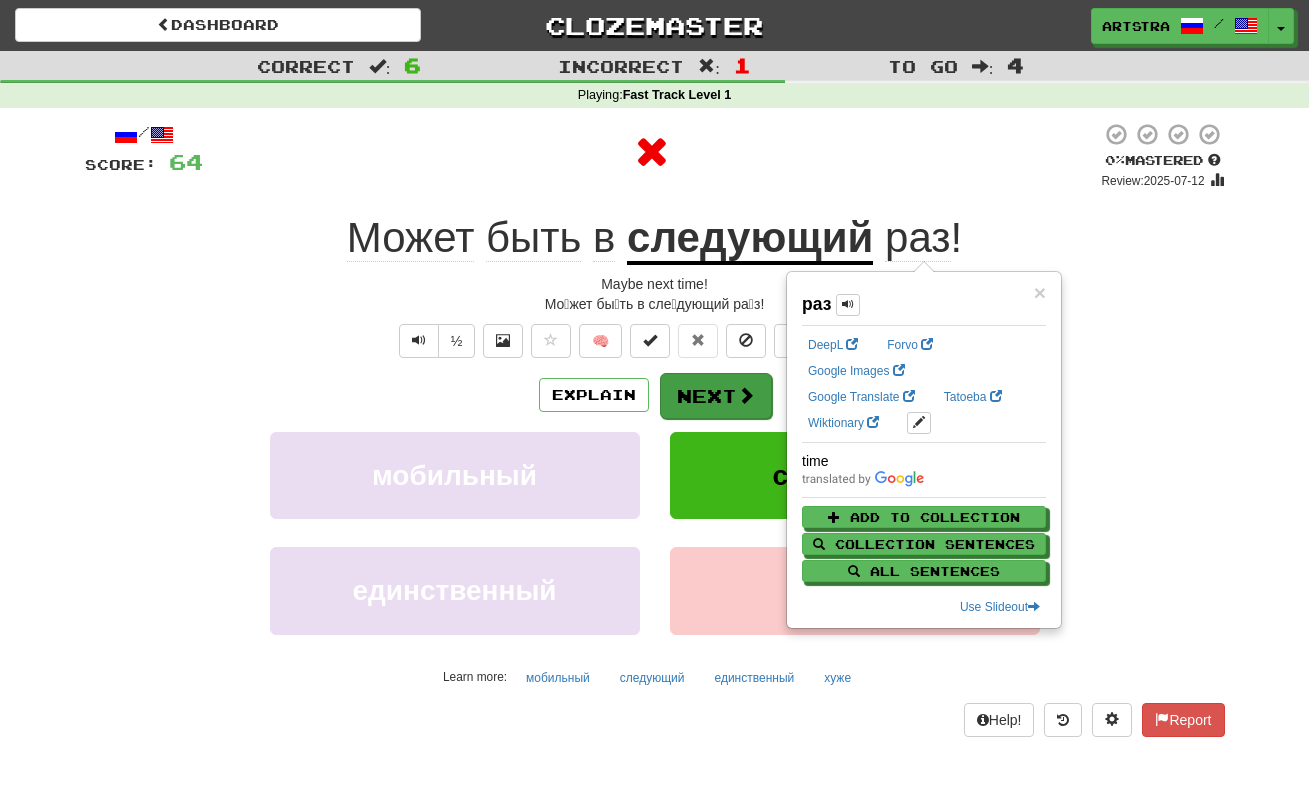 click on "Next" at bounding box center (716, 396) 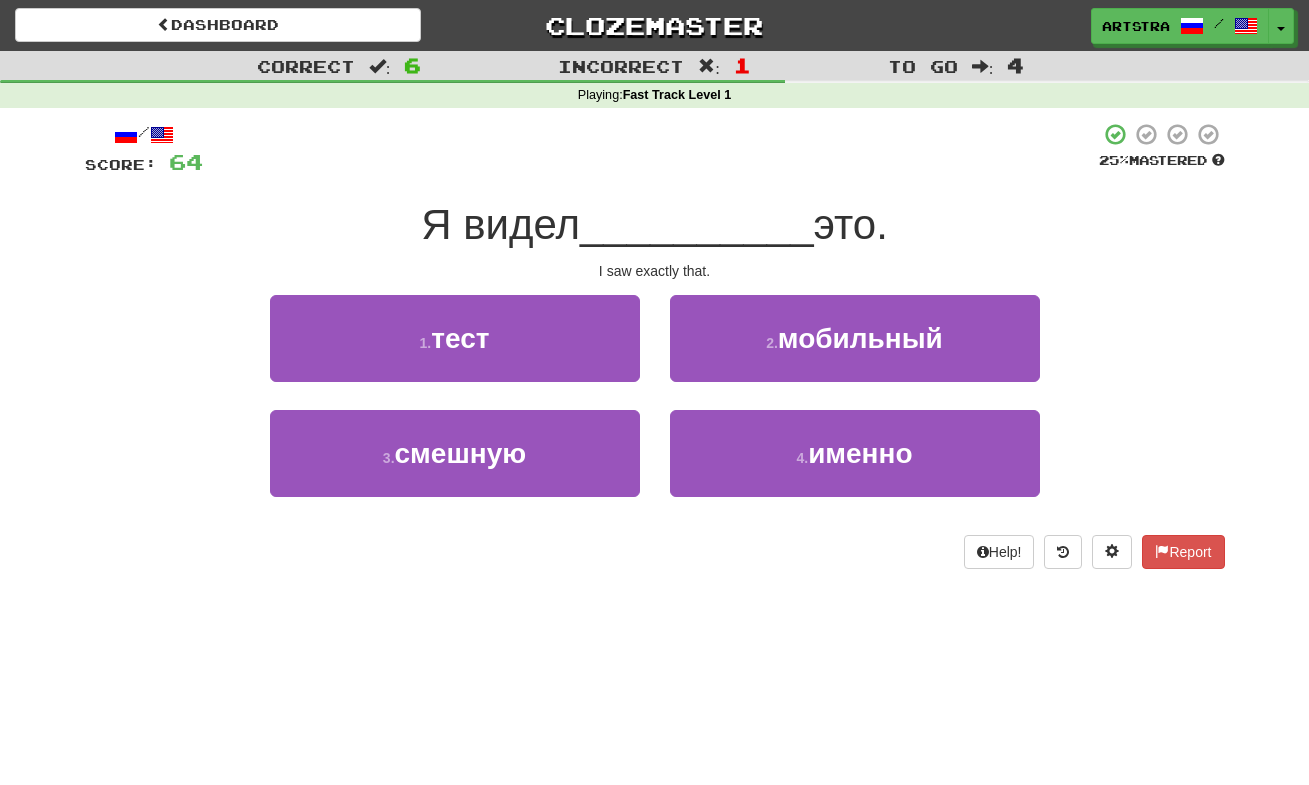 click on "__________" at bounding box center [697, 224] 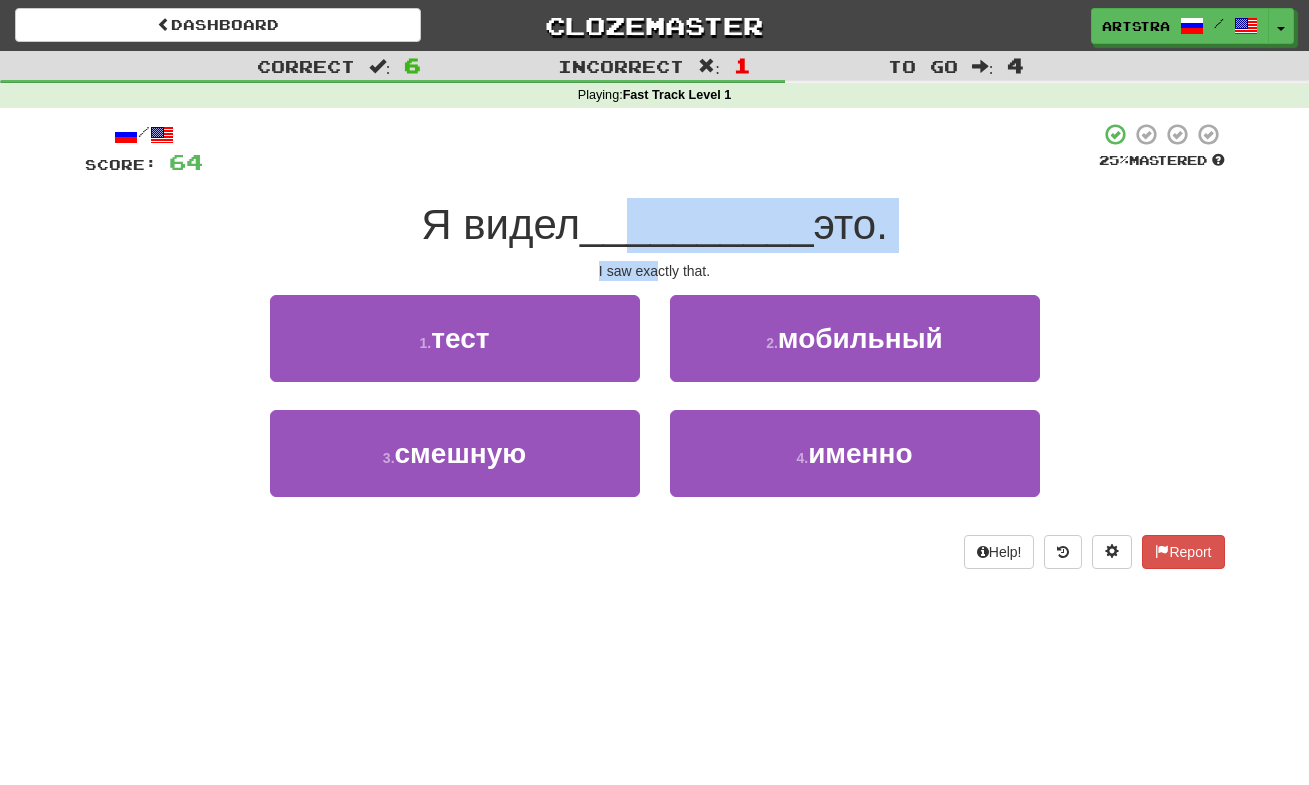 drag, startPoint x: 630, startPoint y: 227, endPoint x: 659, endPoint y: 273, distance: 54.378304 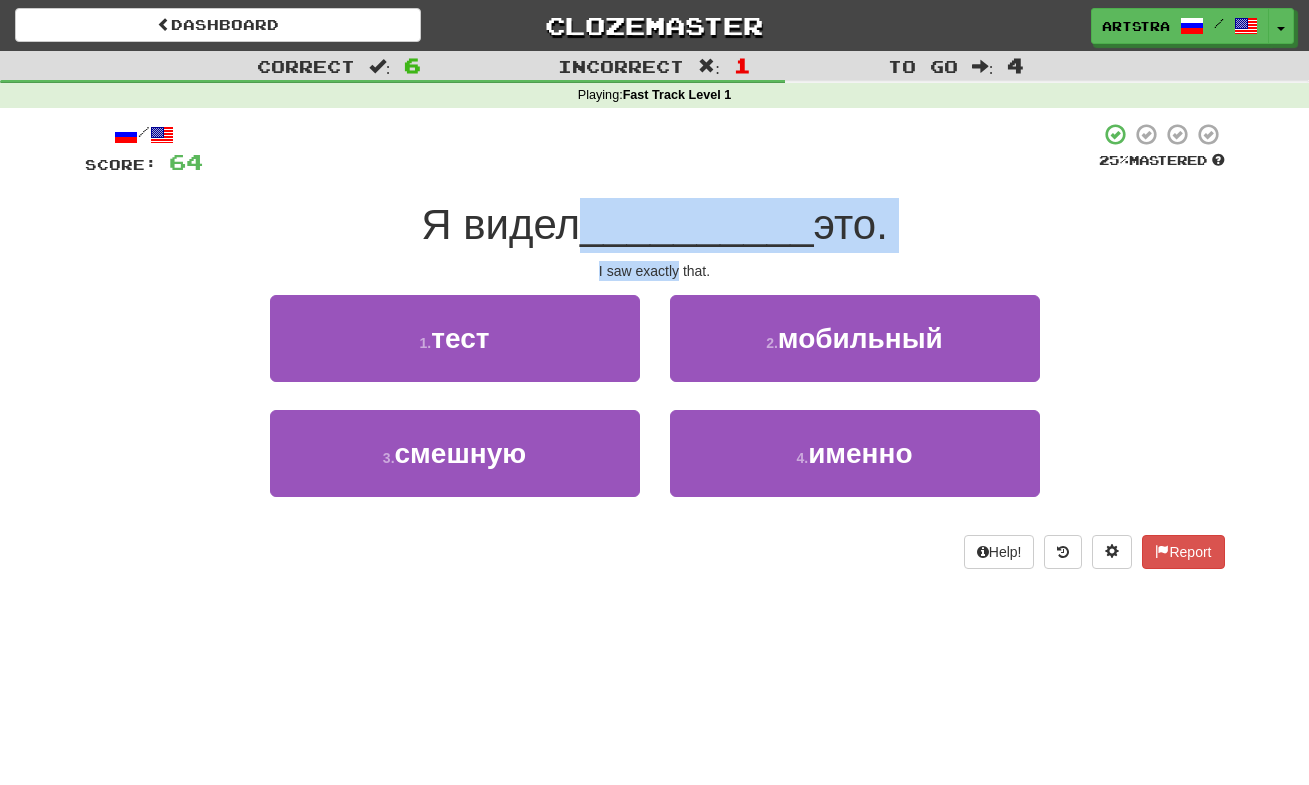 drag, startPoint x: 659, startPoint y: 273, endPoint x: 665, endPoint y: 219, distance: 54.33231 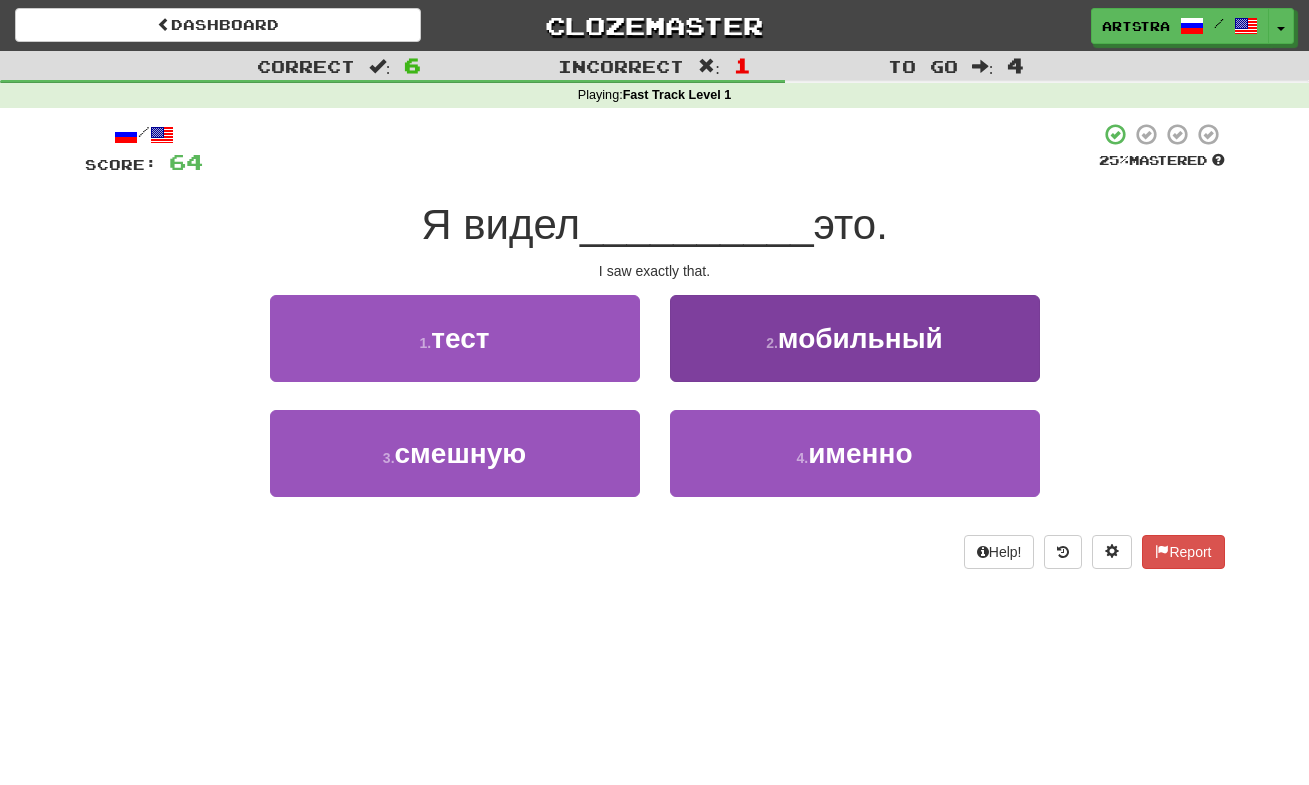 click on "мобильный" at bounding box center [860, 338] 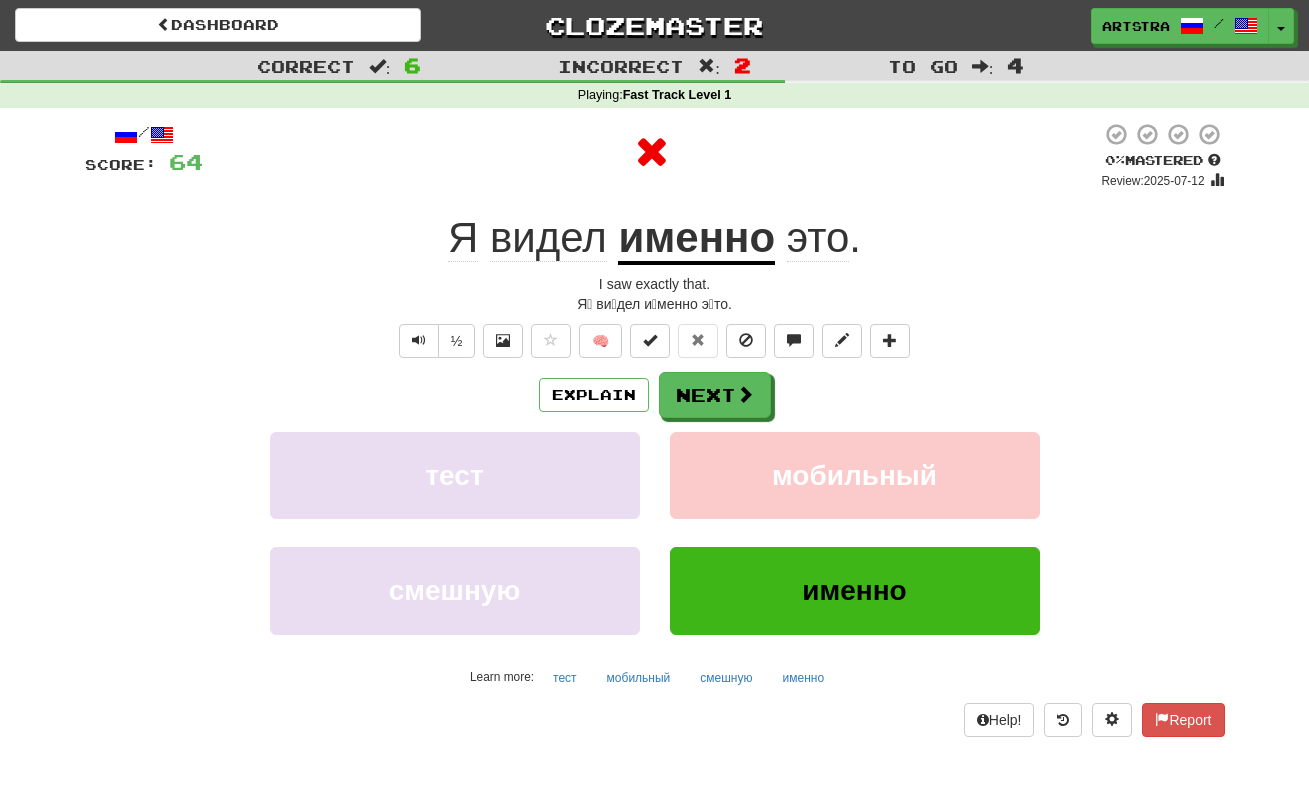 click on "именно" at bounding box center [696, 239] 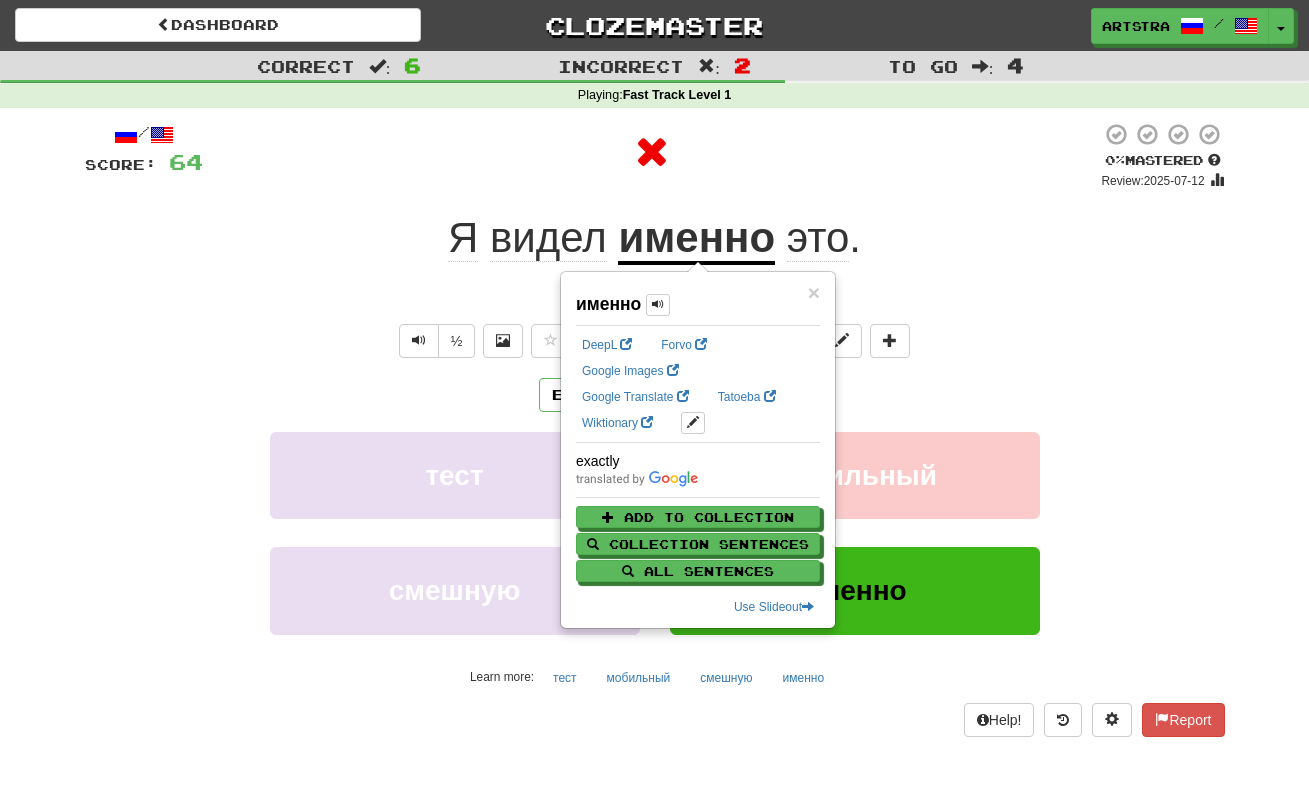 click at bounding box center [652, 152] 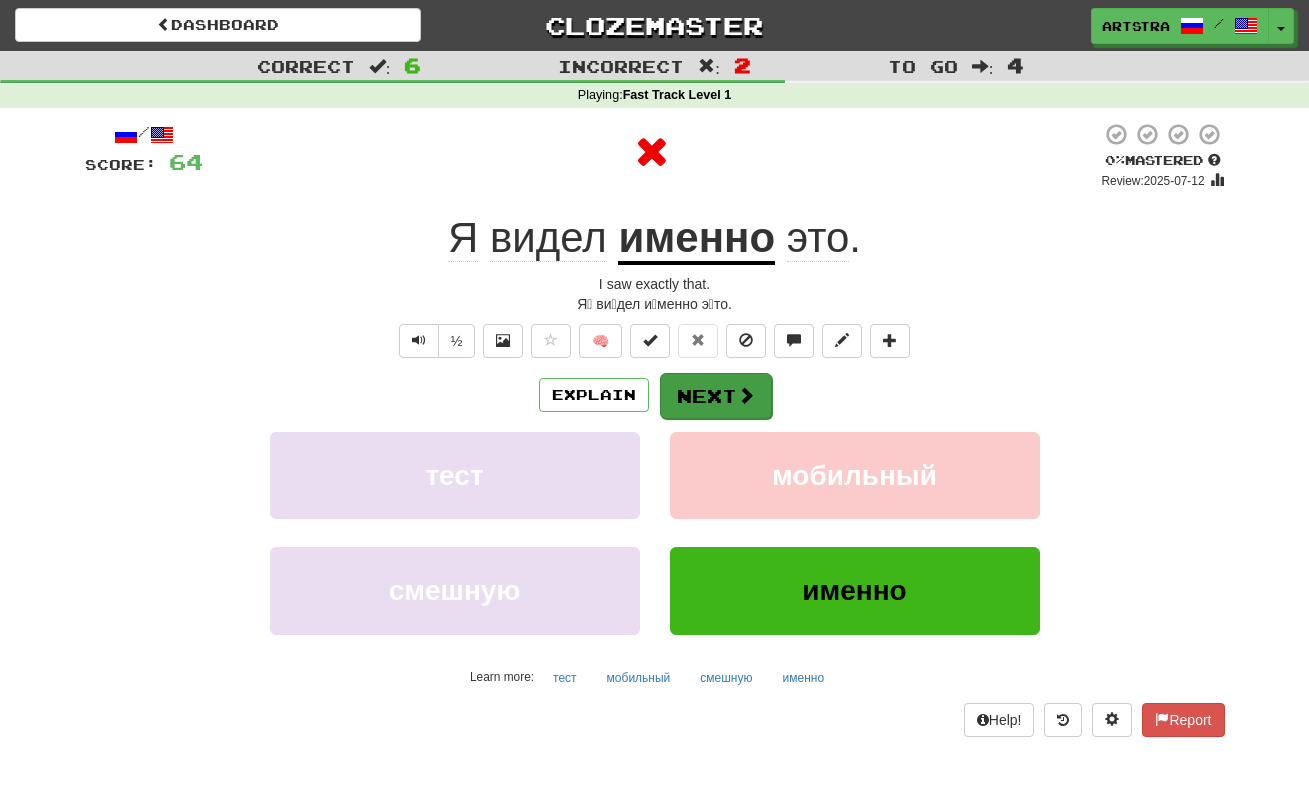 click on "Next" at bounding box center (716, 396) 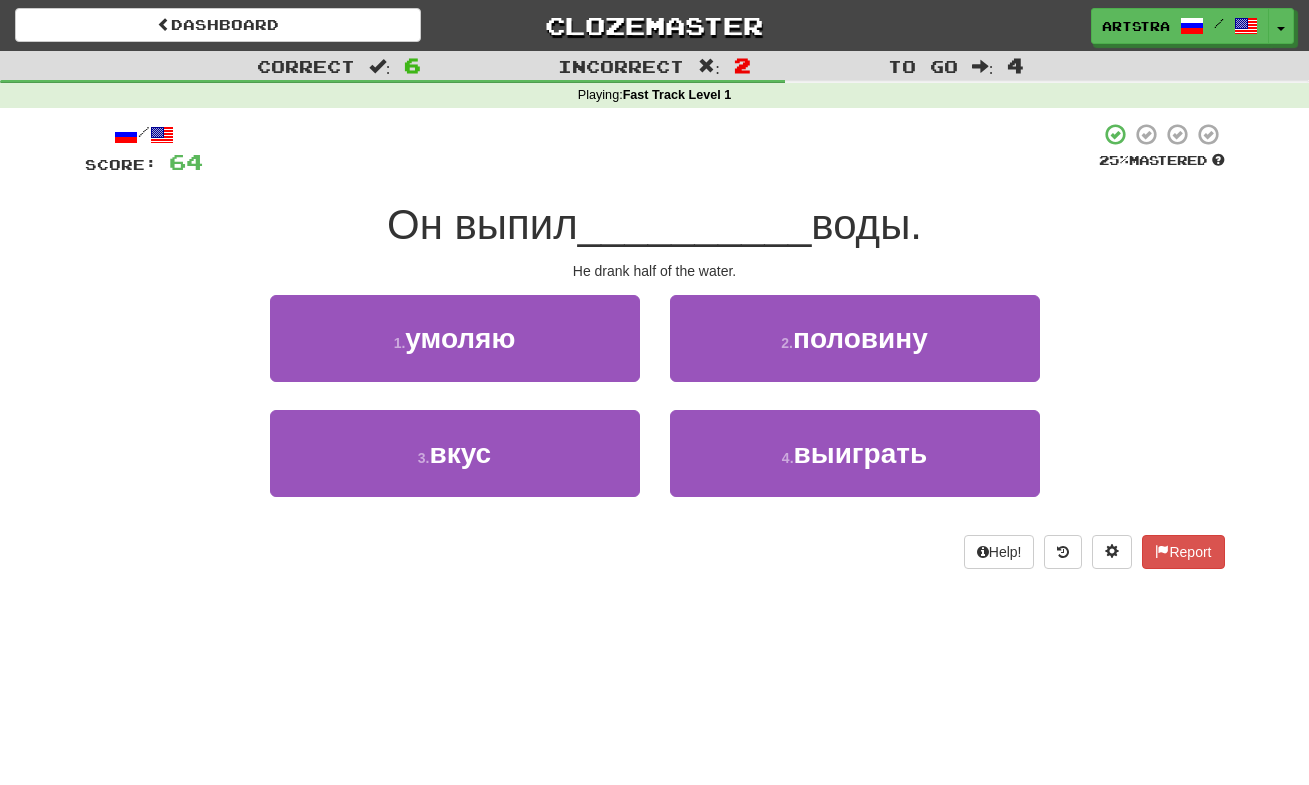 click on "__________" at bounding box center [695, 224] 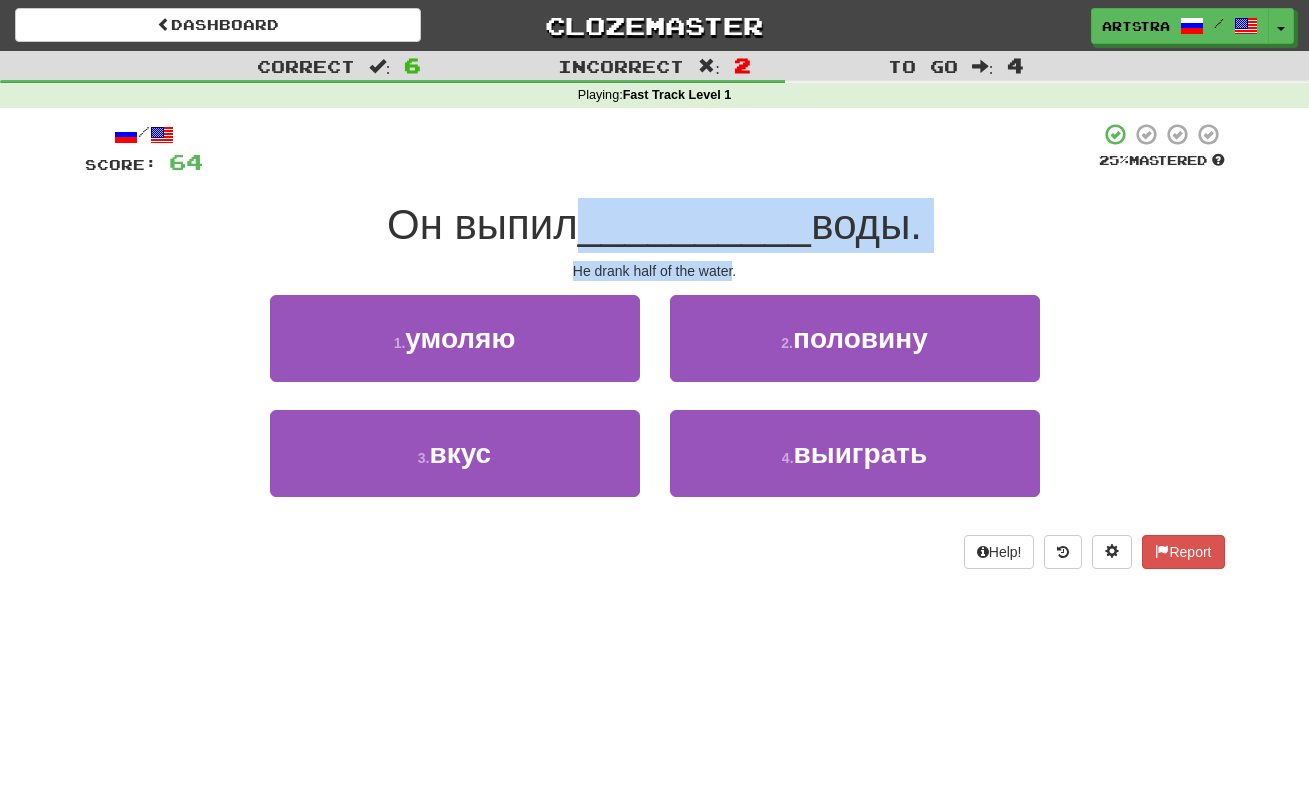 drag, startPoint x: 687, startPoint y: 200, endPoint x: 701, endPoint y: 259, distance: 60.63827 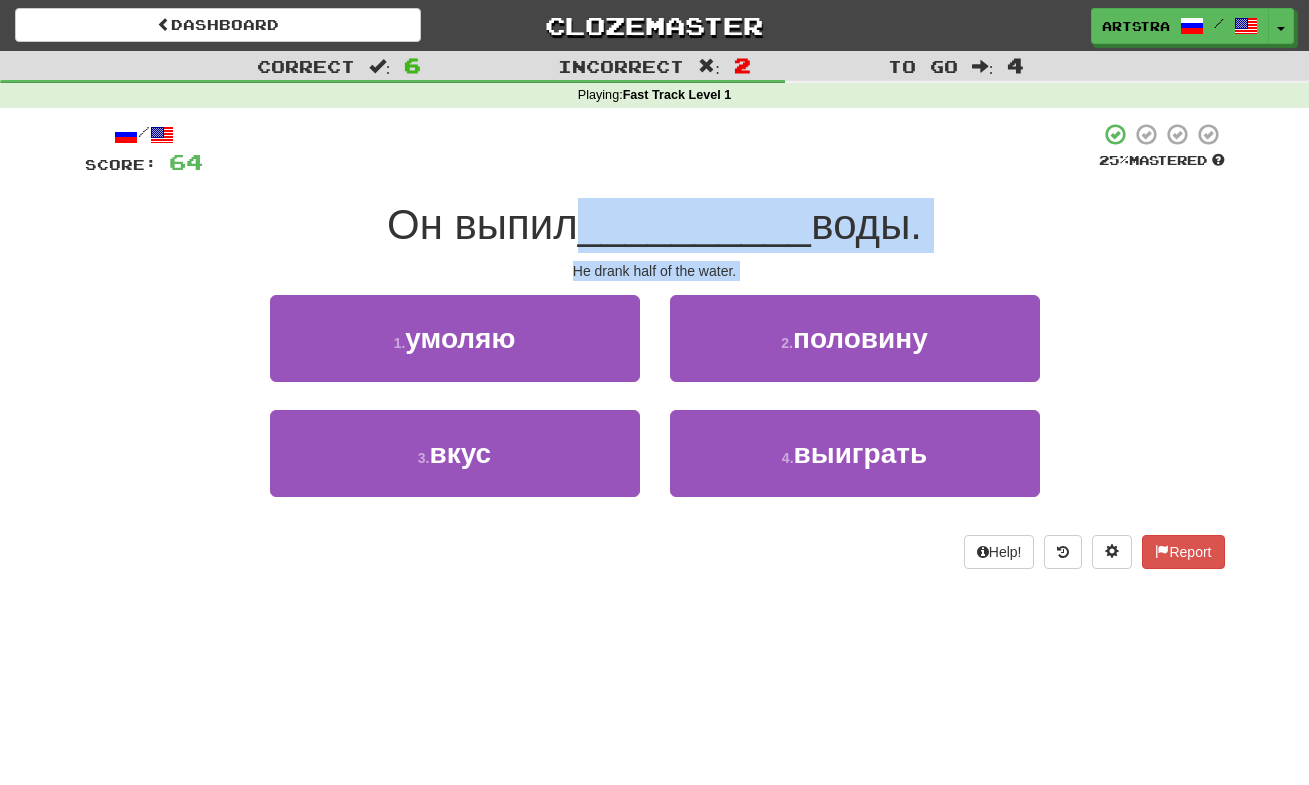 drag, startPoint x: 704, startPoint y: 228, endPoint x: 706, endPoint y: 283, distance: 55.03635 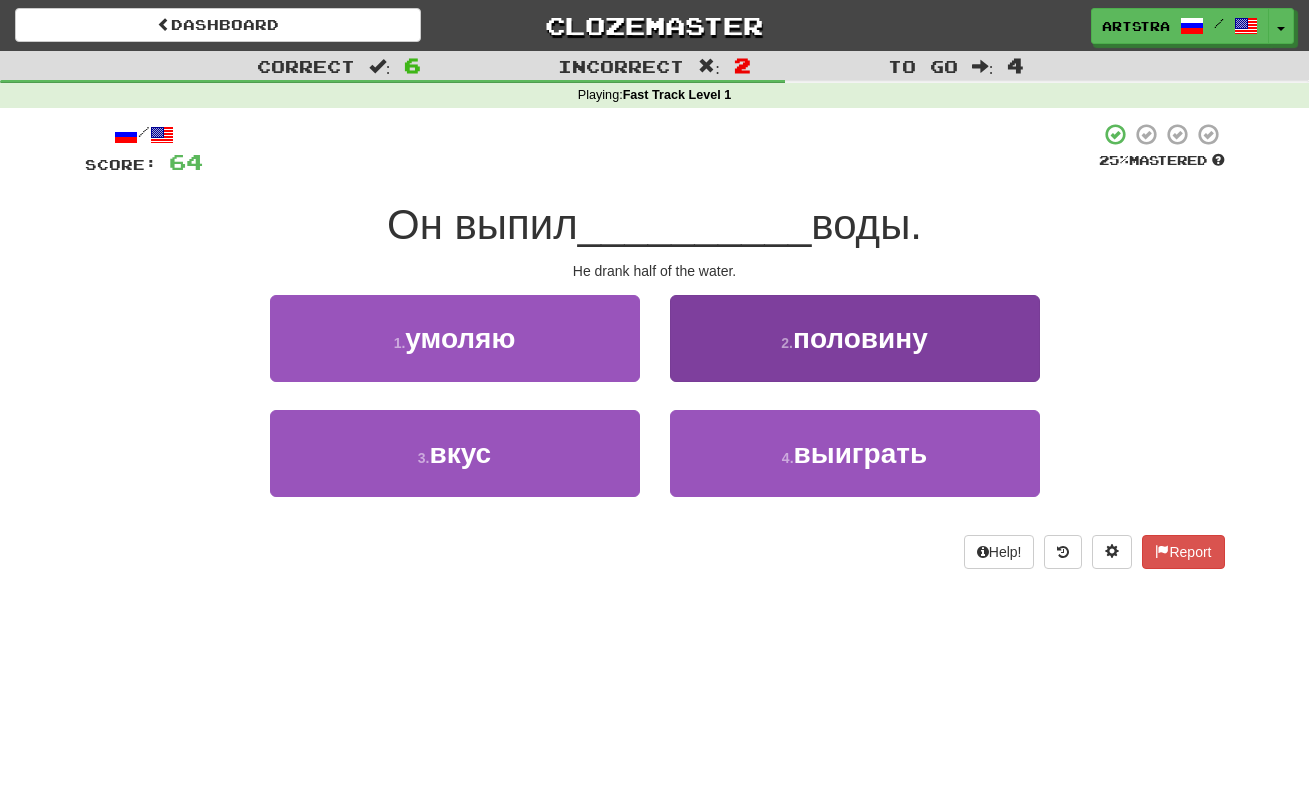 click on "половину" at bounding box center (860, 338) 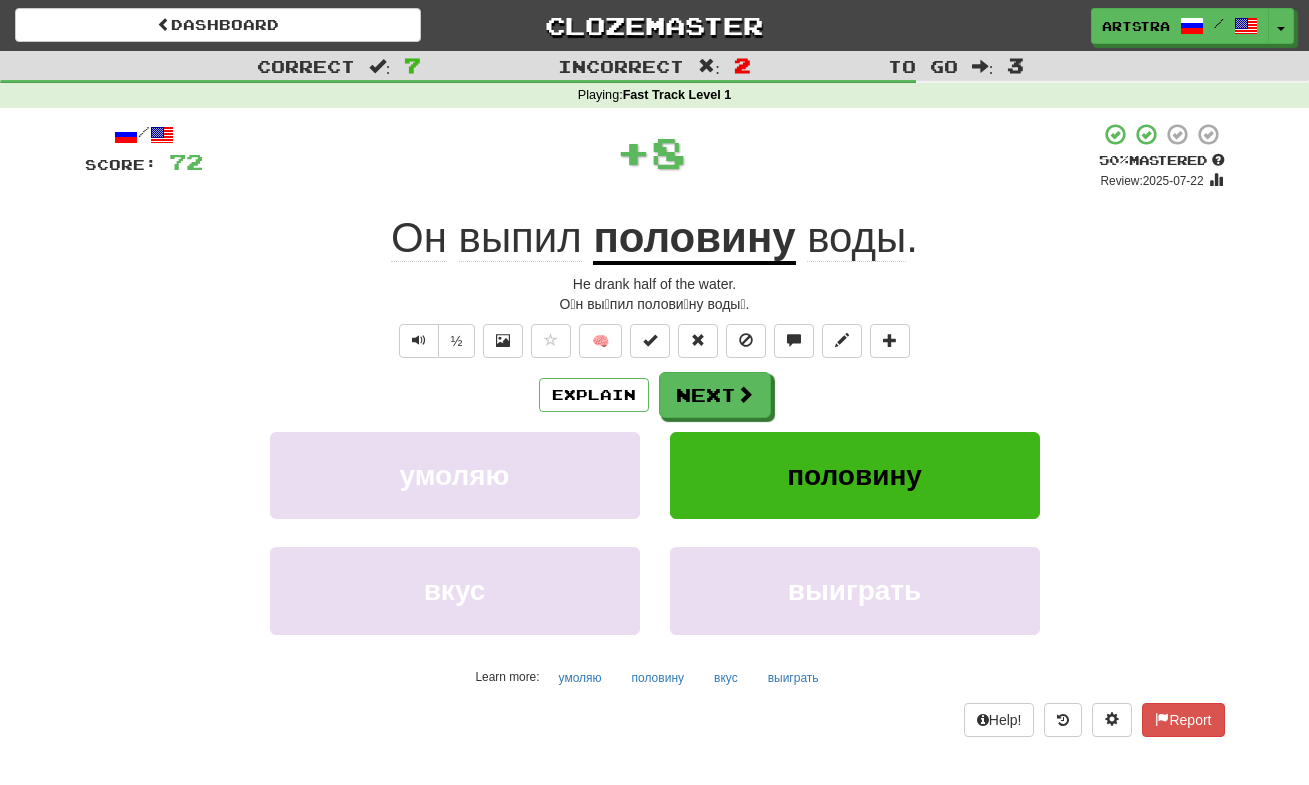 click on "половину" at bounding box center (694, 239) 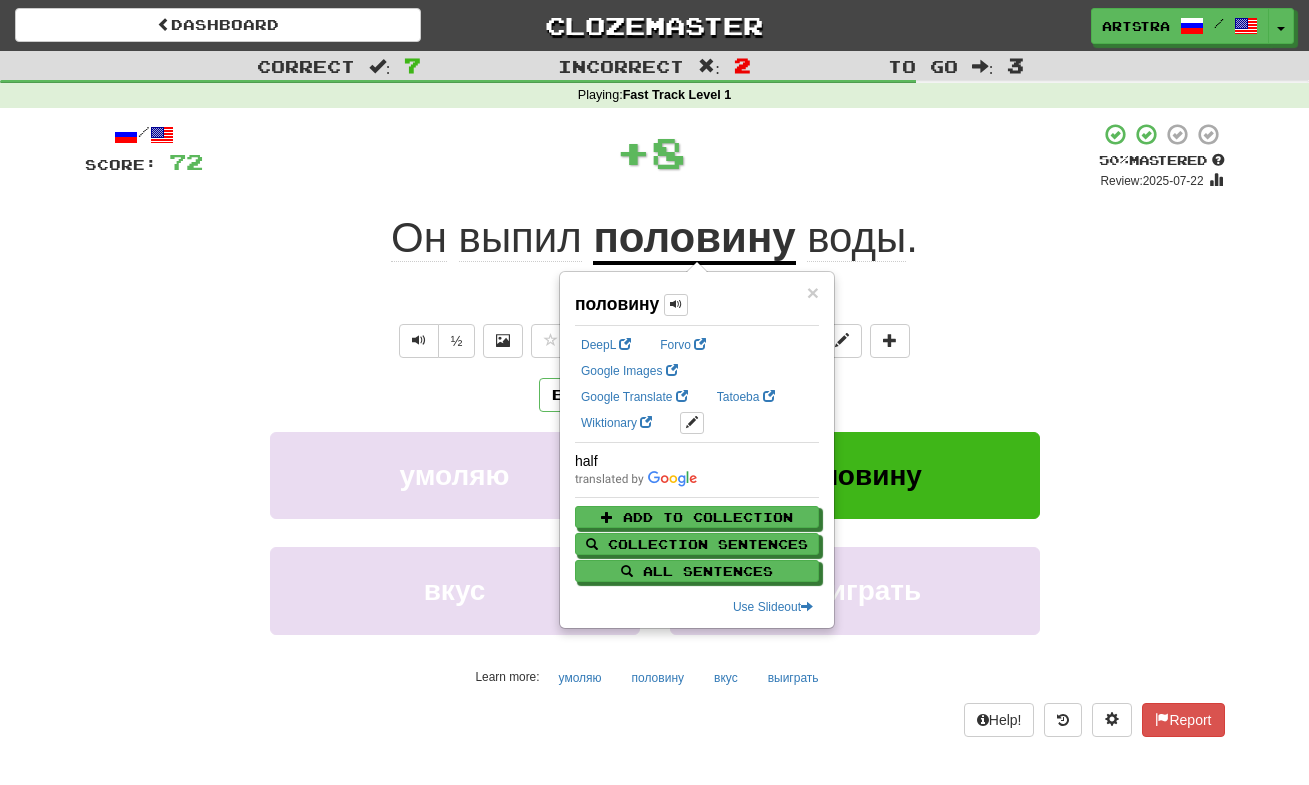 click on "воды" at bounding box center [856, 238] 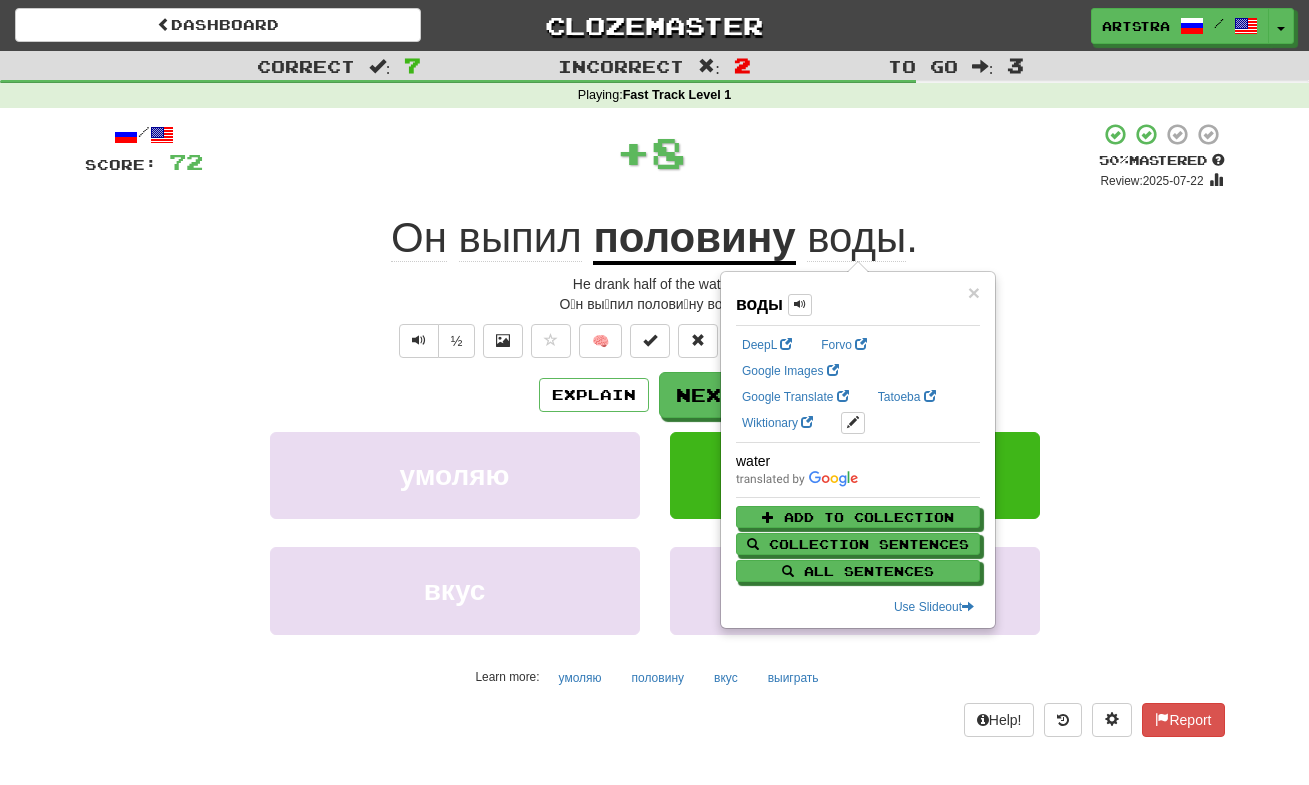 click on "Он   выпил   половину   воды ." at bounding box center [655, 238] 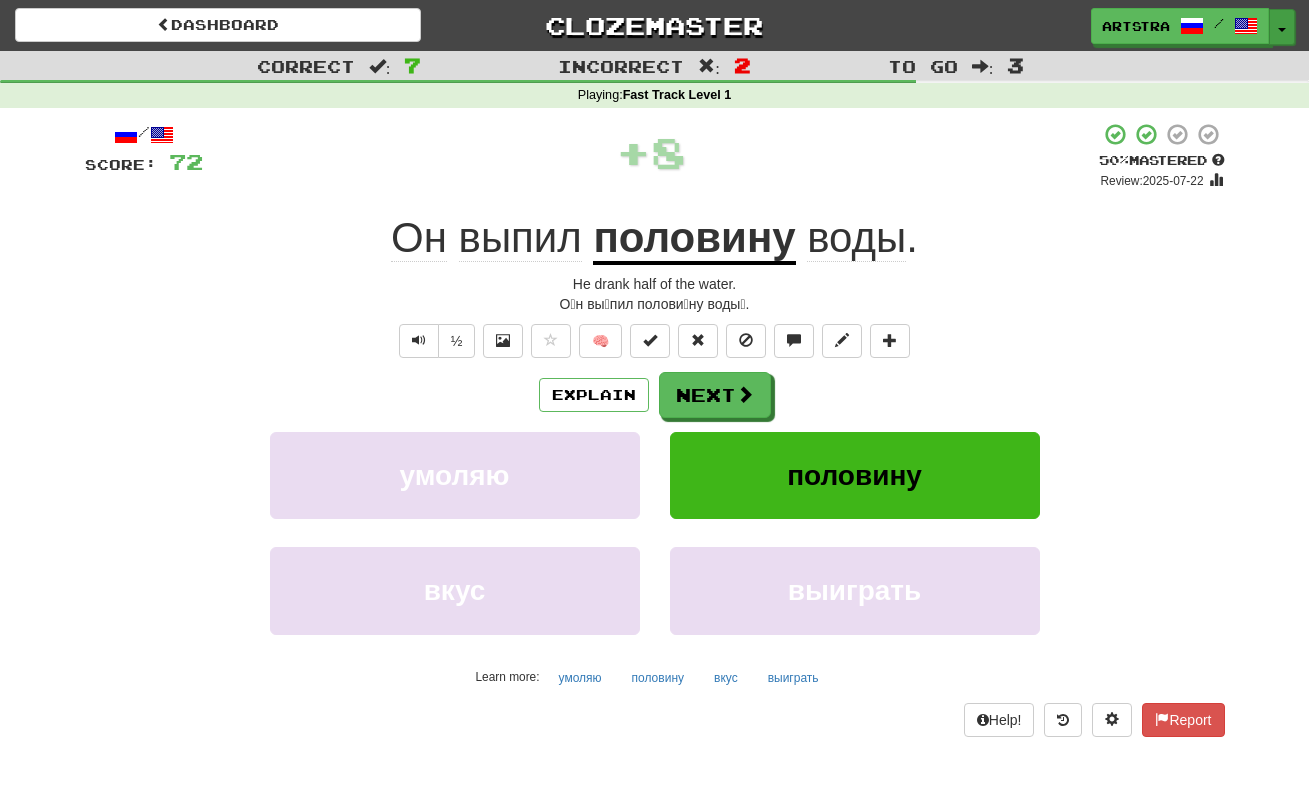 click on "Toggle Dropdown" at bounding box center [1282, 27] 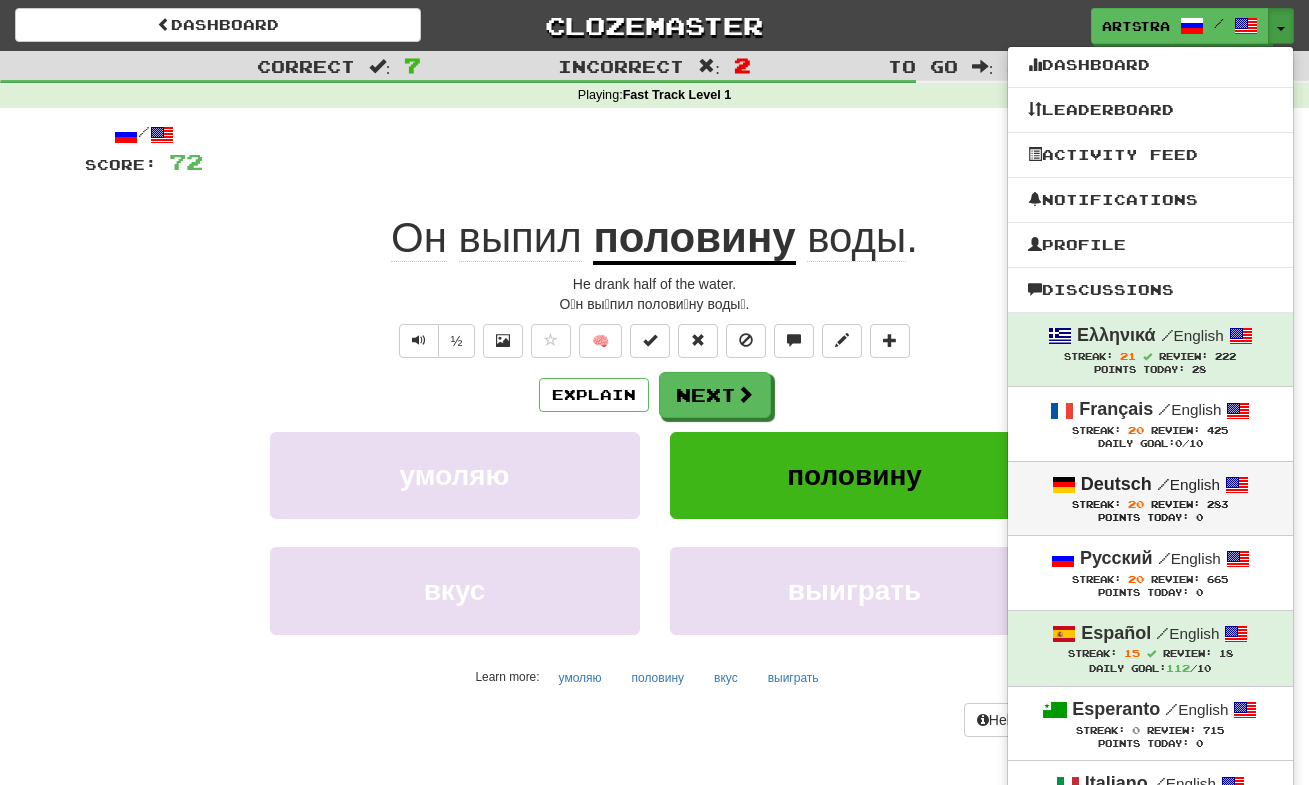 click on "/
English" at bounding box center [1188, 484] 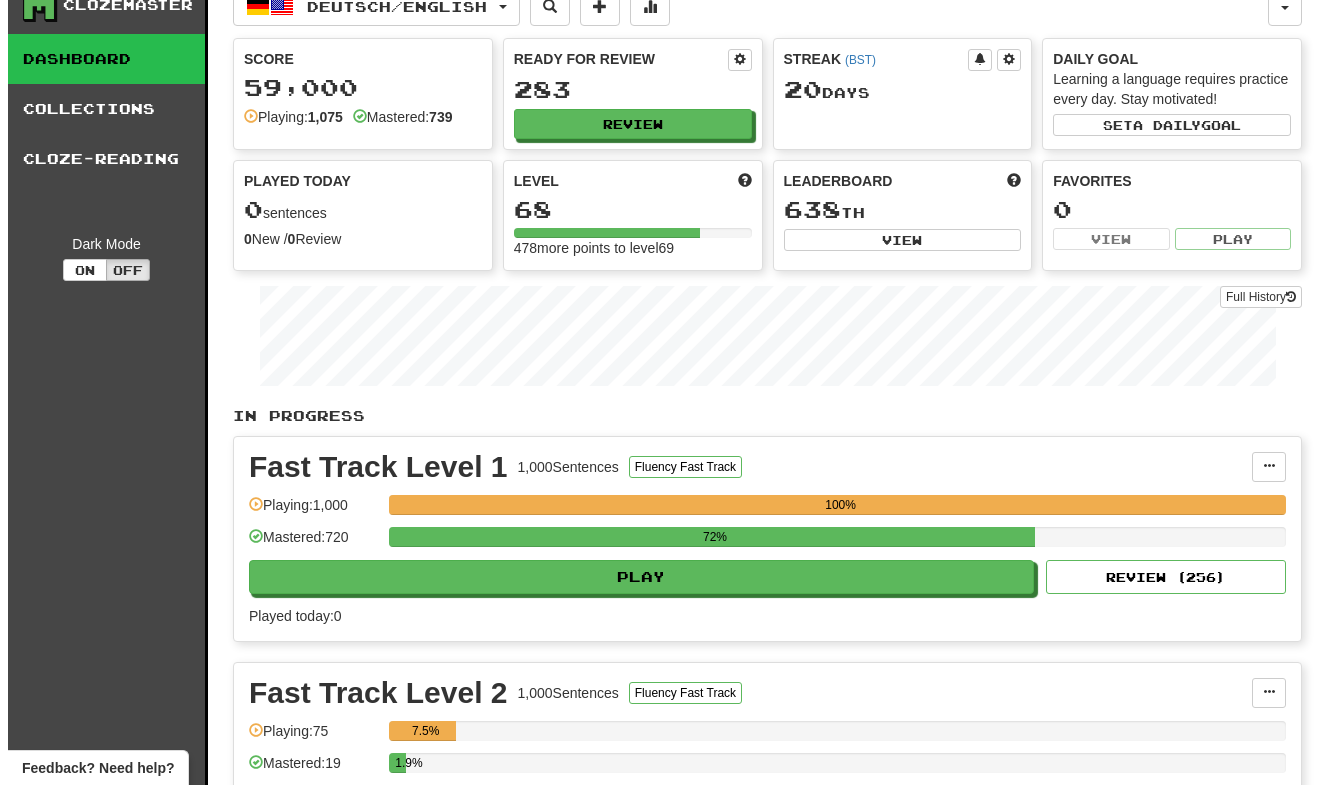 scroll, scrollTop: 208, scrollLeft: 0, axis: vertical 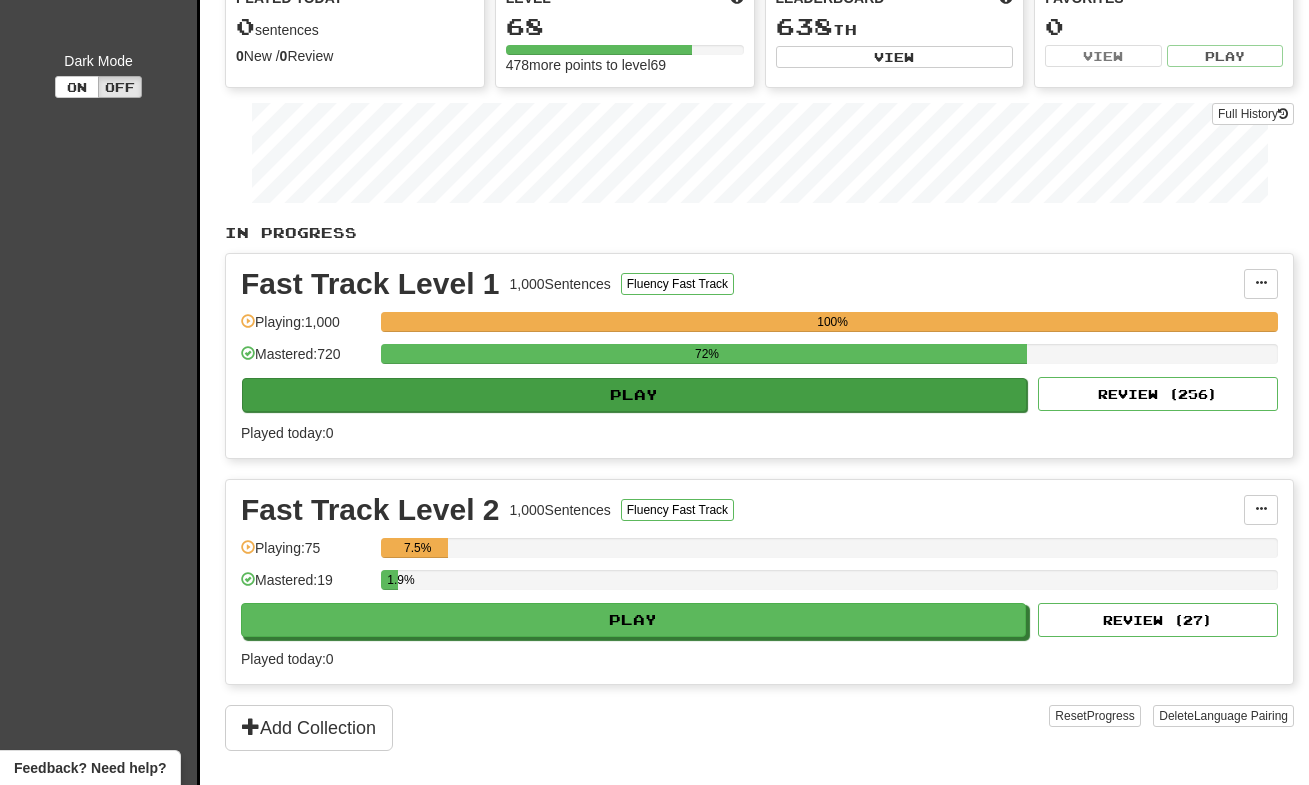 click on "Play" at bounding box center [634, 395] 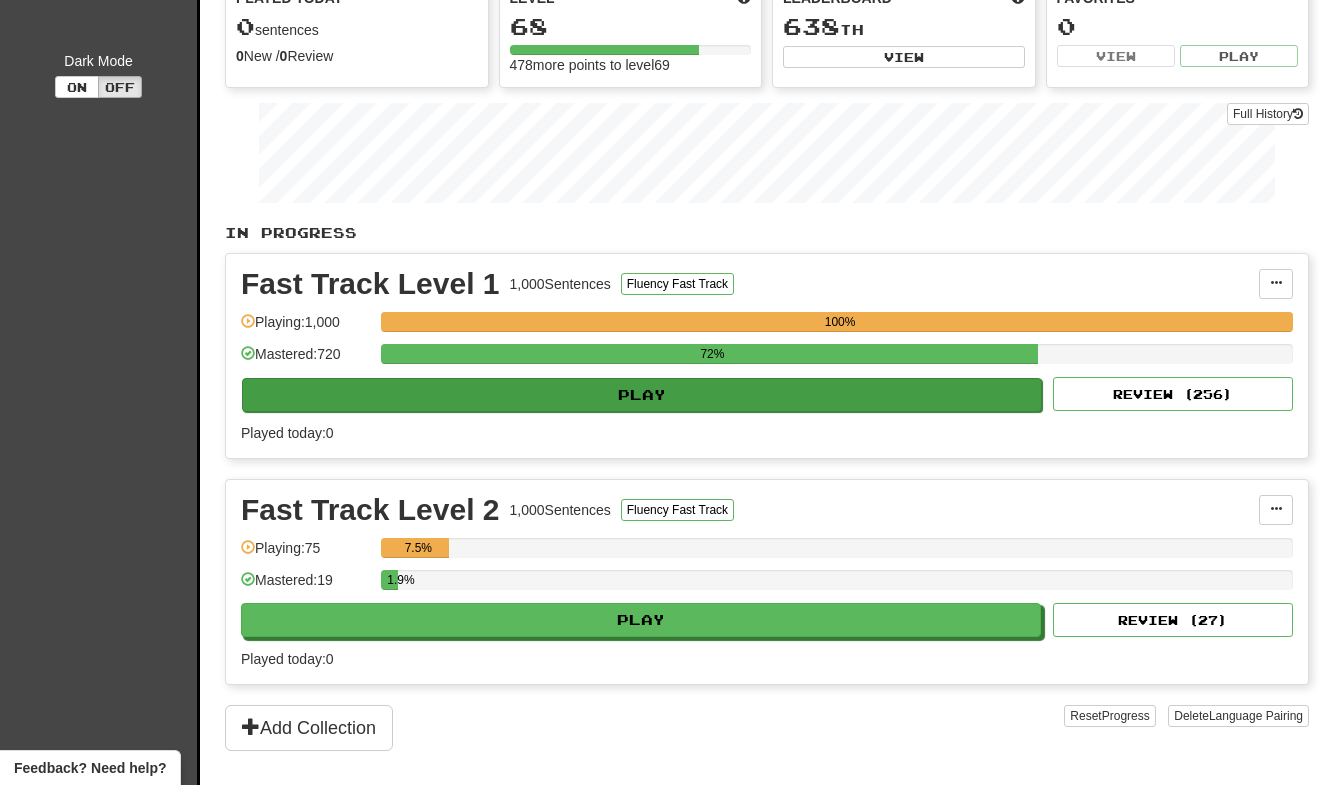 select on "**" 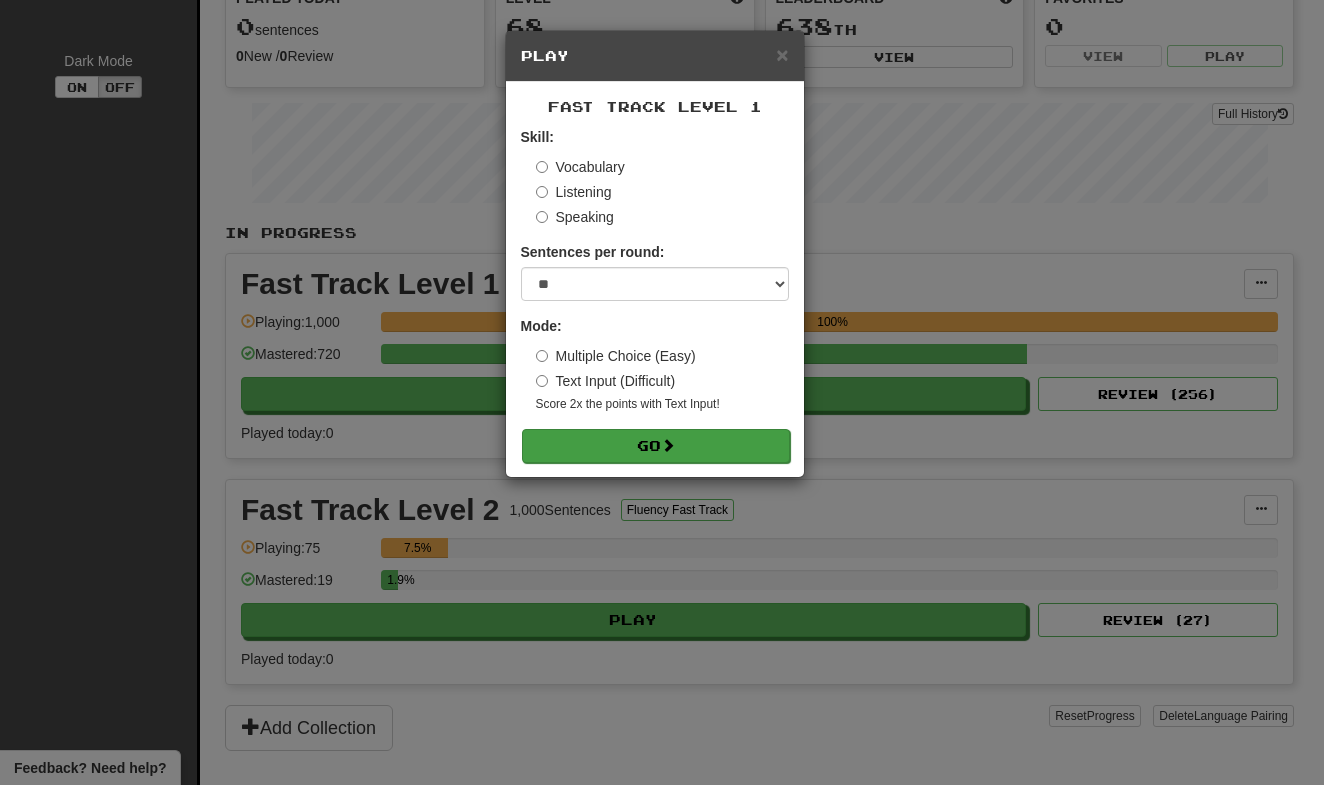 click on "Go" at bounding box center (656, 446) 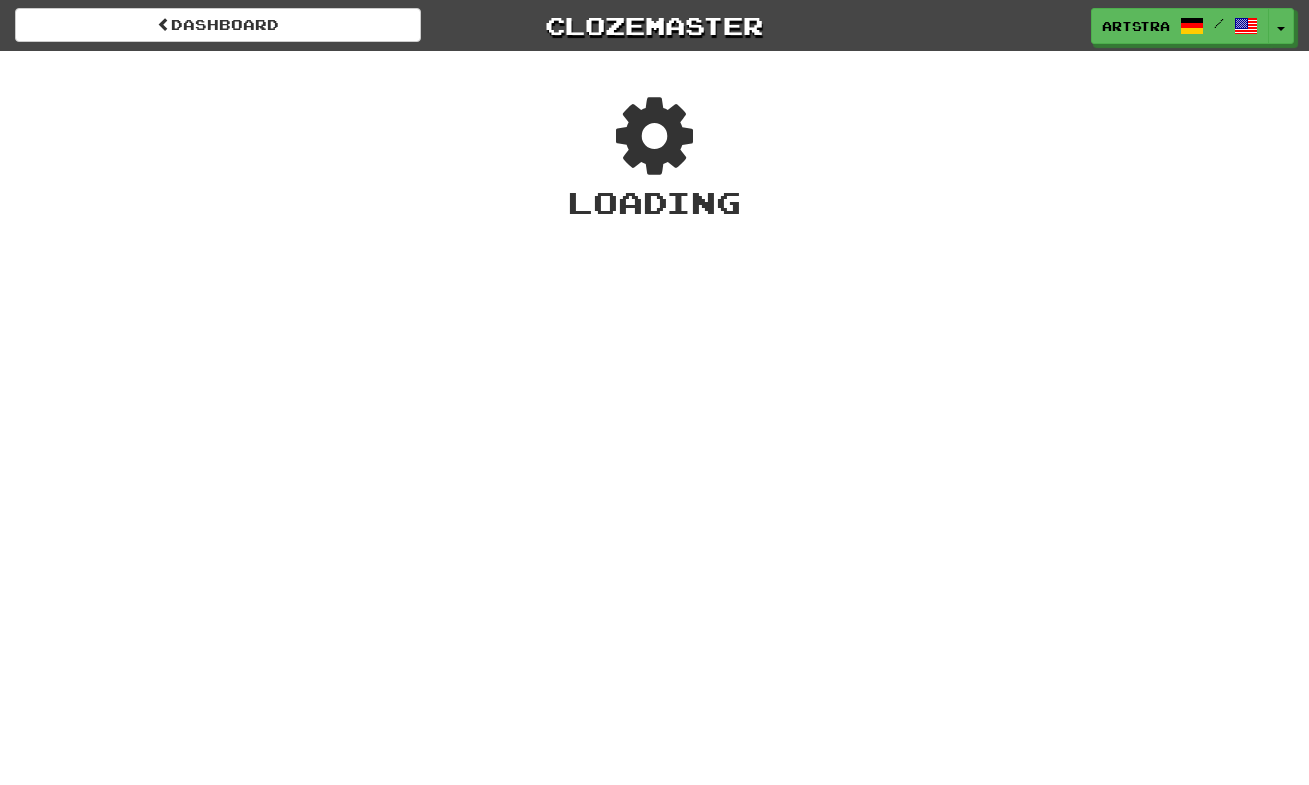 scroll, scrollTop: 0, scrollLeft: 0, axis: both 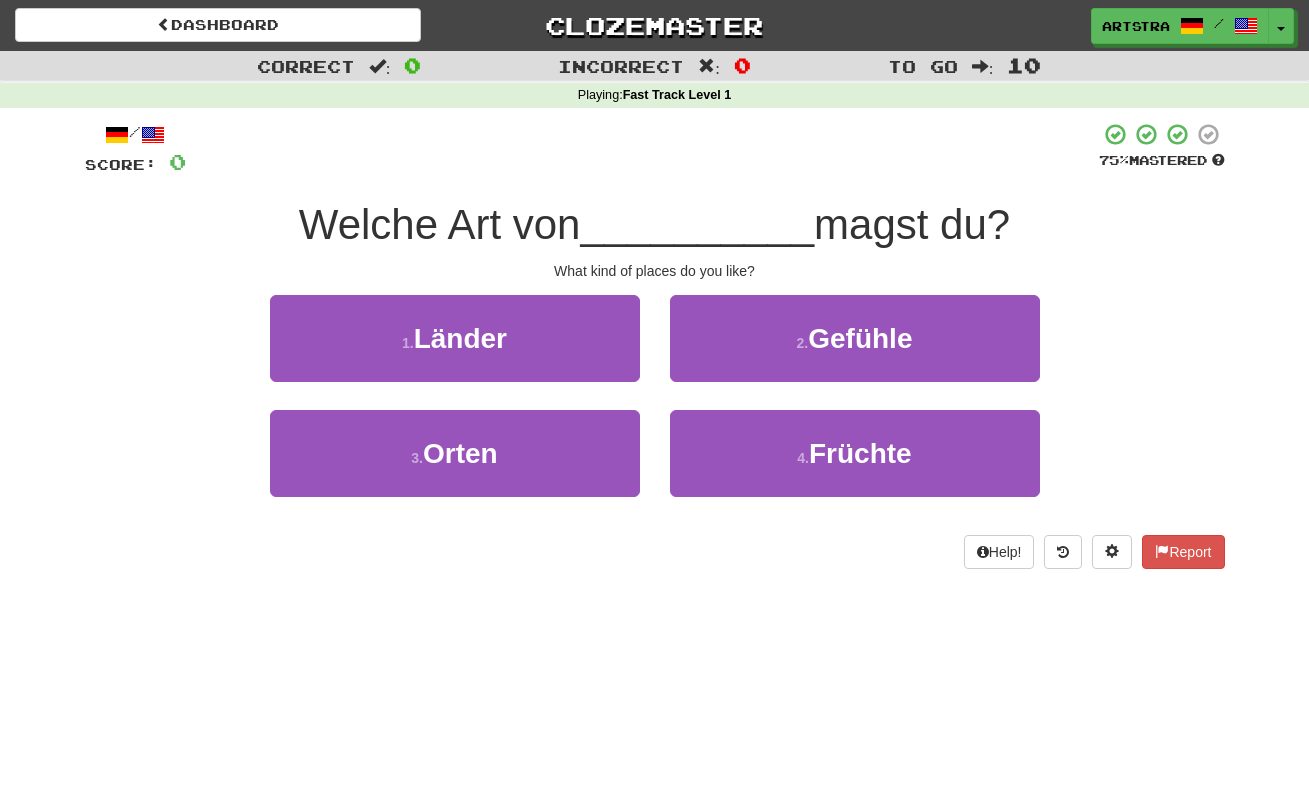 click on "__________" at bounding box center (697, 224) 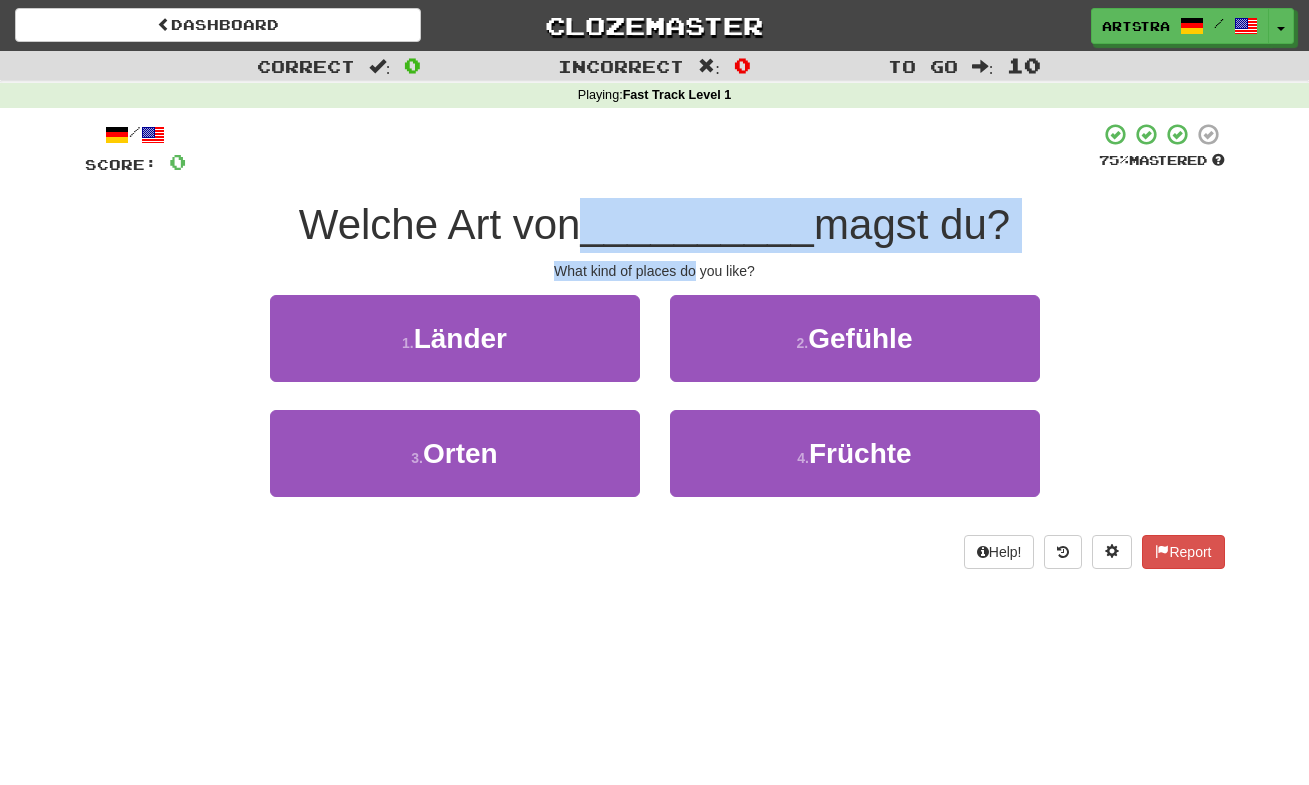 drag, startPoint x: 664, startPoint y: 216, endPoint x: 683, endPoint y: 265, distance: 52.554733 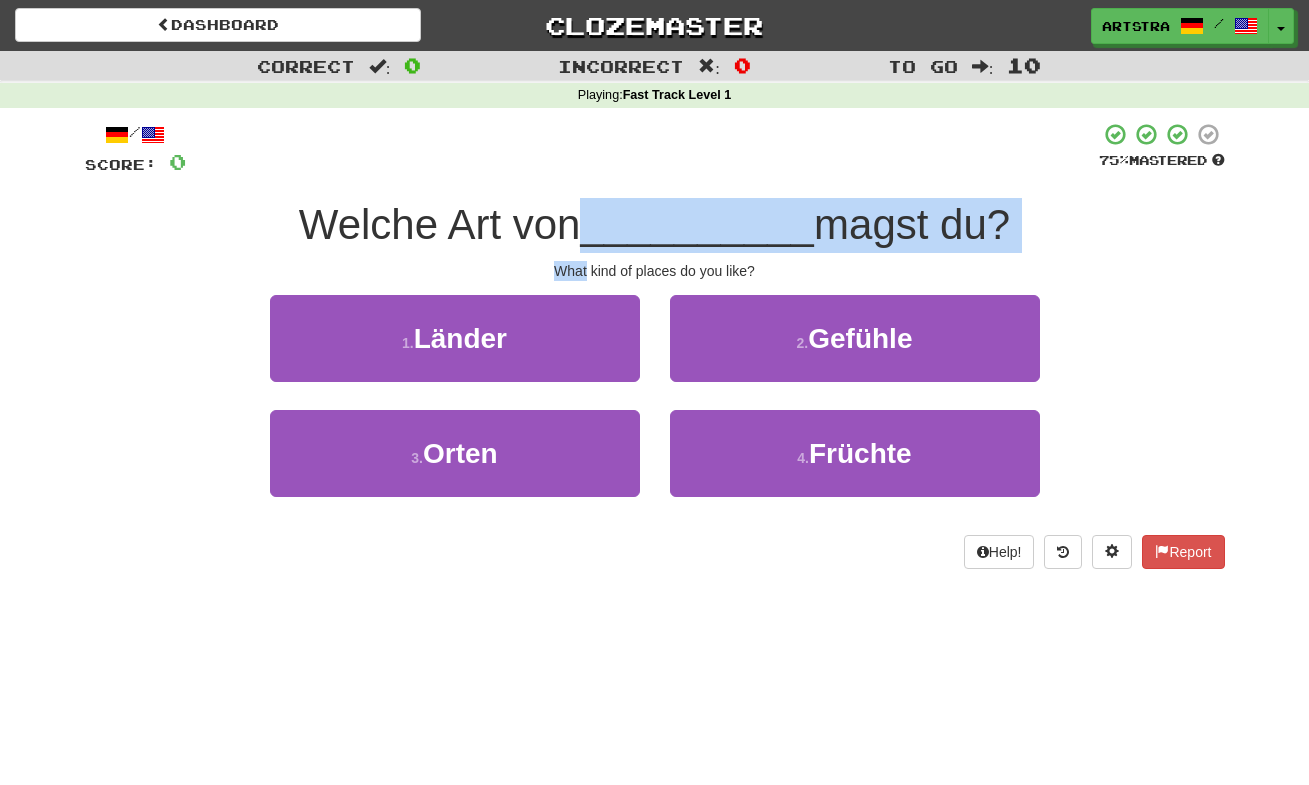 drag, startPoint x: 667, startPoint y: 236, endPoint x: 661, endPoint y: 254, distance: 18.973665 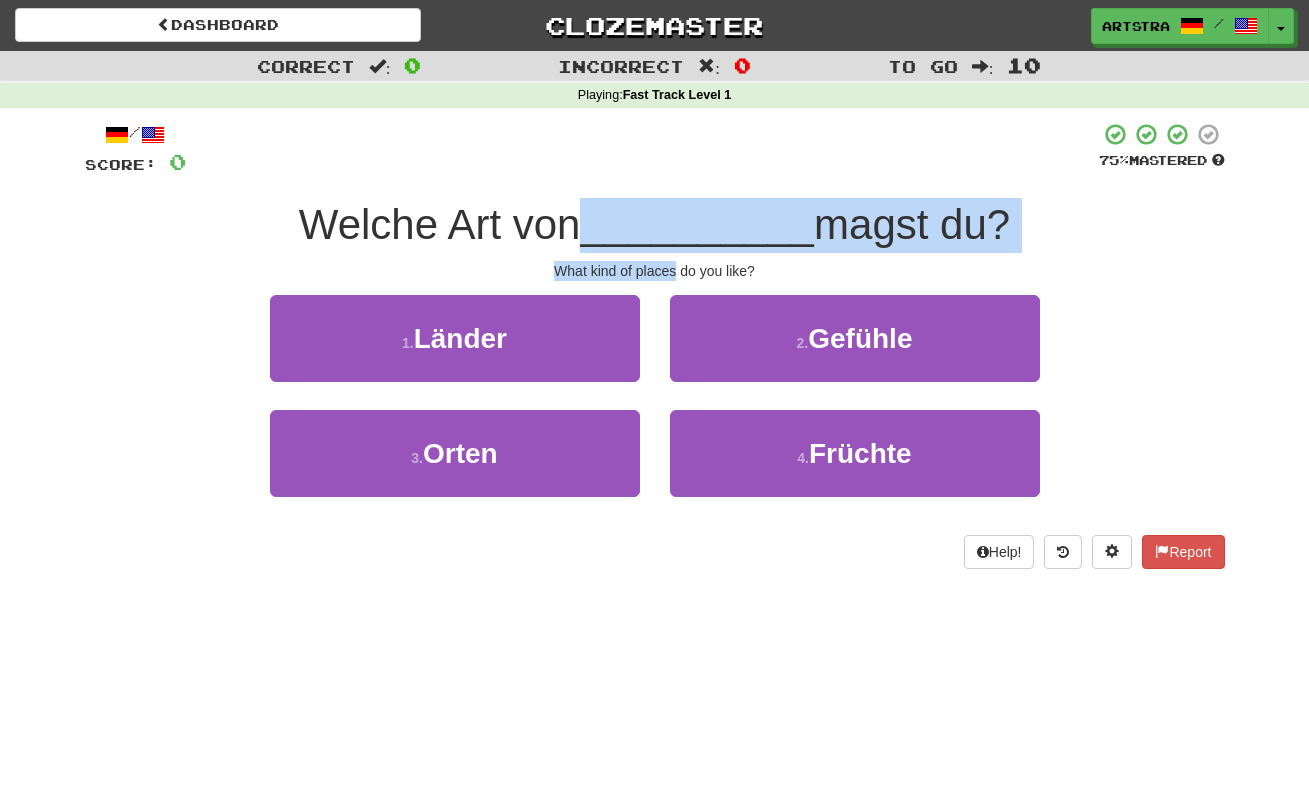 drag, startPoint x: 660, startPoint y: 212, endPoint x: 670, endPoint y: 262, distance: 50.990196 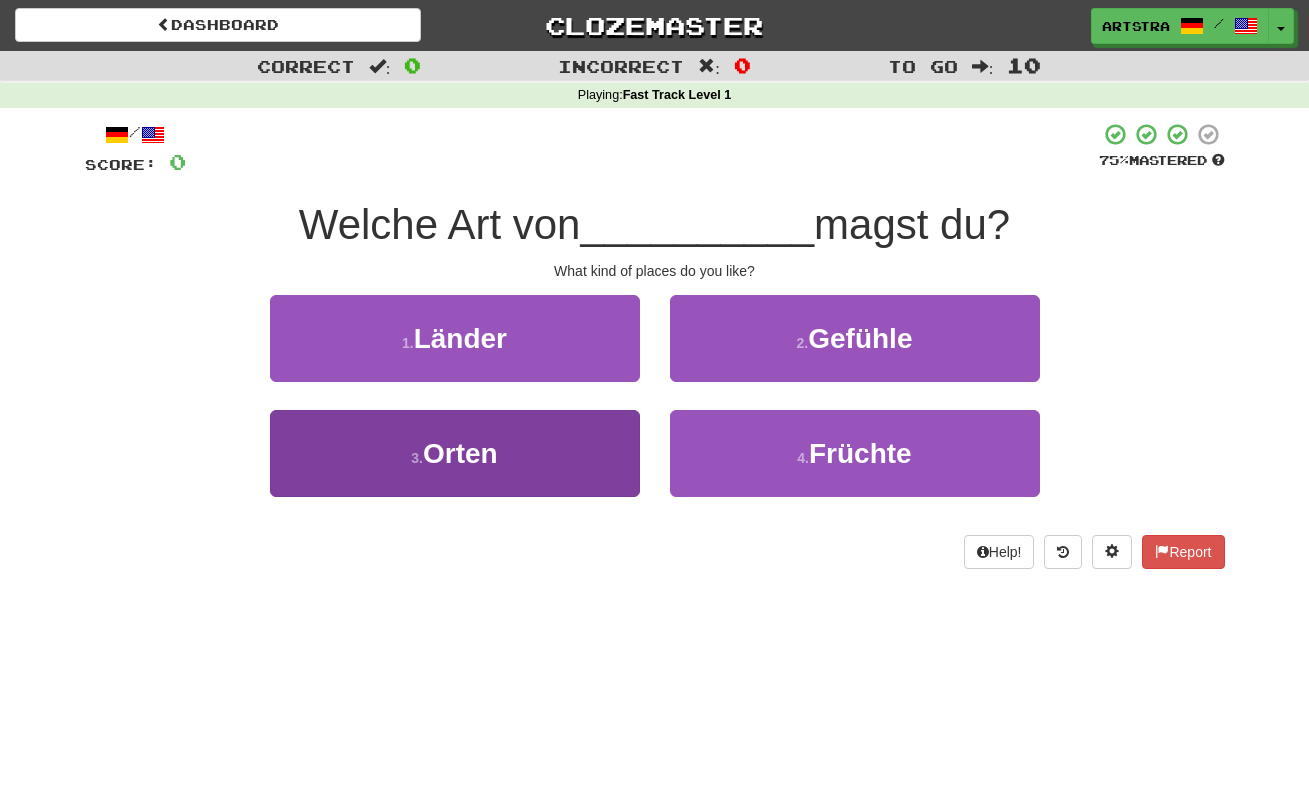 click on "3 .  Orten" at bounding box center (455, 453) 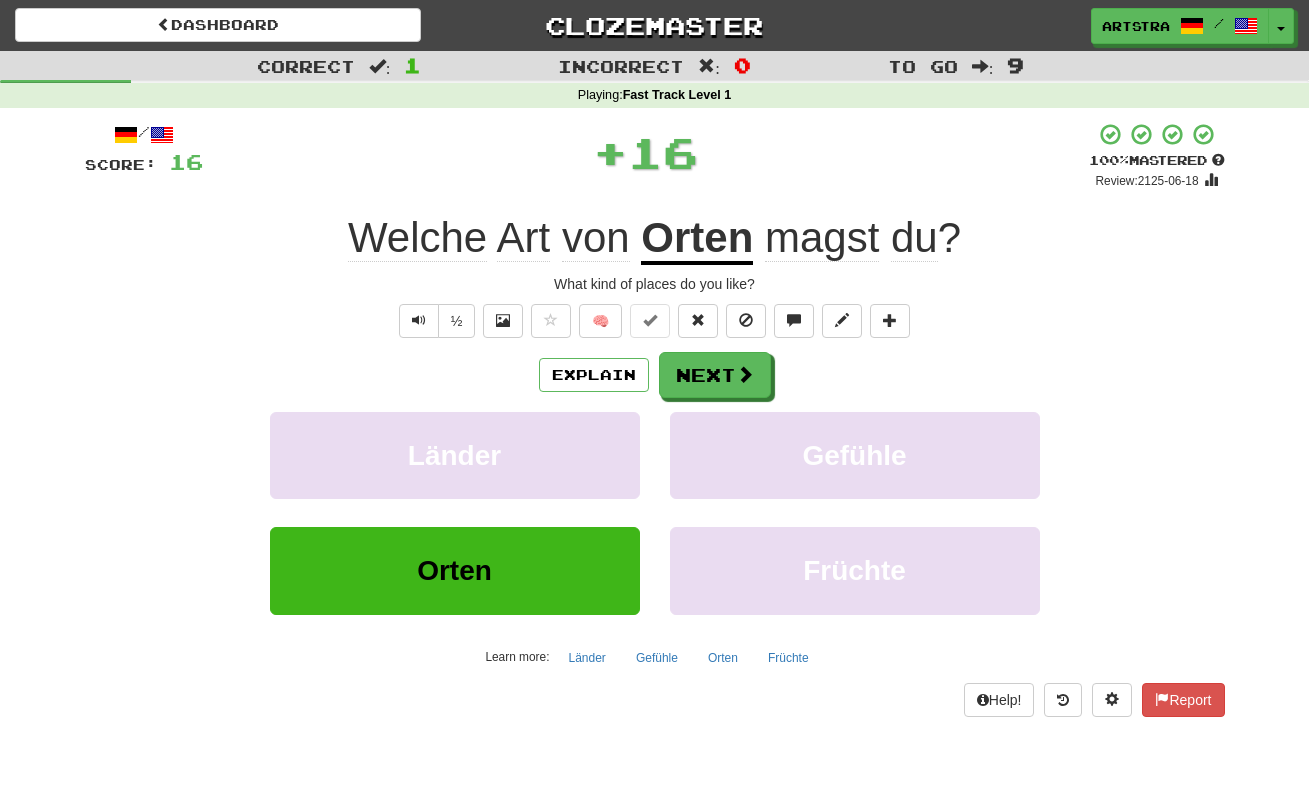 click on "Art" at bounding box center (524, 238) 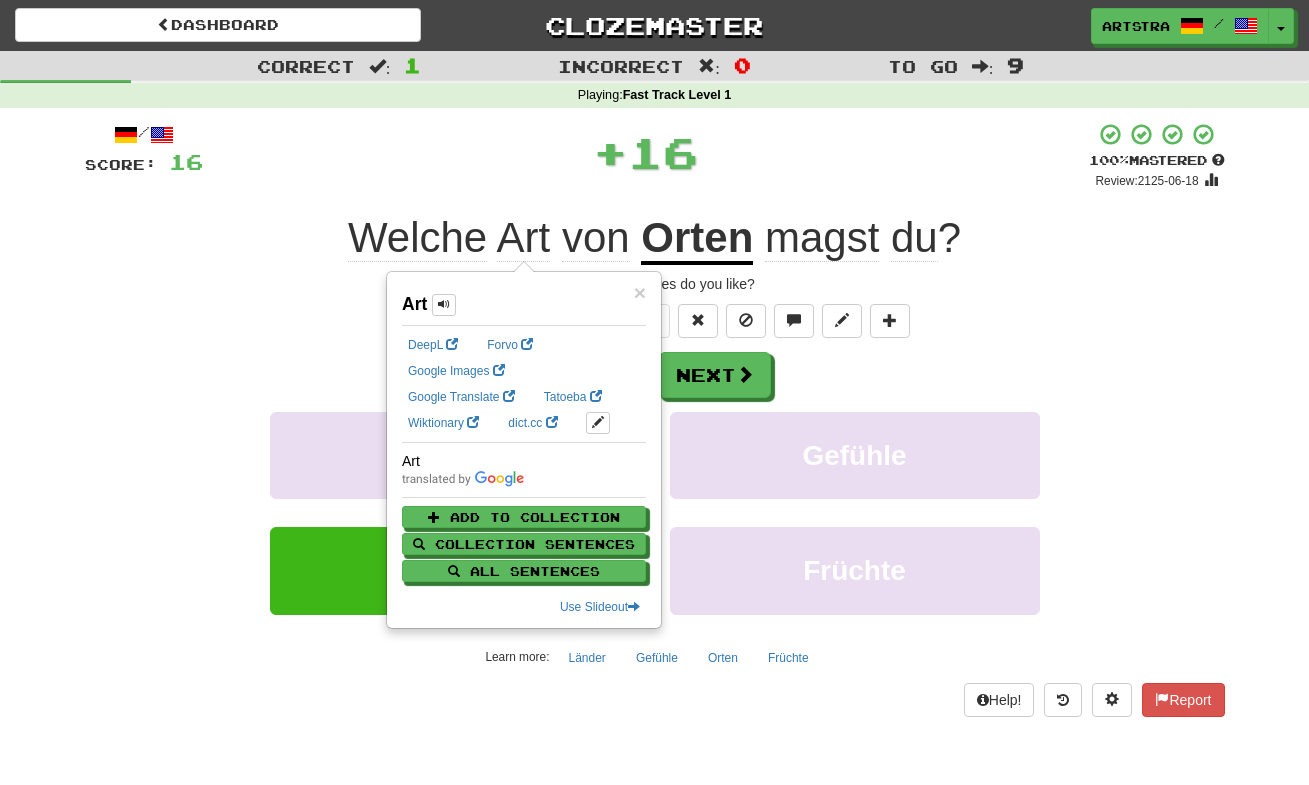 click on "magst   du ?" at bounding box center [857, 238] 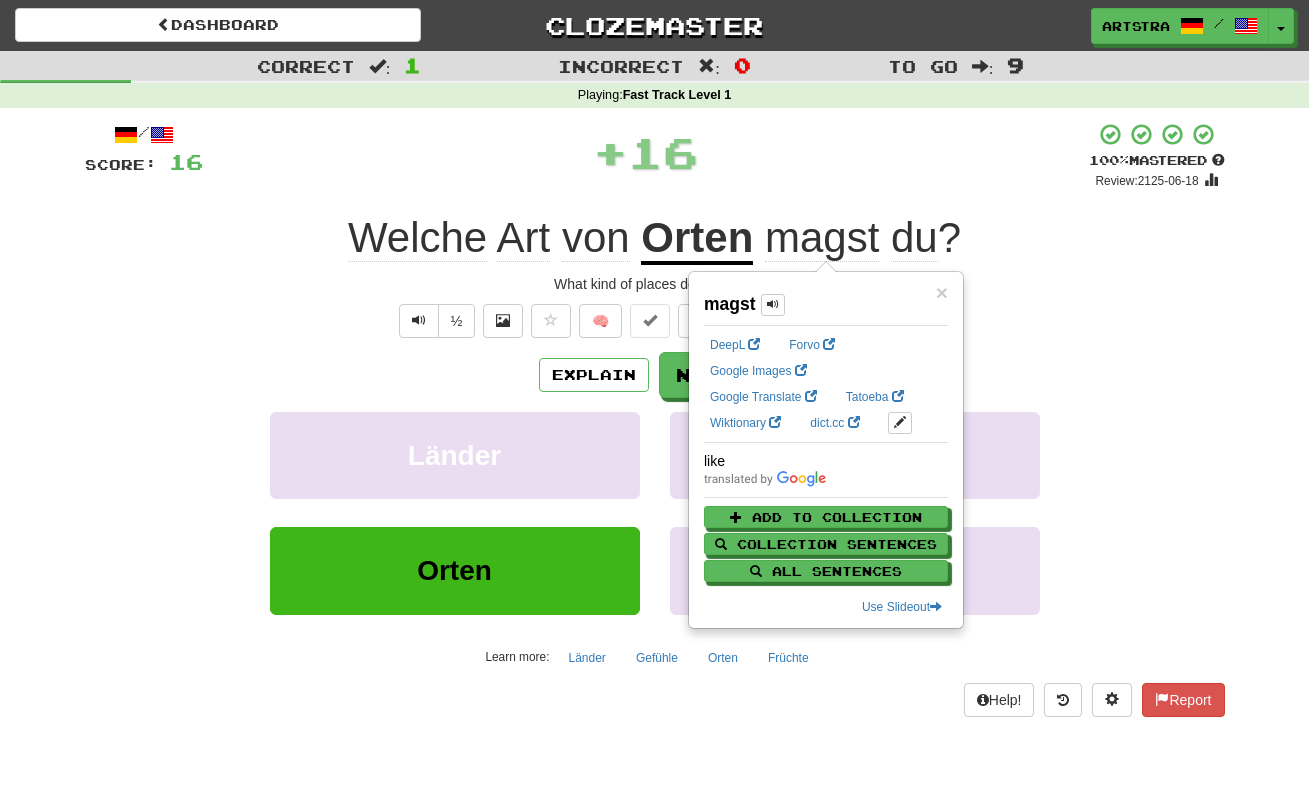 click on "du" at bounding box center (914, 238) 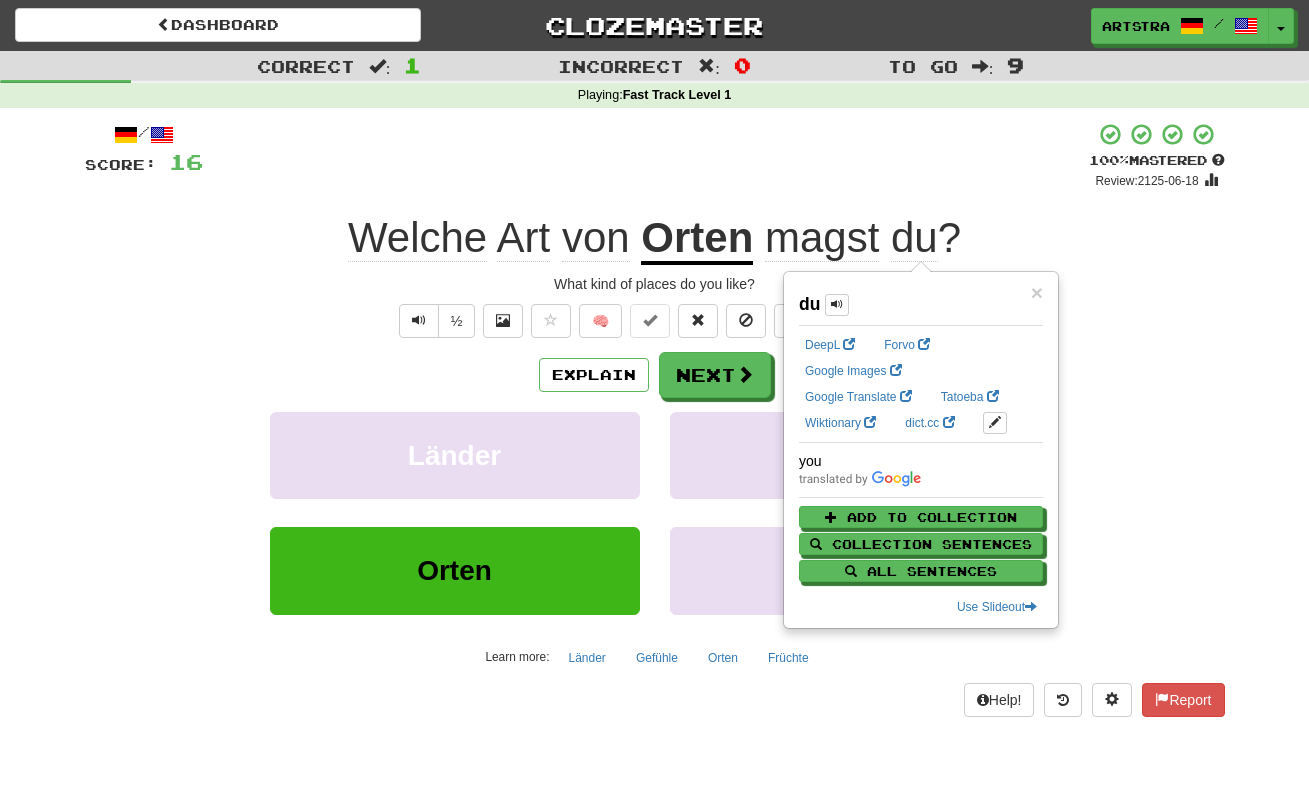 click on "+ 16" at bounding box center (646, 156) 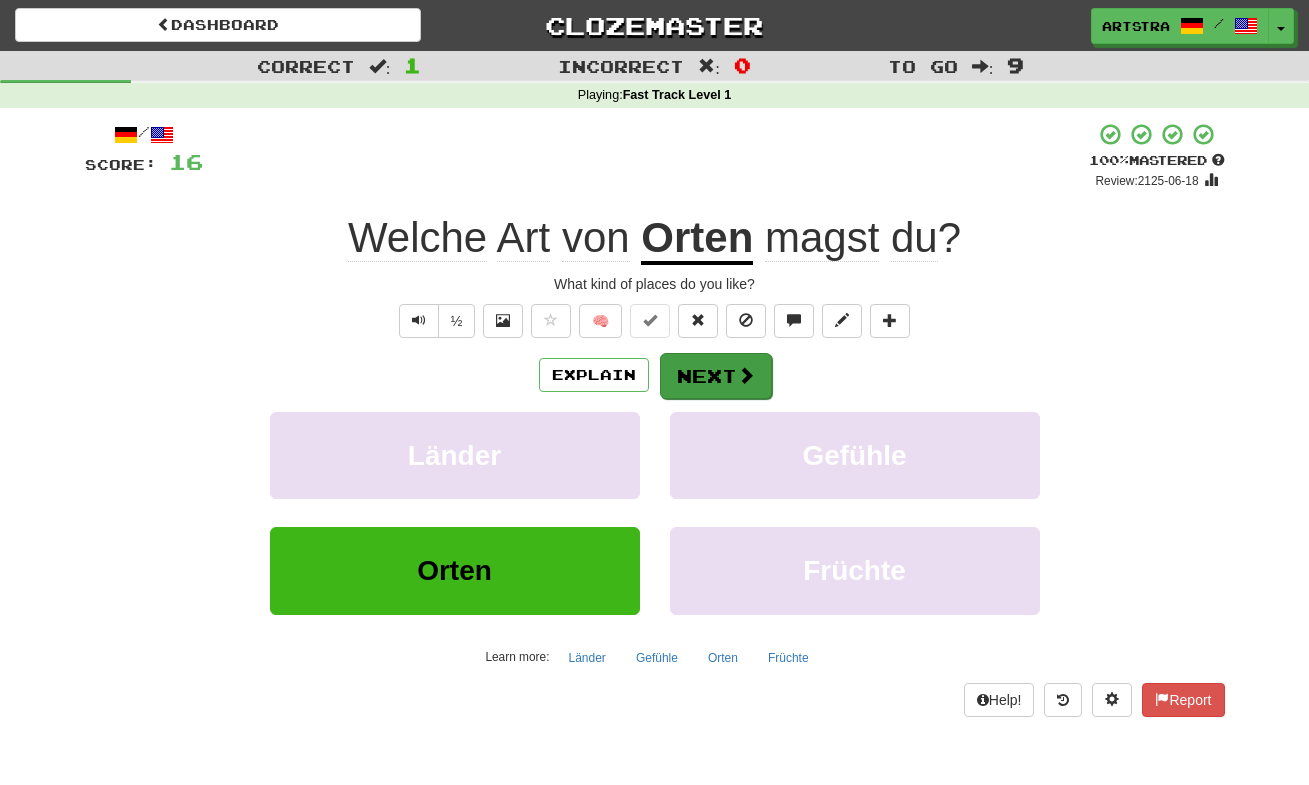 click on "Next" at bounding box center [716, 376] 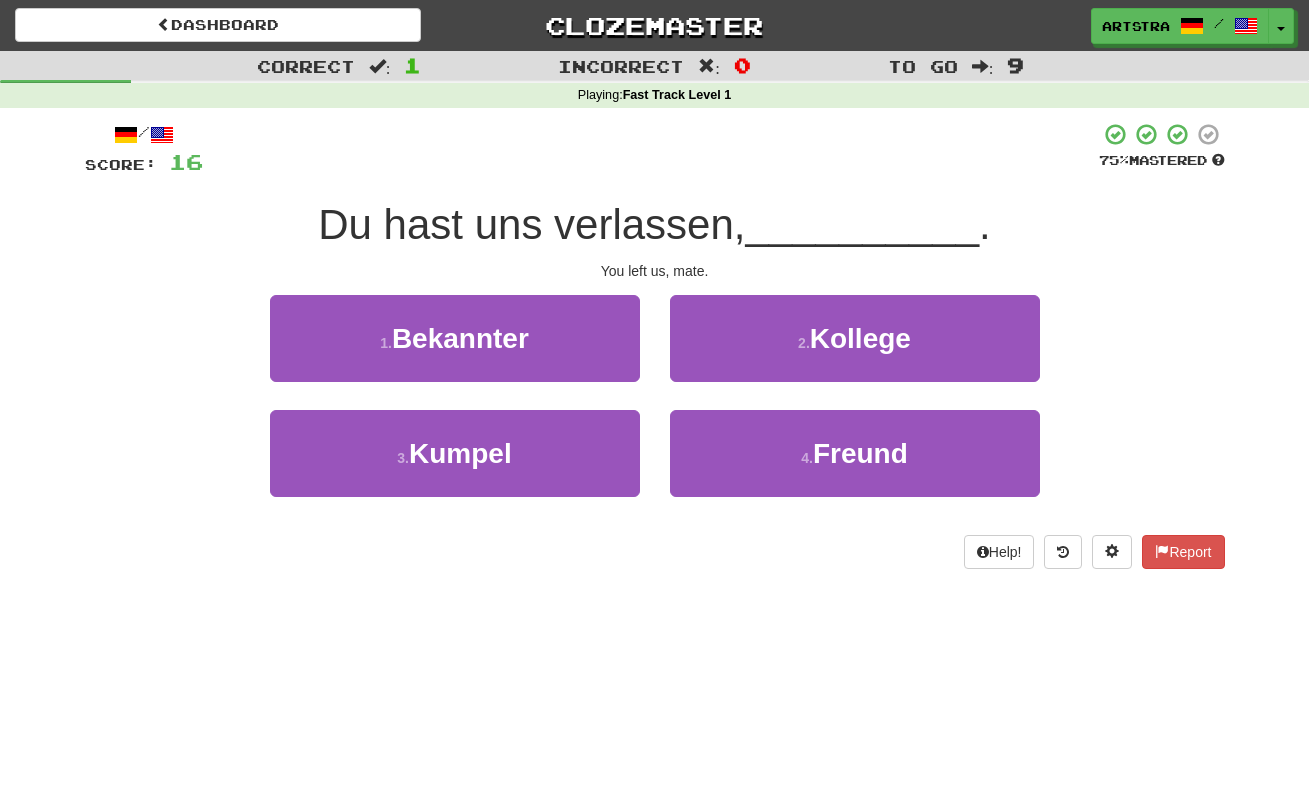 click on "/  Score:   16 75 %  Mastered Du hast uns verlassen,  __________ . You left us, mate. 1 .  Bekannter 2 .  Kollege 3 .  Kumpel 4 .  Freund  Help!  Report" at bounding box center (655, 345) 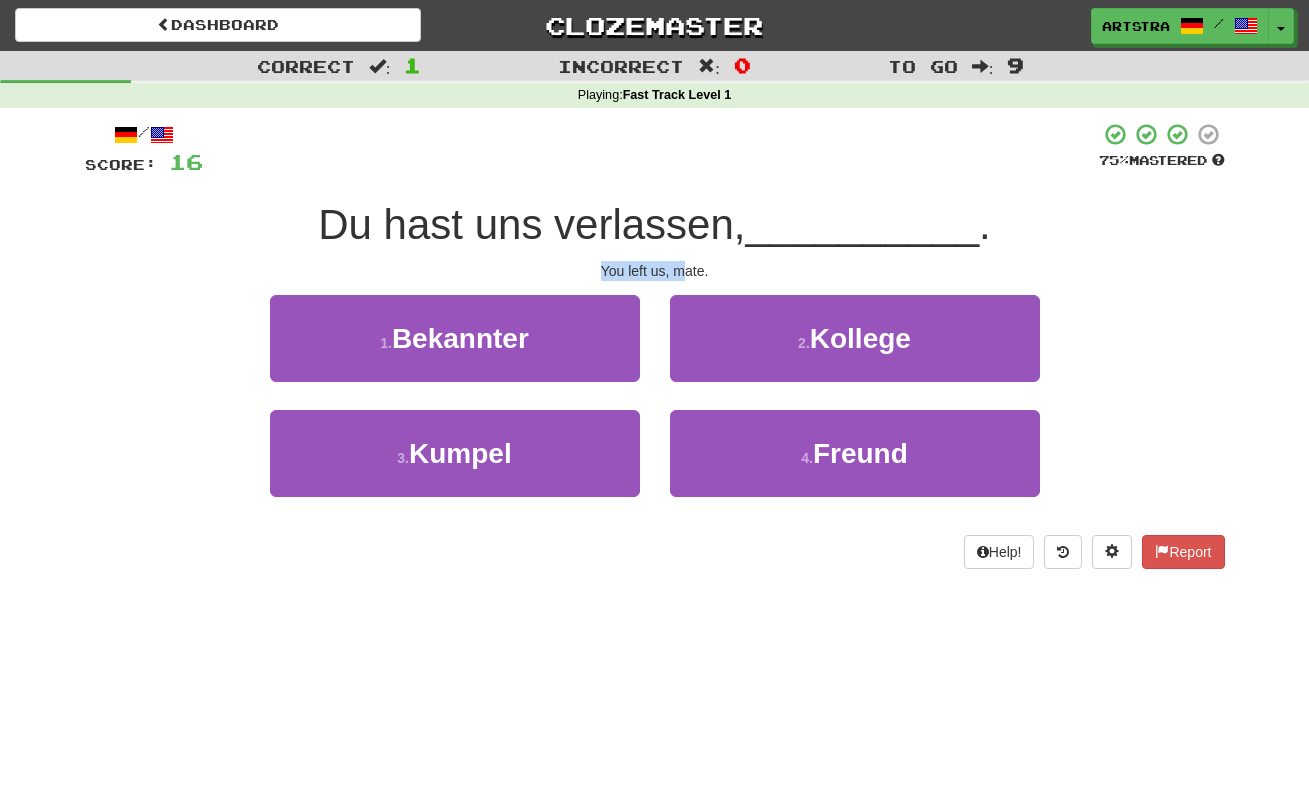 drag, startPoint x: 679, startPoint y: 253, endPoint x: 684, endPoint y: 264, distance: 12.083046 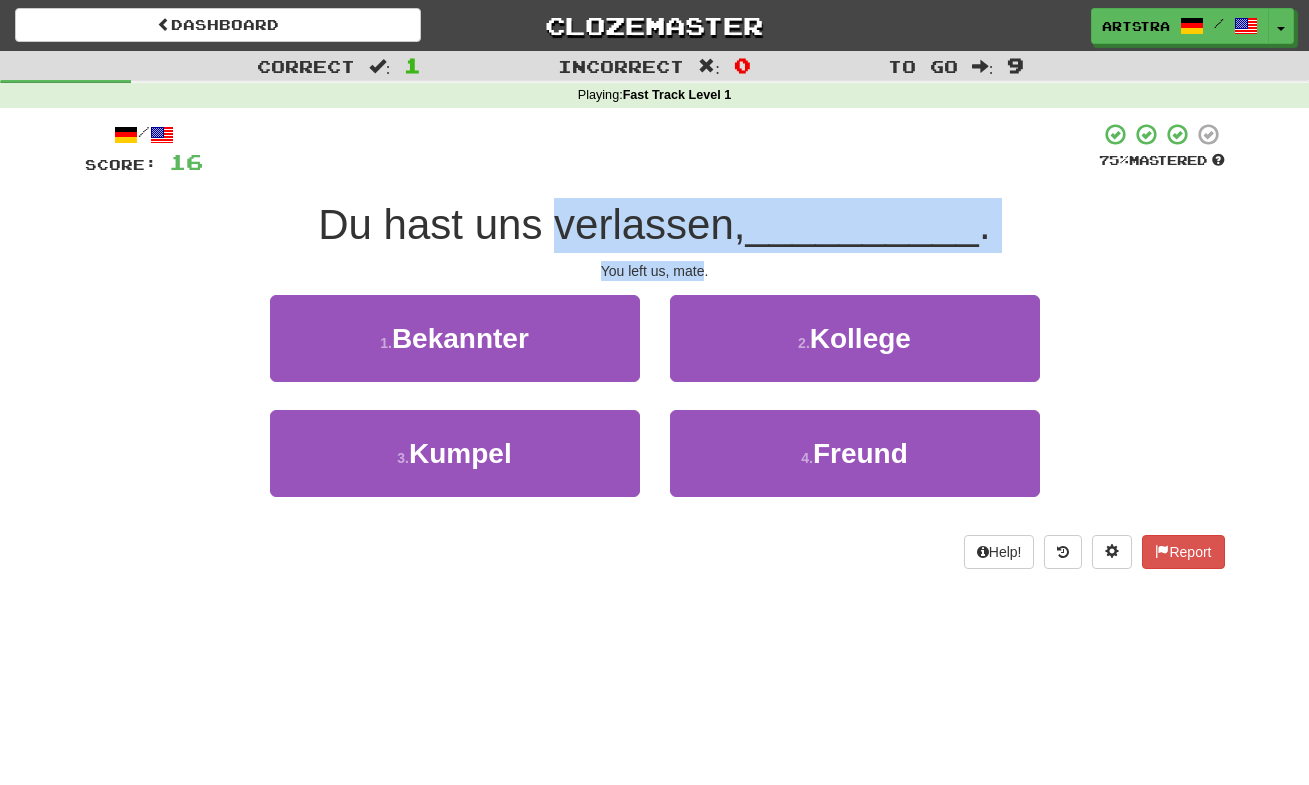 drag, startPoint x: 684, startPoint y: 264, endPoint x: 683, endPoint y: 229, distance: 35.014282 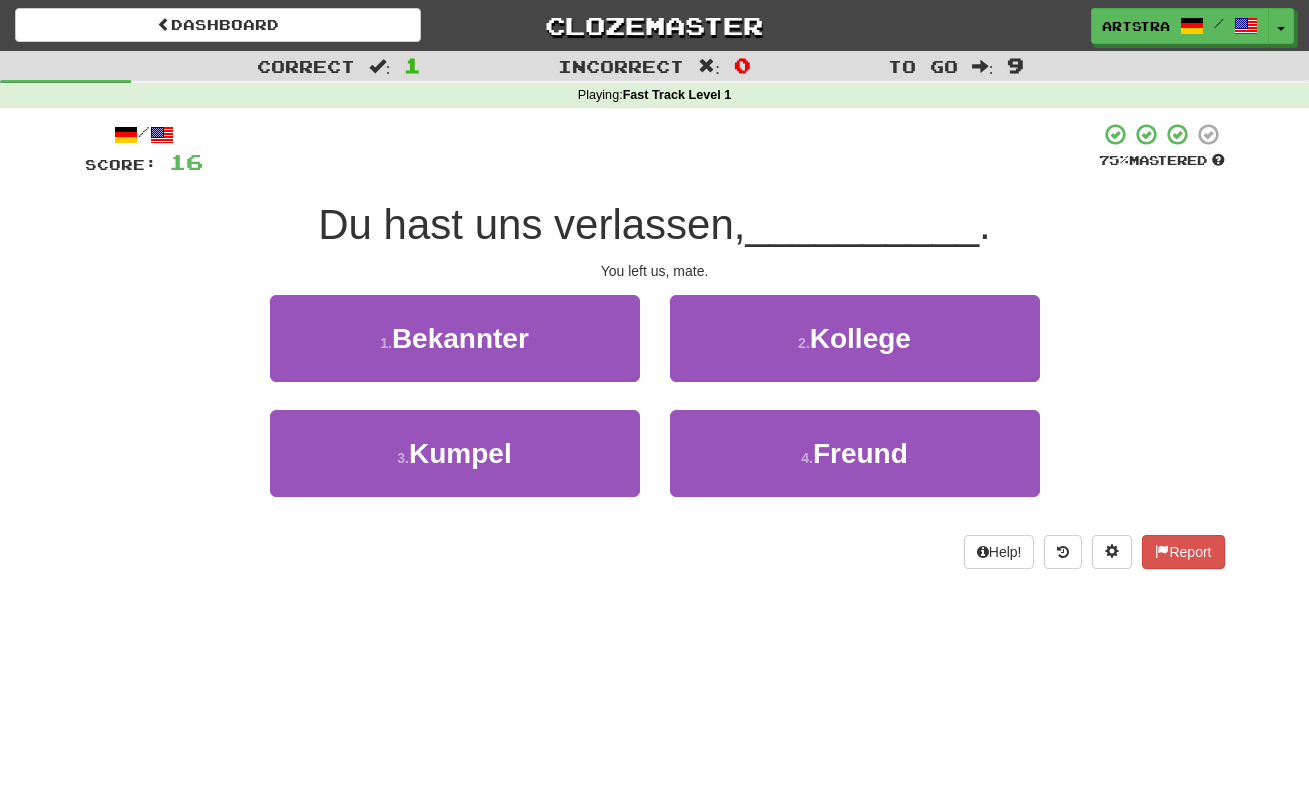 click on "Correct   :   1 Incorrect   :   0 To go   :   9 Playing :  Fast Track Level 1  /  Score:   16 75 %  Mastered Du hast uns verlassen,  __________ . You left us, mate. 1 .  Bekannter 2 .  Kollege 3 .  Kumpel 4 .  Freund  Help!  Report" at bounding box center (654, 324) 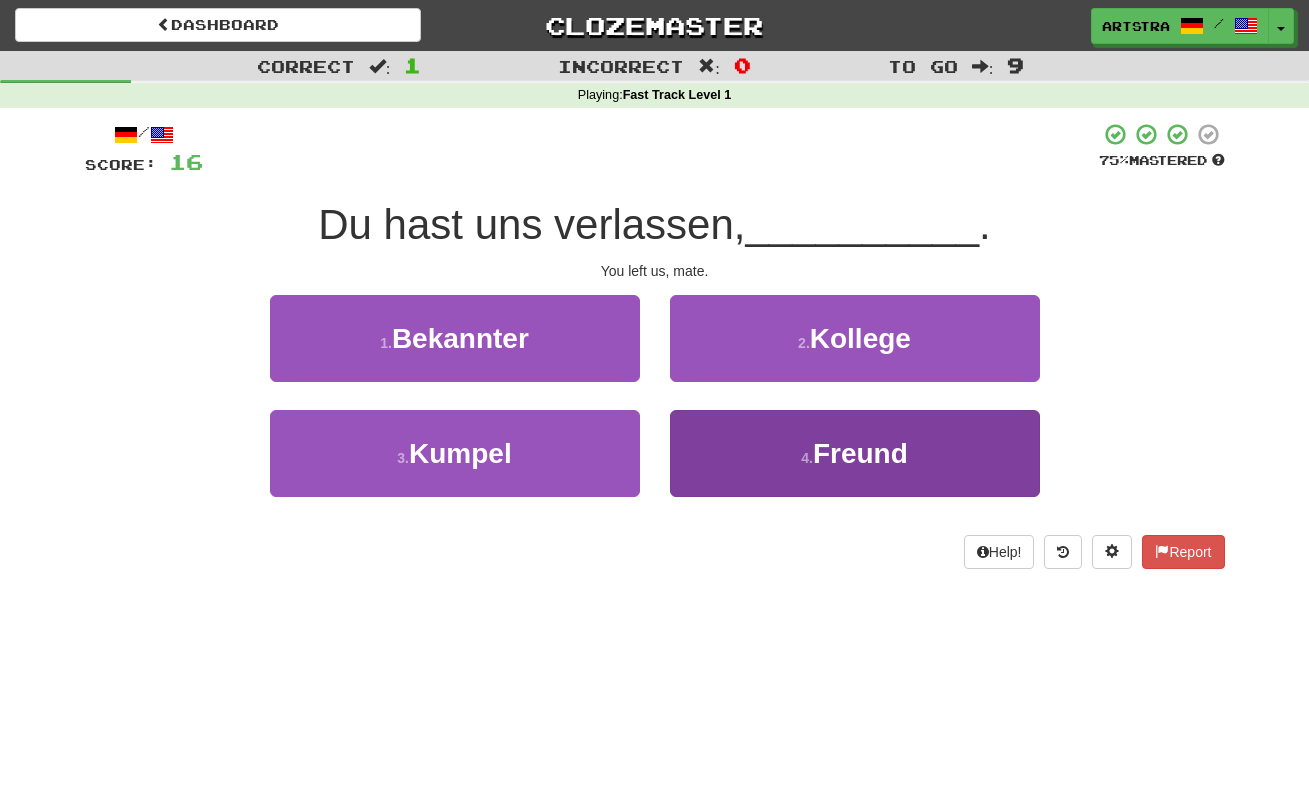 click on "4 .  Freund" at bounding box center [855, 453] 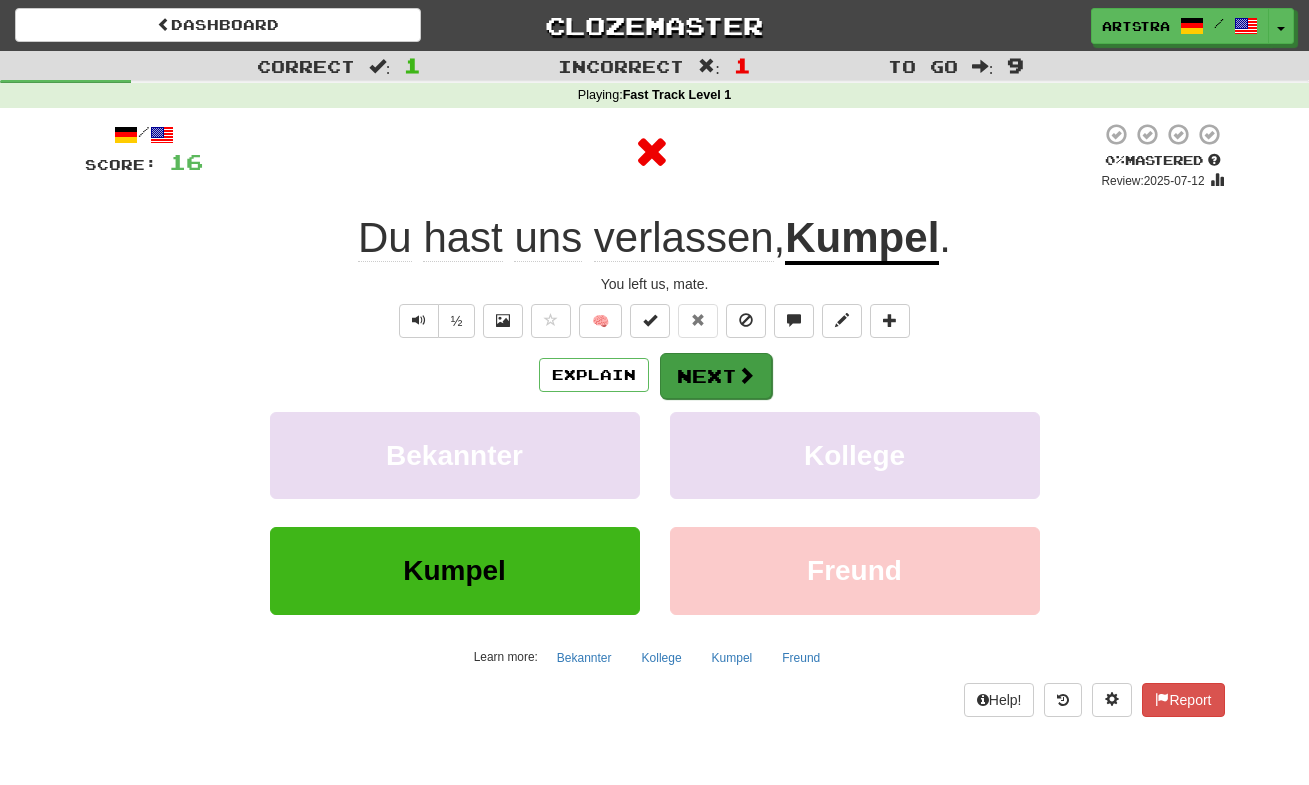 click on "Next" at bounding box center (716, 376) 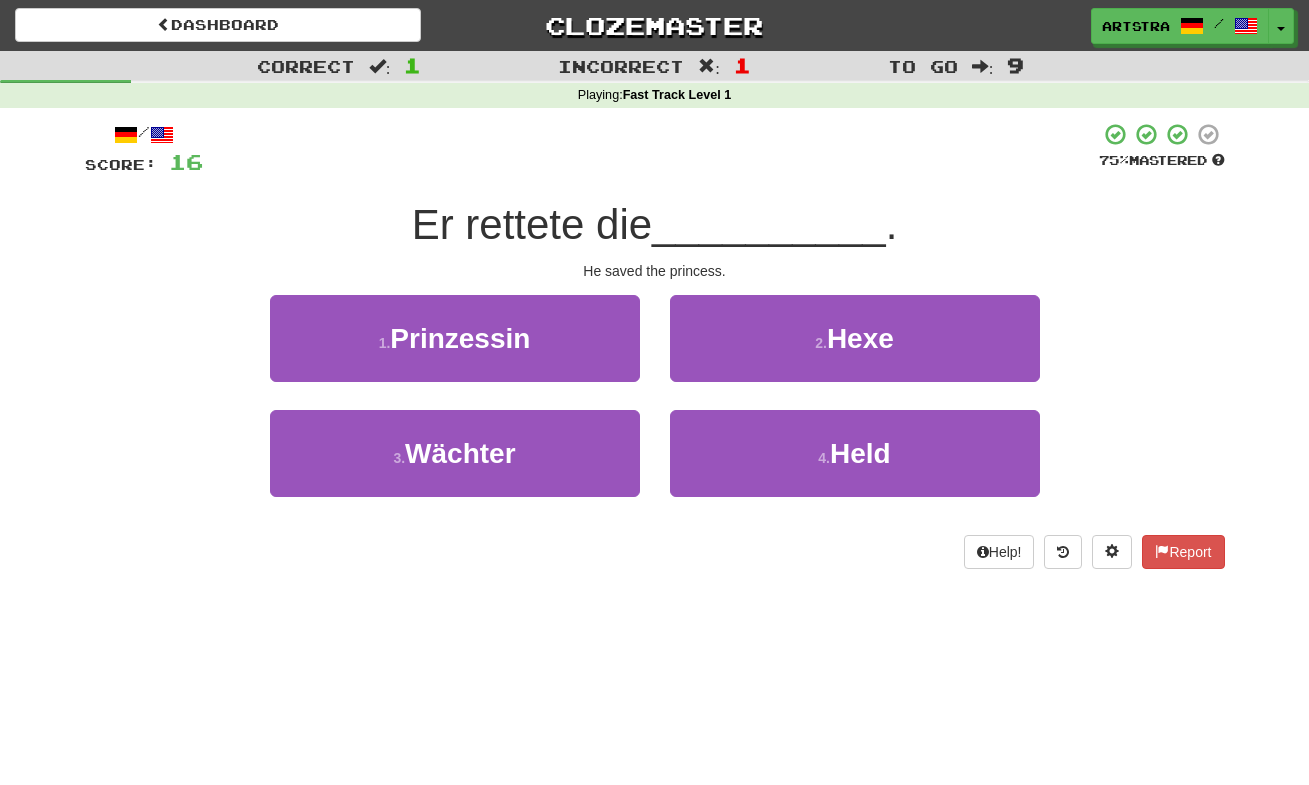 click on "Er rettete die  __________ ." at bounding box center [655, 225] 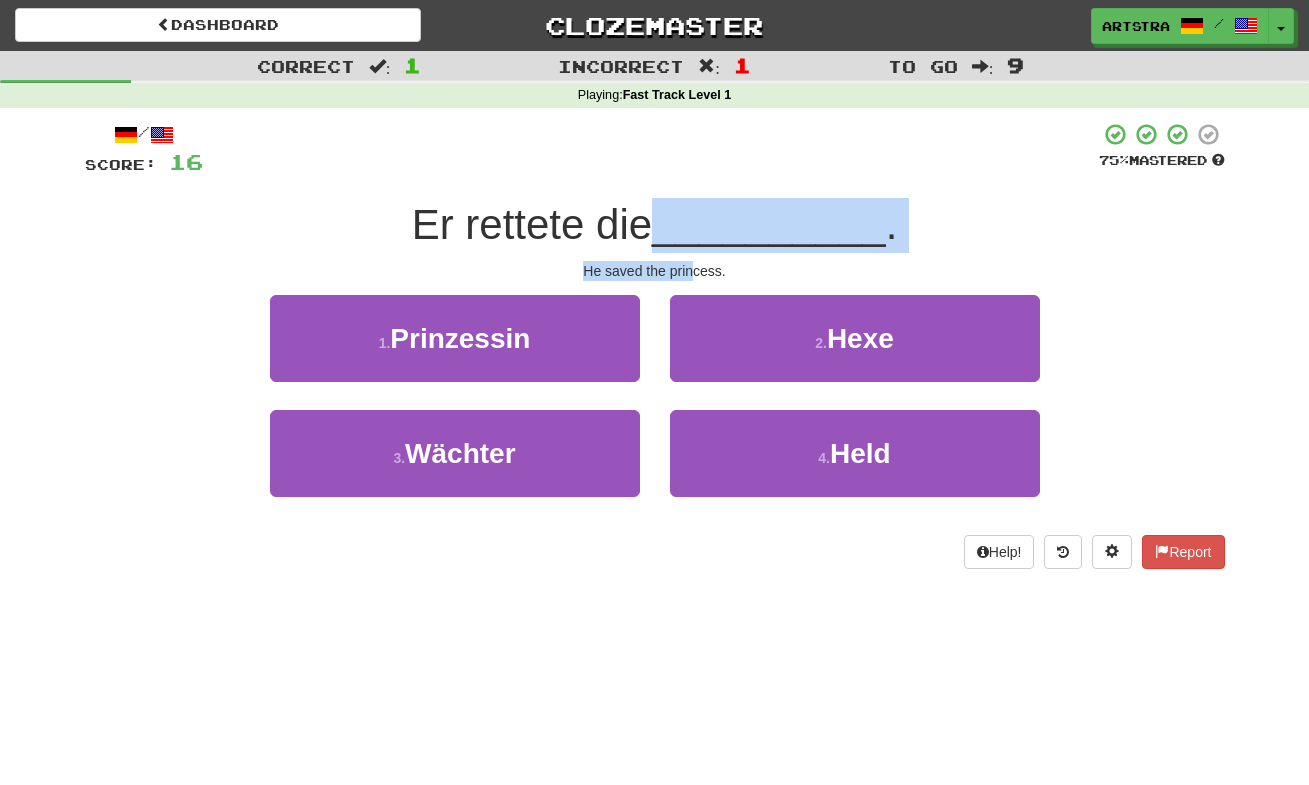 drag, startPoint x: 664, startPoint y: 236, endPoint x: 692, endPoint y: 275, distance: 48.010414 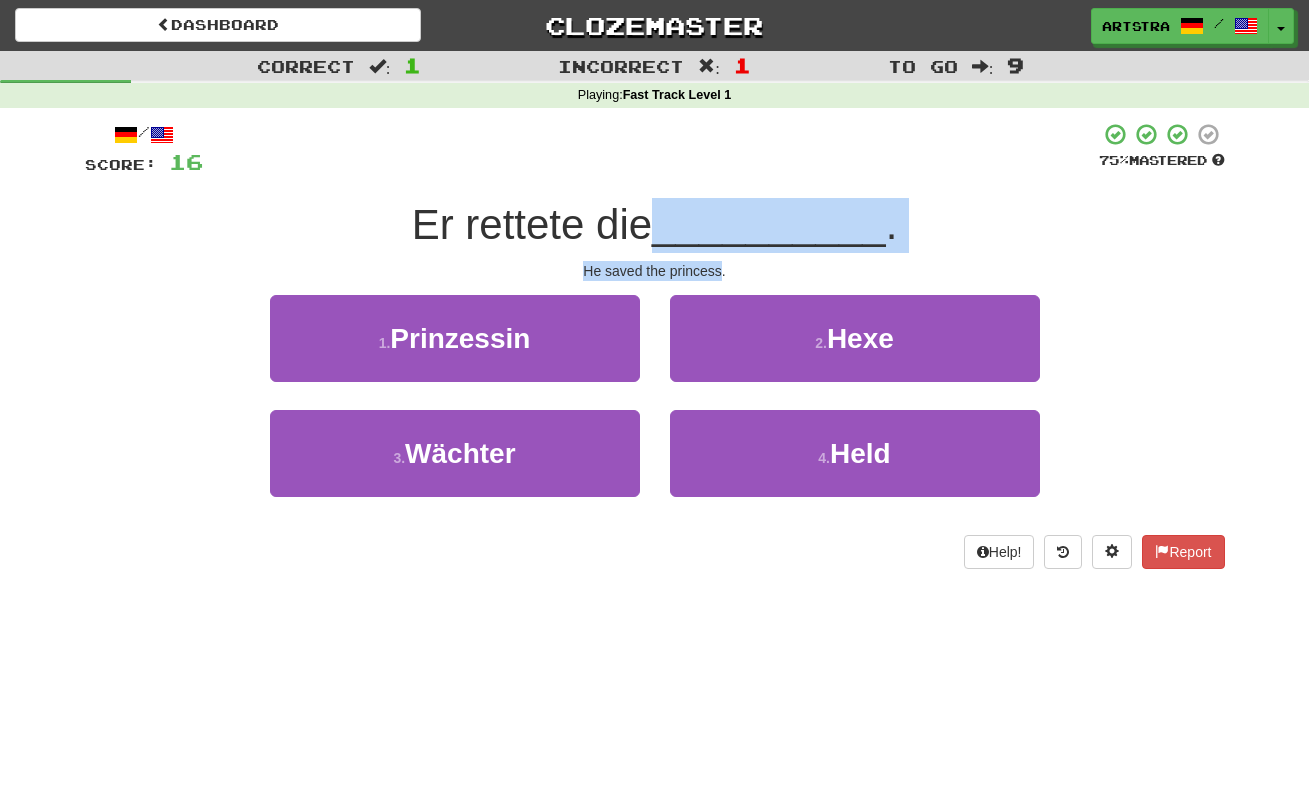 drag, startPoint x: 692, startPoint y: 275, endPoint x: 696, endPoint y: 207, distance: 68.117546 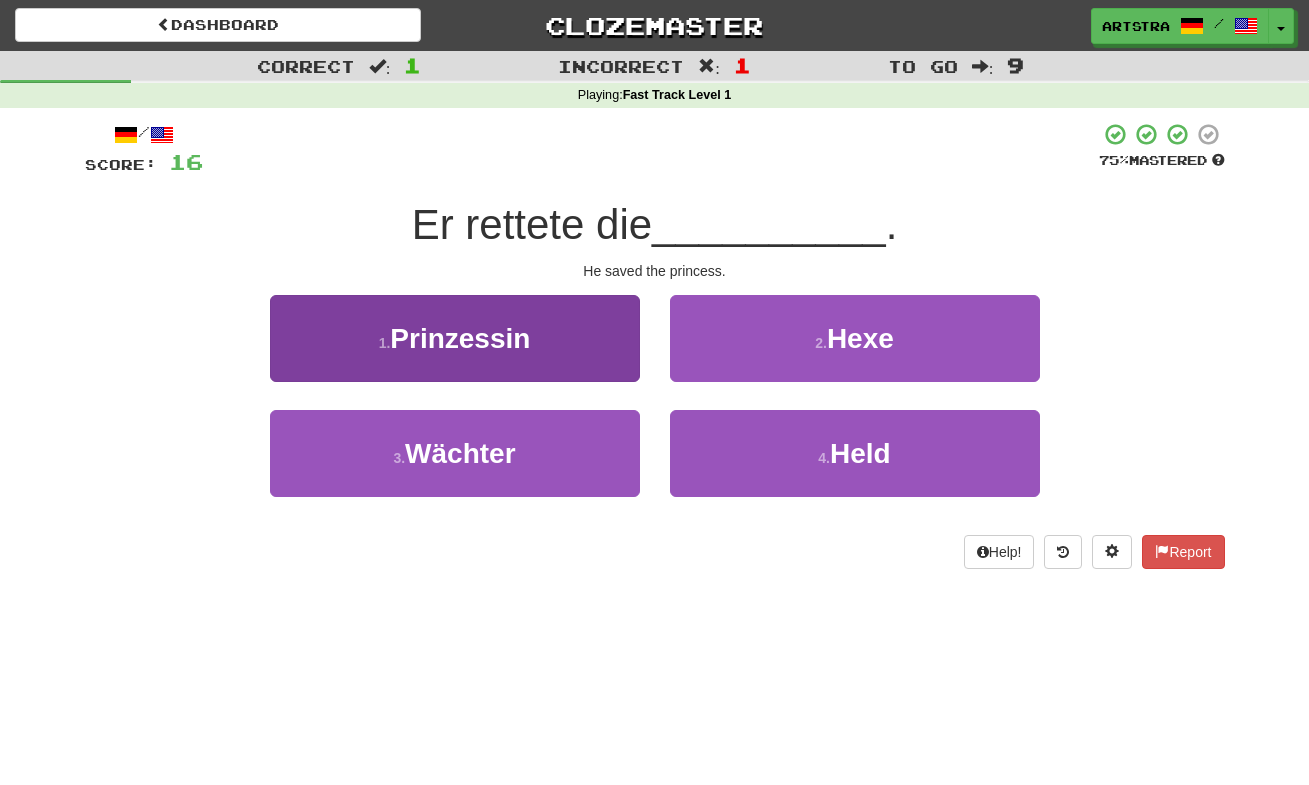 click on "1 .  Prinzessin" at bounding box center (455, 338) 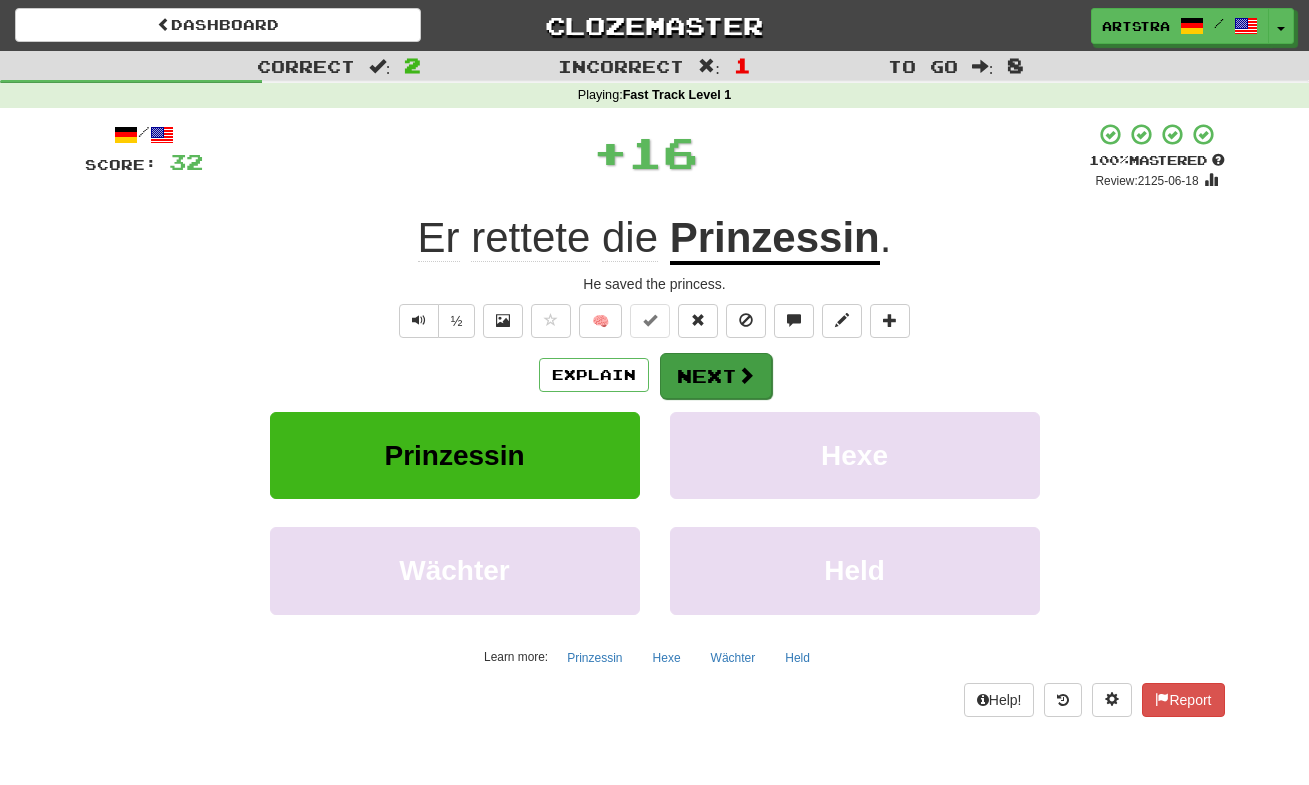 click at bounding box center [746, 375] 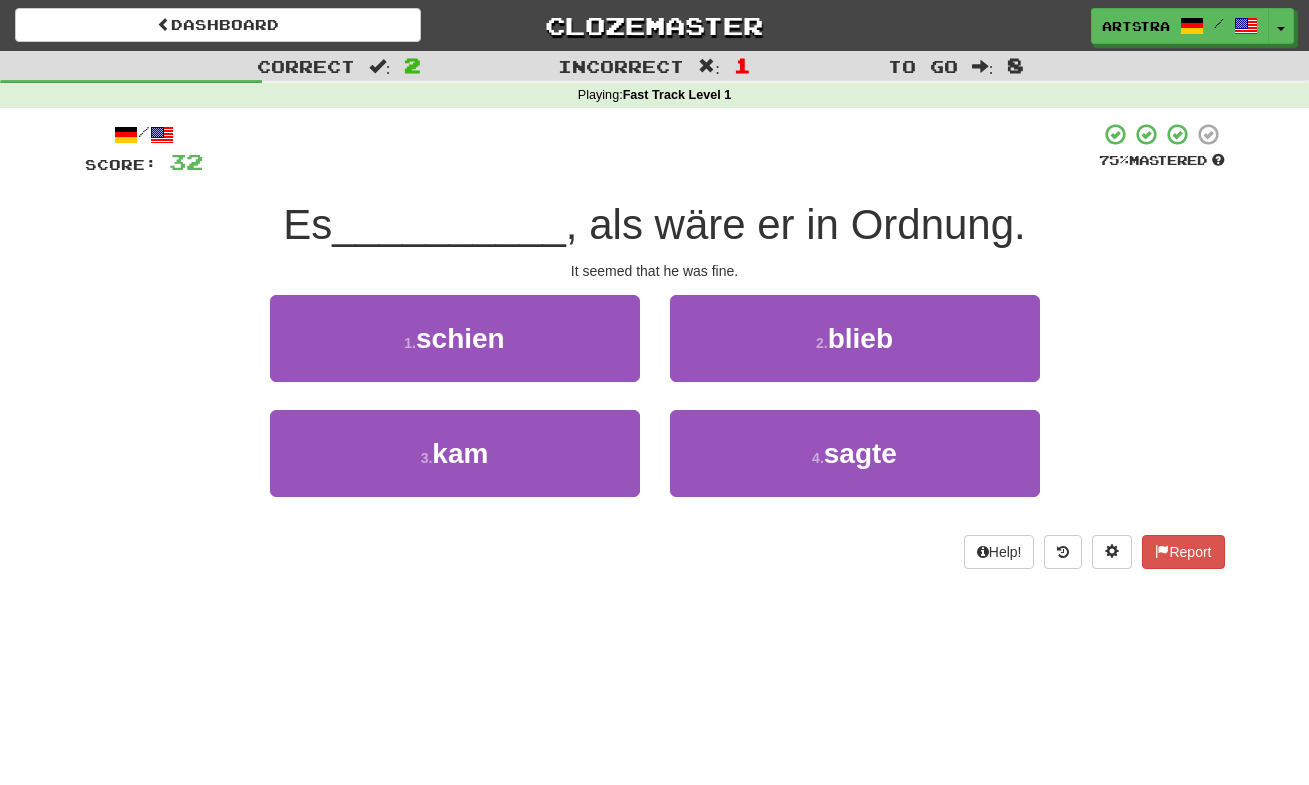 click on ", als wäre er in Ordnung." at bounding box center [796, 224] 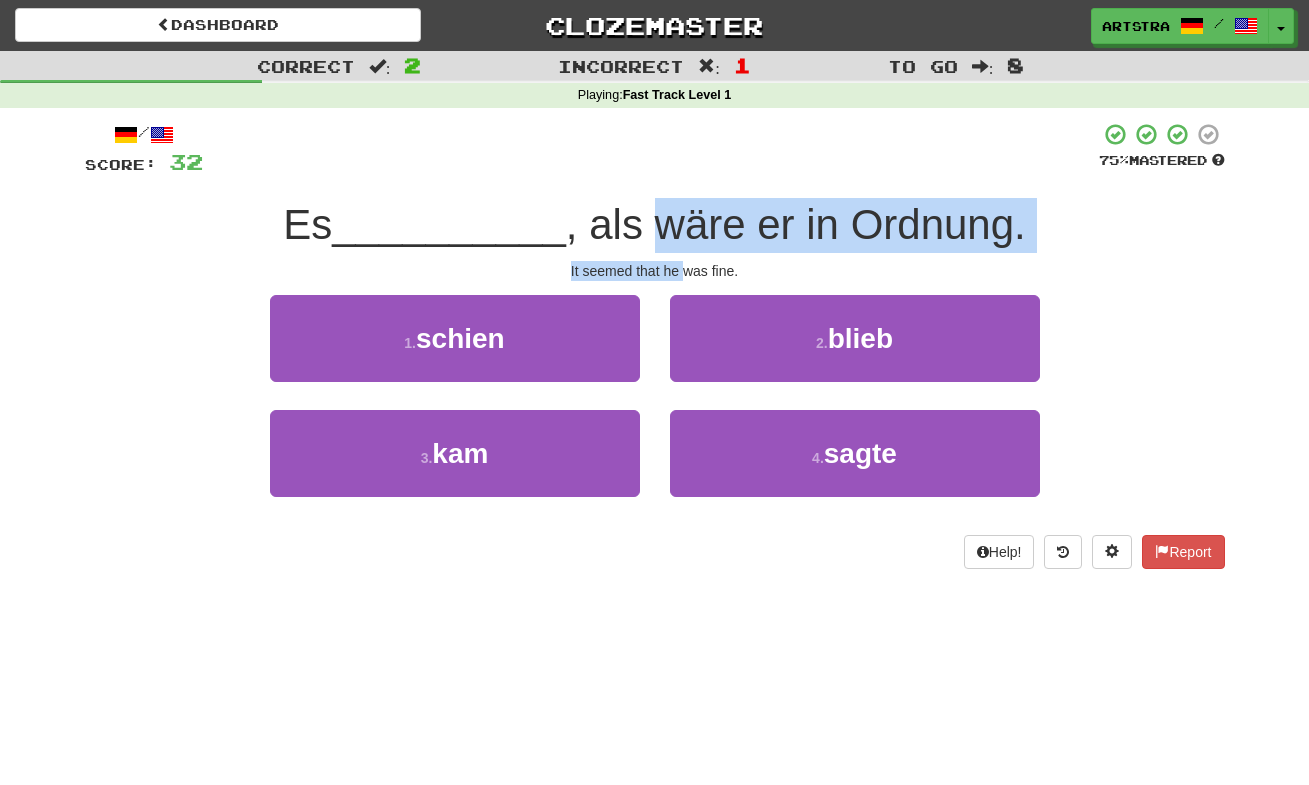 drag, startPoint x: 666, startPoint y: 251, endPoint x: 684, endPoint y: 267, distance: 24.083189 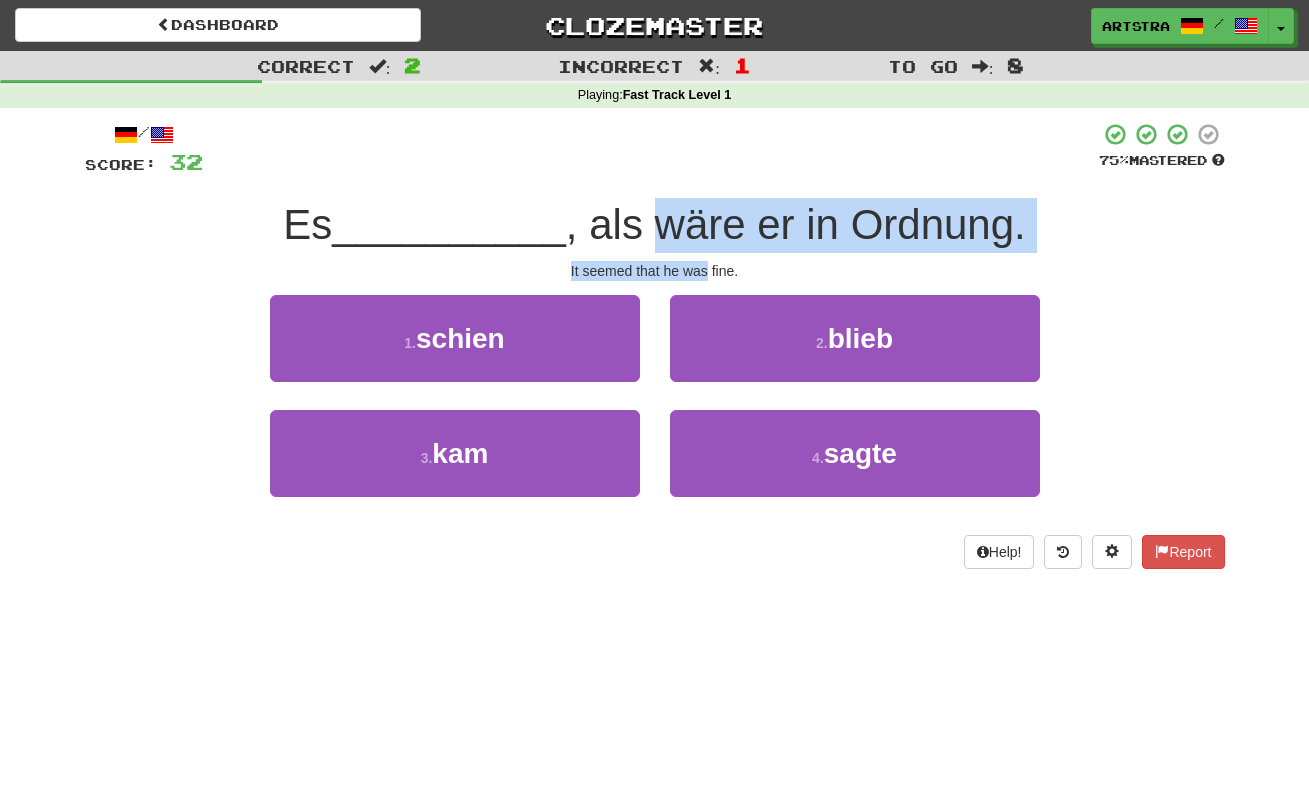 drag, startPoint x: 684, startPoint y: 267, endPoint x: 688, endPoint y: 213, distance: 54.147945 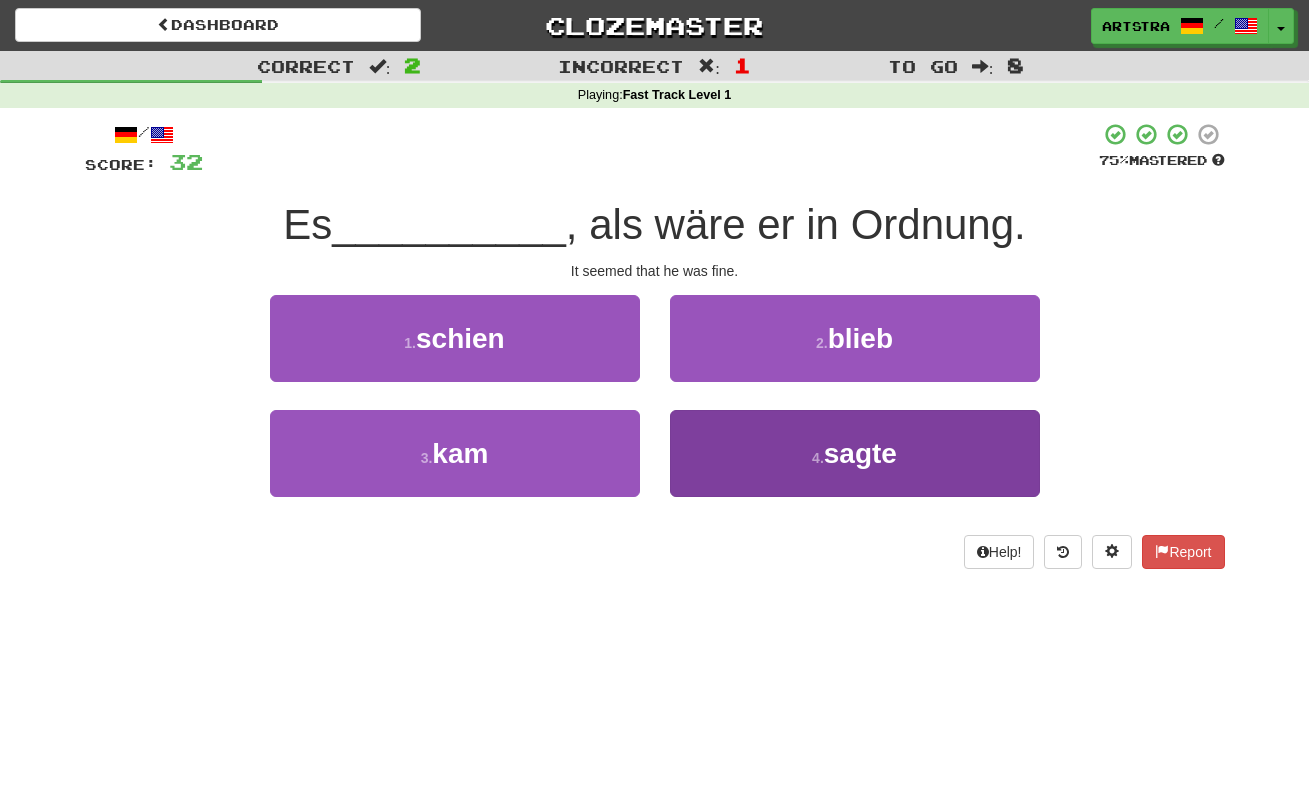 click on "4 .  sagte" at bounding box center (855, 453) 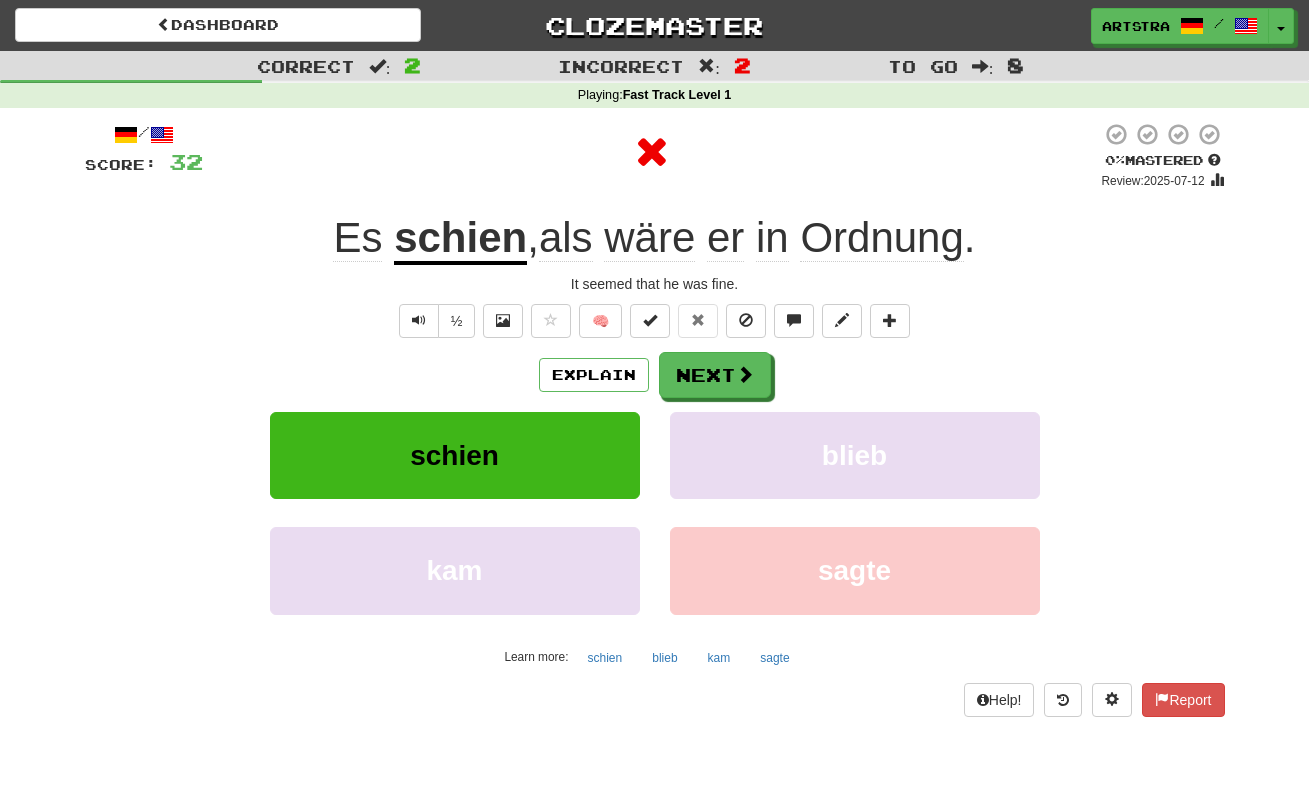 click on "schien" at bounding box center [460, 239] 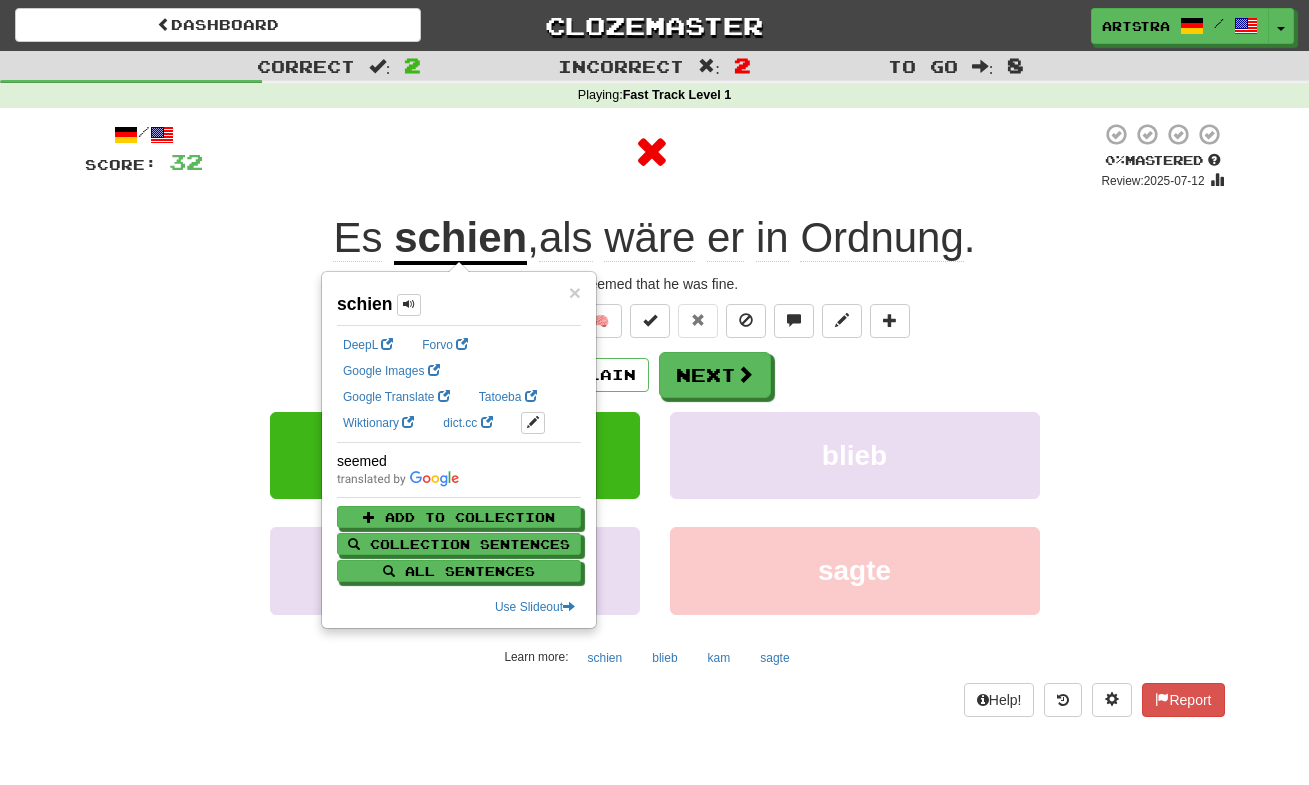 click on "wäre" at bounding box center (649, 238) 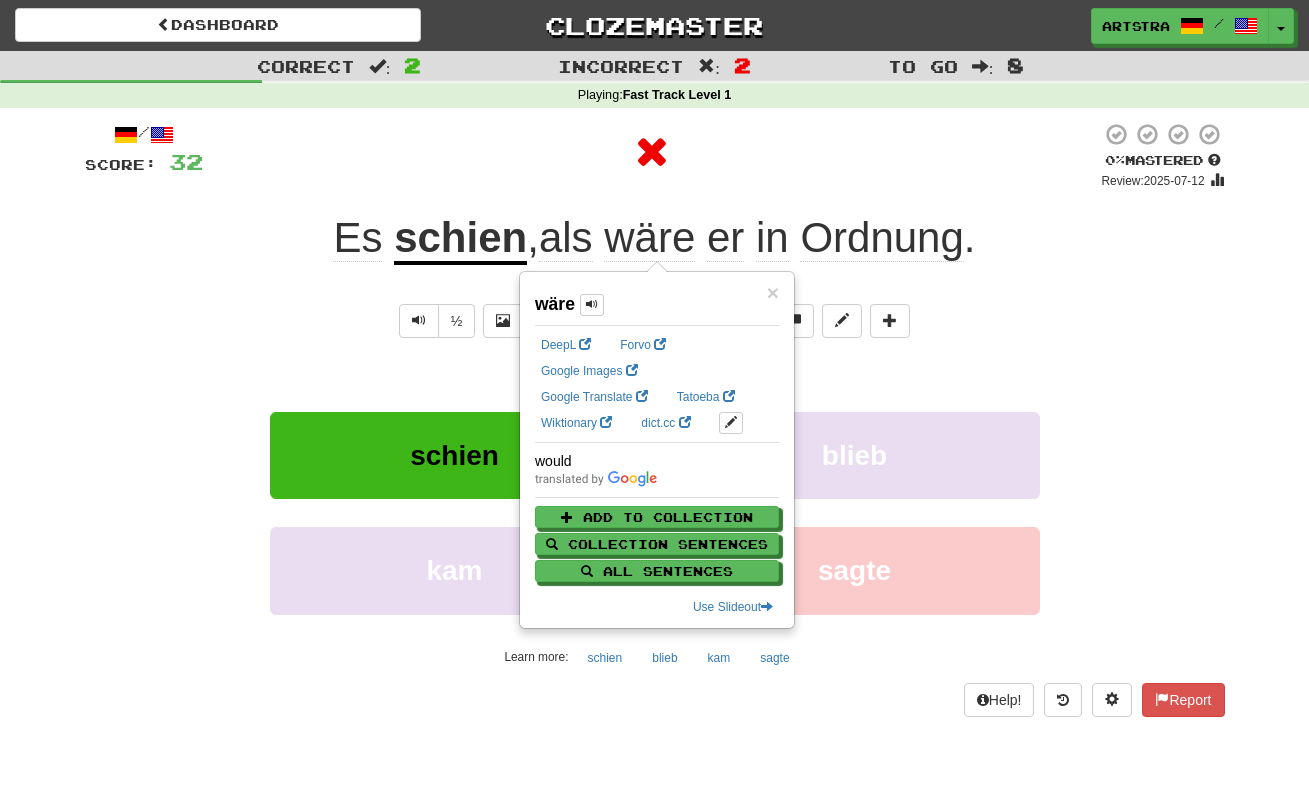 click on "Ordnung" at bounding box center (881, 238) 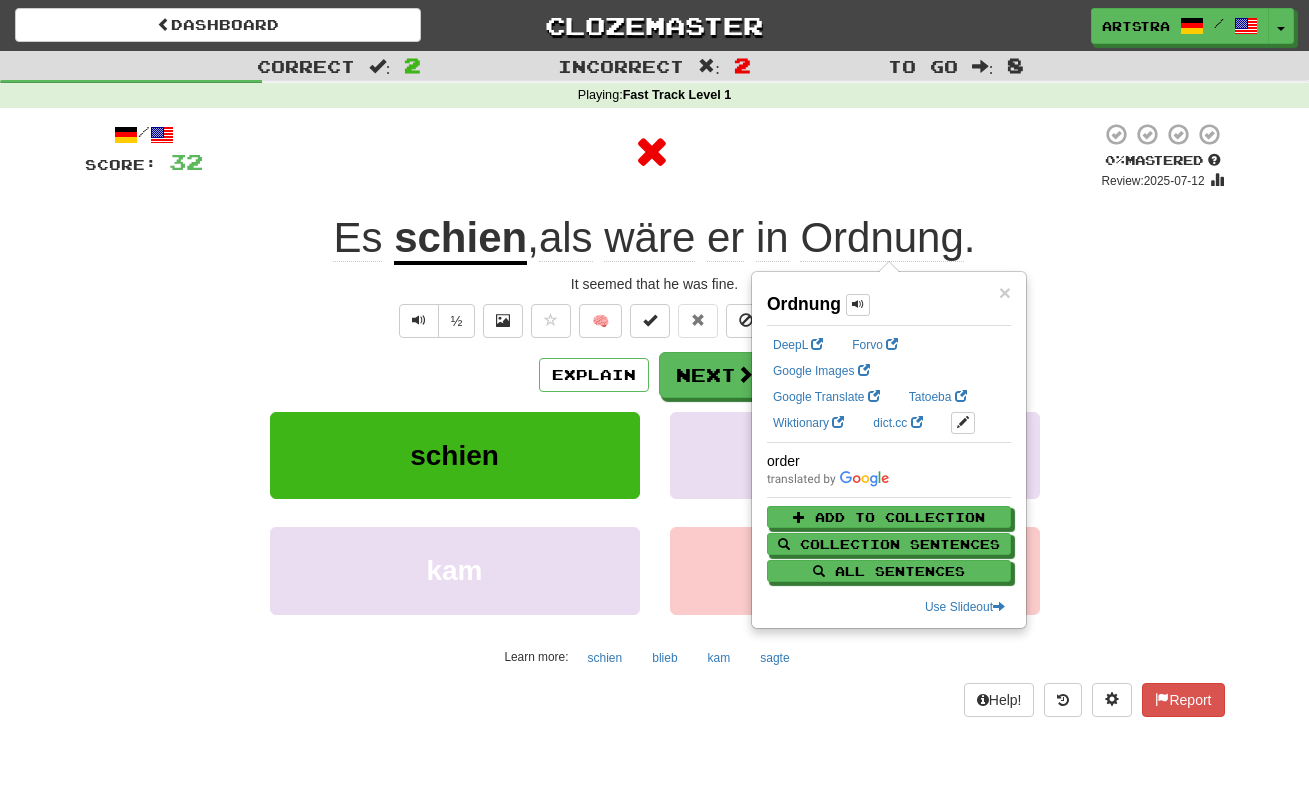 click at bounding box center [652, 152] 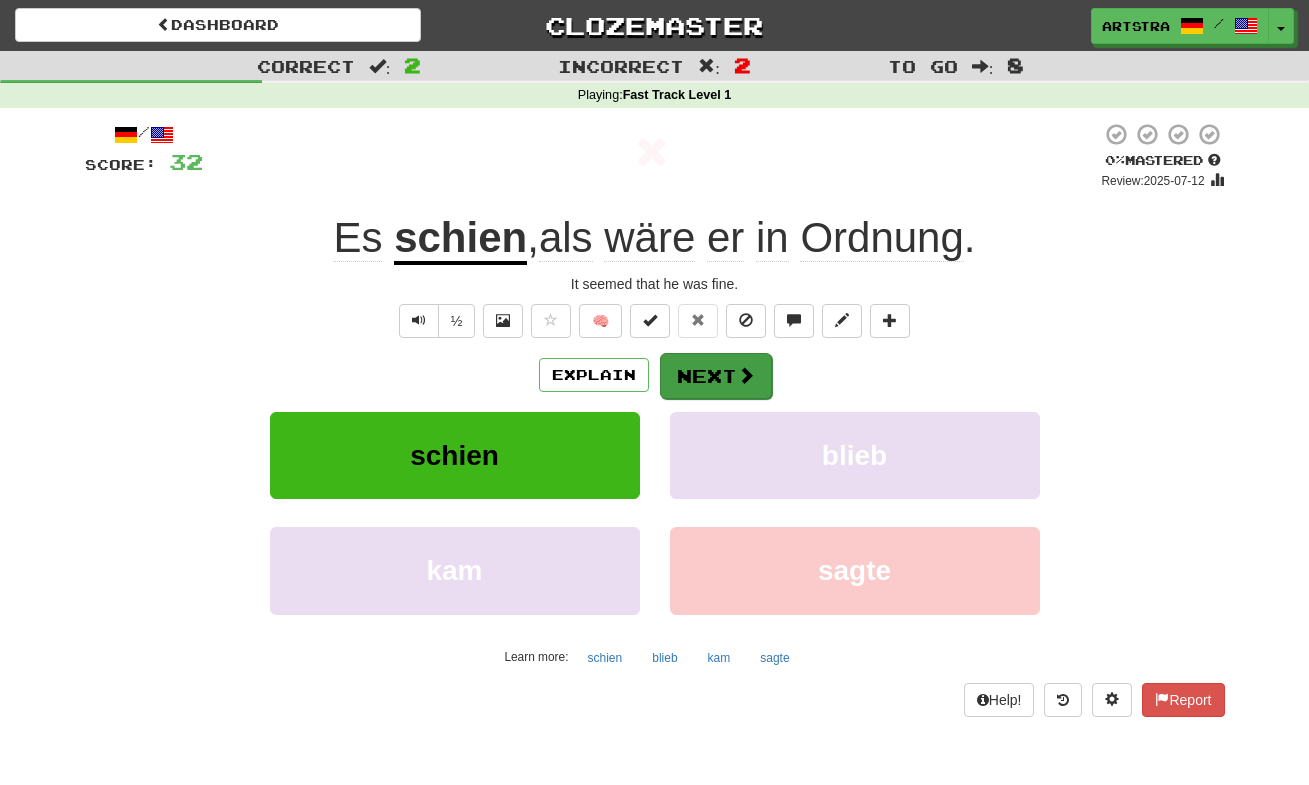 click on "Next" at bounding box center (716, 376) 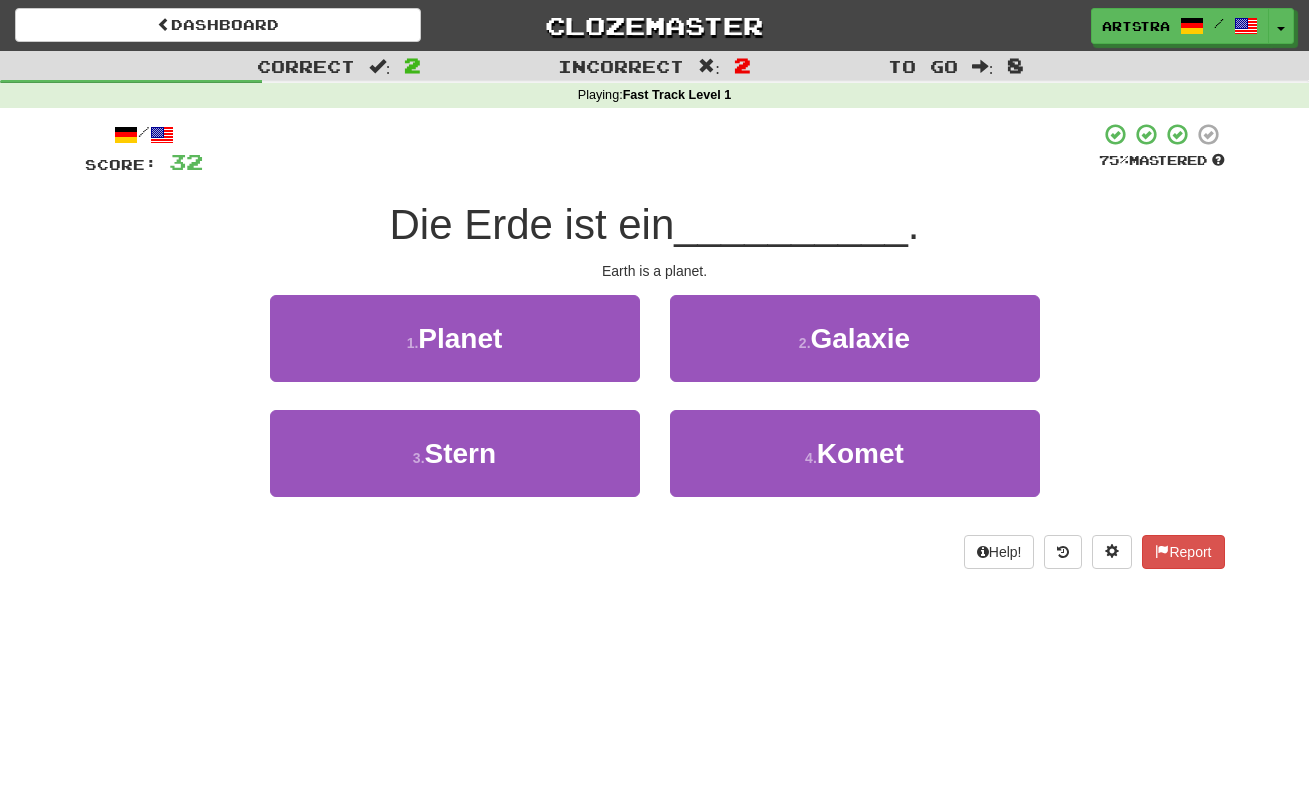 click on "Die Erde ist ein" at bounding box center [531, 224] 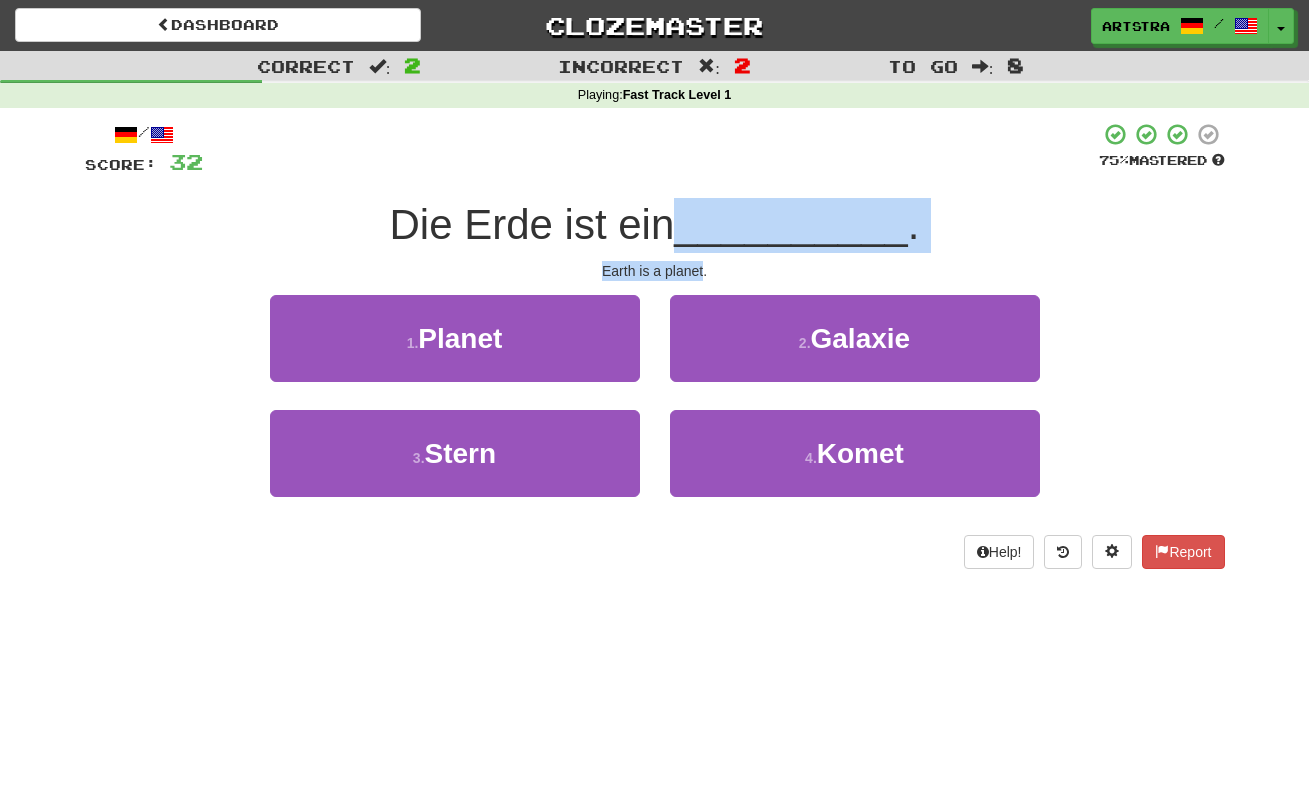 drag, startPoint x: 679, startPoint y: 238, endPoint x: 698, endPoint y: 268, distance: 35.510563 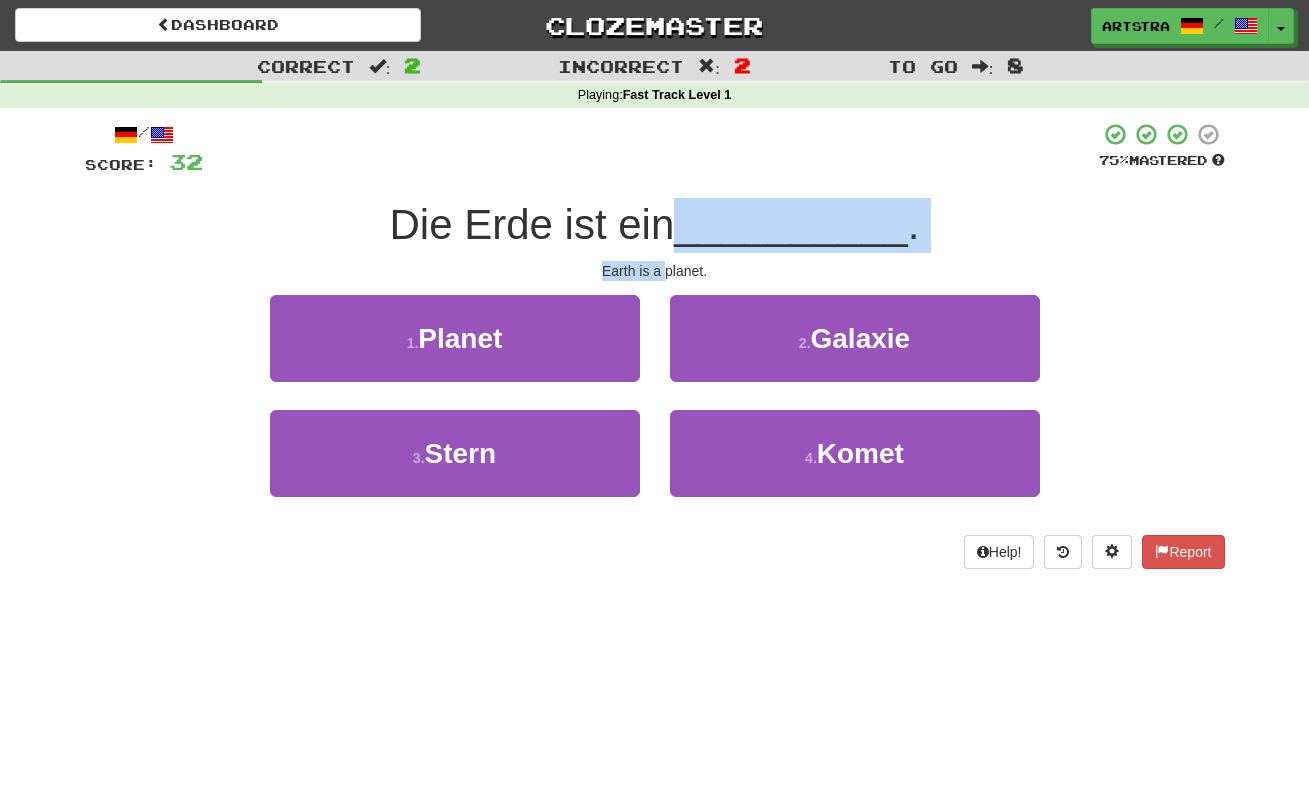 drag, startPoint x: 698, startPoint y: 268, endPoint x: 695, endPoint y: 225, distance: 43.104523 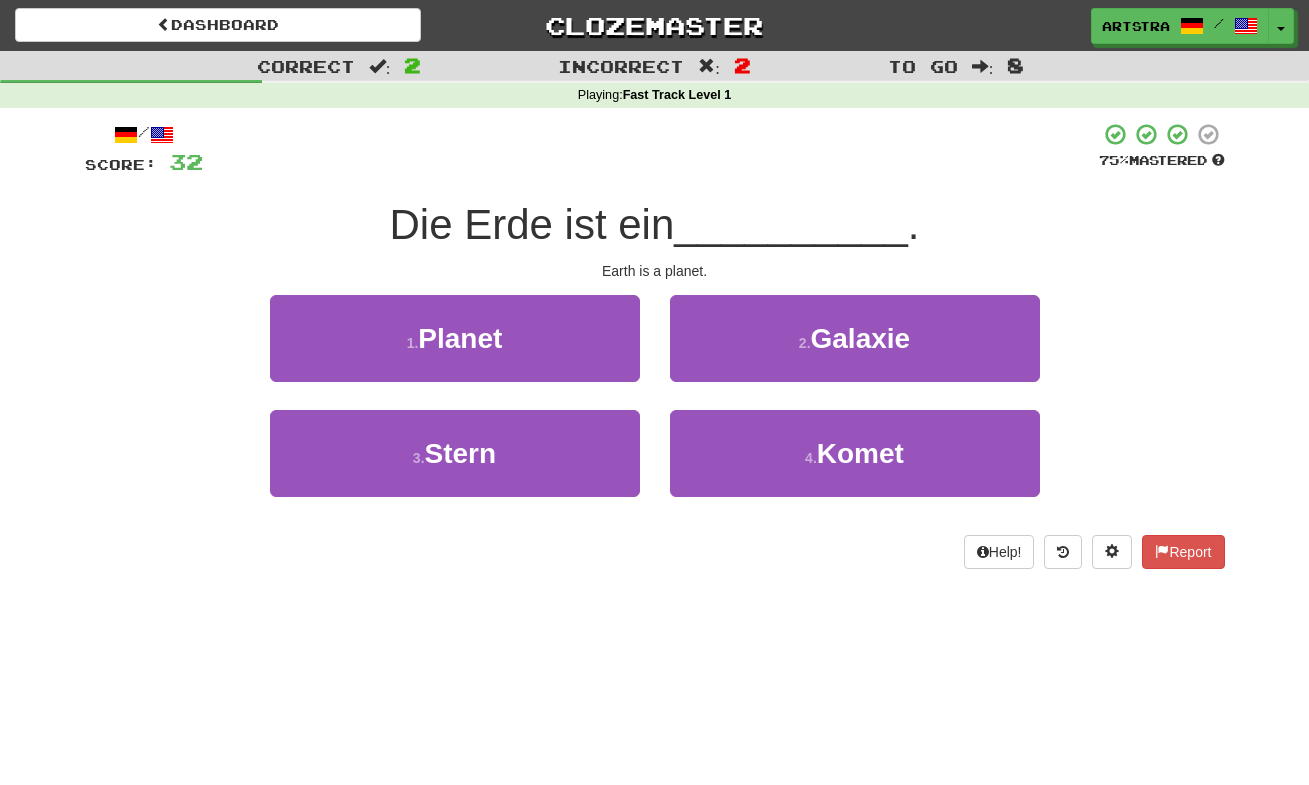 click on "__________" at bounding box center [791, 224] 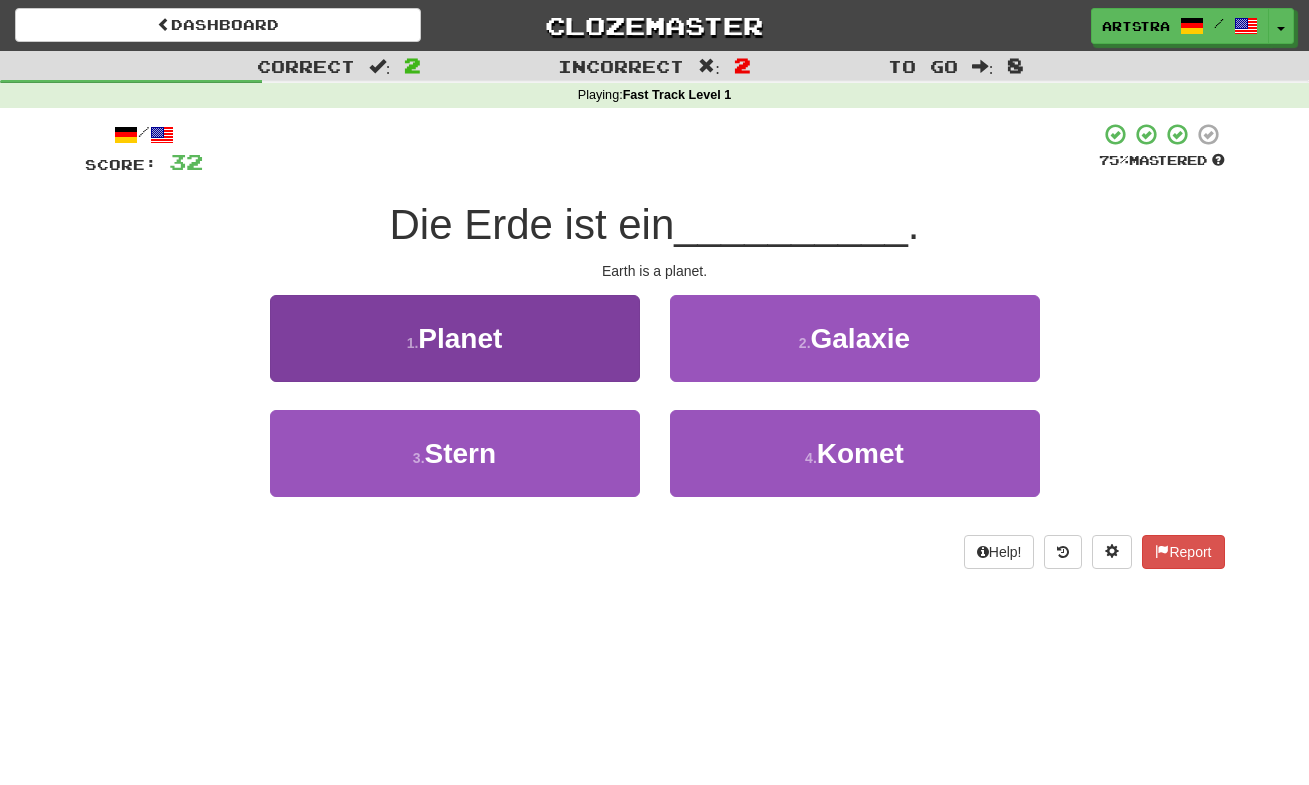 click on "1 .  Planet" at bounding box center [455, 338] 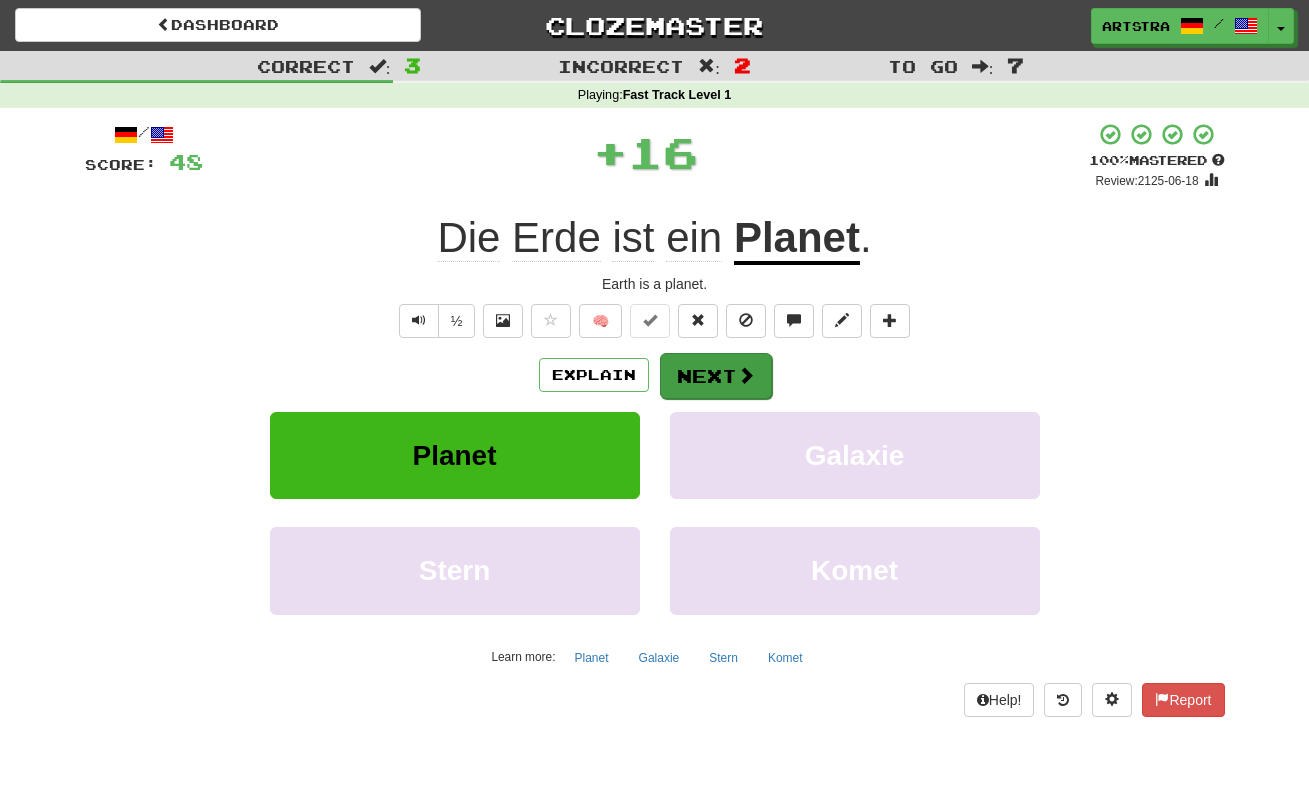click on "Next" at bounding box center (716, 376) 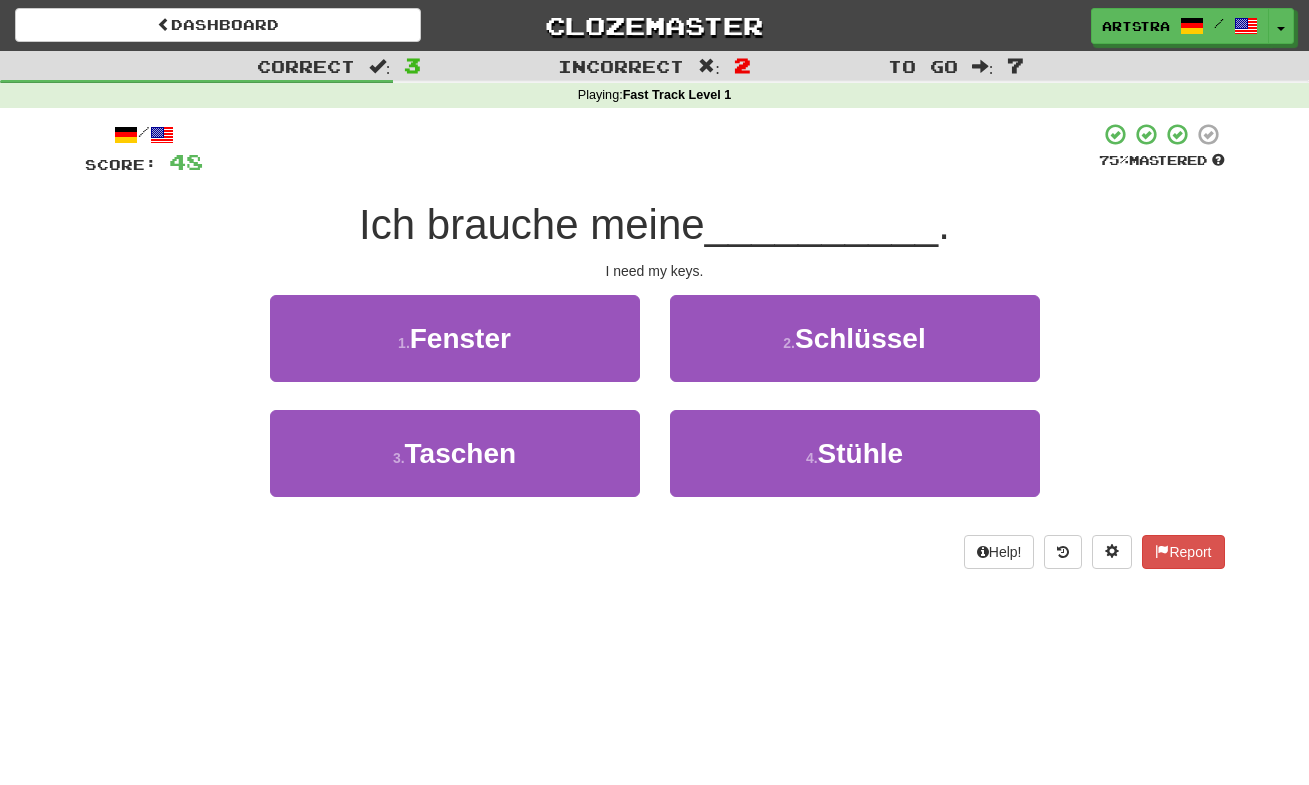 click on "Ich brauche meine" at bounding box center (532, 224) 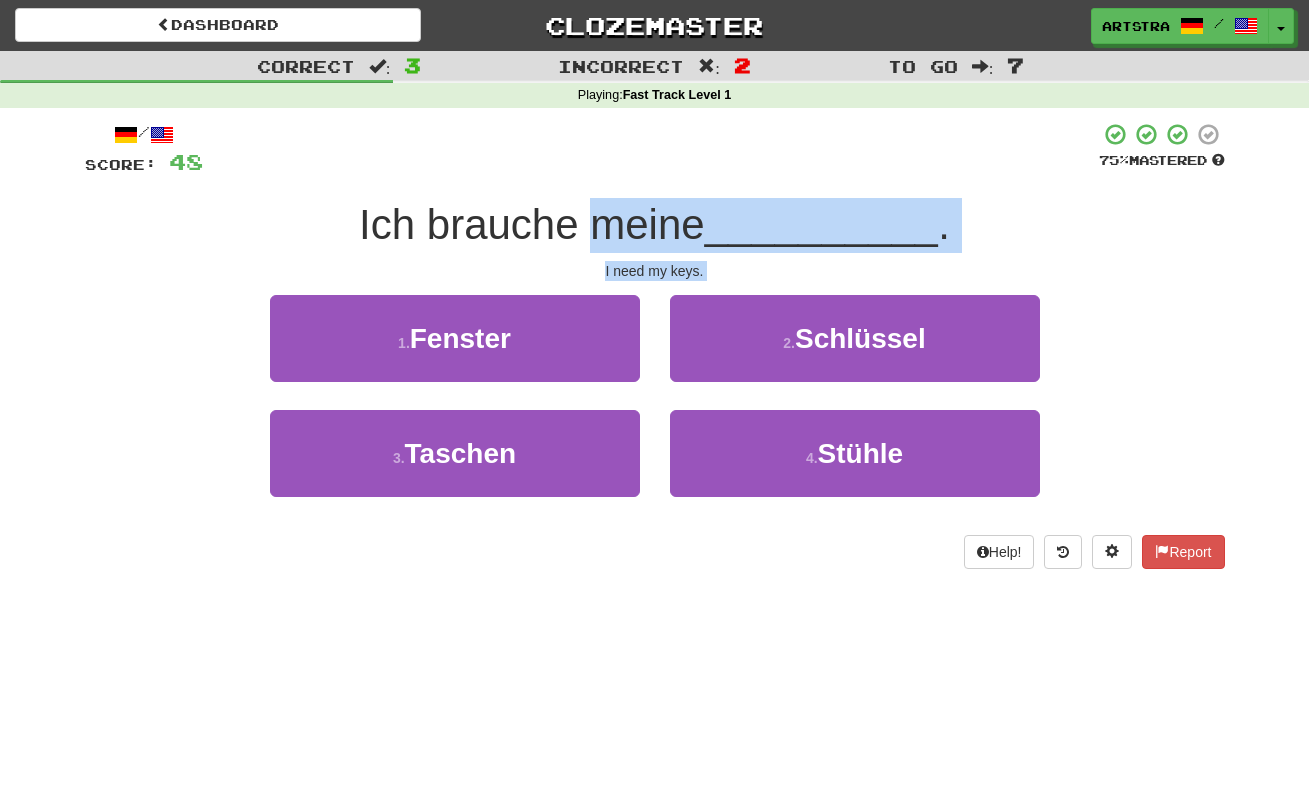 drag, startPoint x: 695, startPoint y: 217, endPoint x: 703, endPoint y: 260, distance: 43.737854 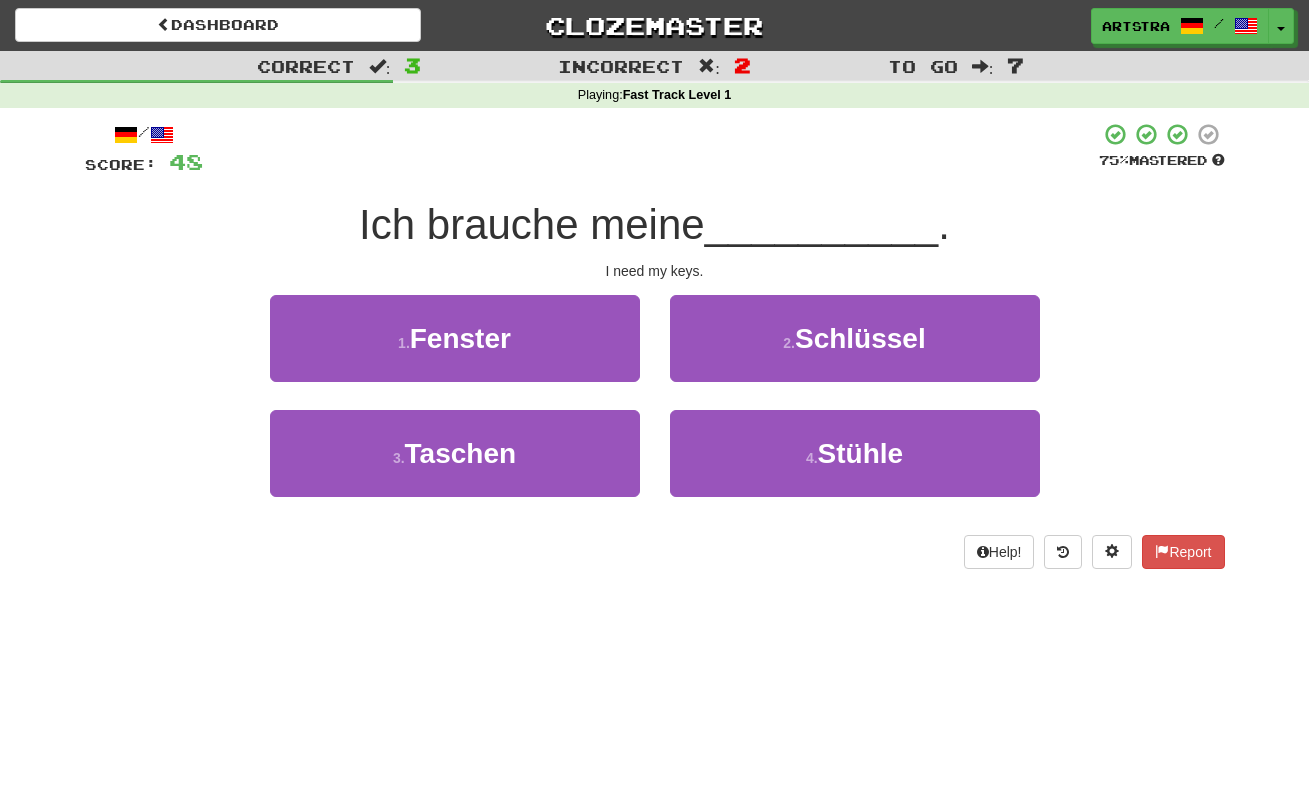 click on "I need my keys." at bounding box center [655, 271] 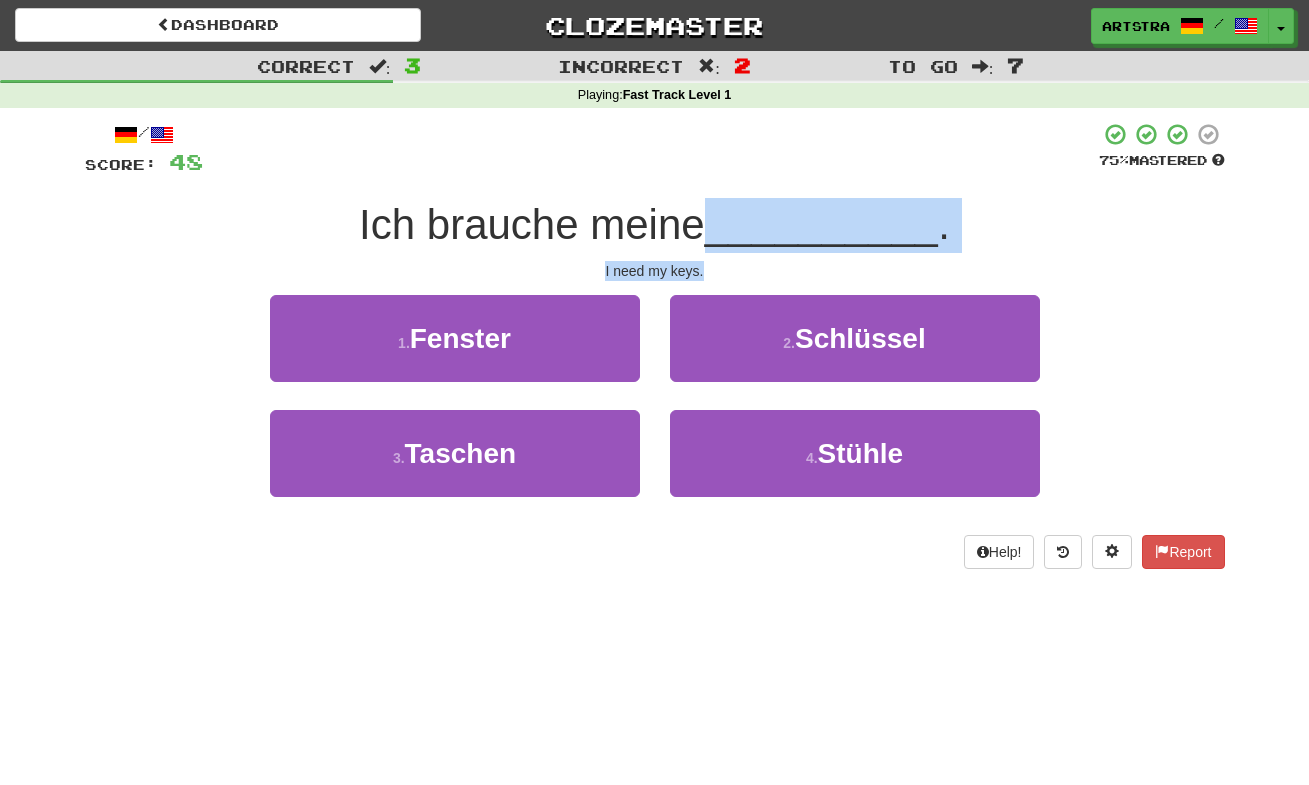 drag, startPoint x: 702, startPoint y: 261, endPoint x: 714, endPoint y: 209, distance: 53.366657 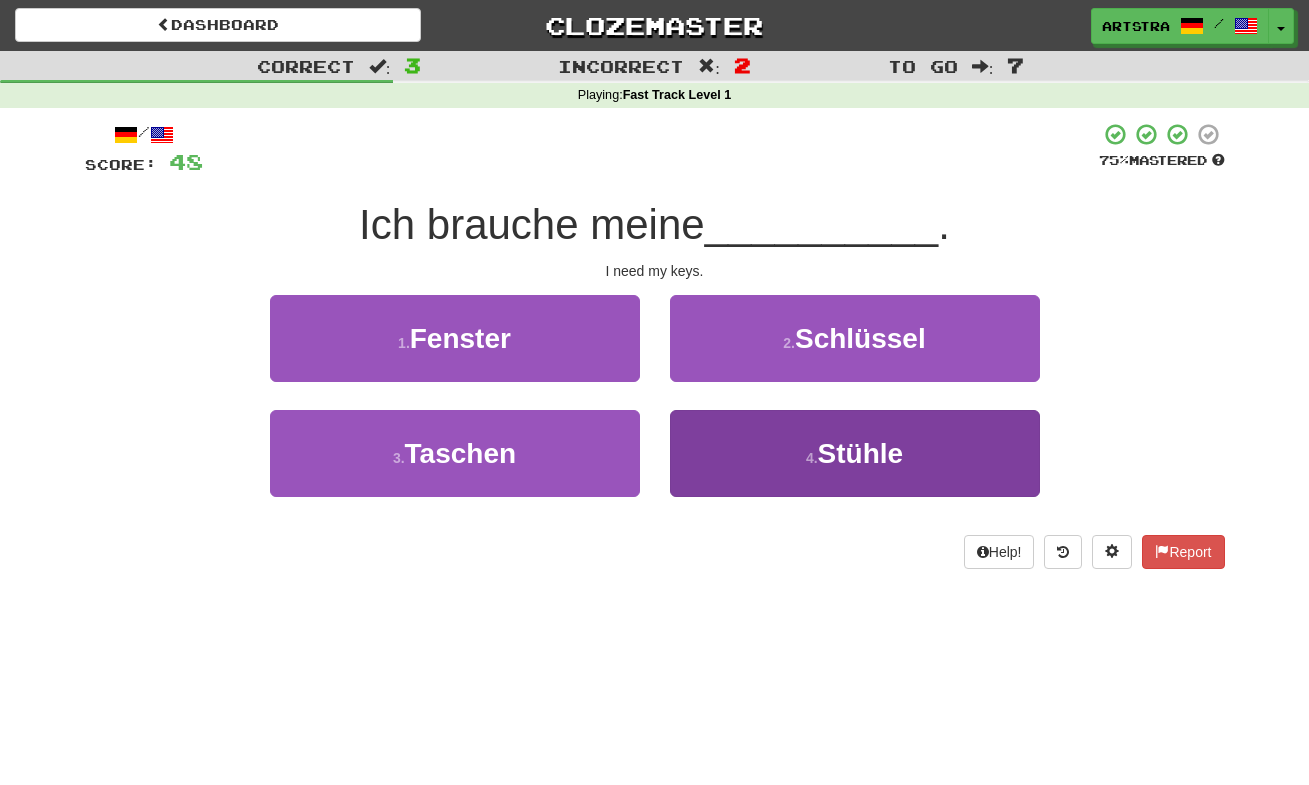 click on "4 .  Stühle" at bounding box center (855, 453) 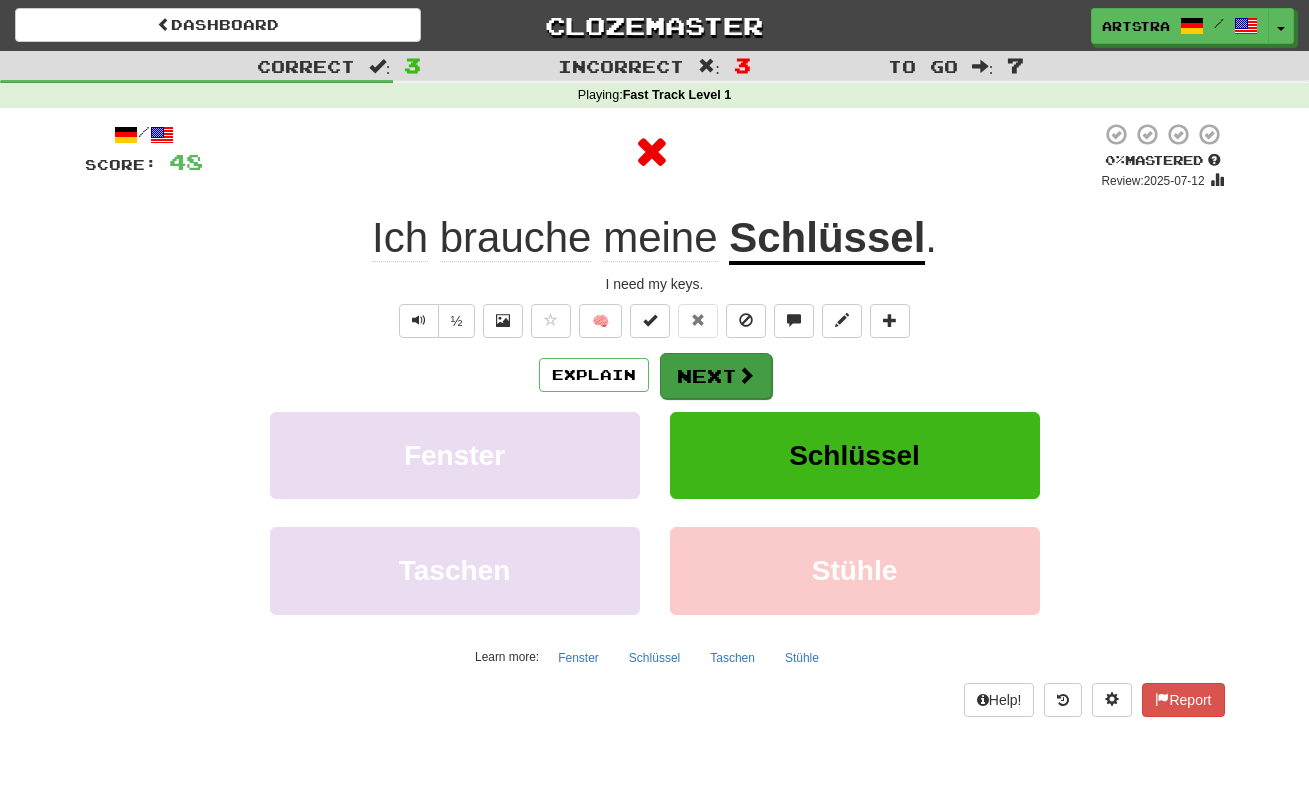 click on "Next" at bounding box center (716, 376) 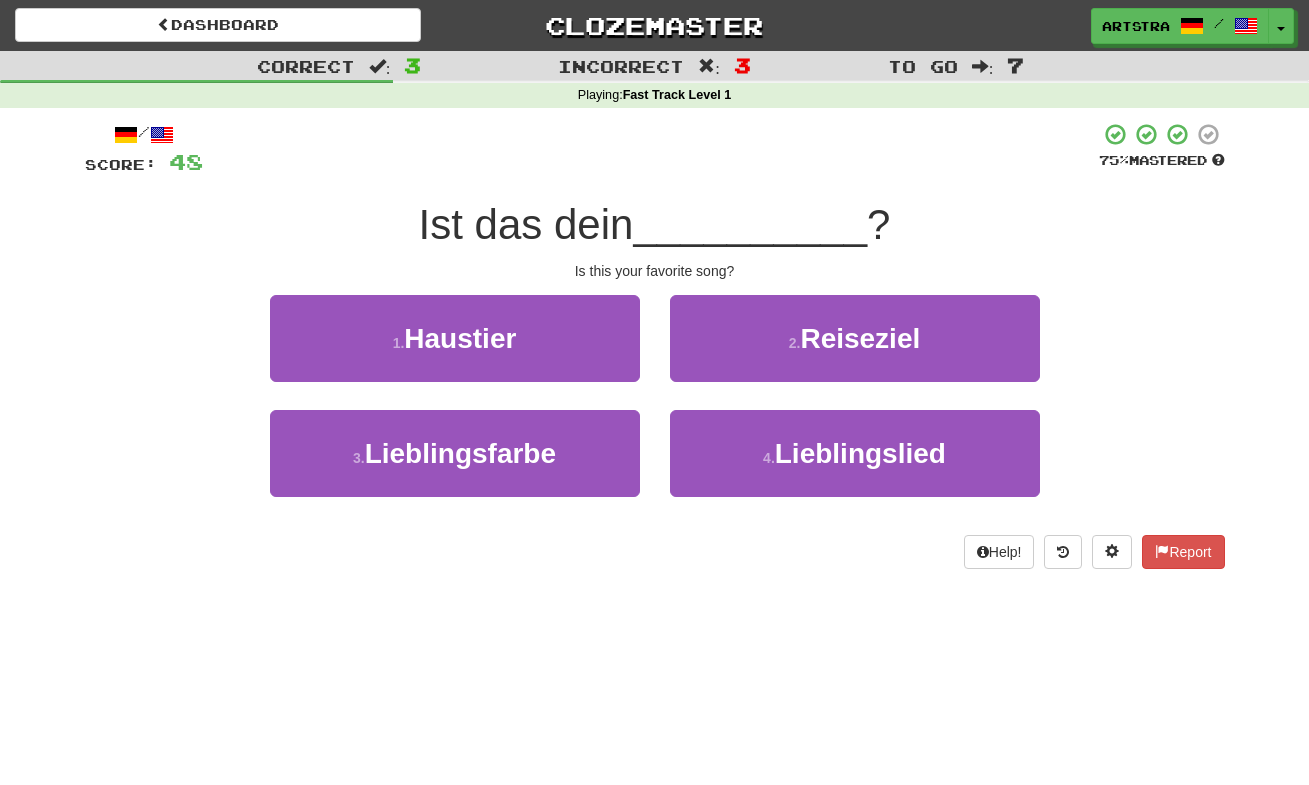 click on "__________" at bounding box center (750, 224) 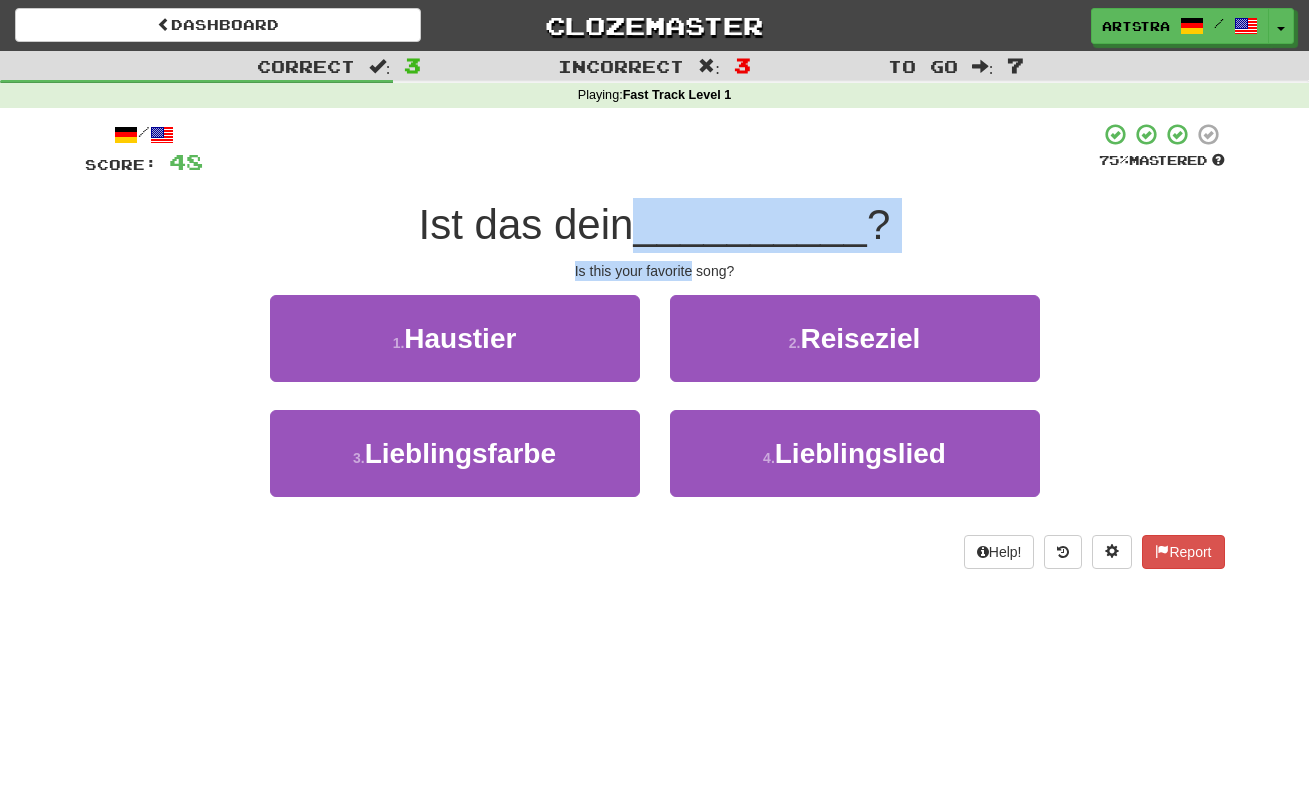 drag, startPoint x: 685, startPoint y: 272, endPoint x: 705, endPoint y: 220, distance: 55.713554 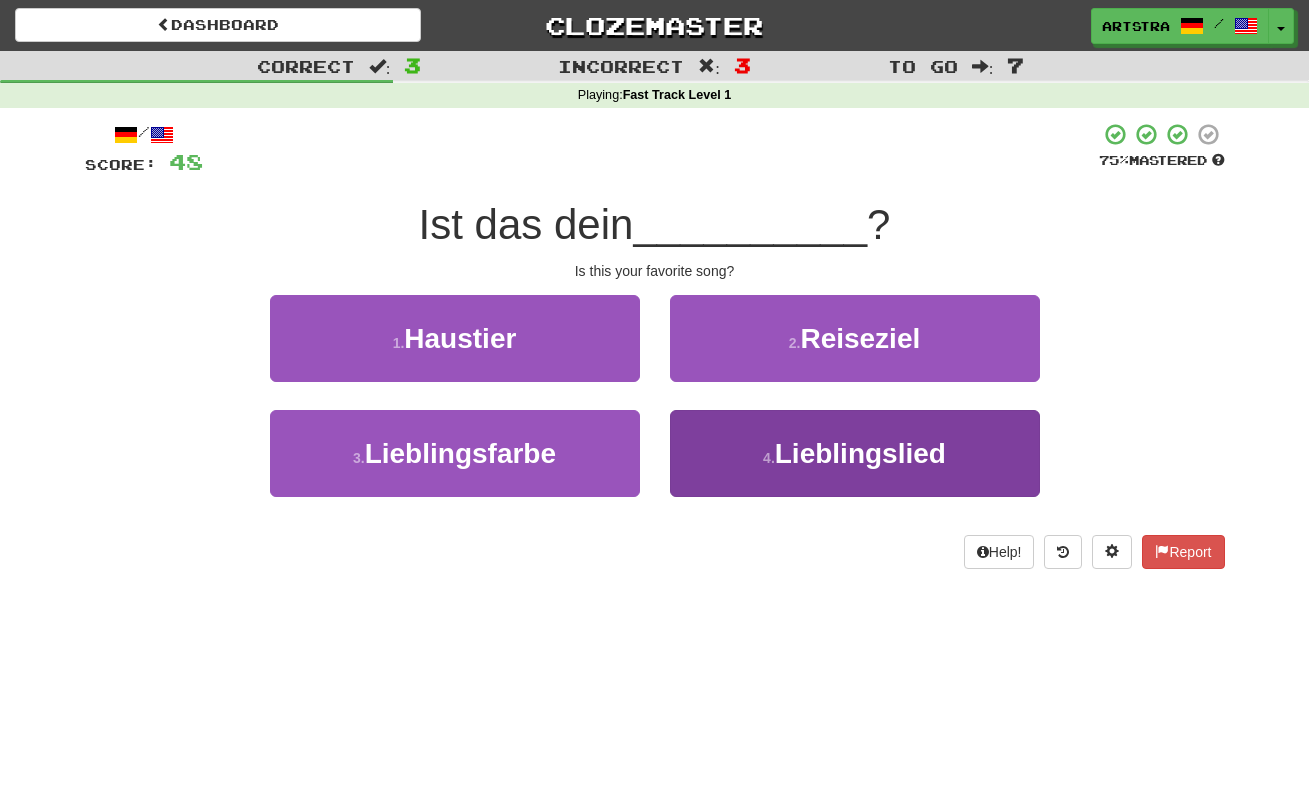 click on "Lieblingslied" at bounding box center (860, 453) 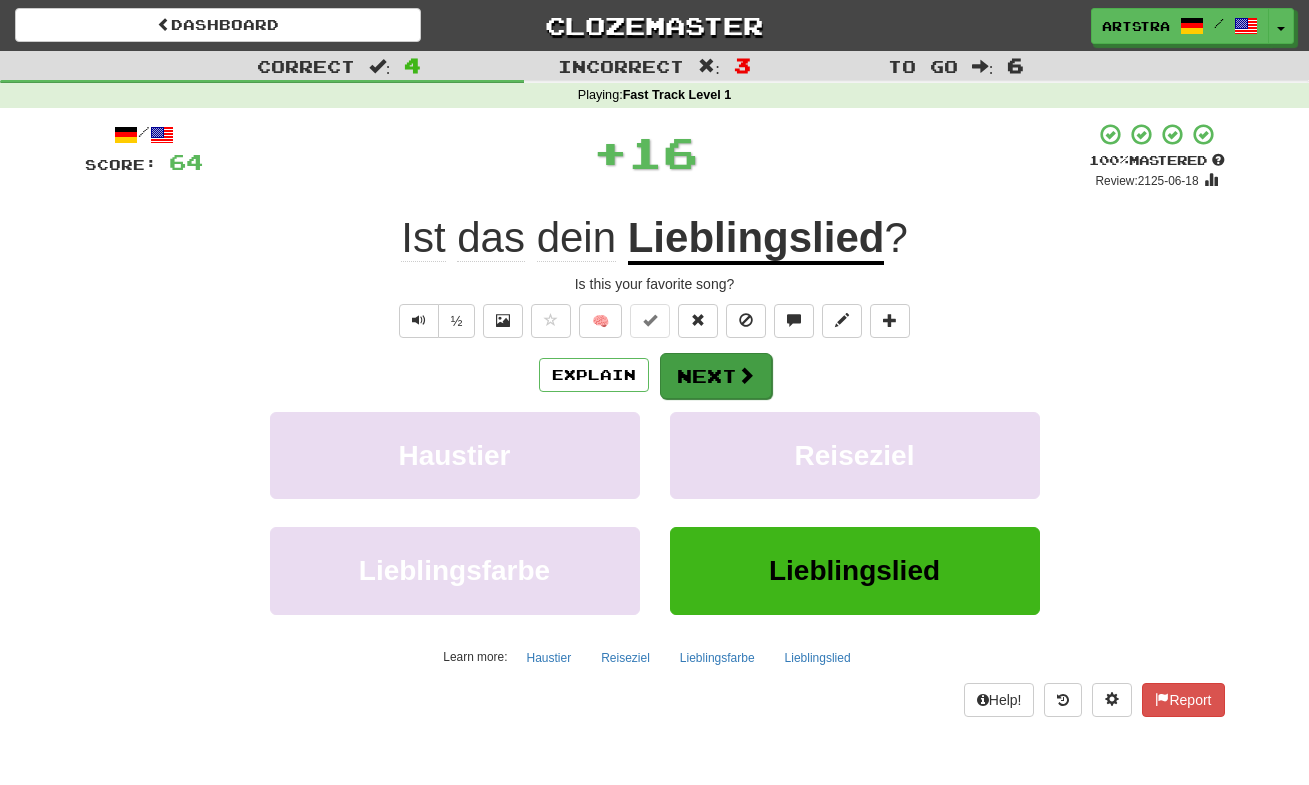 click on "Next" at bounding box center (716, 376) 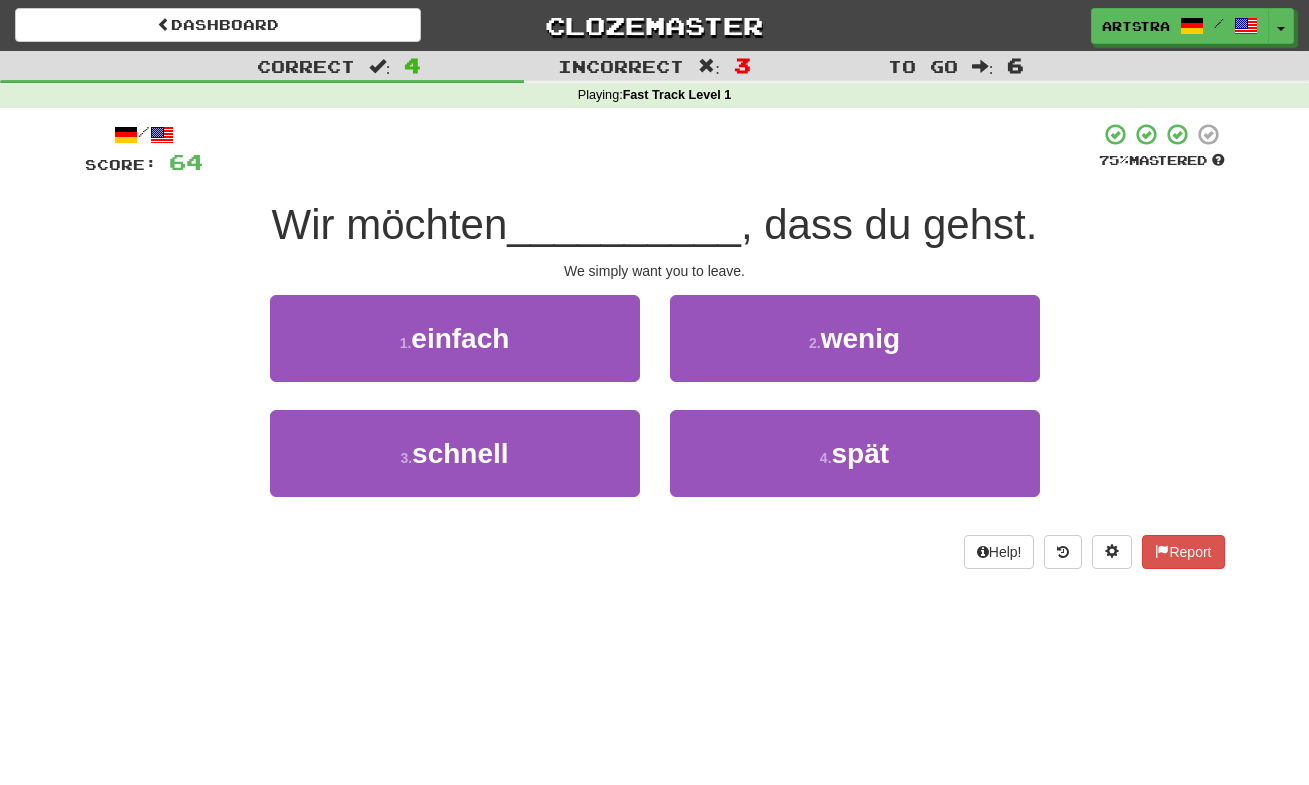 click on "__________" at bounding box center [624, 224] 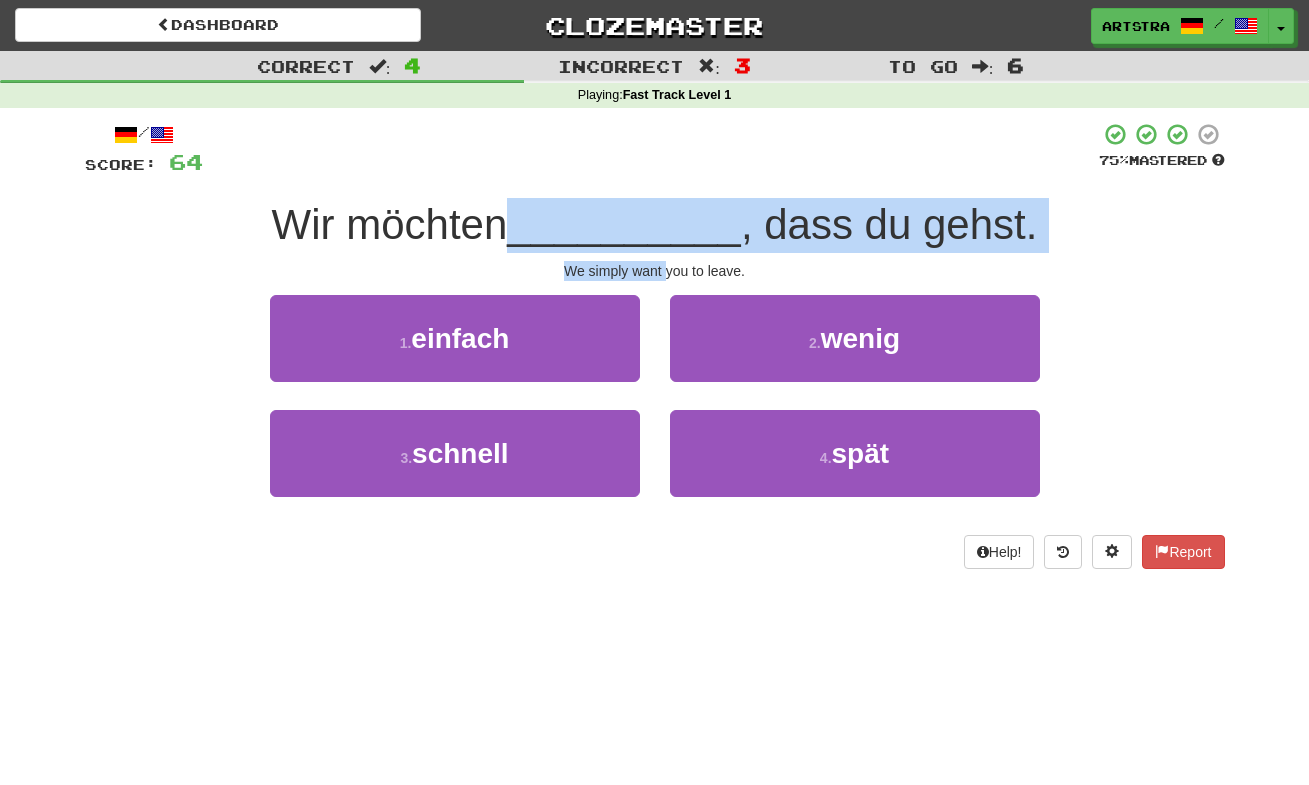drag, startPoint x: 645, startPoint y: 223, endPoint x: 663, endPoint y: 267, distance: 47.539455 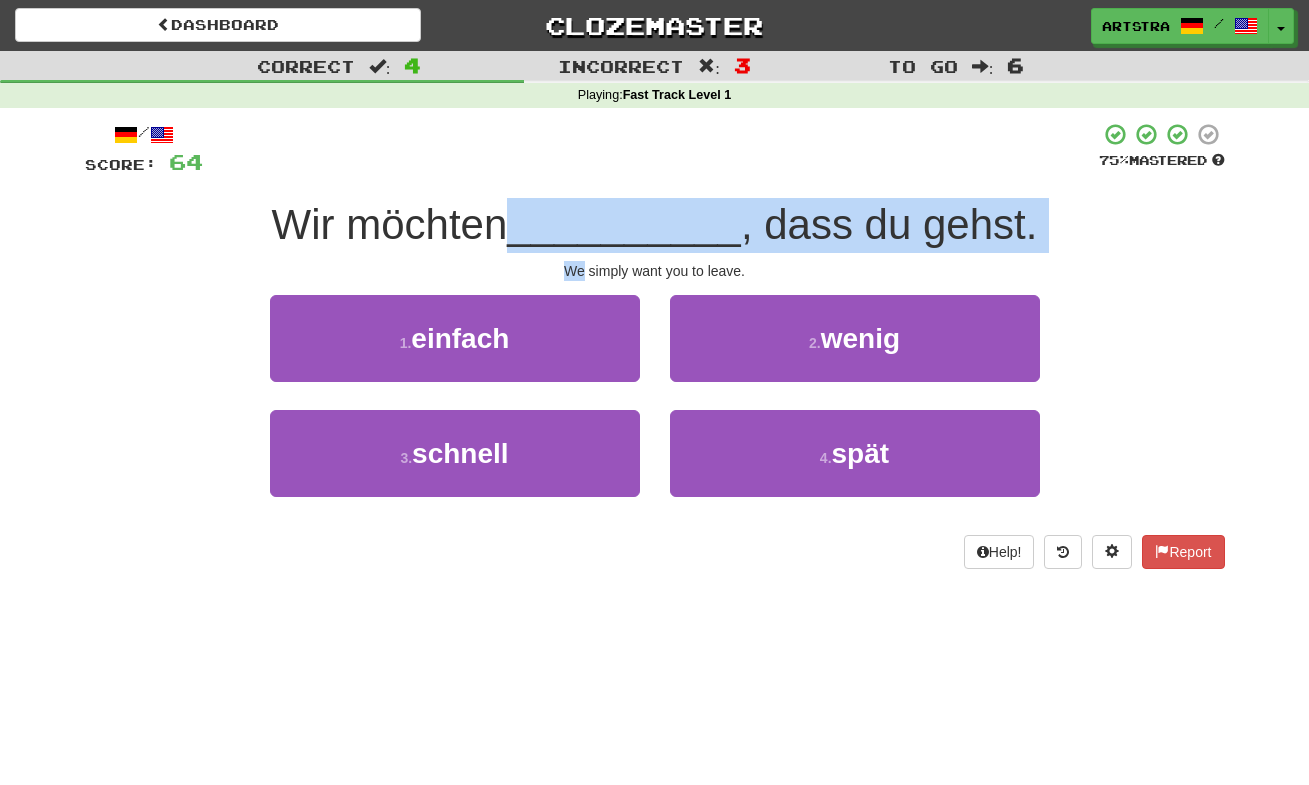 drag, startPoint x: 654, startPoint y: 210, endPoint x: 666, endPoint y: 255, distance: 46.572525 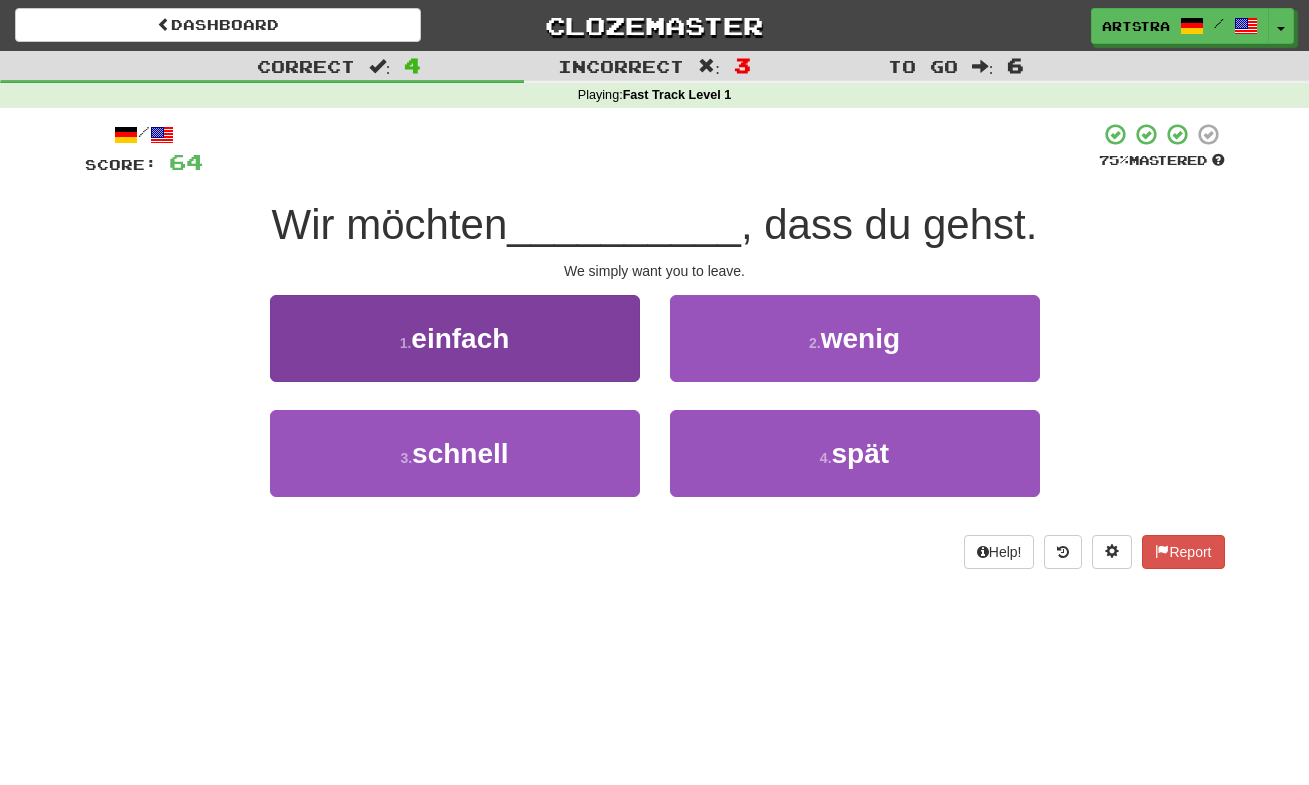 click on "1 .  einfach" at bounding box center [455, 338] 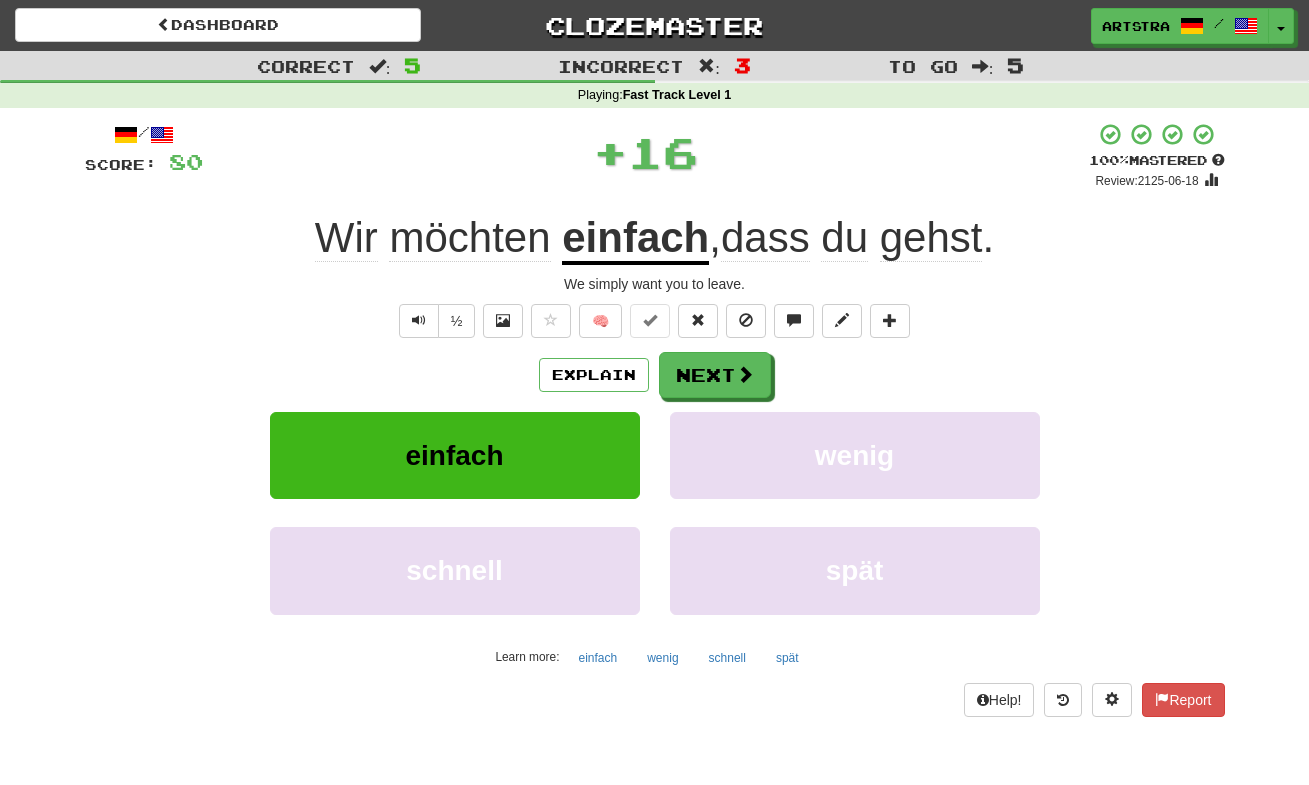 click on "gehst" at bounding box center [931, 238] 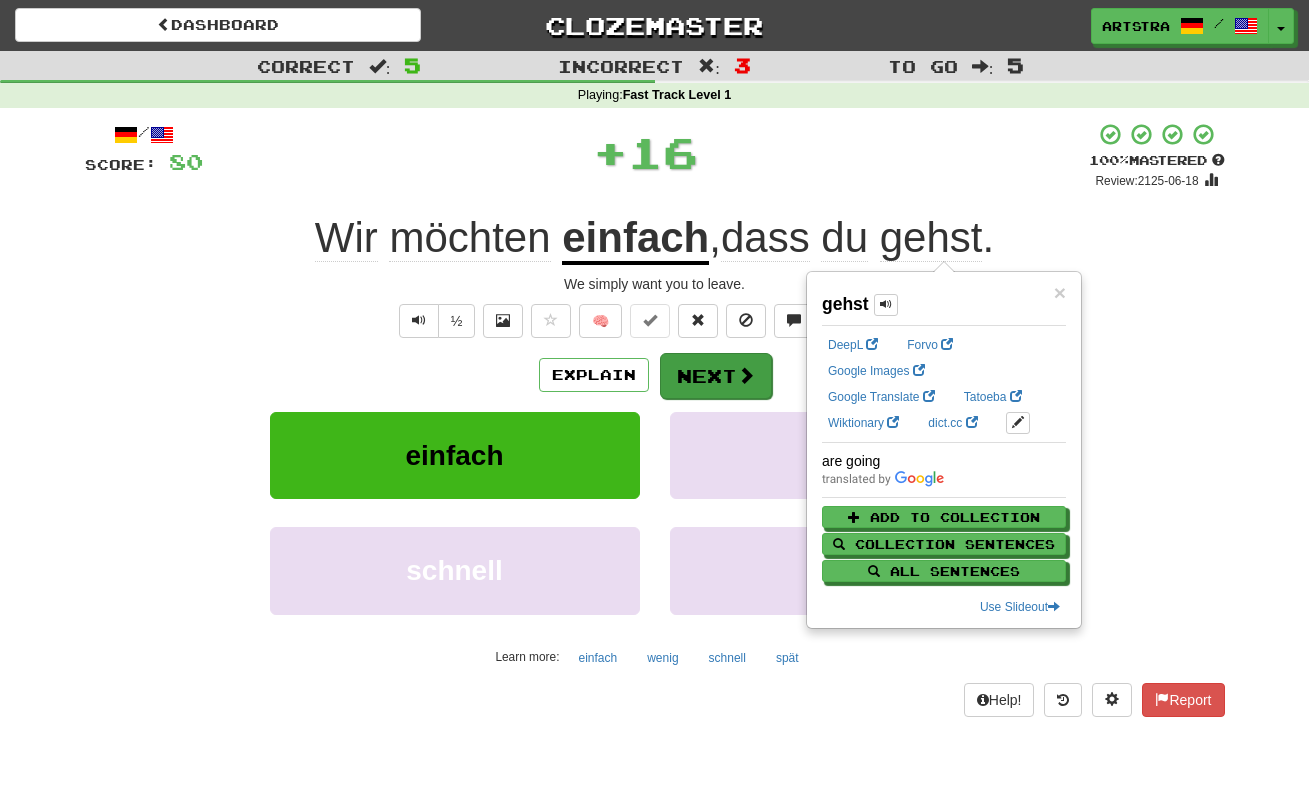 click on "Next" at bounding box center (716, 376) 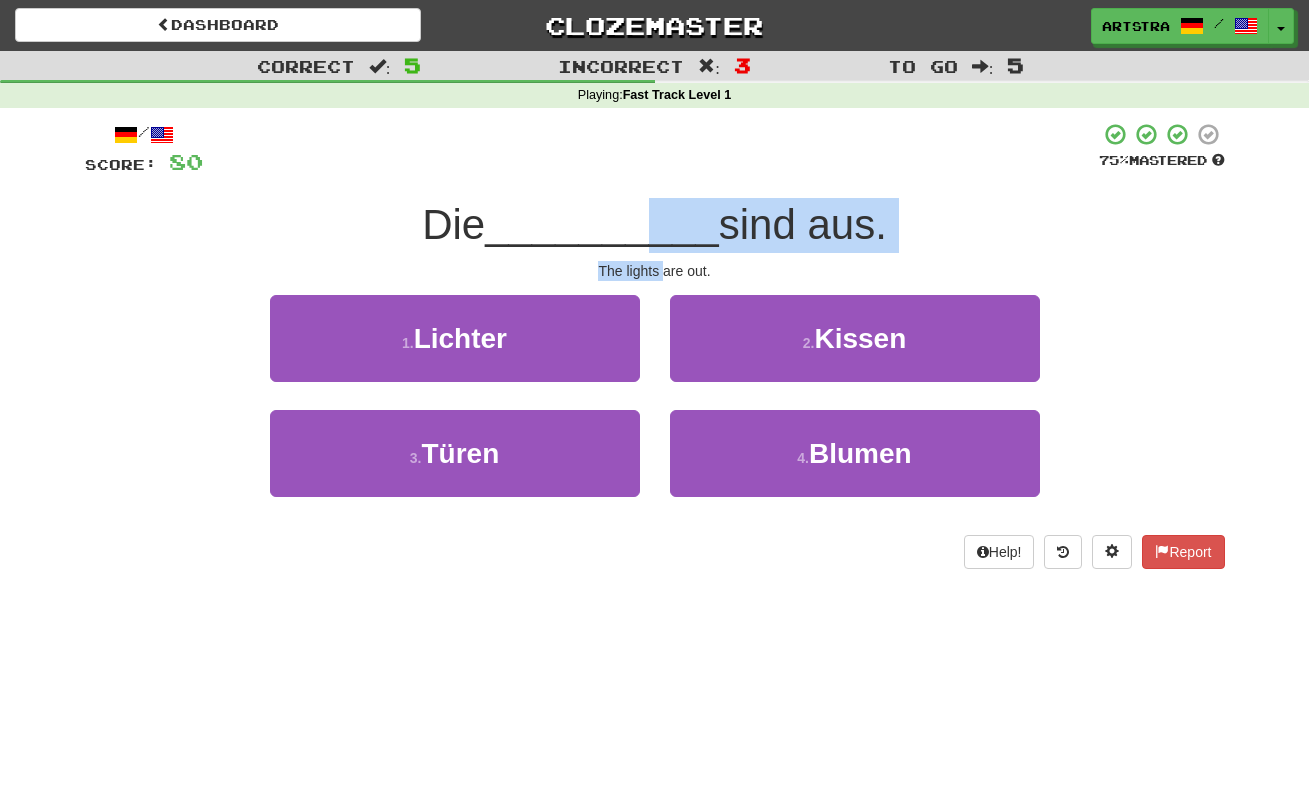 drag, startPoint x: 645, startPoint y: 221, endPoint x: 664, endPoint y: 262, distance: 45.188496 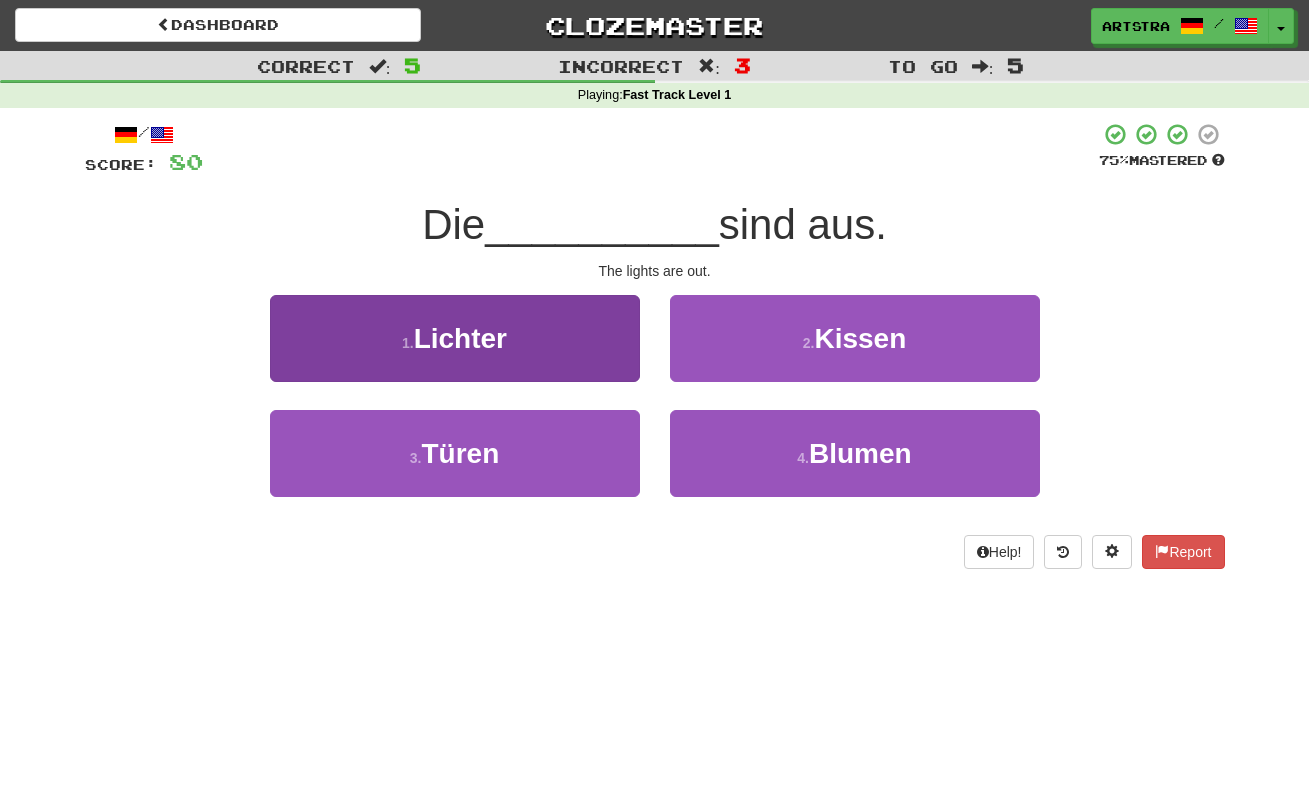 click on "1 .  Lichter" at bounding box center [455, 338] 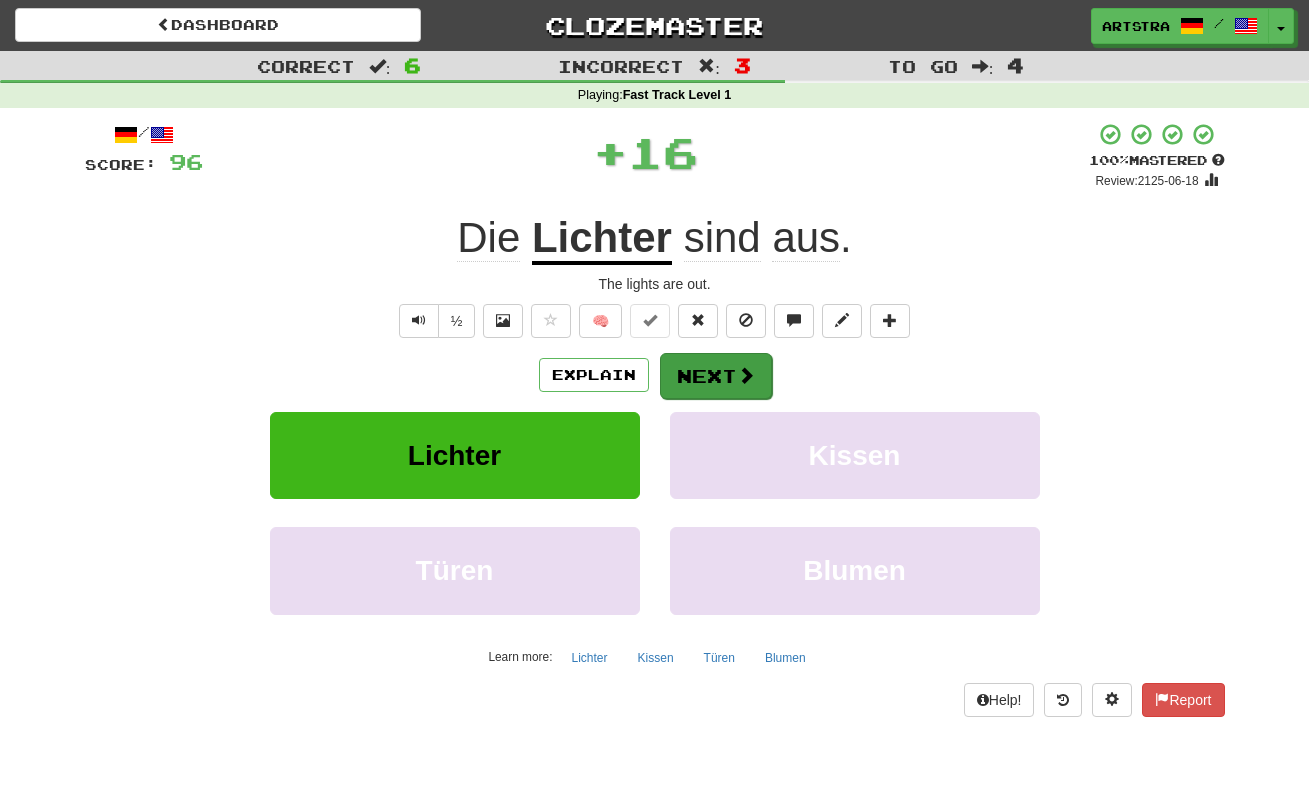 click on "Next" at bounding box center [716, 376] 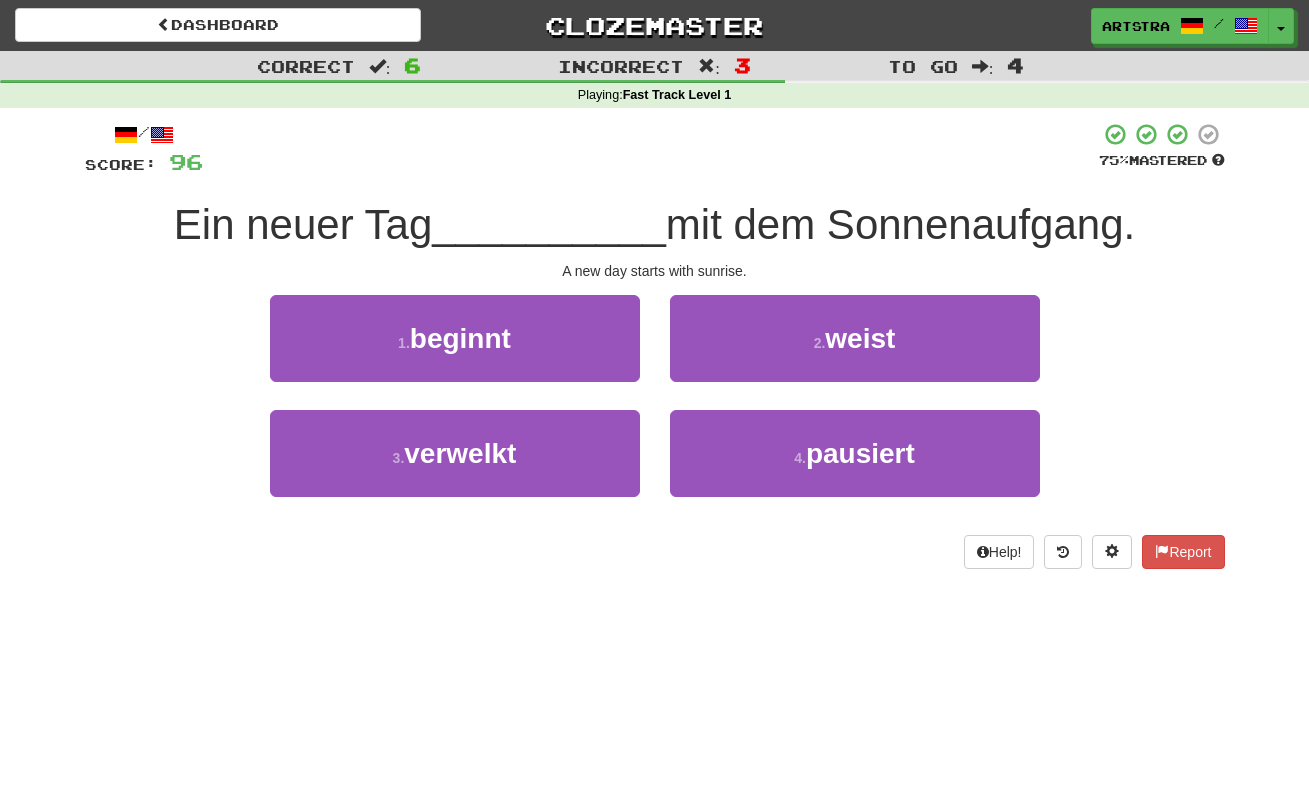 click on "/  Score:   96 75 %  Mastered Ein neuer Tag  __________  mit dem Sonnenaufgang. A new day starts with sunrise. 1 .  beginnt 2 .  weist 3 .  verwelkt 4 .  pausiert  Help!  Report" at bounding box center (655, 345) 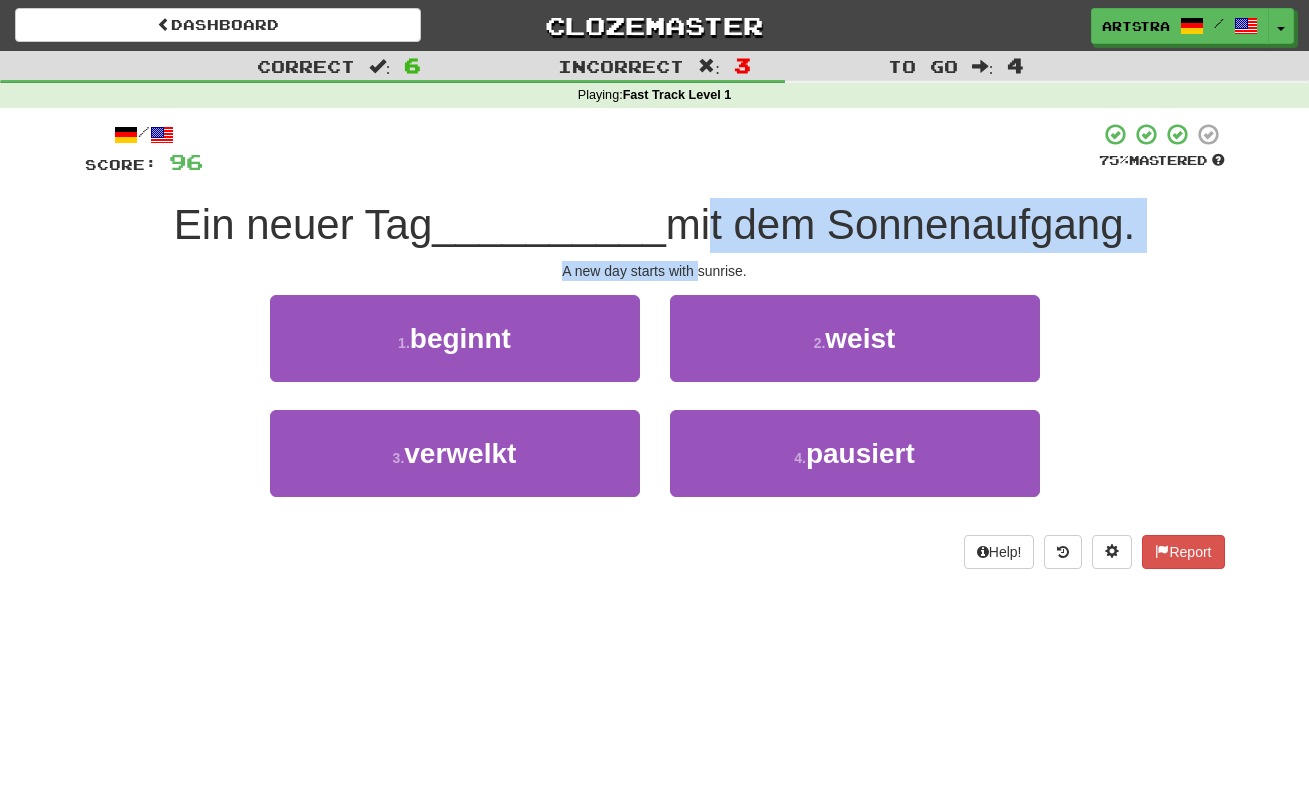 drag, startPoint x: 685, startPoint y: 247, endPoint x: 699, endPoint y: 275, distance: 31.304953 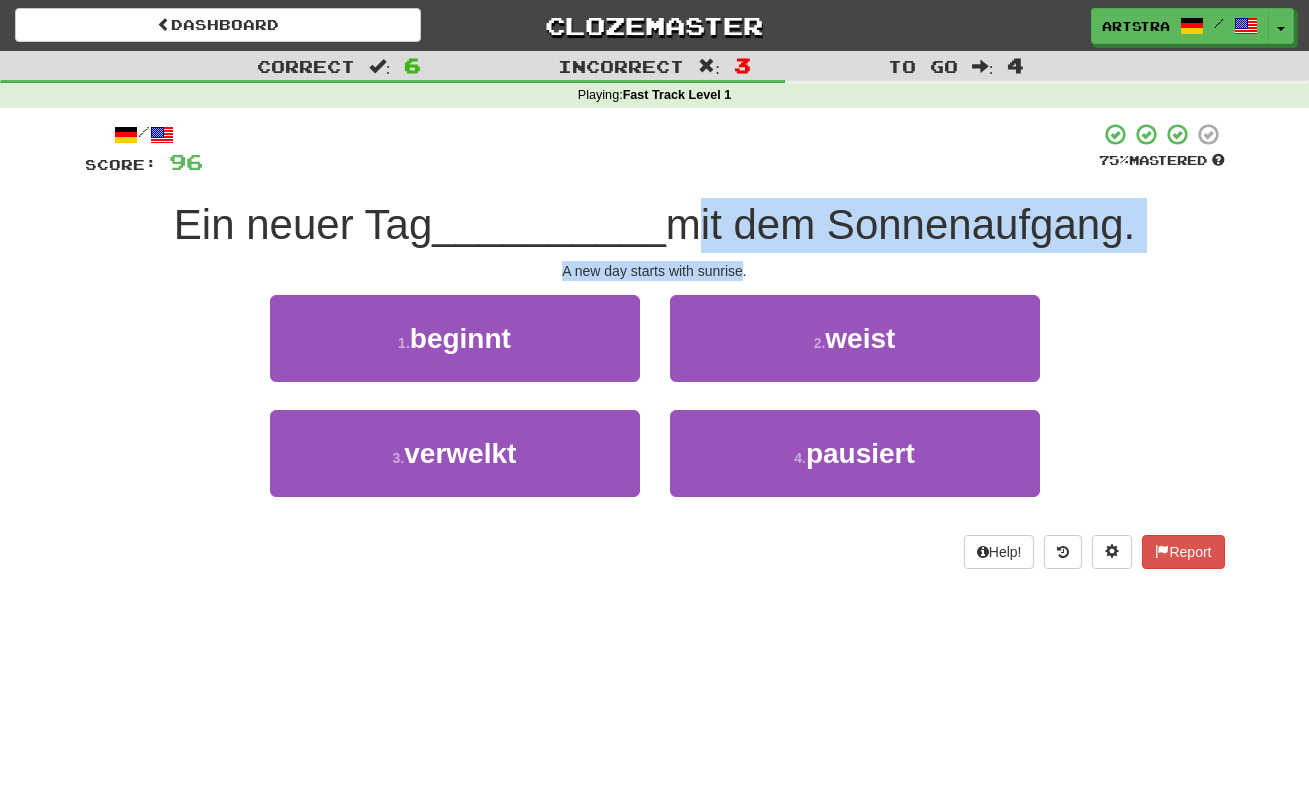 drag, startPoint x: 699, startPoint y: 275, endPoint x: 688, endPoint y: 233, distance: 43.416588 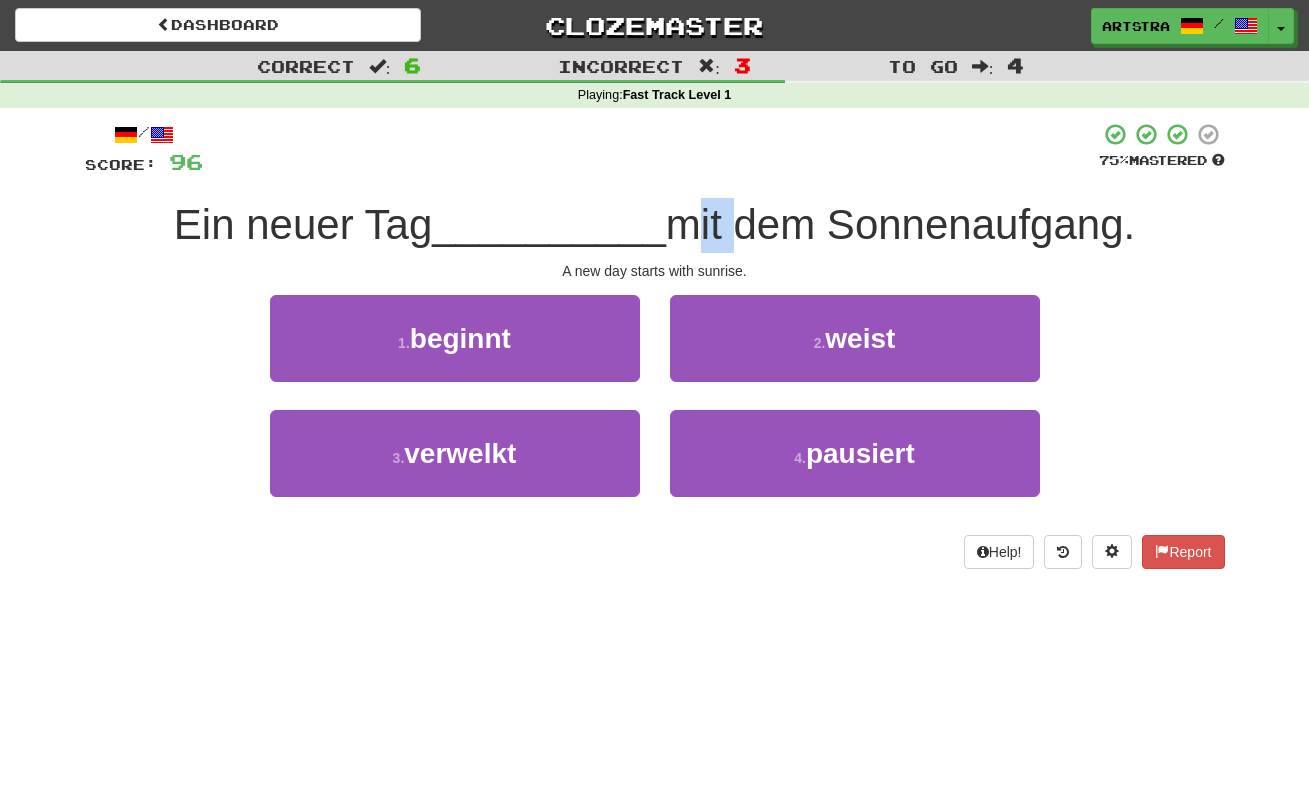 click on "mit dem Sonnenaufgang." at bounding box center [900, 224] 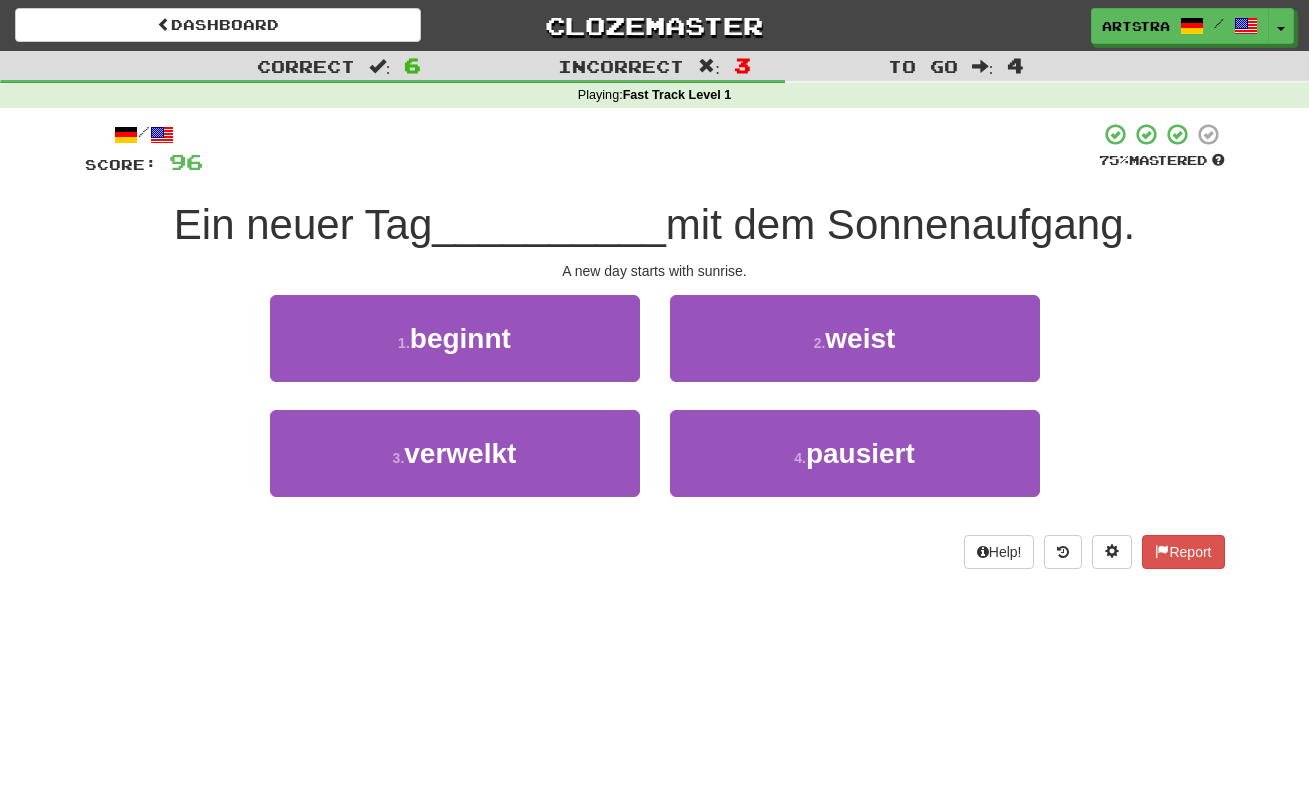 click on "/  Score:   96 75 %  Mastered Ein neuer Tag  __________  mit dem Sonnenaufgang. A new day starts with sunrise. 1 .  beginnt 2 .  weist 3 .  verwelkt 4 .  pausiert  Help!  Report" at bounding box center (655, 352) 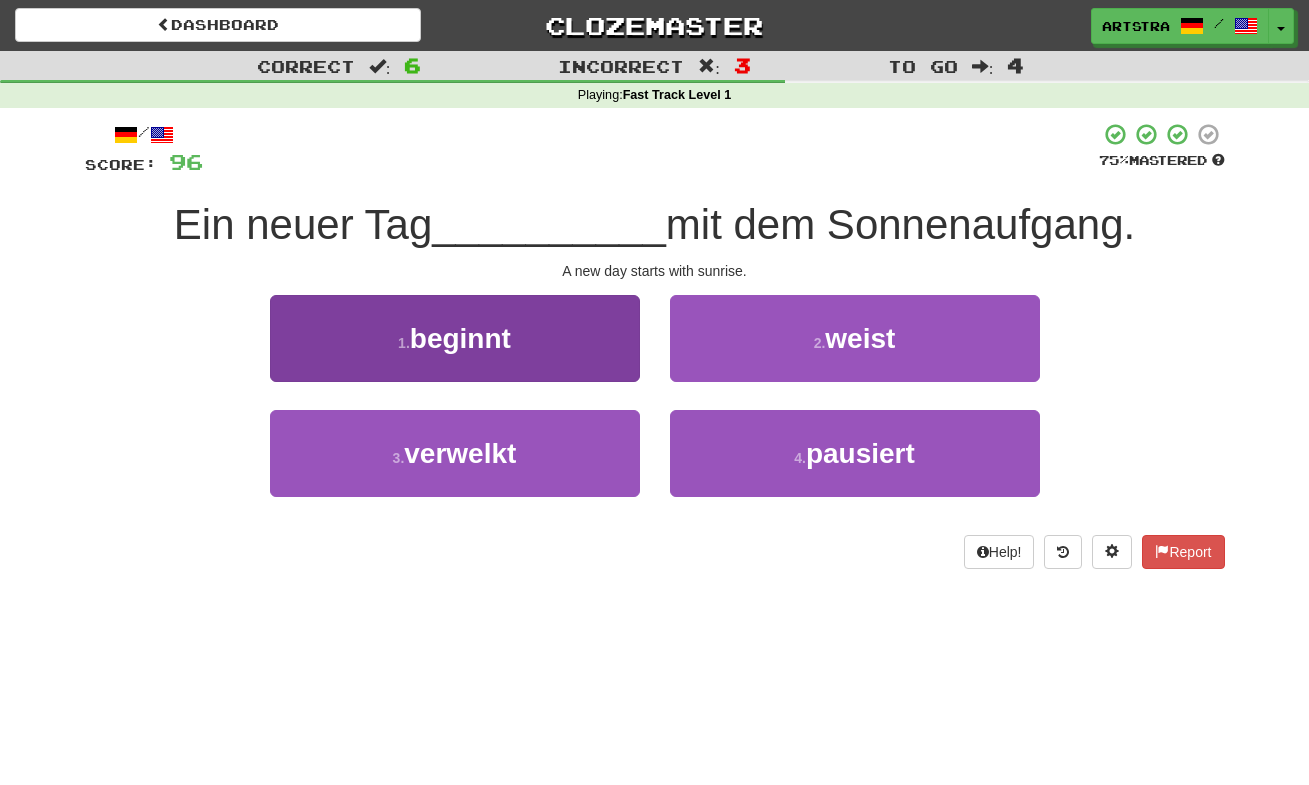 click on "1 .  beginnt" at bounding box center [455, 338] 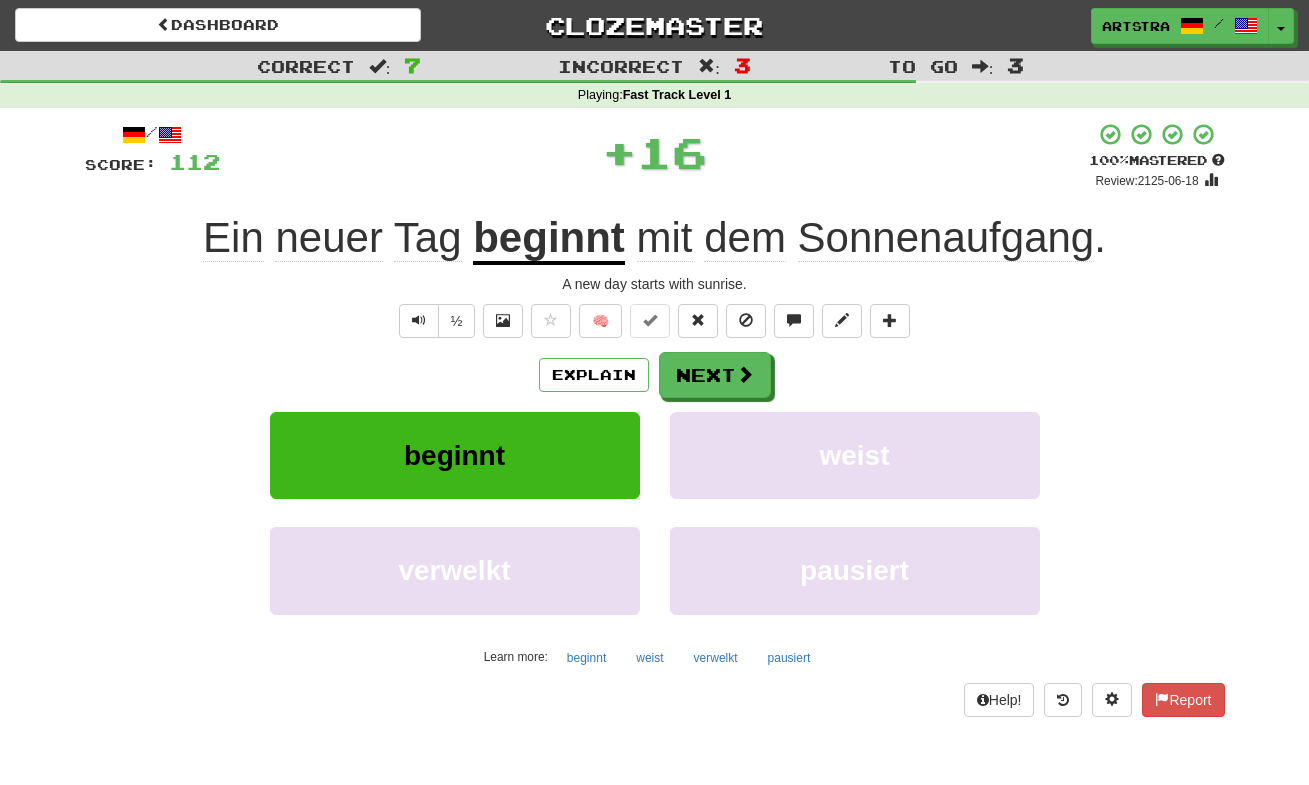 click on "Sonnenaufgang" at bounding box center (946, 238) 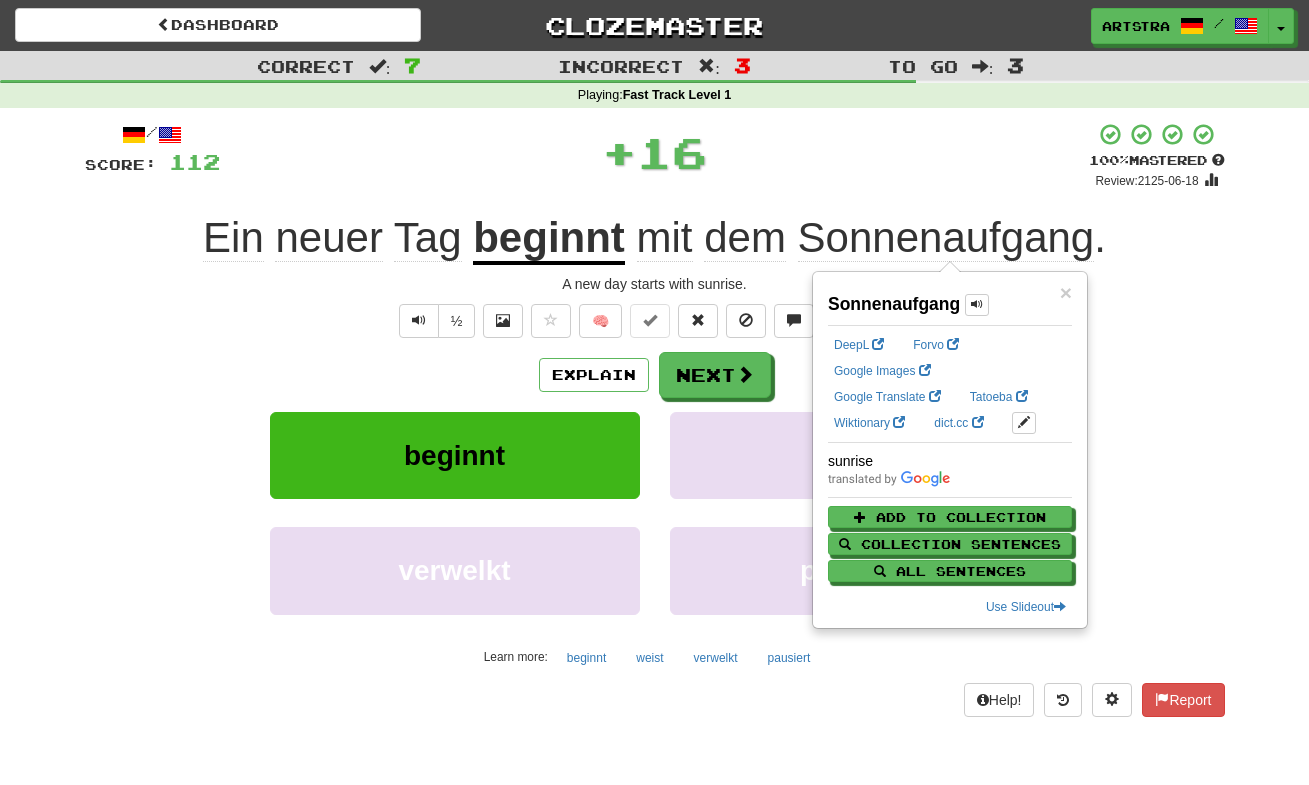 click on "Explain Next" at bounding box center [655, 375] 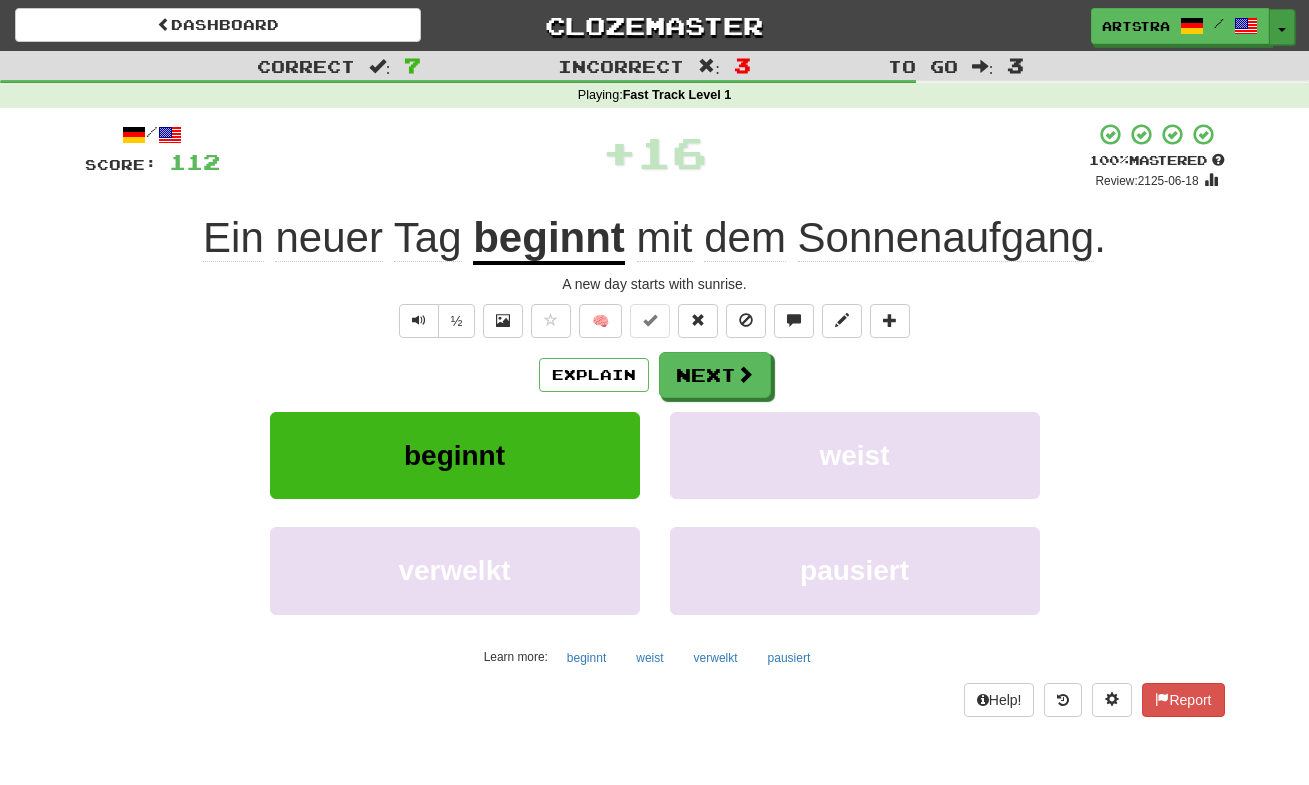 click on "Toggle Dropdown" at bounding box center [1282, 27] 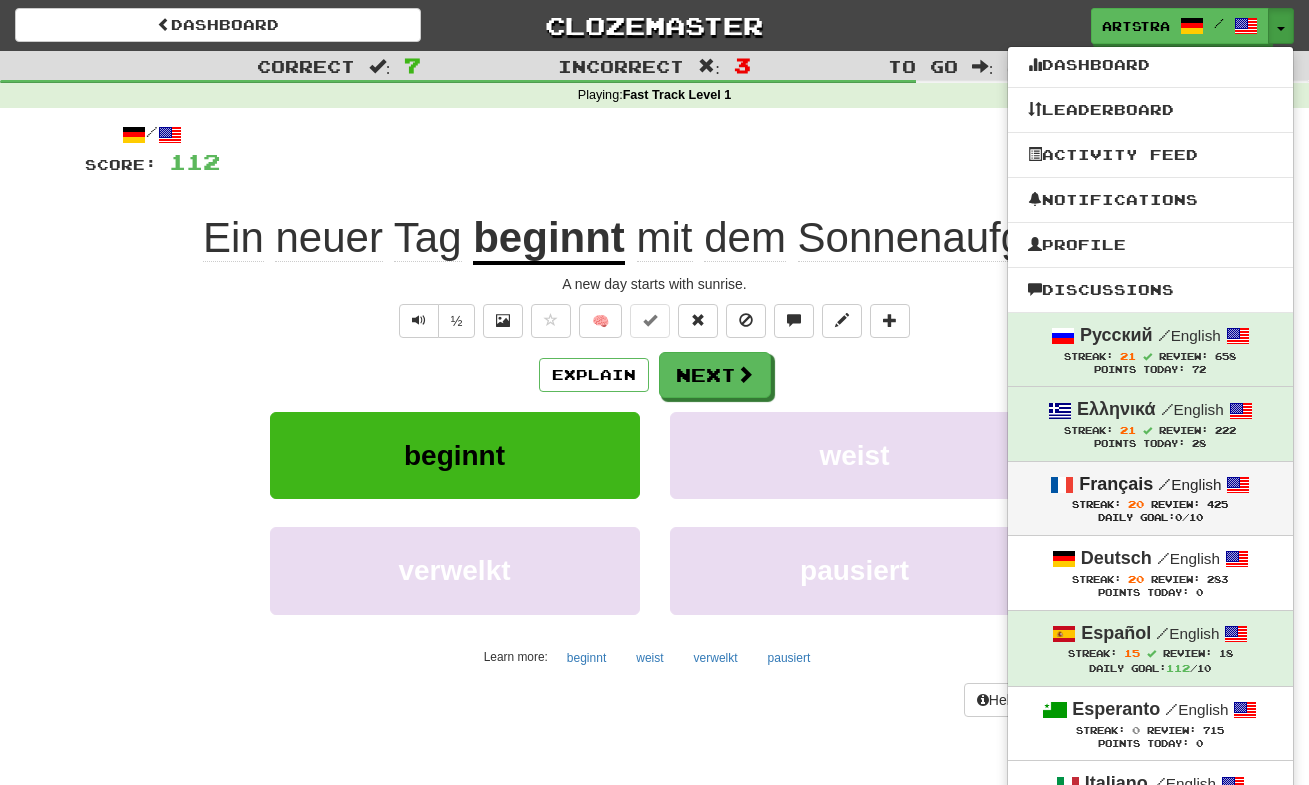 click on "/
English" at bounding box center [1189, 484] 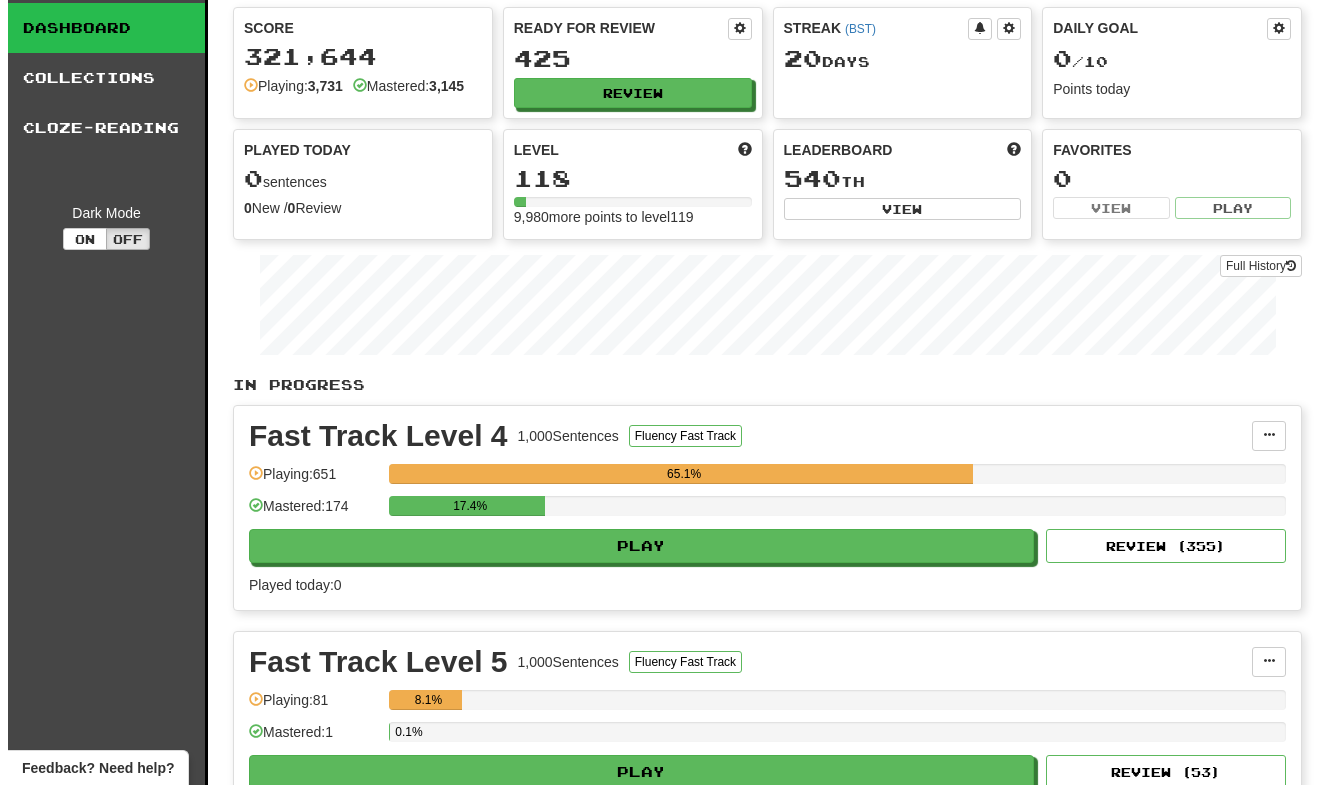 scroll, scrollTop: 0, scrollLeft: 0, axis: both 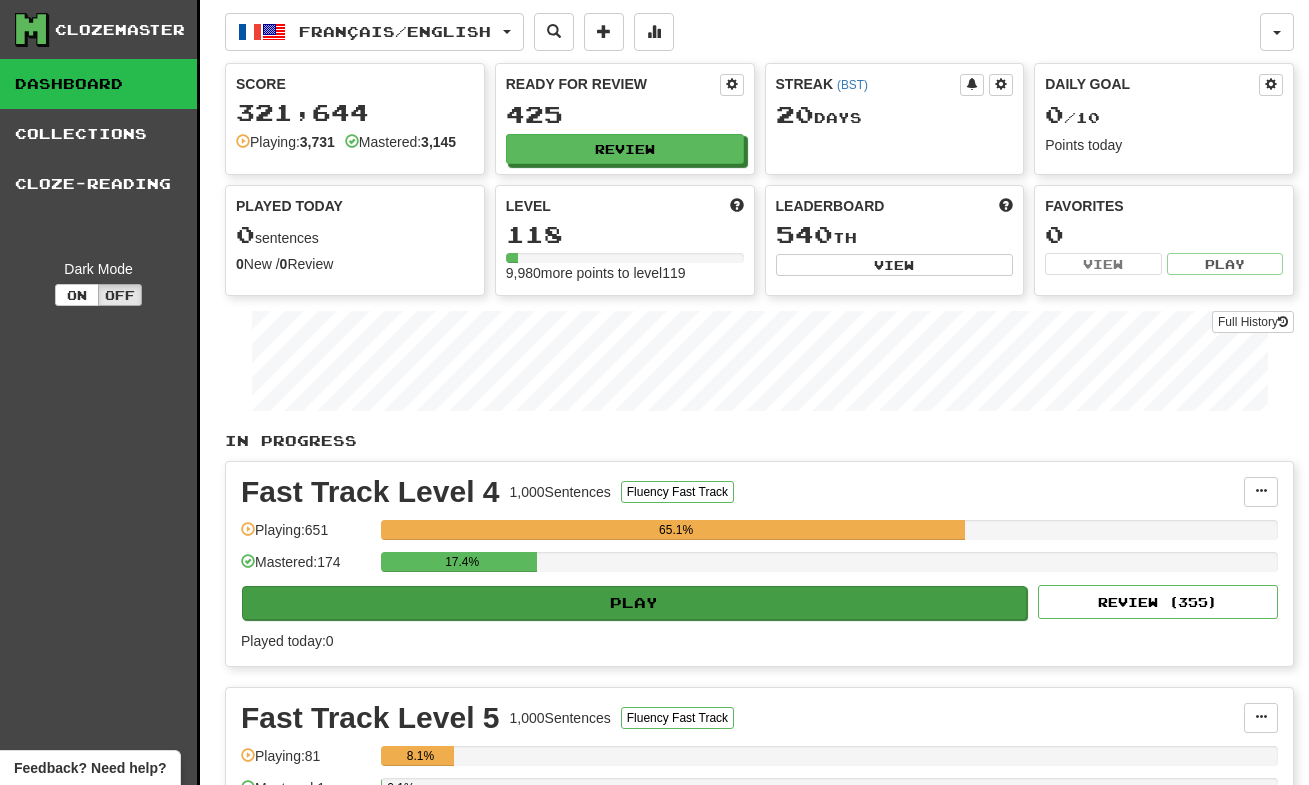 click on "Play" 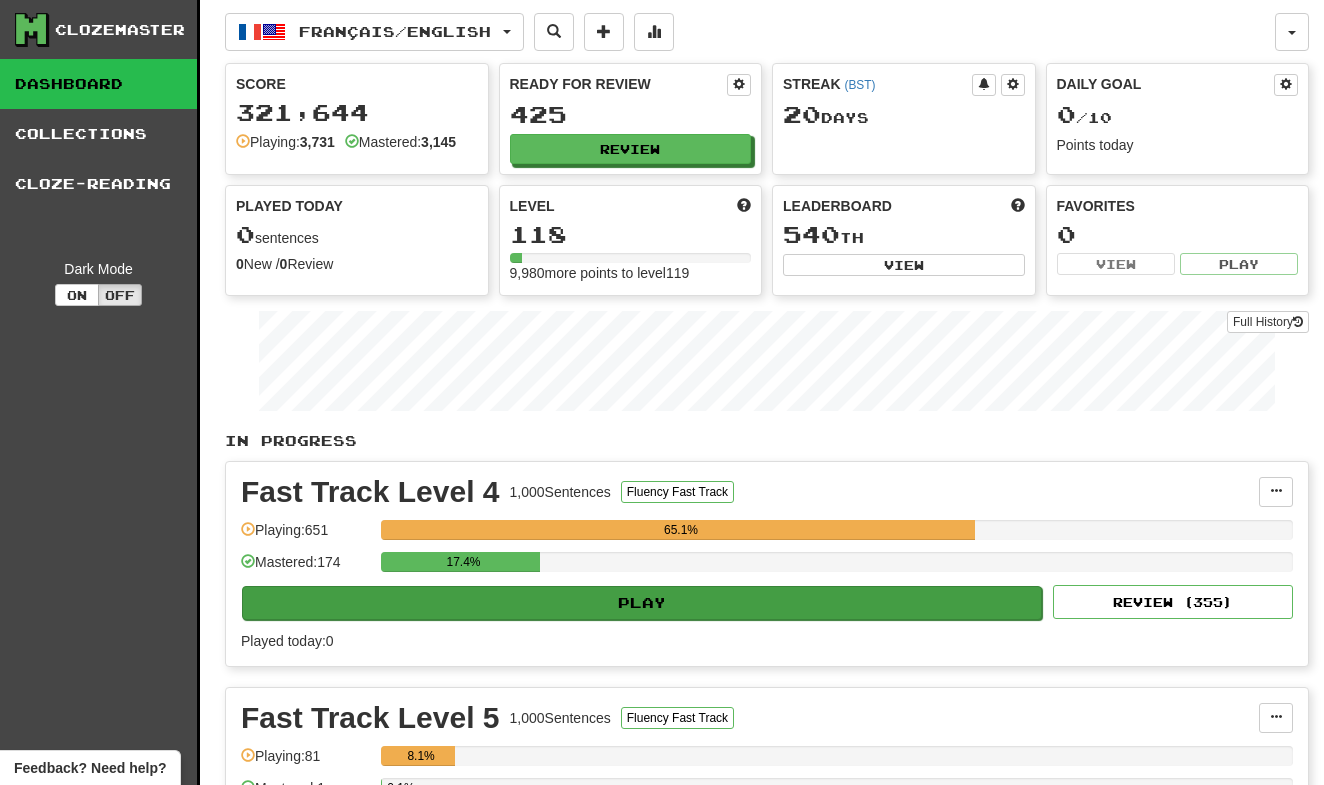 select on "**" 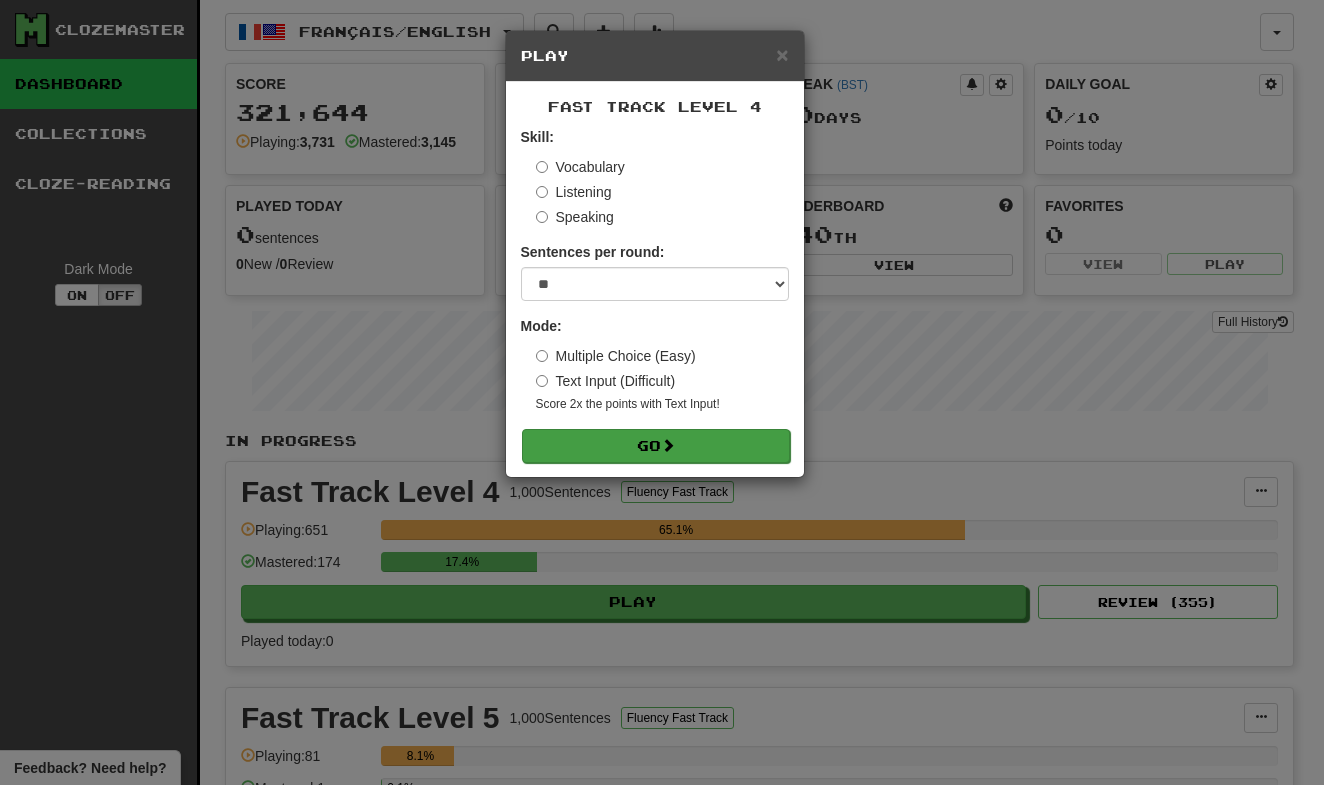 click on "Go" at bounding box center [656, 446] 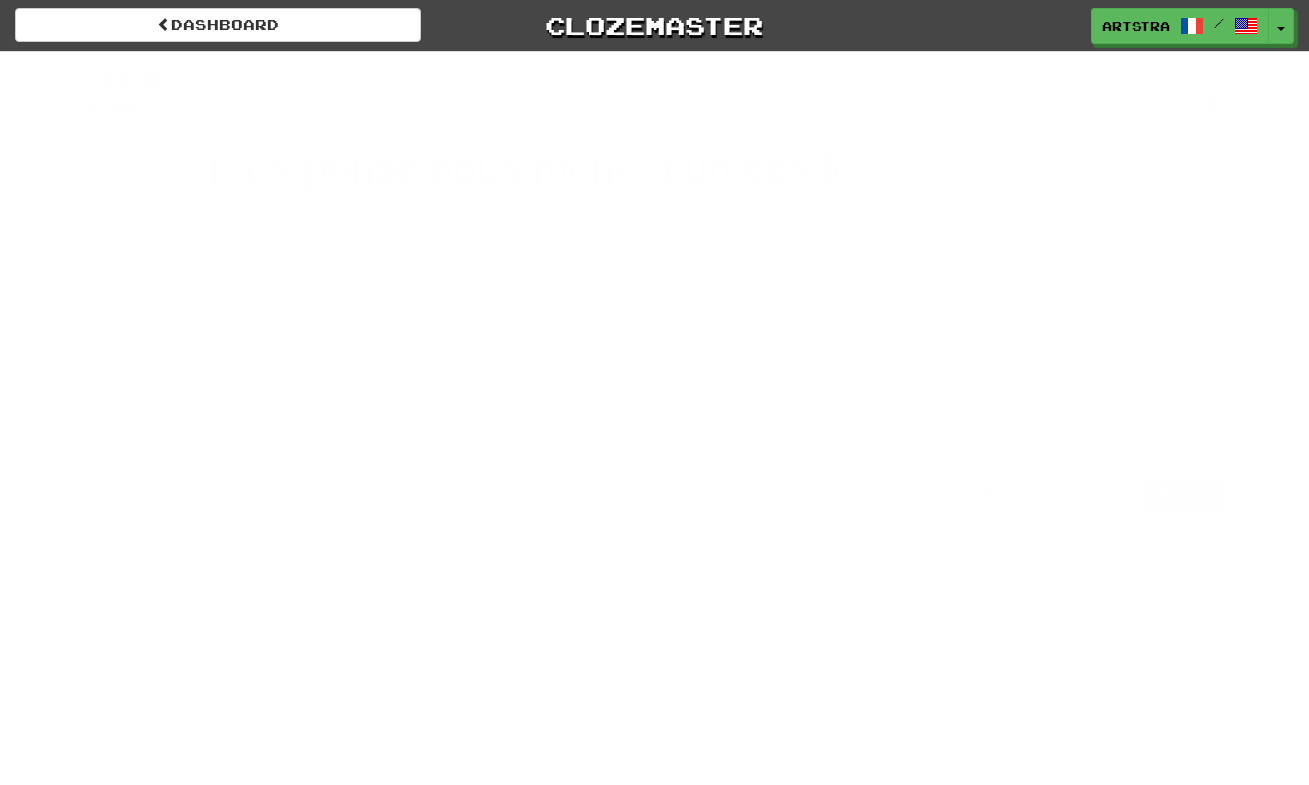 scroll, scrollTop: 0, scrollLeft: 0, axis: both 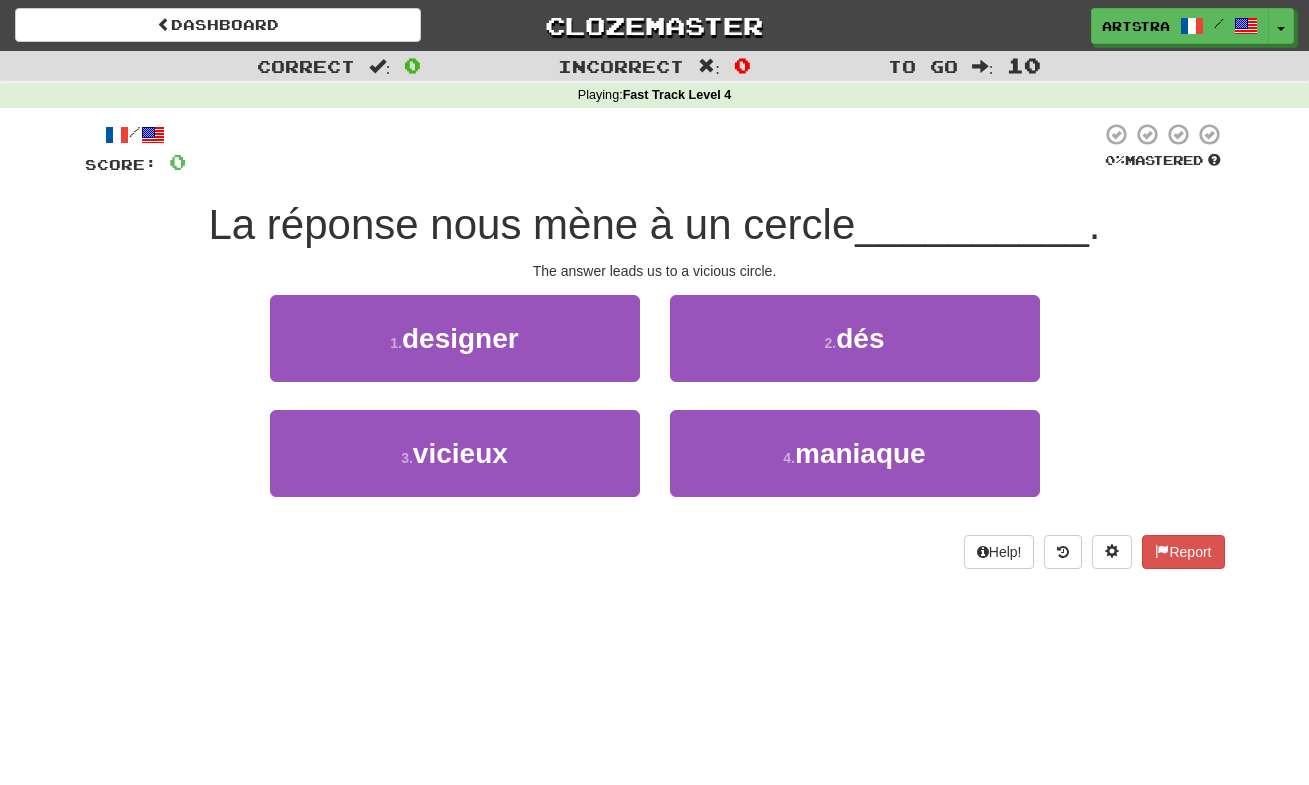 click on "La réponse nous mène à un cercle" at bounding box center [531, 224] 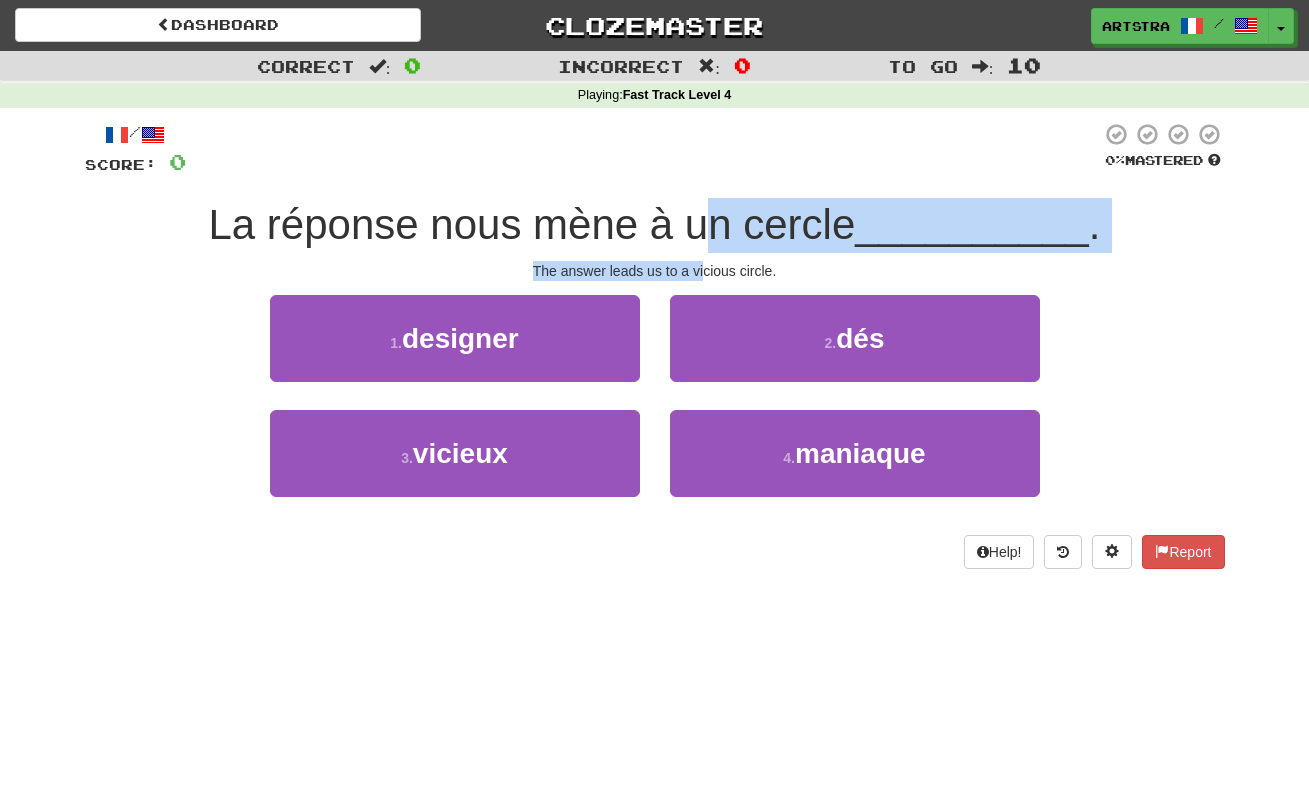 click on "/  Score:   0 0 %  Mastered La réponse nous mène à un cercle  __________ . The answer leads us to a vicious circle. 1 .  designer 2 .  dés 3 .  vicieux 4 .  maniaque  Help!  Report" at bounding box center [655, 345] 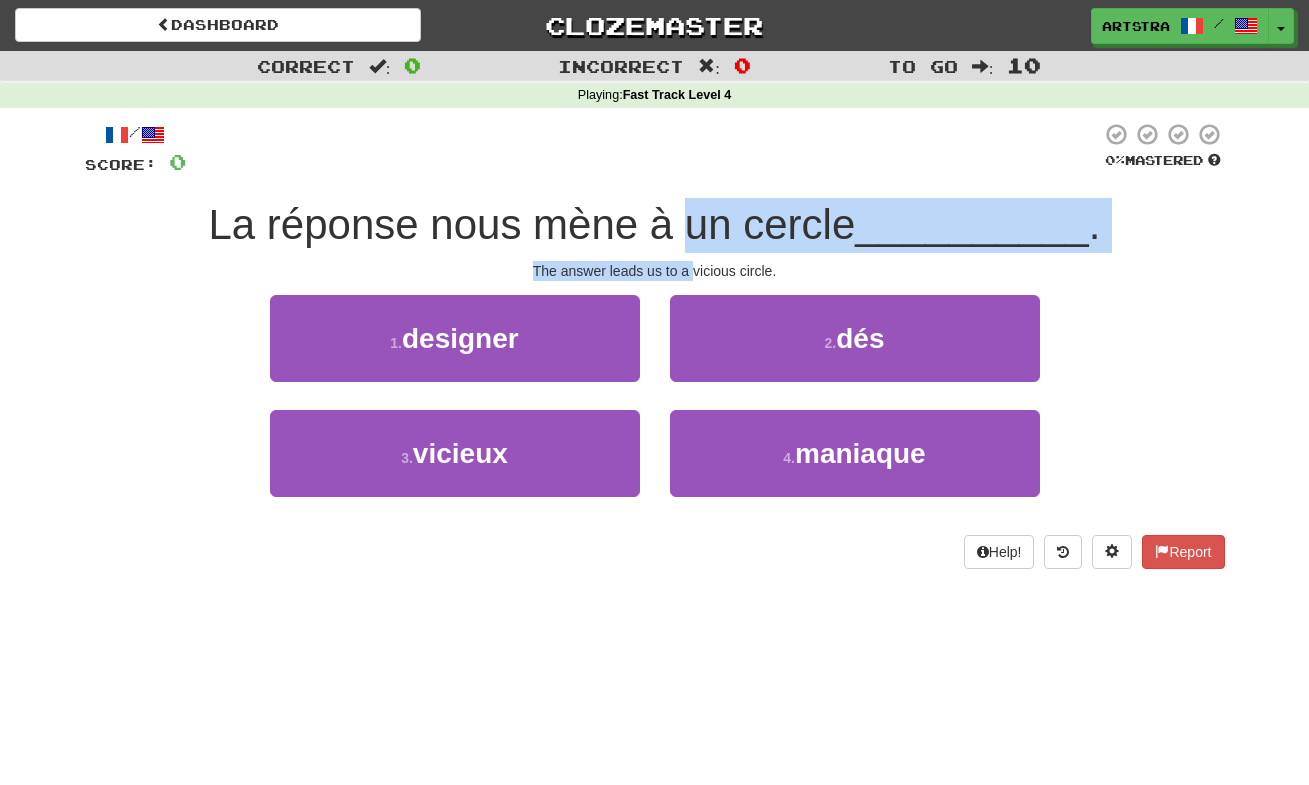 drag, startPoint x: 702, startPoint y: 272, endPoint x: 691, endPoint y: 219, distance: 54.129475 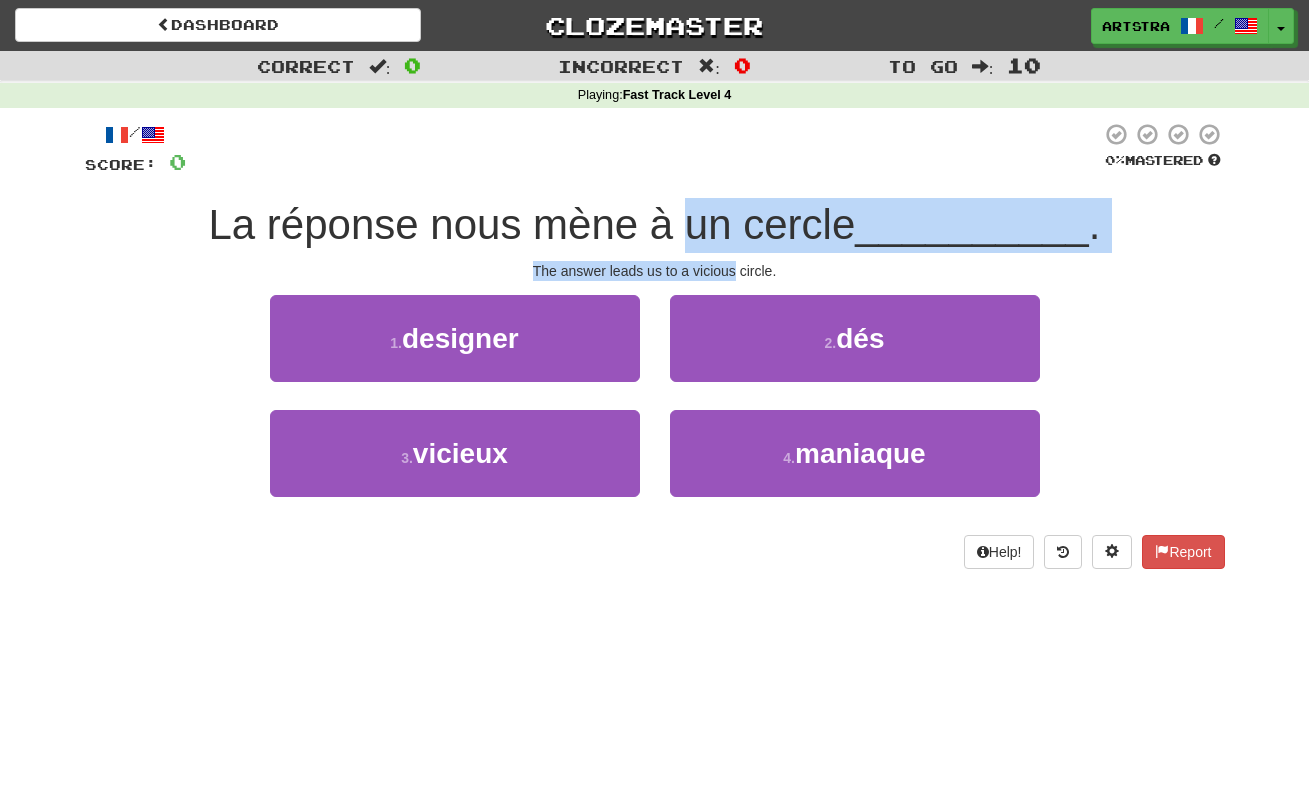 drag, startPoint x: 691, startPoint y: 219, endPoint x: 701, endPoint y: 264, distance: 46.09772 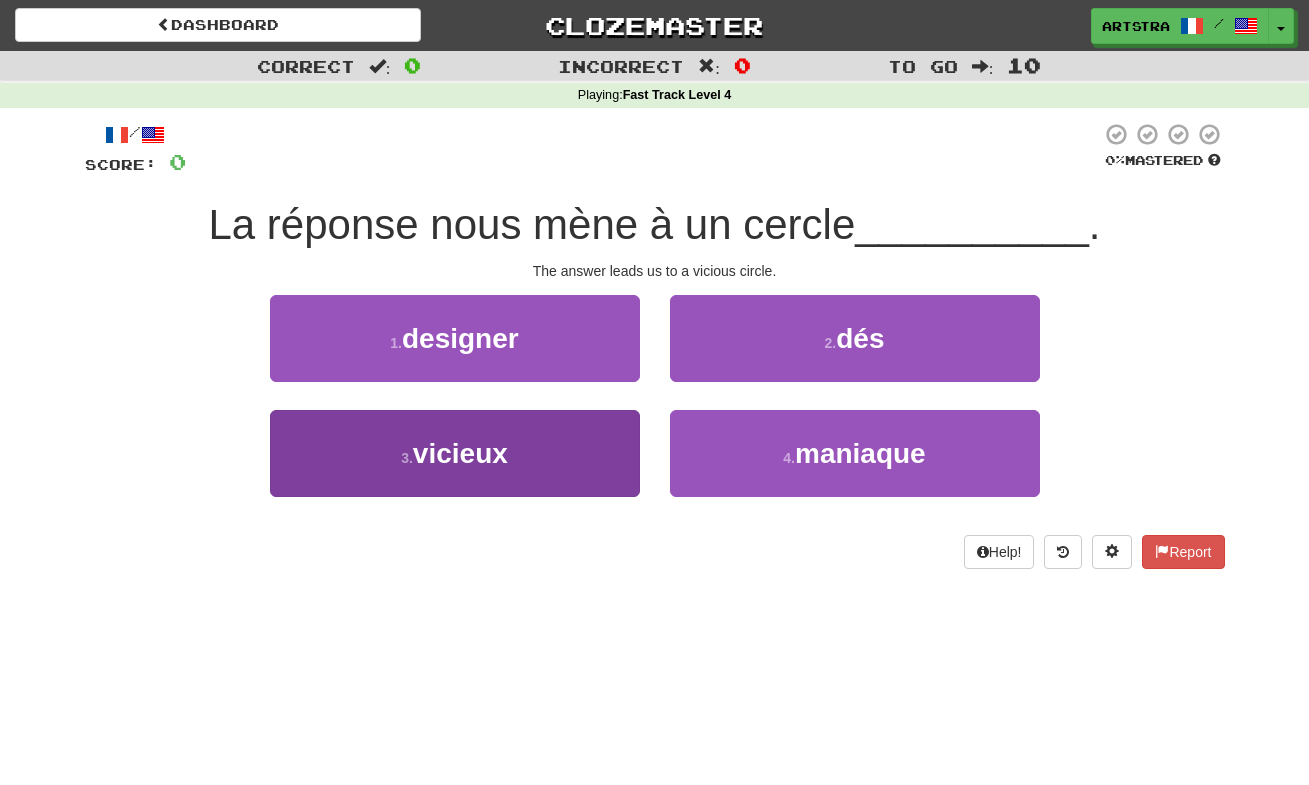 click on "3 .  vicieux" at bounding box center [455, 453] 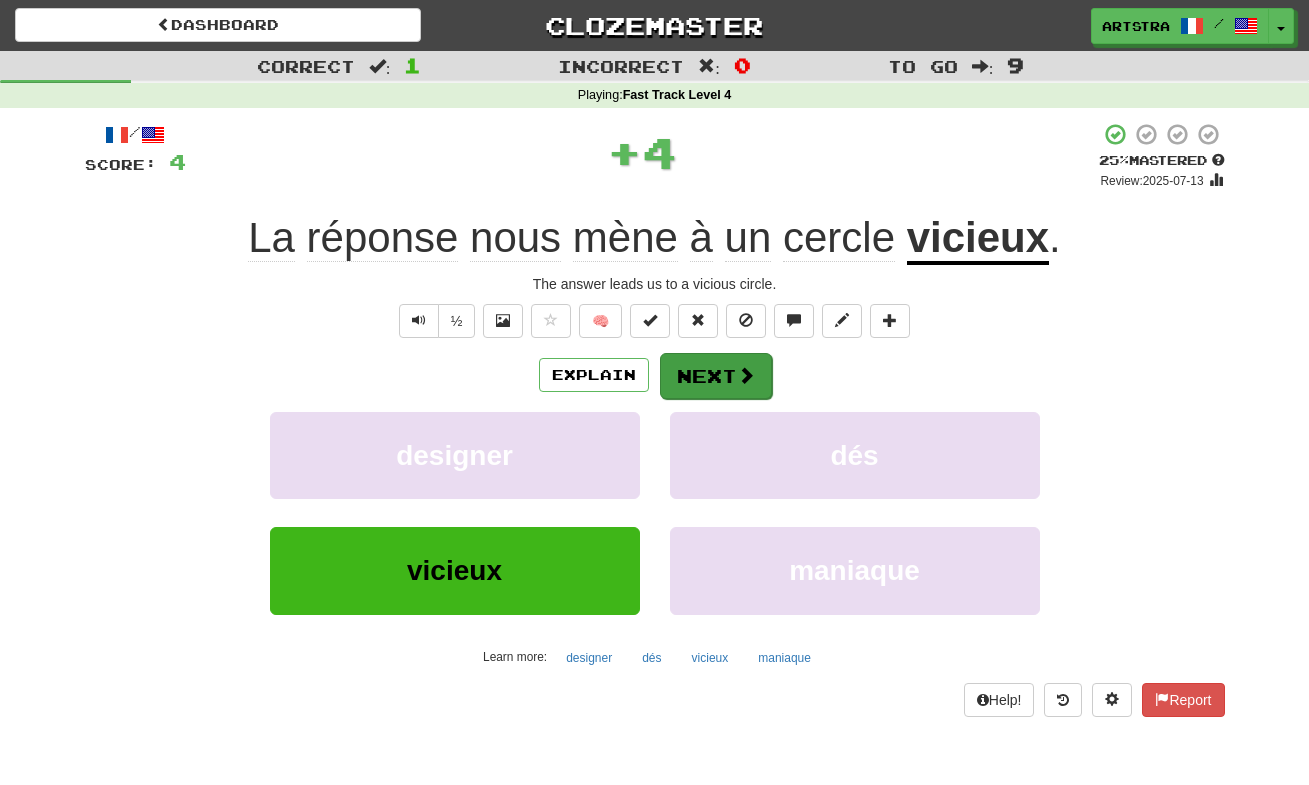 click on "Next" at bounding box center [716, 376] 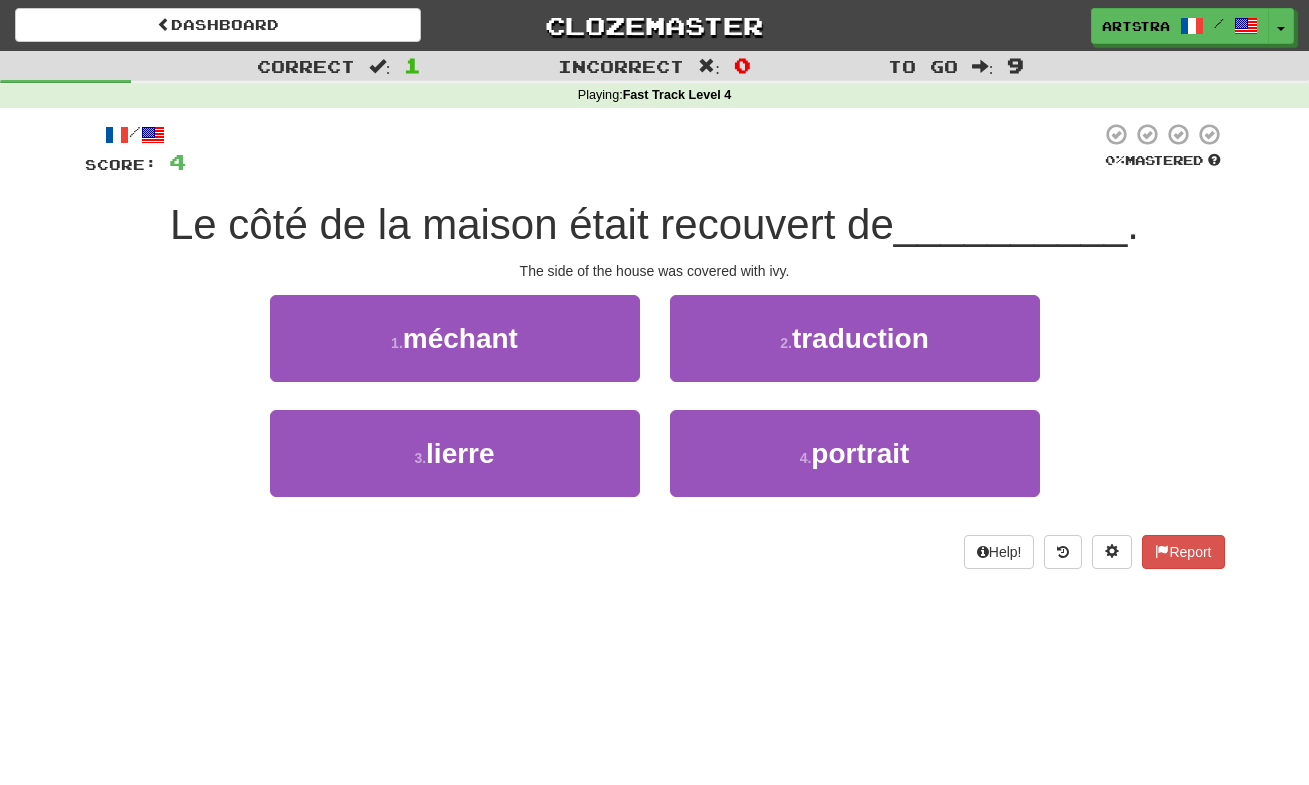 click on "Le côté de la maison était recouvert de" at bounding box center [532, 224] 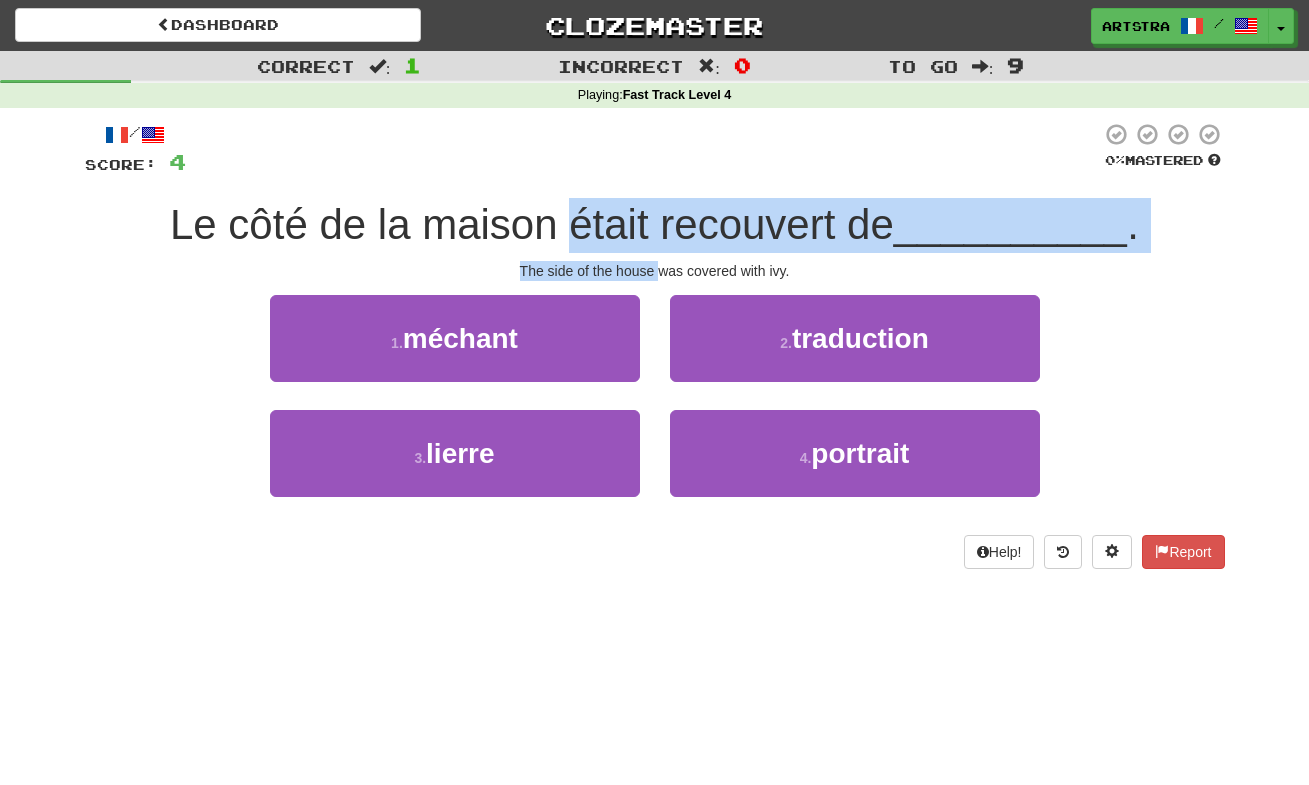 drag, startPoint x: 632, startPoint y: 206, endPoint x: 654, endPoint y: 268, distance: 65.78754 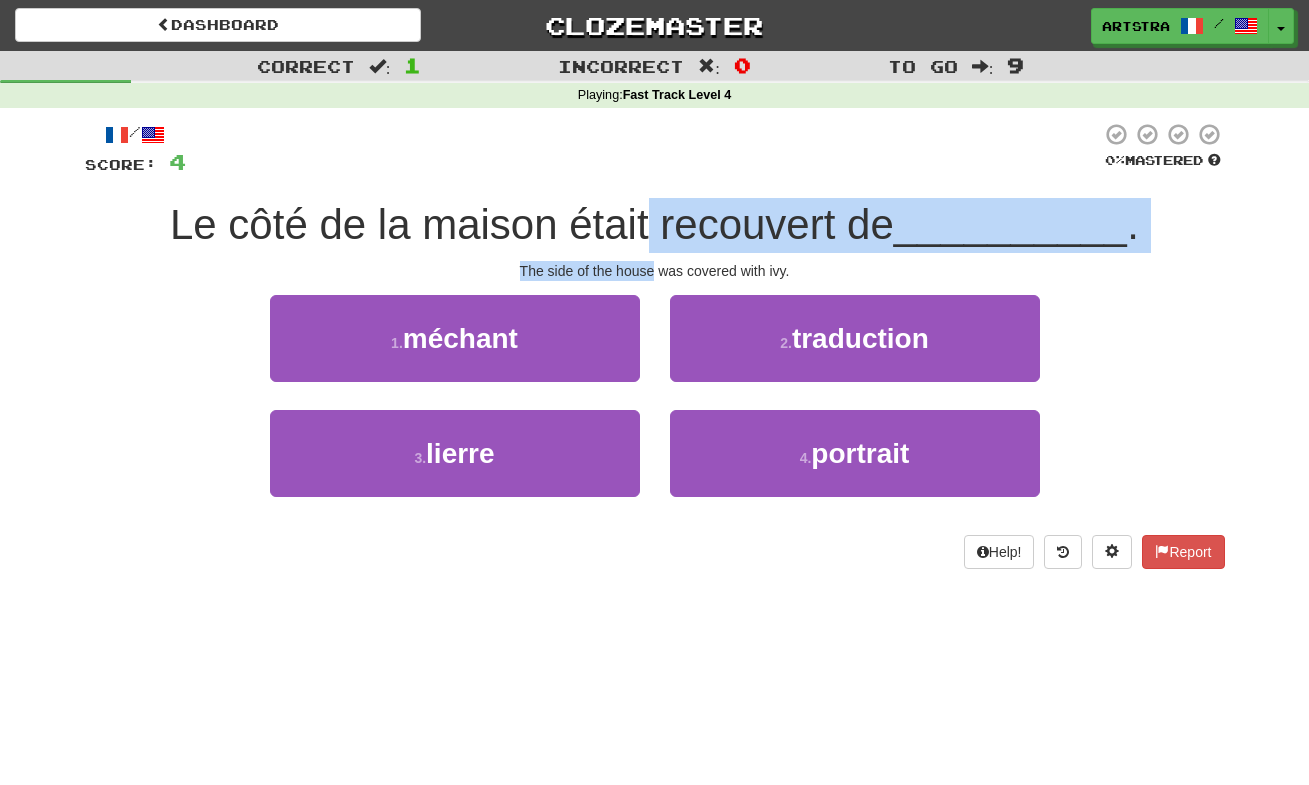 drag, startPoint x: 654, startPoint y: 268, endPoint x: 652, endPoint y: 225, distance: 43.046486 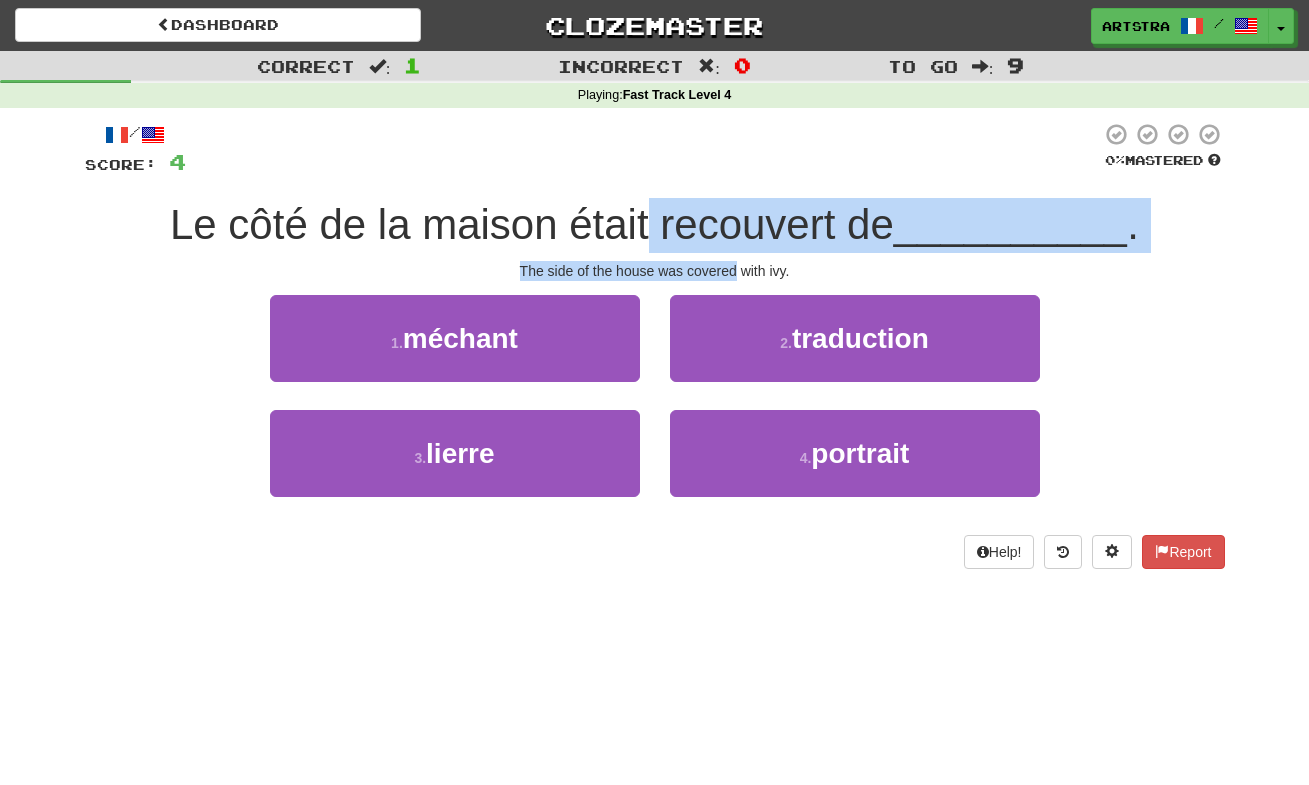 drag, startPoint x: 652, startPoint y: 225, endPoint x: 726, endPoint y: 272, distance: 87.66413 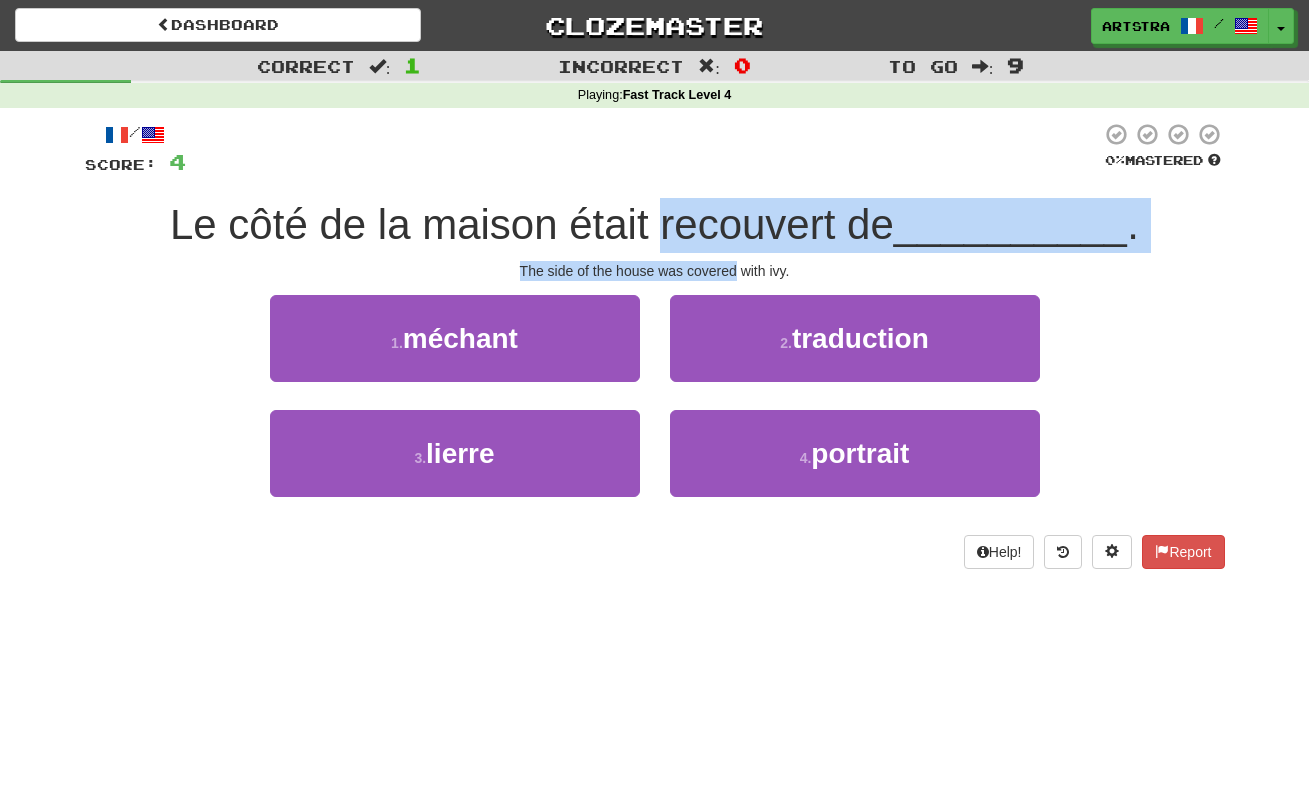drag, startPoint x: 726, startPoint y: 272, endPoint x: 705, endPoint y: 227, distance: 49.658836 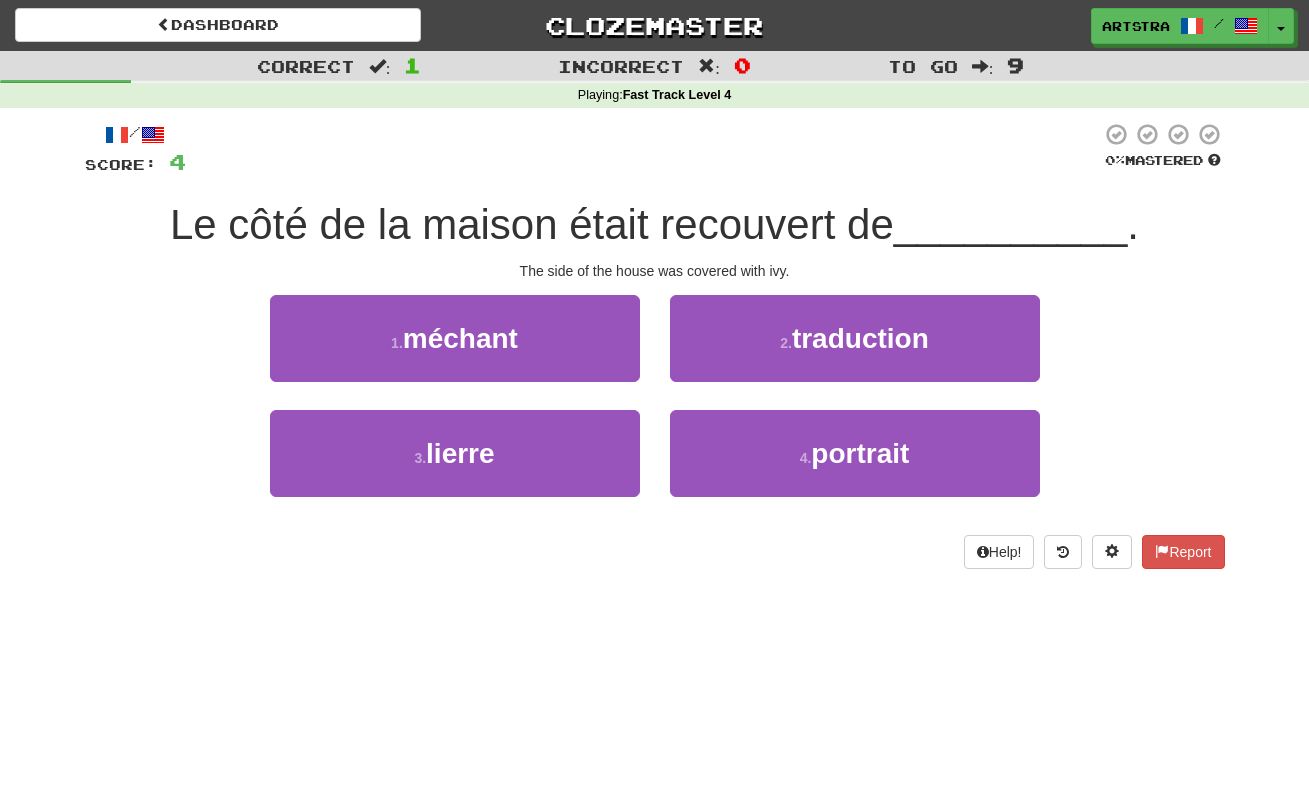click on "méchant" at bounding box center (460, 338) 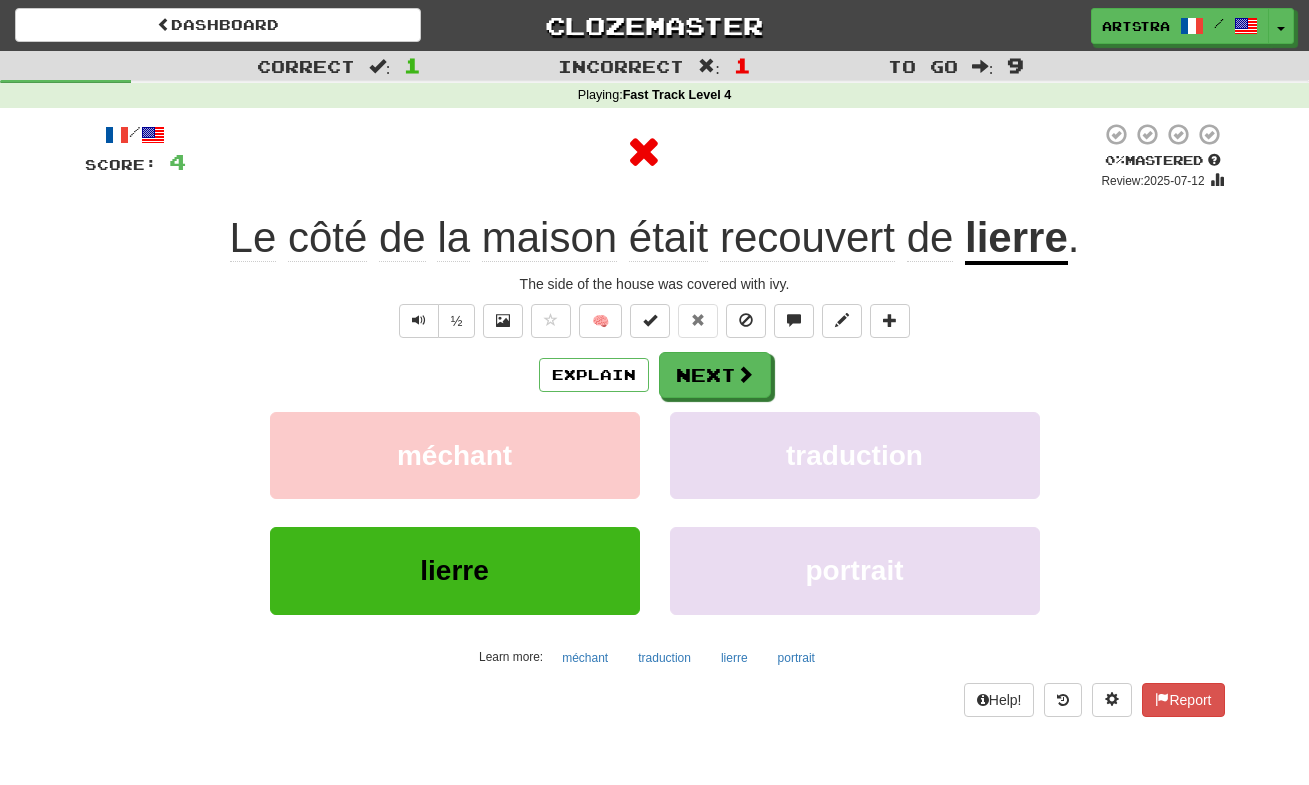 click on "lierre" at bounding box center [1016, 239] 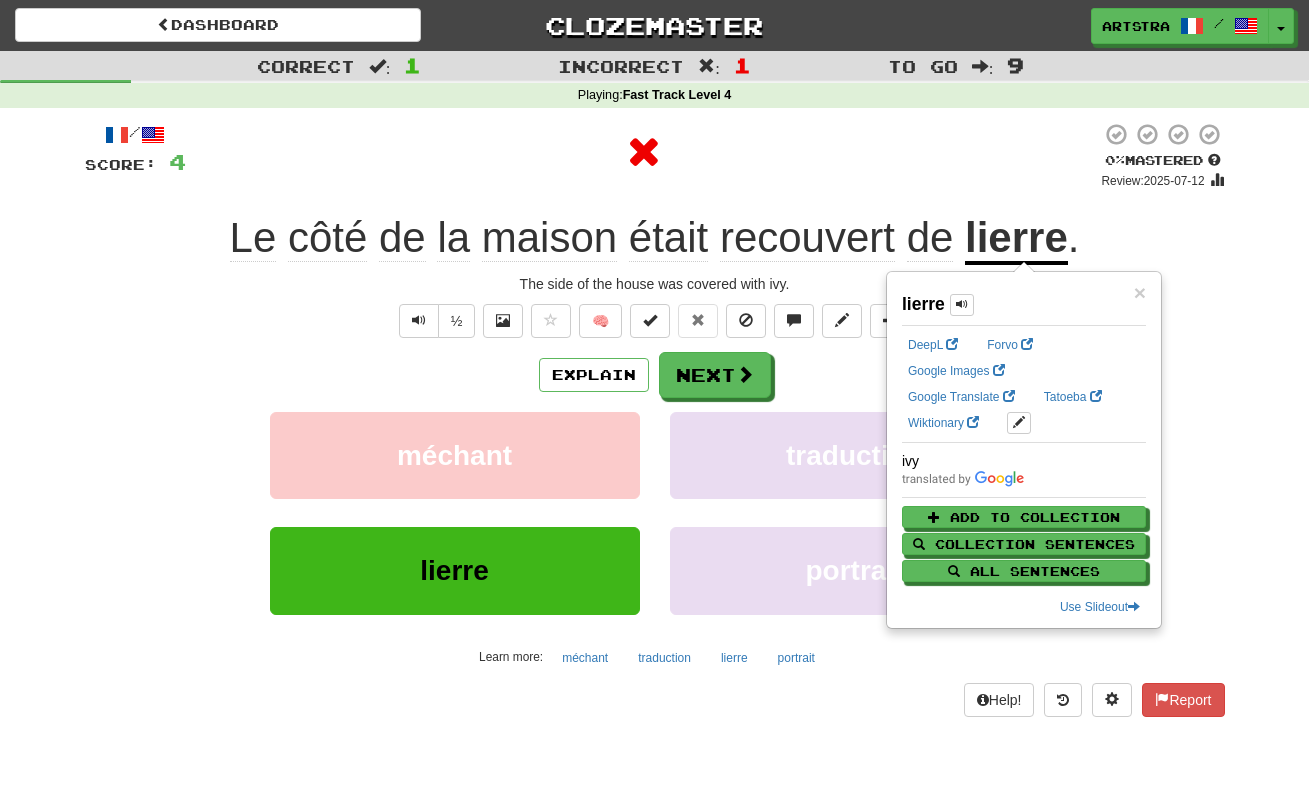 click at bounding box center (643, 152) 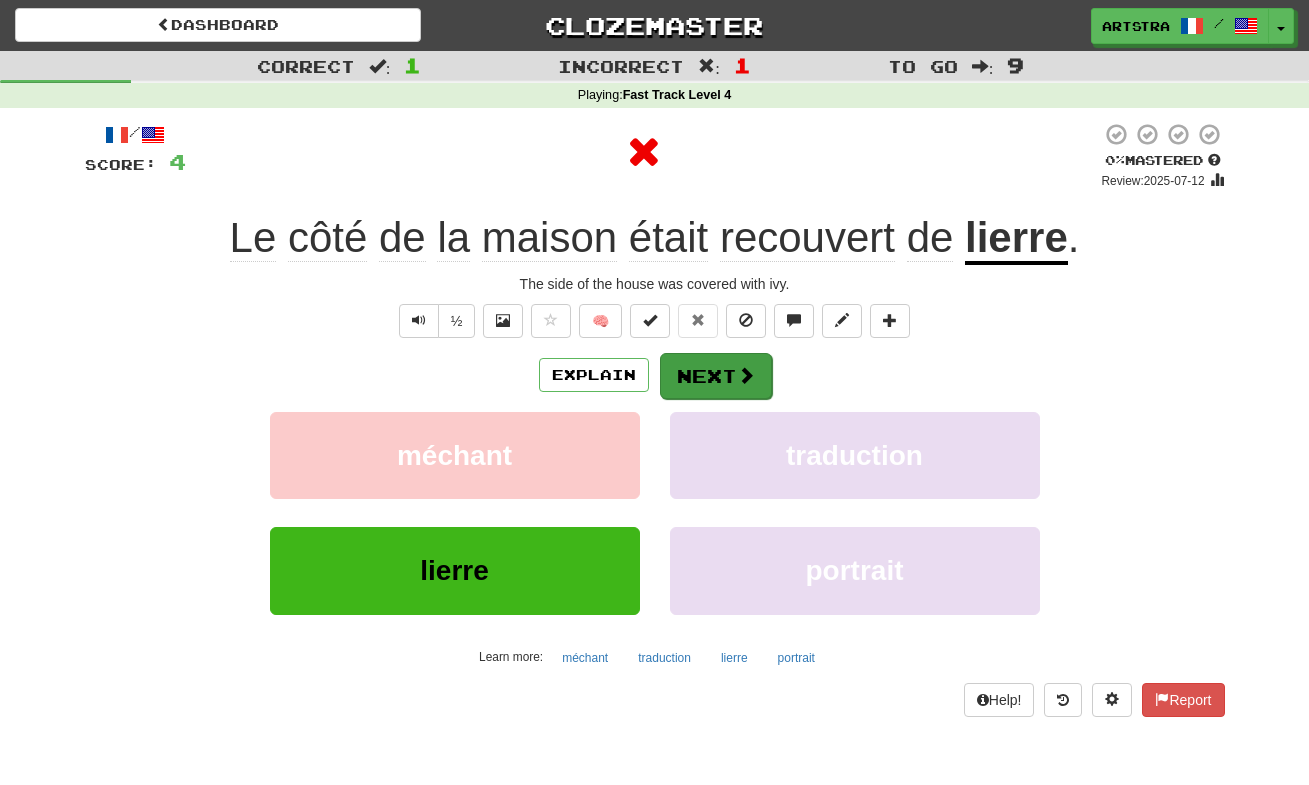 click on "Next" at bounding box center (716, 376) 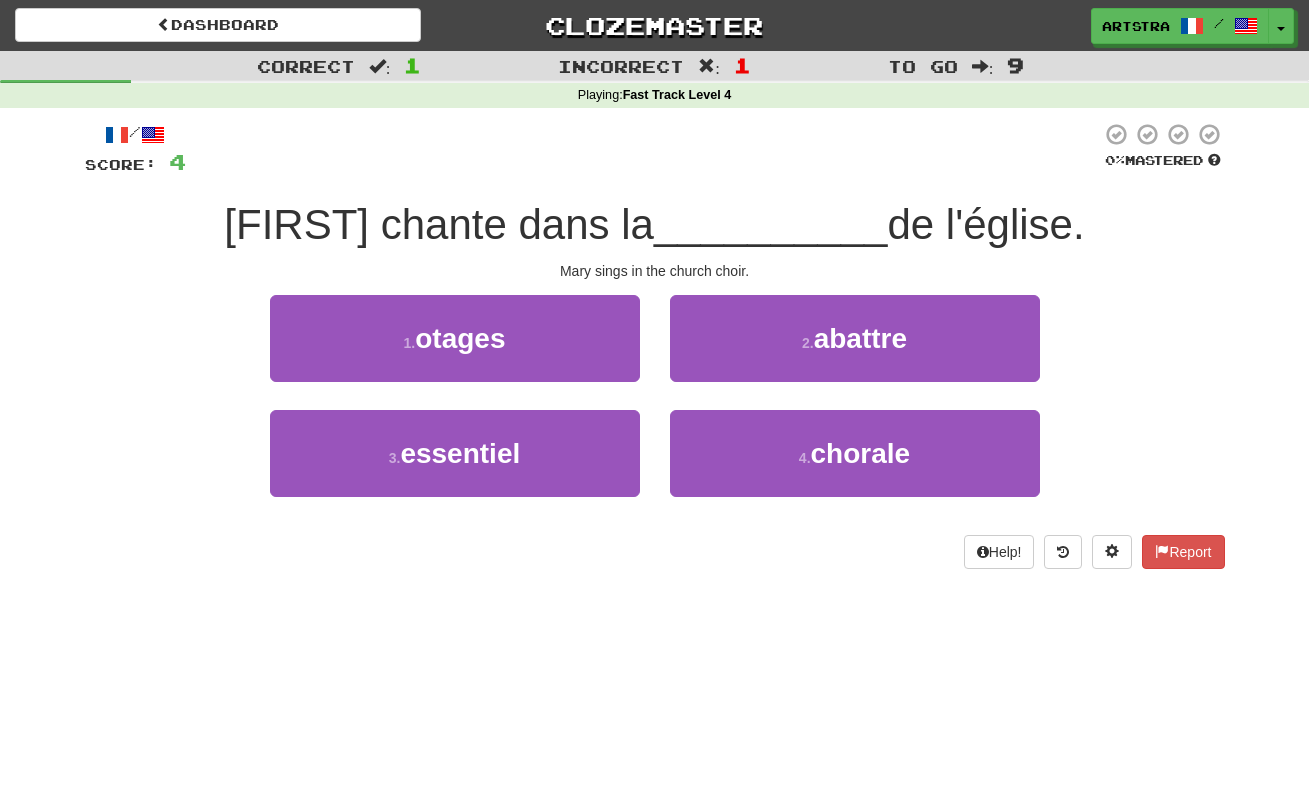click on "__________" at bounding box center (771, 224) 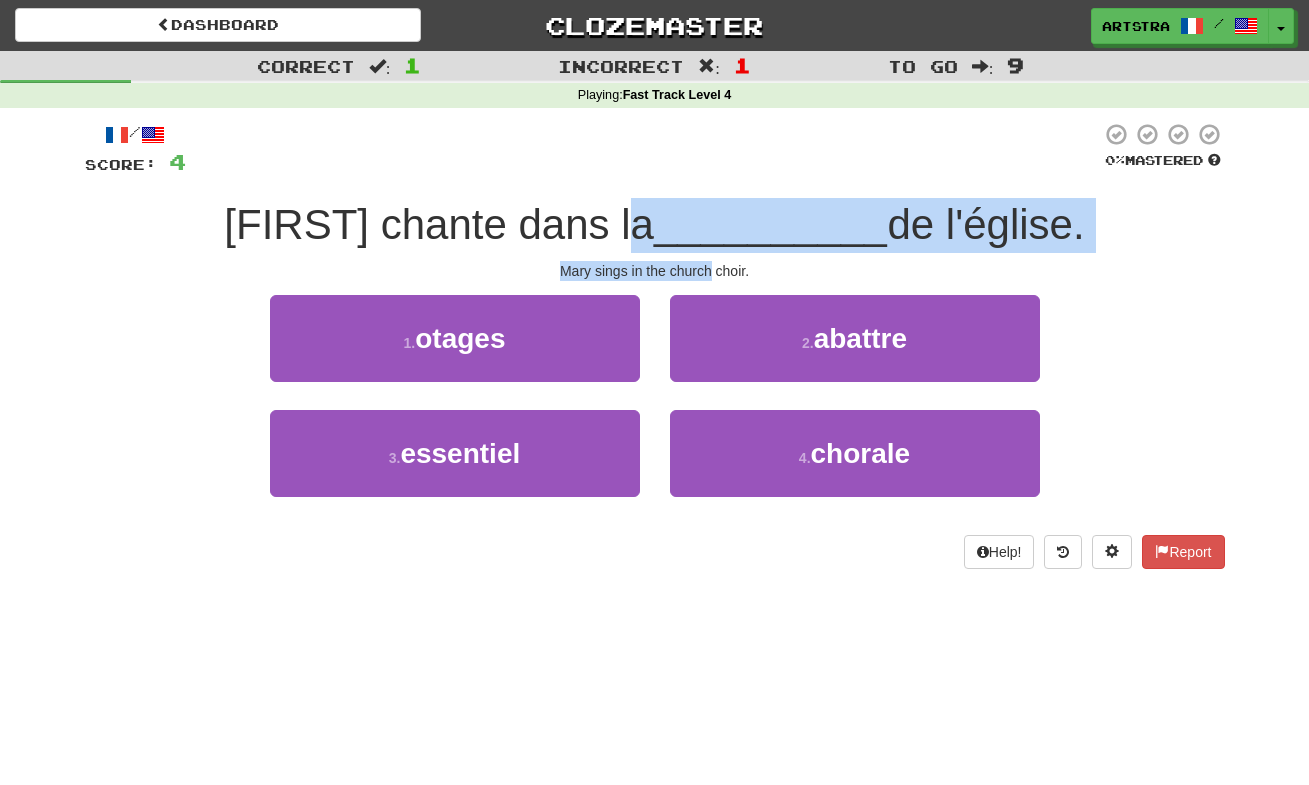 drag, startPoint x: 644, startPoint y: 220, endPoint x: 705, endPoint y: 270, distance: 78.873314 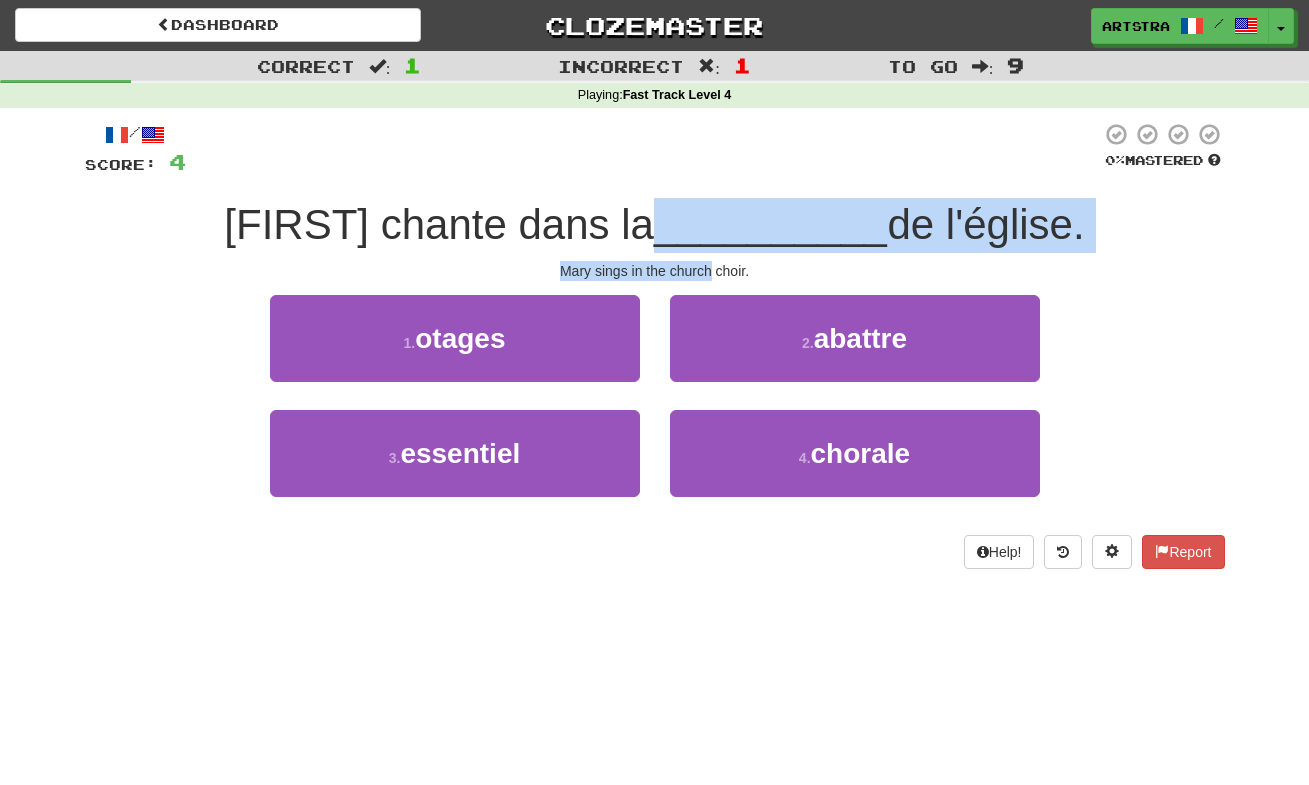 drag, startPoint x: 705, startPoint y: 270, endPoint x: 691, endPoint y: 229, distance: 43.32436 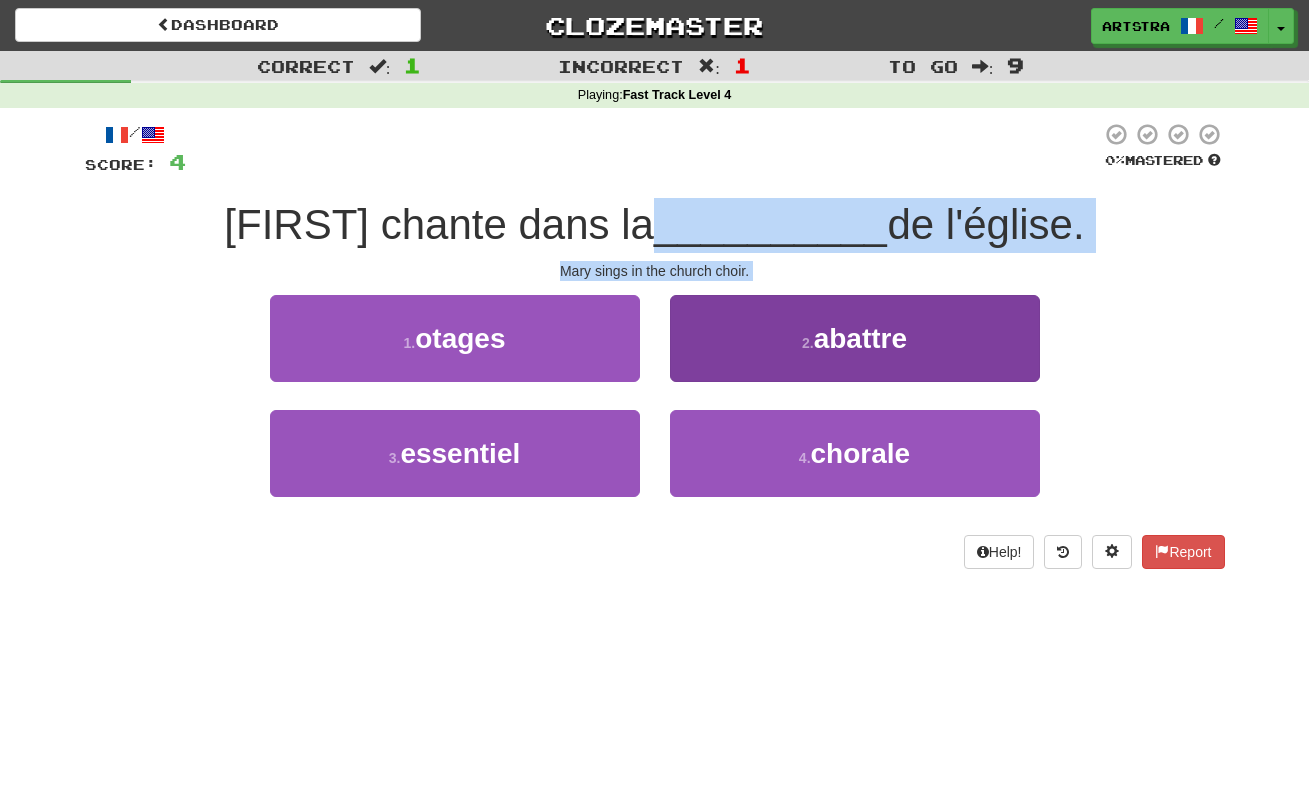 drag, startPoint x: 691, startPoint y: 229, endPoint x: 694, endPoint y: 292, distance: 63.07139 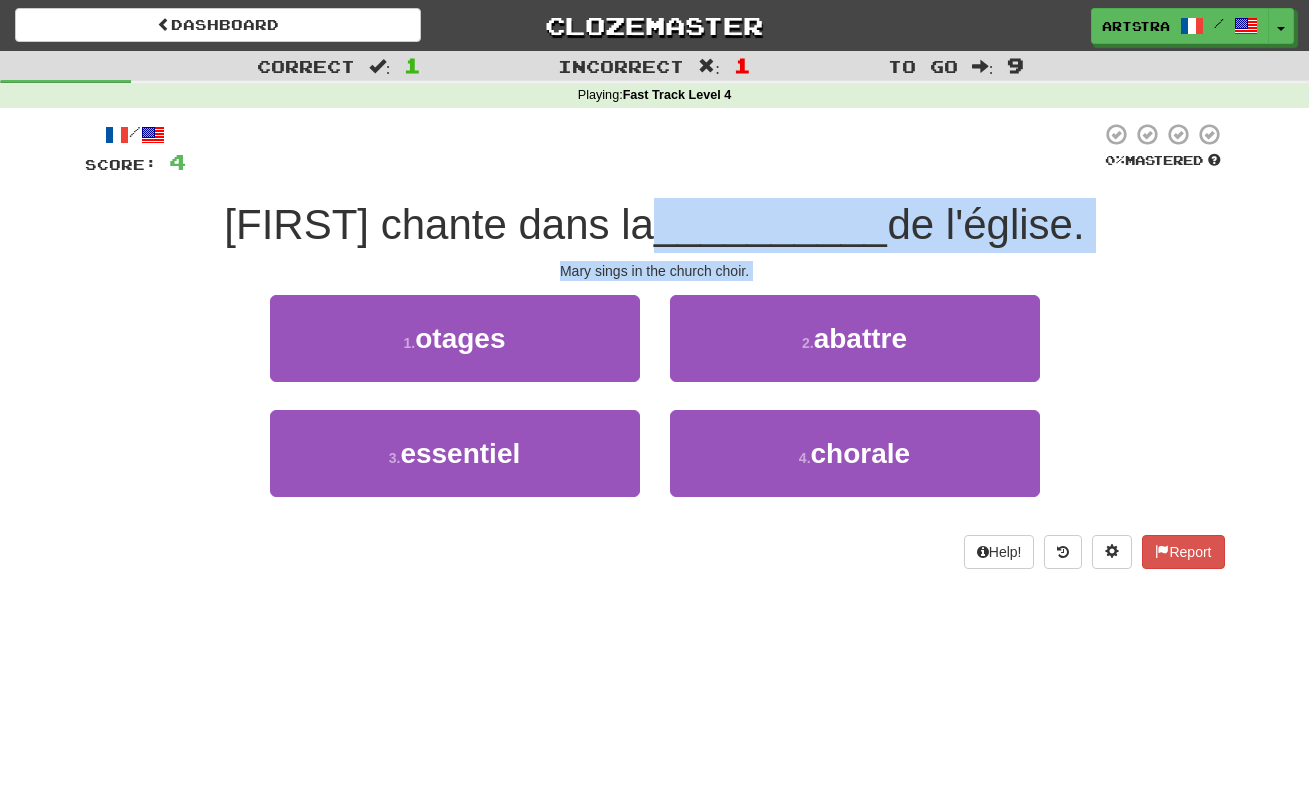 click on "2 .  abattre" at bounding box center [855, 338] 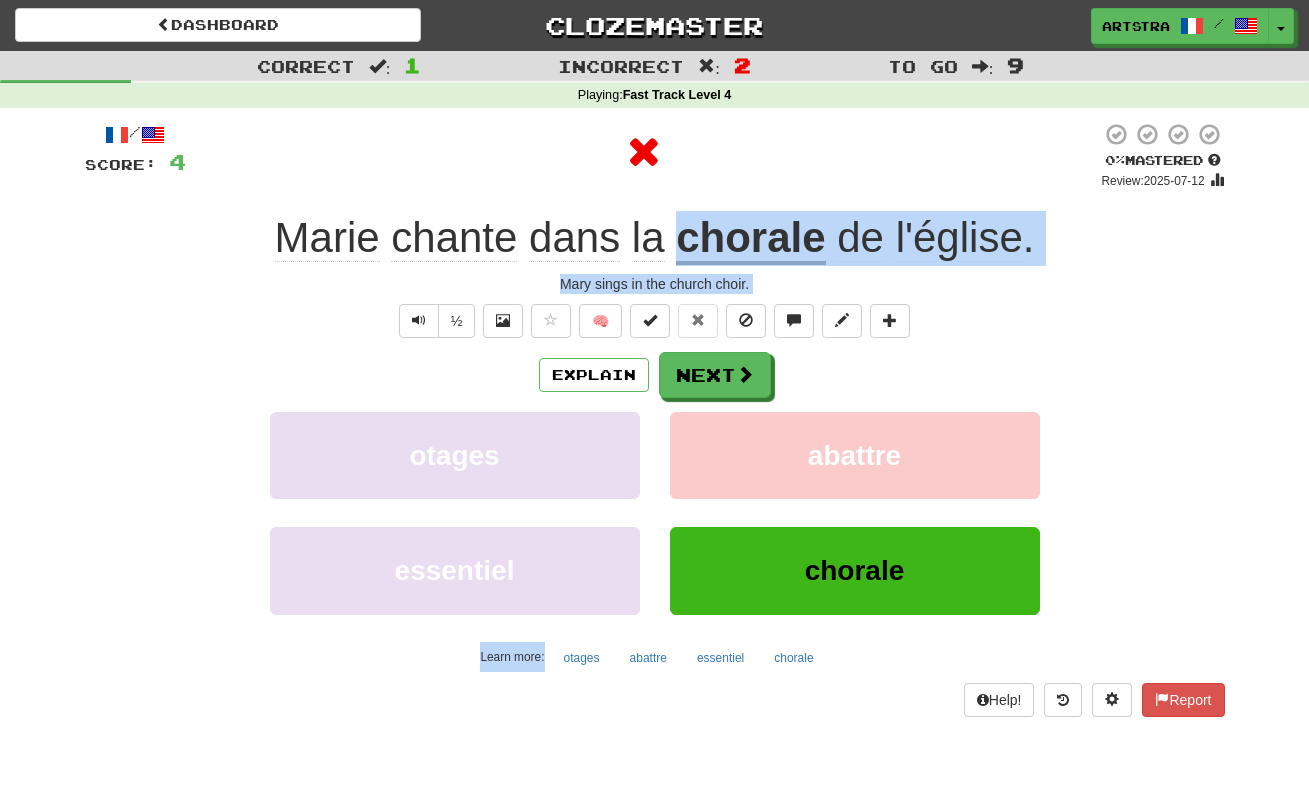 click on "chorale" at bounding box center (750, 239) 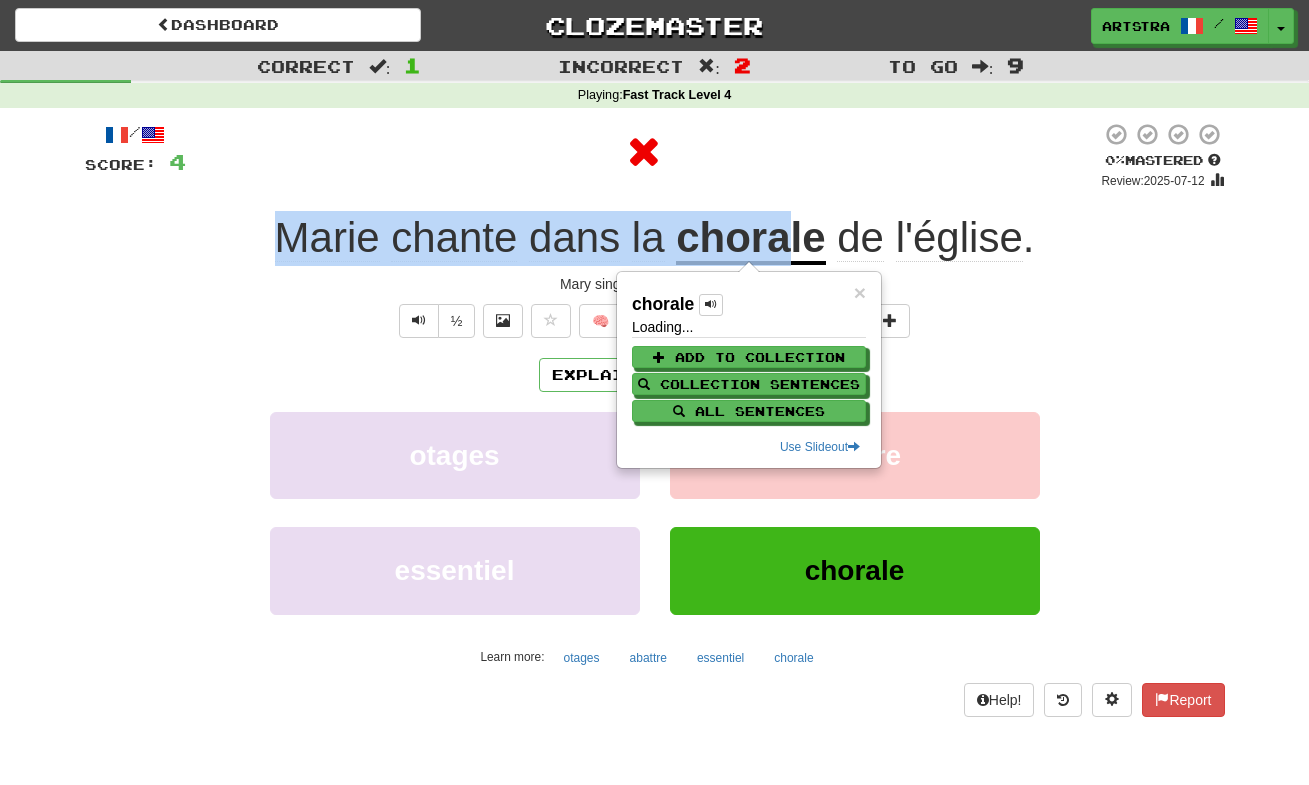 click on "/  Score:   4 0 %  Mastered Review:  2025-07-12 [FIRST]   chante   dans   la   chorale   de   l'église . Mary sings in the church choir. ½ 🧠 Explain Next otages abattre essentiel chorale Learn more: otages abattre essentiel chorale  Help!  Report" at bounding box center [655, 419] 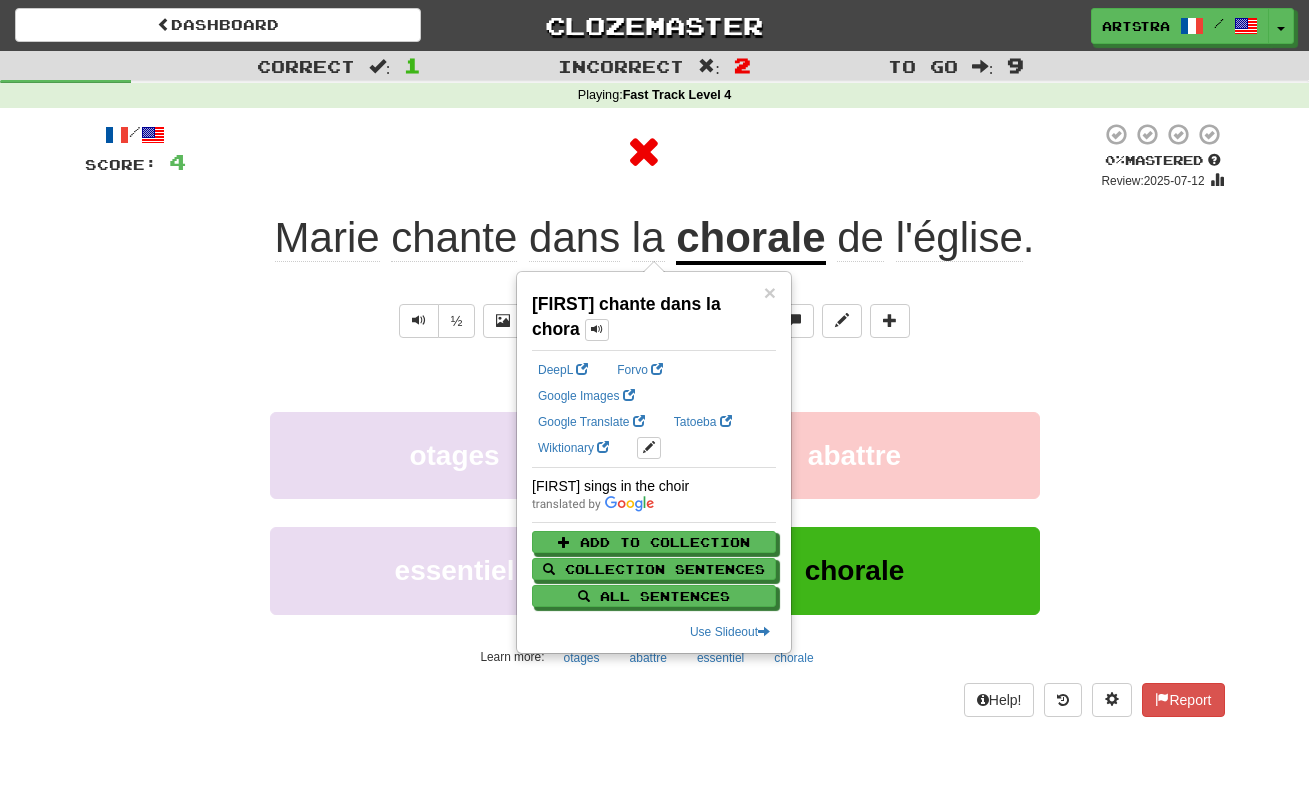 click on "Explain Next" at bounding box center [655, 375] 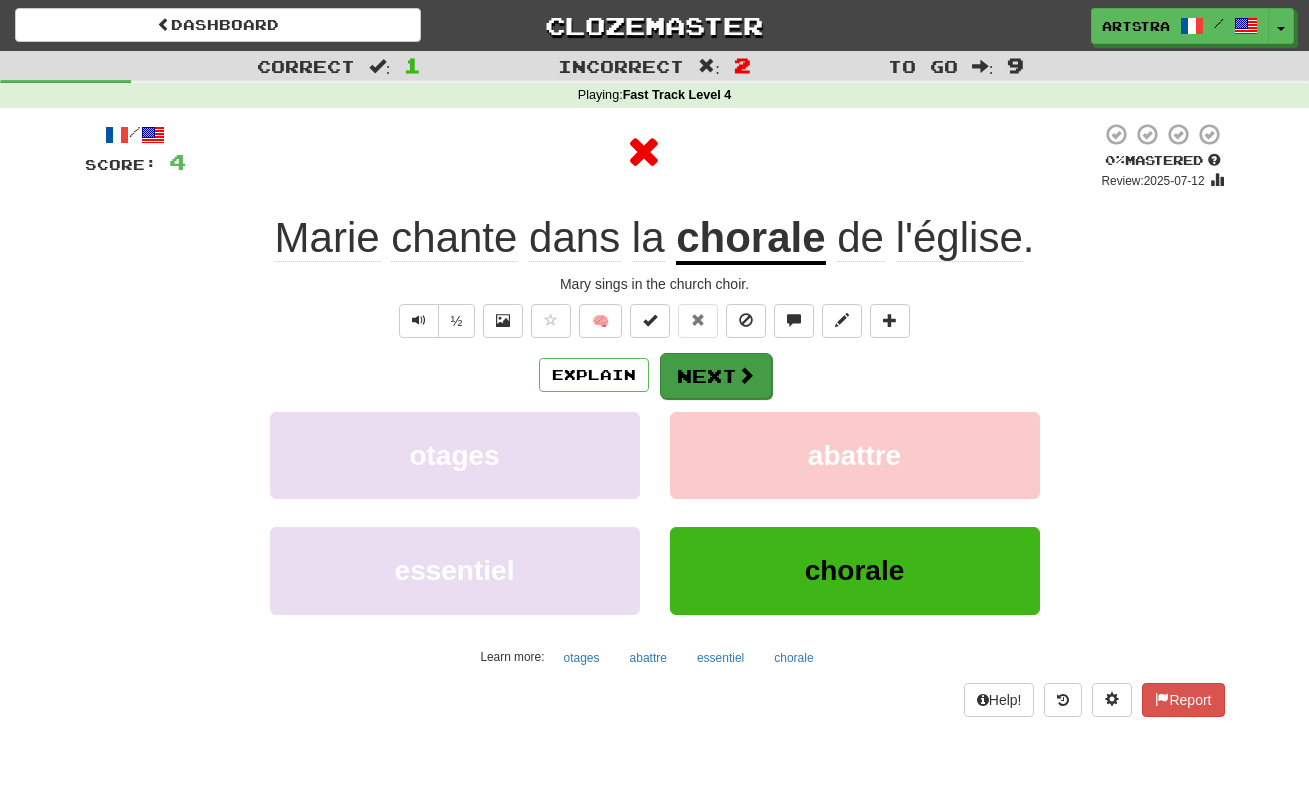click on "Next" at bounding box center (716, 376) 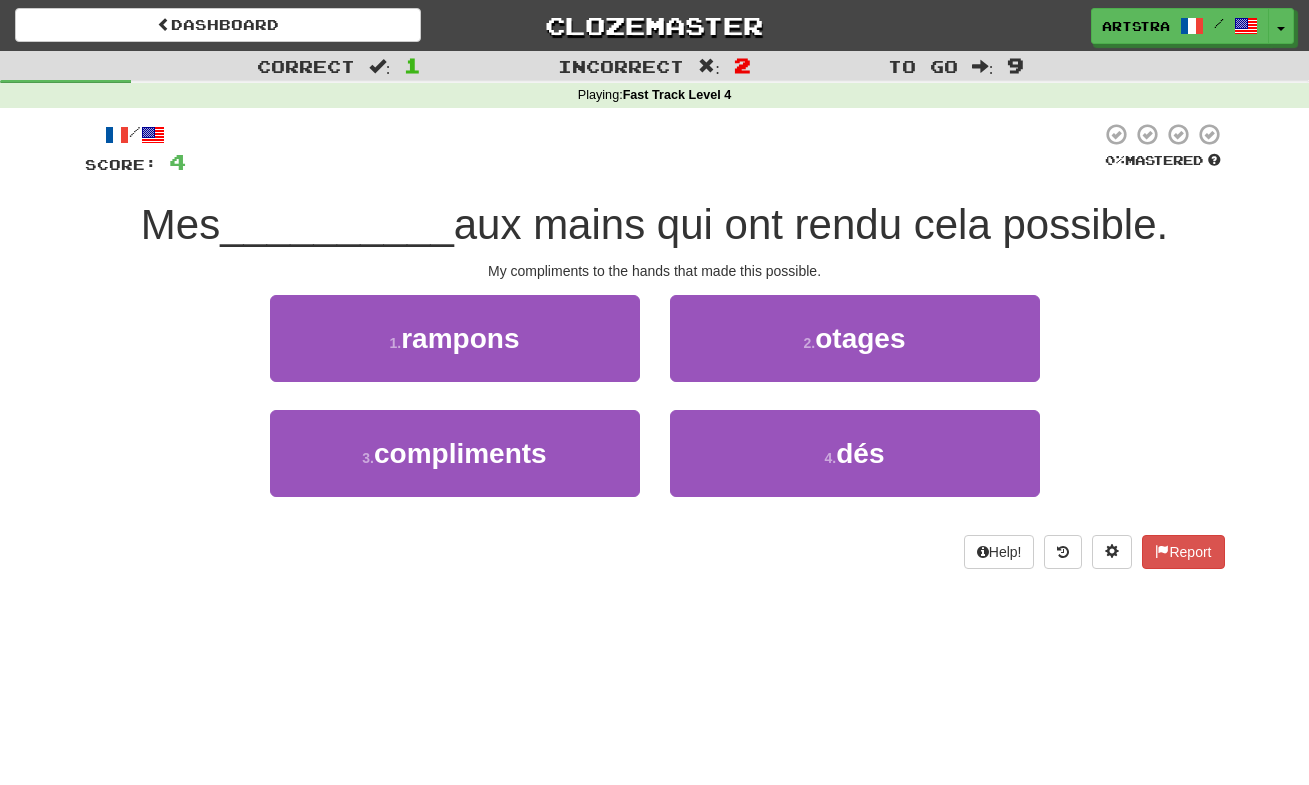 click on "aux mains qui ont rendu cela possible." at bounding box center (811, 224) 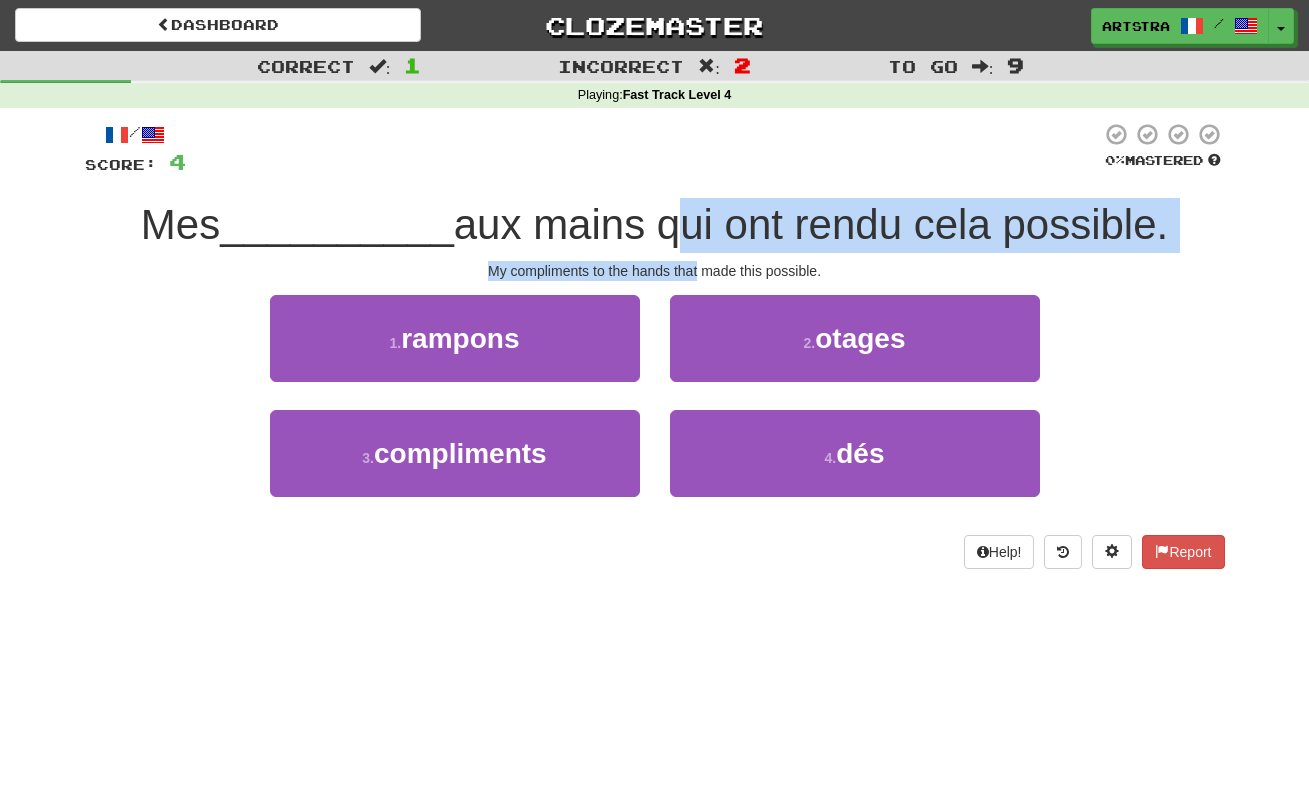 drag, startPoint x: 665, startPoint y: 201, endPoint x: 691, endPoint y: 264, distance: 68.154236 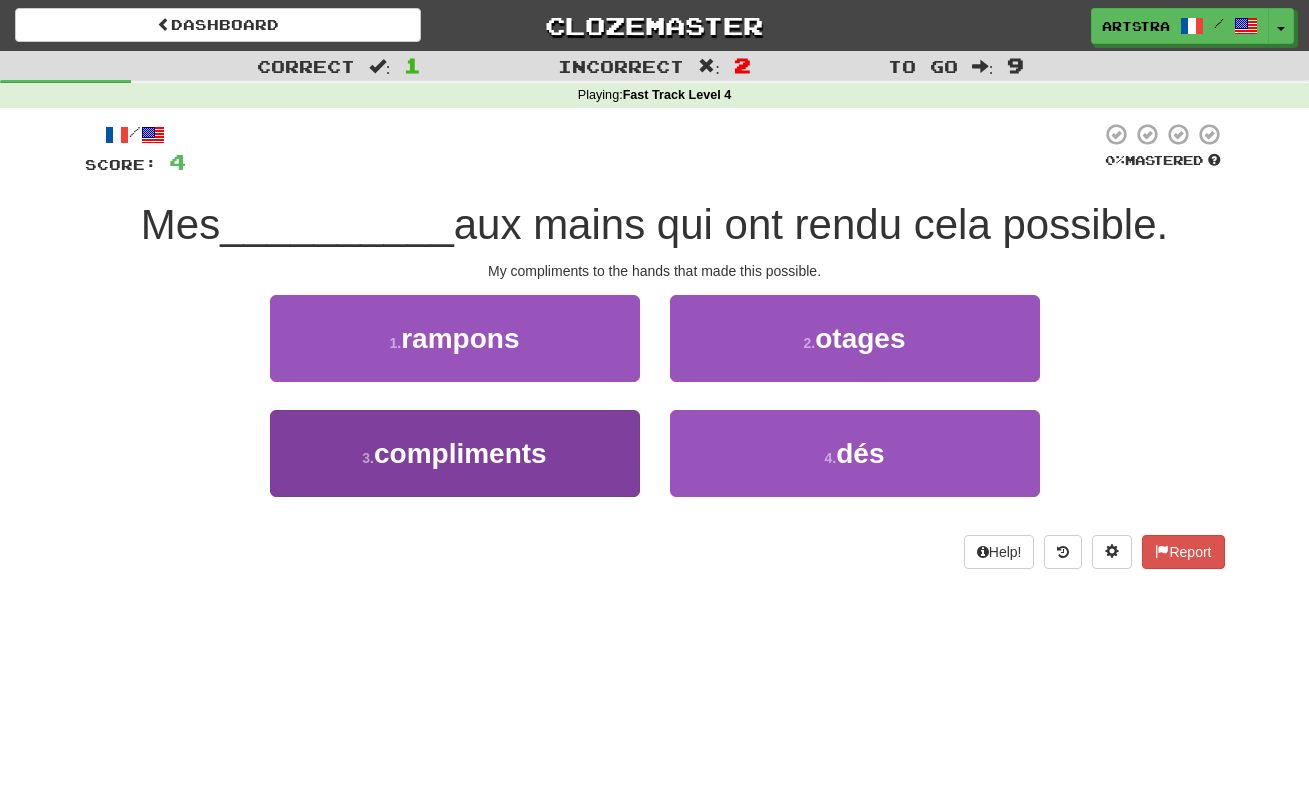 click on "3 .  compliments" at bounding box center (455, 453) 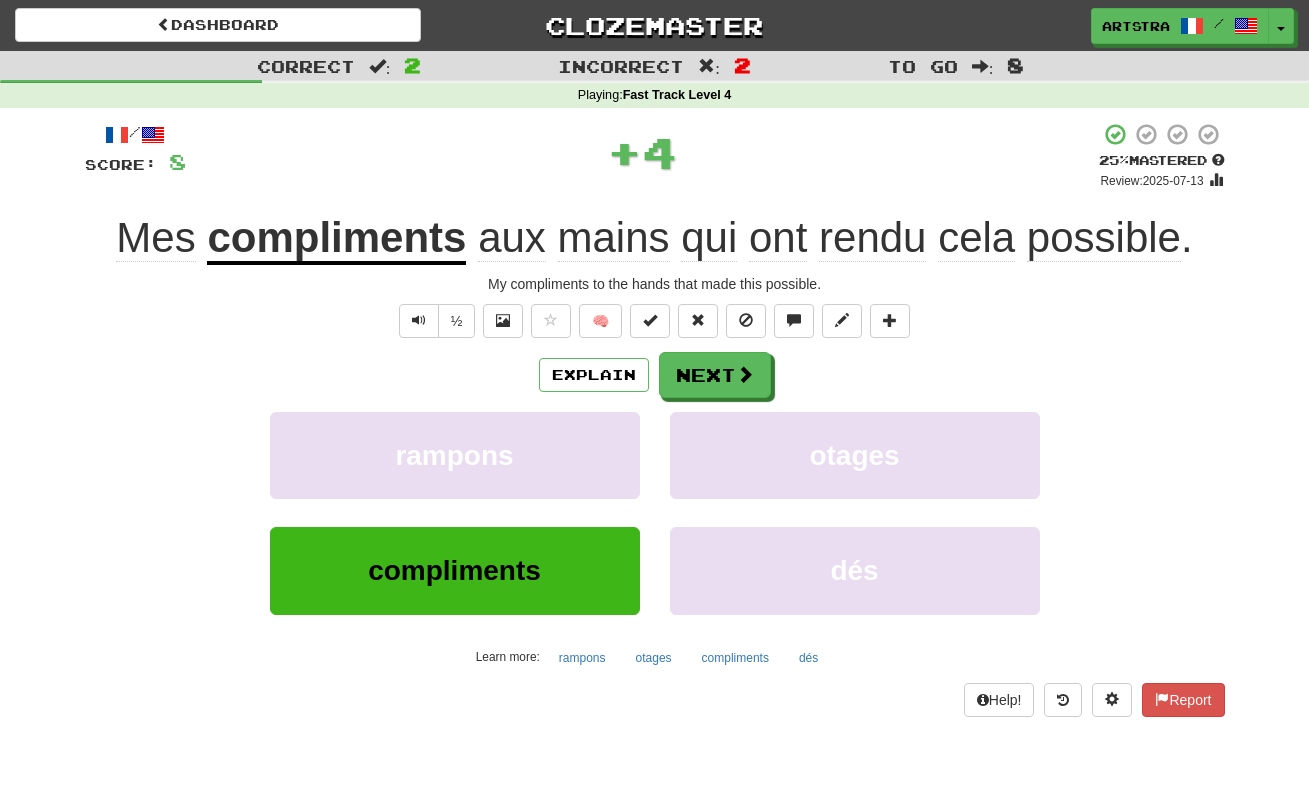 click on "possible" at bounding box center (1104, 238) 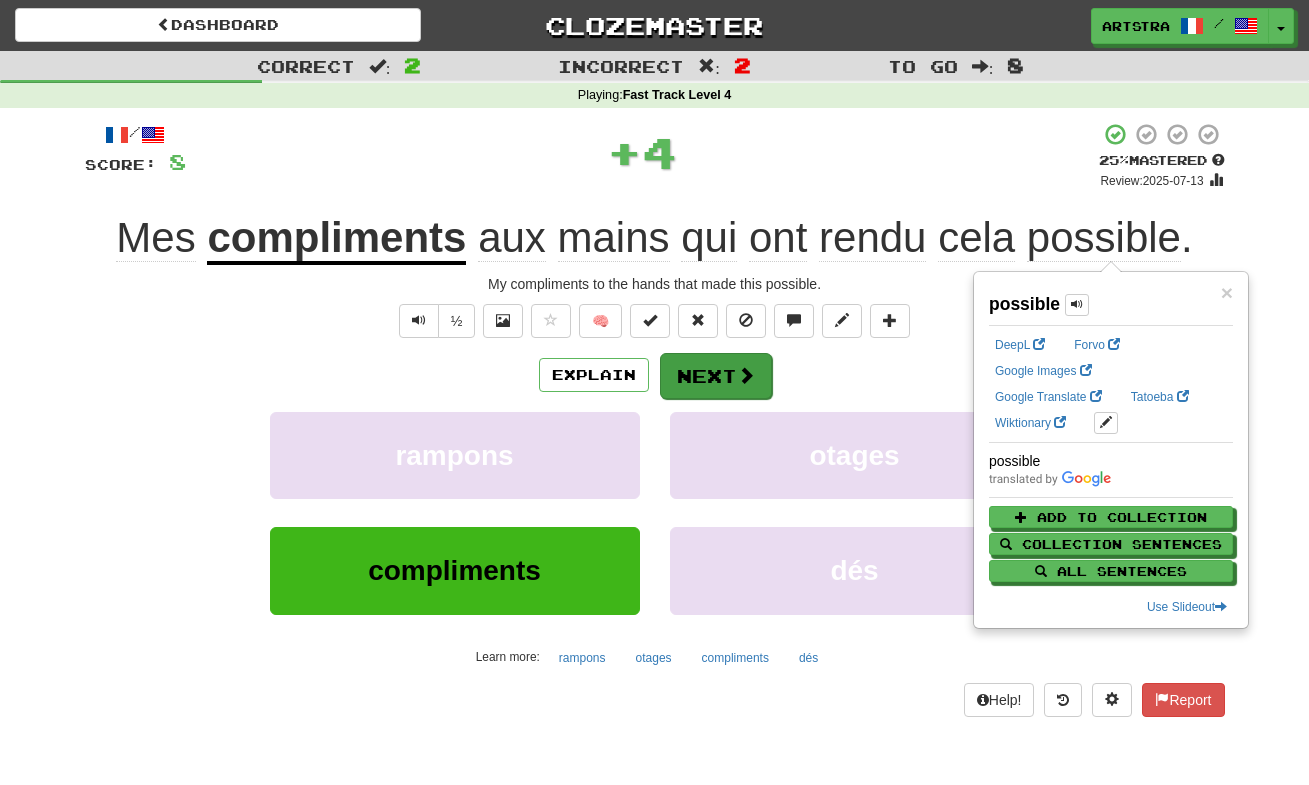 click at bounding box center [746, 375] 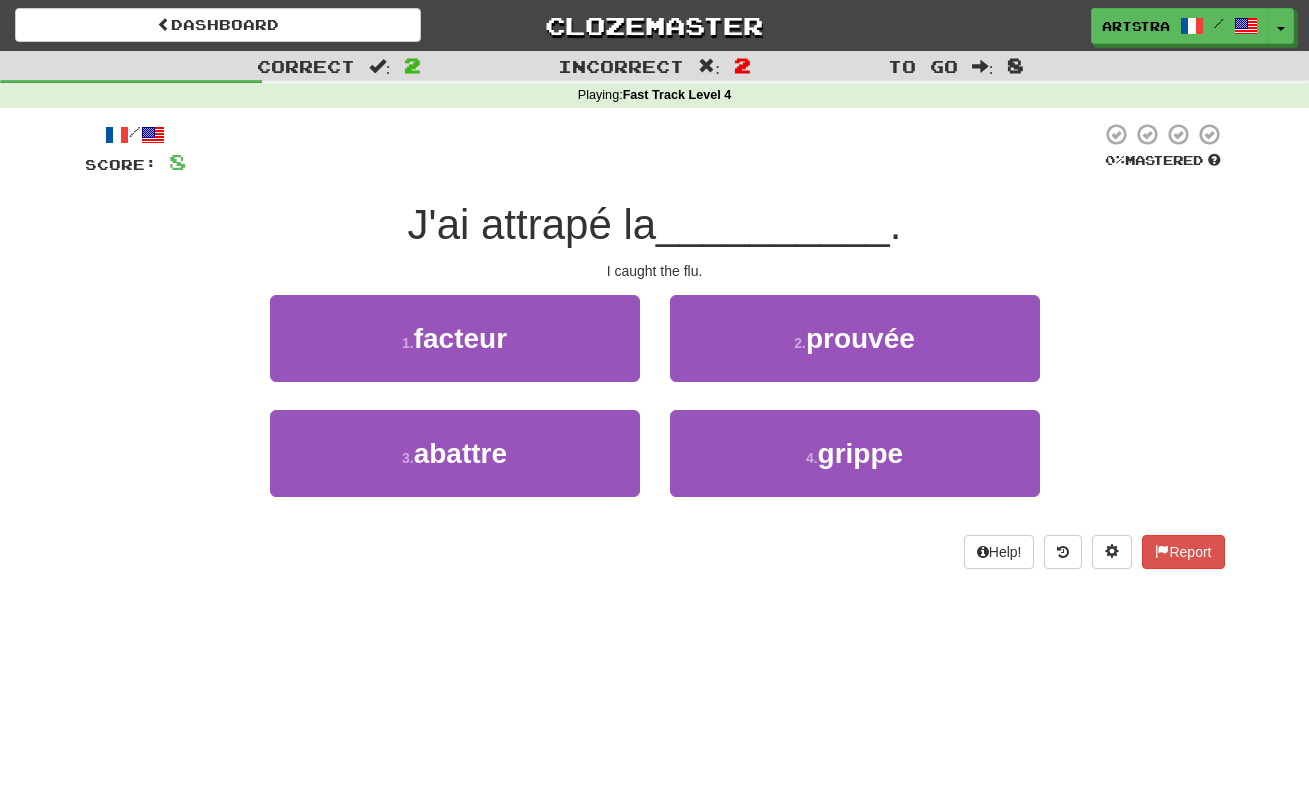 click on "__________" at bounding box center (773, 224) 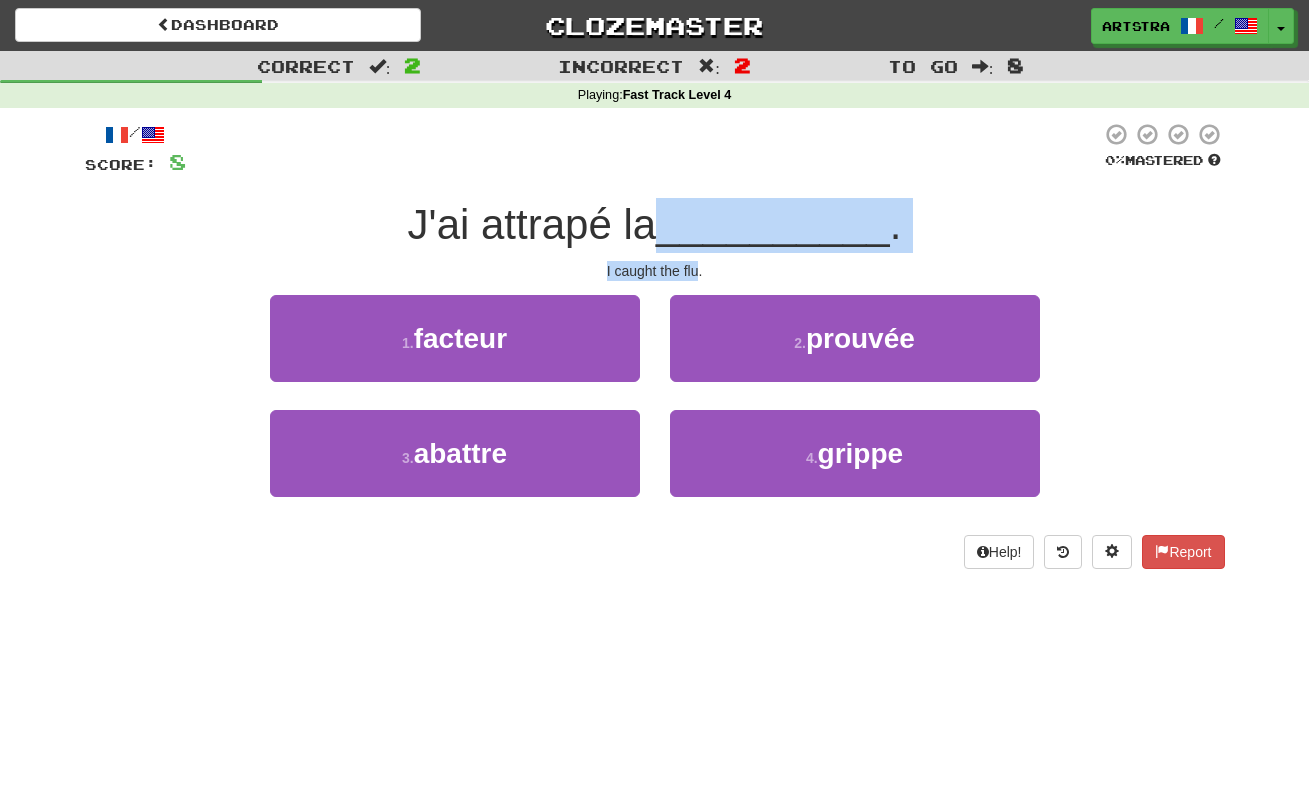 drag, startPoint x: 695, startPoint y: 272, endPoint x: 691, endPoint y: 224, distance: 48.166378 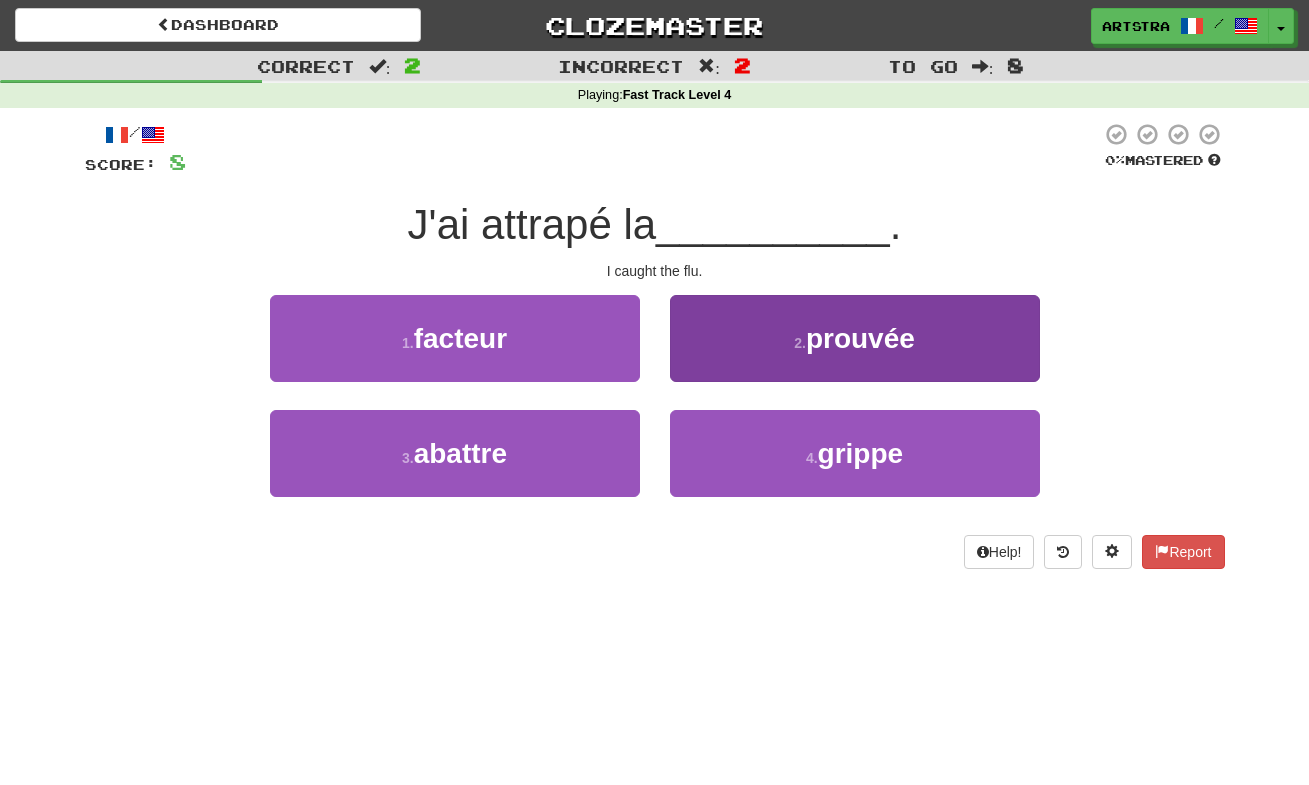 click on "4 .  grippe" at bounding box center [855, 453] 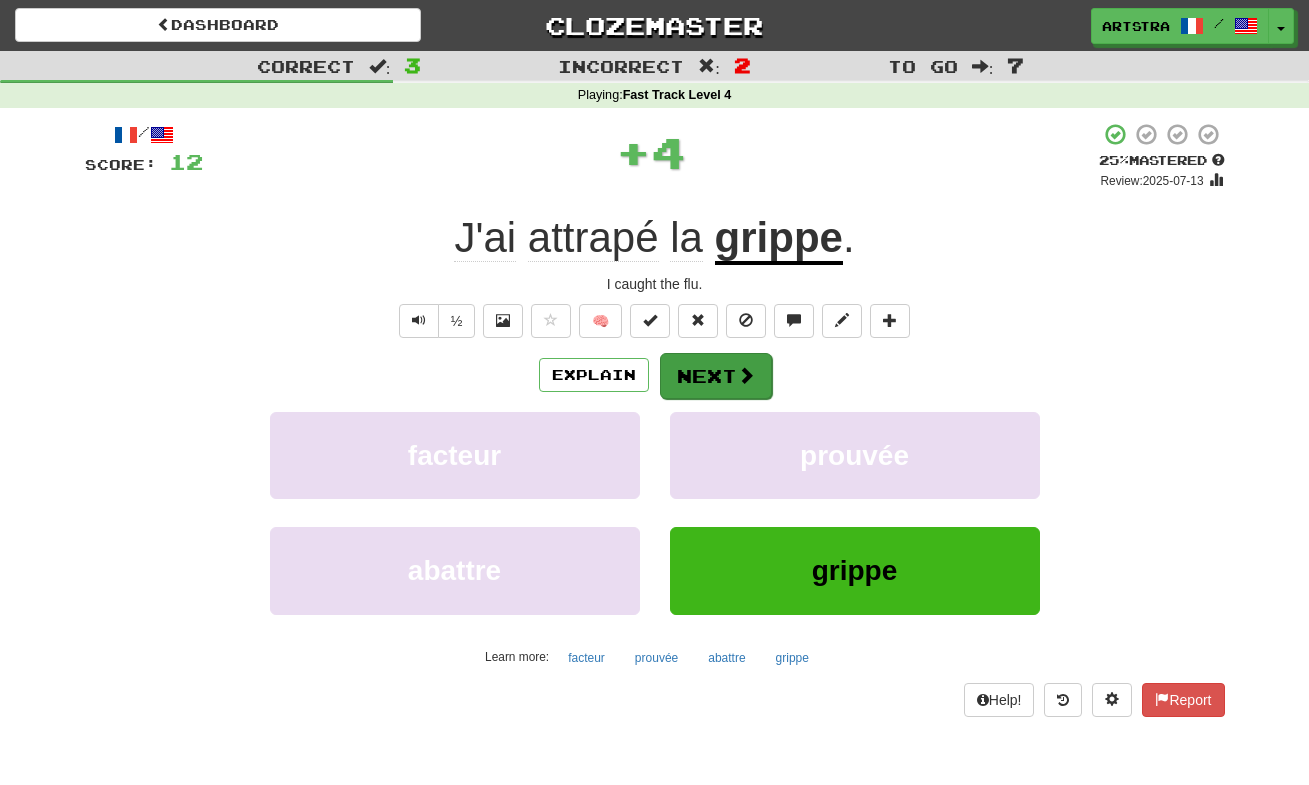 click on "Next" at bounding box center [716, 376] 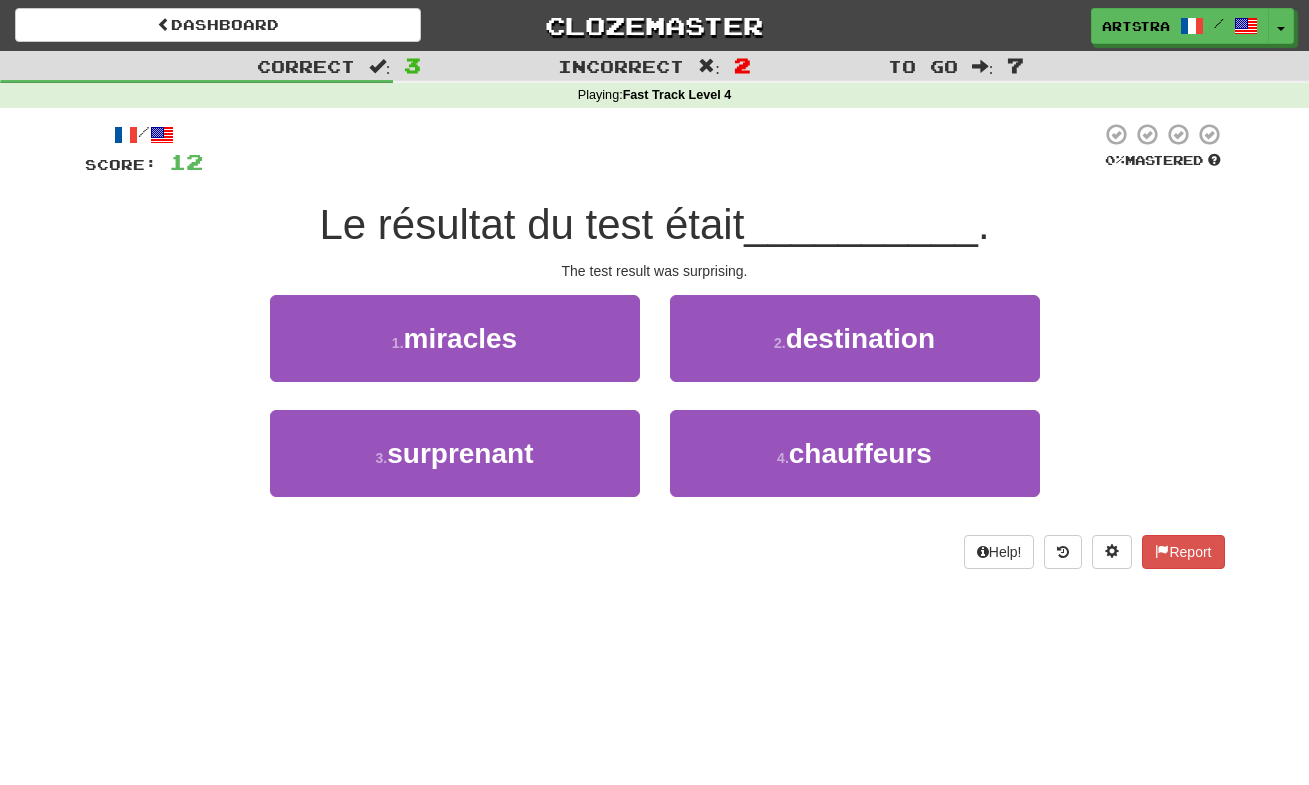 click on "Le résultat du test était" at bounding box center (531, 224) 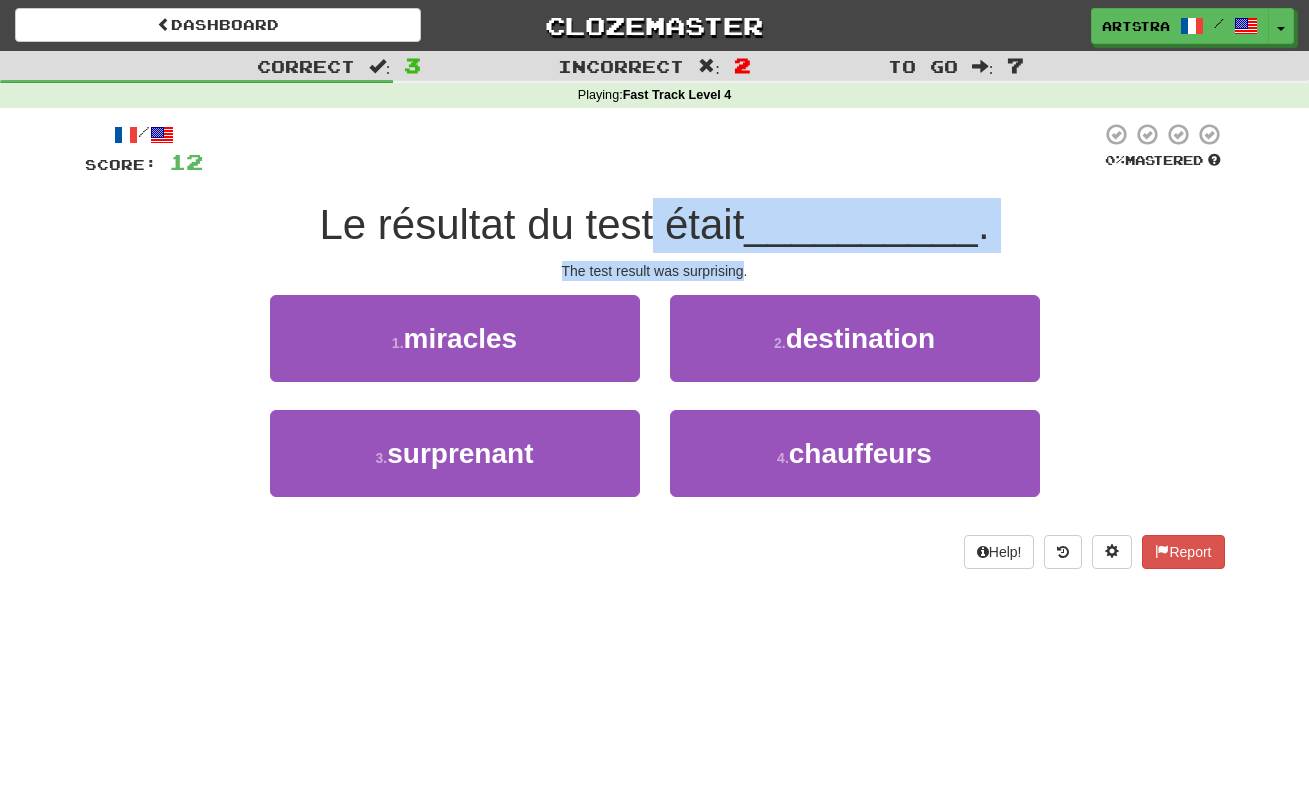 drag, startPoint x: 661, startPoint y: 206, endPoint x: 716, endPoint y: 259, distance: 76.38062 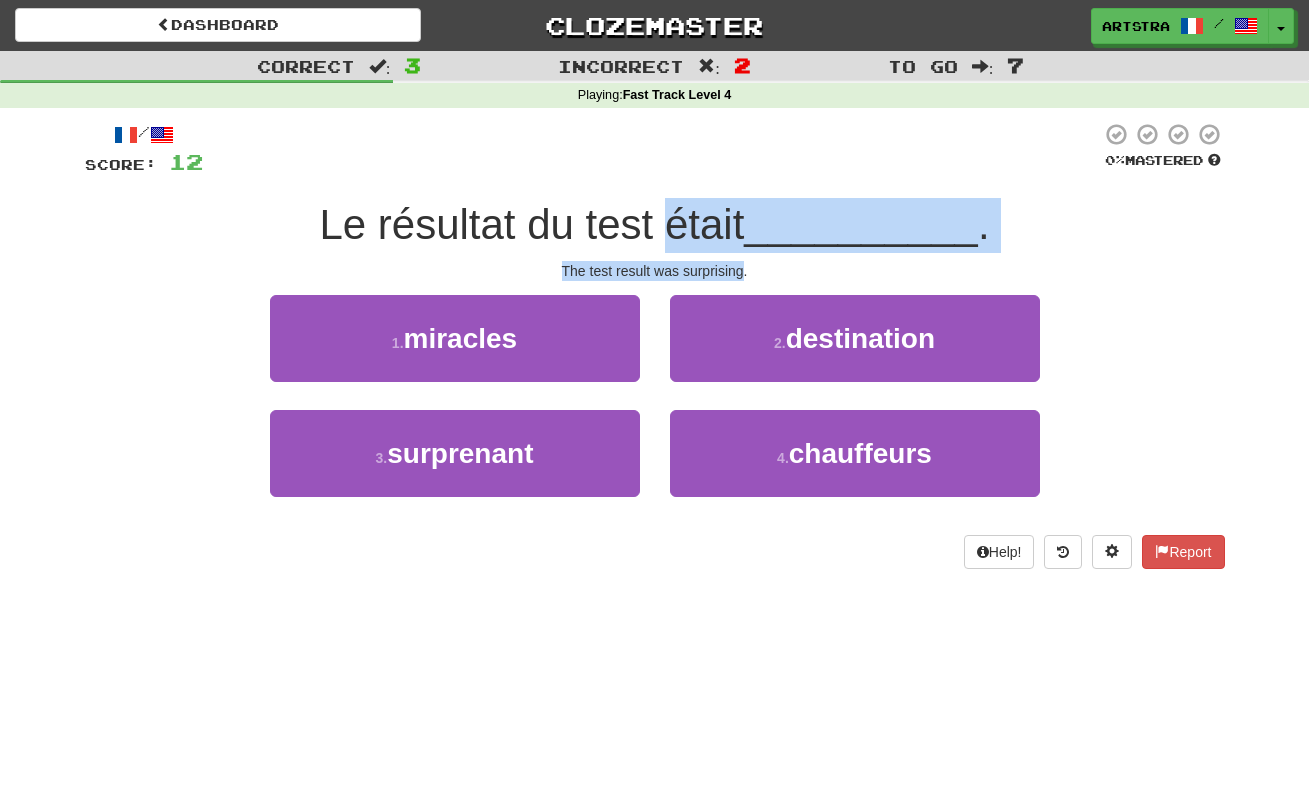 drag, startPoint x: 716, startPoint y: 259, endPoint x: 704, endPoint y: 217, distance: 43.68066 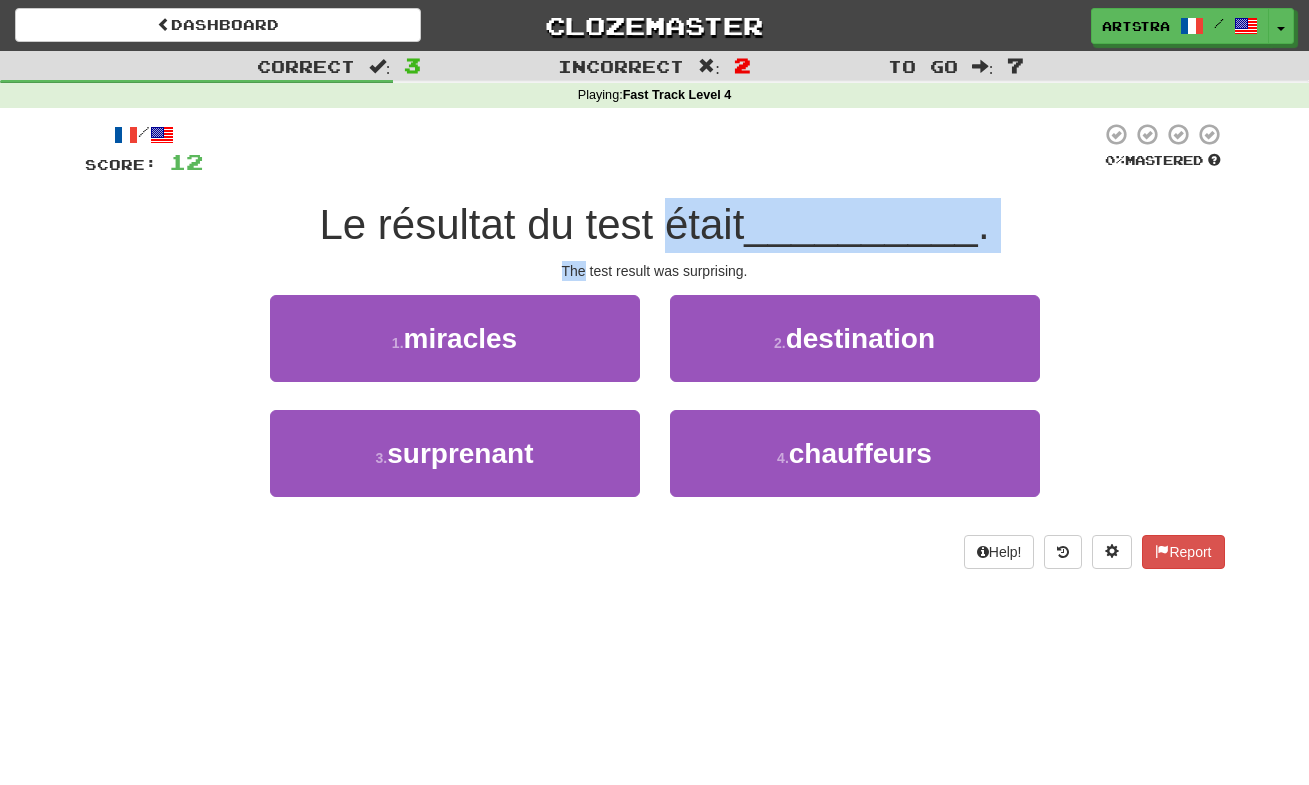 drag, startPoint x: 704, startPoint y: 217, endPoint x: 724, endPoint y: 252, distance: 40.311287 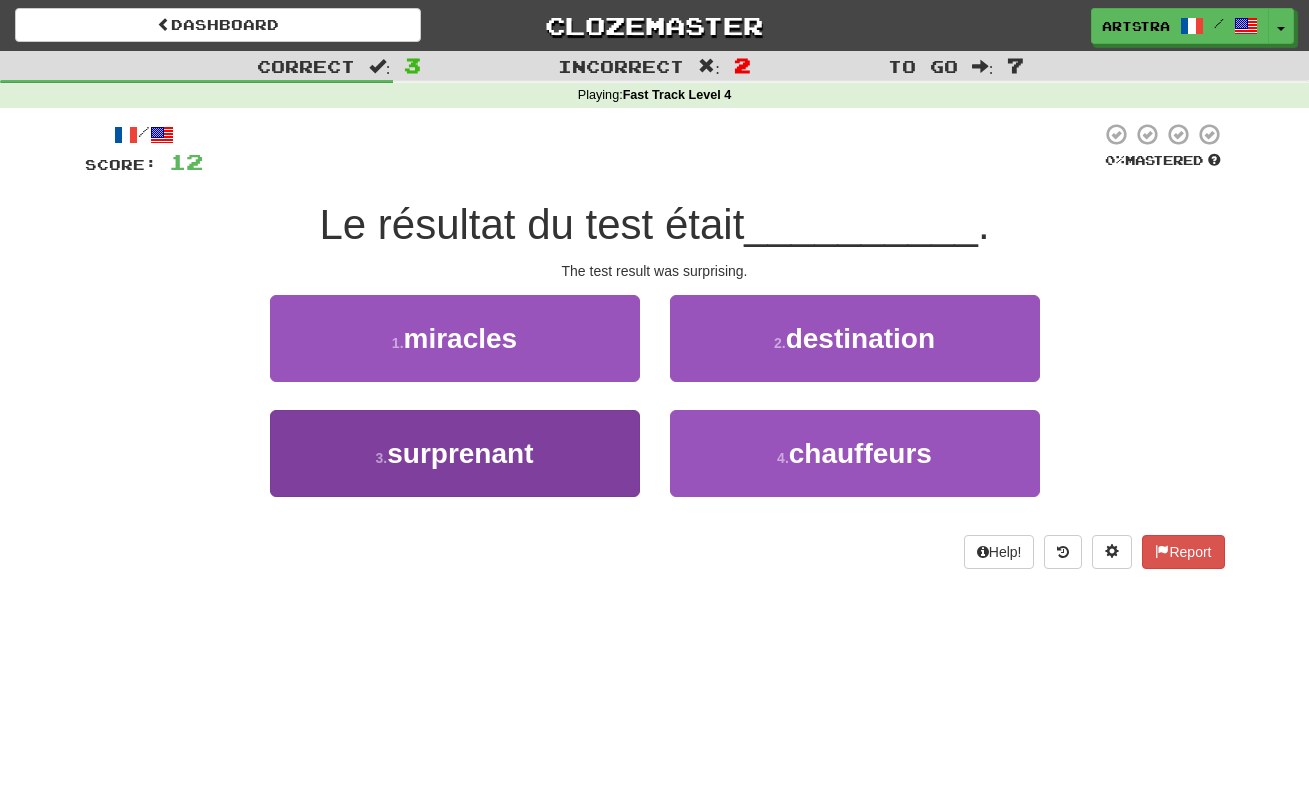 click on "surprenant" at bounding box center [460, 453] 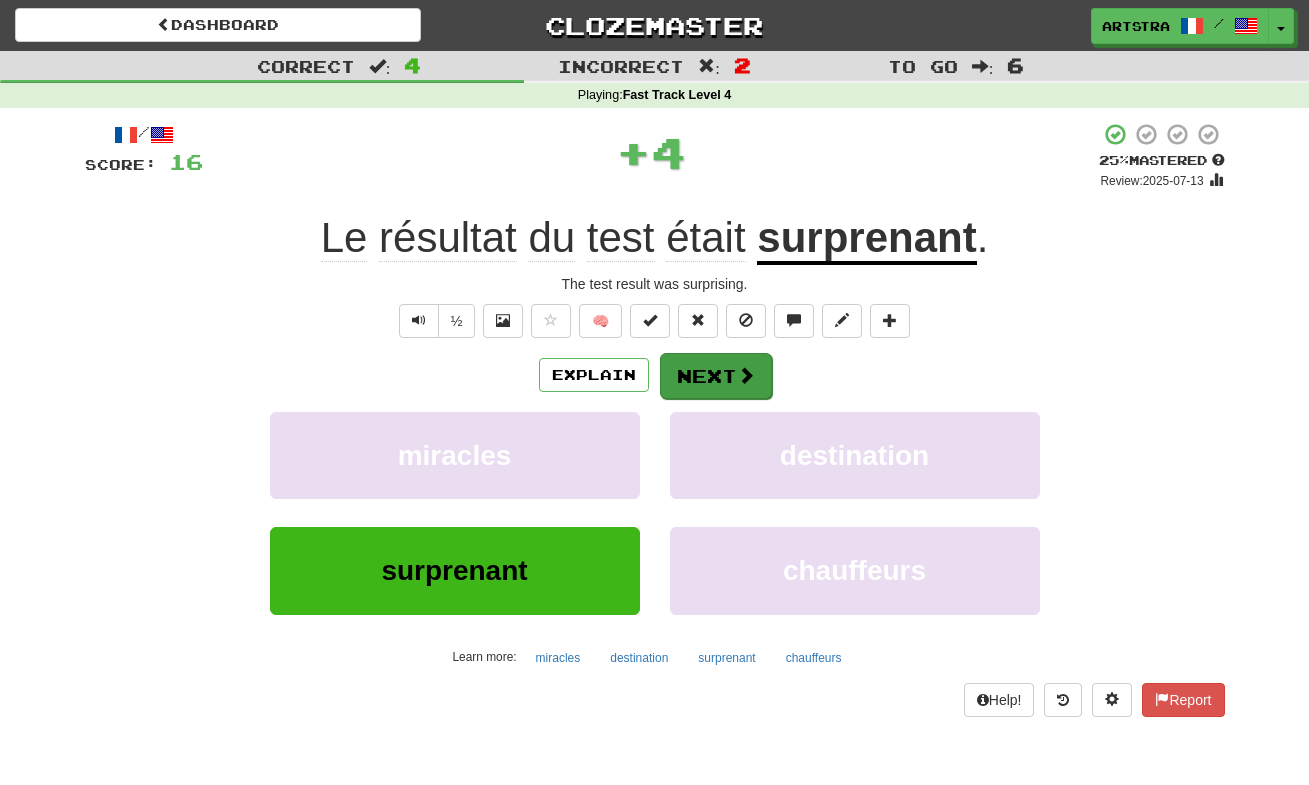 click on "Next" at bounding box center [716, 376] 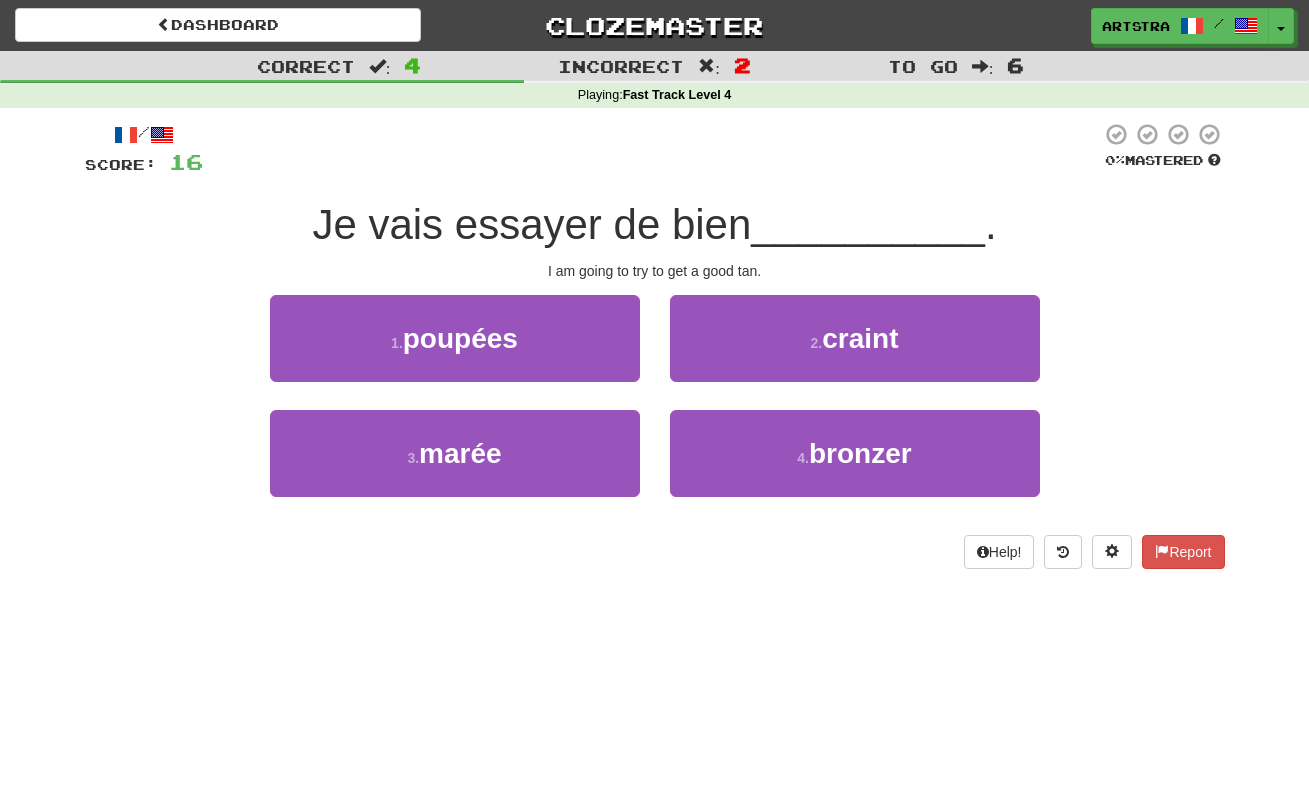 click on "Je vais essayer de bien" at bounding box center (531, 224) 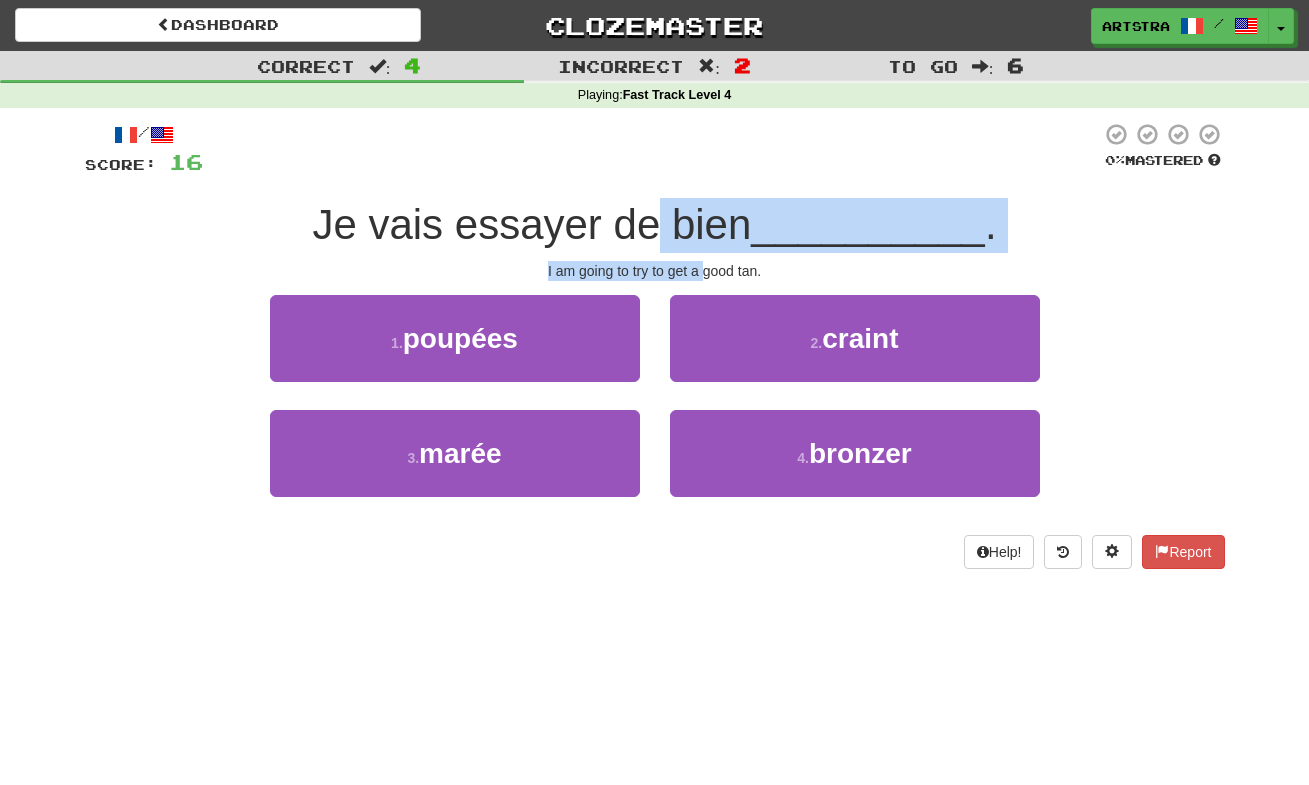 drag, startPoint x: 664, startPoint y: 229, endPoint x: 696, endPoint y: 271, distance: 52.801514 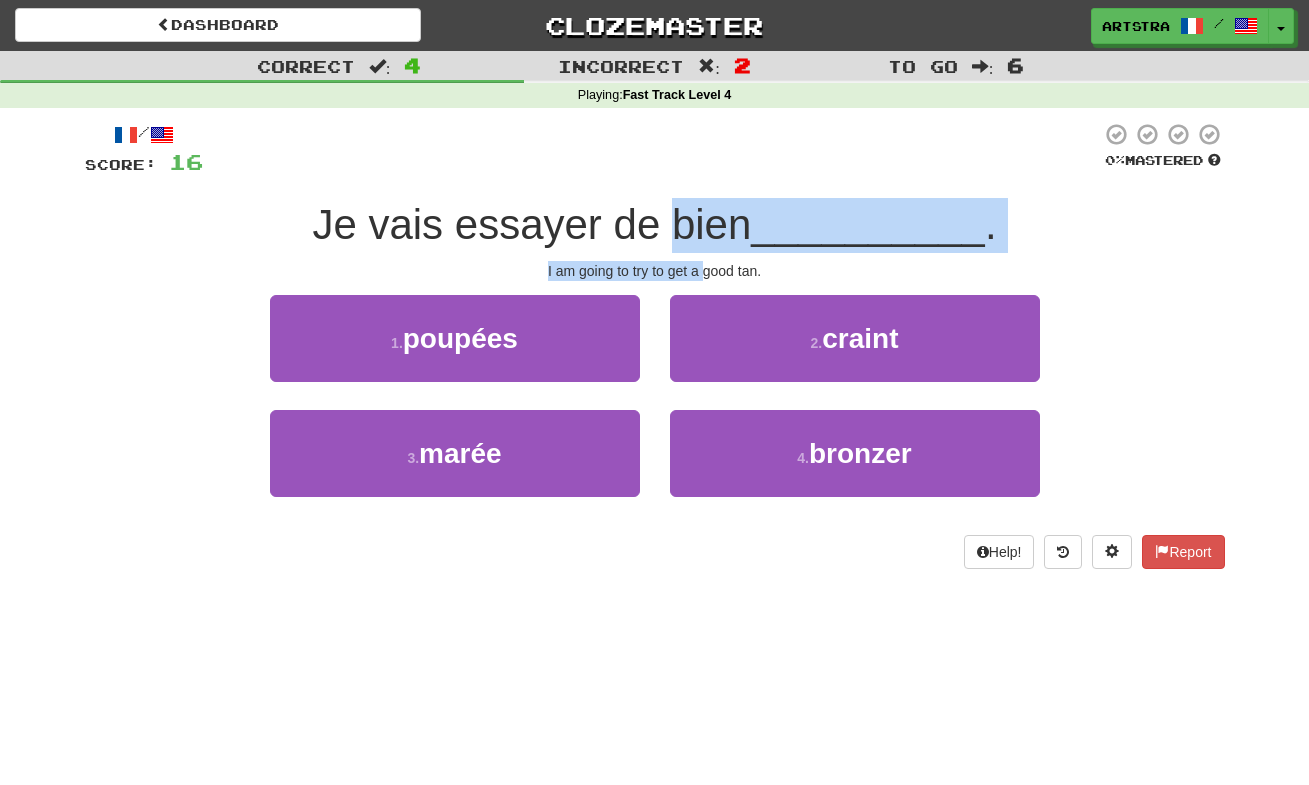 drag, startPoint x: 696, startPoint y: 271, endPoint x: 697, endPoint y: 209, distance: 62.008064 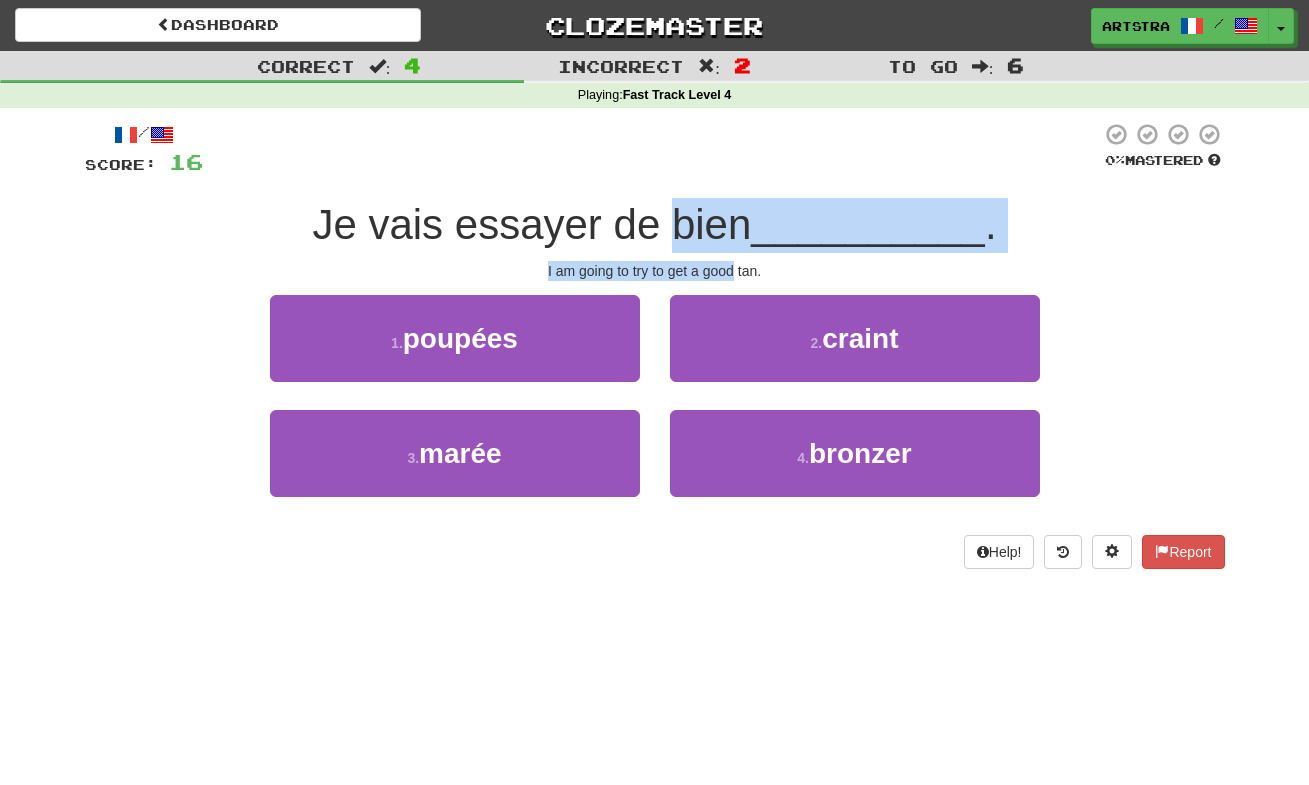 drag, startPoint x: 697, startPoint y: 209, endPoint x: 717, endPoint y: 260, distance: 54.781384 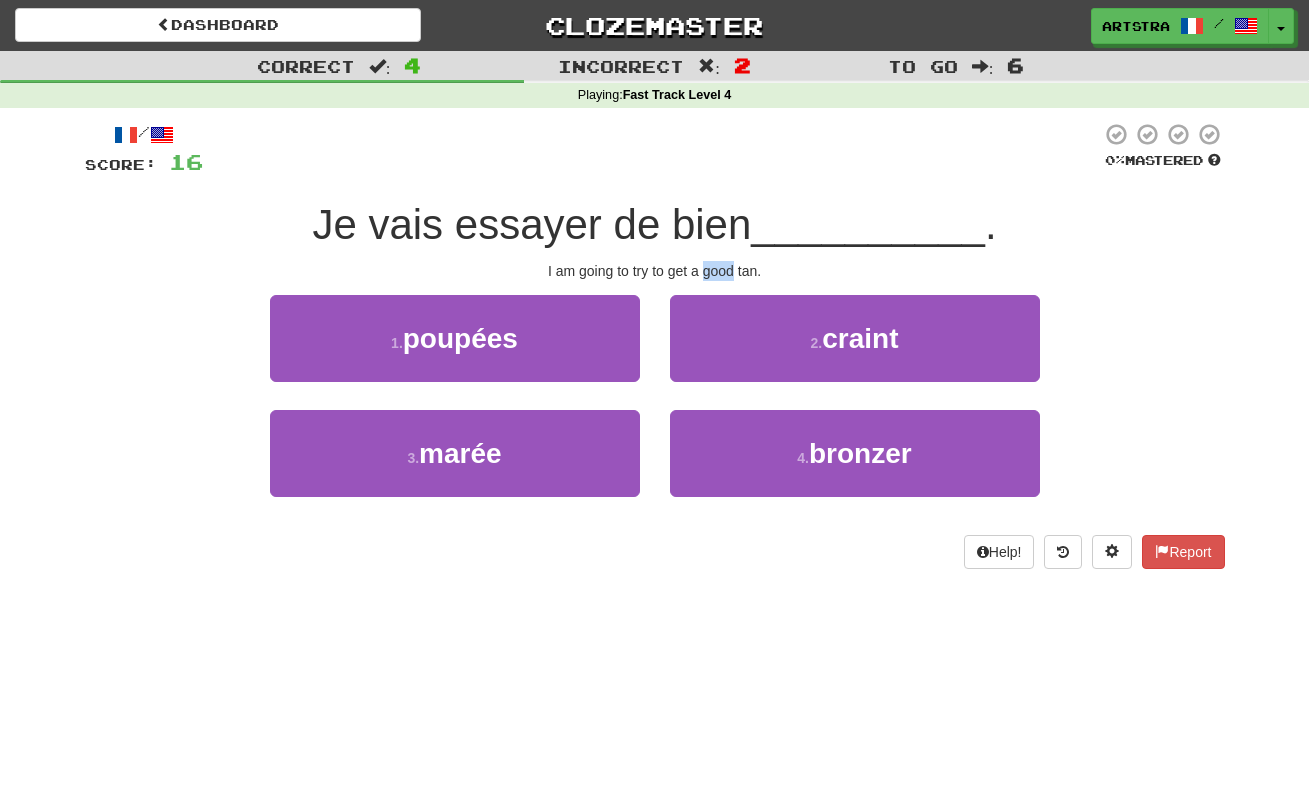 click on "I am going to try to get a good tan." at bounding box center (655, 271) 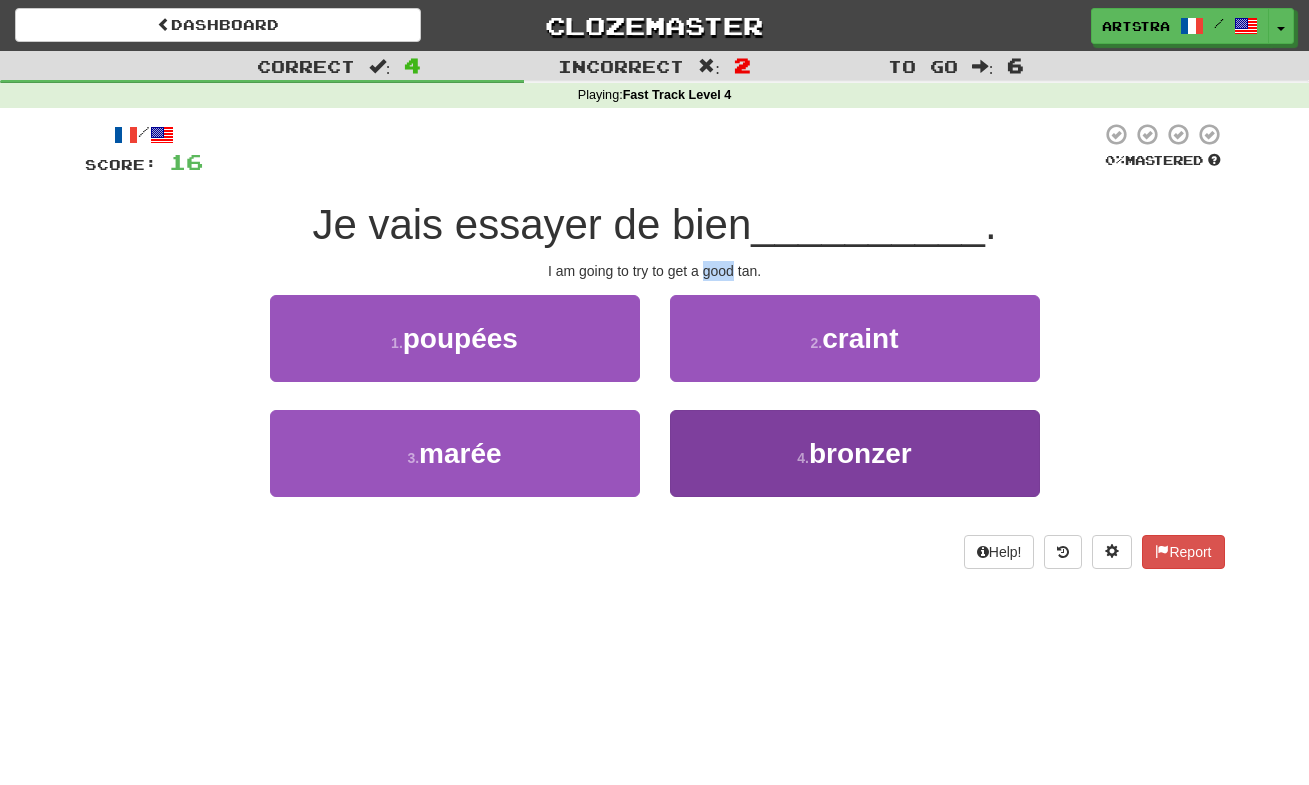 click on "4 .  bronzer" at bounding box center (855, 453) 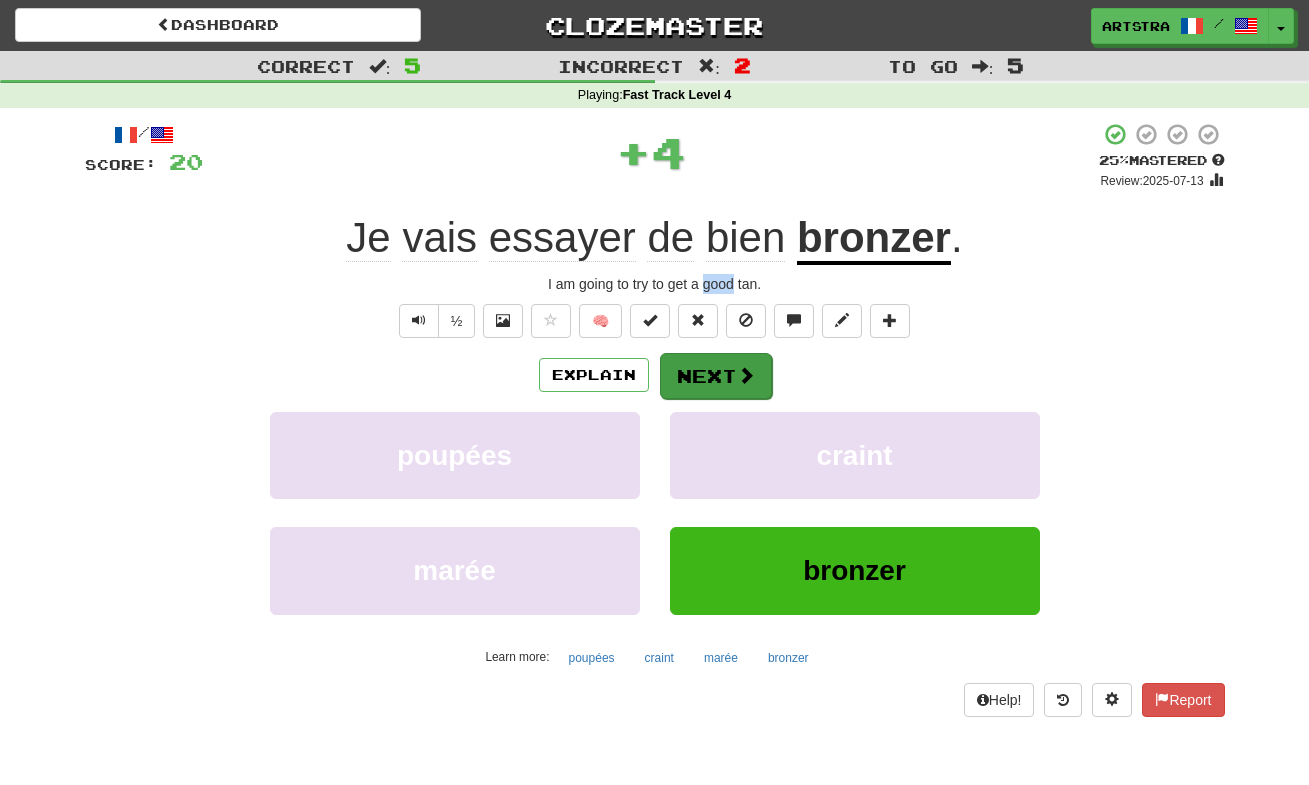 click on "Next" at bounding box center (716, 376) 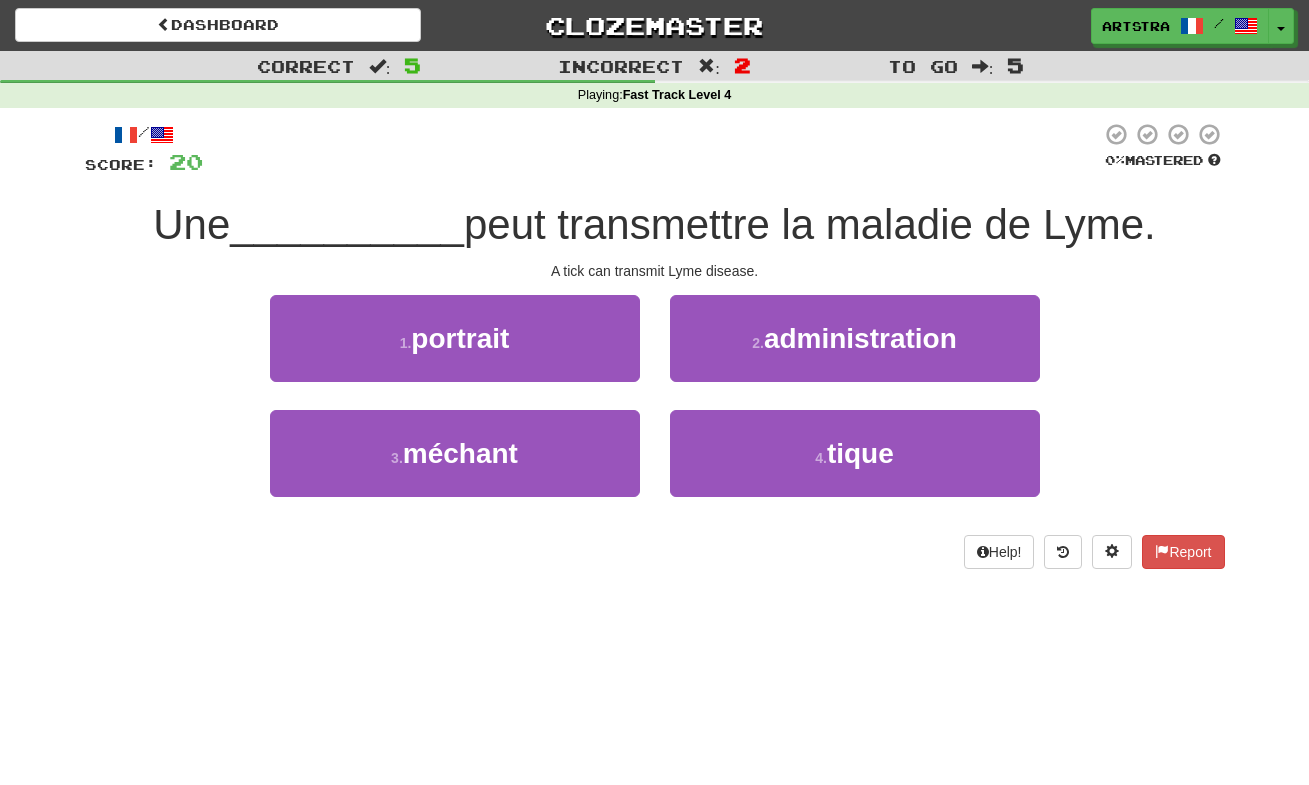 click on "peut transmettre la maladie de Lyme." at bounding box center [810, 224] 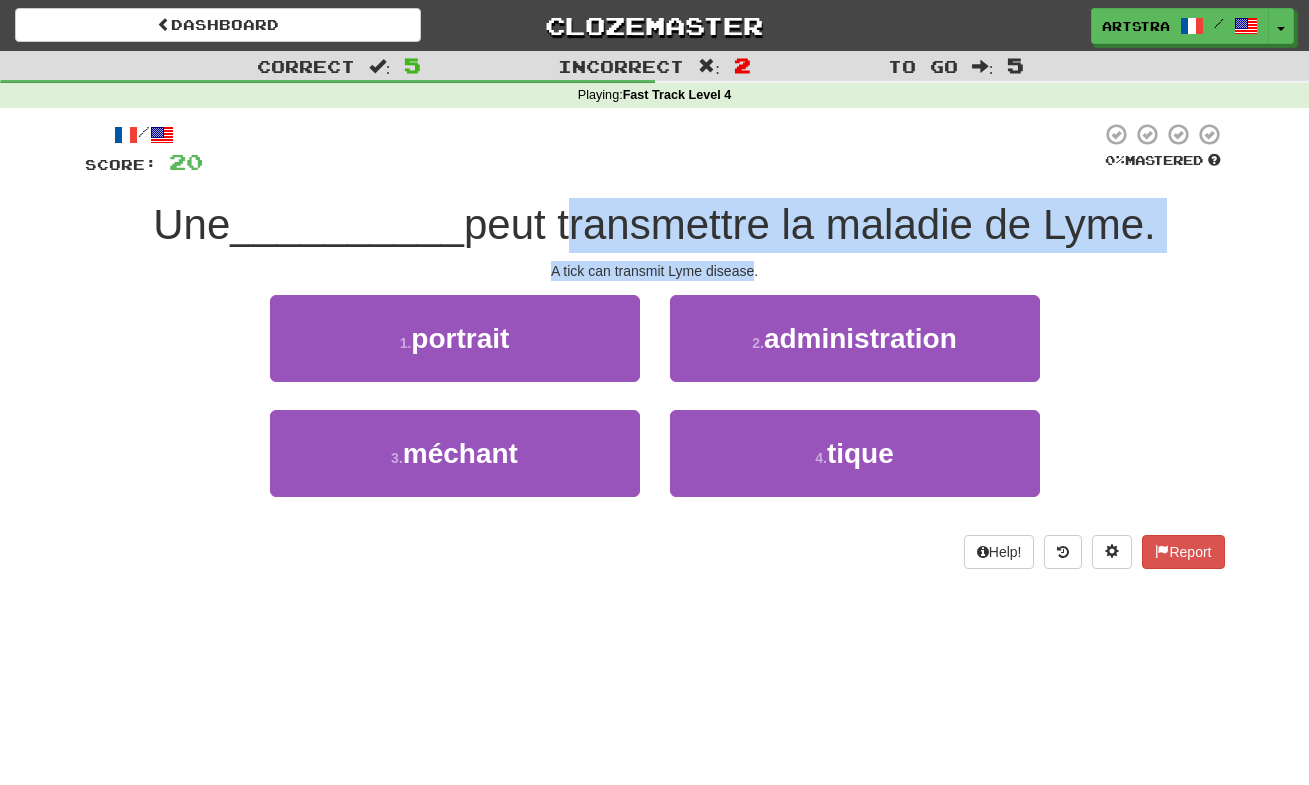 drag, startPoint x: 681, startPoint y: 226, endPoint x: 715, endPoint y: 273, distance: 58.00862 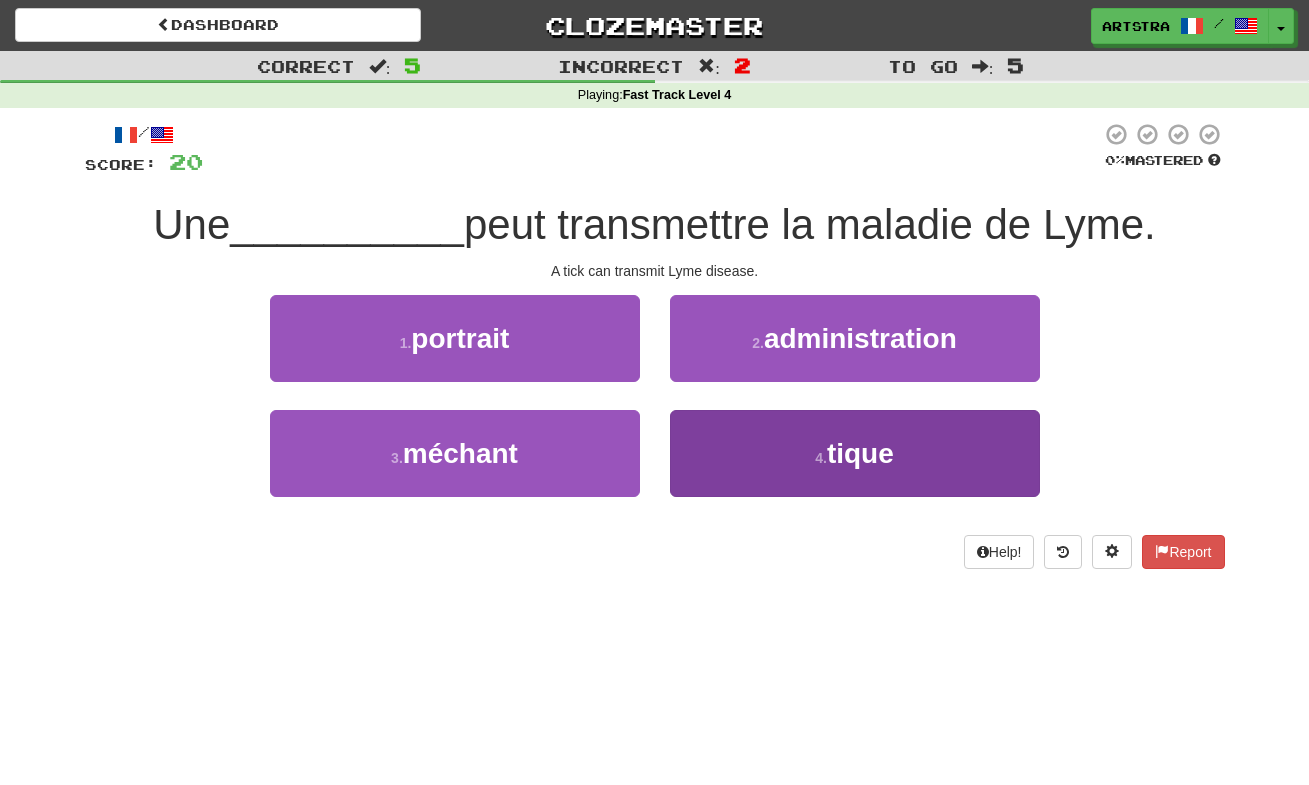 click on "tique" at bounding box center (860, 453) 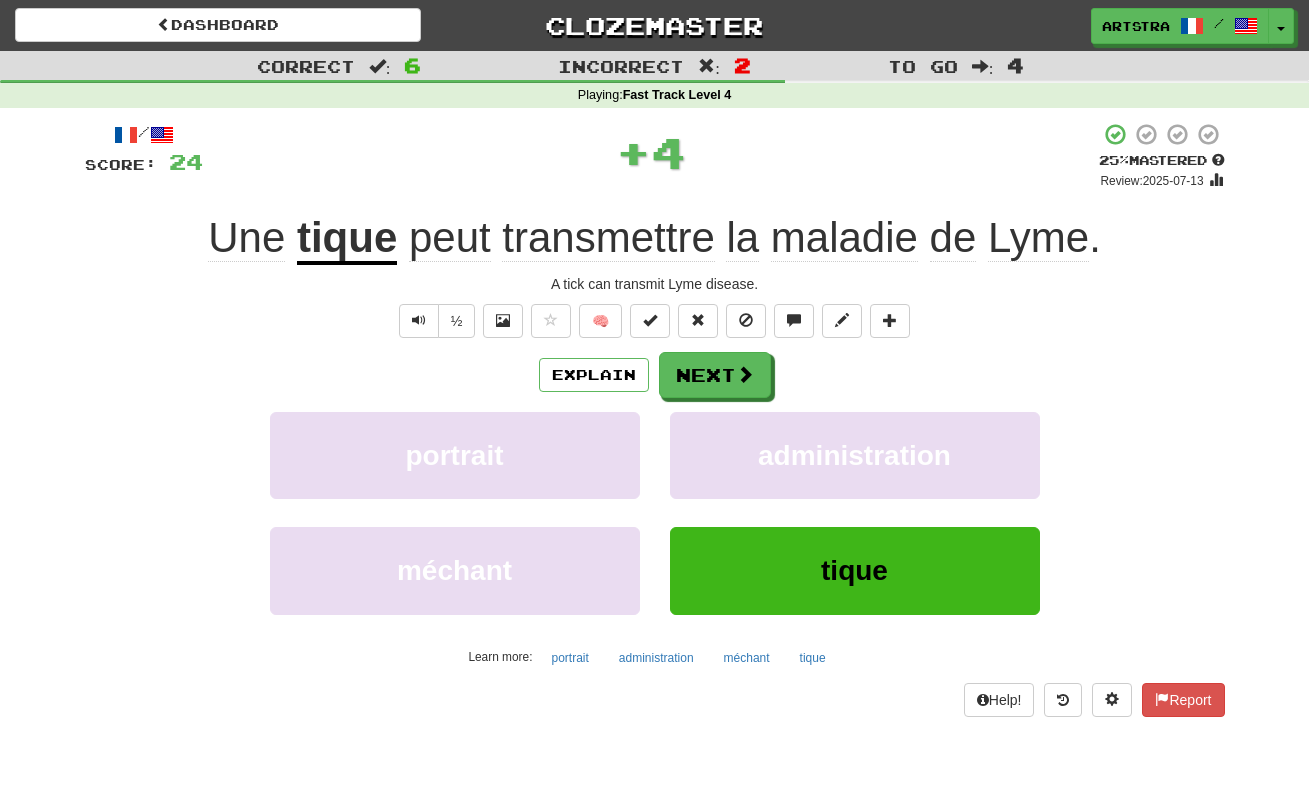 click on "Lyme" at bounding box center [1038, 238] 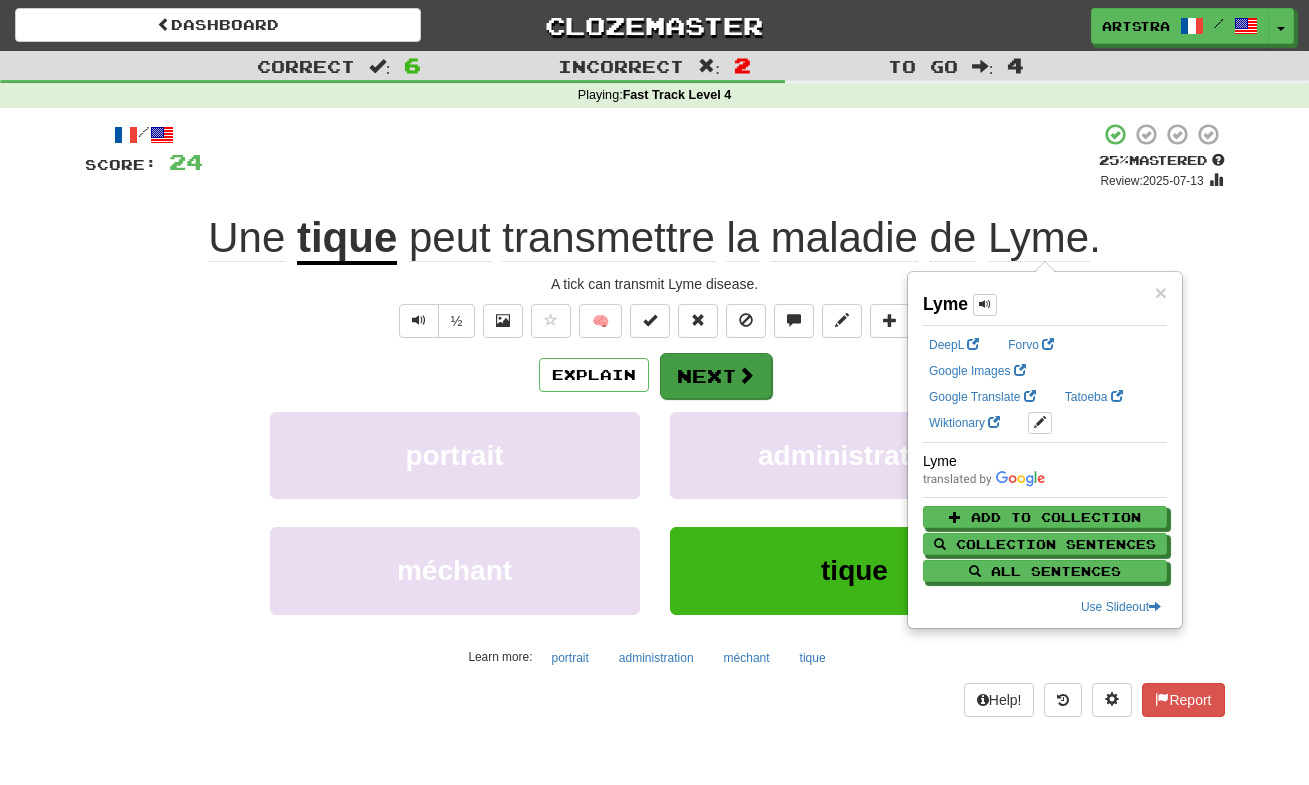 click on "Next" at bounding box center [716, 376] 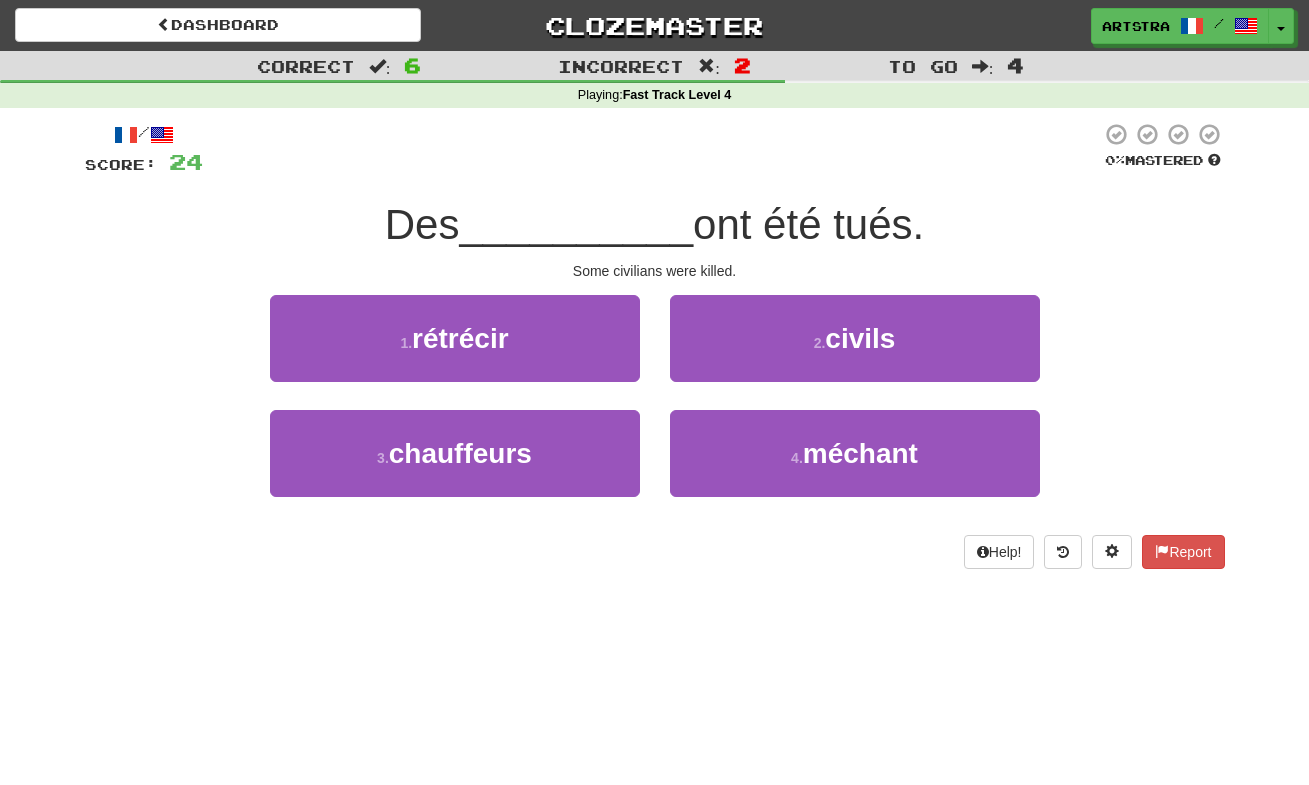 click on "/  Score:   24 0 %  Mastered Des  __________  ont été tués. Some civilians were killed. 1 .  rétrécir 2 .  civils 3 .  chauffeurs 4 .  méchant  Help!  Report" at bounding box center [655, 345] 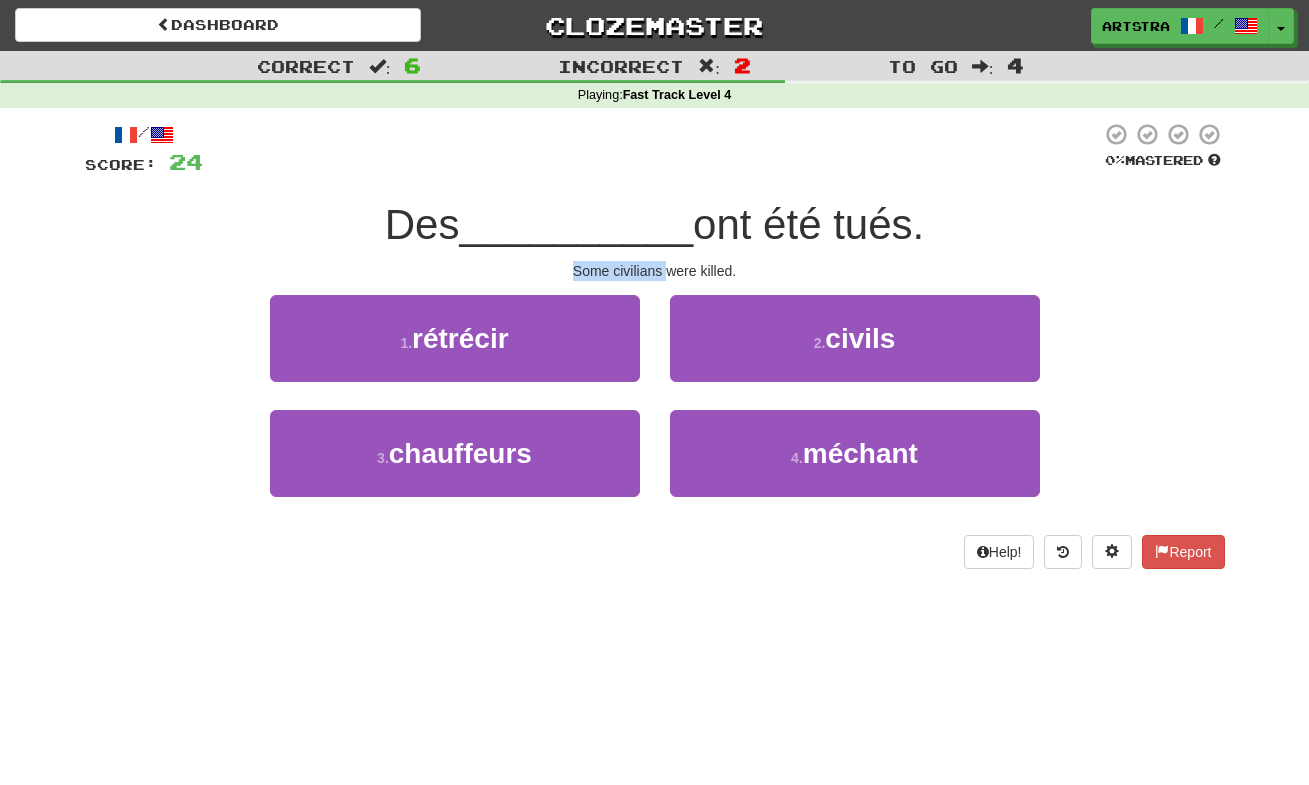 drag, startPoint x: 658, startPoint y: 249, endPoint x: 668, endPoint y: 261, distance: 15.6205 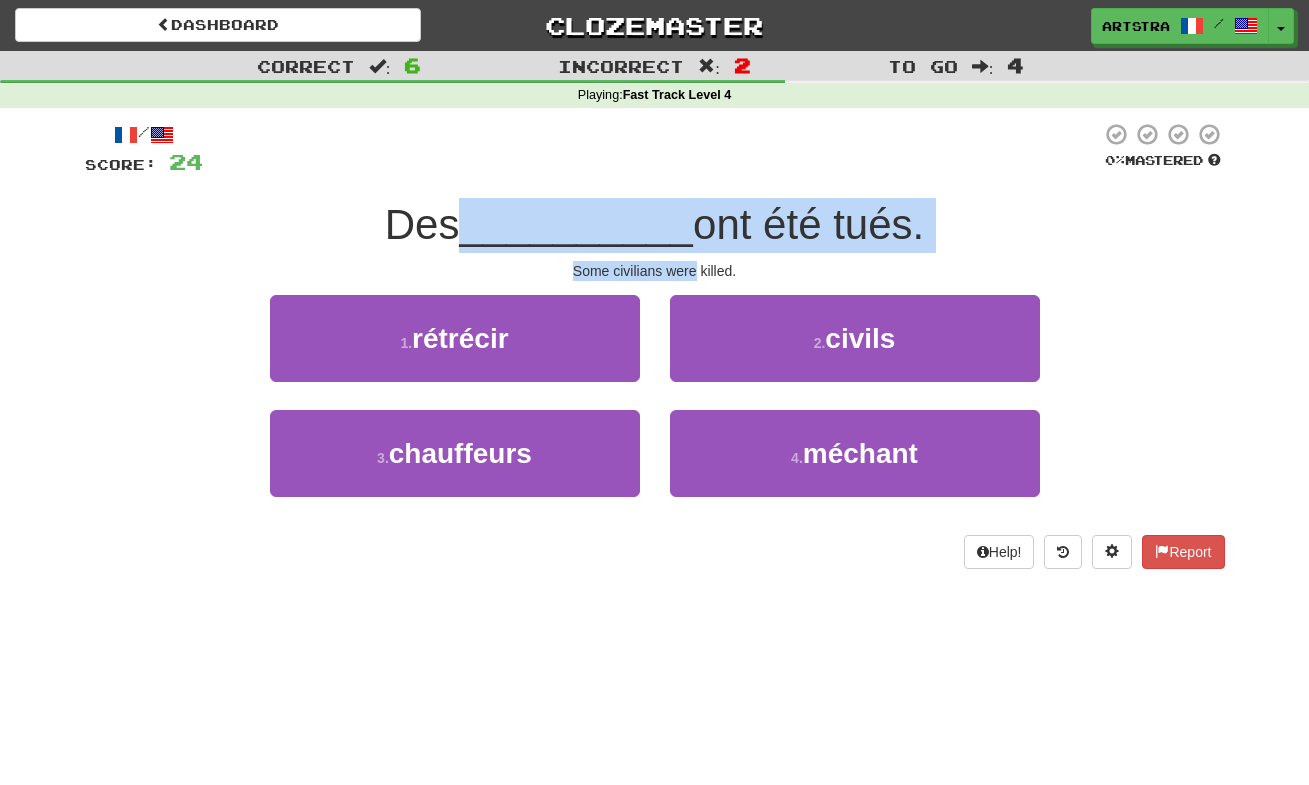 drag, startPoint x: 668, startPoint y: 261, endPoint x: 666, endPoint y: 224, distance: 37.054016 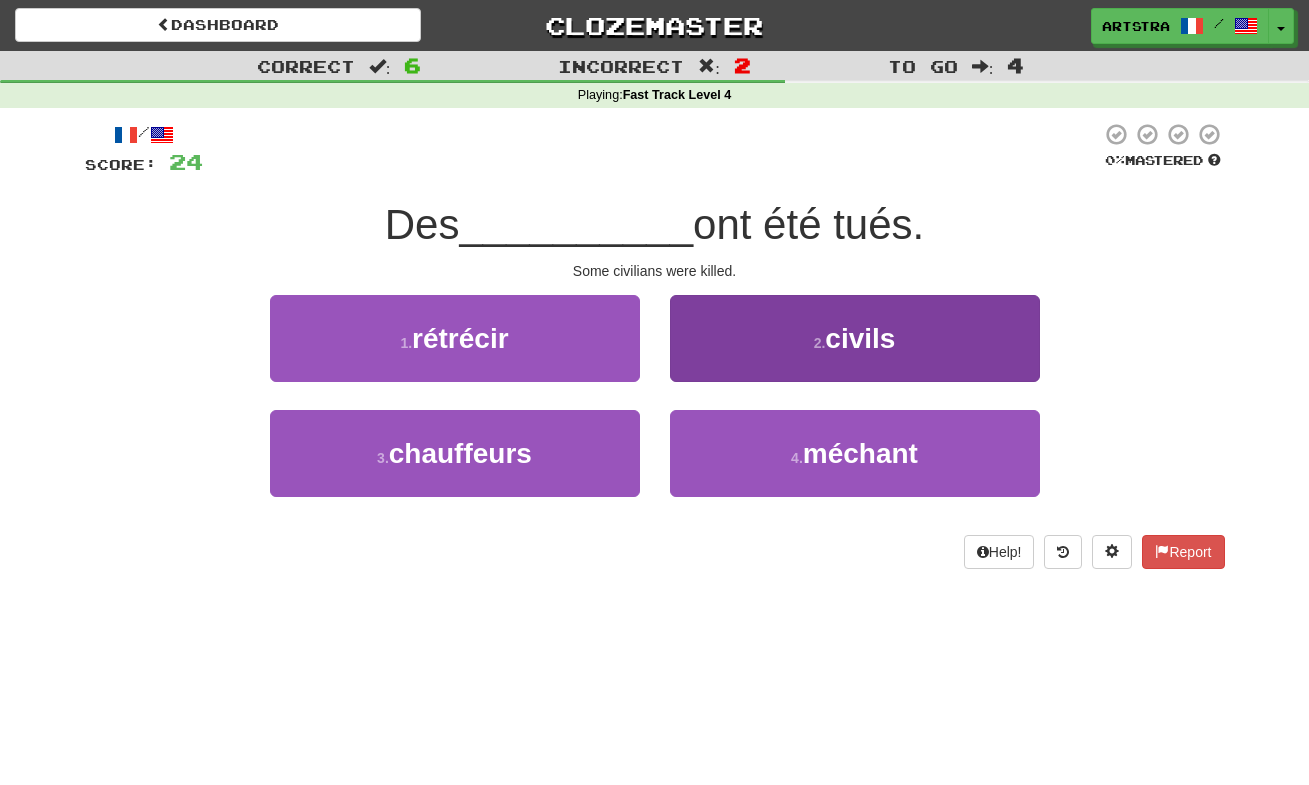 click on "2 .  civils" at bounding box center [855, 338] 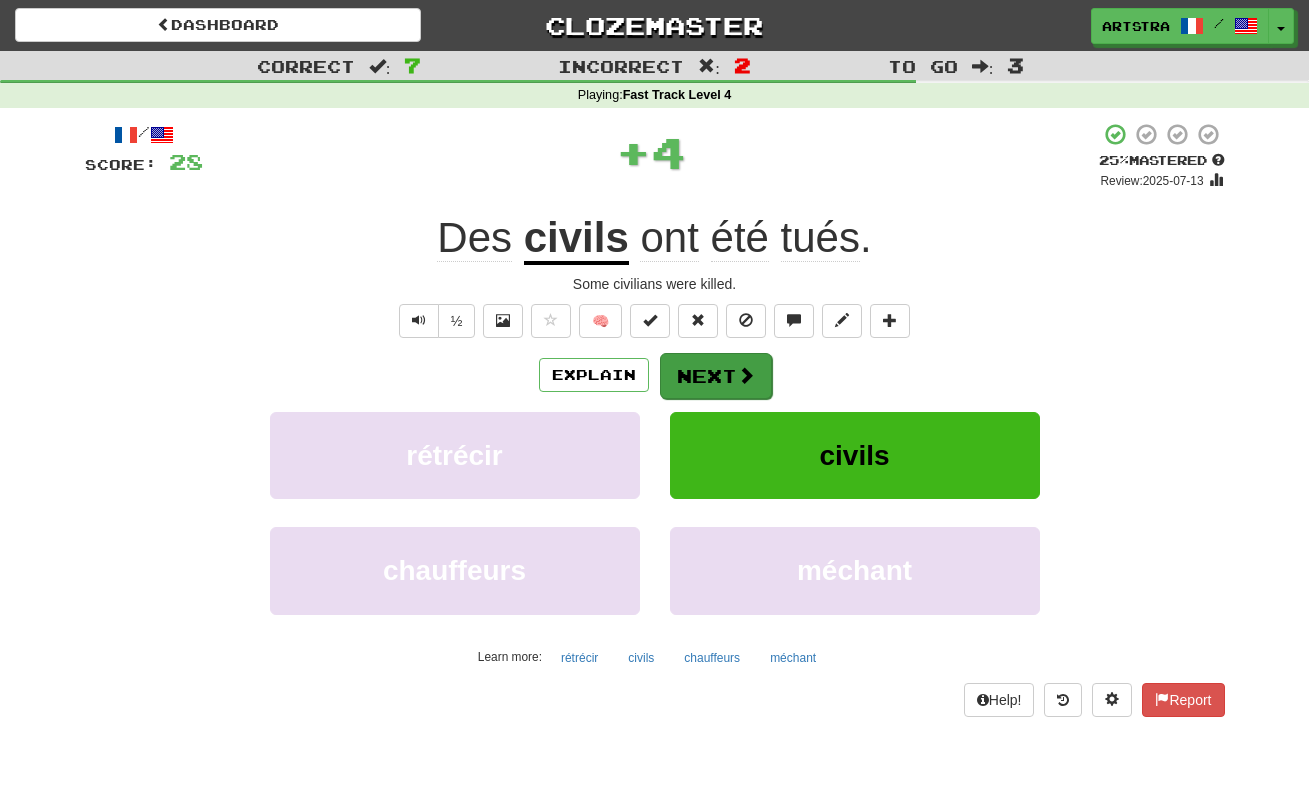 click at bounding box center (746, 375) 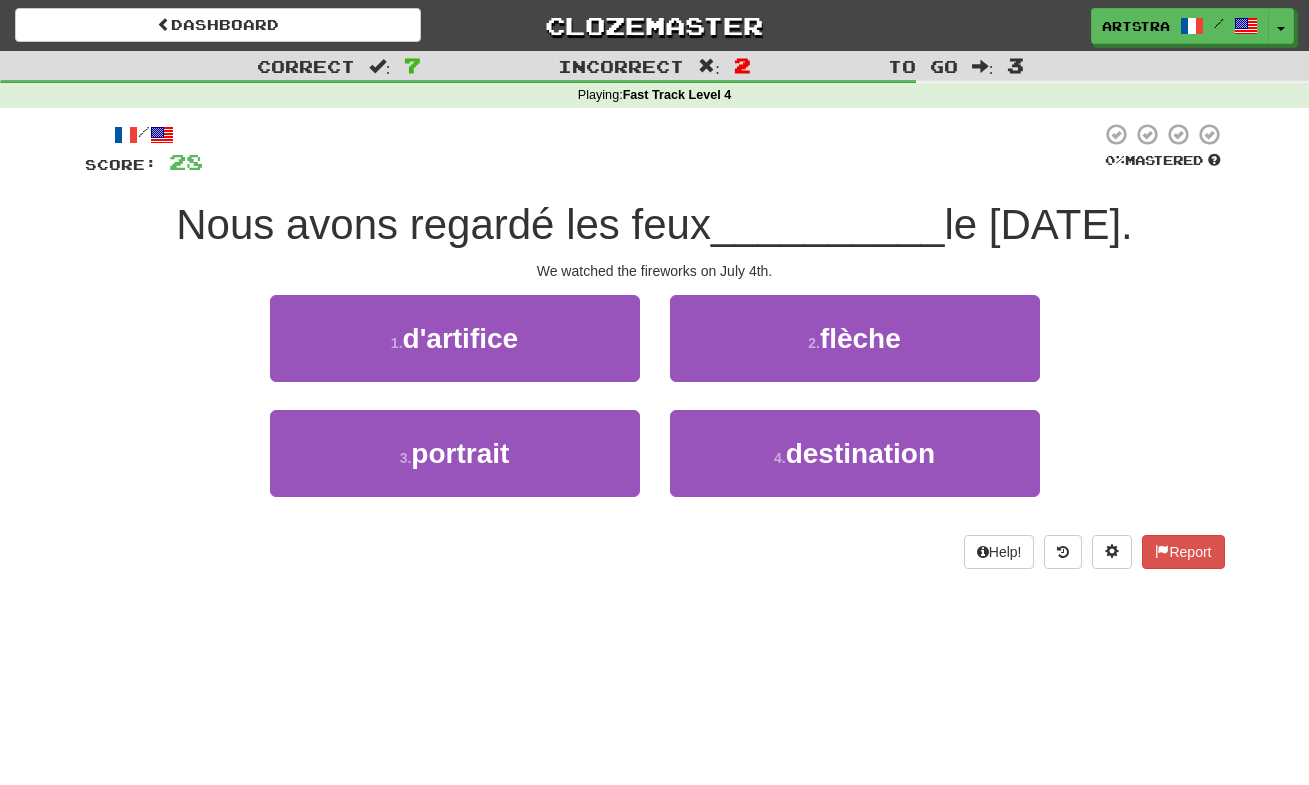 click on "Nous avons regardé les feux" at bounding box center (443, 224) 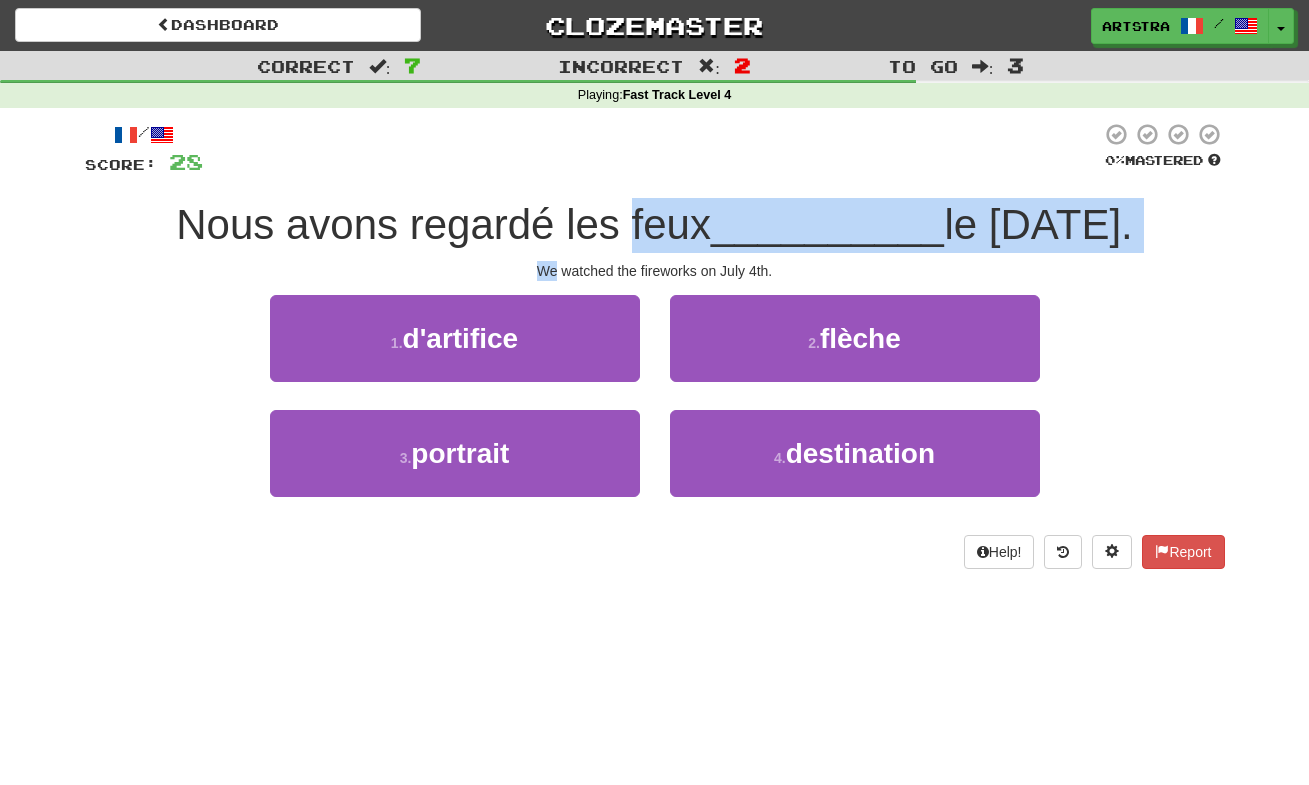 drag, startPoint x: 685, startPoint y: 233, endPoint x: 693, endPoint y: 255, distance: 23.409399 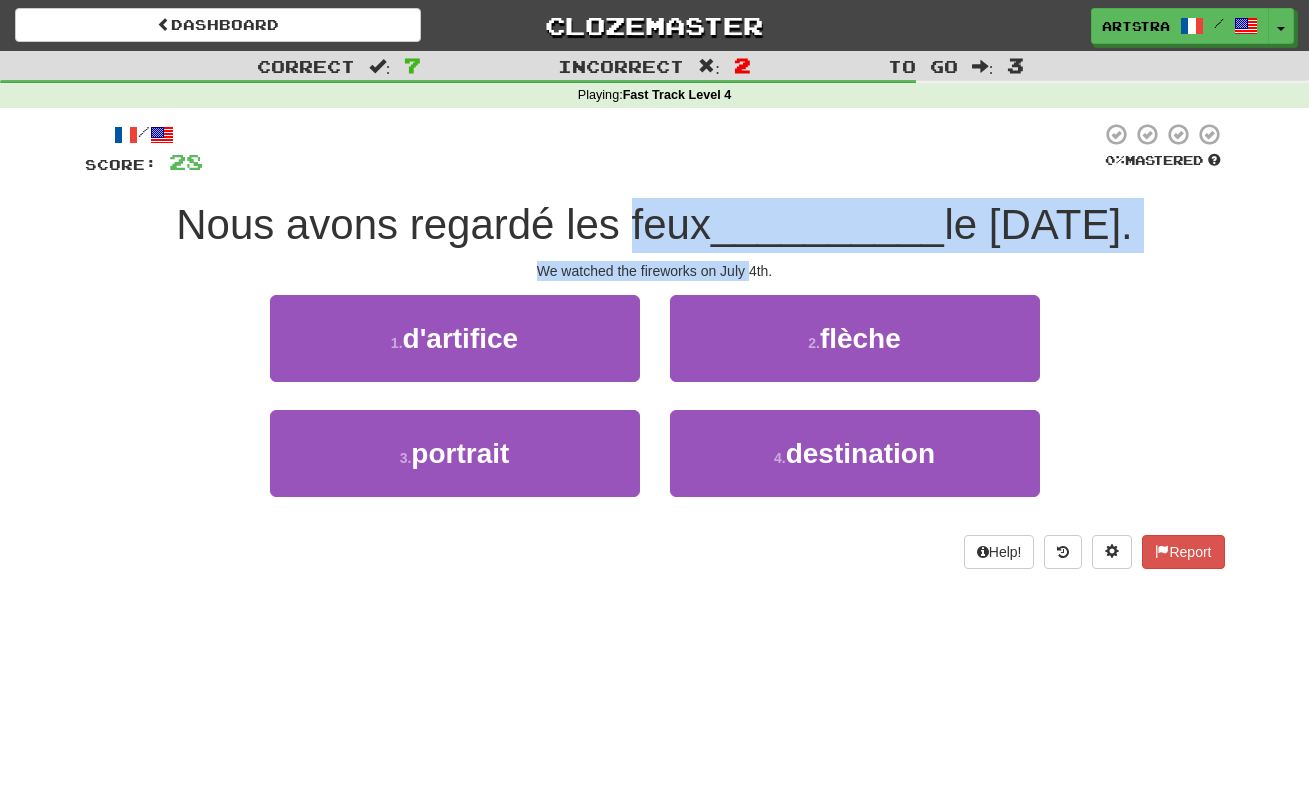 drag, startPoint x: 675, startPoint y: 222, endPoint x: 746, endPoint y: 267, distance: 84.0595 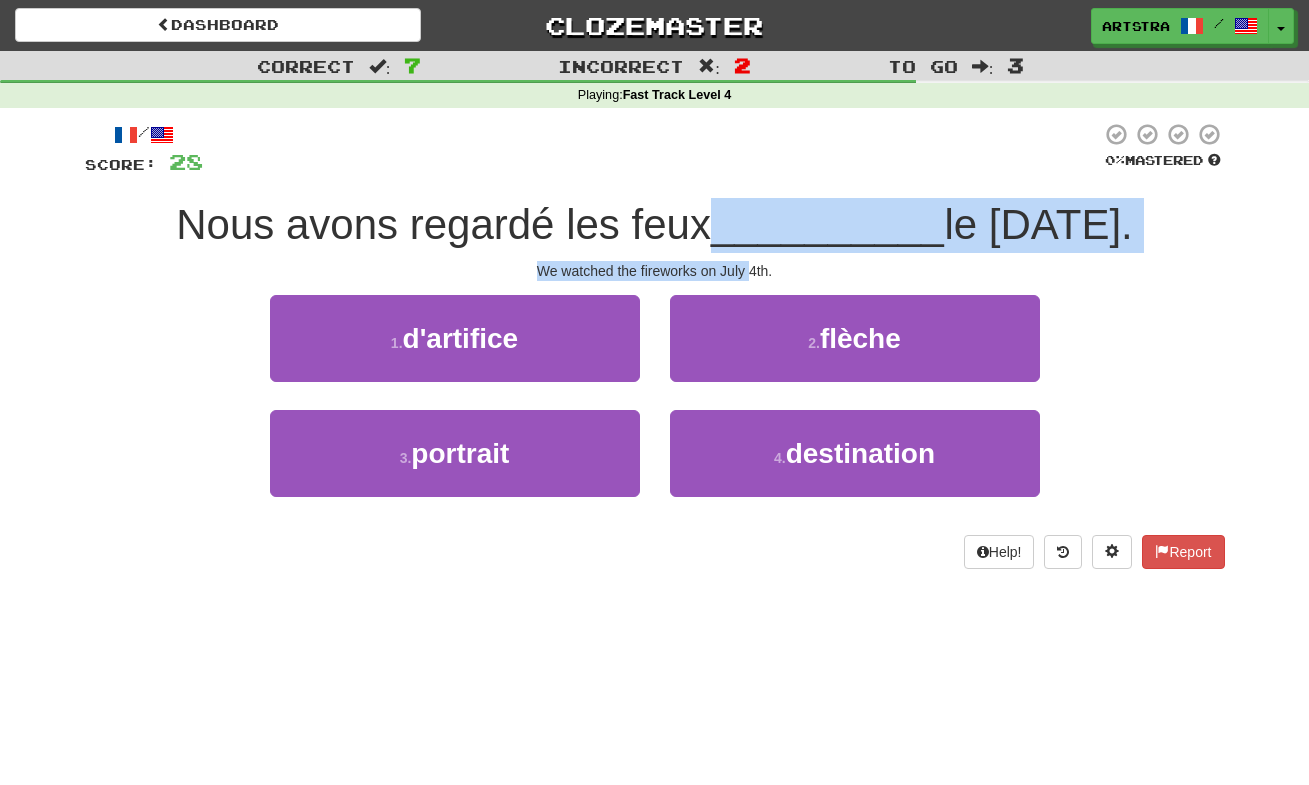 drag, startPoint x: 746, startPoint y: 267, endPoint x: 728, endPoint y: 215, distance: 55.027267 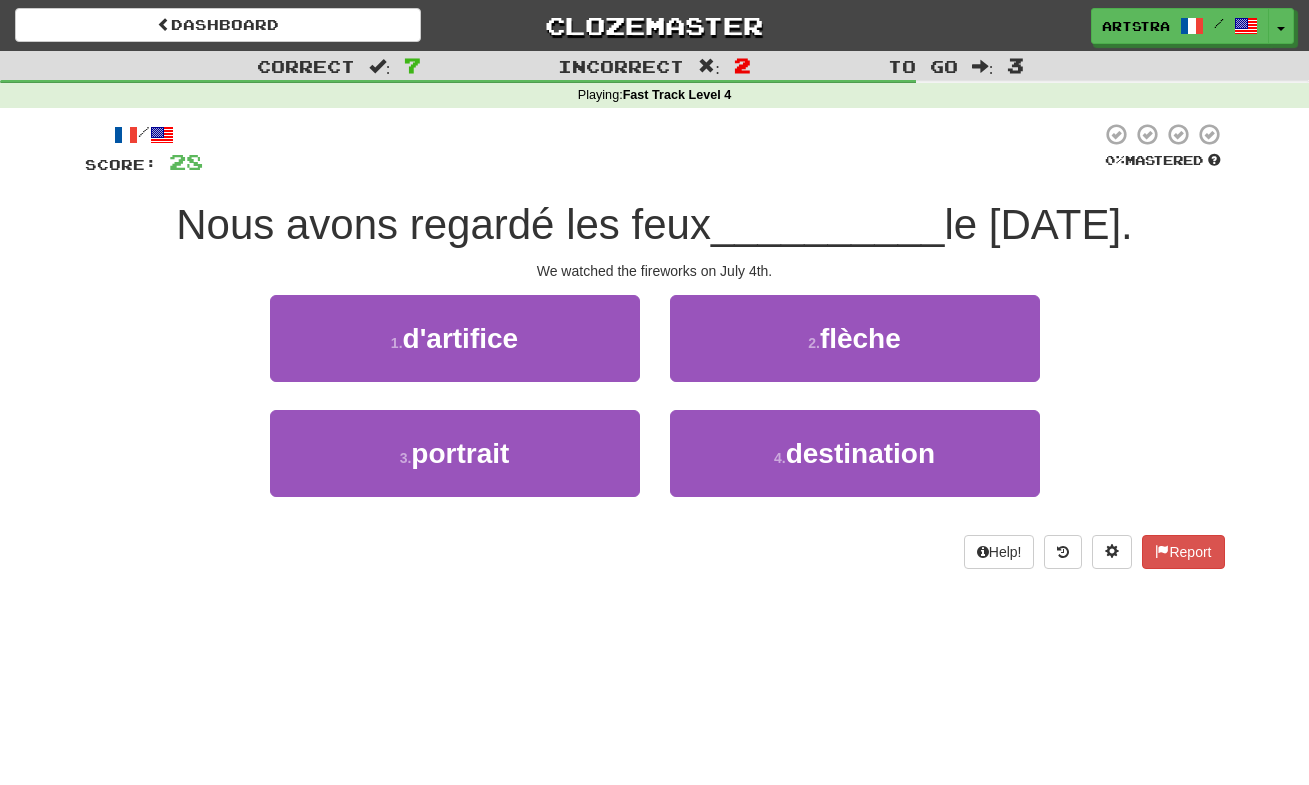 click on "__________" at bounding box center [828, 224] 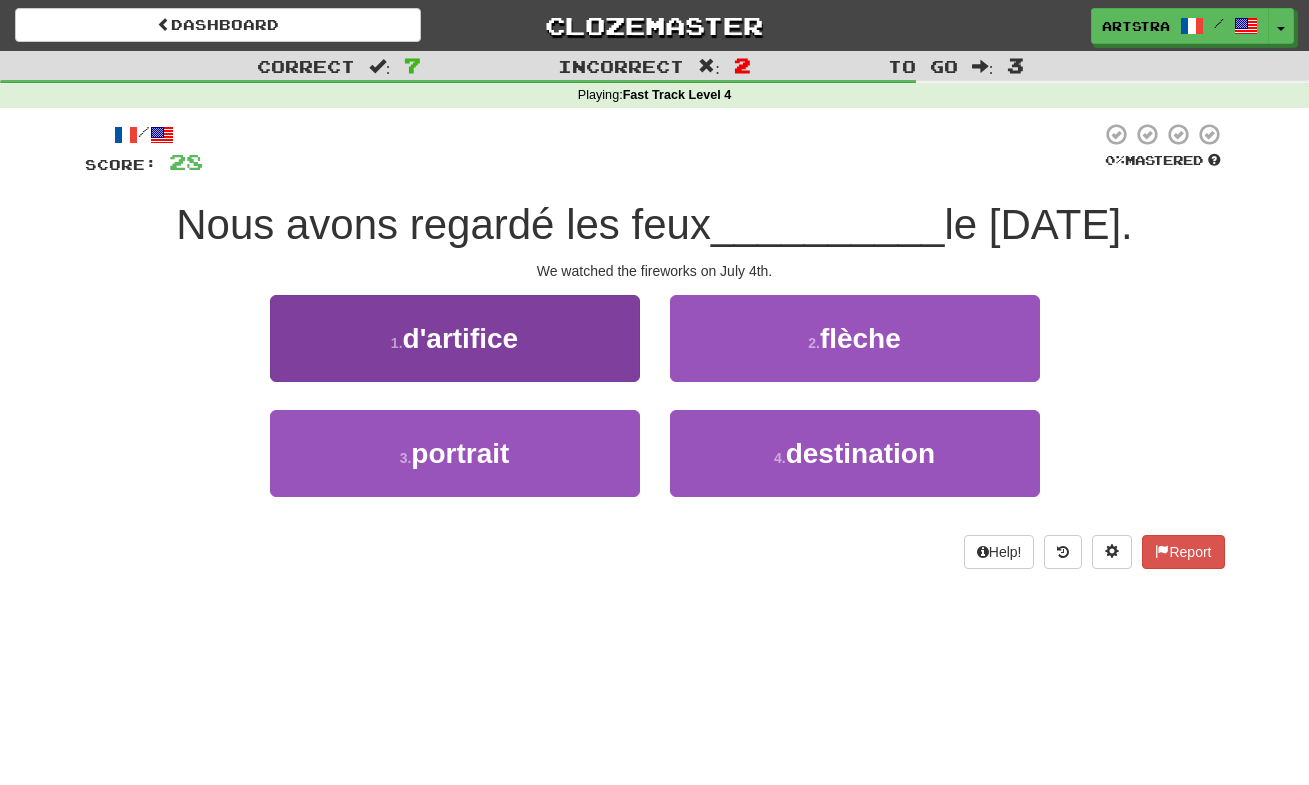 click on "1 .  d'artifice" at bounding box center (455, 338) 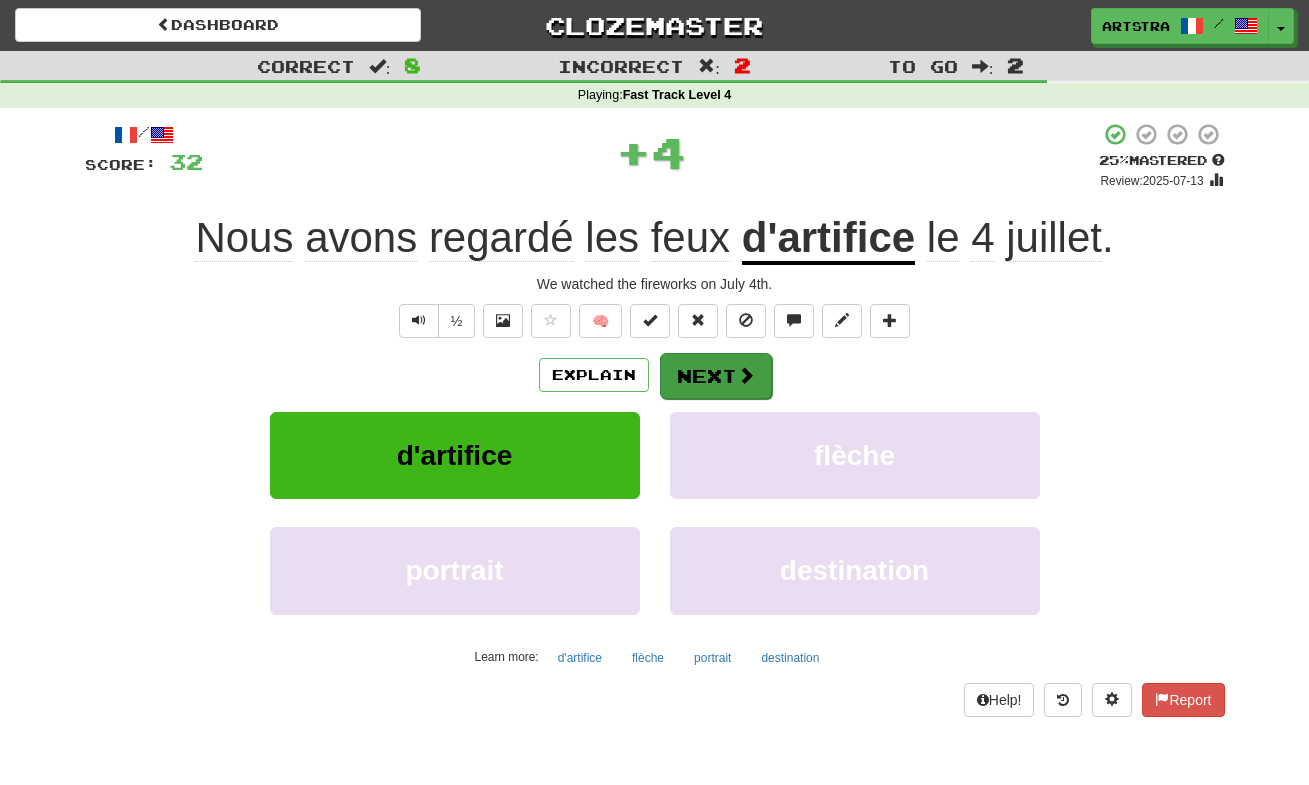 click on "Next" at bounding box center [716, 376] 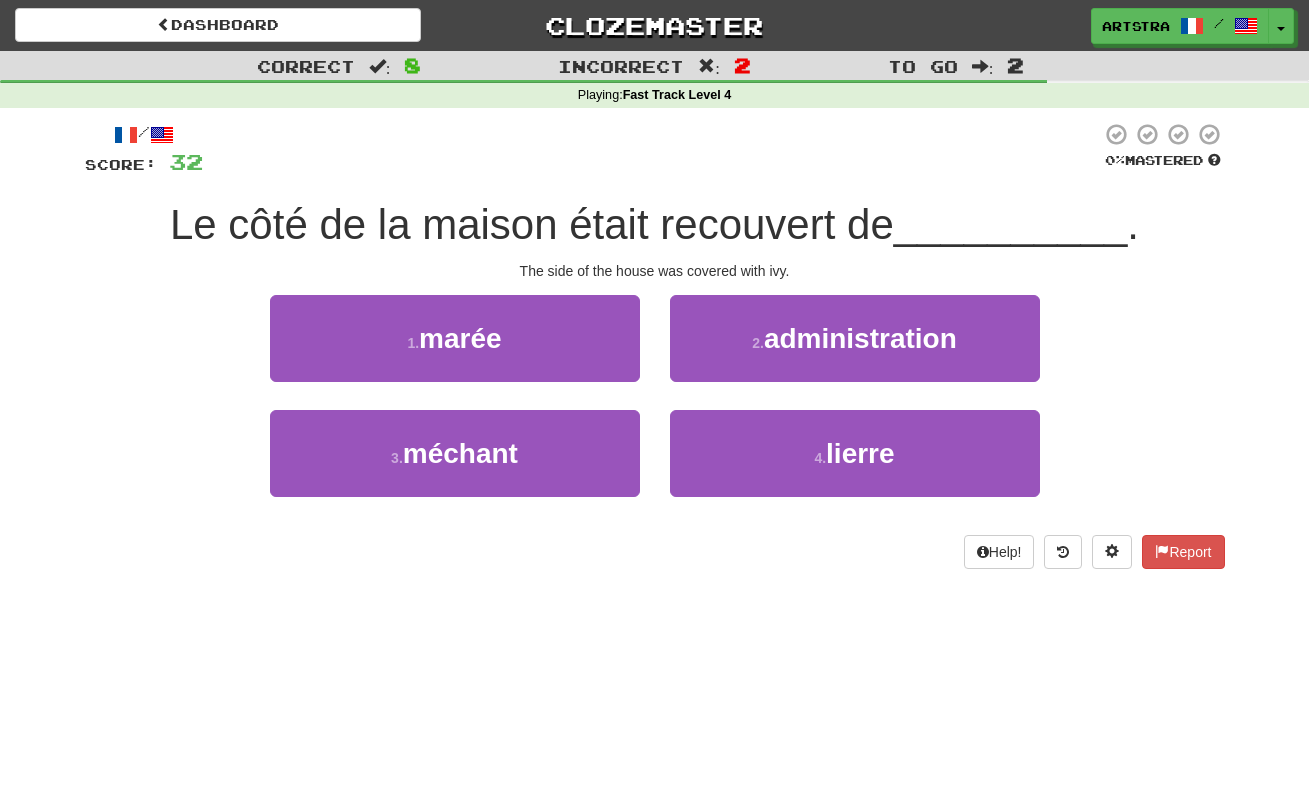 click on "/  Score:   32 0 %  Mastered Le côté de la maison était recouvert de  __________ . The side of the house was covered with ivy. 1 .  marée 2 .  administration 3 .  méchant 4 .  lierre  Help!  Report" at bounding box center (655, 345) 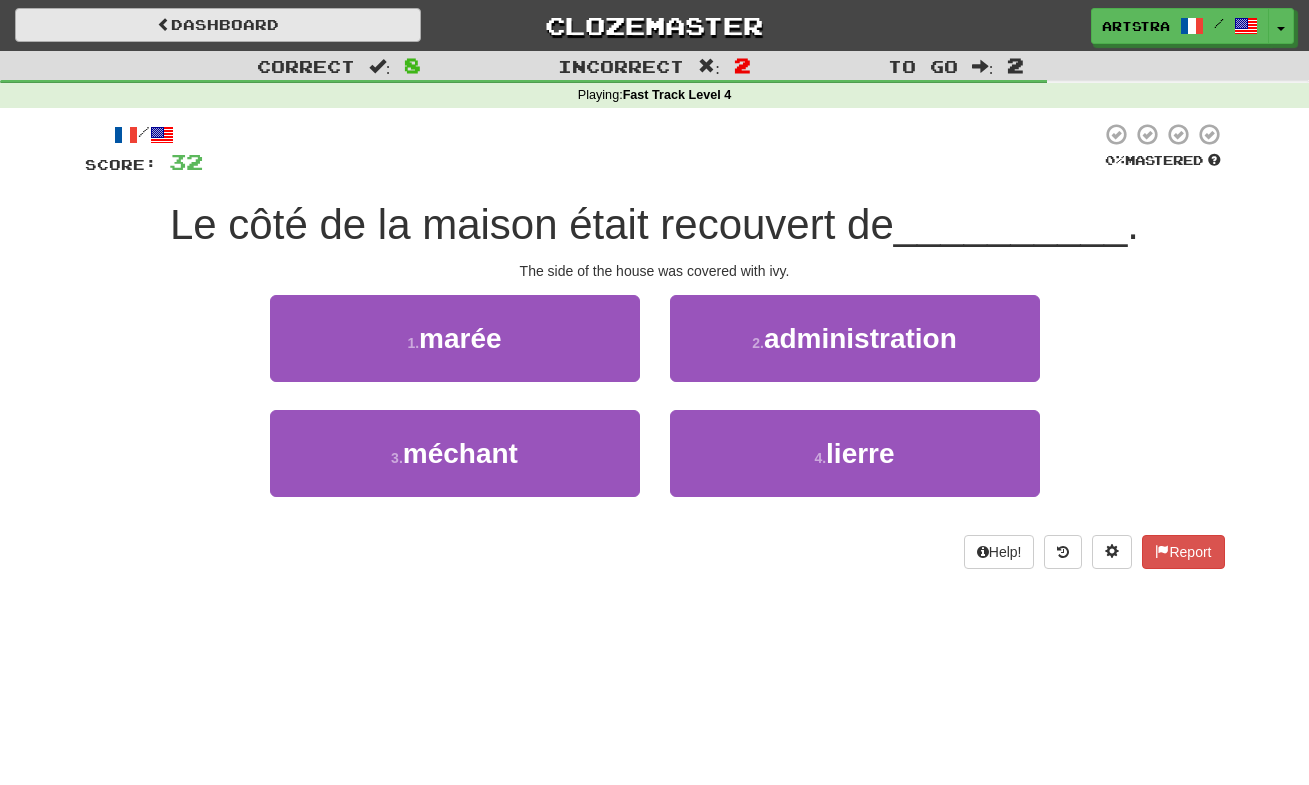 click on "Dashboard" at bounding box center (218, 25) 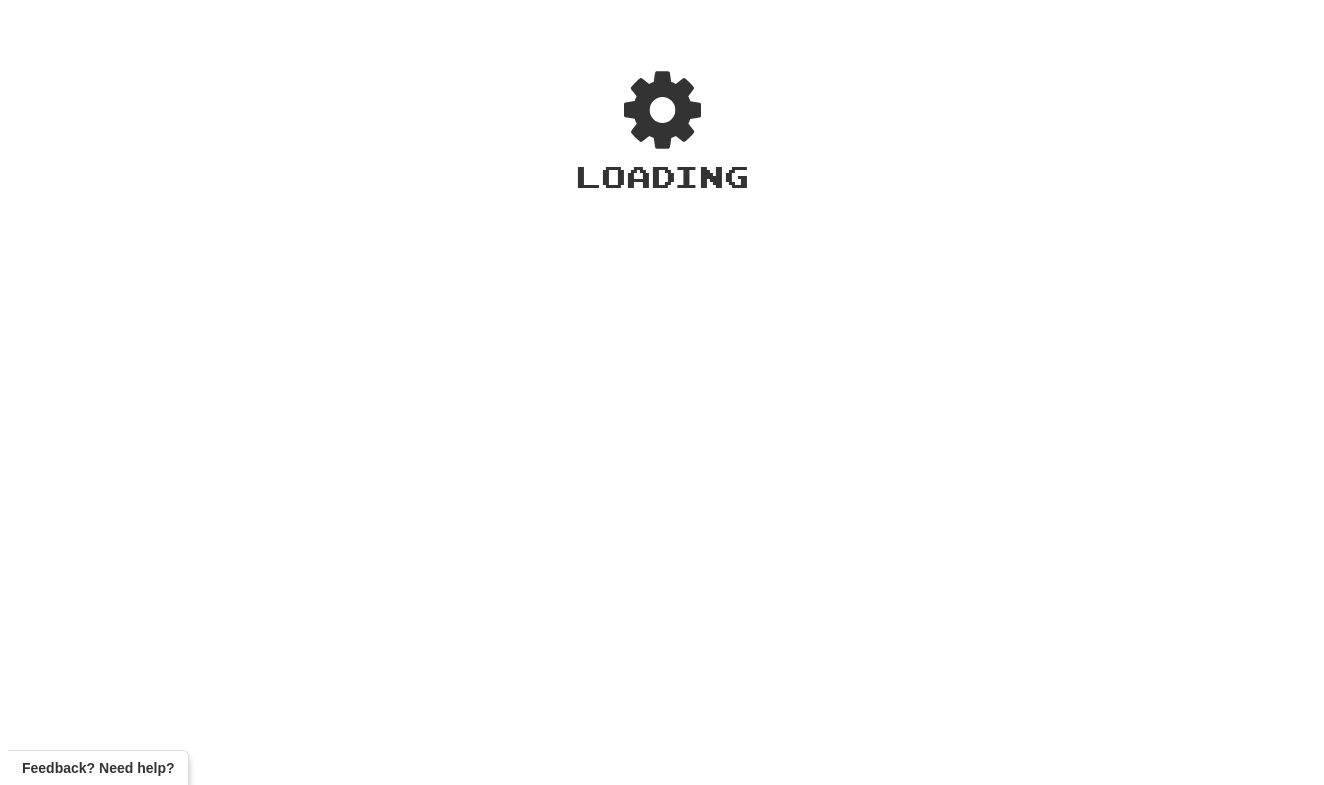 scroll, scrollTop: 0, scrollLeft: 0, axis: both 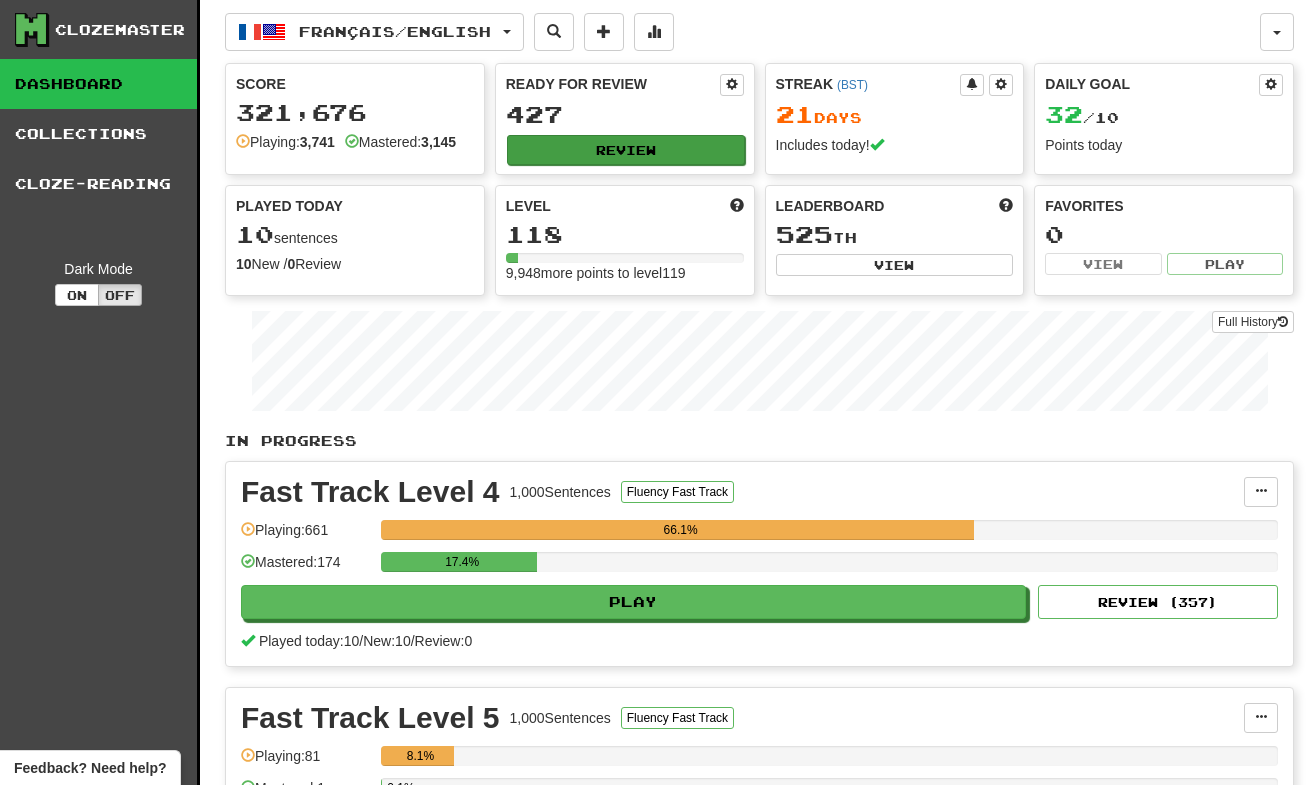 click on "Review" 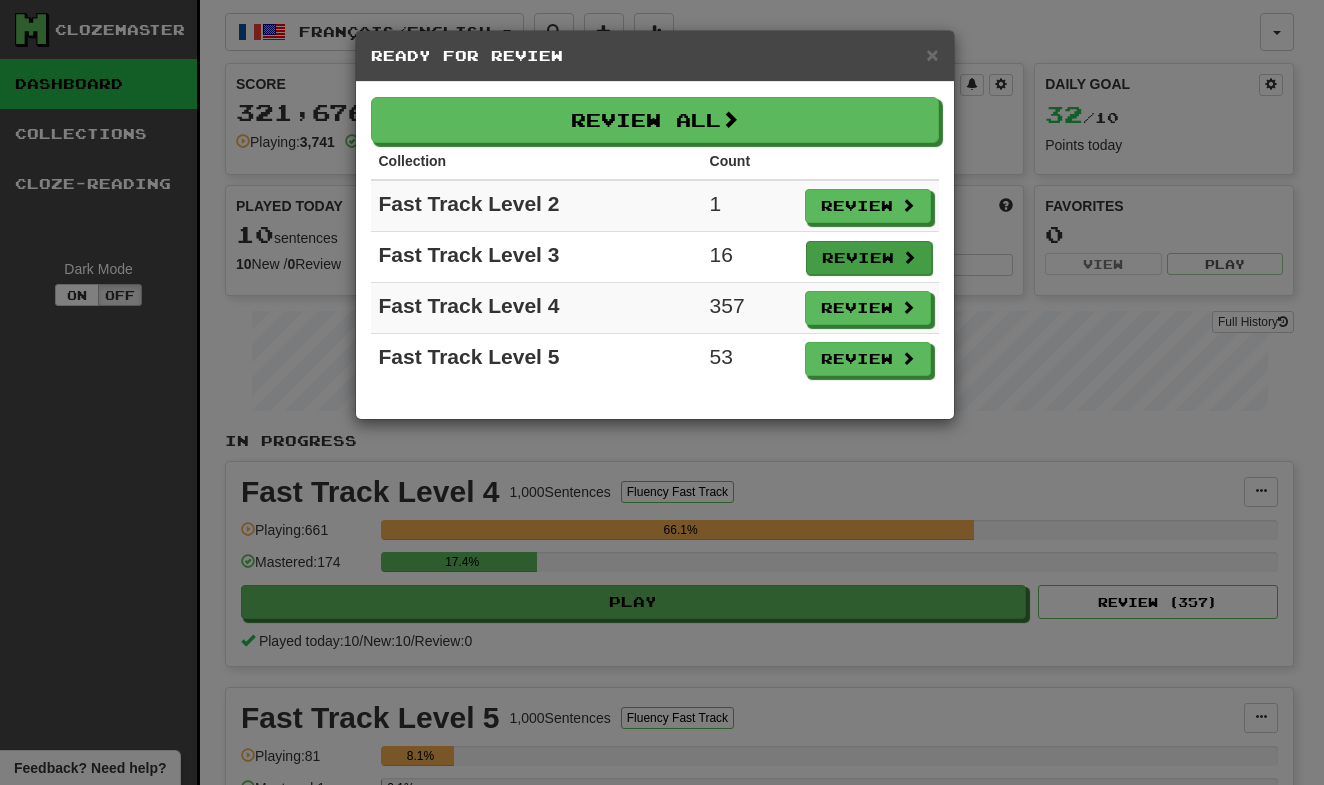 click on "Review" at bounding box center [869, 258] 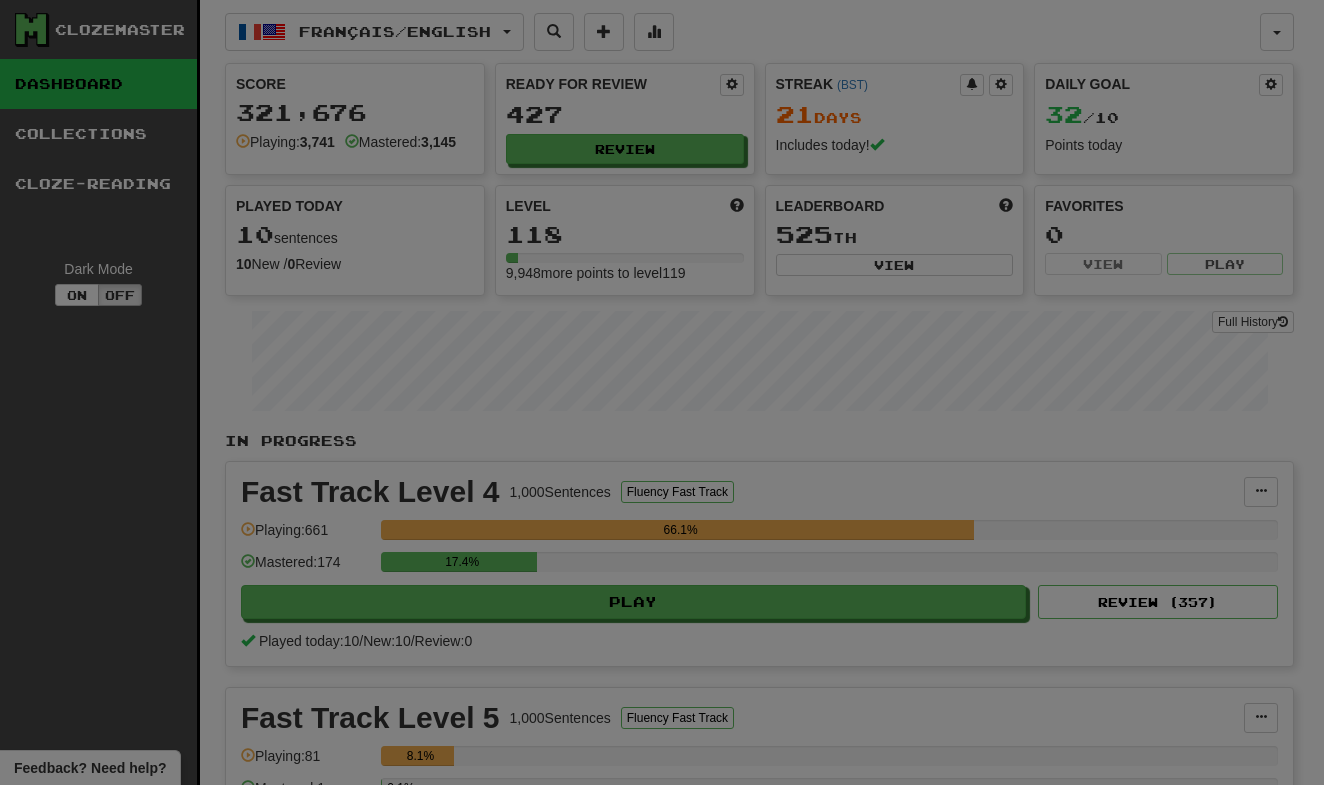 select on "**" 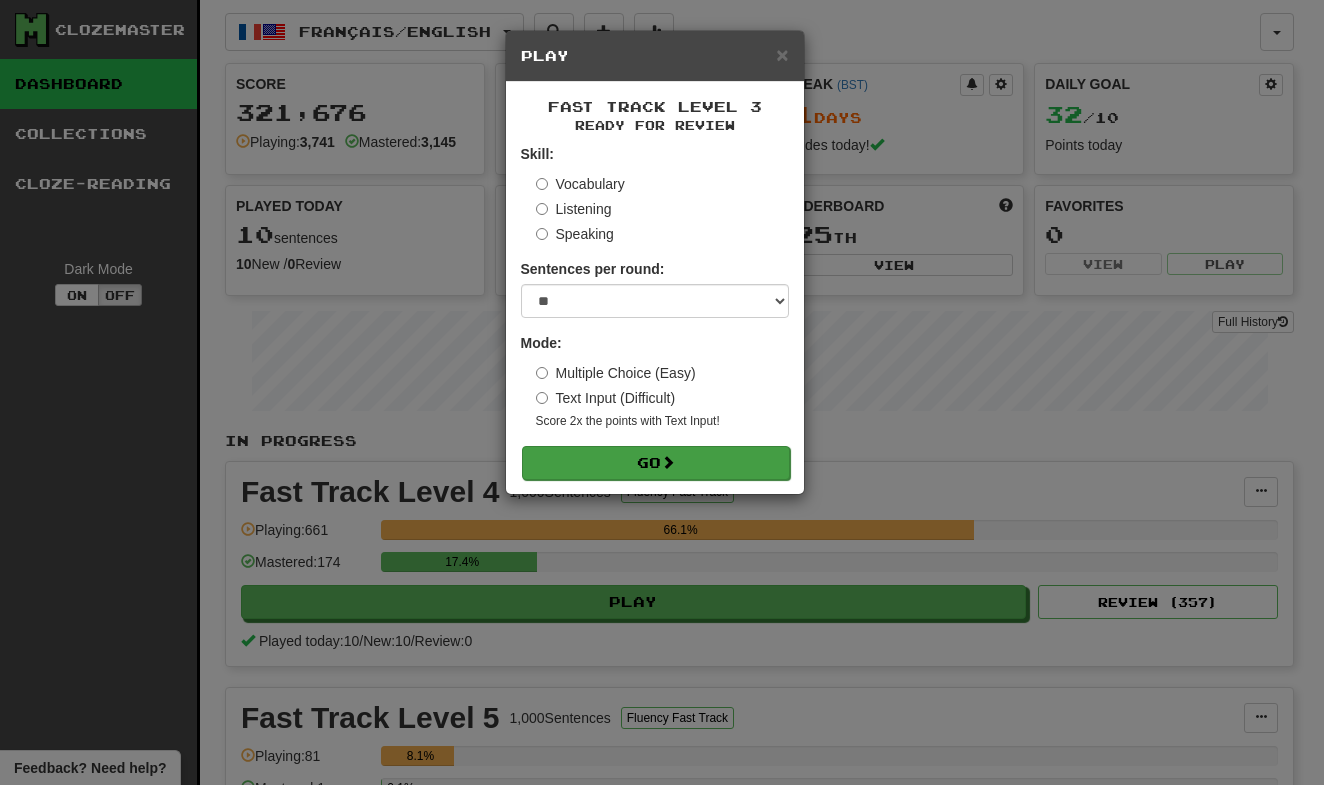 click on "Go" at bounding box center (656, 463) 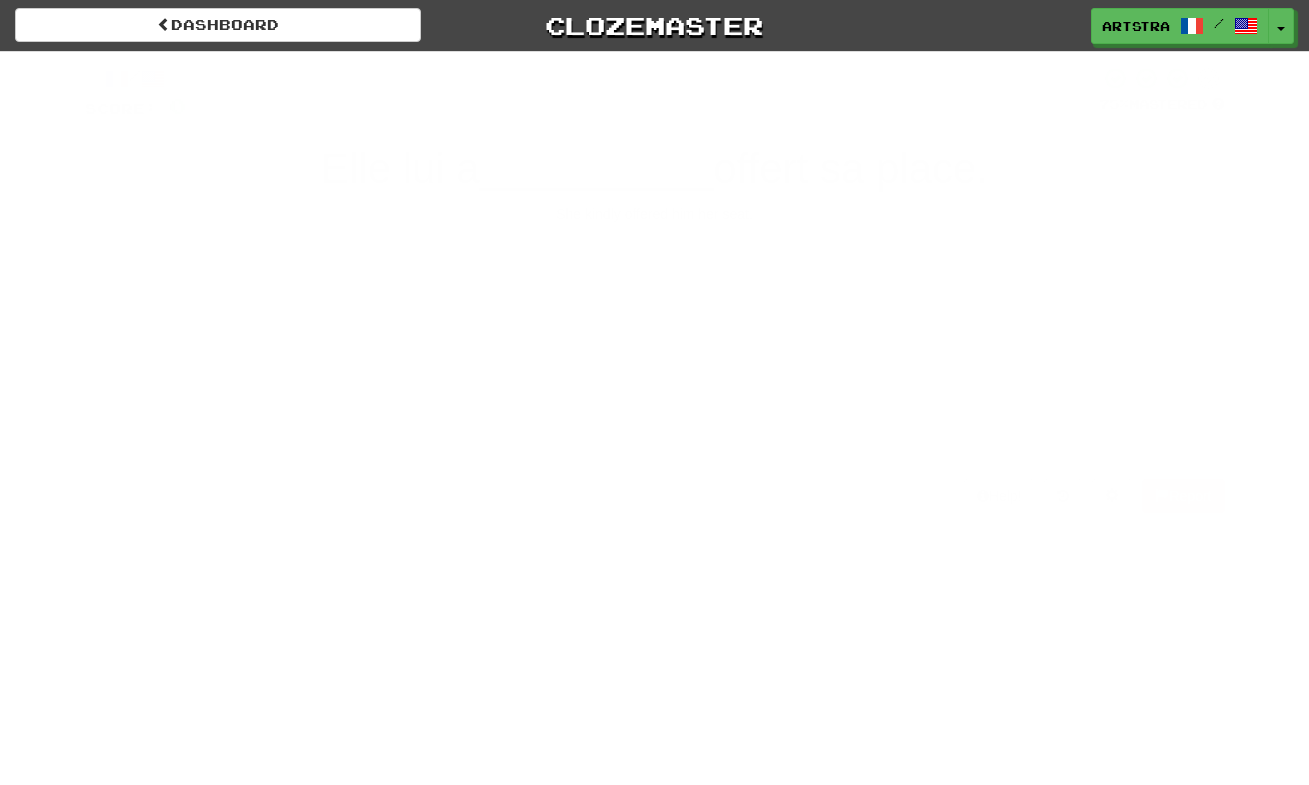 scroll, scrollTop: 0, scrollLeft: 0, axis: both 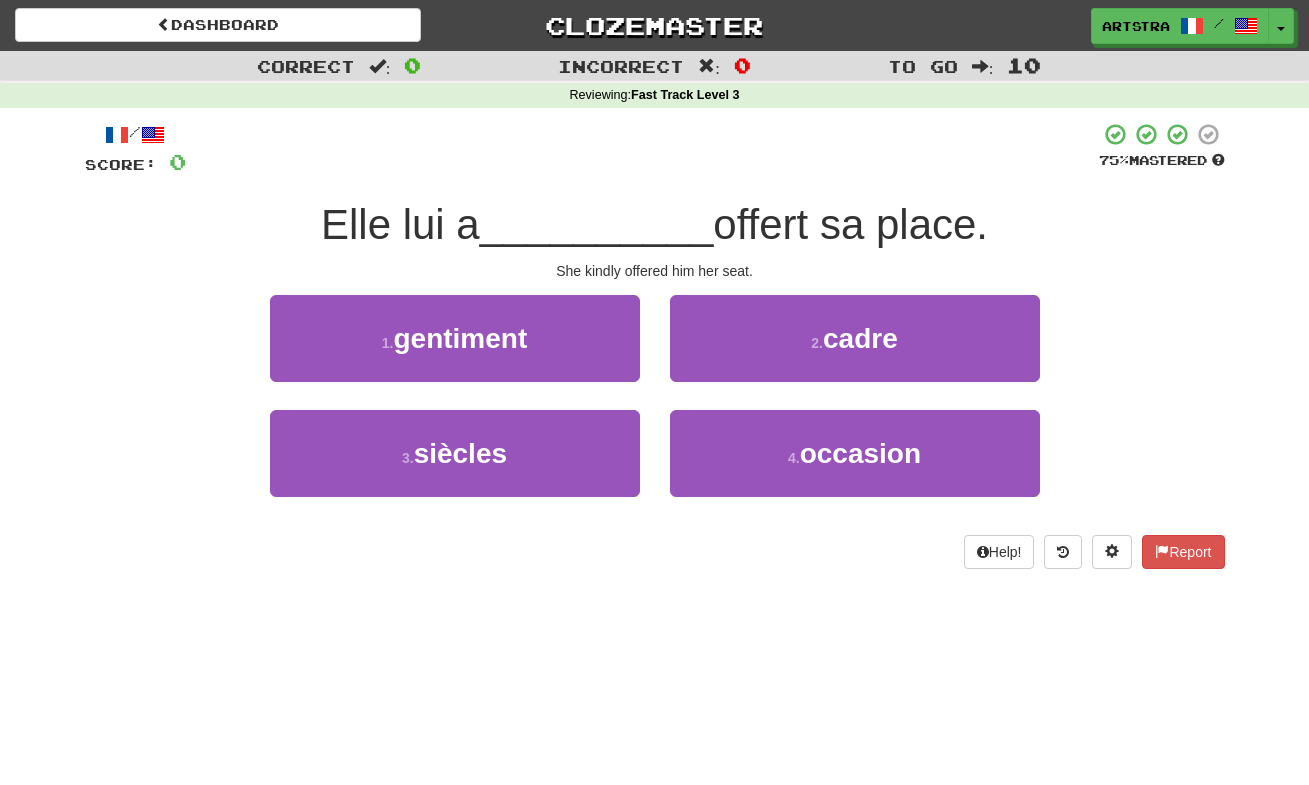 click on "__________" at bounding box center [597, 224] 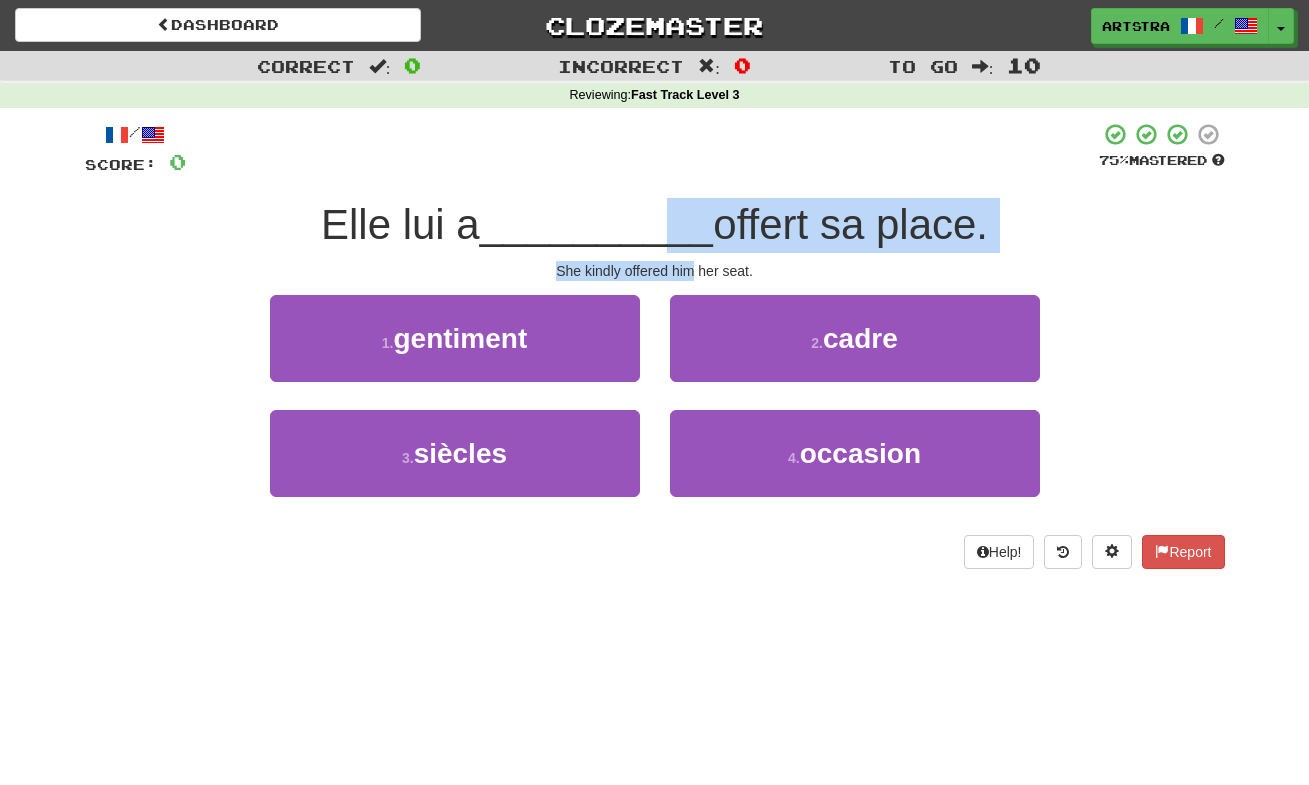 drag, startPoint x: 653, startPoint y: 227, endPoint x: 697, endPoint y: 265, distance: 58.137768 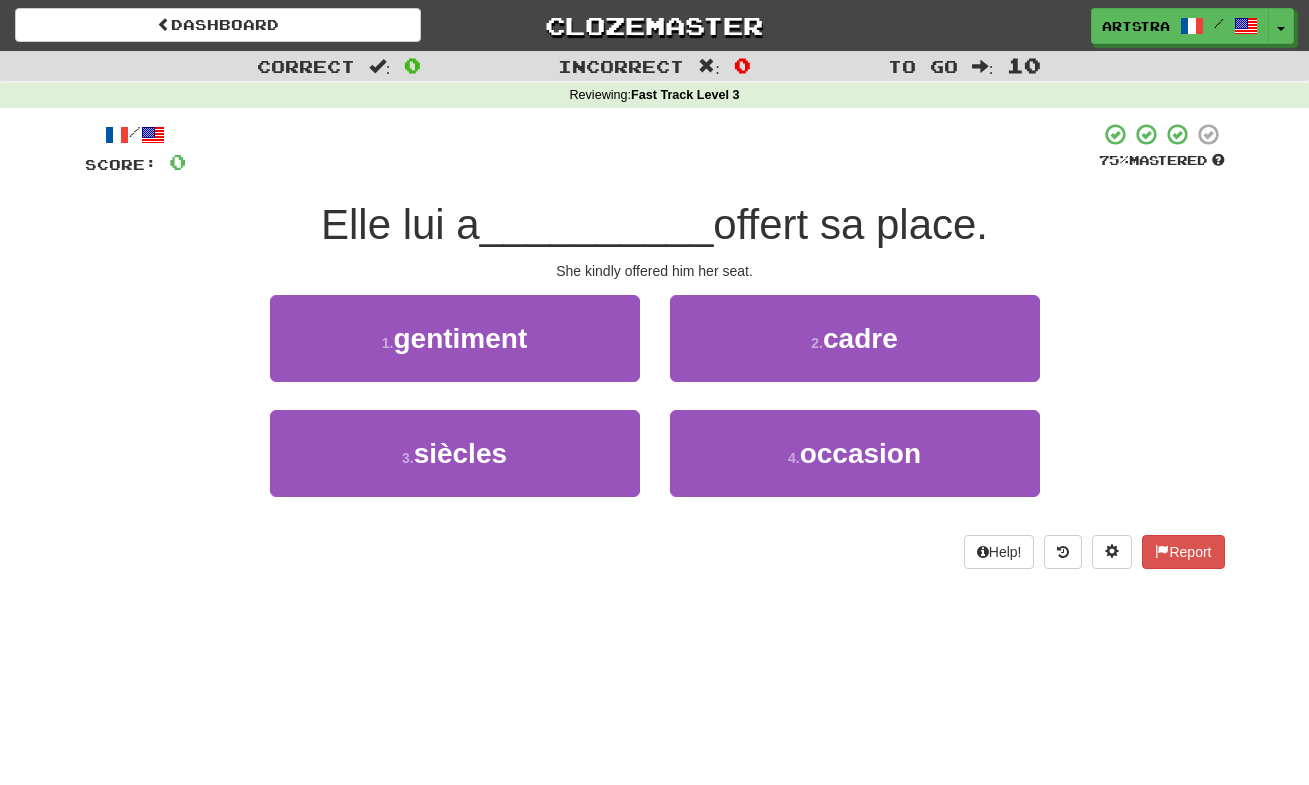 click on "She kindly offered him her seat." at bounding box center (655, 271) 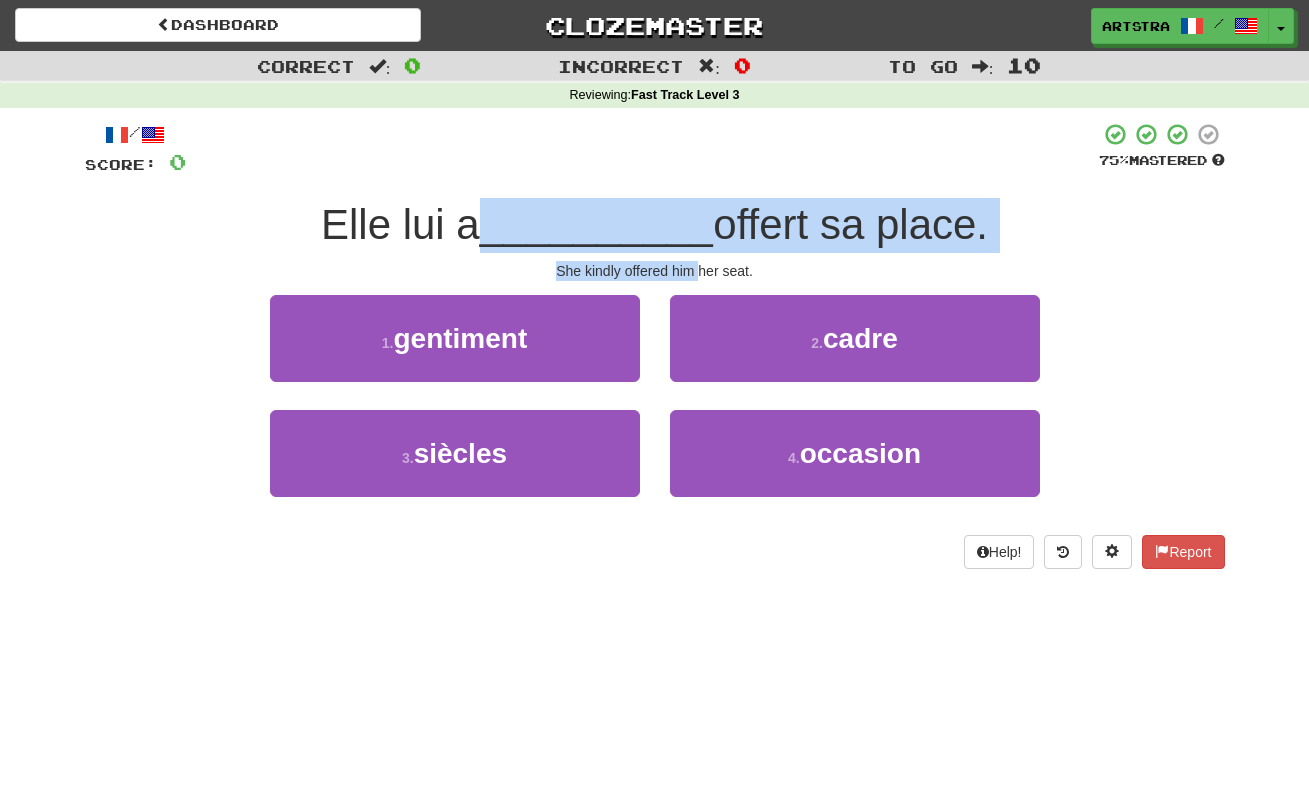drag, startPoint x: 697, startPoint y: 265, endPoint x: 684, endPoint y: 223, distance: 43.965897 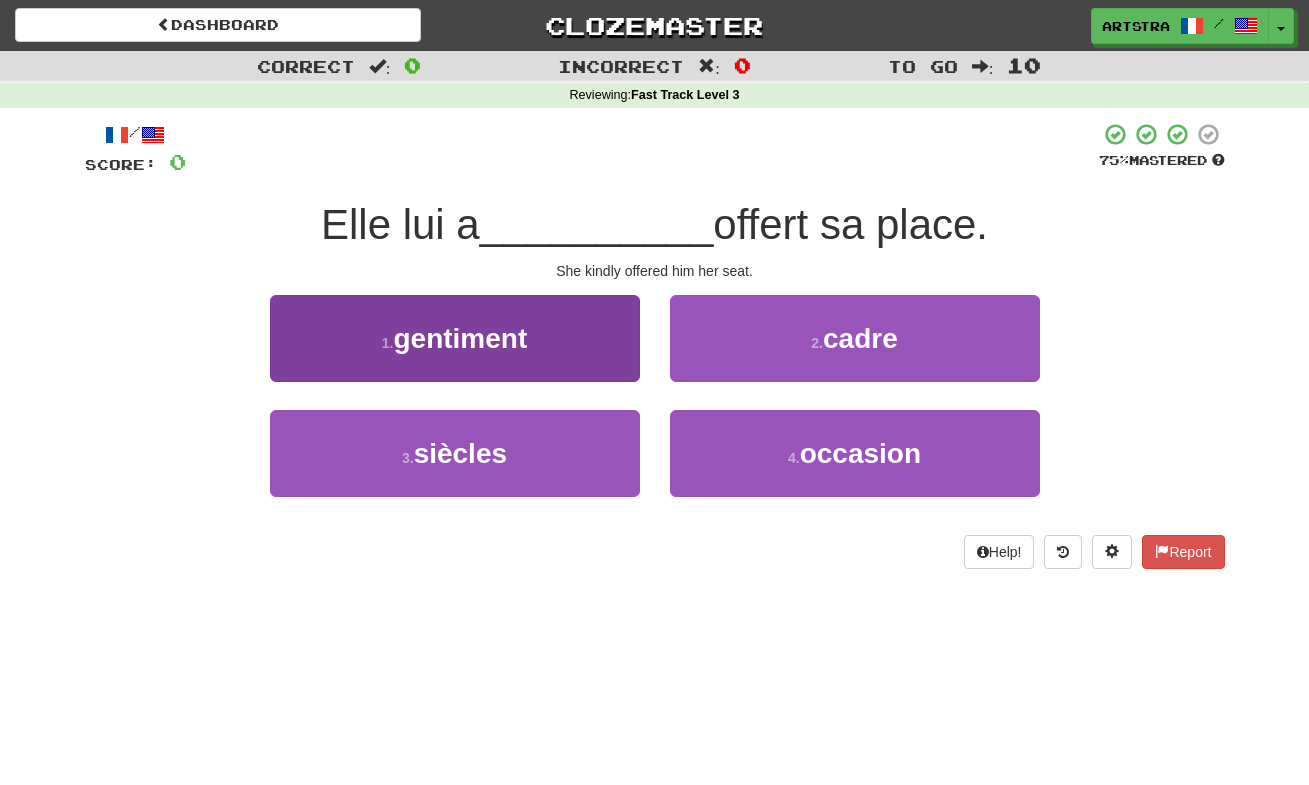 click on "1 .  gentiment" at bounding box center [455, 338] 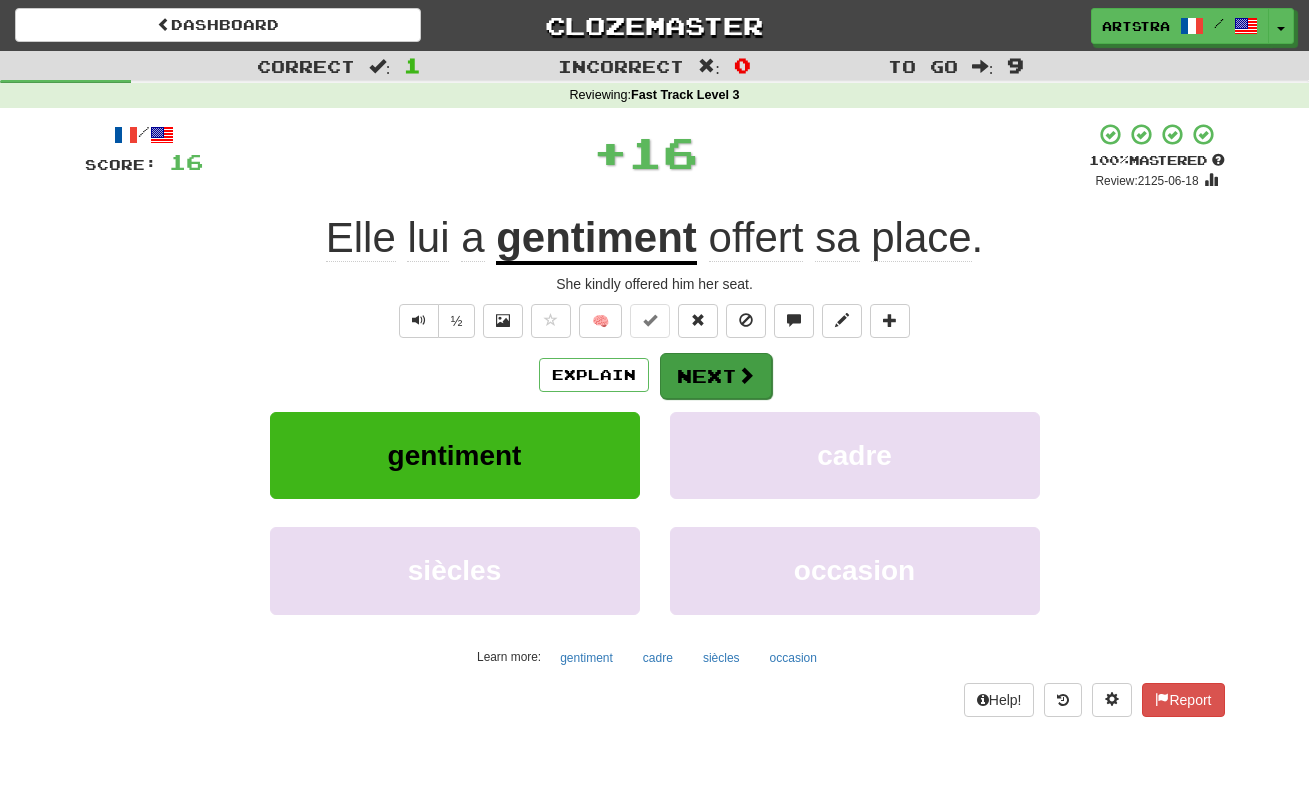 click on "Next" at bounding box center (716, 376) 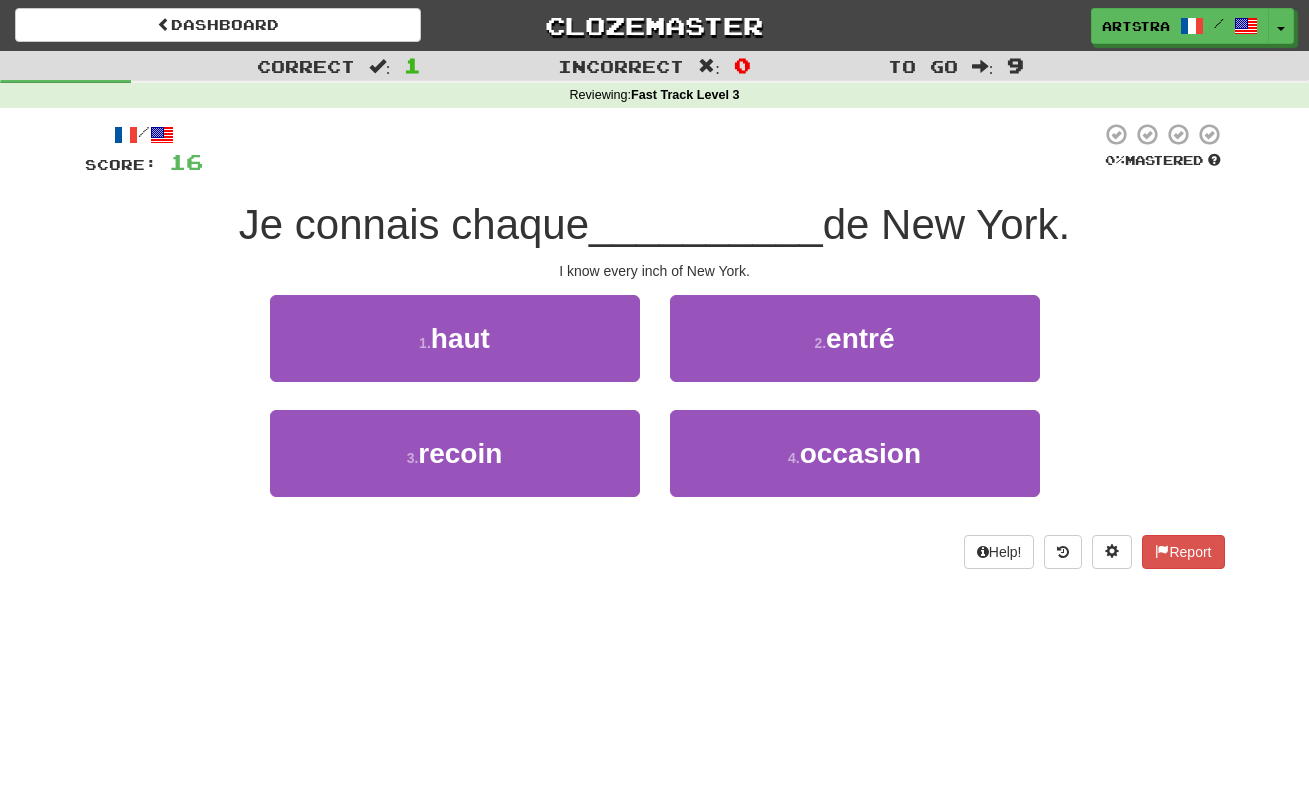 click on "__________" at bounding box center (706, 224) 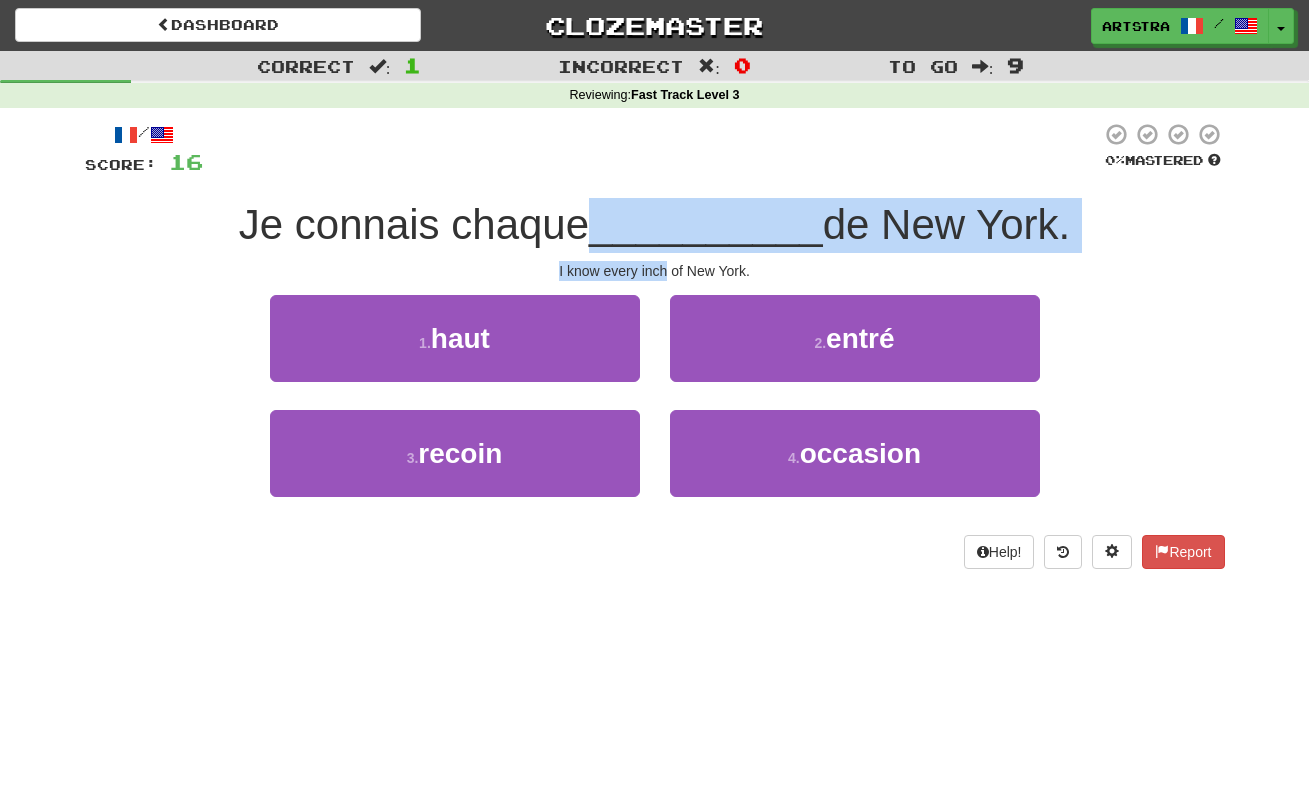 drag, startPoint x: 643, startPoint y: 248, endPoint x: 661, endPoint y: 263, distance: 23.43075 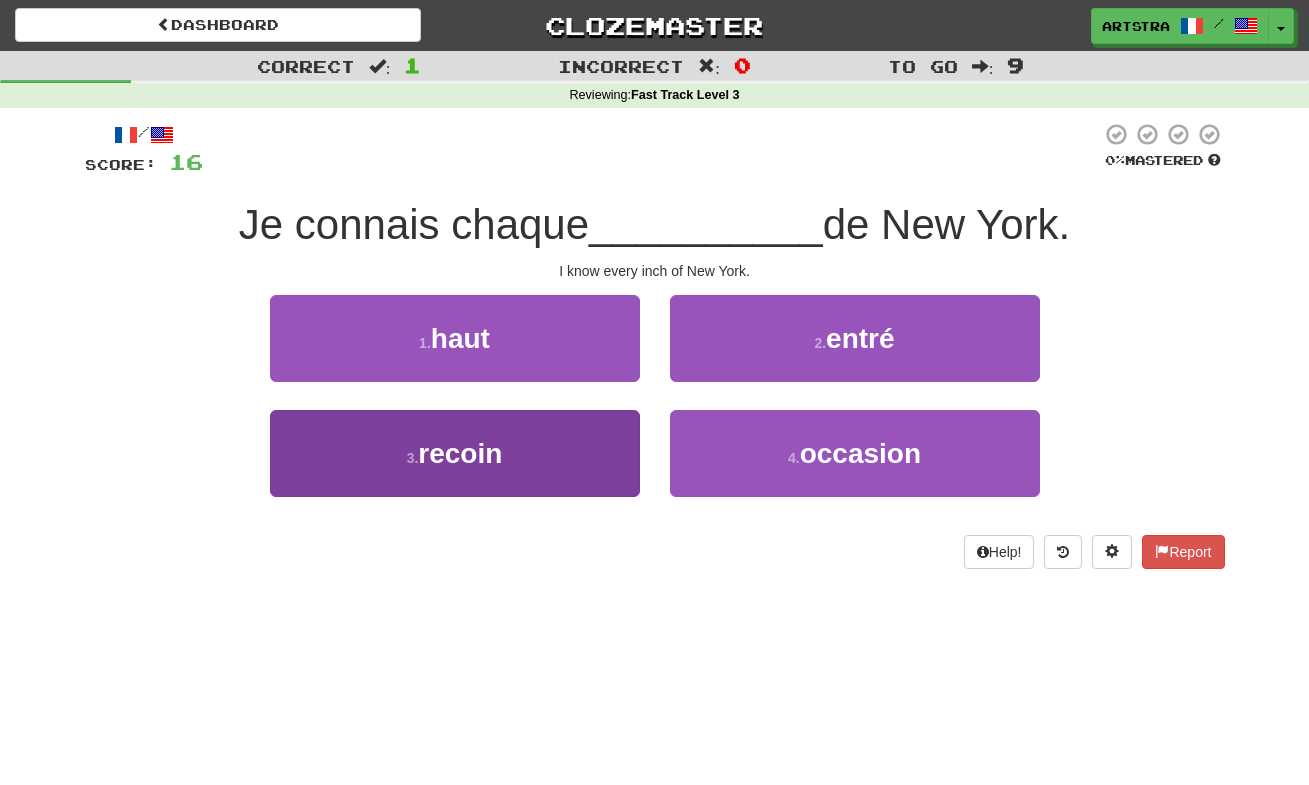 click on "3 .  recoin" at bounding box center (455, 453) 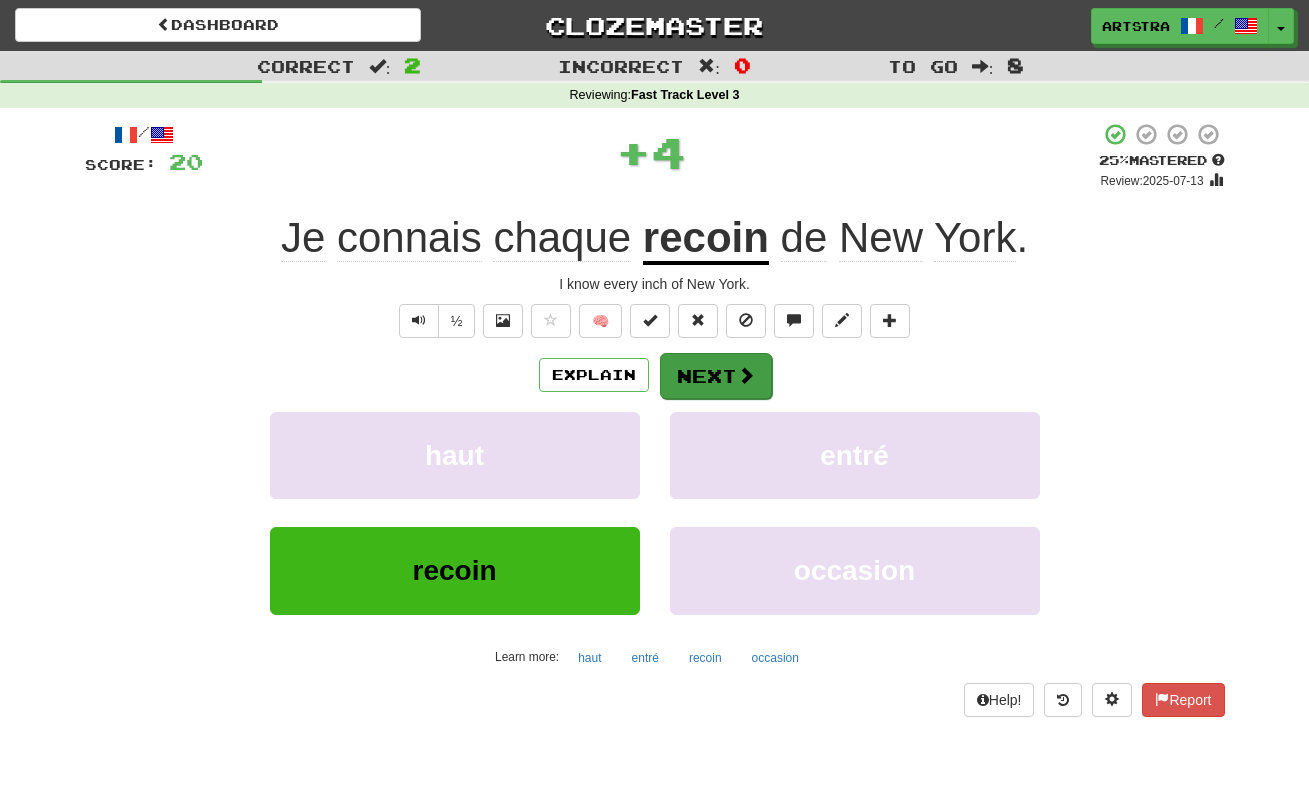 click on "Next" at bounding box center (716, 376) 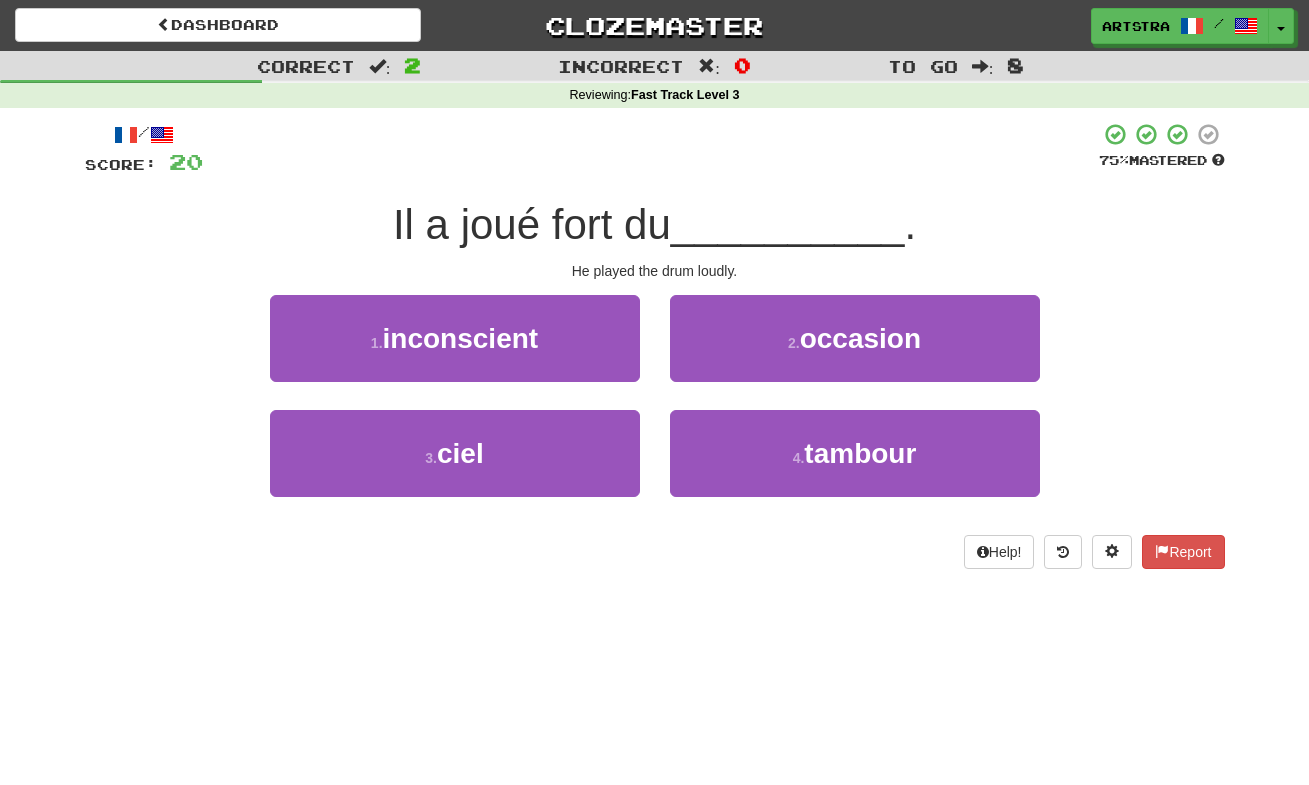 click on "Il a joué fort du" at bounding box center (532, 224) 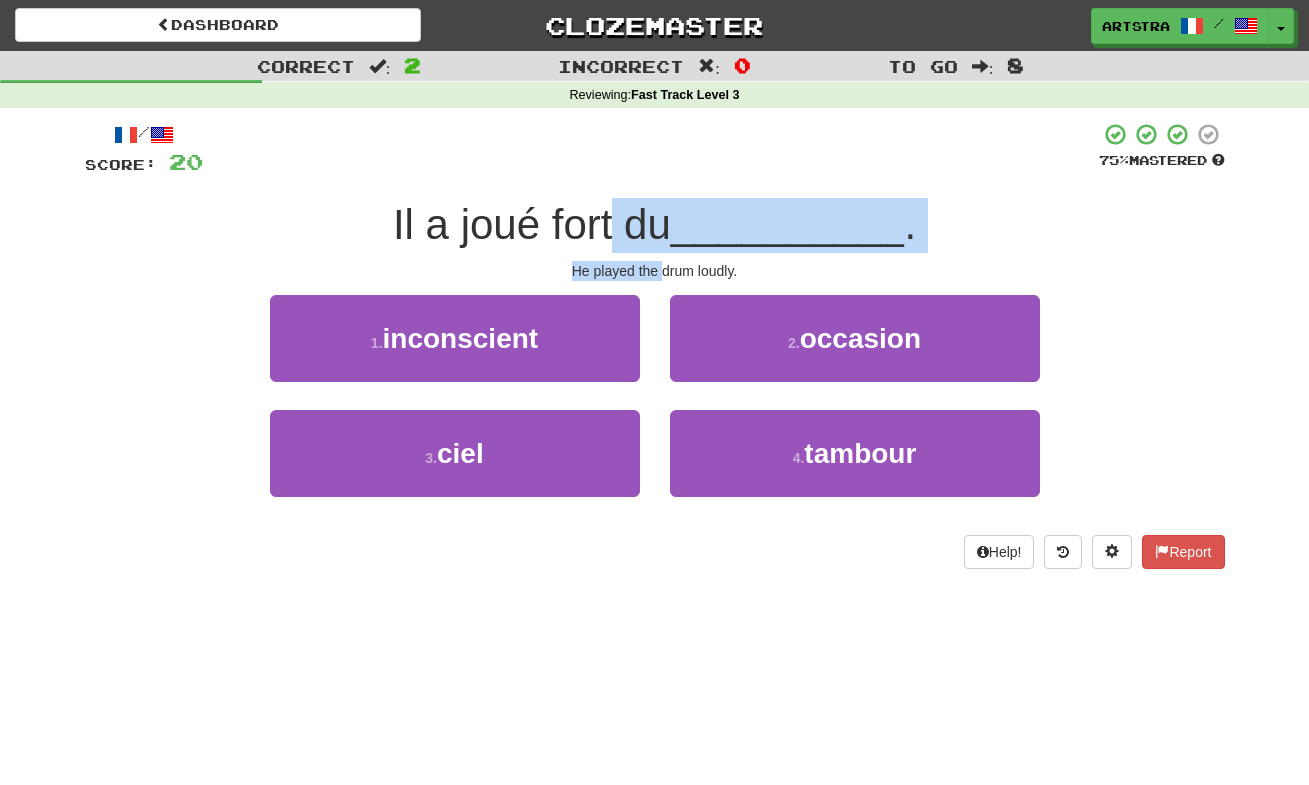 drag, startPoint x: 621, startPoint y: 230, endPoint x: 656, endPoint y: 260, distance: 46.09772 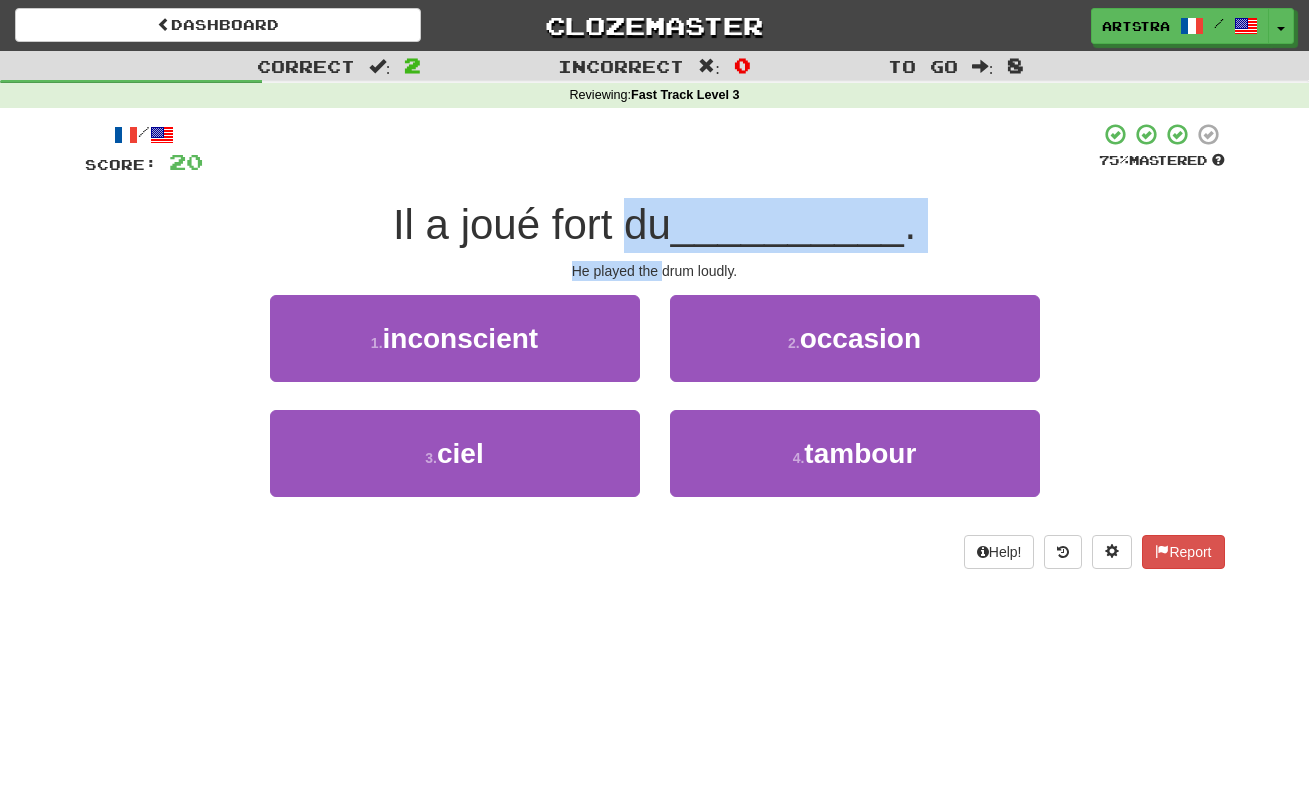 drag, startPoint x: 656, startPoint y: 260, endPoint x: 650, endPoint y: 225, distance: 35.510563 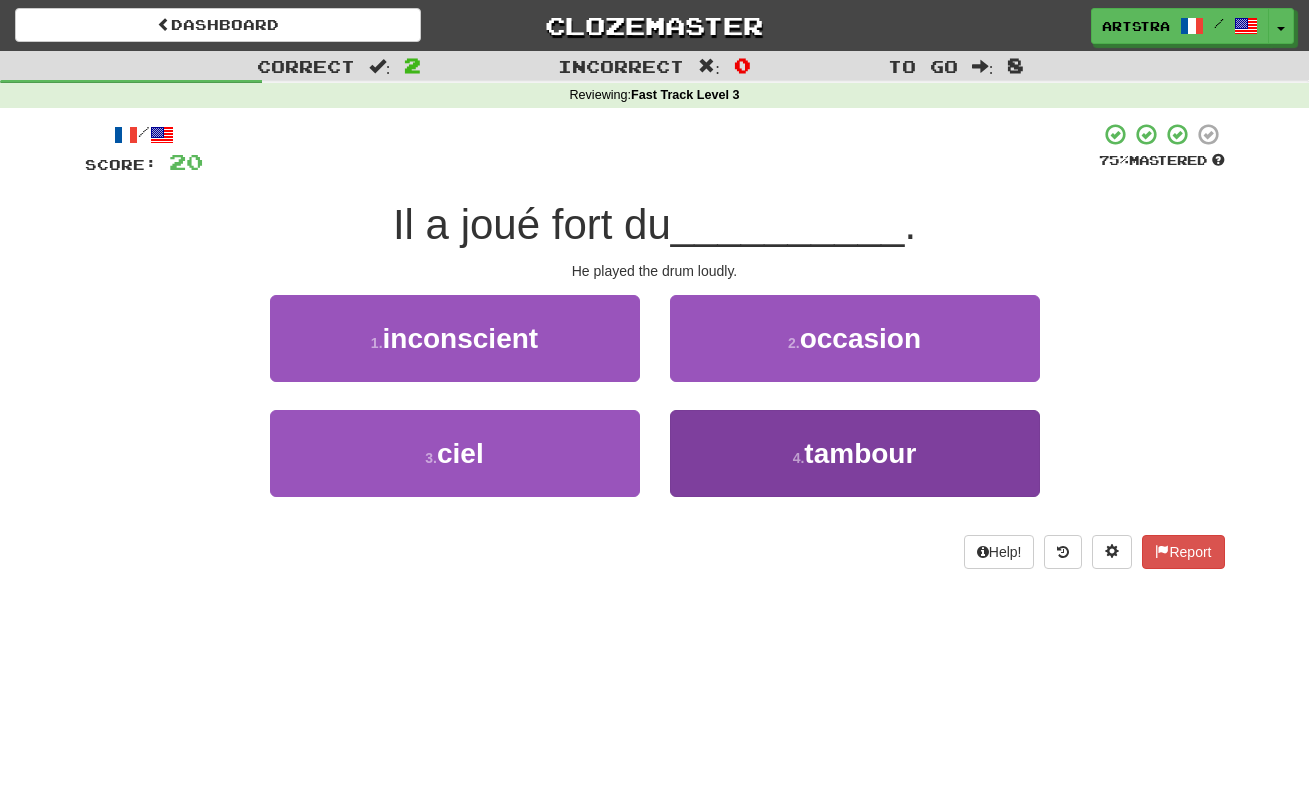 click on "tambour" at bounding box center [860, 453] 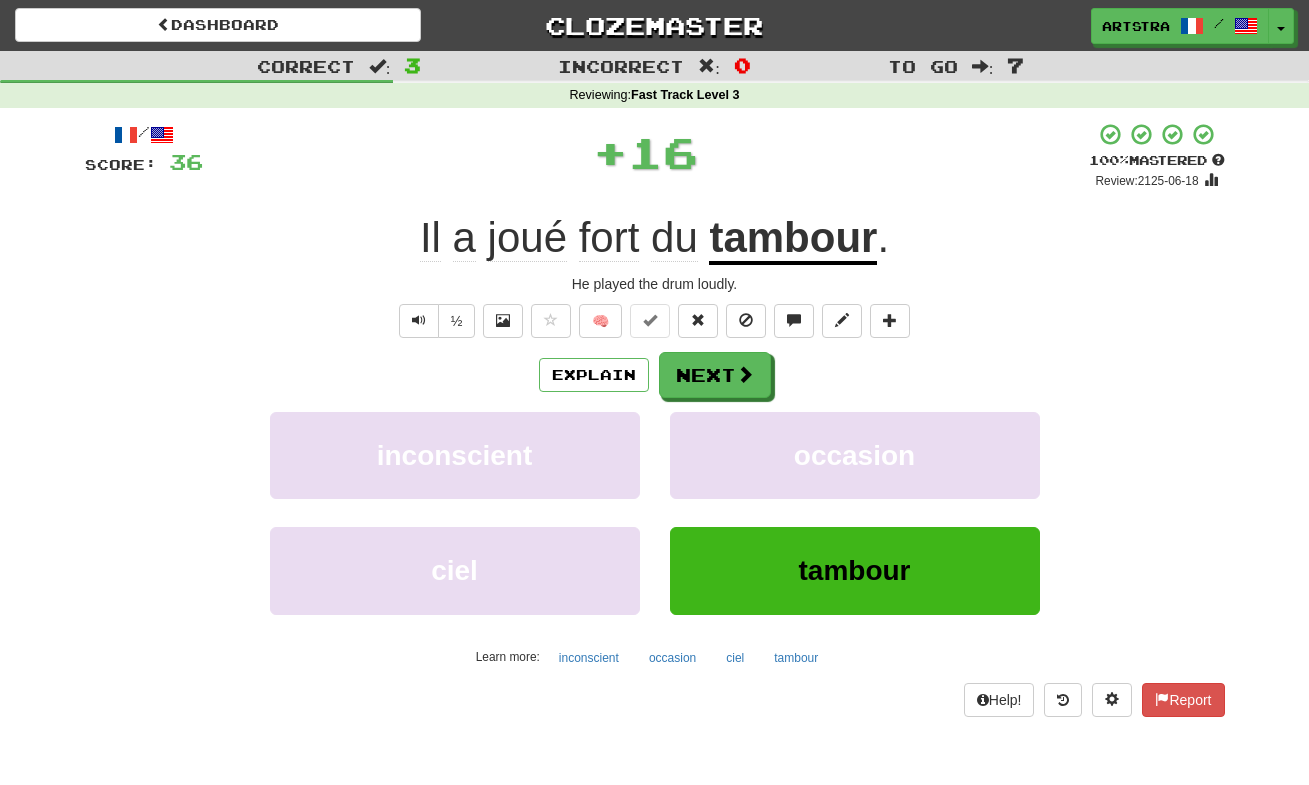 click on "tambour" at bounding box center [793, 239] 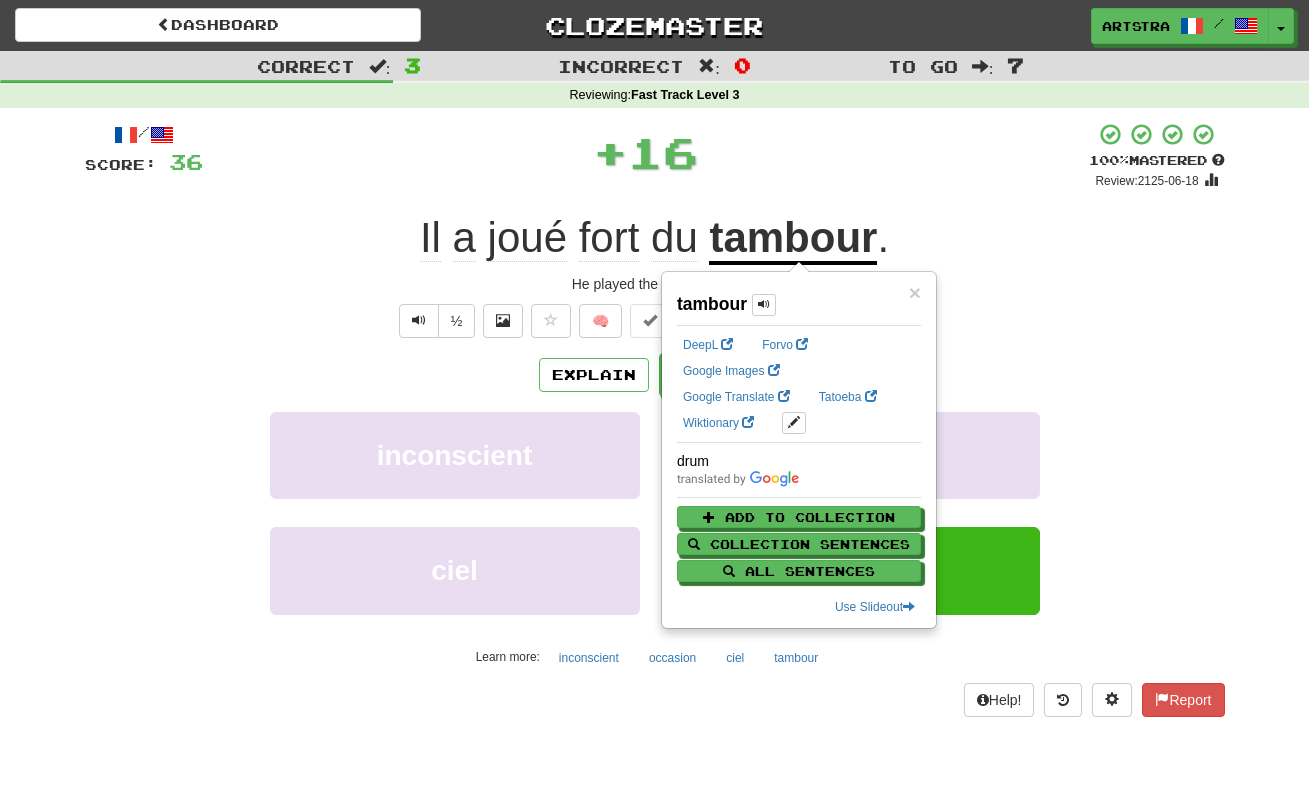 click on "+ 16" at bounding box center [646, 152] 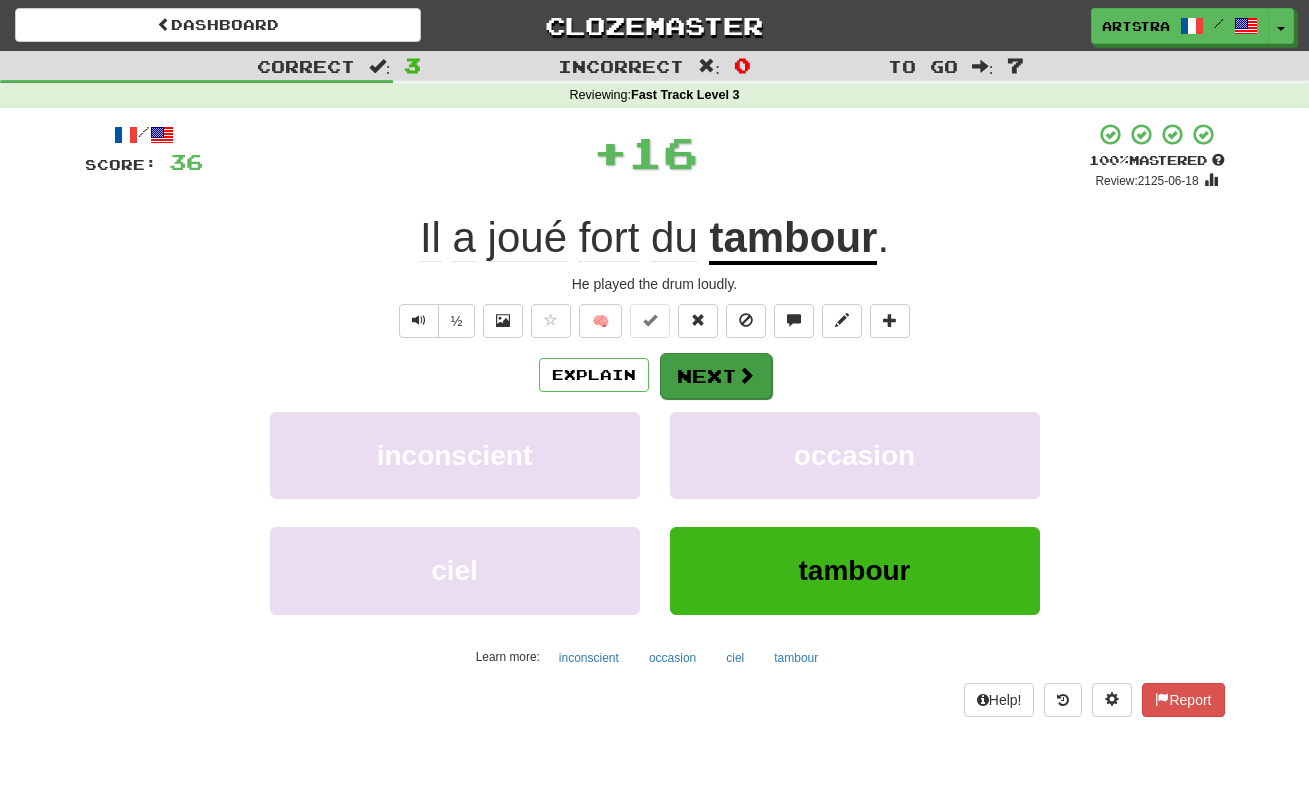 click on "Next" at bounding box center [716, 376] 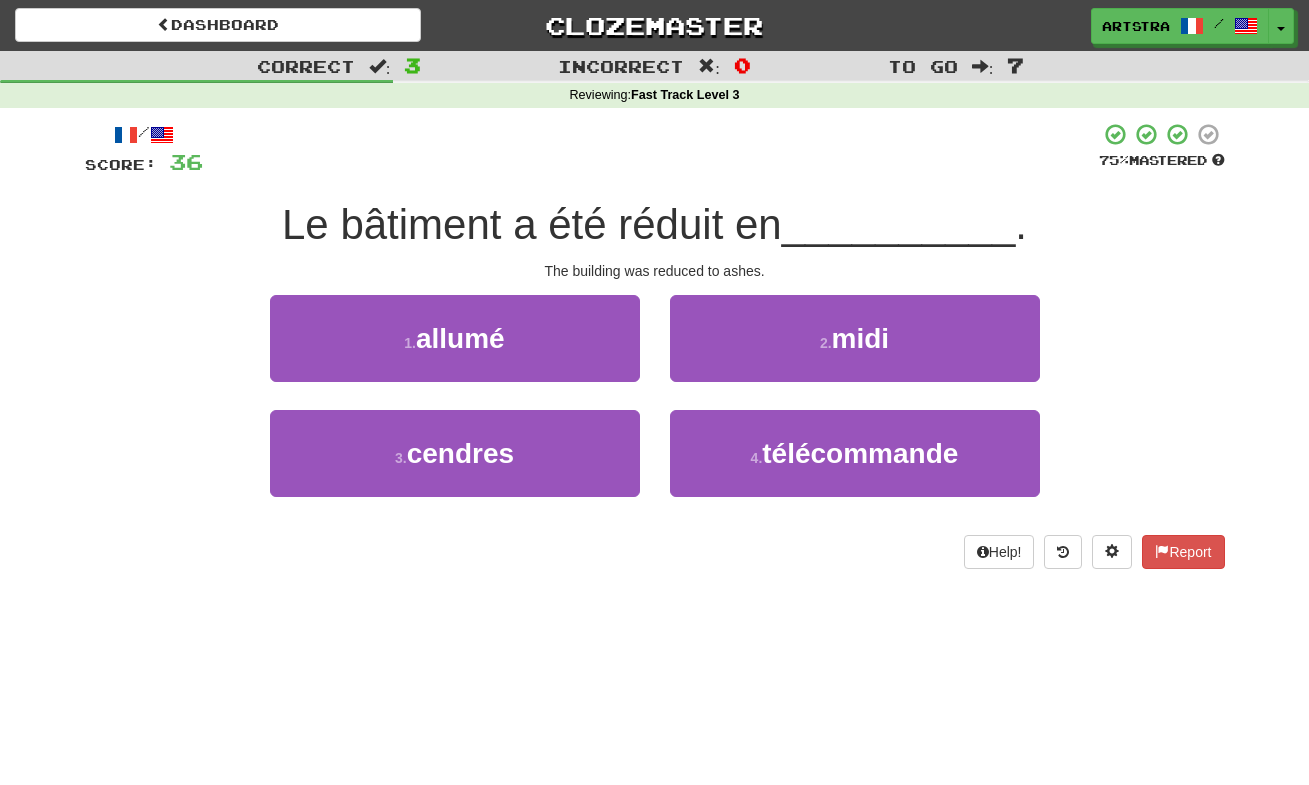 click on "Le bâtiment a été réduit en" at bounding box center (532, 224) 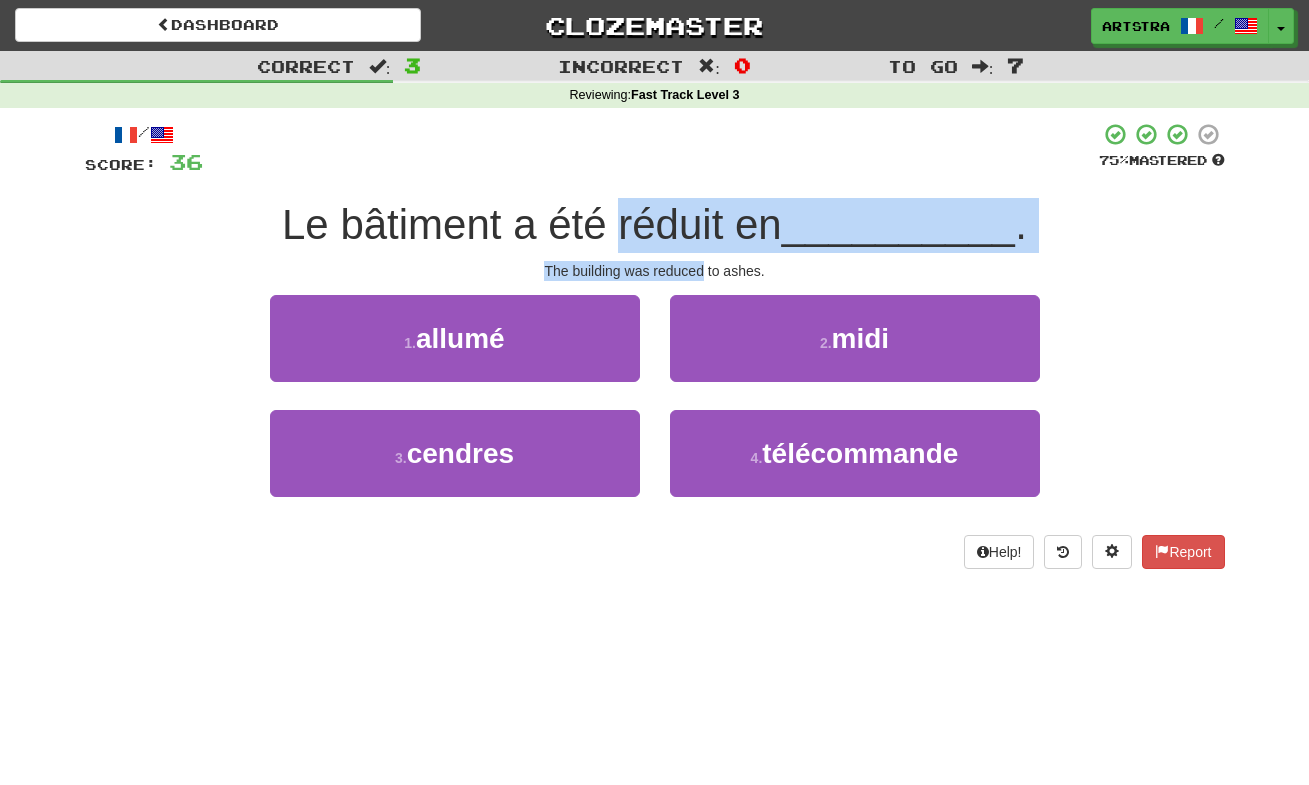 drag, startPoint x: 661, startPoint y: 216, endPoint x: 682, endPoint y: 270, distance: 57.939625 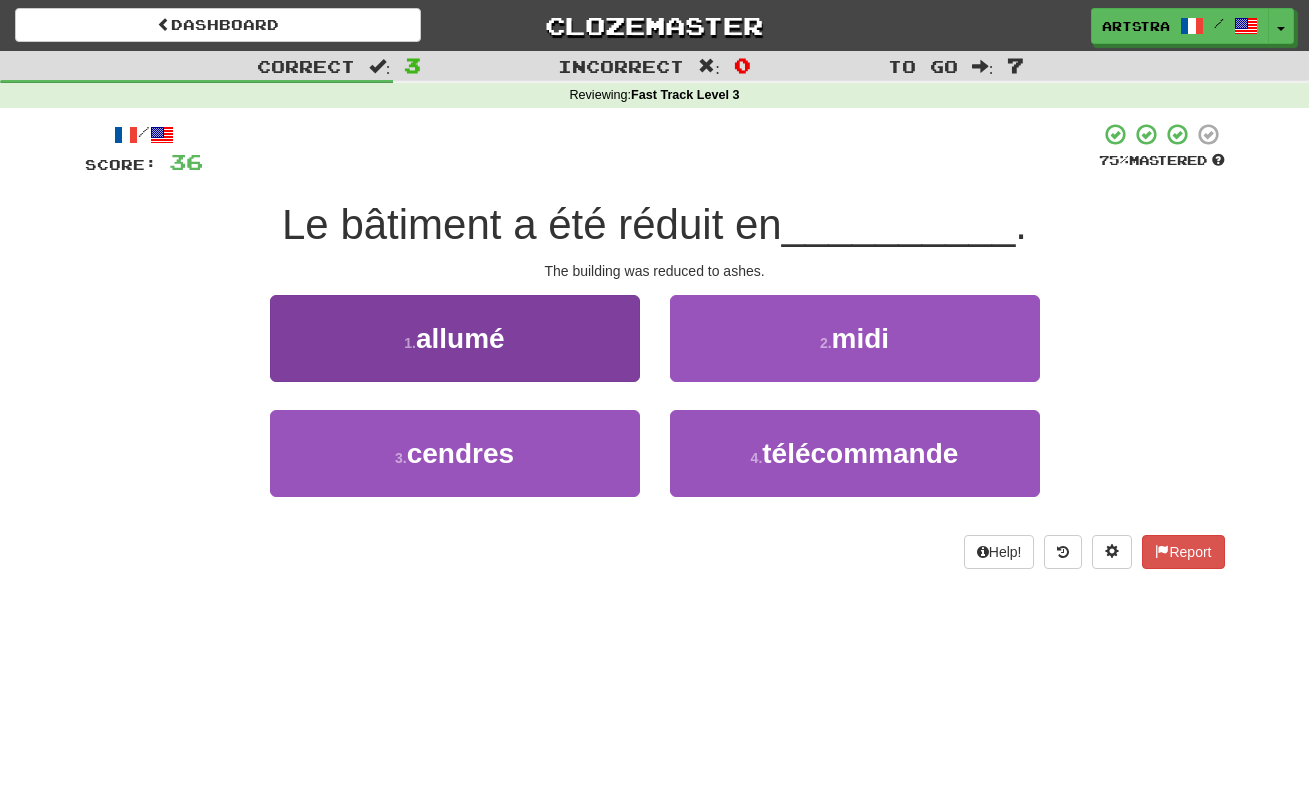 click on "1 .  allumé" at bounding box center (455, 338) 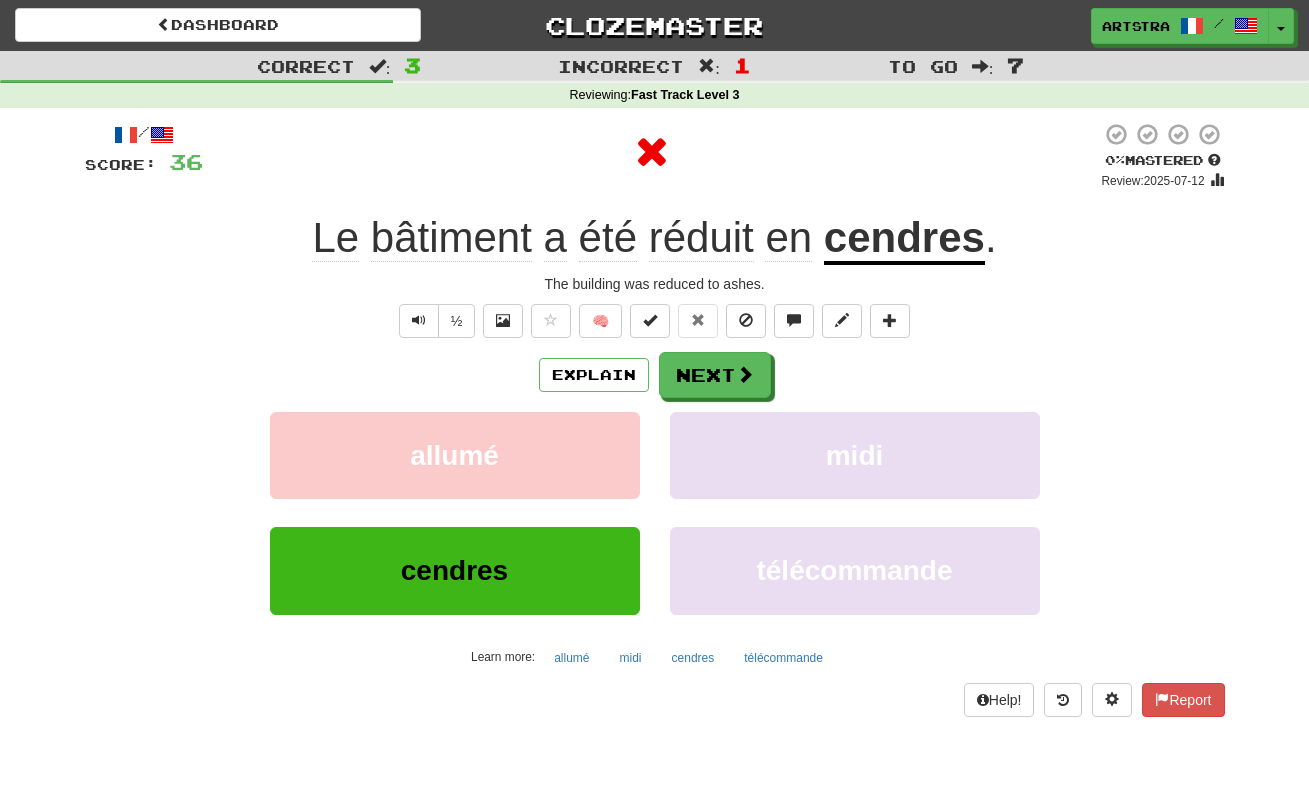 click on "cendres" at bounding box center (904, 239) 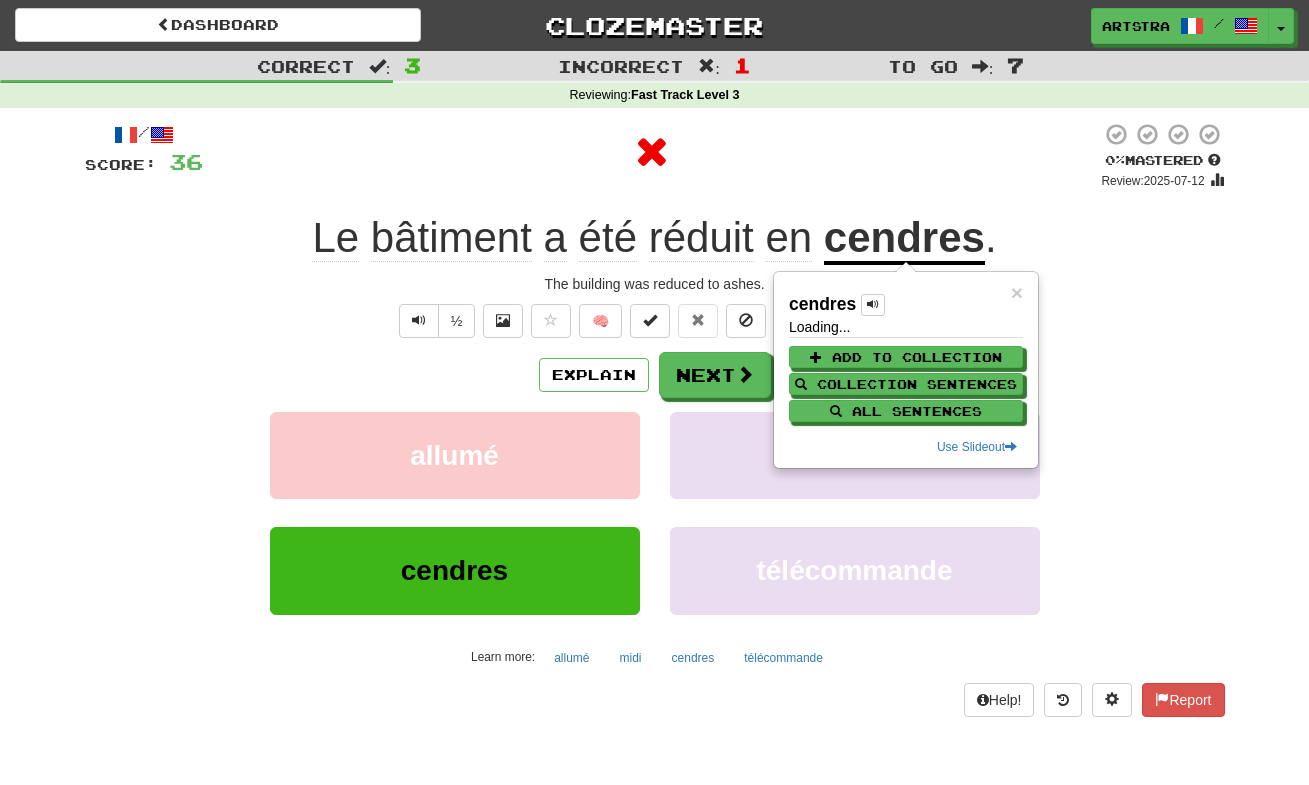 click at bounding box center [652, 152] 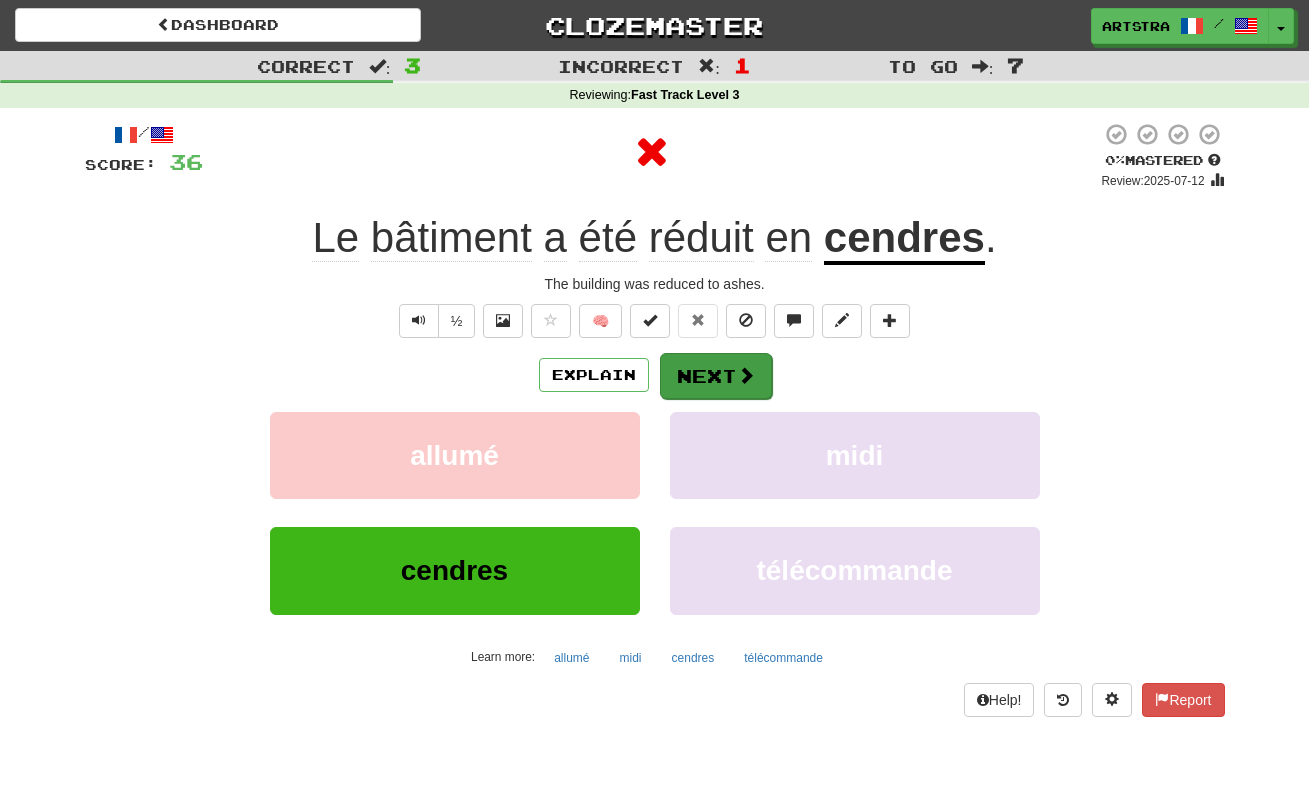 click at bounding box center [746, 375] 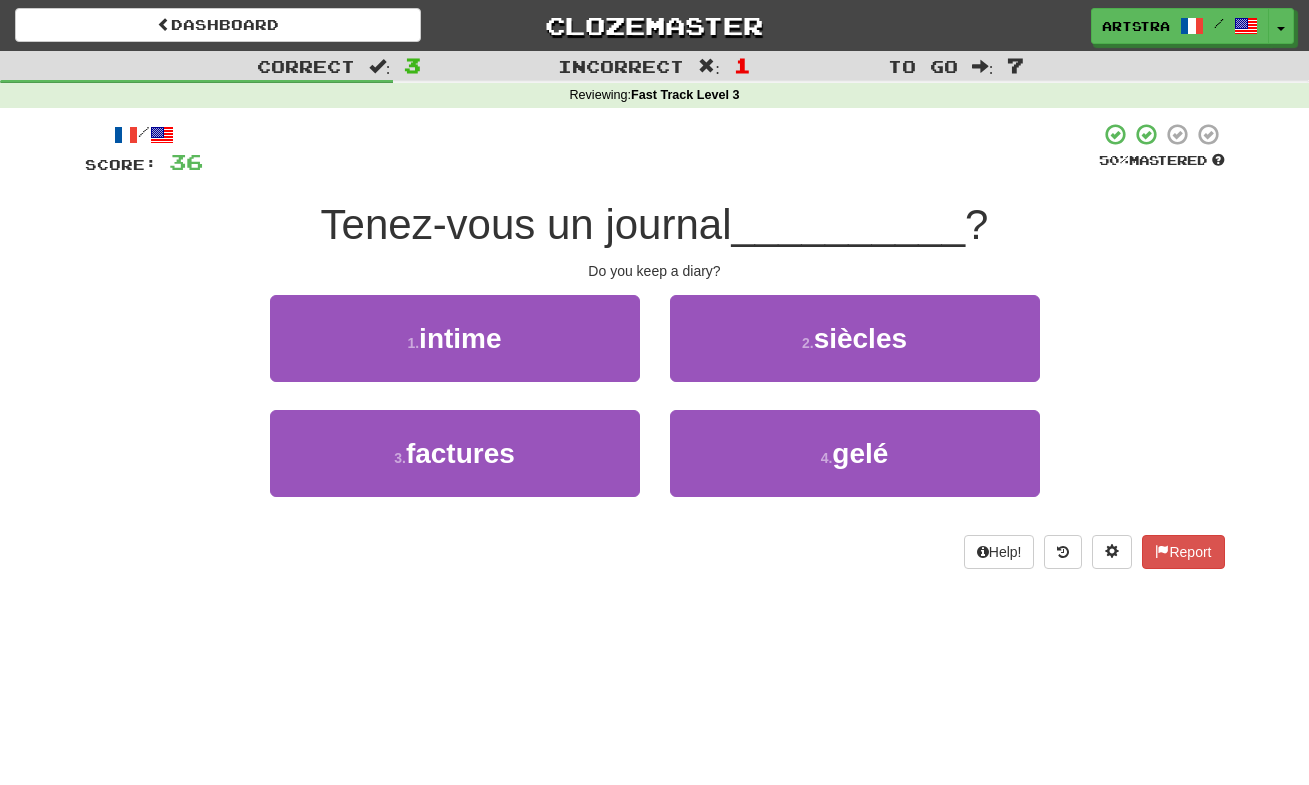 click on "Tenez-vous un journal" at bounding box center [526, 224] 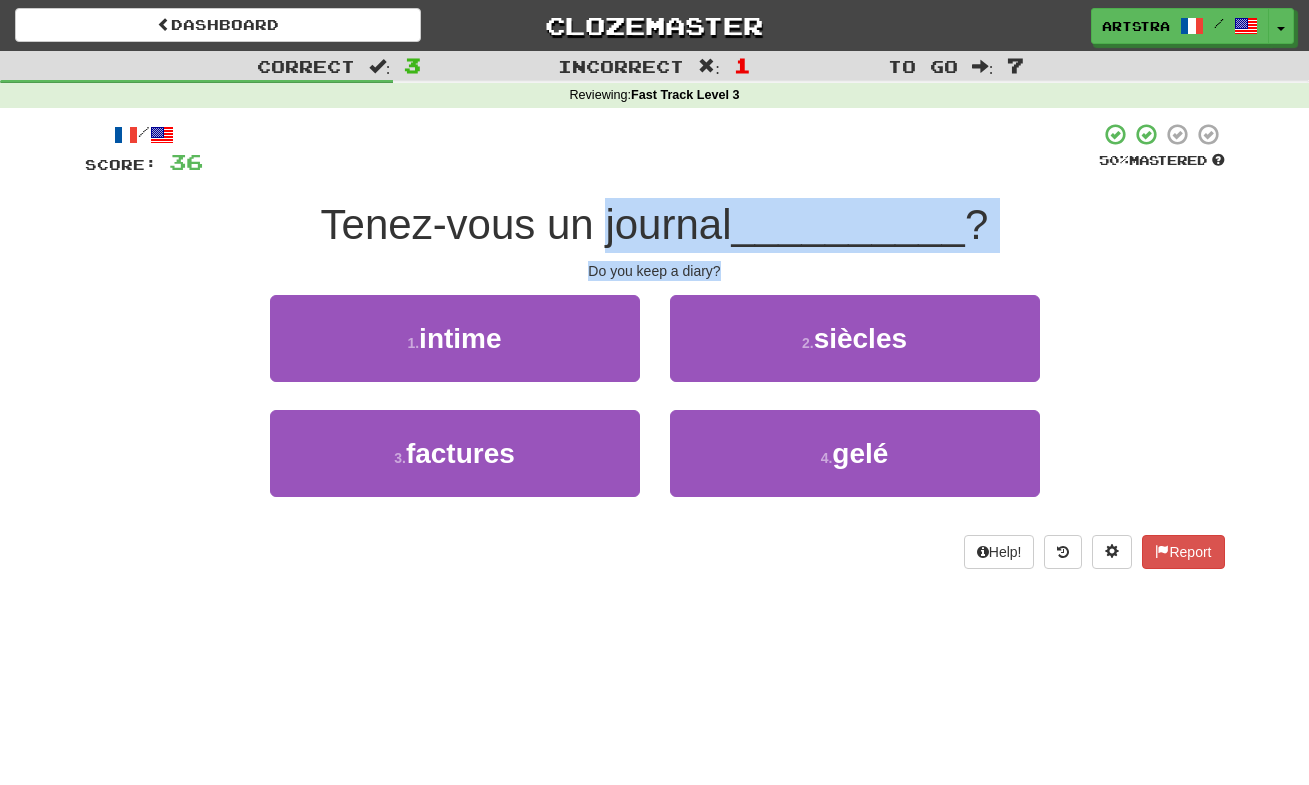 drag, startPoint x: 681, startPoint y: 204, endPoint x: 712, endPoint y: 265, distance: 68.42514 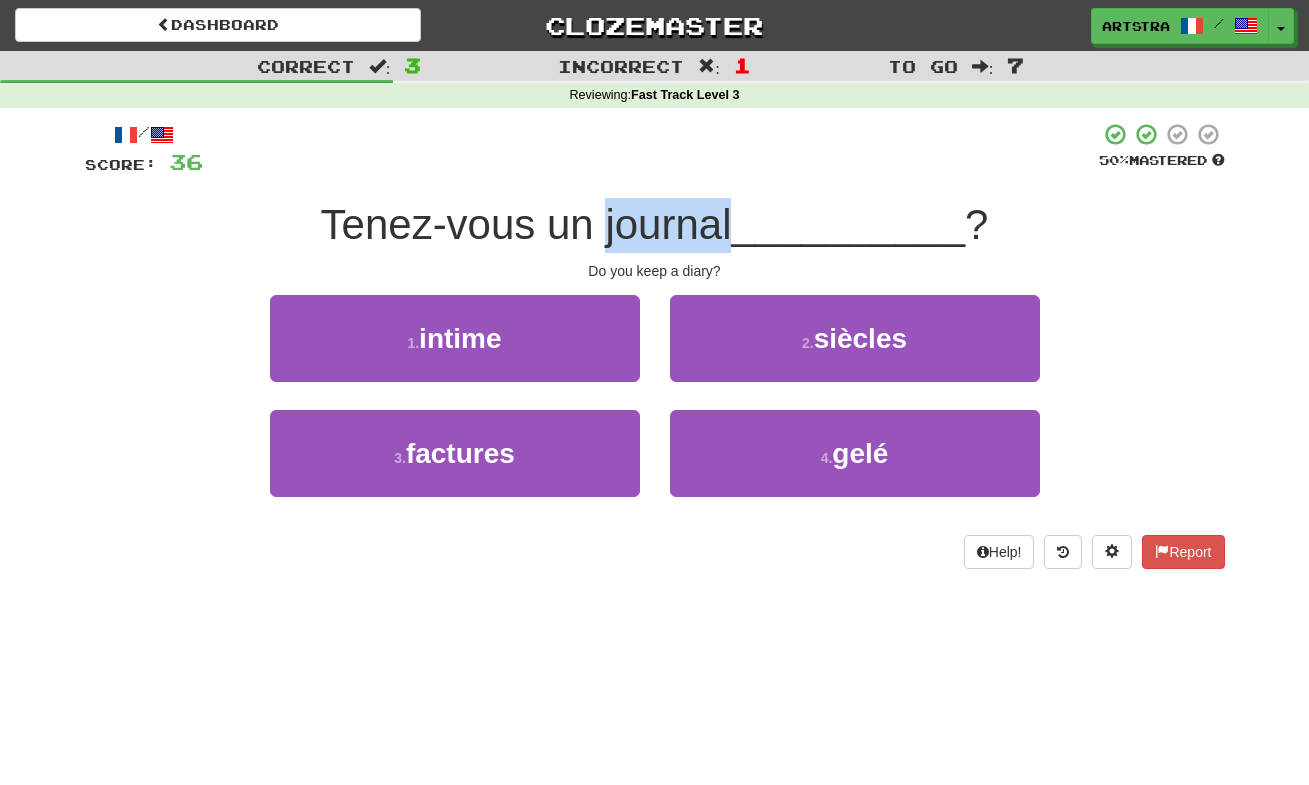 click on "Tenez-vous un journal" at bounding box center [526, 224] 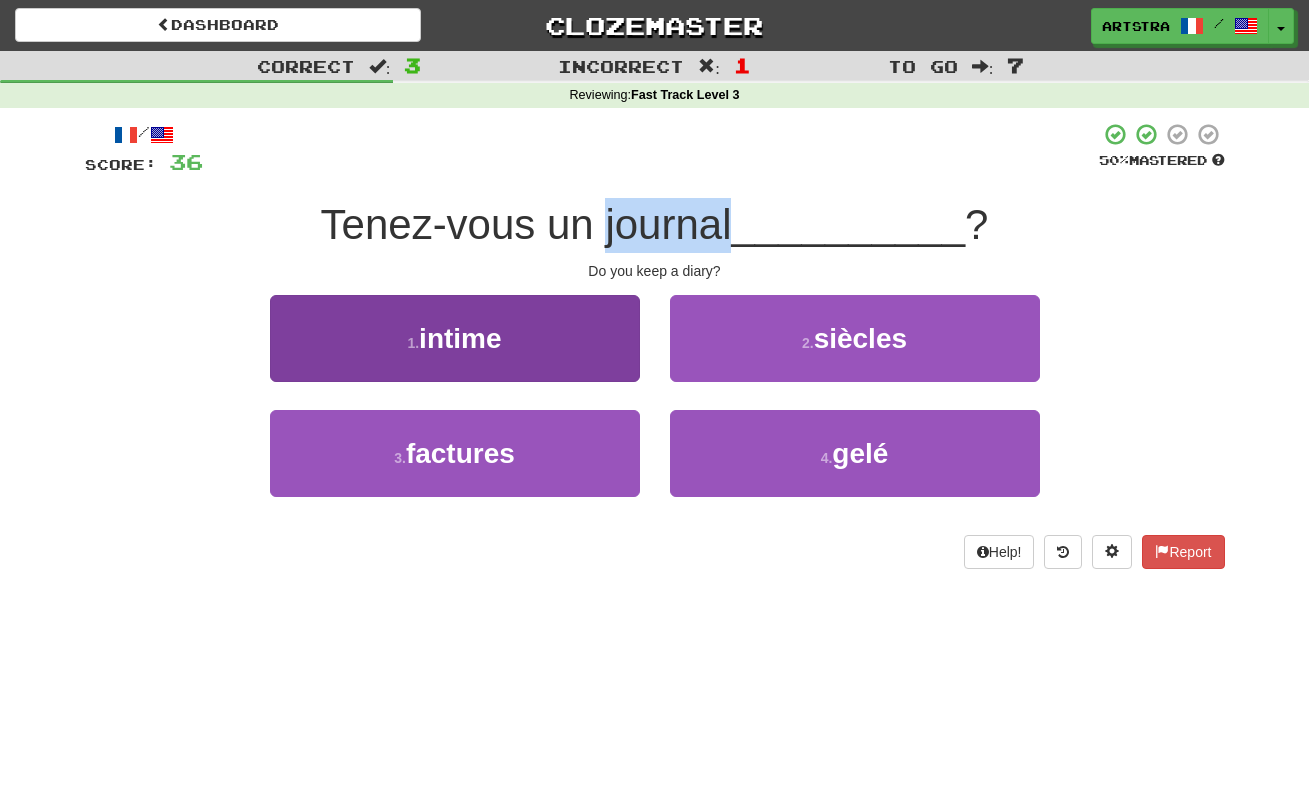 click on "1 .  intime" at bounding box center [455, 338] 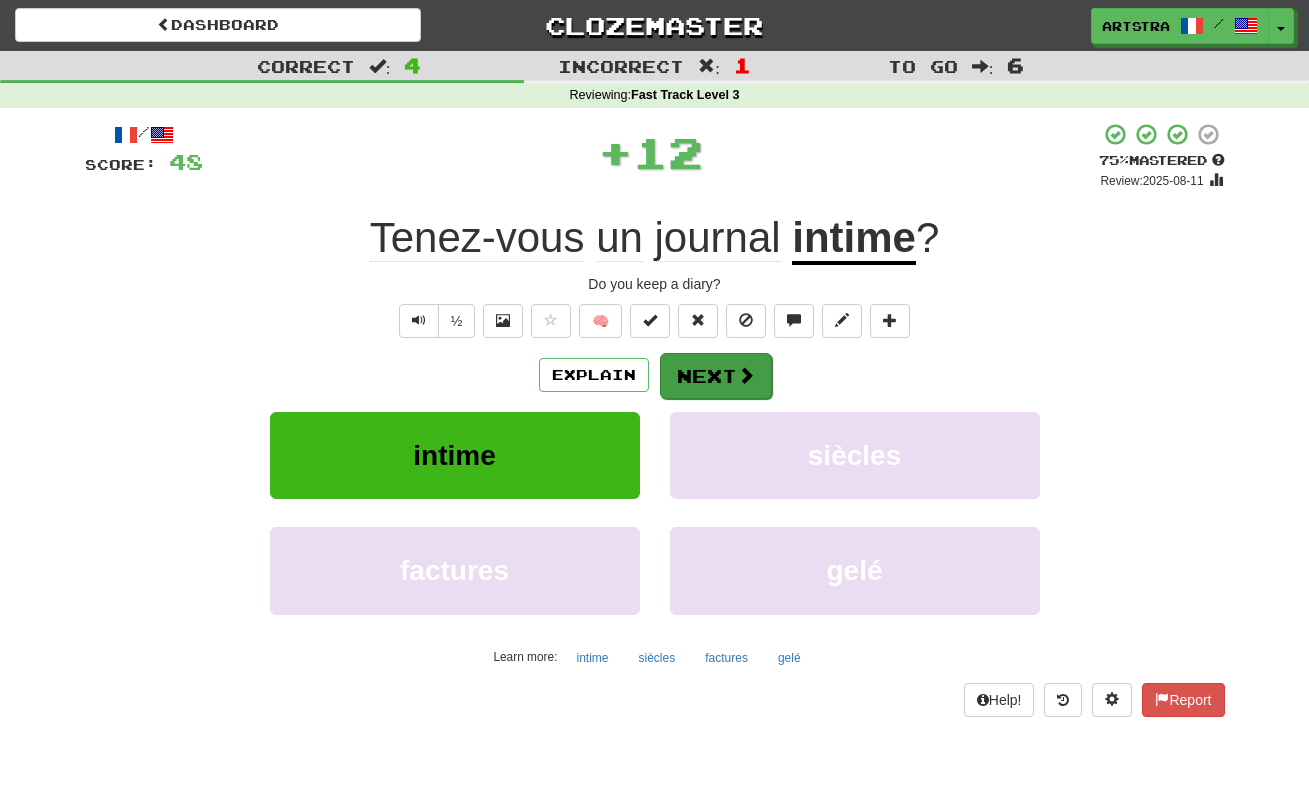 click on "Next" at bounding box center [716, 376] 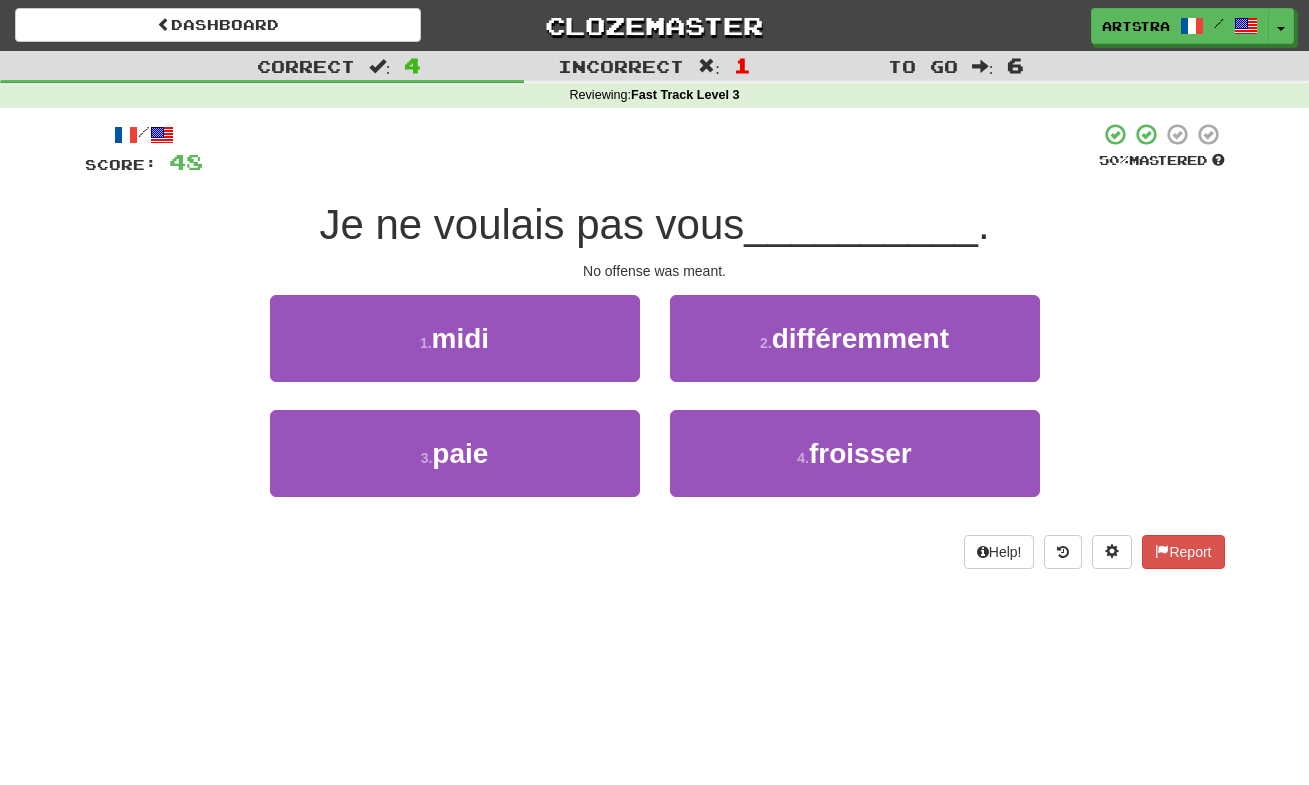 click on "/  Score:   48 50 %  Mastered Je ne voulais pas vous  __________ . No offense was meant. 1 .  midi 2 .  différemment 3 .  paie 4 .  froisser  Help!  Report" at bounding box center (655, 345) 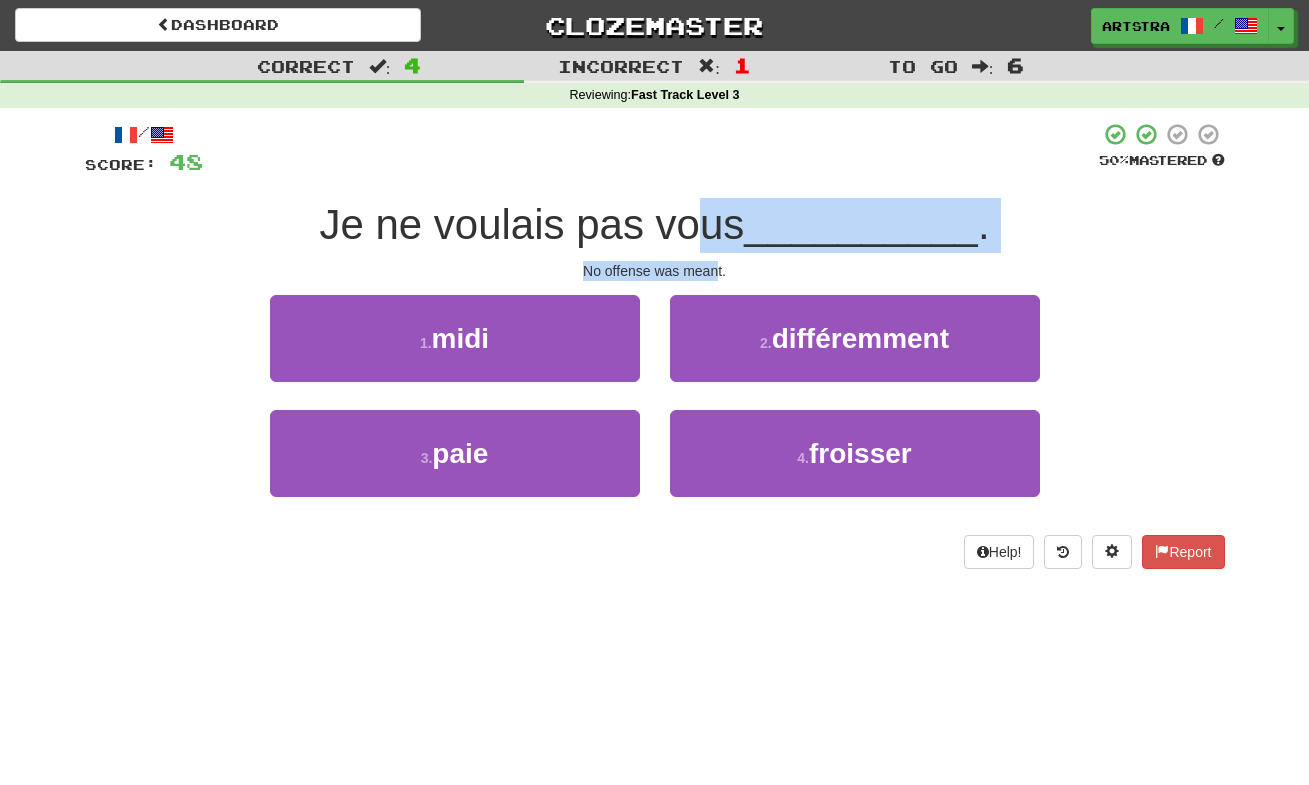 drag, startPoint x: 706, startPoint y: 259, endPoint x: 717, endPoint y: 269, distance: 14.866069 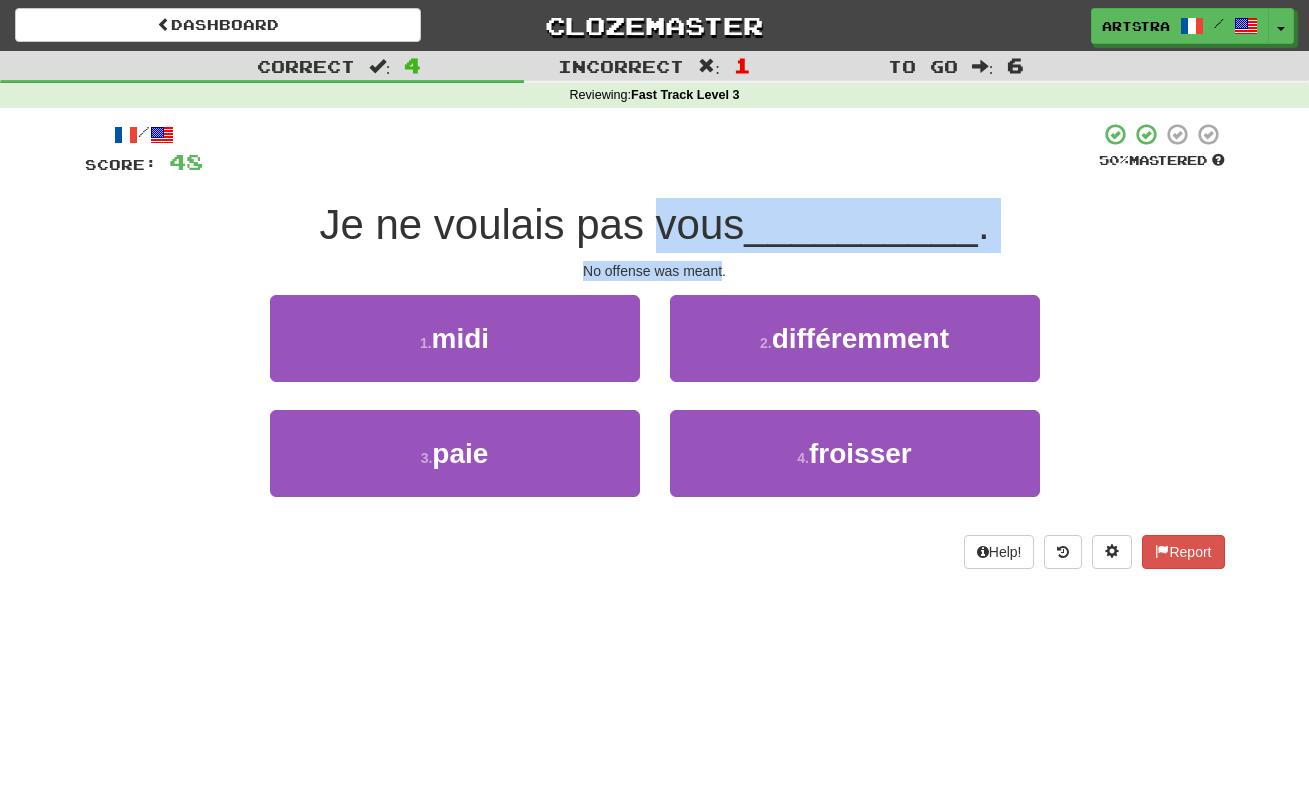 drag, startPoint x: 717, startPoint y: 269, endPoint x: 698, endPoint y: 207, distance: 64.84597 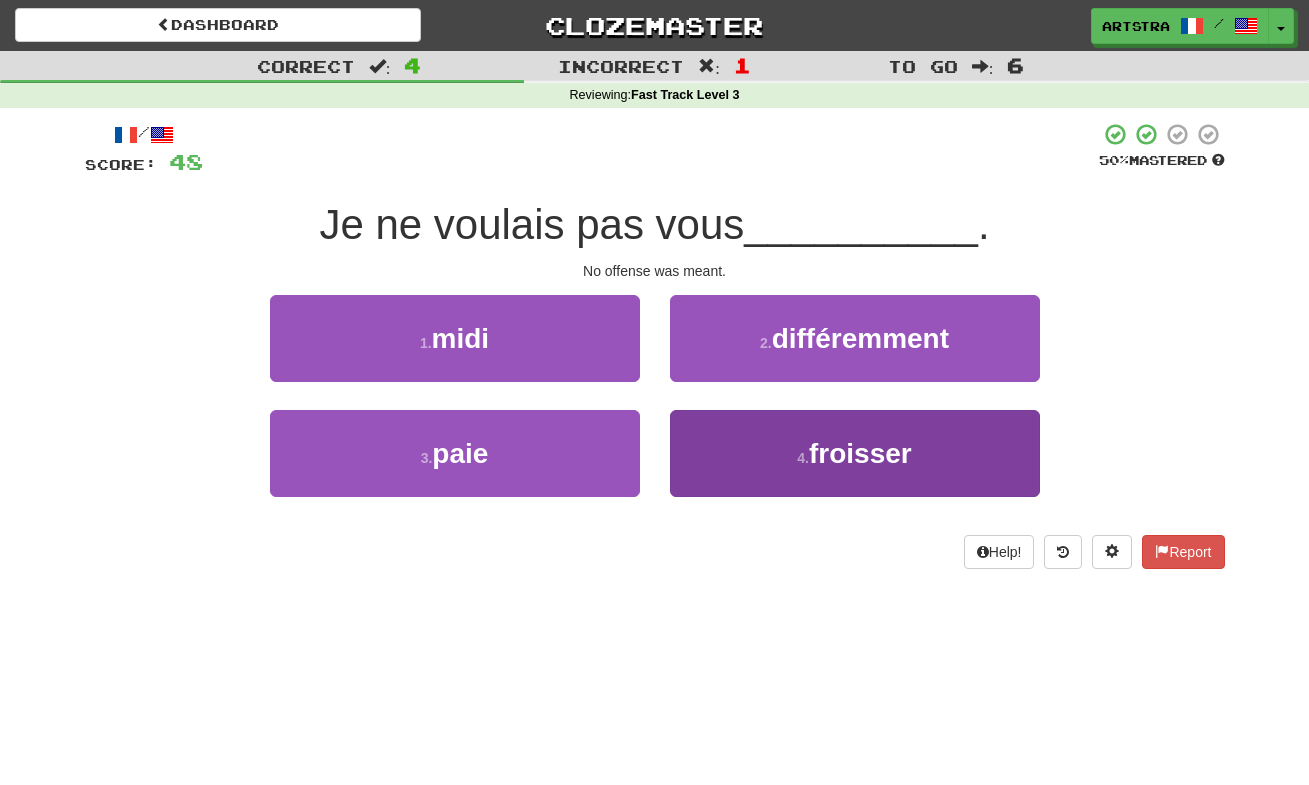 click on "4 .  froisser" at bounding box center (855, 453) 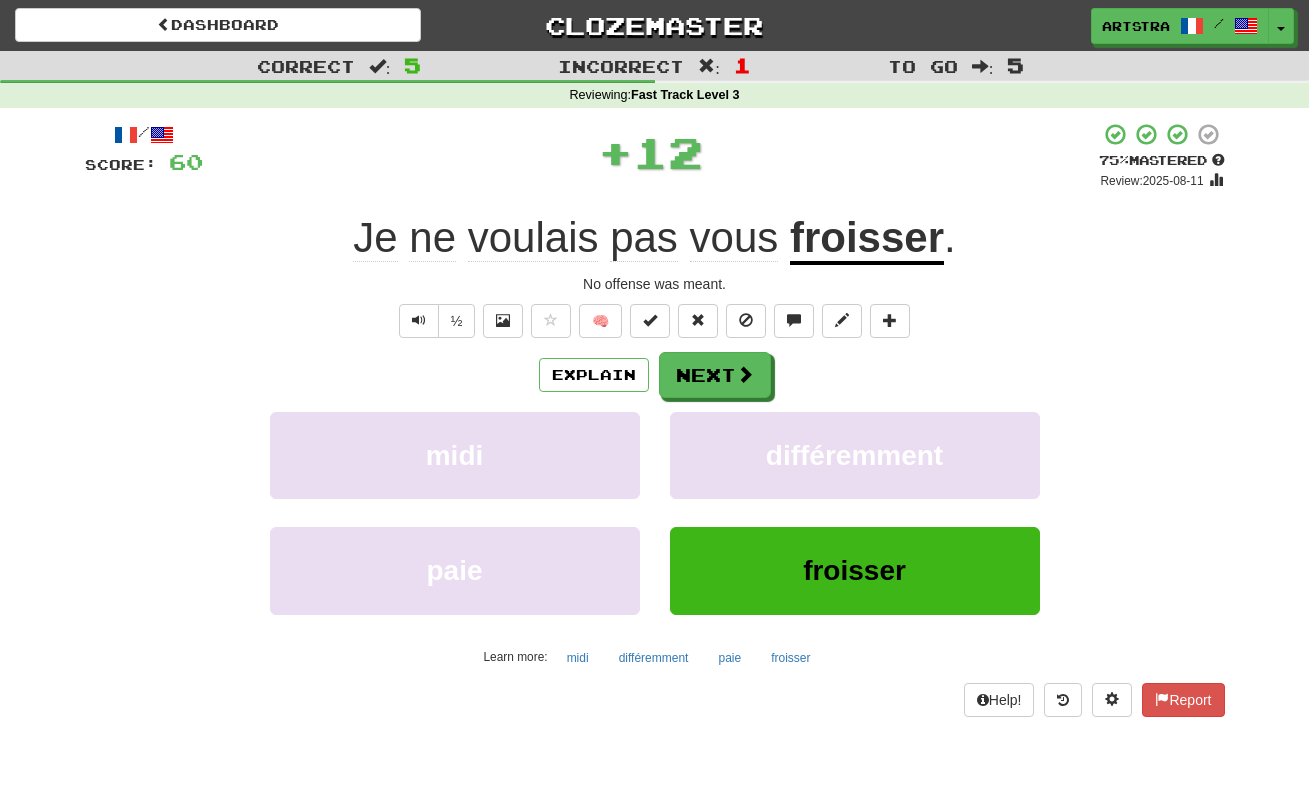 click on "Je   ne   voulais   pas   vous   froisser ." at bounding box center (655, 238) 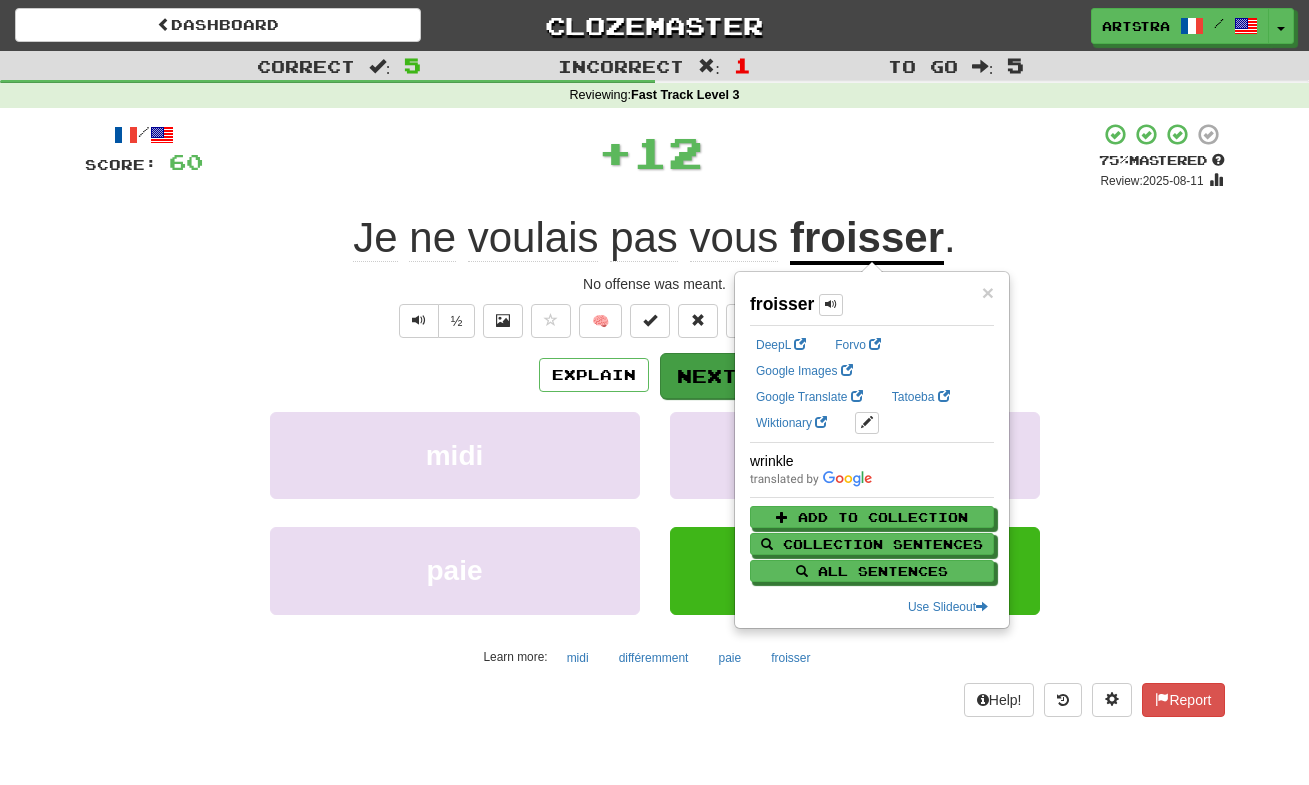 click on "Next" at bounding box center [716, 376] 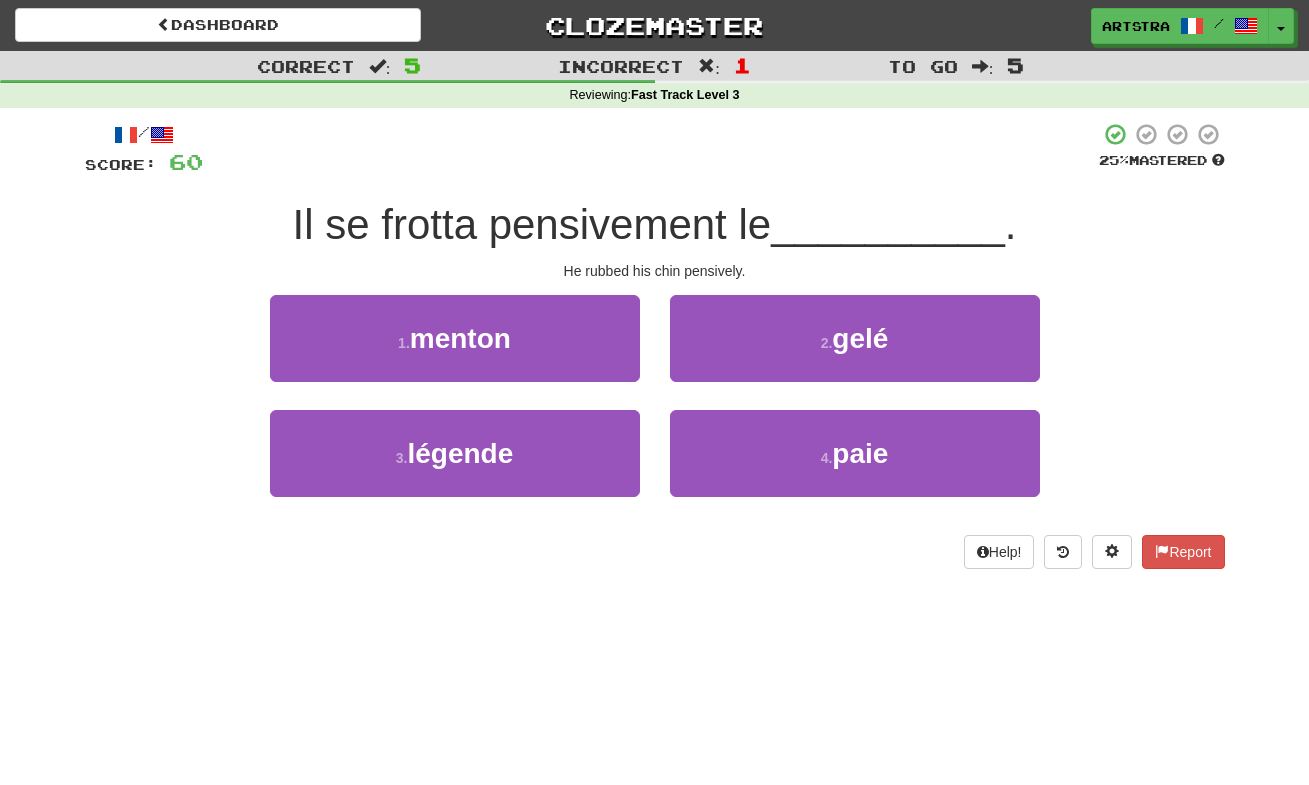 click on "Il se frotta pensivement le" at bounding box center (532, 224) 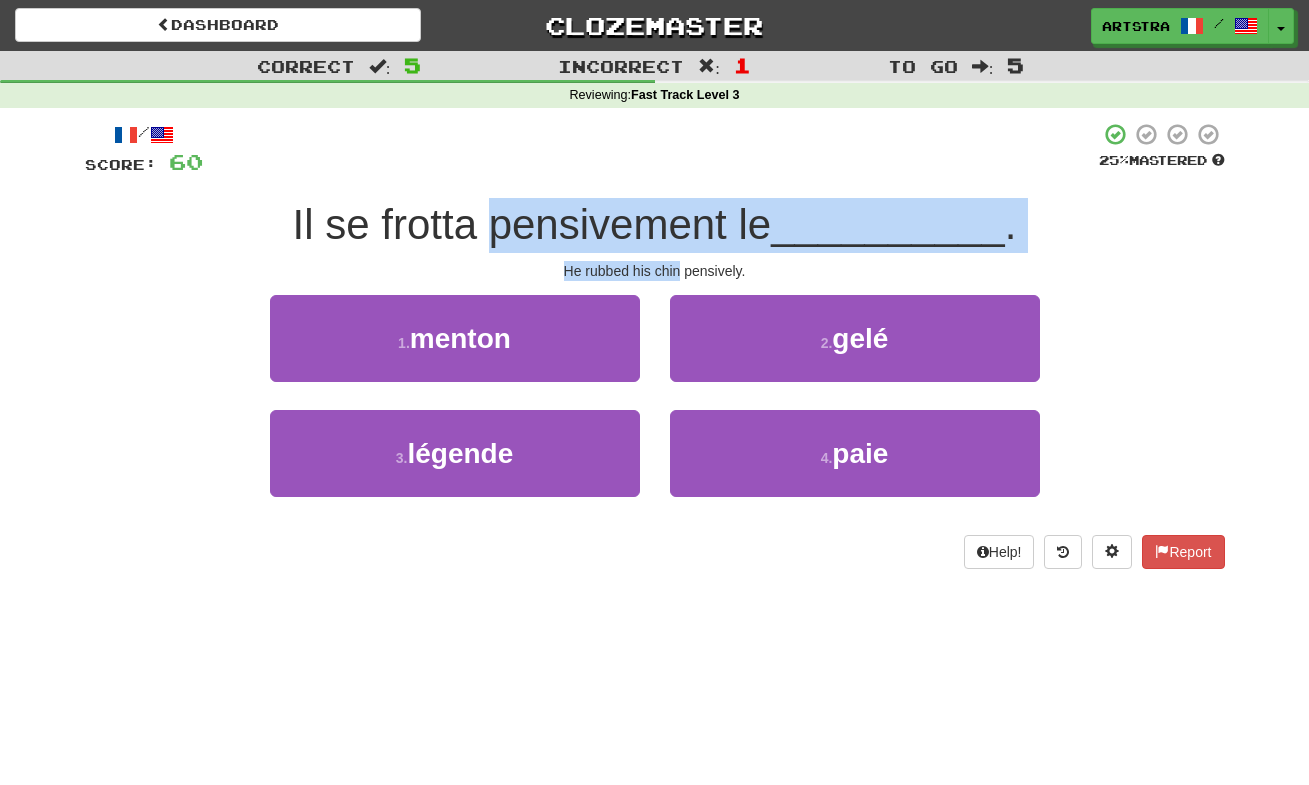 drag, startPoint x: 609, startPoint y: 225, endPoint x: 657, endPoint y: 273, distance: 67.88225 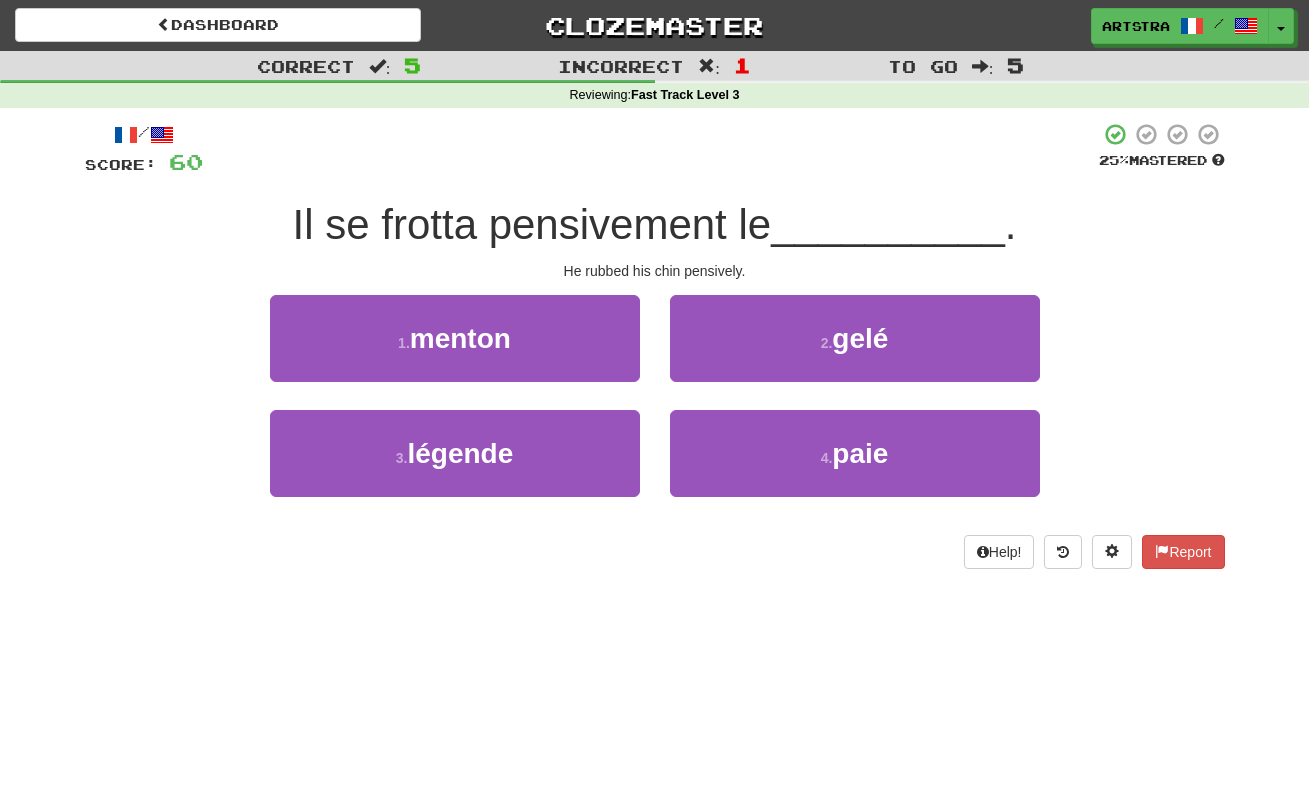 click on "/  Score:   60 25 %  Mastered Il se frotta pensivement le  __________ . He rubbed his chin pensively. 1 .  menton 2 .  gelé 3 .  légende 4 .  paie  Help!  Report" at bounding box center (655, 345) 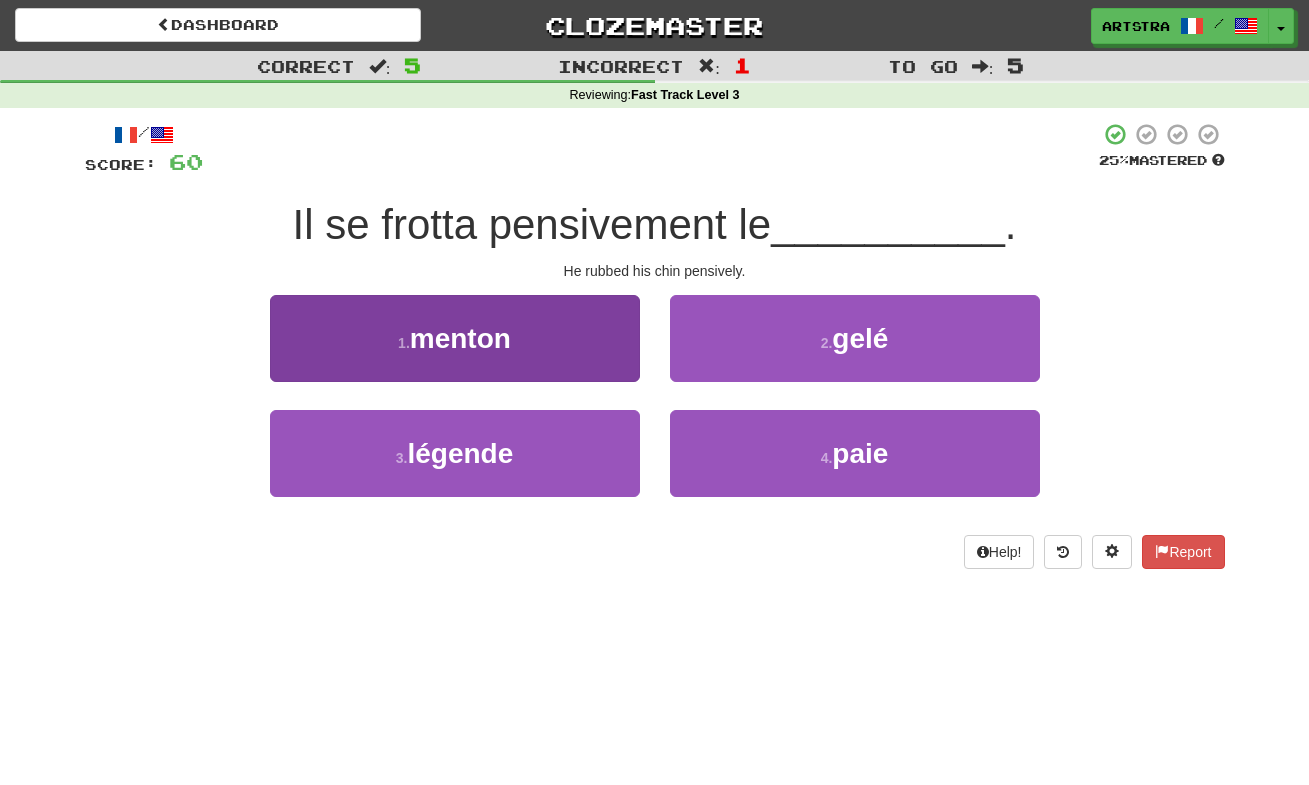 click on "1 .  menton" at bounding box center [455, 338] 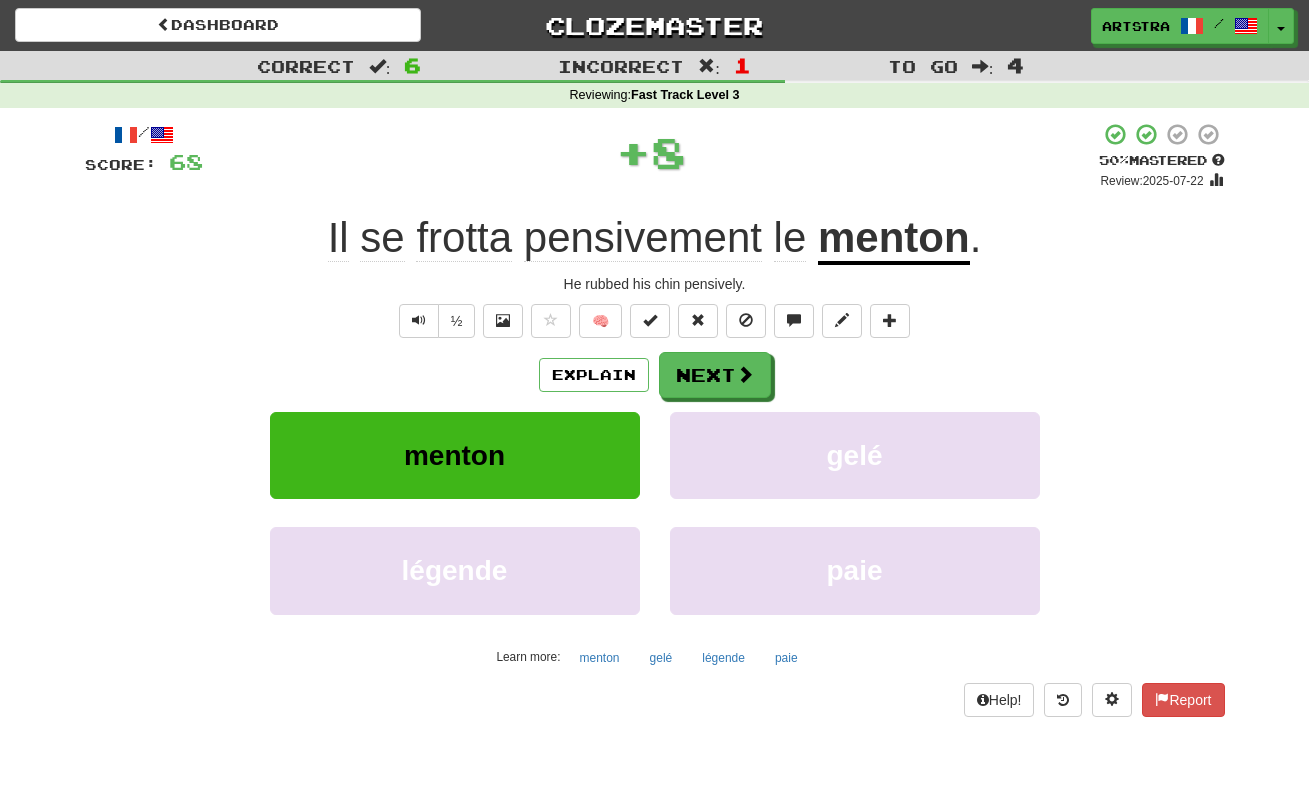 click on "+ 8" at bounding box center [651, 152] 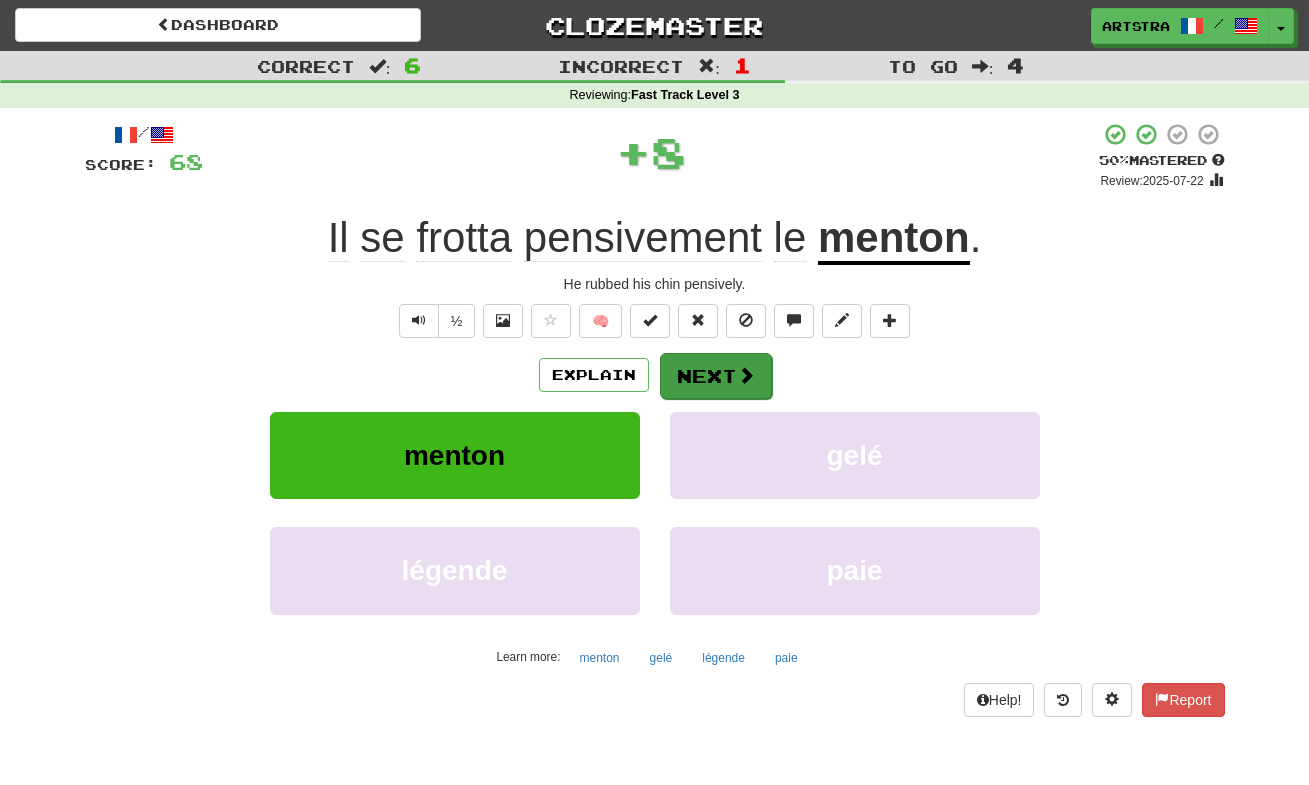 click on "Next" at bounding box center [716, 376] 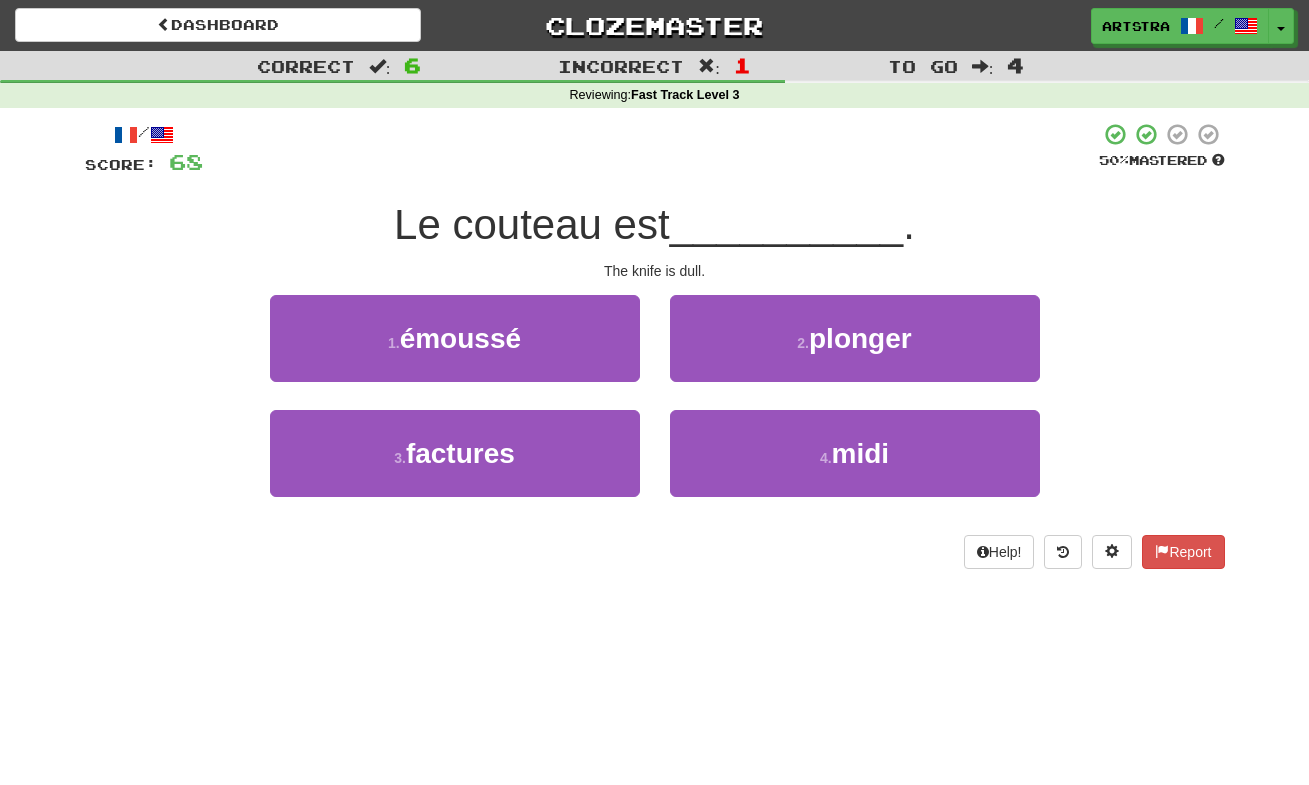 click on "__________" at bounding box center [787, 224] 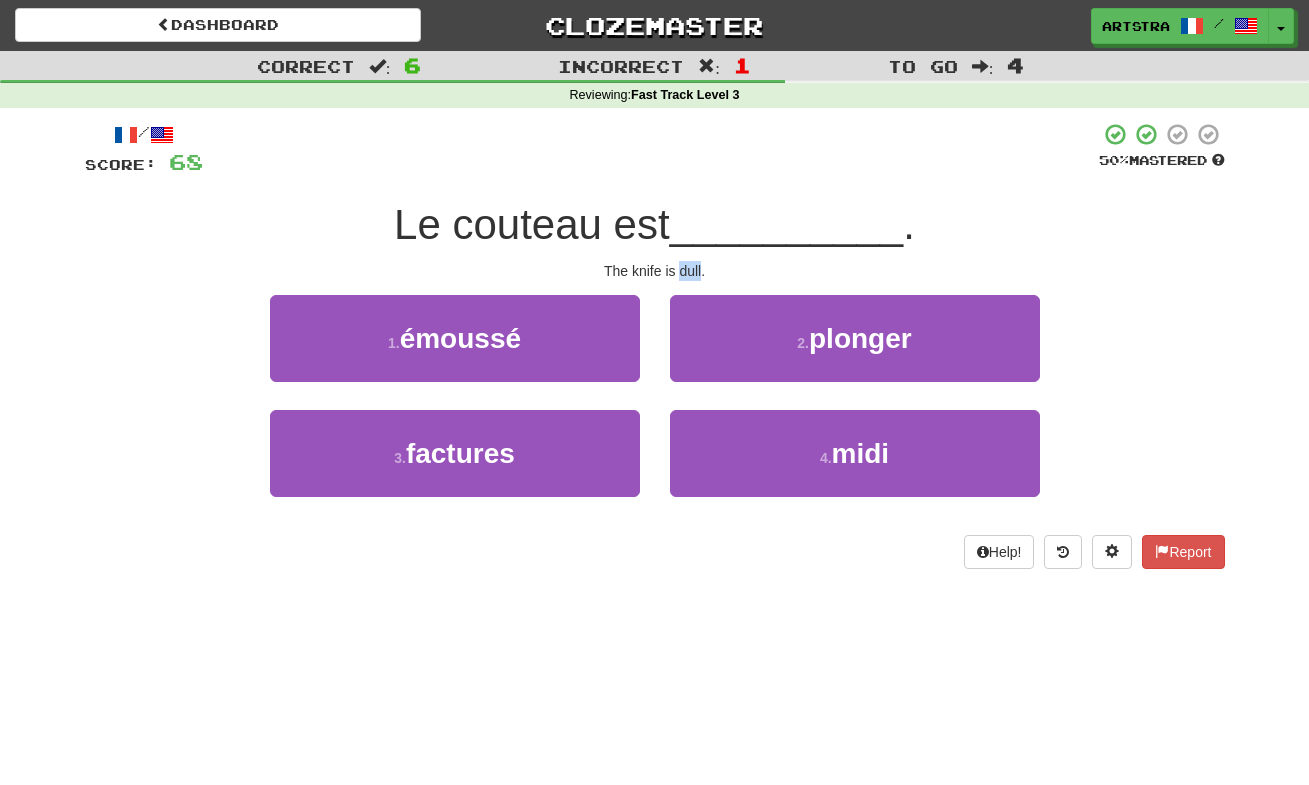click on "The knife is dull." at bounding box center [655, 271] 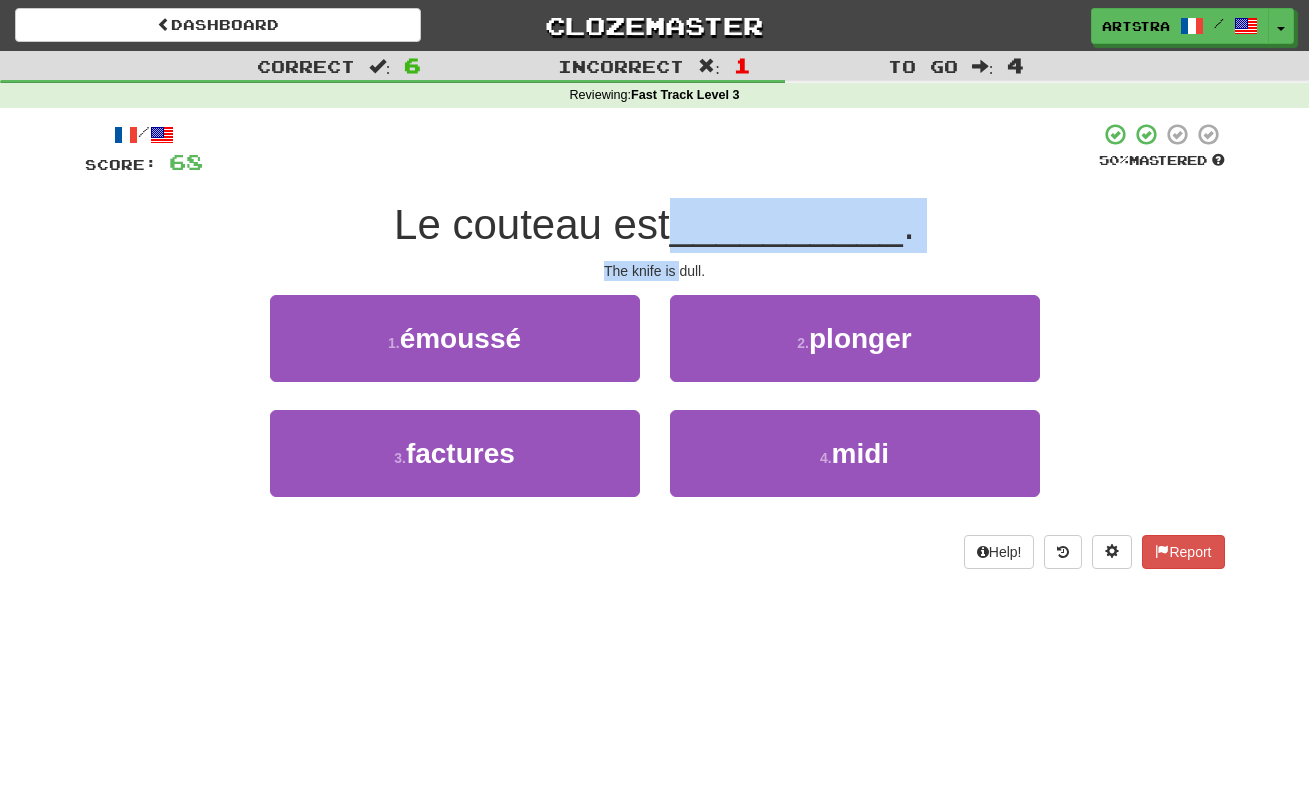 drag, startPoint x: 689, startPoint y: 271, endPoint x: 683, endPoint y: 221, distance: 50.358715 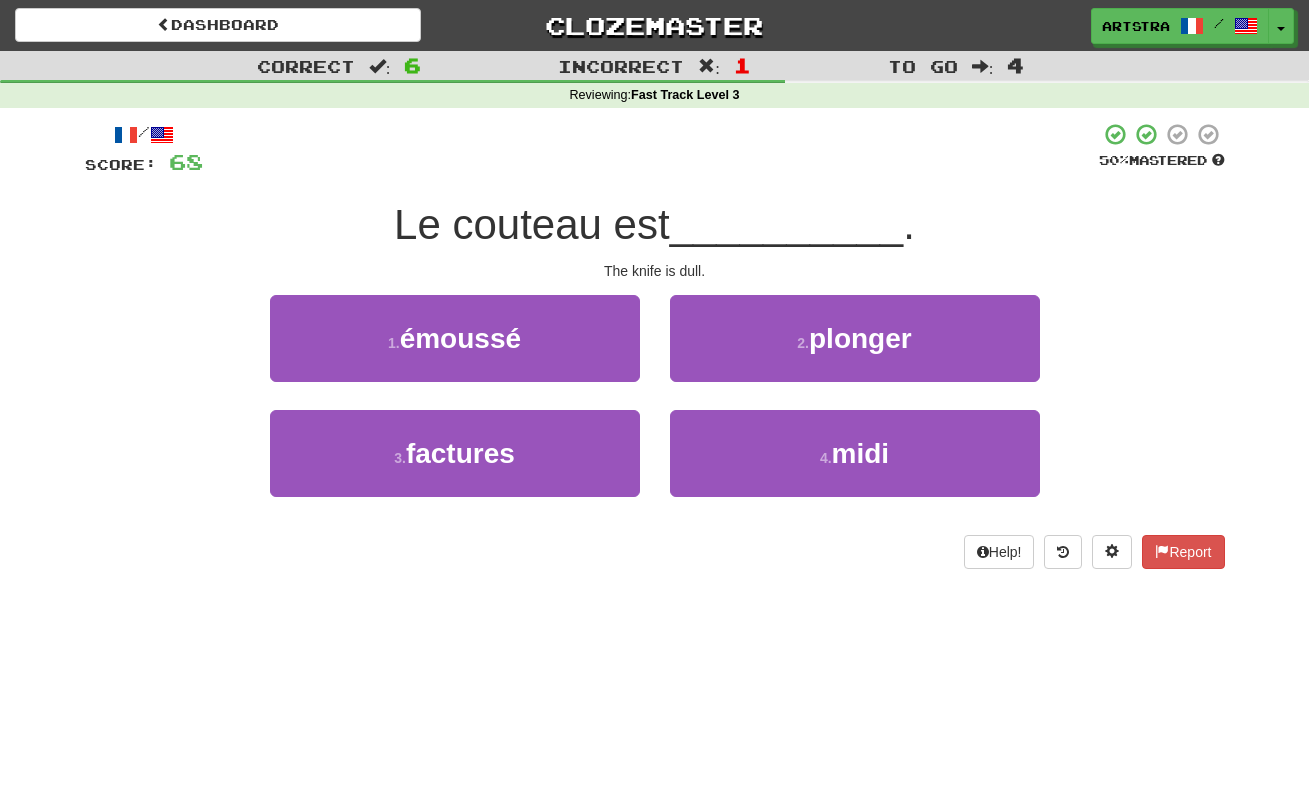click on "Le couteau est" at bounding box center (532, 224) 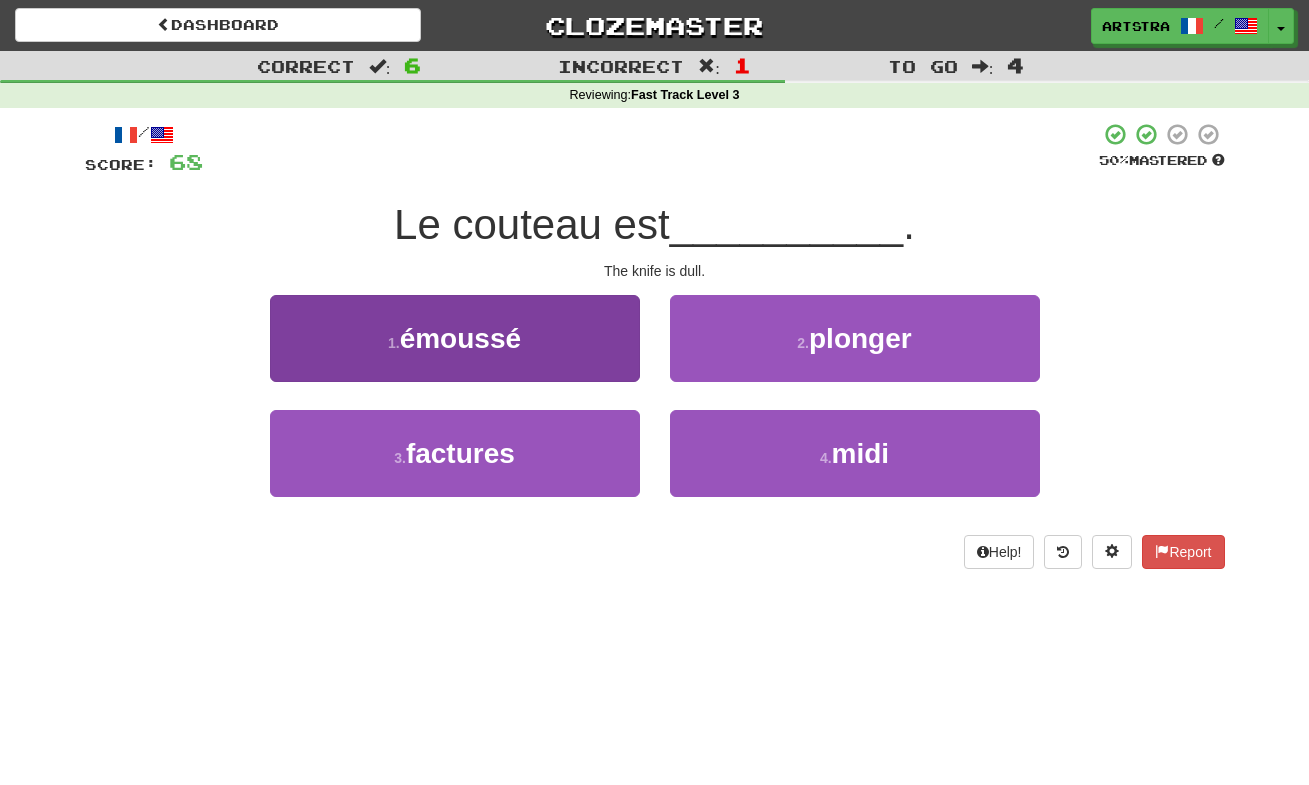 click on "1 .  émoussé" at bounding box center (455, 338) 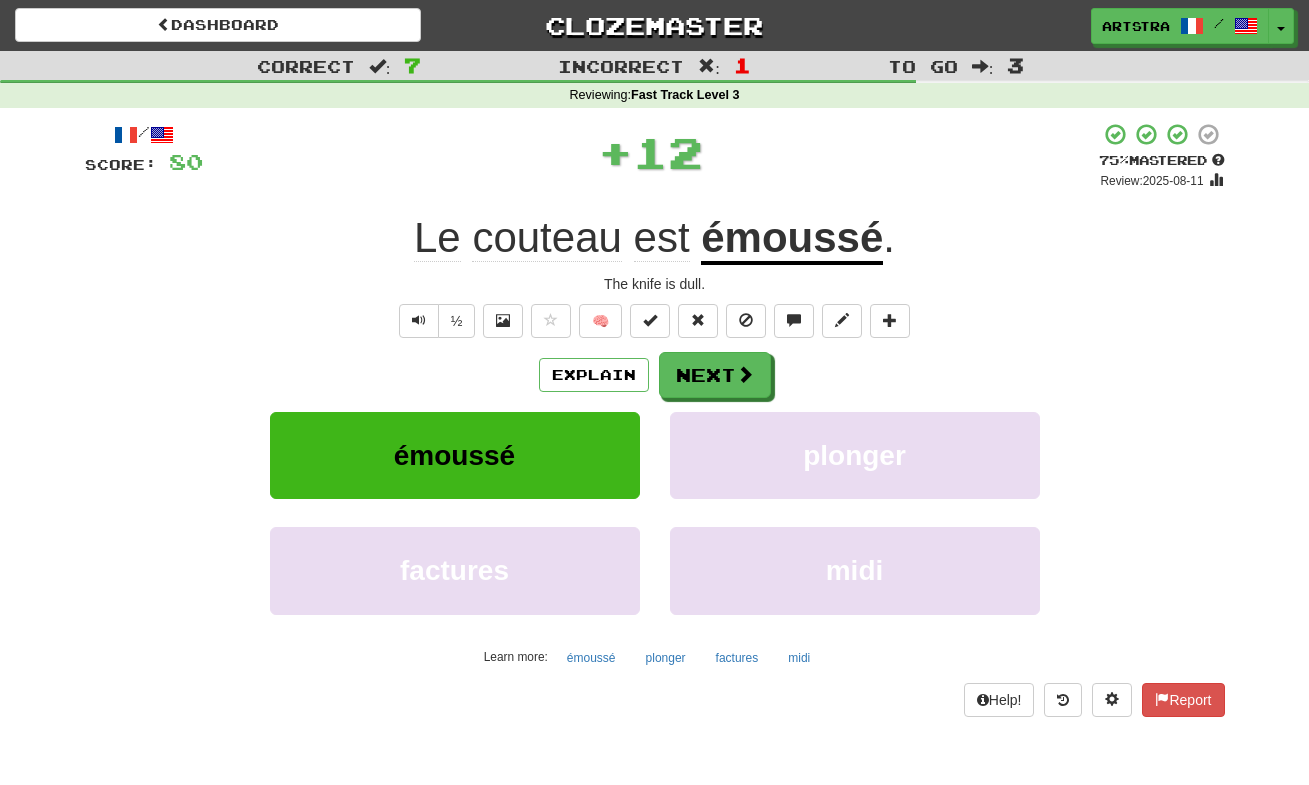 click on "émoussé" at bounding box center (792, 239) 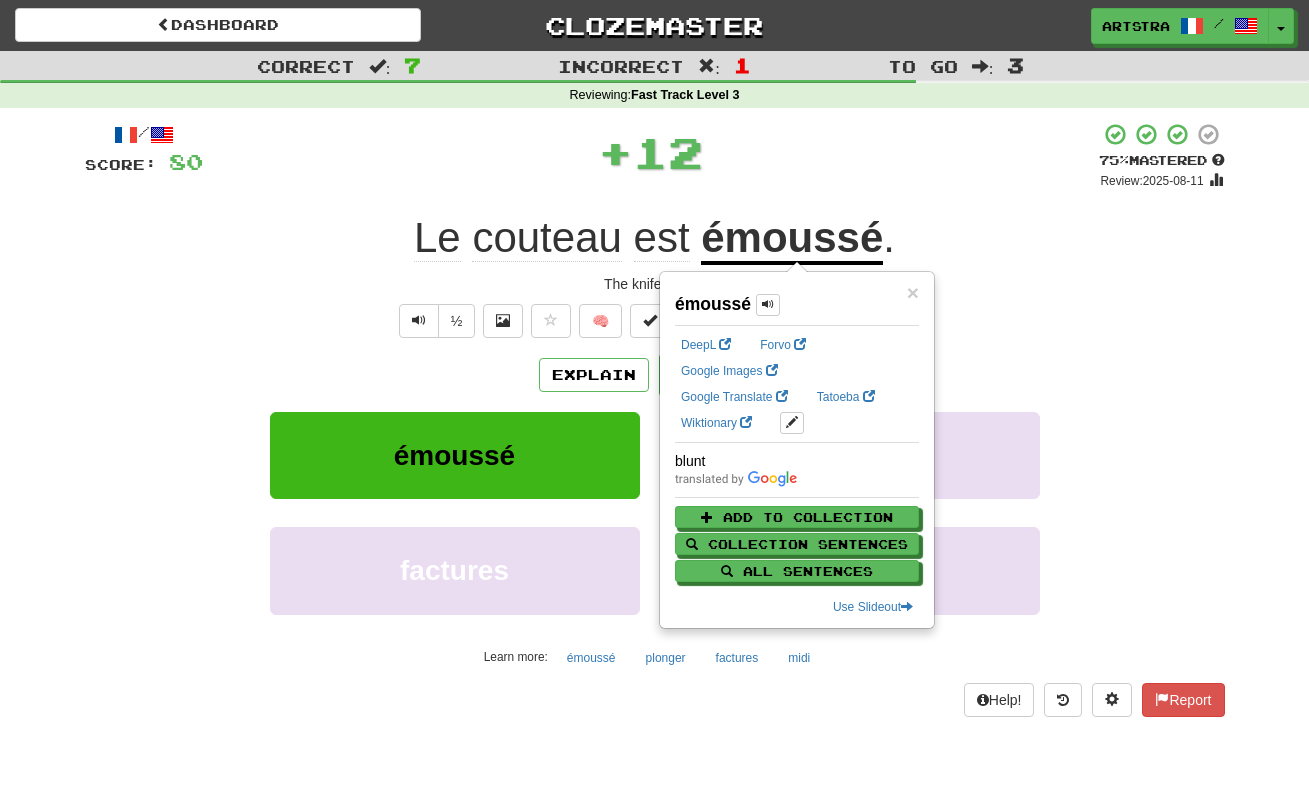click on "+ 12" at bounding box center (651, 152) 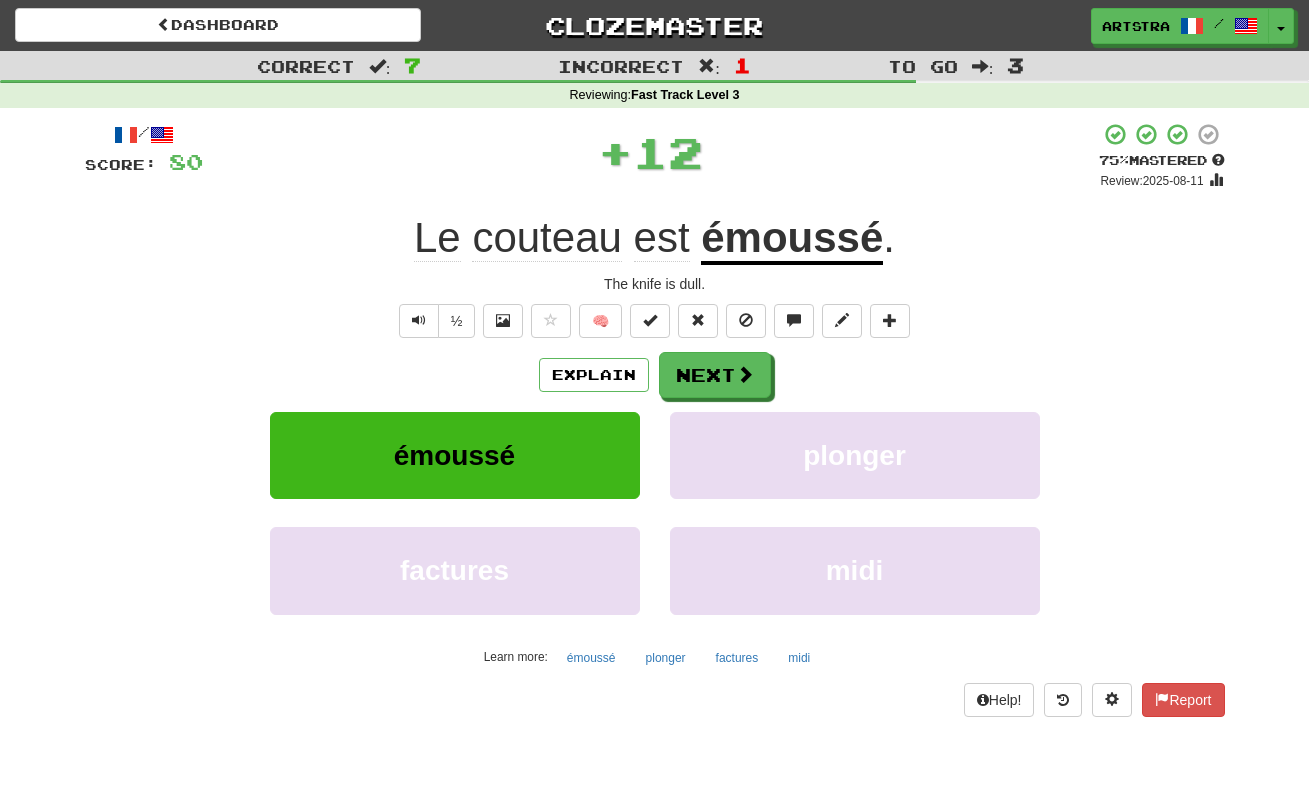 click on "Explain Next émoussé plonger factures midi Learn more: émoussé plonger factures midi" at bounding box center (655, 512) 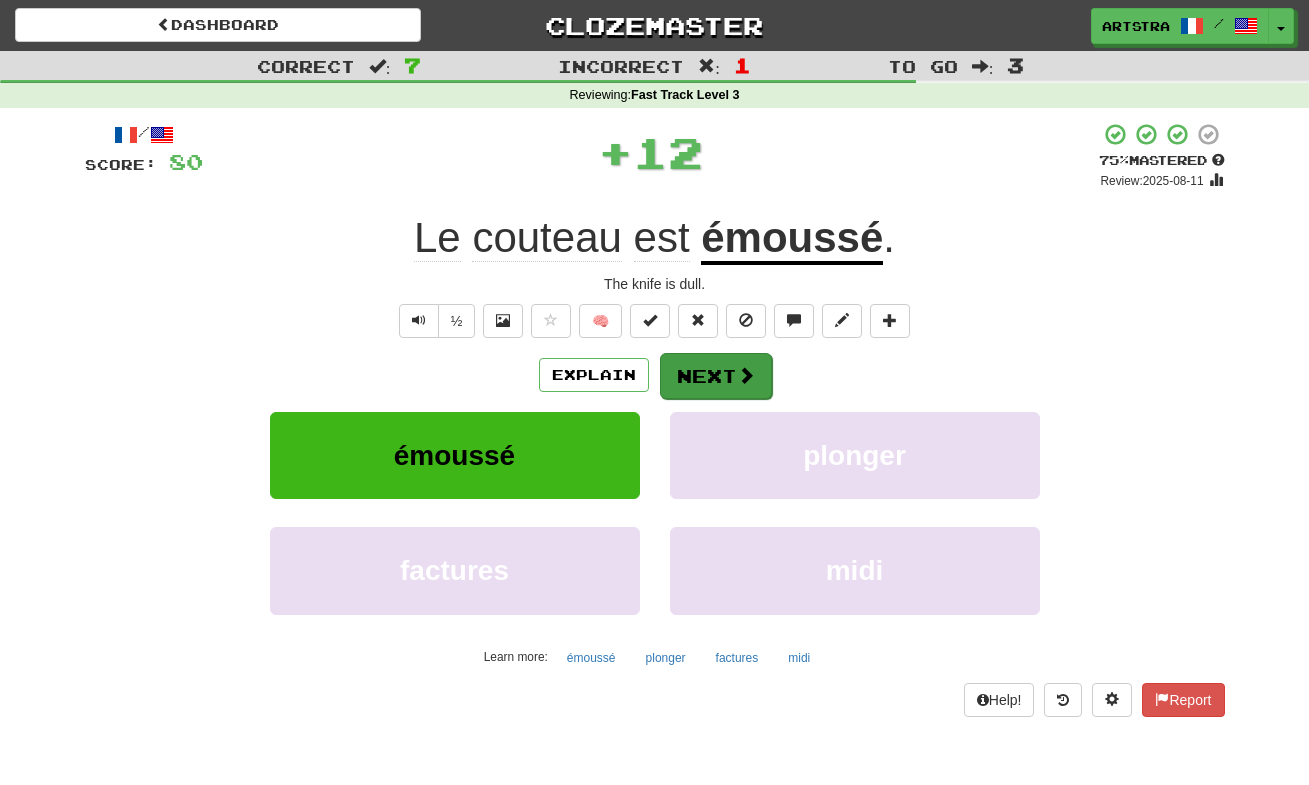click at bounding box center (746, 375) 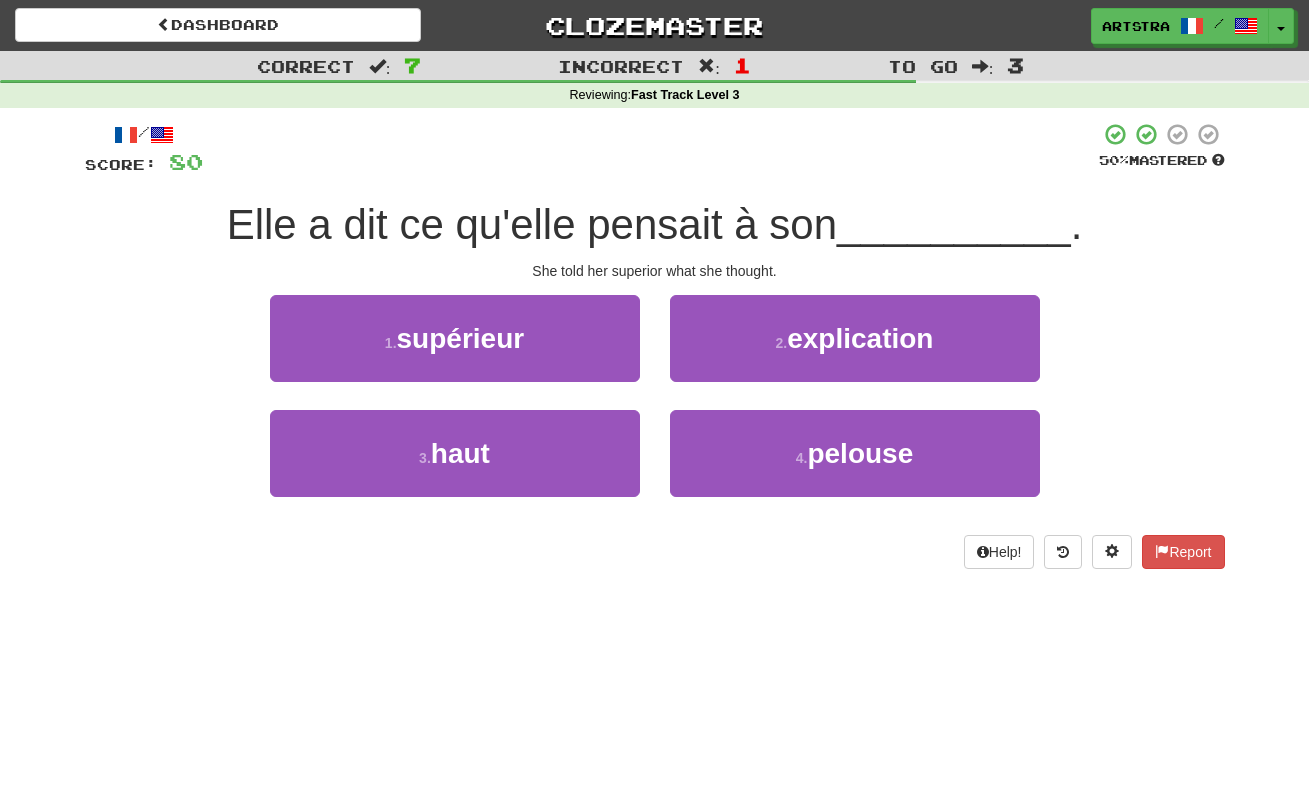 click on "Elle a dit ce qu'elle pensait à son" at bounding box center [532, 224] 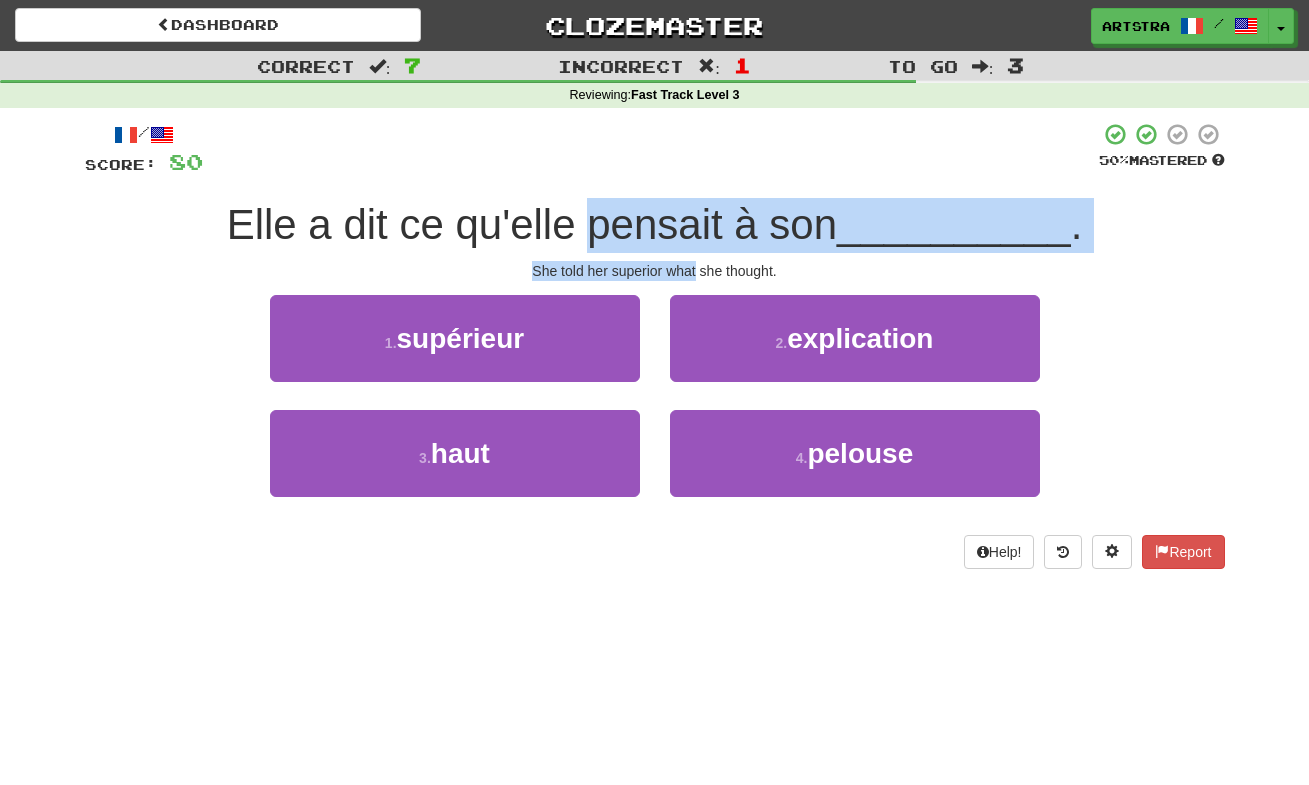 drag, startPoint x: 649, startPoint y: 202, endPoint x: 691, endPoint y: 265, distance: 75.716576 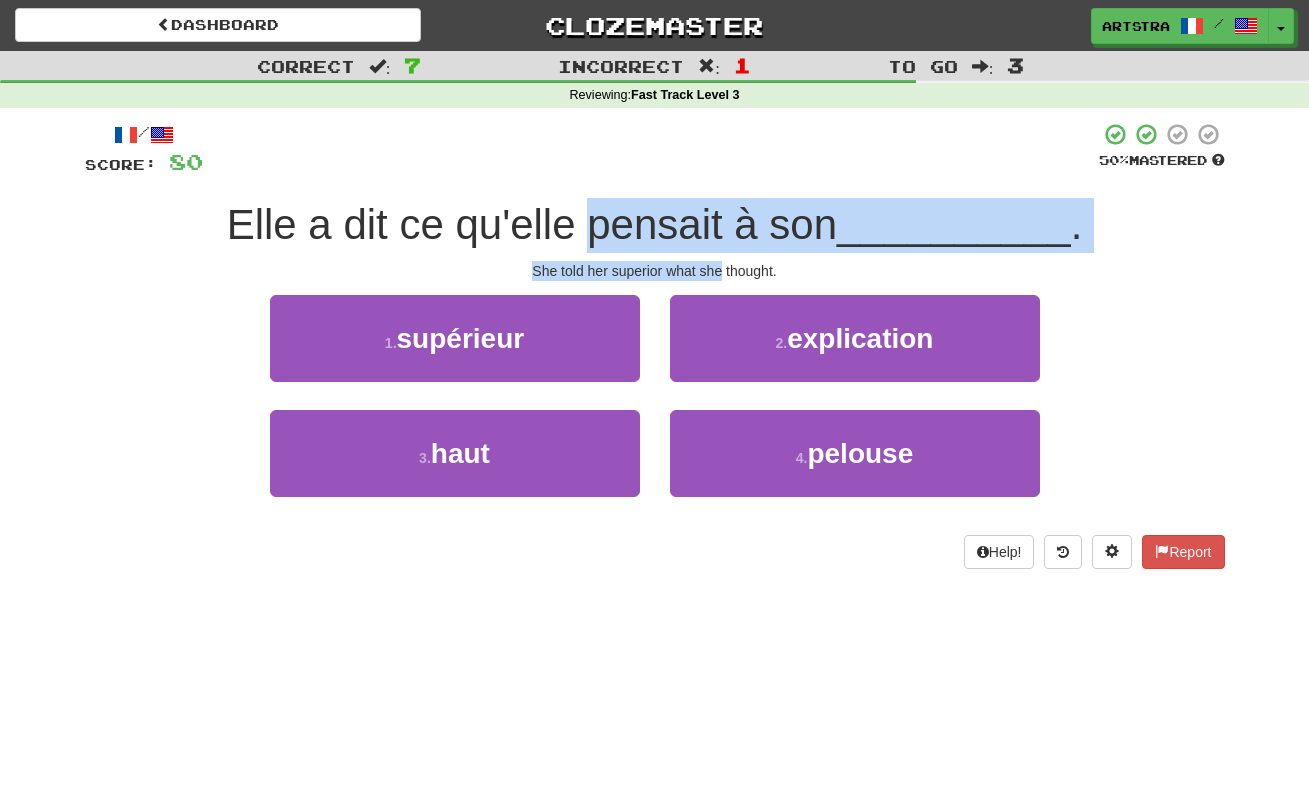 drag, startPoint x: 679, startPoint y: 207, endPoint x: 715, endPoint y: 270, distance: 72.56032 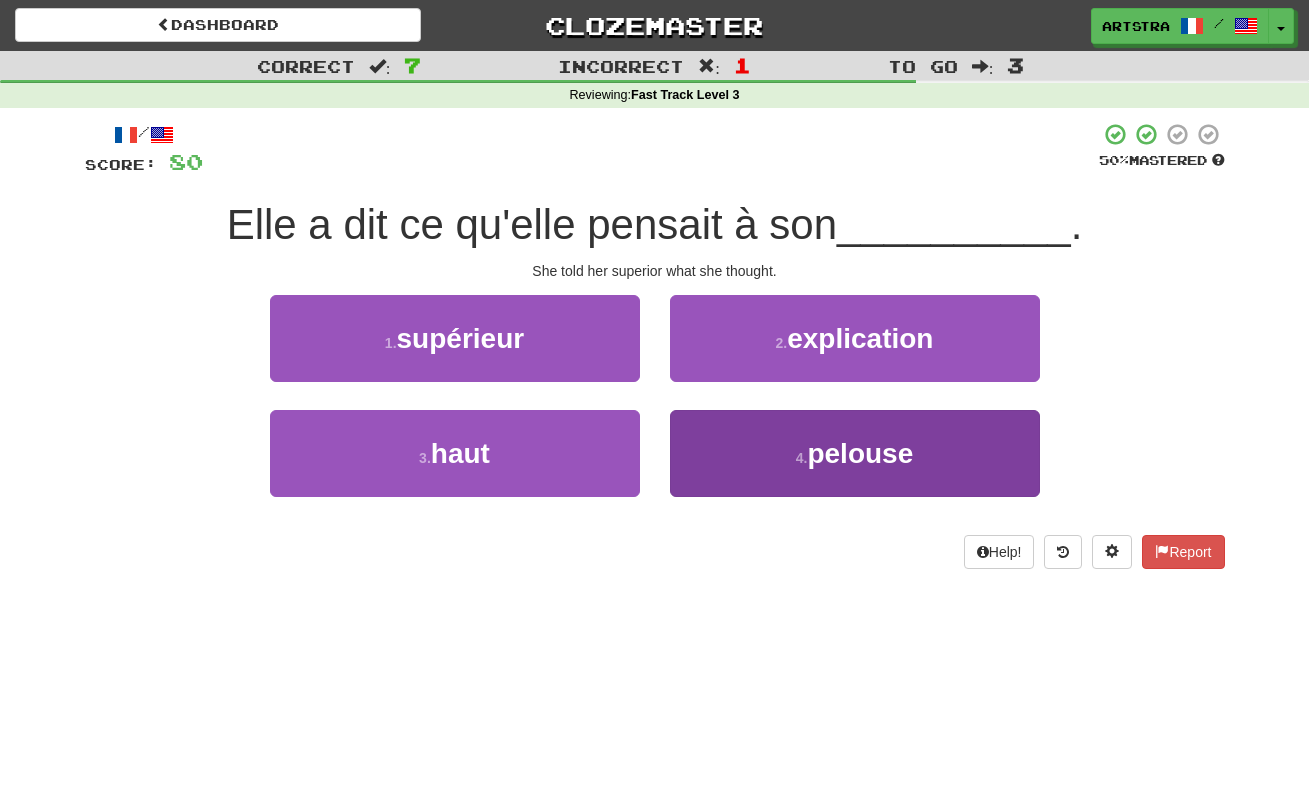 click on "pelouse" at bounding box center [860, 453] 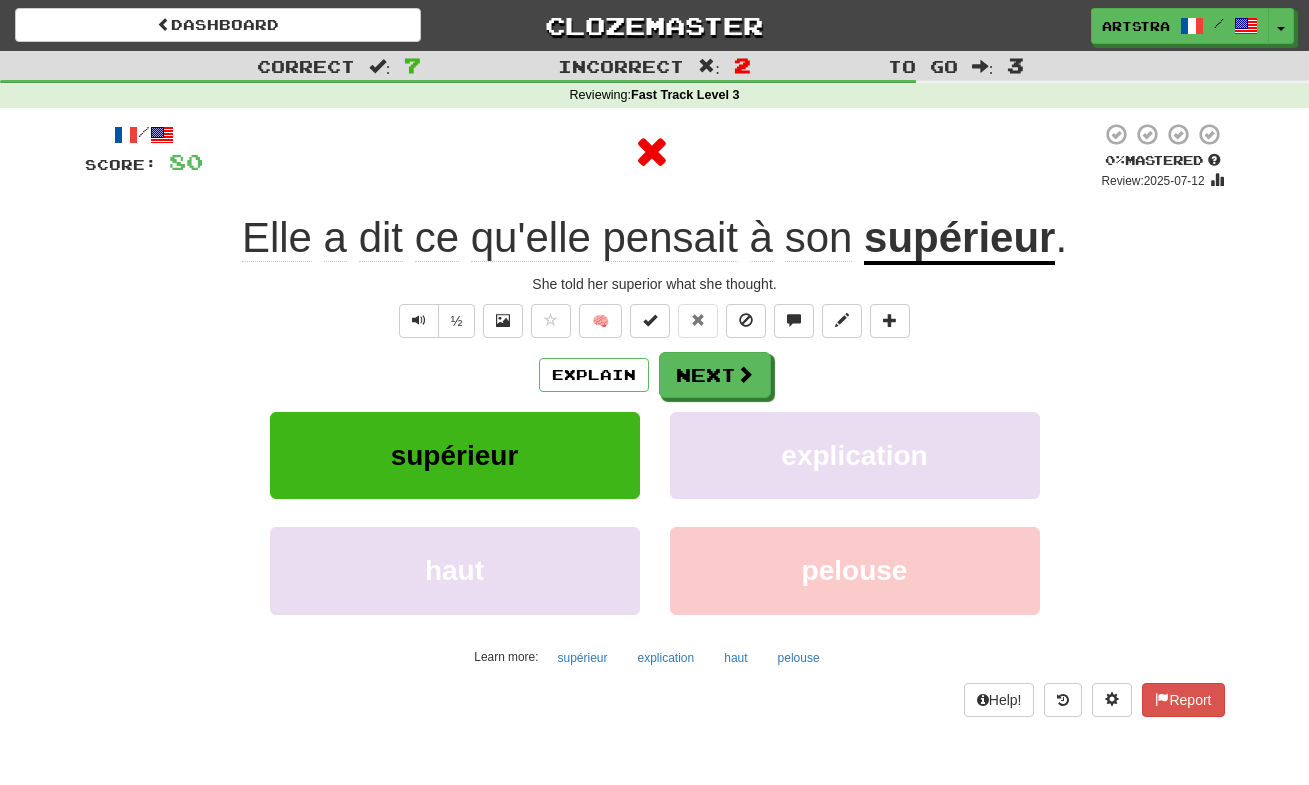 click on "supérieur" at bounding box center [959, 239] 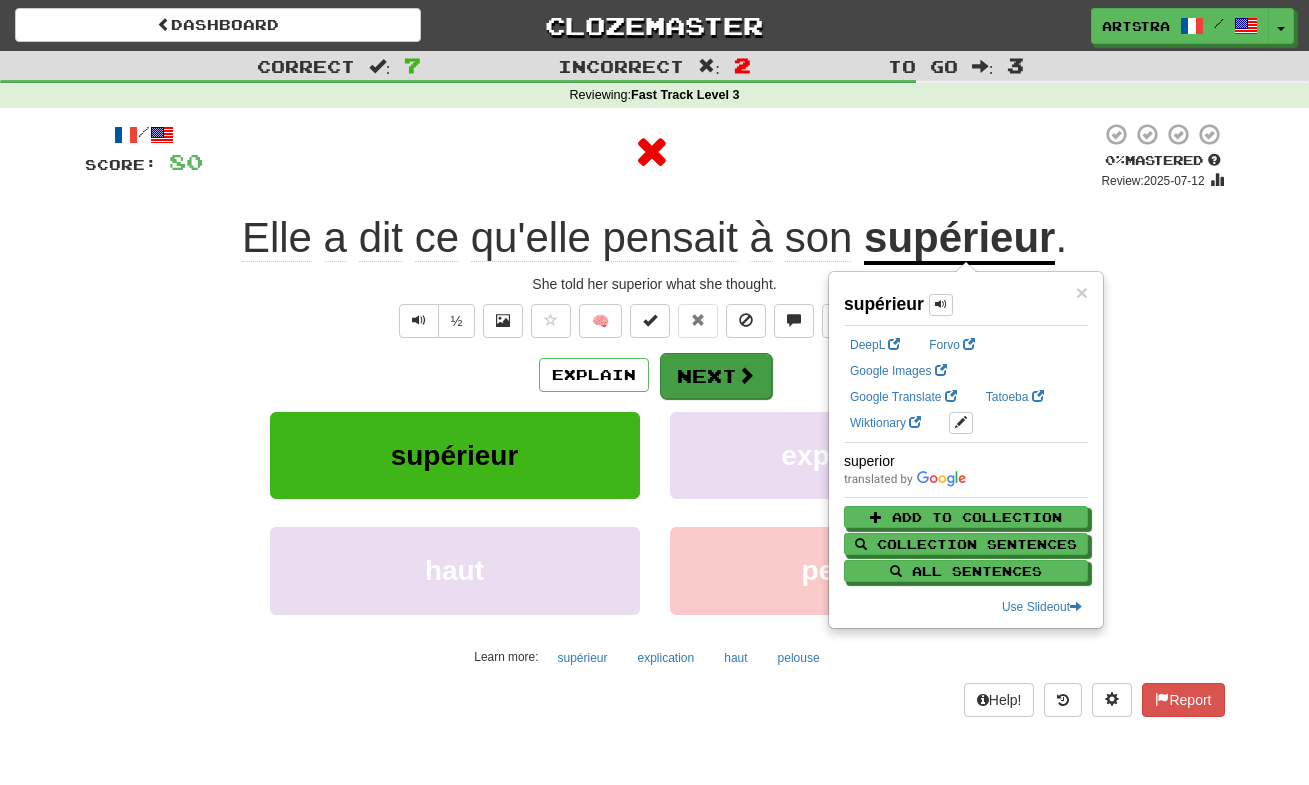click on "Next" at bounding box center [716, 376] 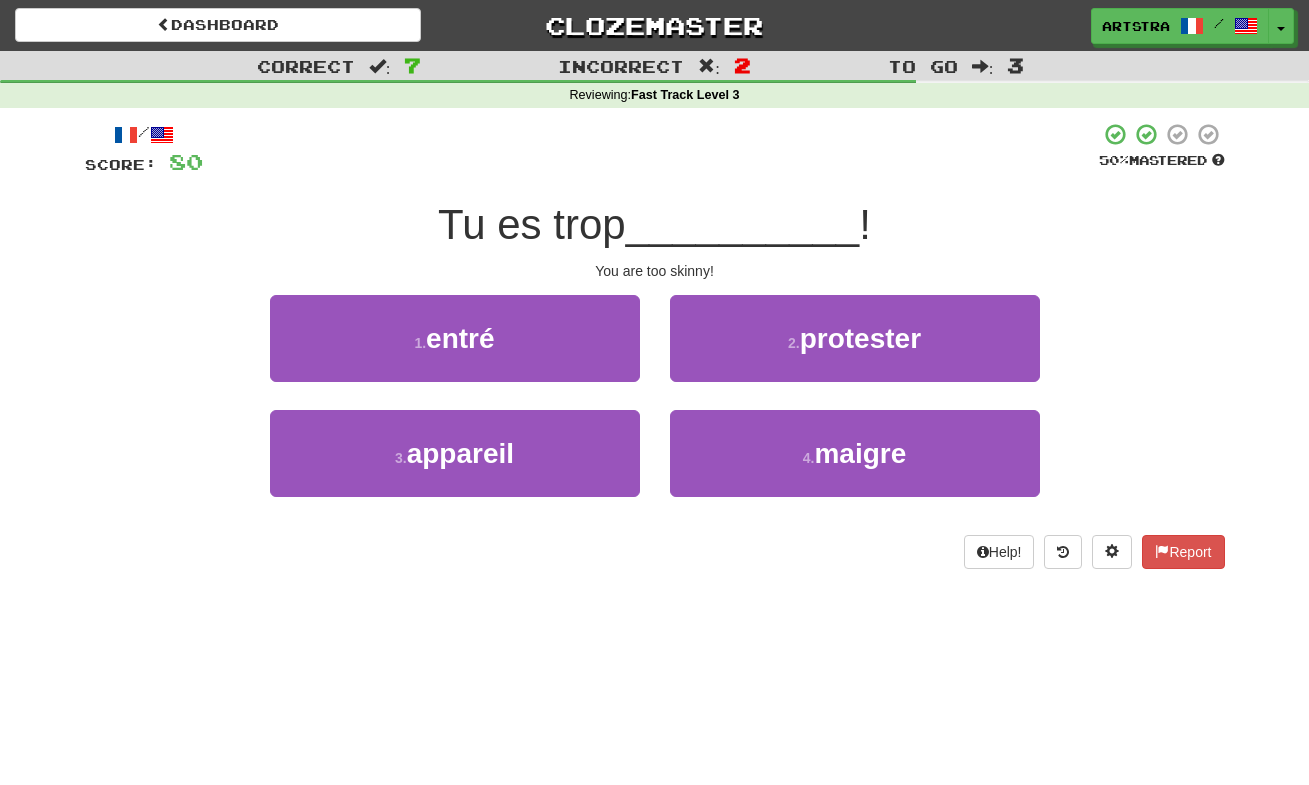 click on "__________" at bounding box center [743, 224] 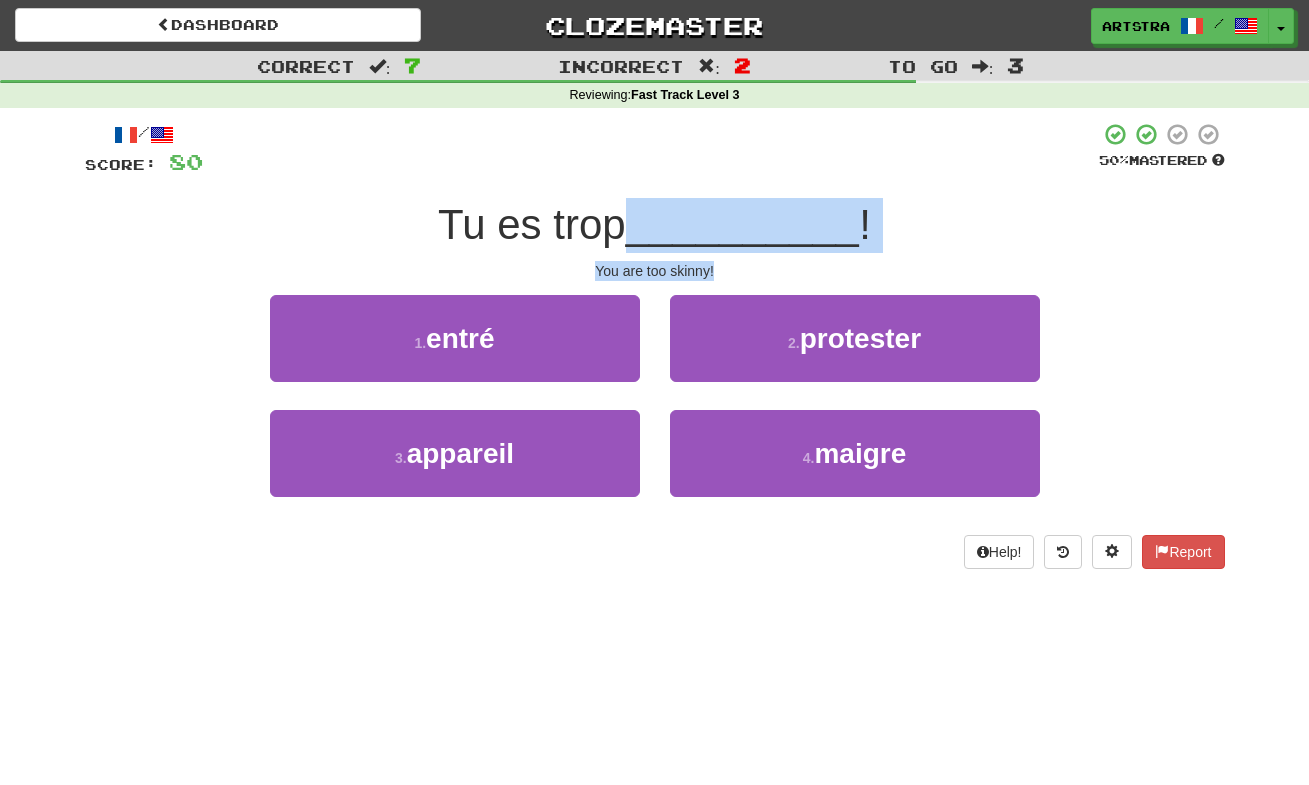 drag, startPoint x: 689, startPoint y: 216, endPoint x: 709, endPoint y: 262, distance: 50.159744 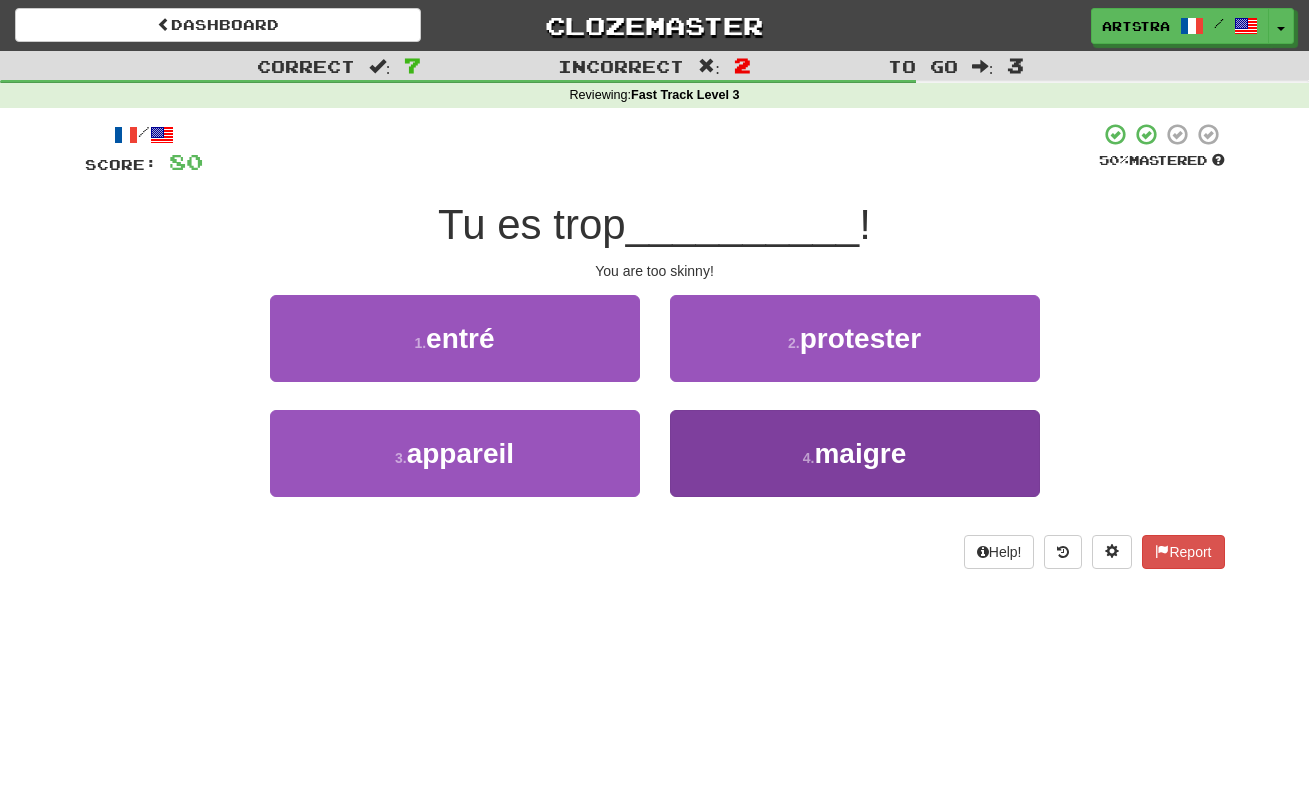 click on "4 .  maigre" at bounding box center (855, 453) 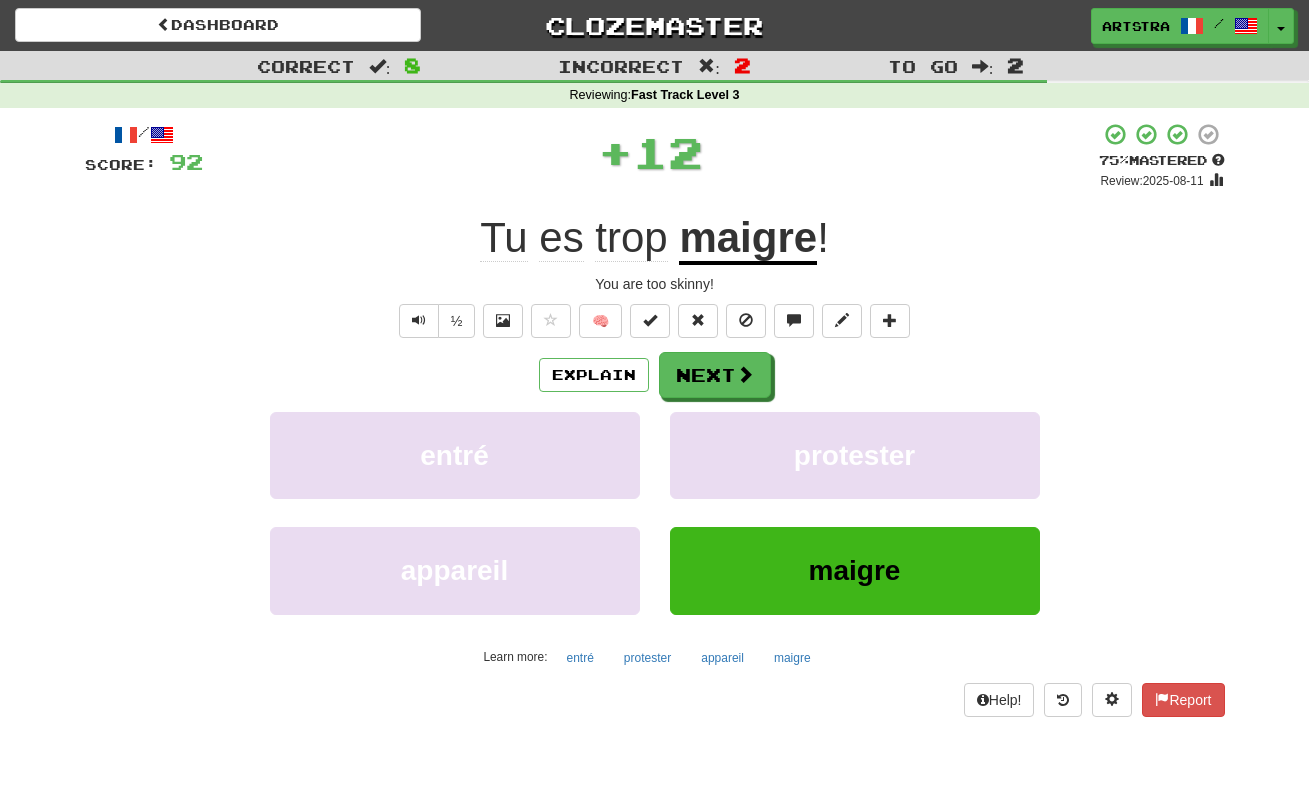 click on "maigre" at bounding box center (748, 239) 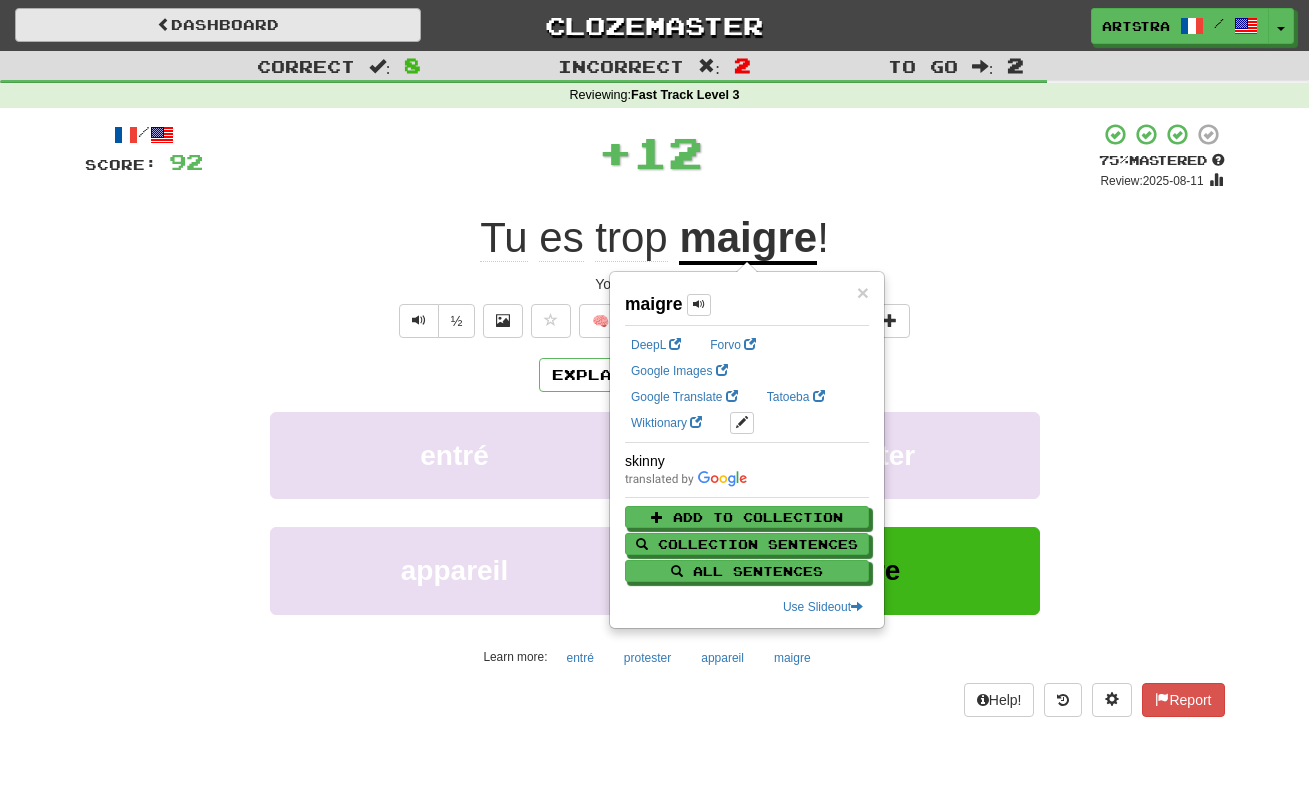 click on "Dashboard" at bounding box center [218, 25] 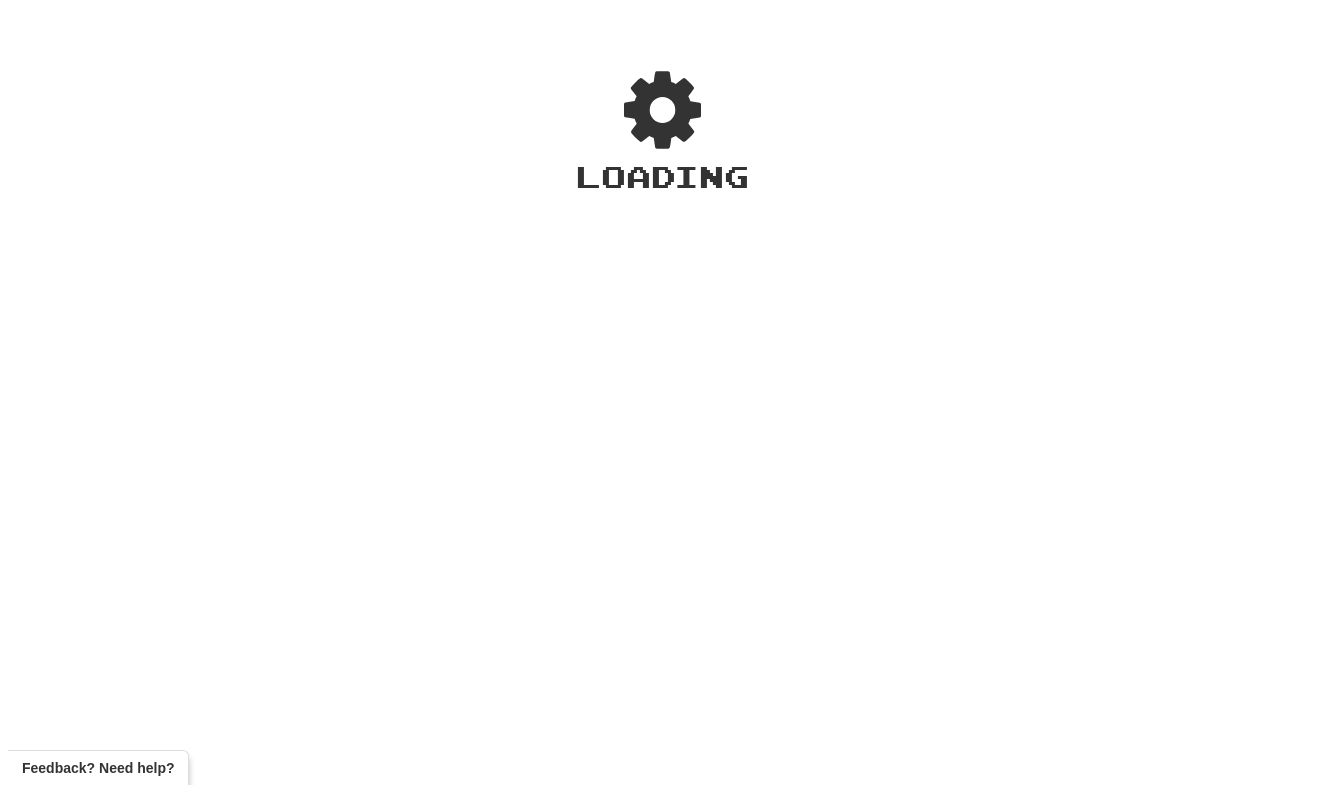 scroll, scrollTop: 0, scrollLeft: 0, axis: both 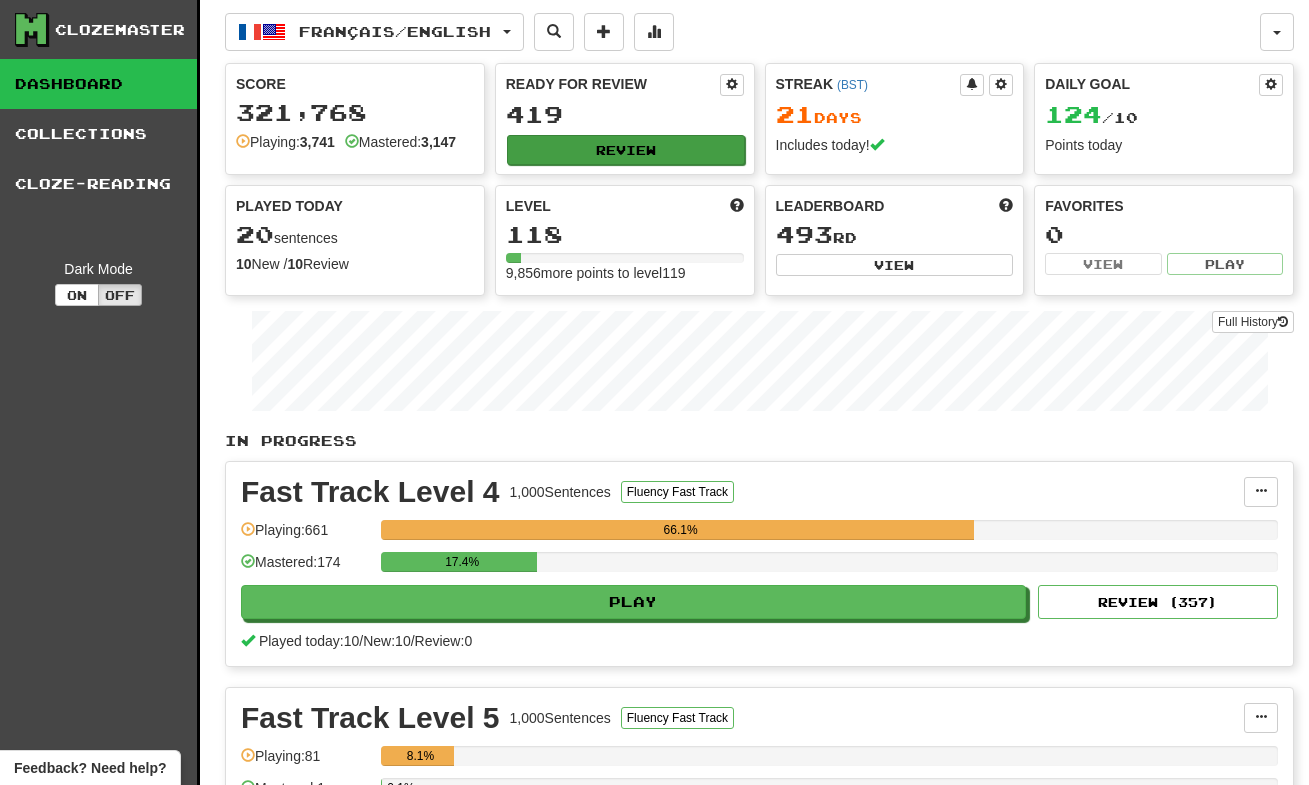 click on "Review" at bounding box center (626, 150) 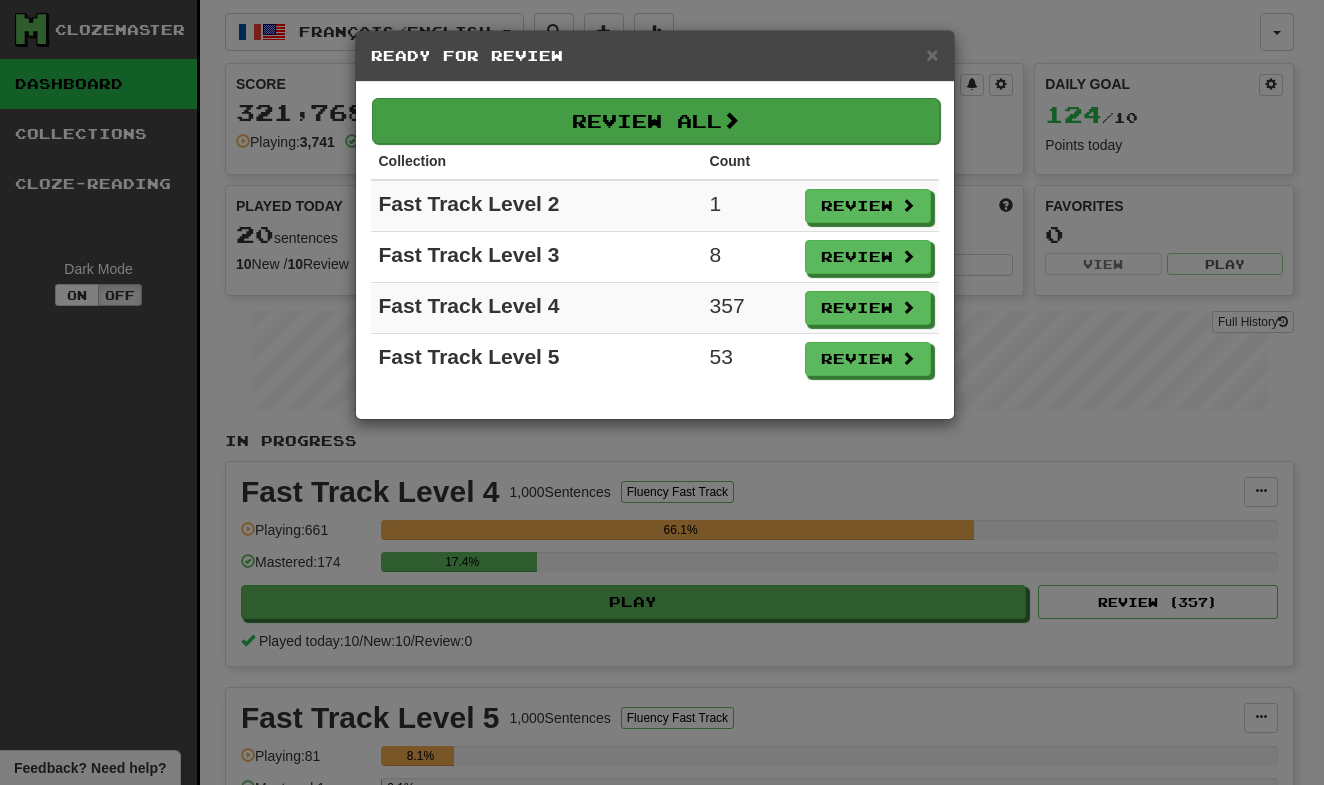 click on "Review All" at bounding box center [656, 121] 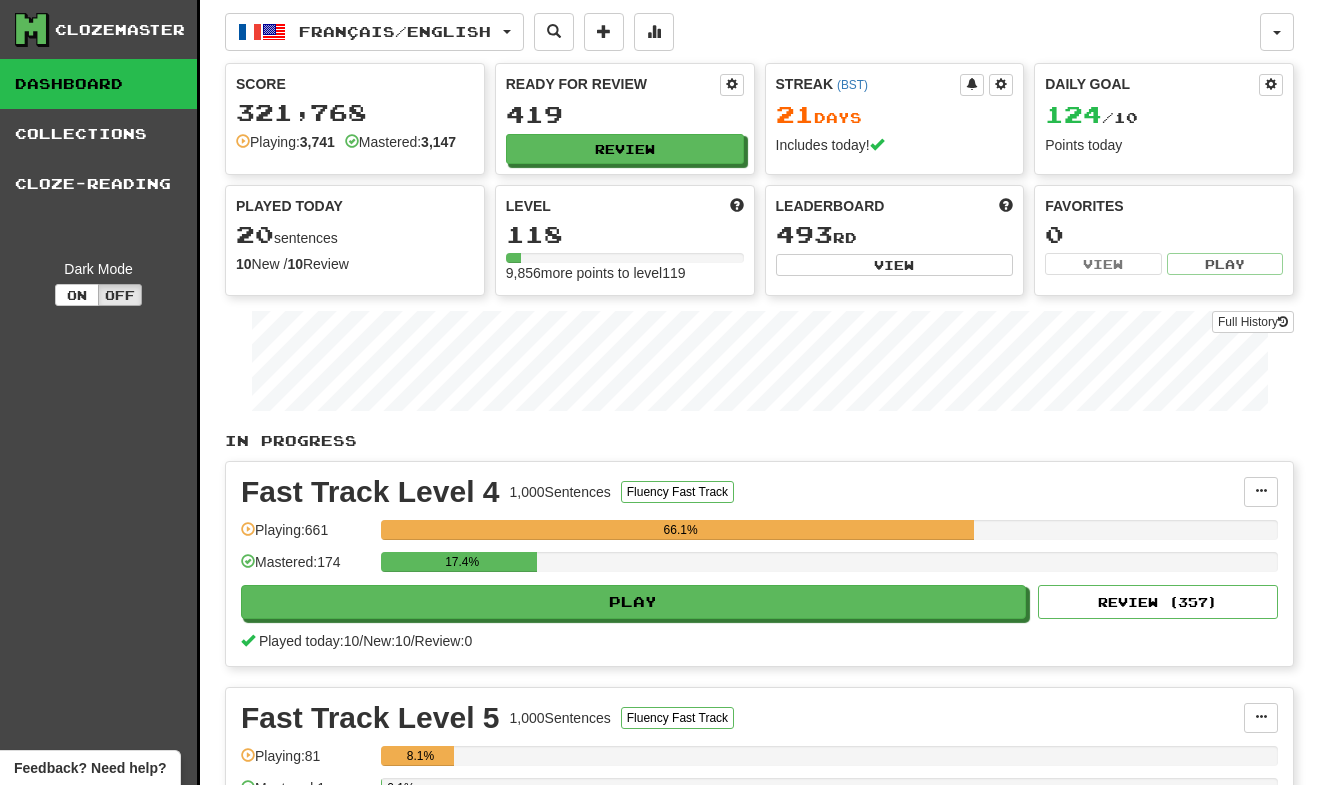 select on "**" 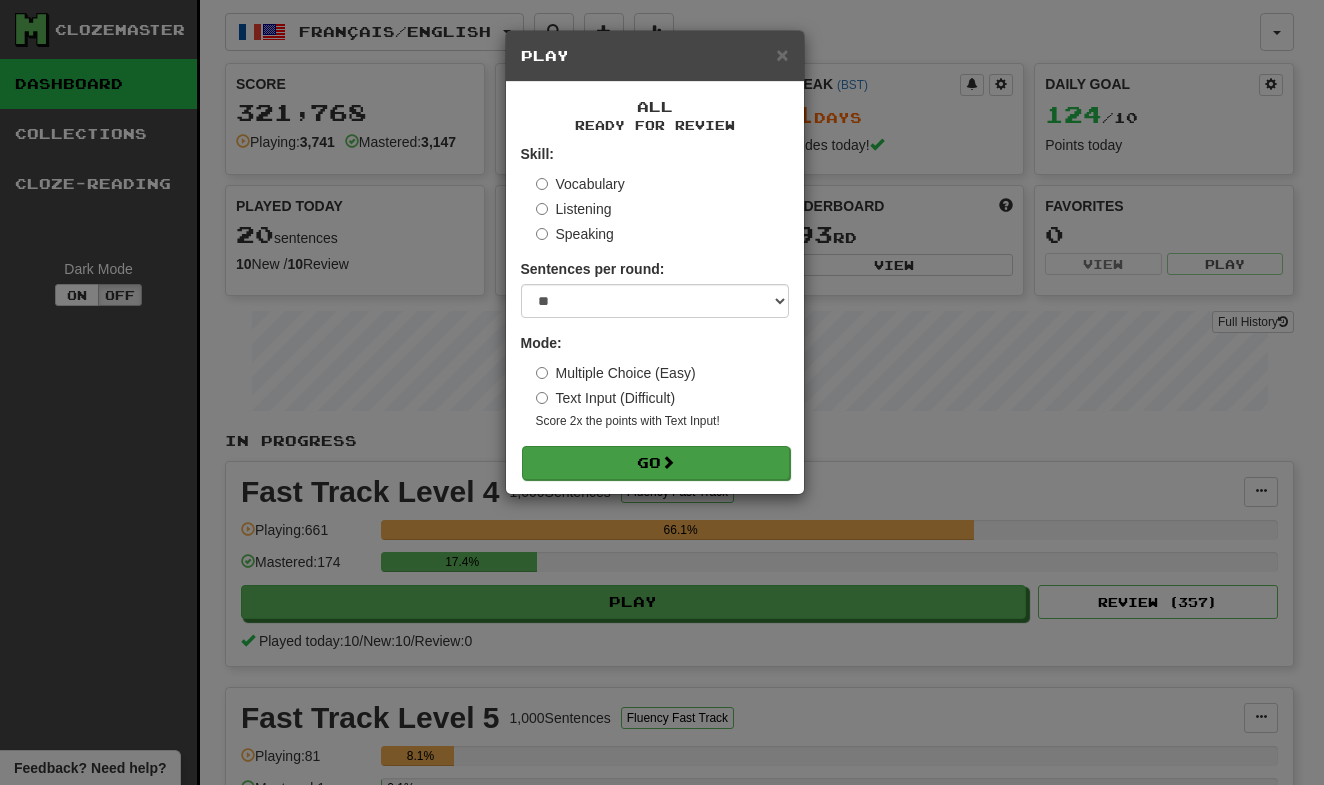click on "Go" at bounding box center [656, 463] 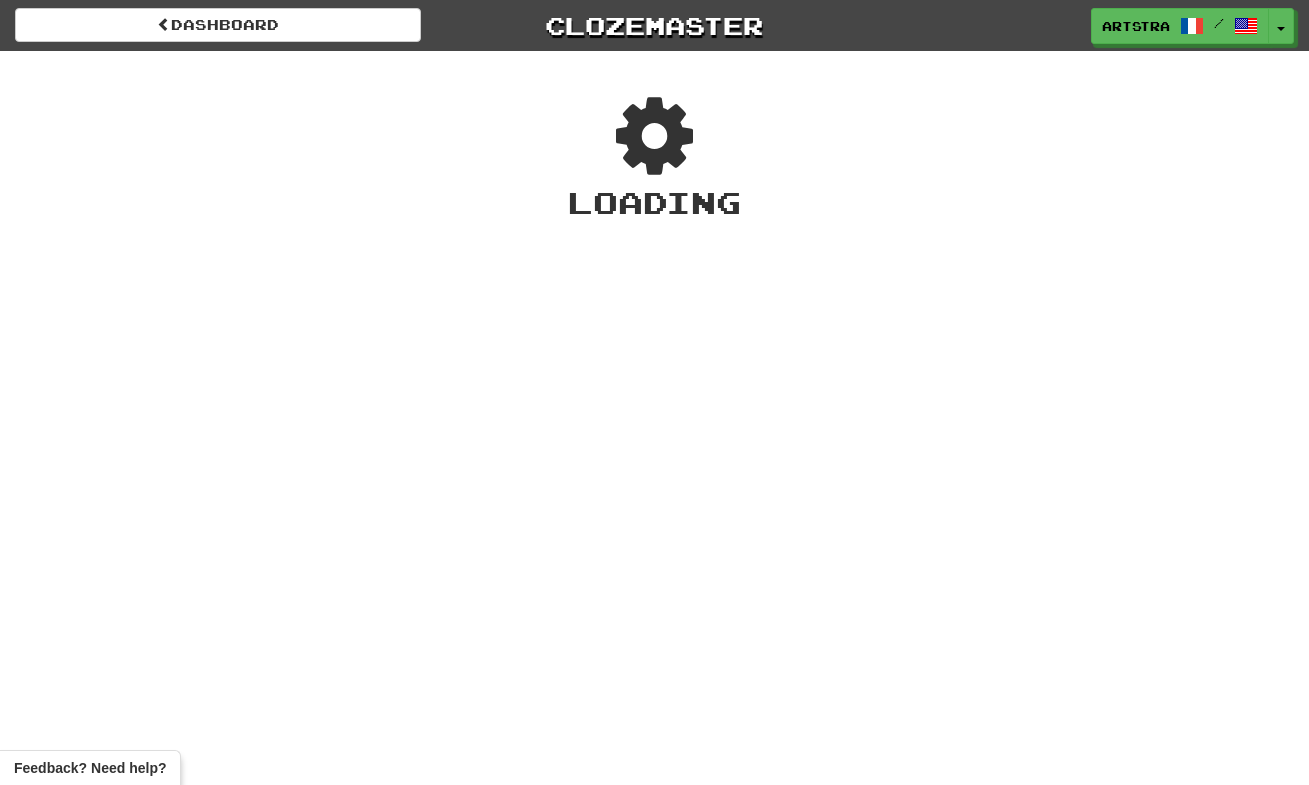 scroll, scrollTop: 0, scrollLeft: 0, axis: both 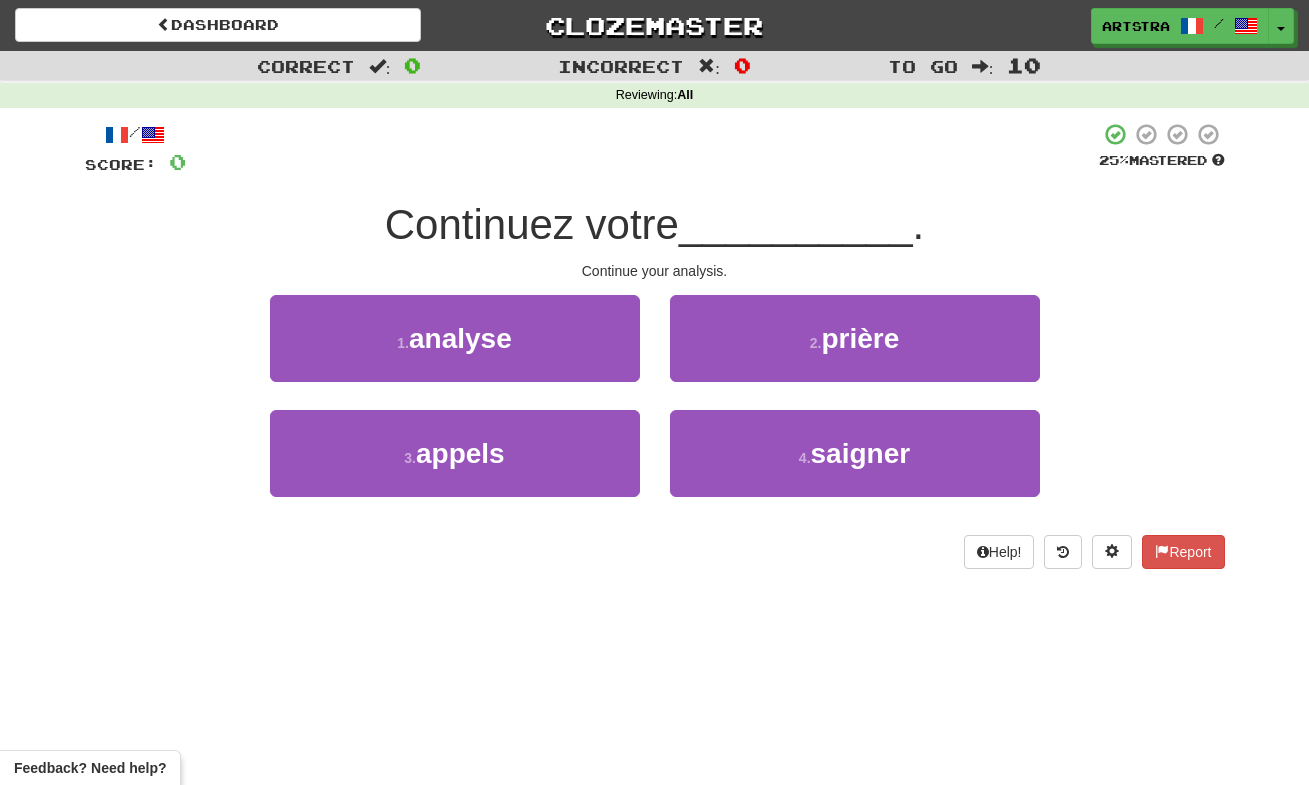 click on "Continuez votre" at bounding box center (532, 224) 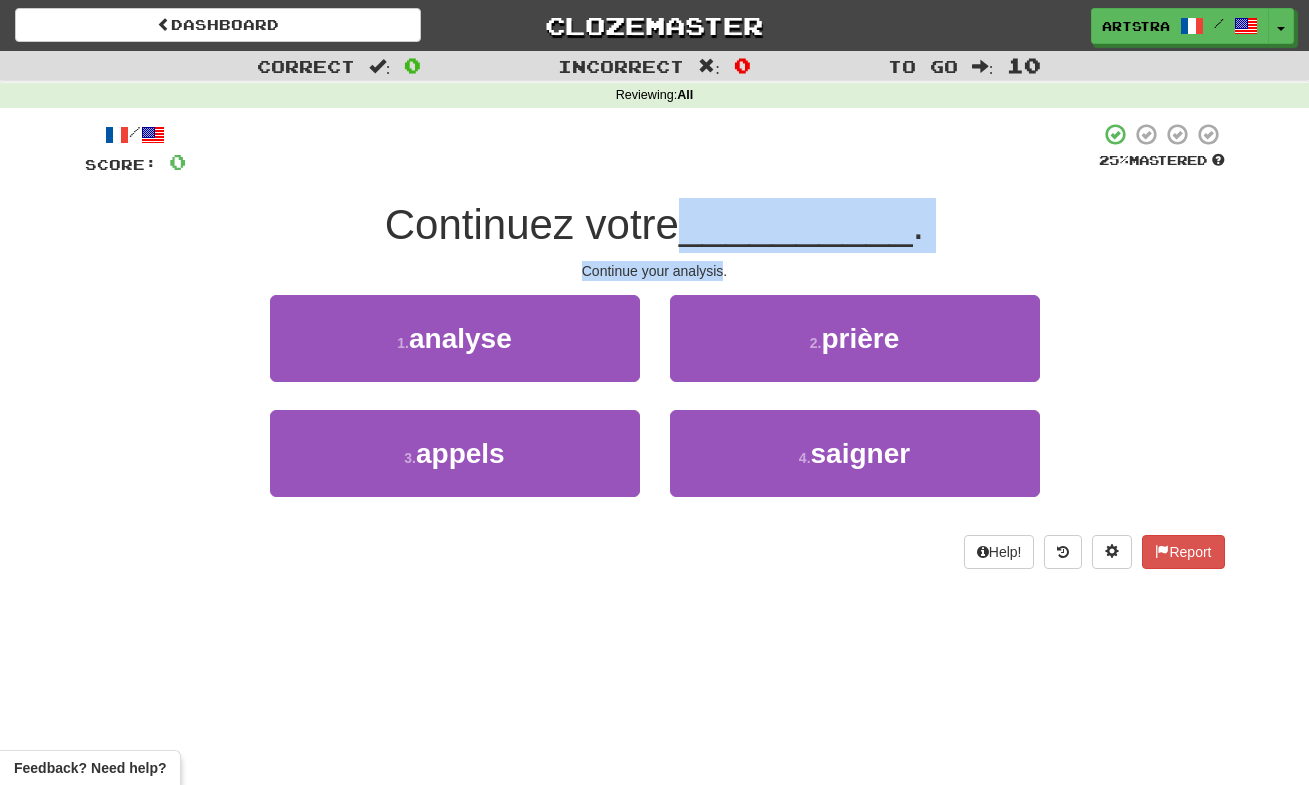 drag, startPoint x: 679, startPoint y: 221, endPoint x: 701, endPoint y: 263, distance: 47.41308 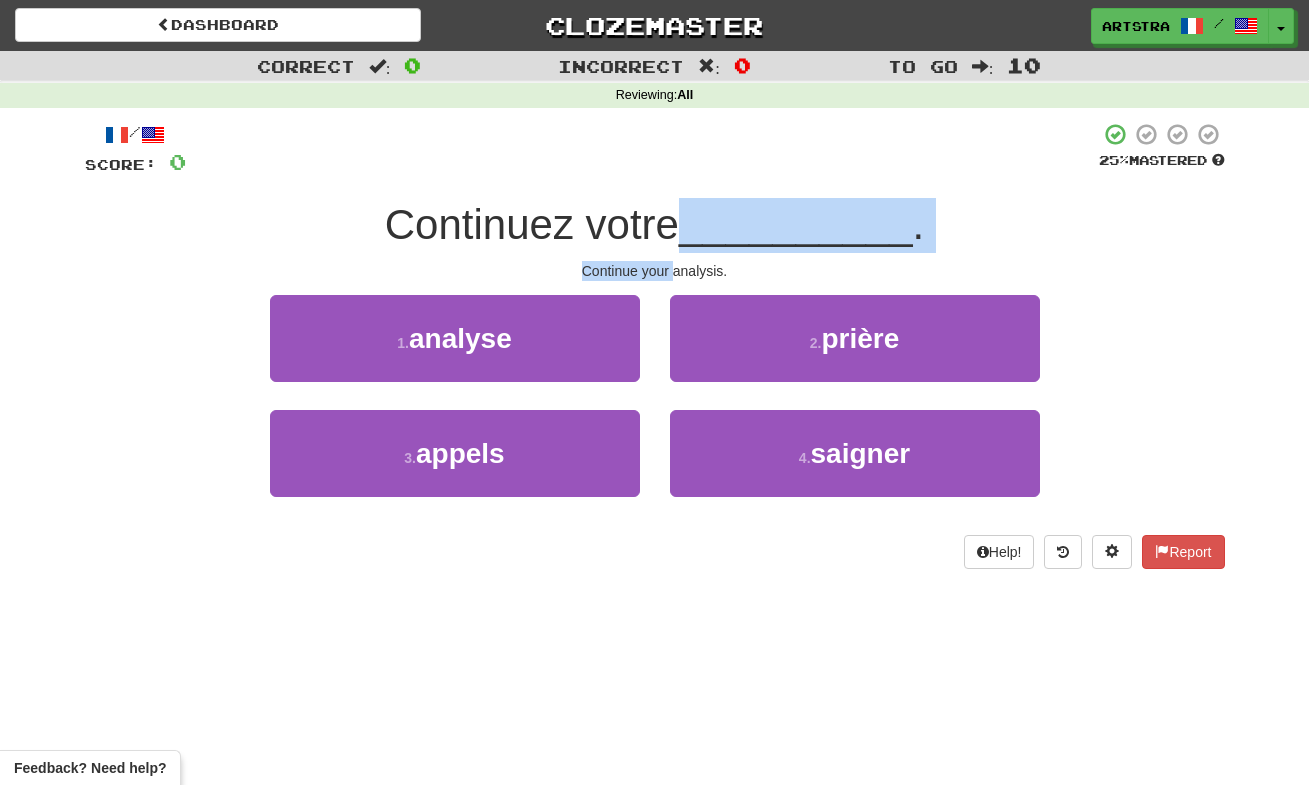 drag, startPoint x: 701, startPoint y: 263, endPoint x: 691, endPoint y: 226, distance: 38.327538 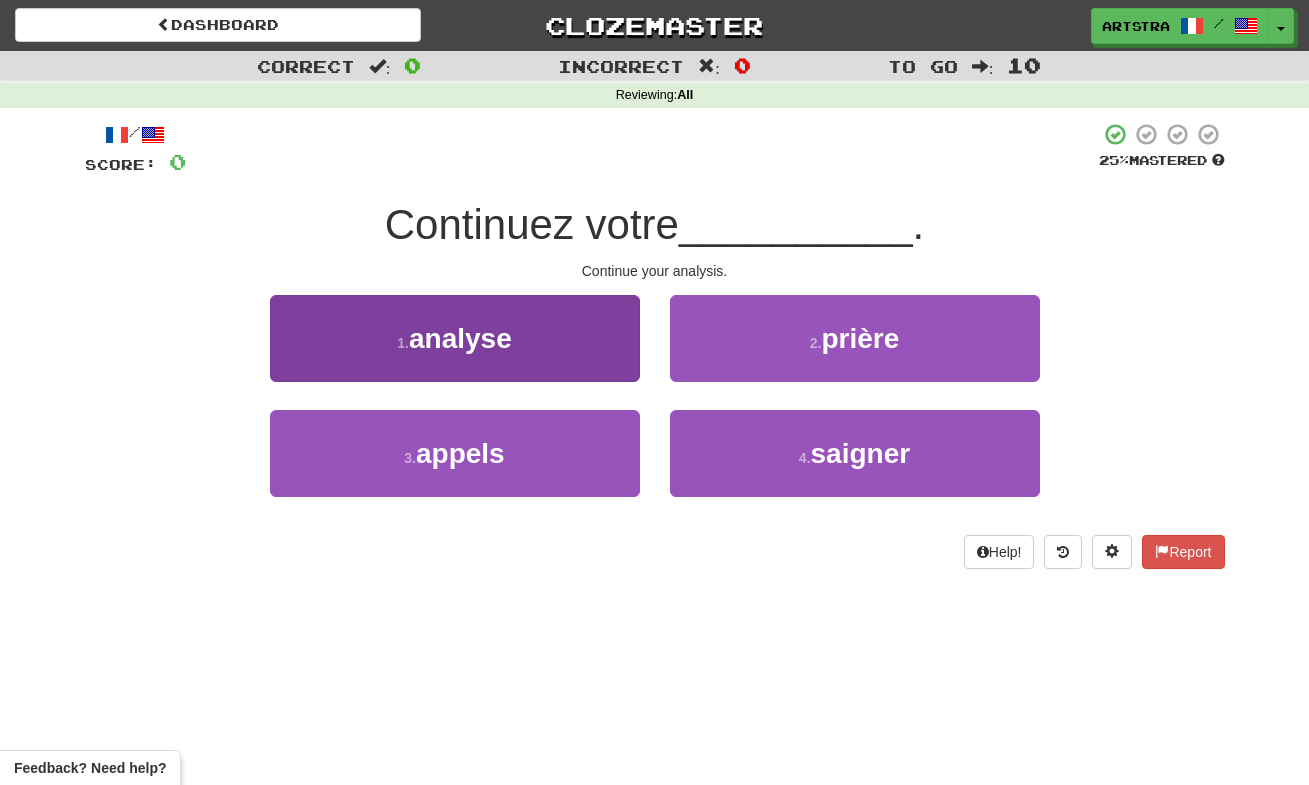 click on "1 .  analyse" at bounding box center (455, 338) 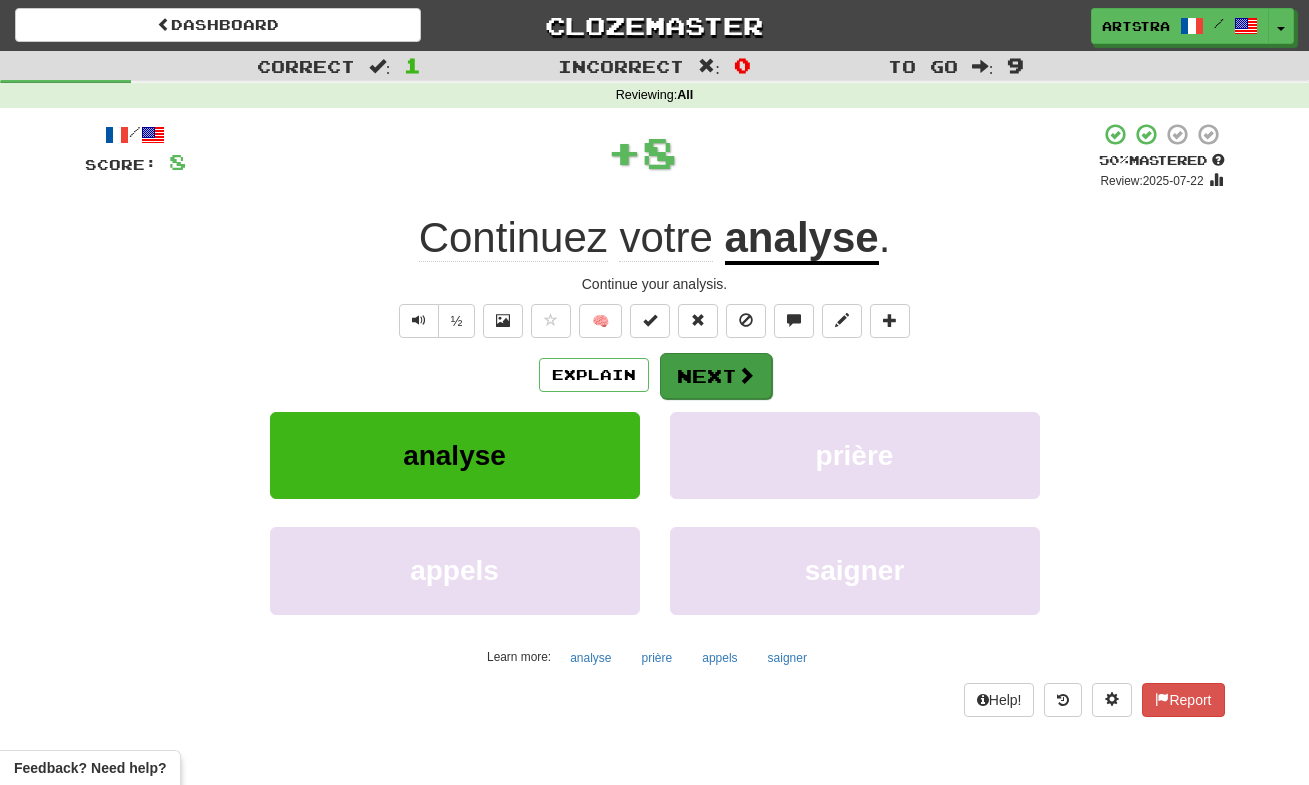 click on "Next" at bounding box center [716, 376] 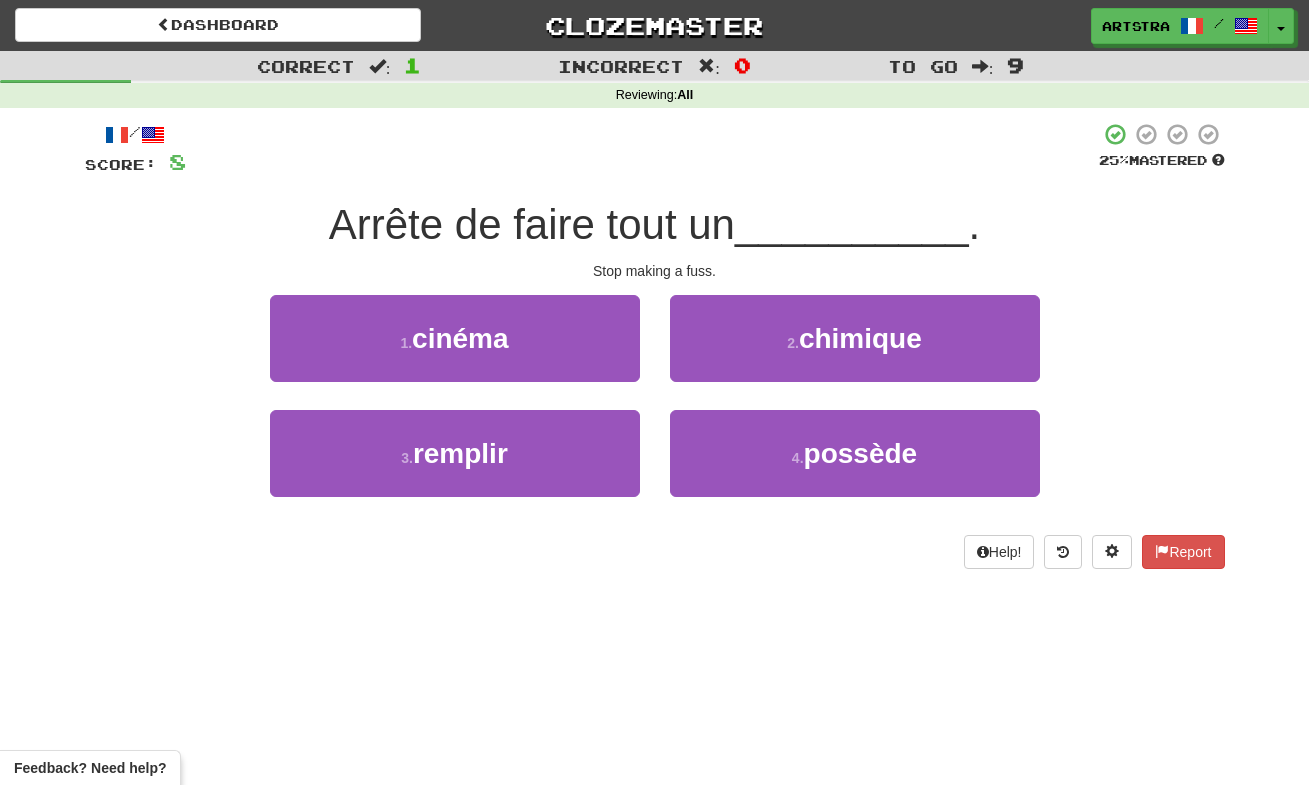 click on "Arrête de faire tout un" at bounding box center [532, 224] 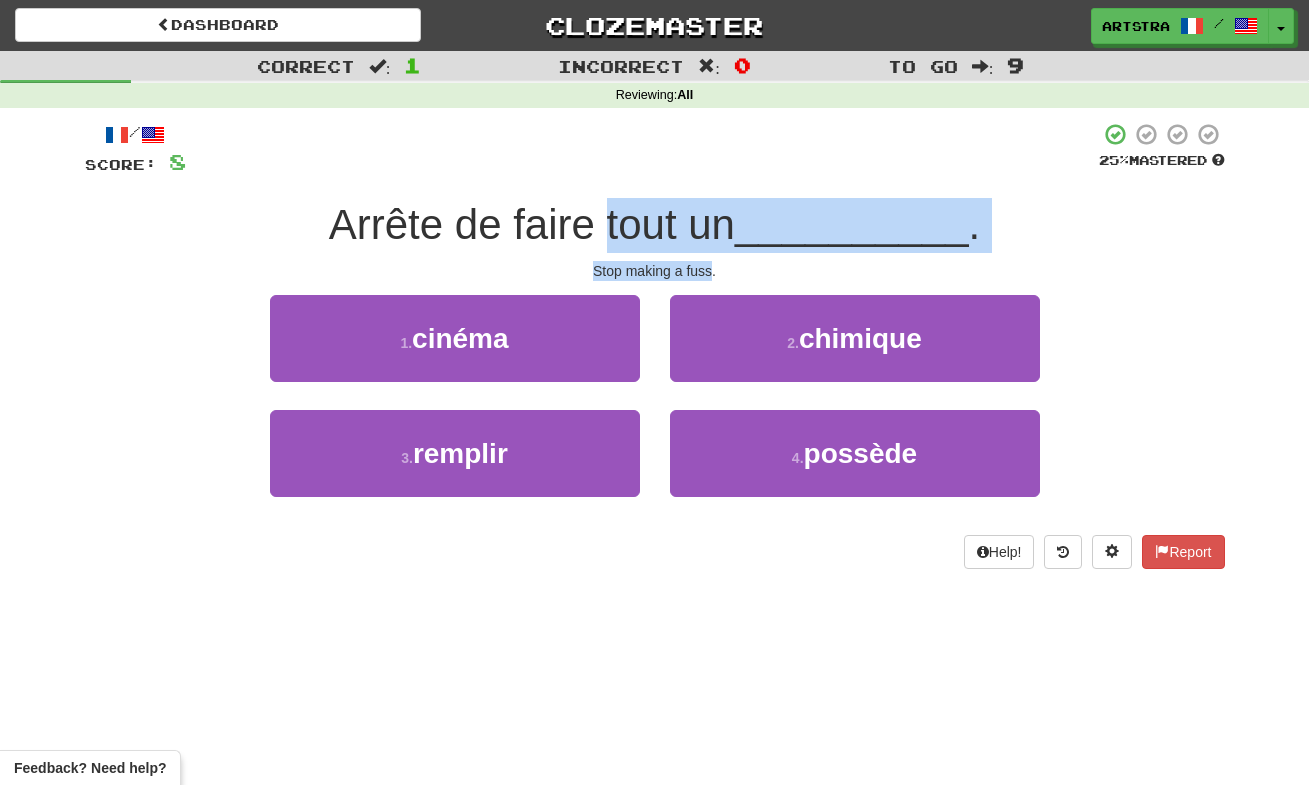 drag, startPoint x: 673, startPoint y: 211, endPoint x: 693, endPoint y: 259, distance: 52 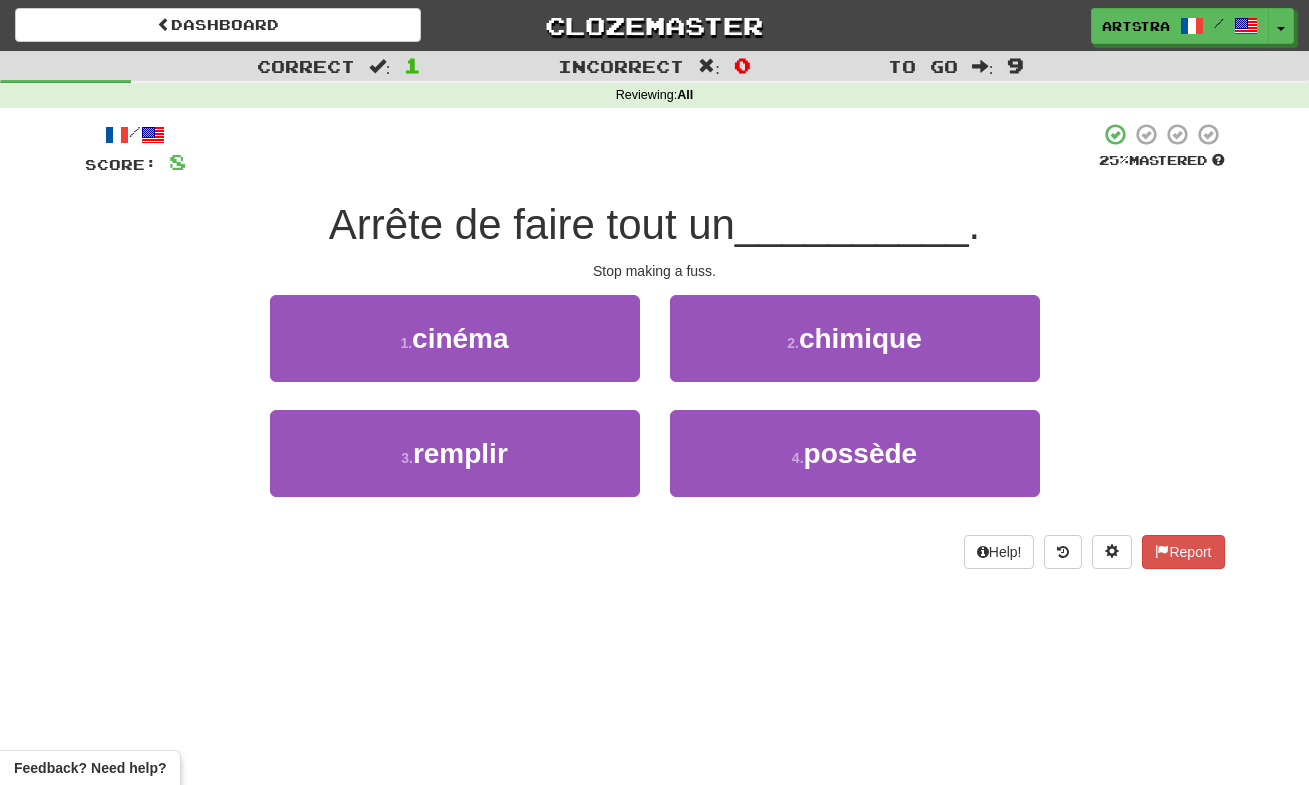 click on "1 .  cinéma" at bounding box center [455, 338] 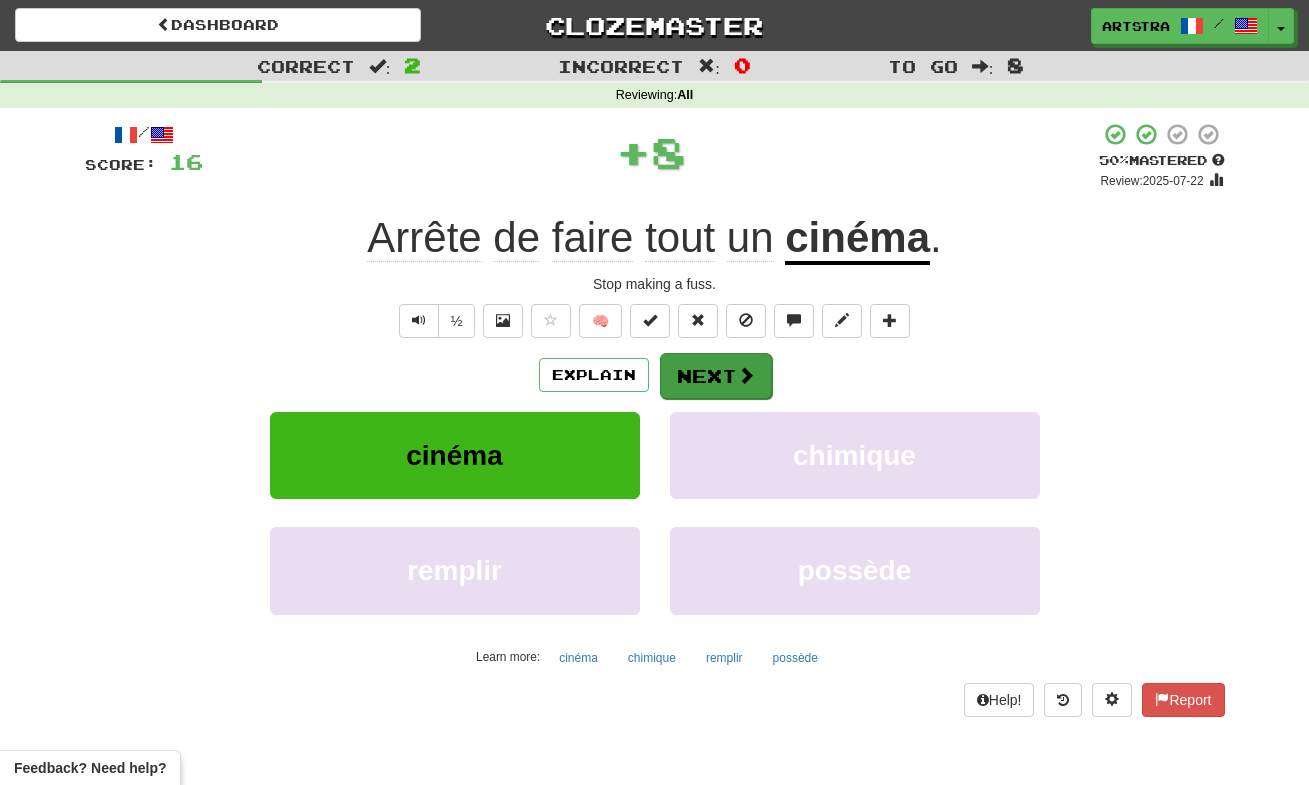 click on "Next" at bounding box center [716, 376] 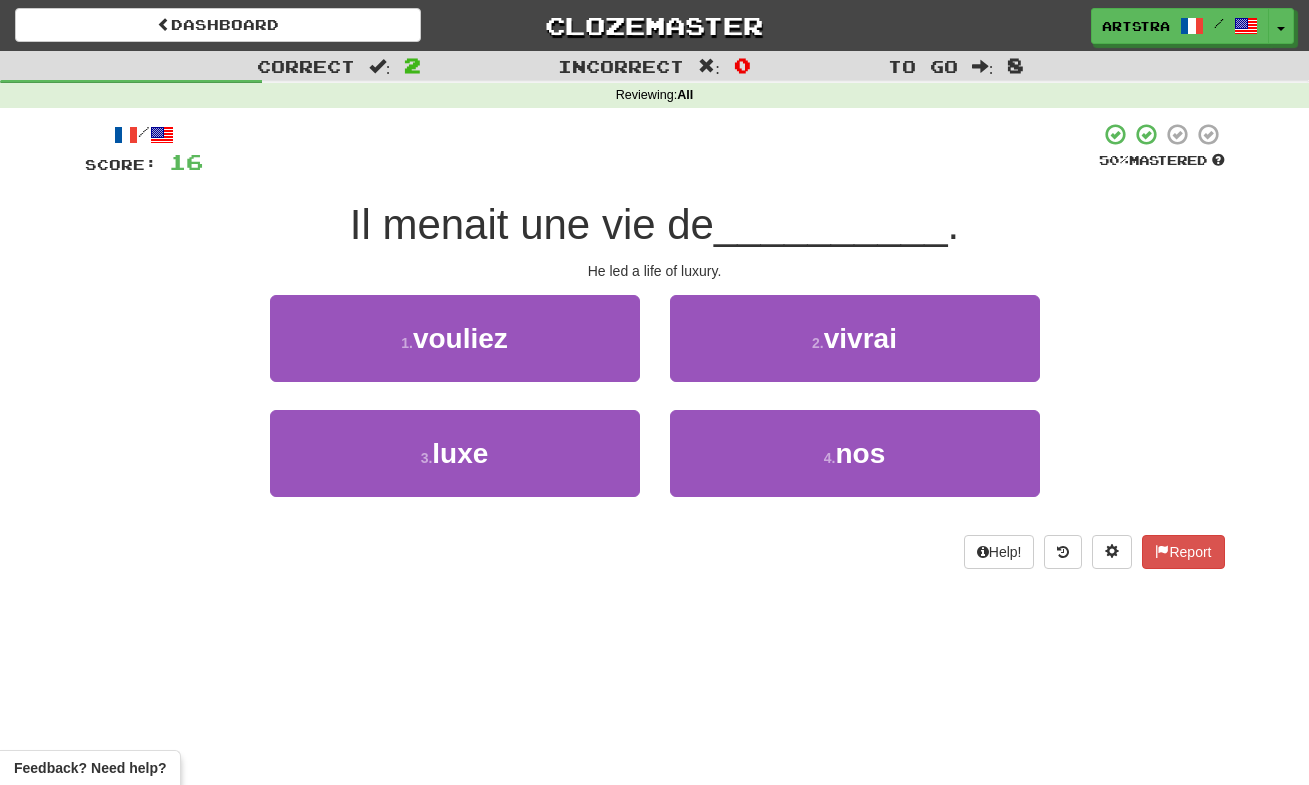 click at bounding box center [651, 149] 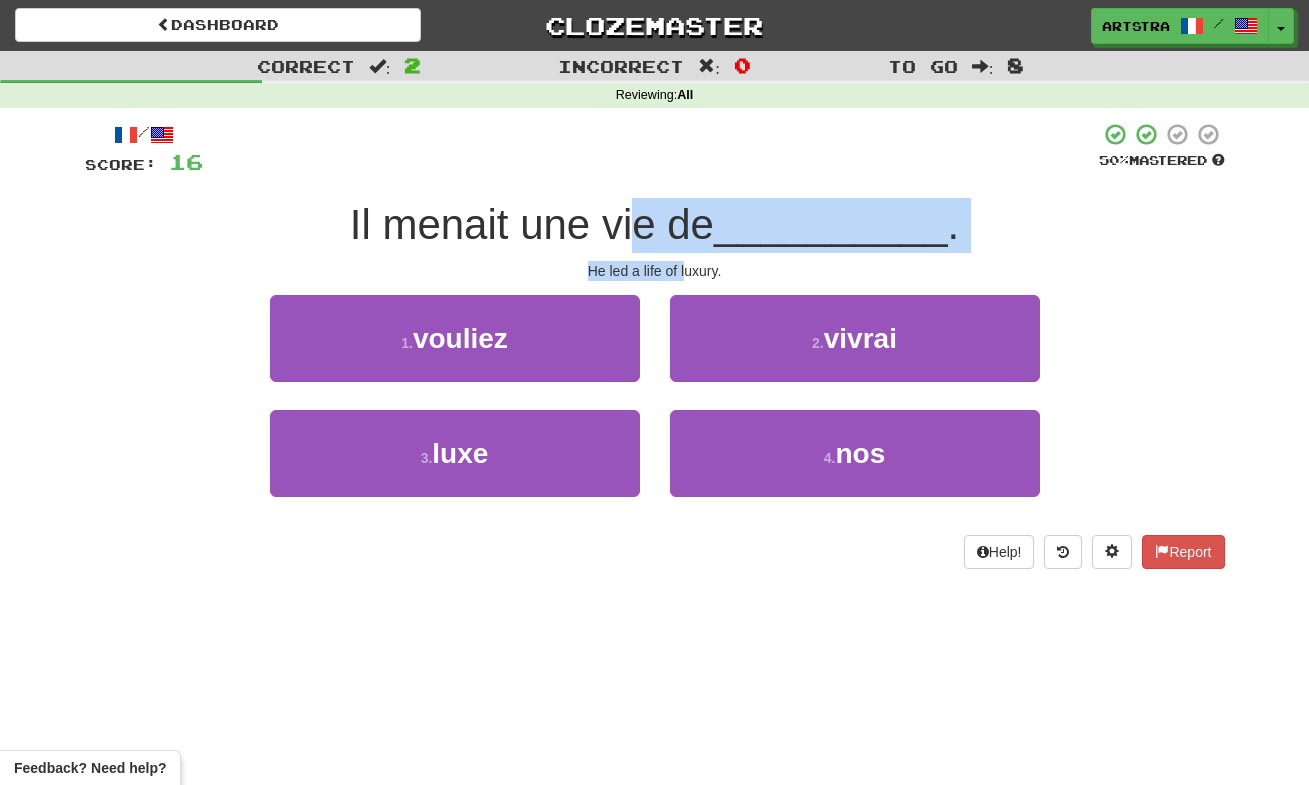 drag, startPoint x: 653, startPoint y: 220, endPoint x: 688, endPoint y: 264, distance: 56.22277 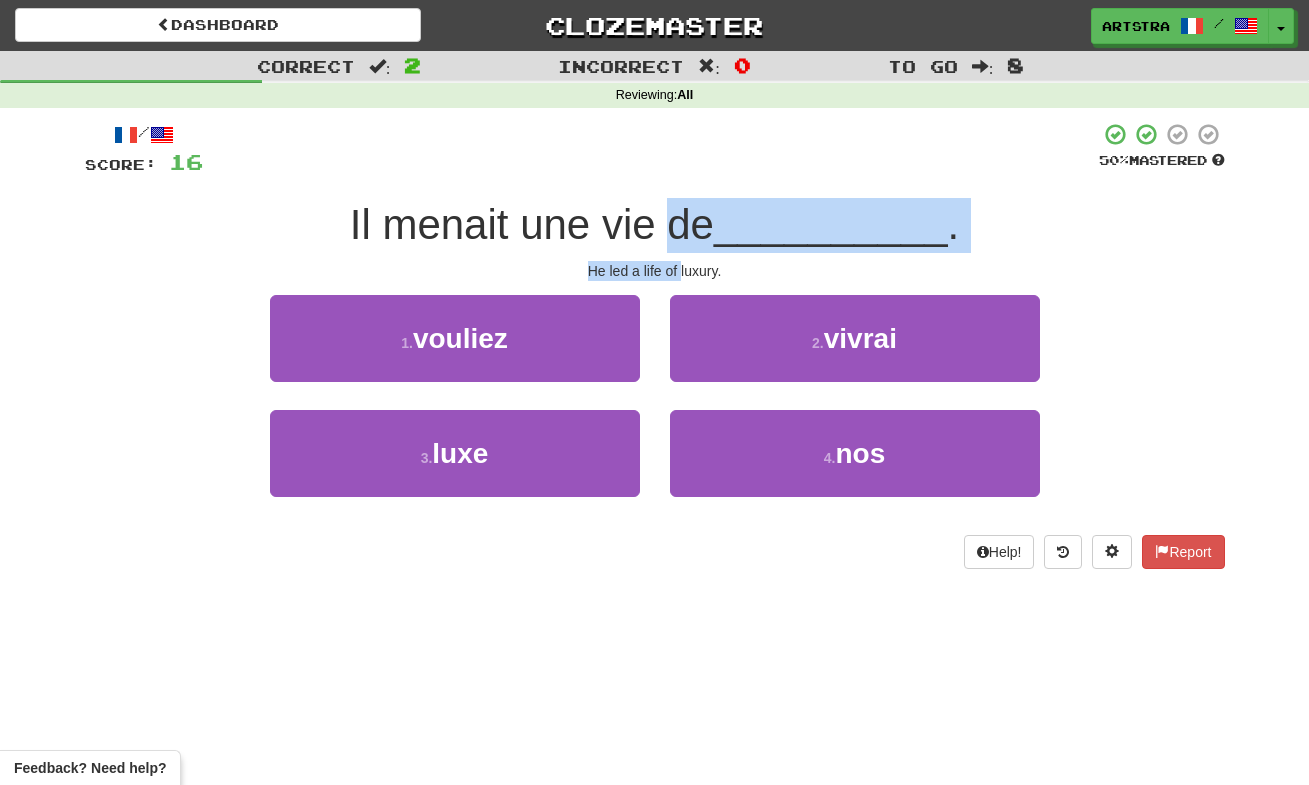 drag, startPoint x: 688, startPoint y: 264, endPoint x: 668, endPoint y: 215, distance: 52.924473 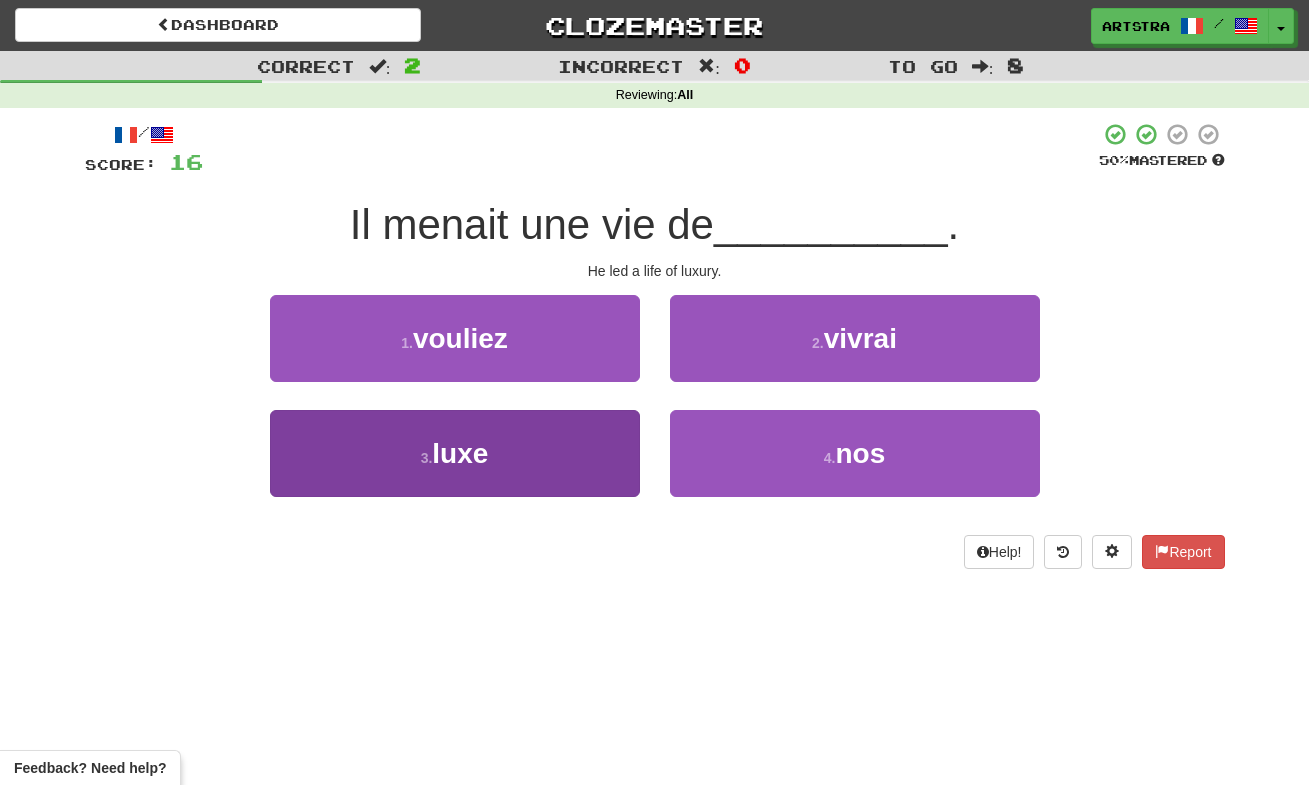 click on "3 .  luxe" at bounding box center [455, 453] 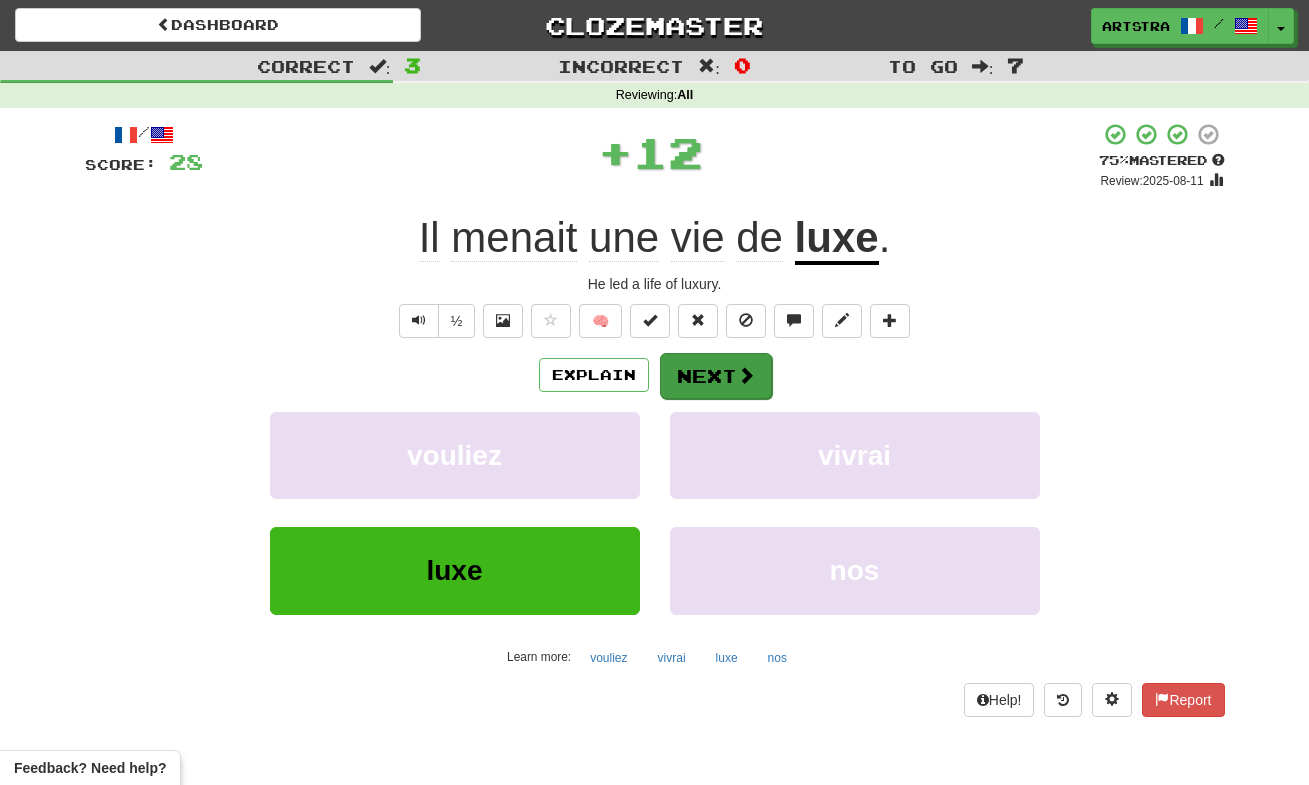 click on "Next" at bounding box center [716, 376] 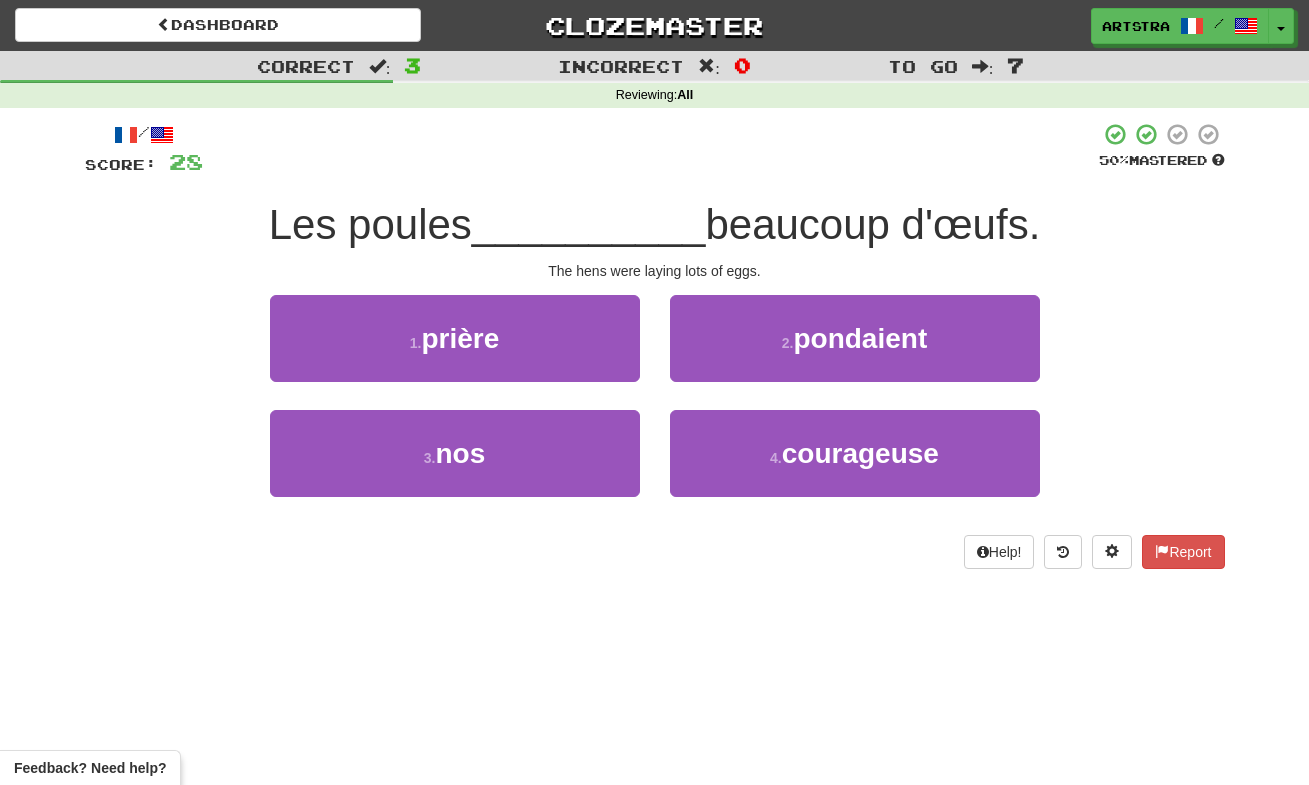 click on "__________" at bounding box center (589, 224) 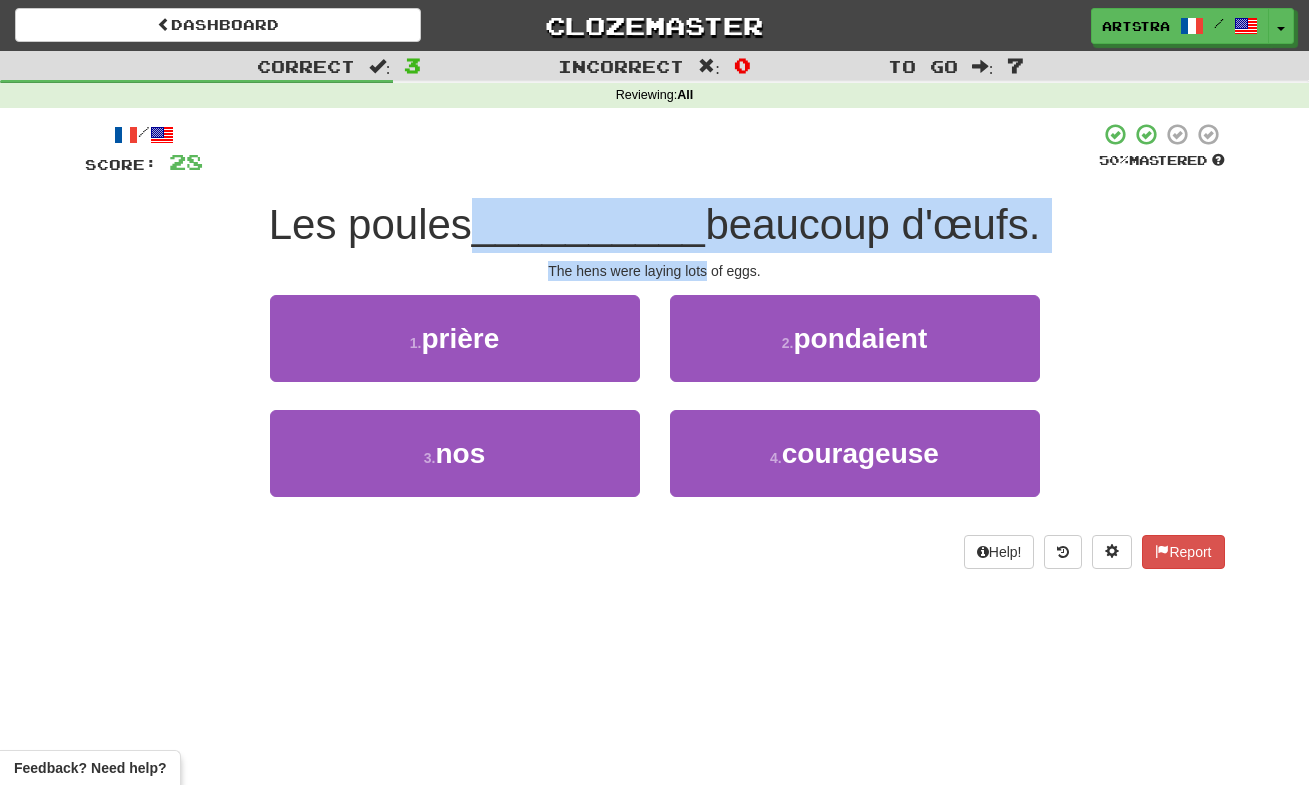 drag, startPoint x: 667, startPoint y: 225, endPoint x: 698, endPoint y: 270, distance: 54.644306 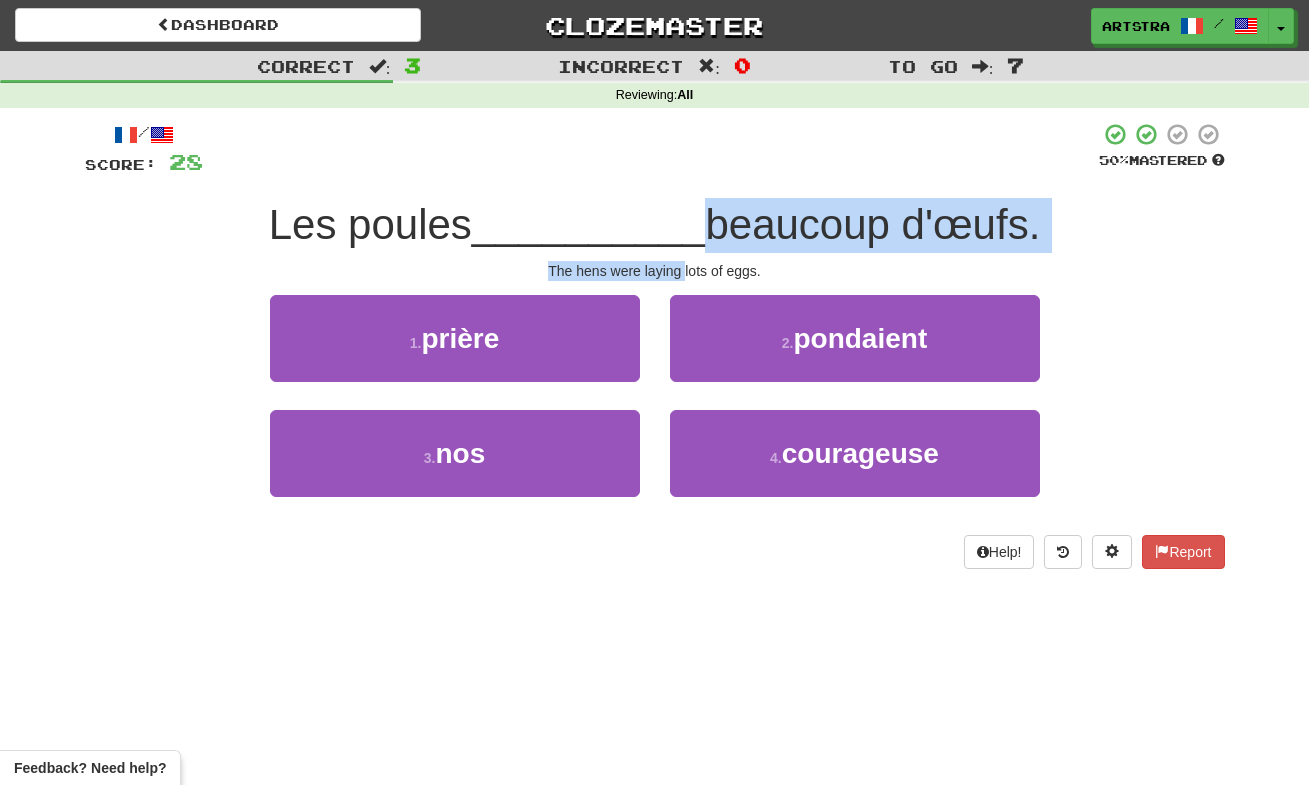 drag, startPoint x: 698, startPoint y: 270, endPoint x: 683, endPoint y: 205, distance: 66.70832 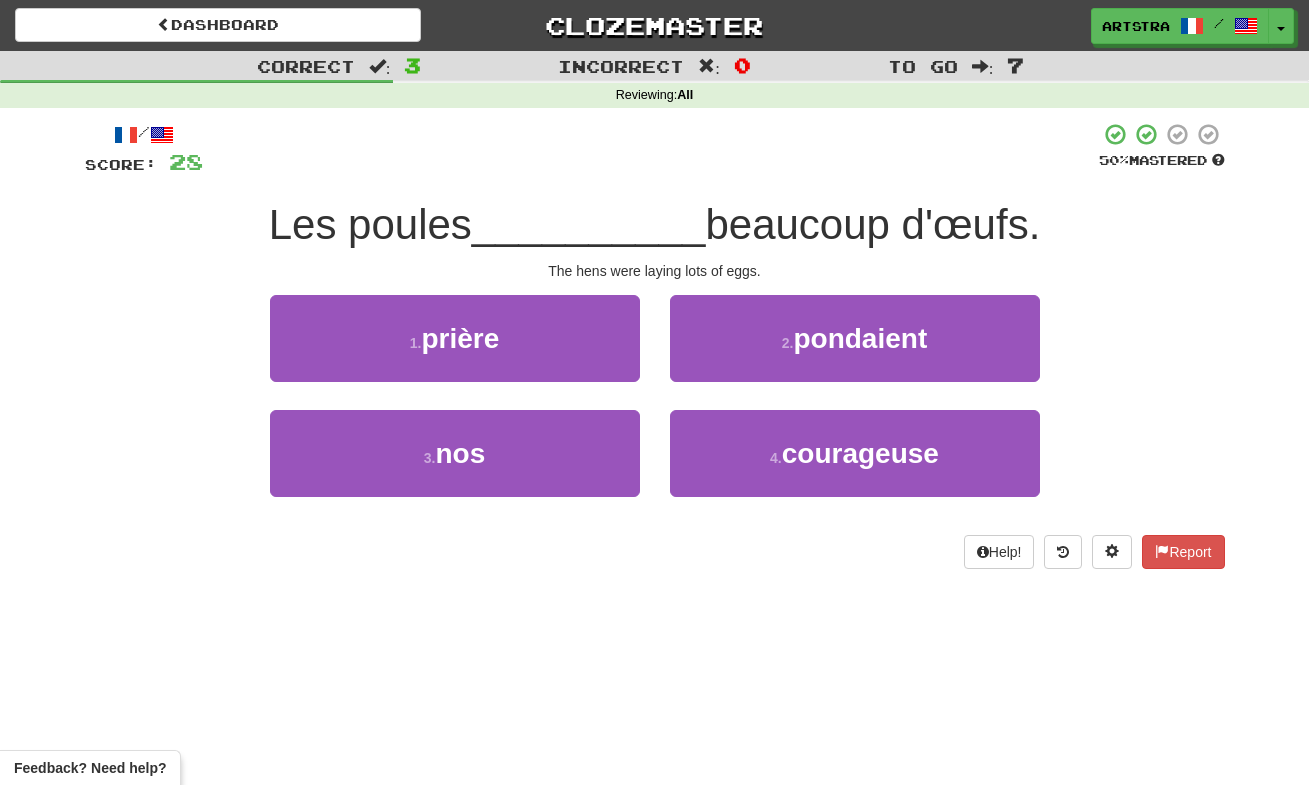 click on "__________" at bounding box center [589, 224] 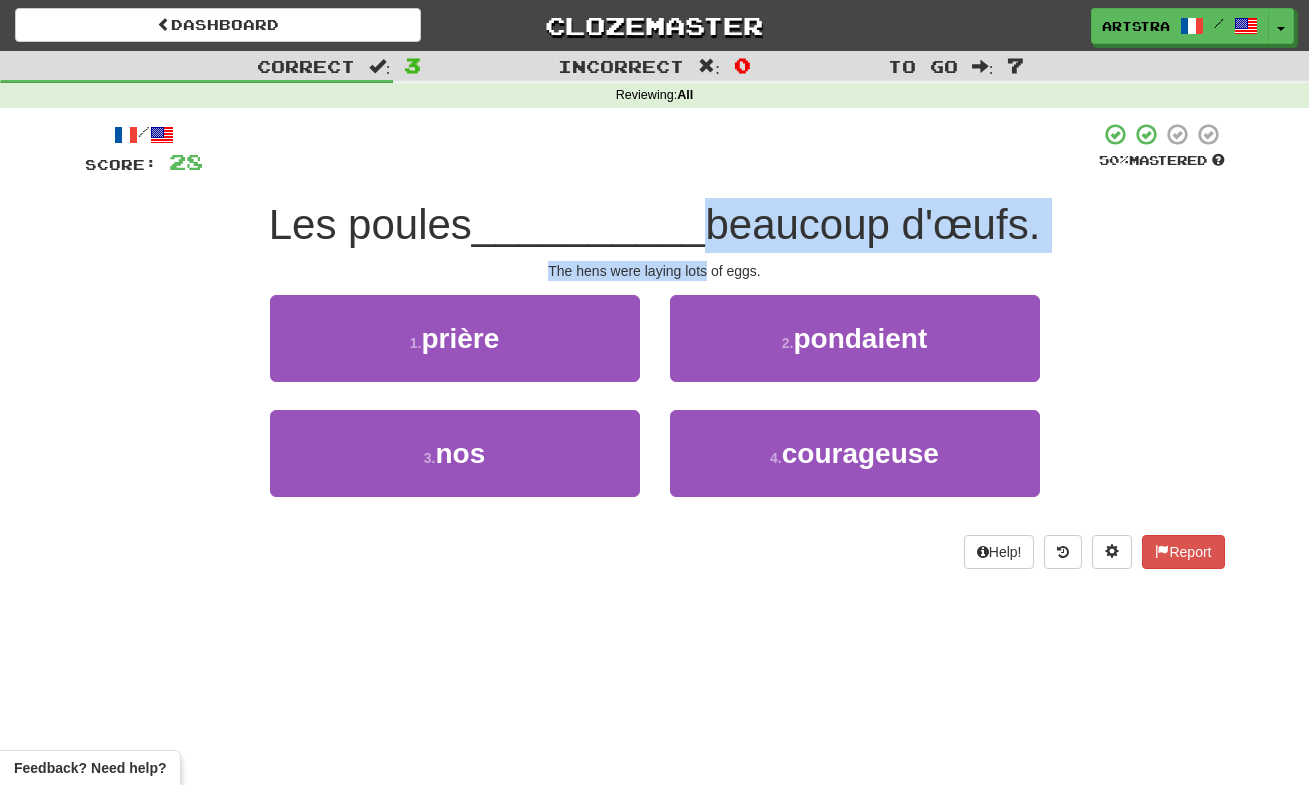drag, startPoint x: 683, startPoint y: 205, endPoint x: 695, endPoint y: 270, distance: 66.09841 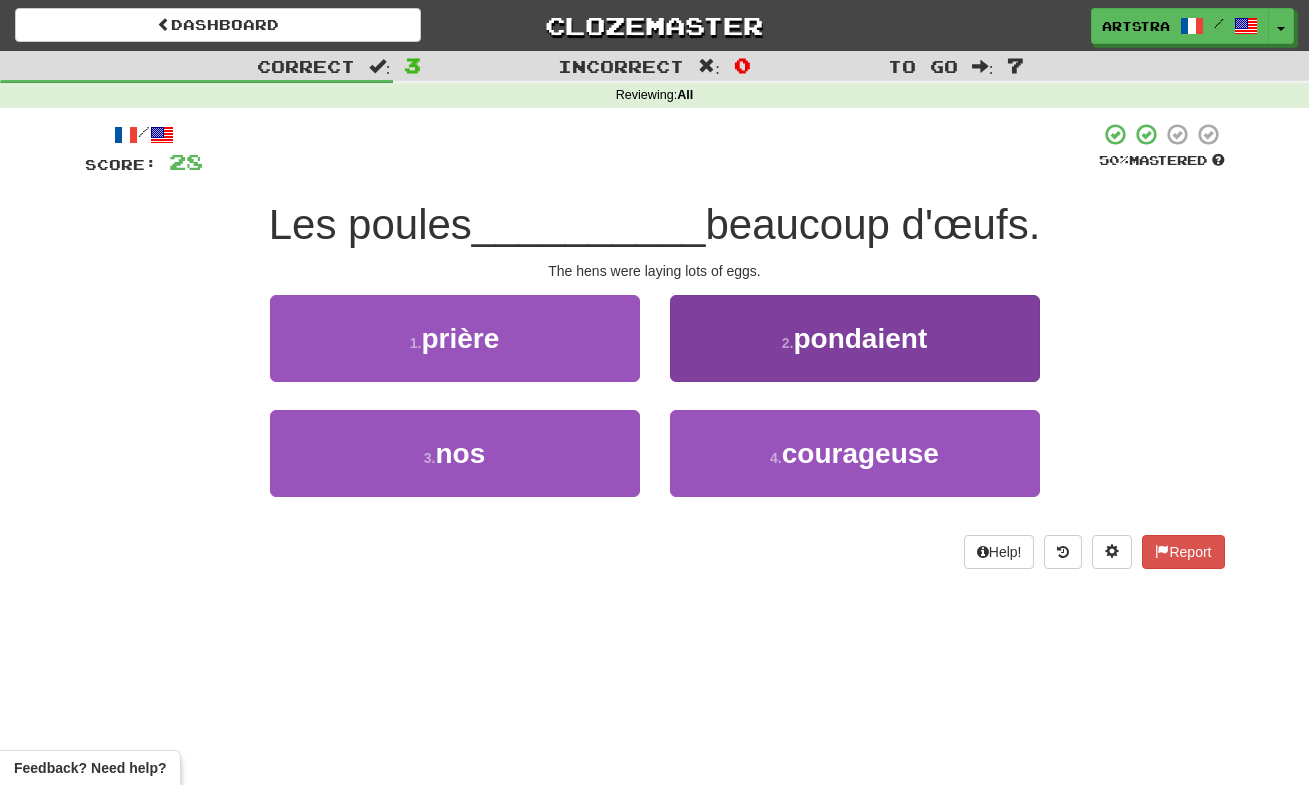 click on "pondaient" at bounding box center [860, 338] 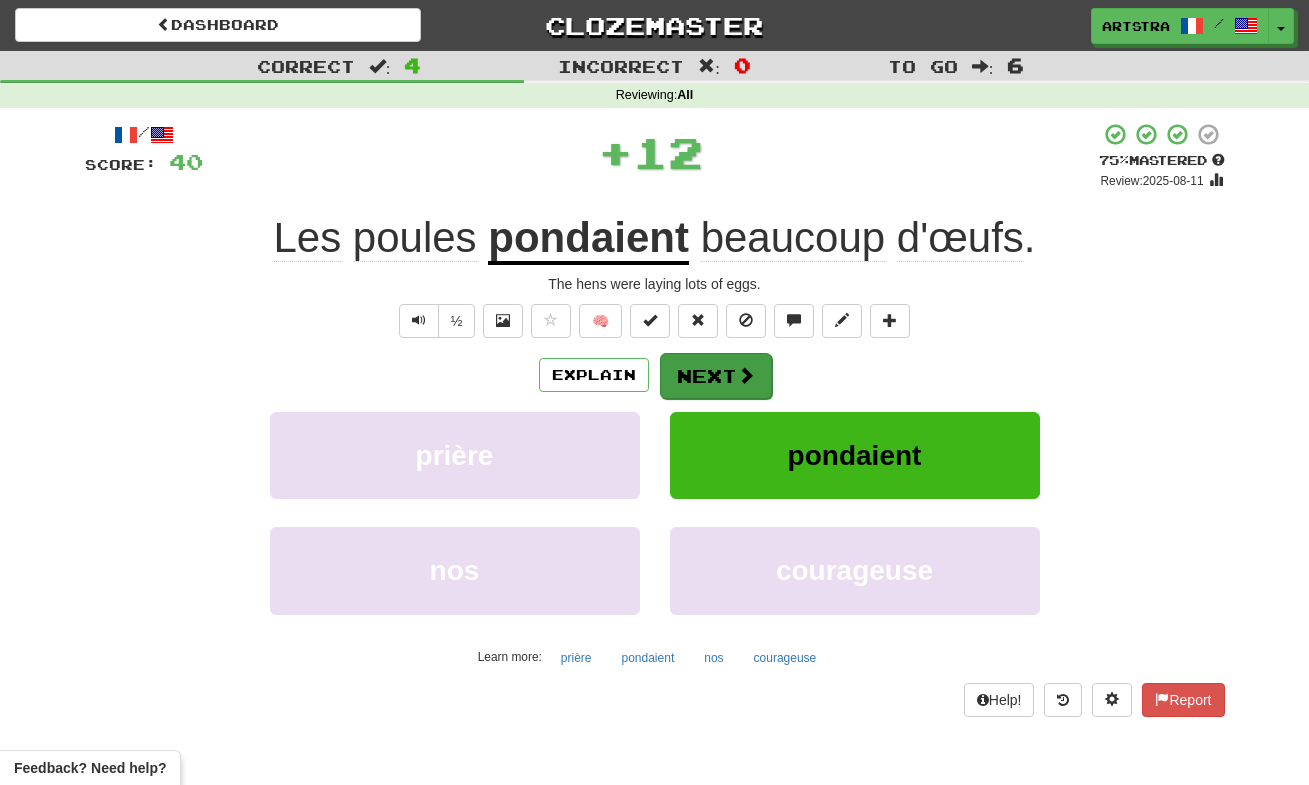 click on "Next" at bounding box center (716, 376) 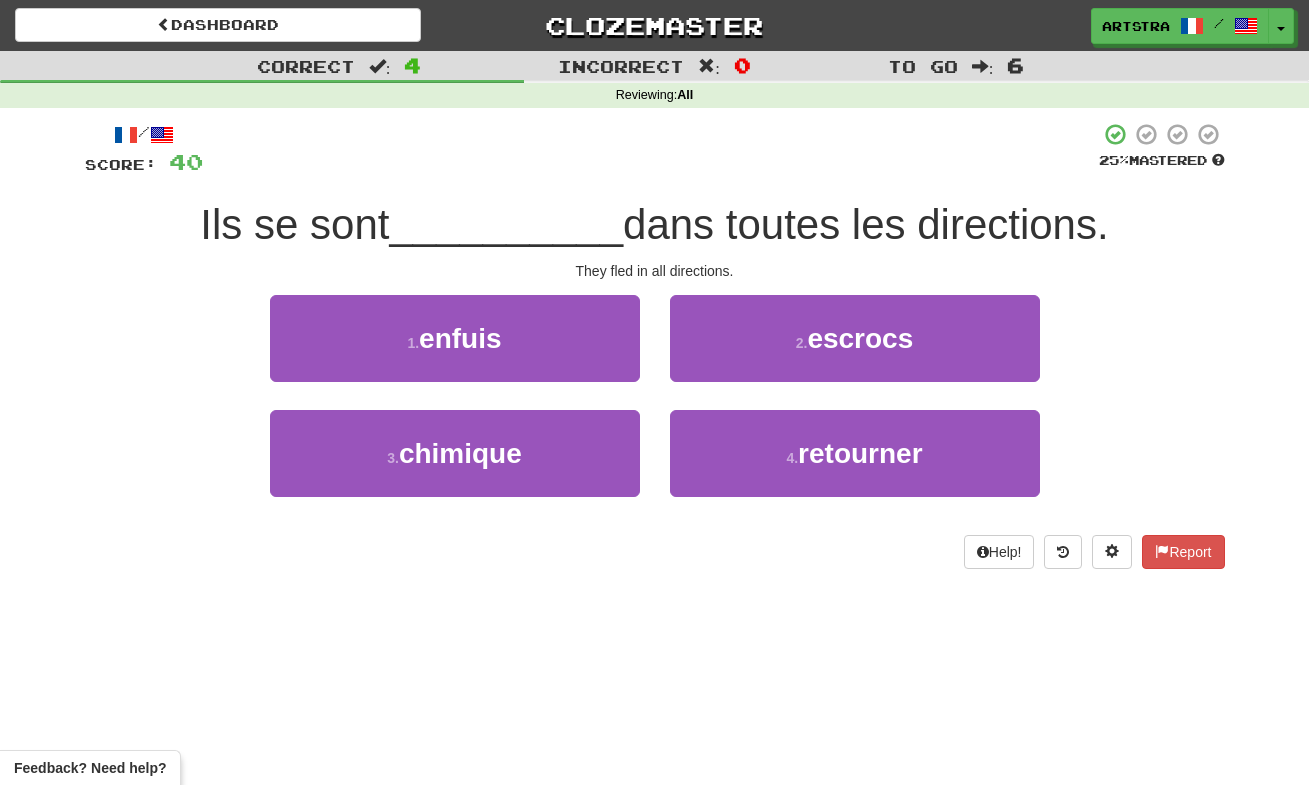 click on "dans toutes les directions." at bounding box center [866, 224] 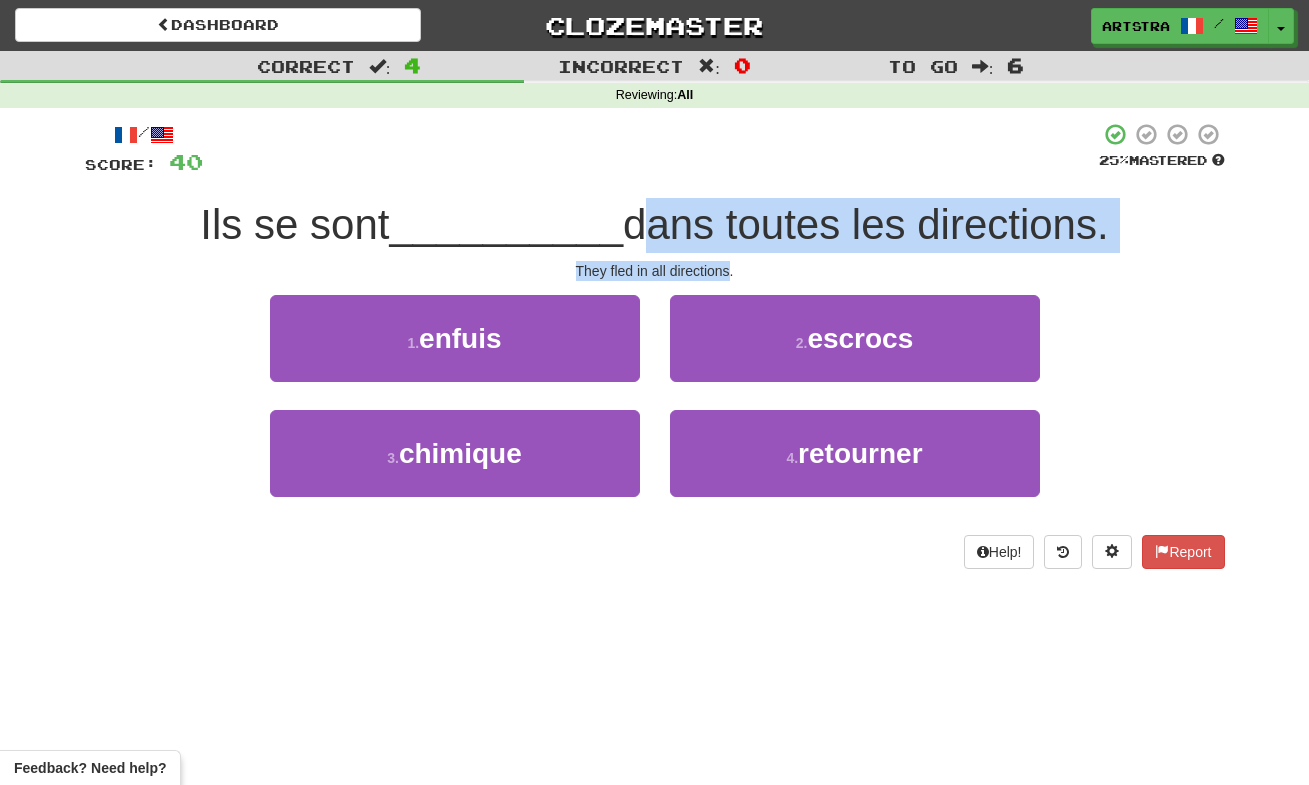 drag, startPoint x: 619, startPoint y: 224, endPoint x: 667, endPoint y: 261, distance: 60.60528 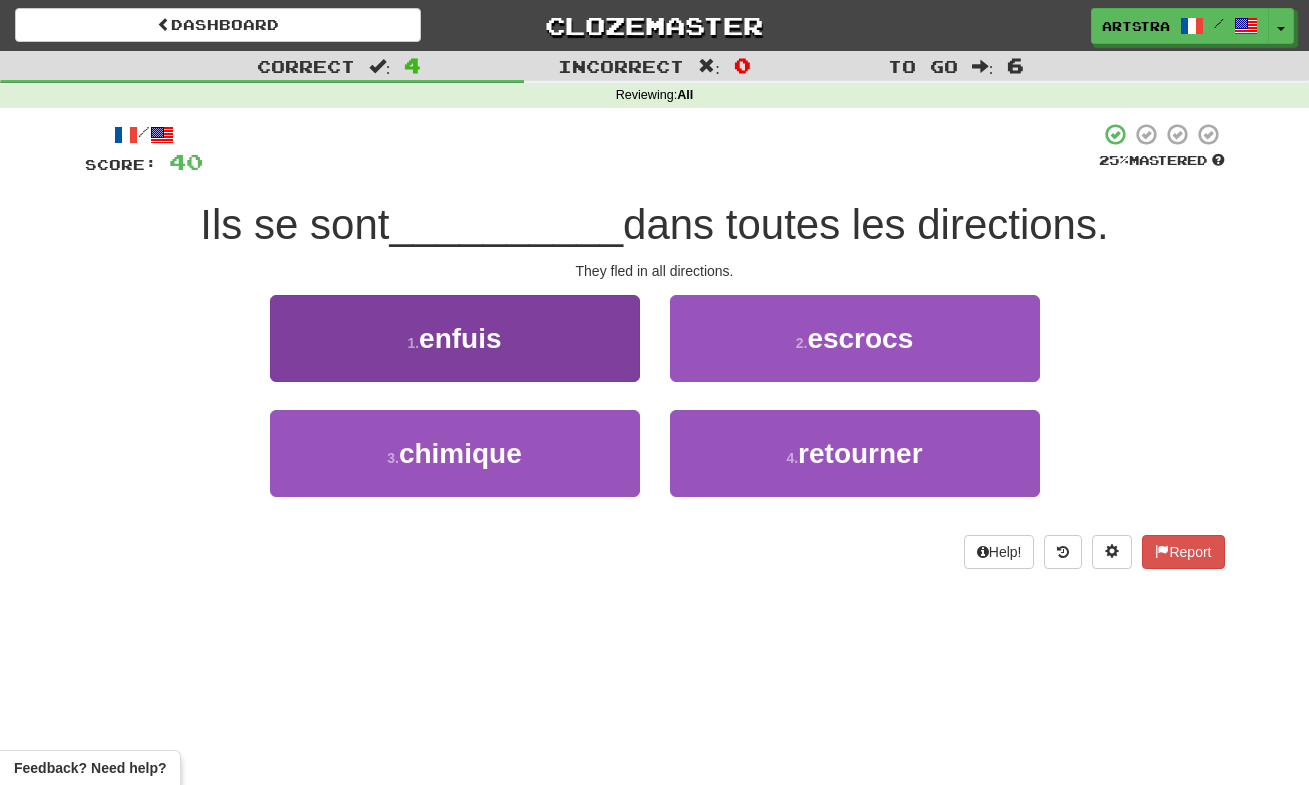 click on "1 .  enfuis" at bounding box center (455, 338) 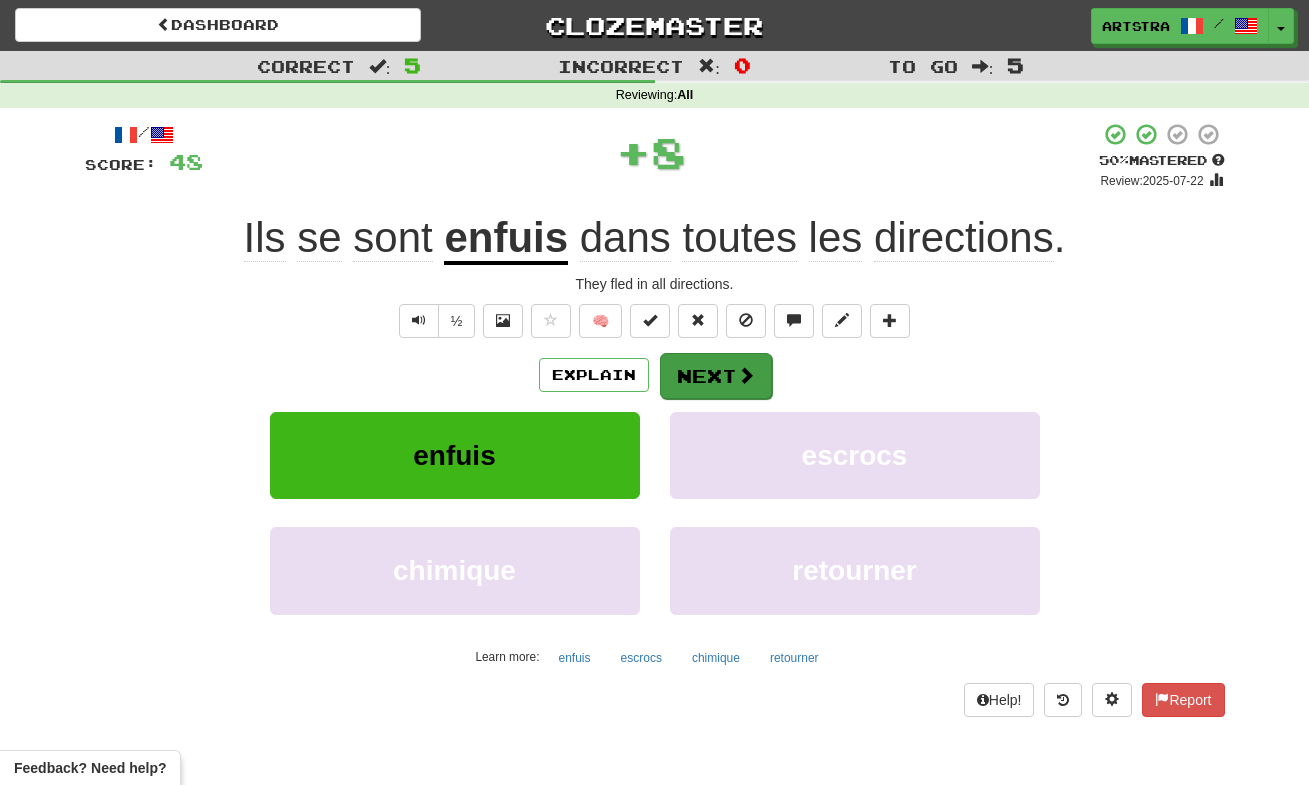 click at bounding box center (746, 375) 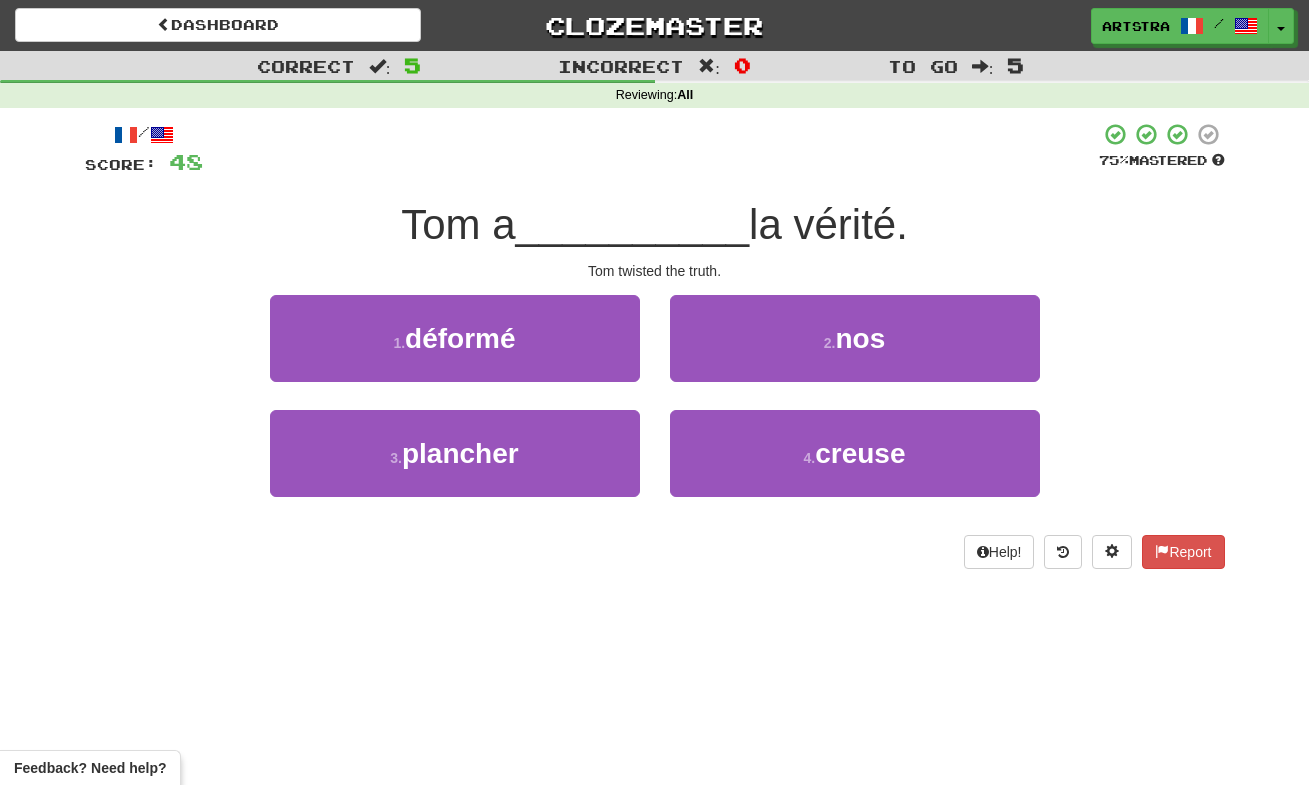 click on "__________" at bounding box center [633, 224] 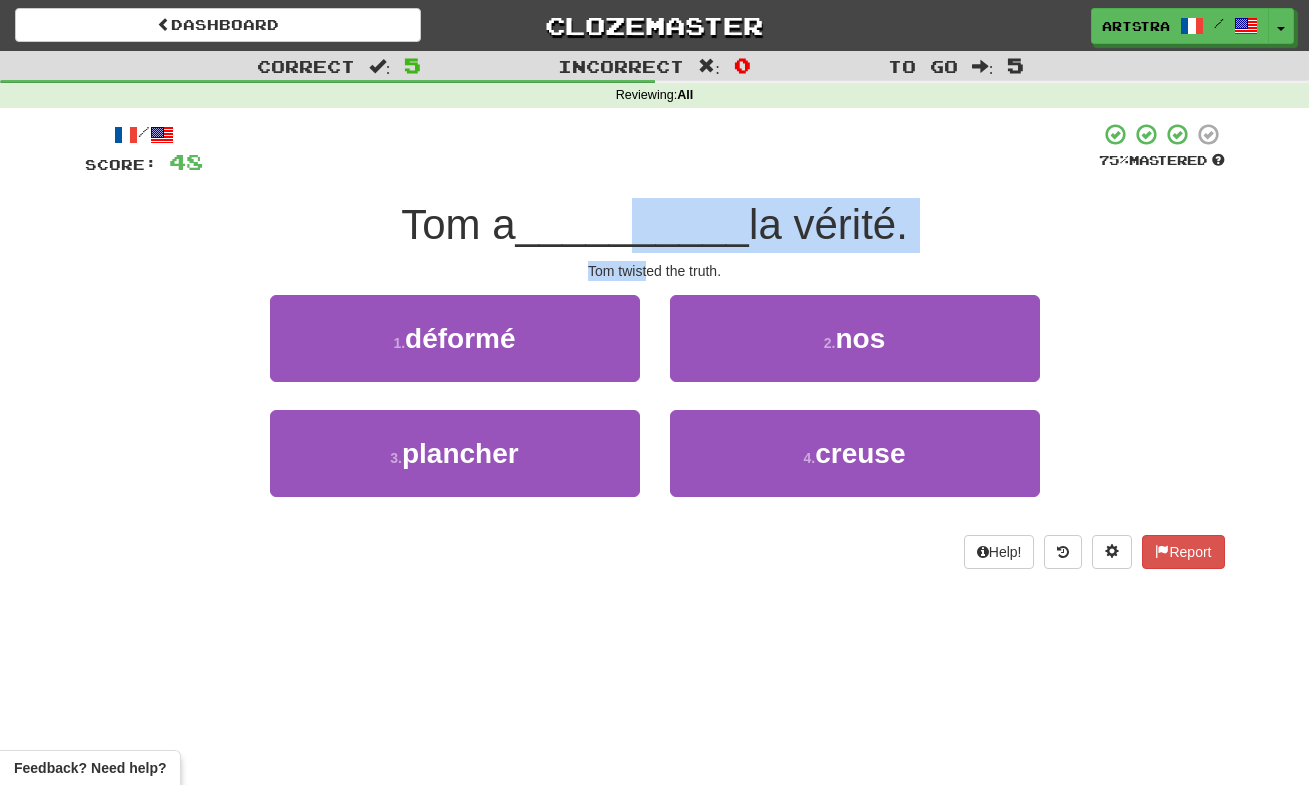 drag, startPoint x: 629, startPoint y: 232, endPoint x: 645, endPoint y: 263, distance: 34.88553 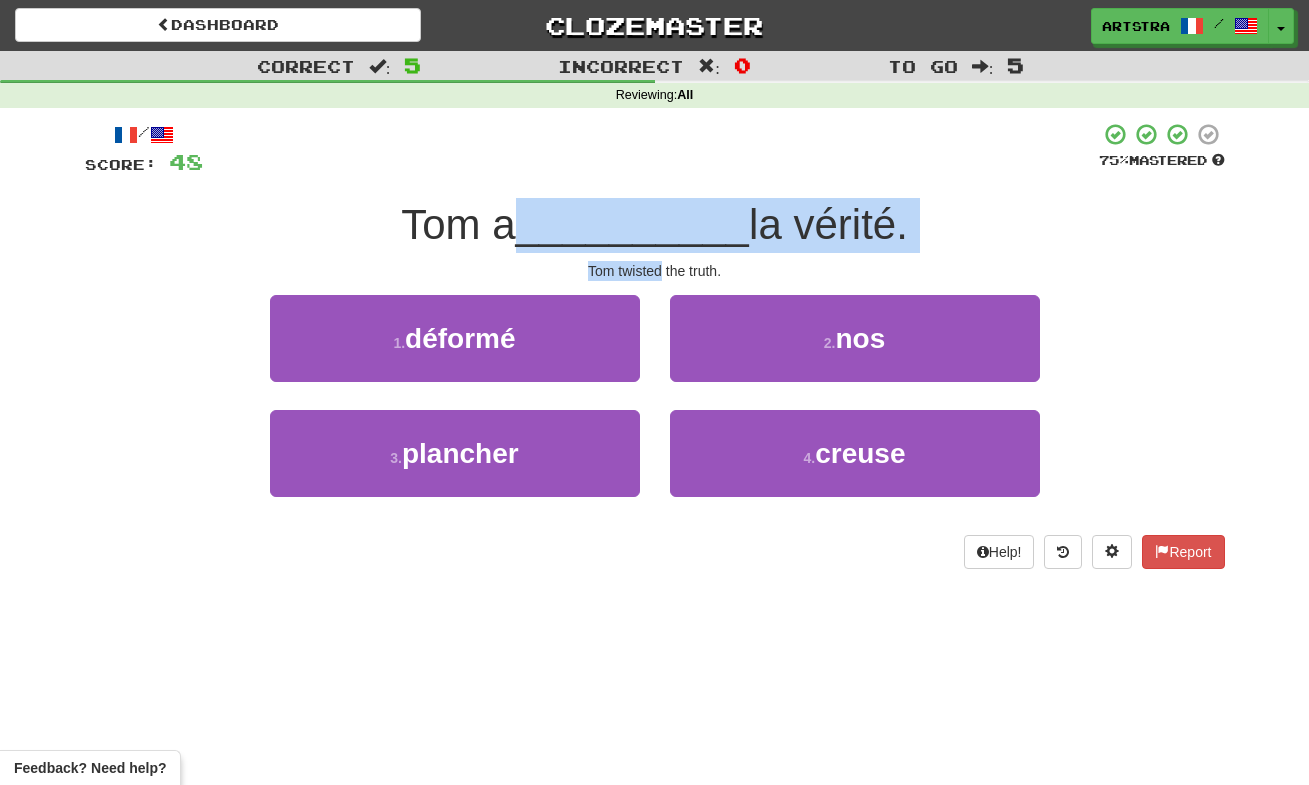 drag, startPoint x: 645, startPoint y: 263, endPoint x: 637, endPoint y: 225, distance: 38.832977 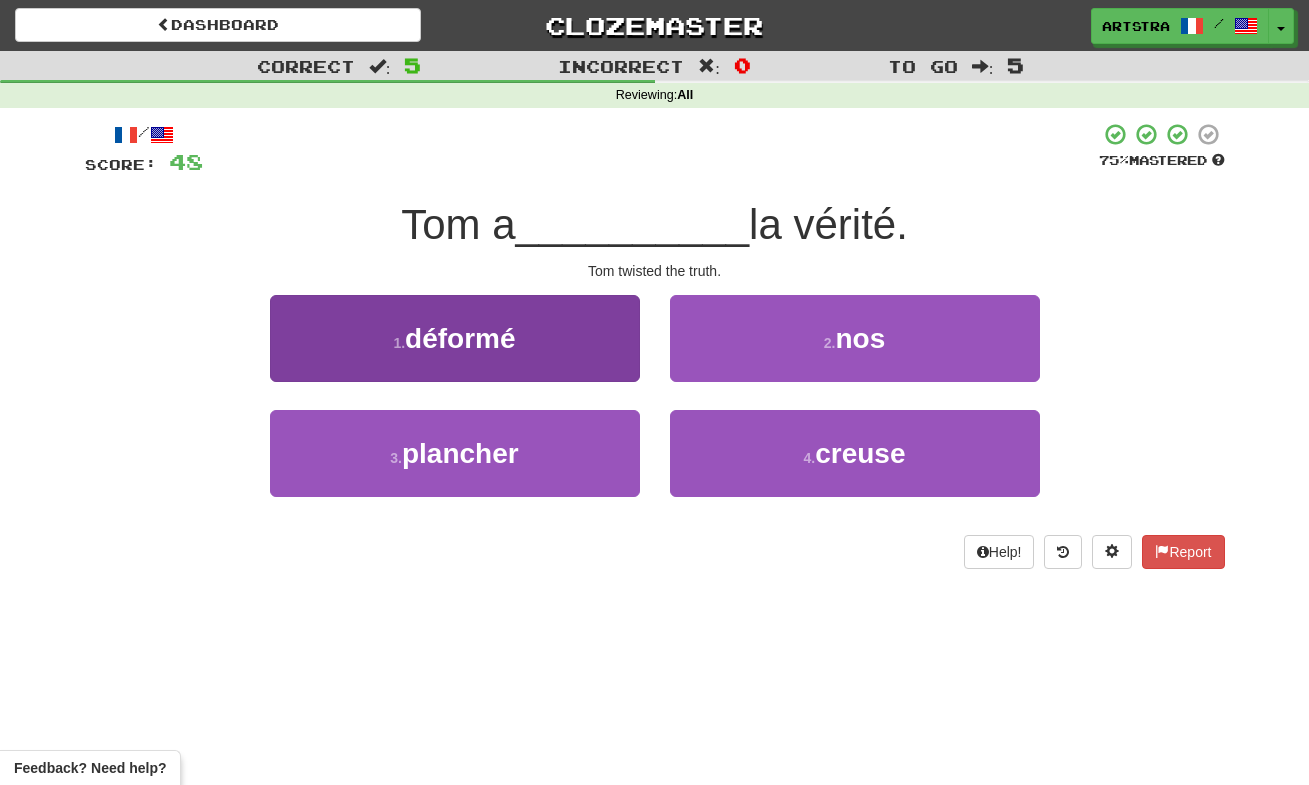 click on "1 .  déformé" at bounding box center [455, 338] 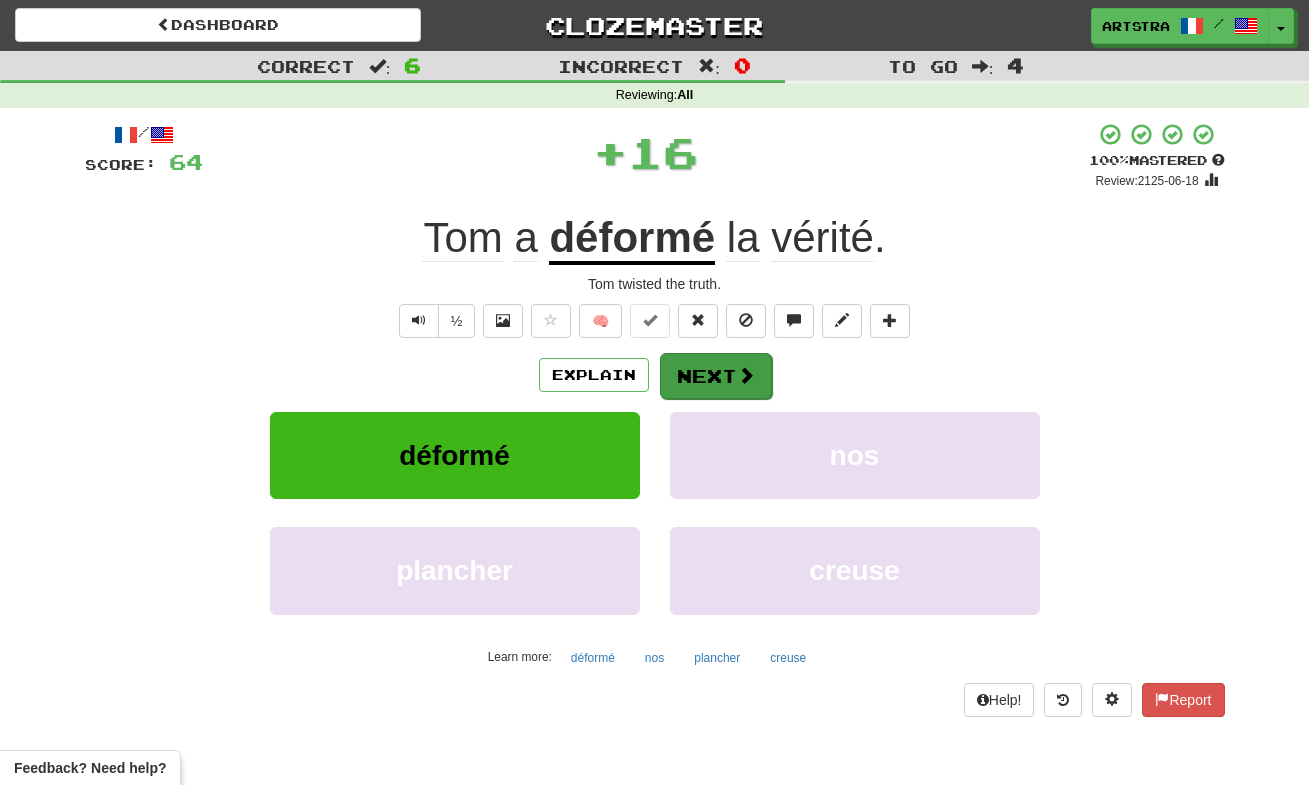 click on "Next" at bounding box center [716, 376] 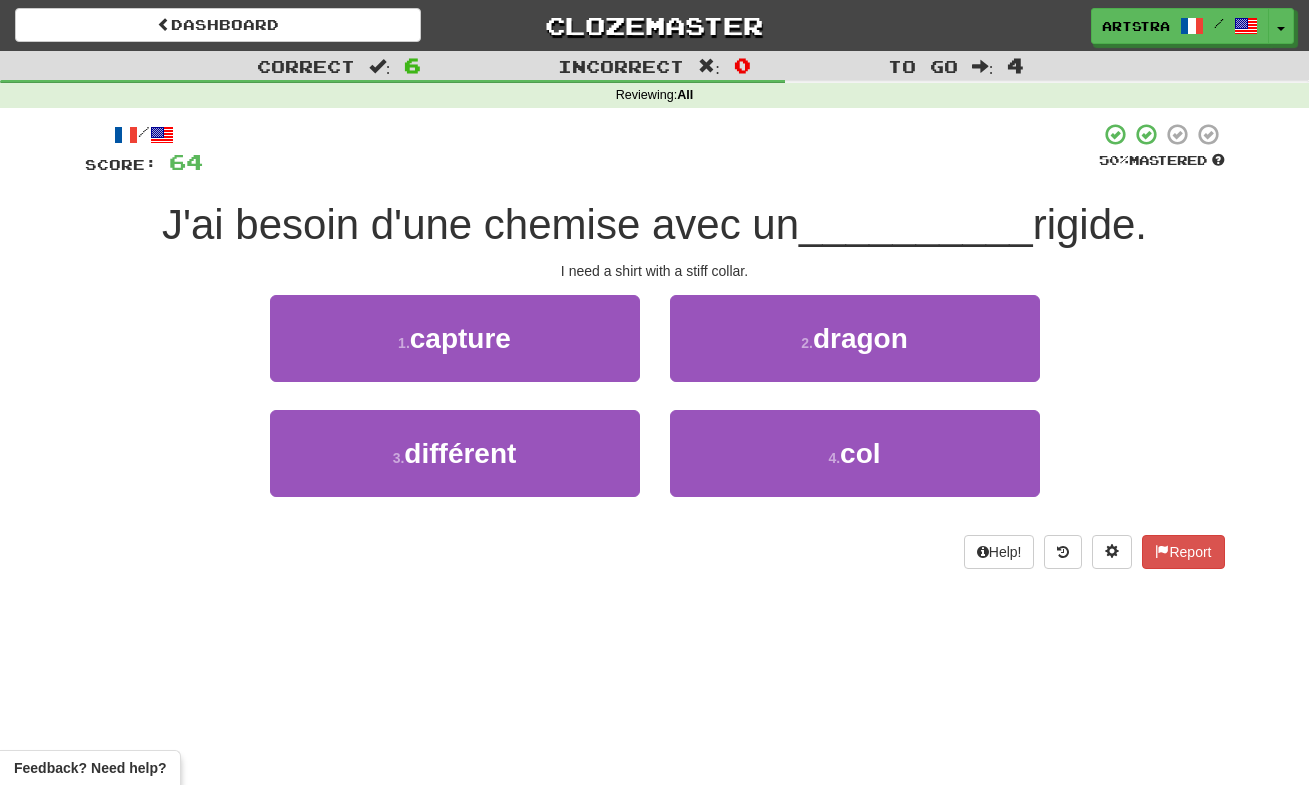 click on "J'ai besoin d'une chemise avec un" at bounding box center (480, 224) 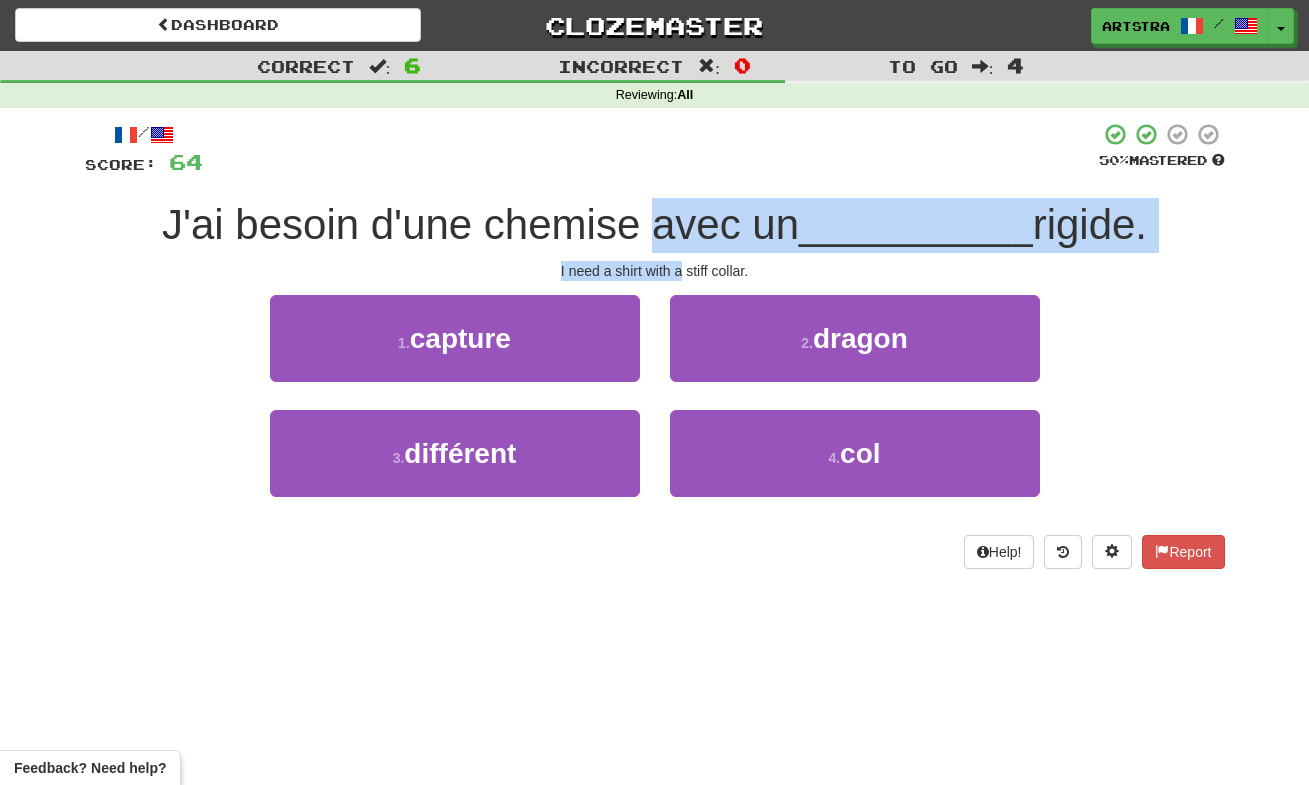 drag, startPoint x: 656, startPoint y: 217, endPoint x: 678, endPoint y: 264, distance: 51.894123 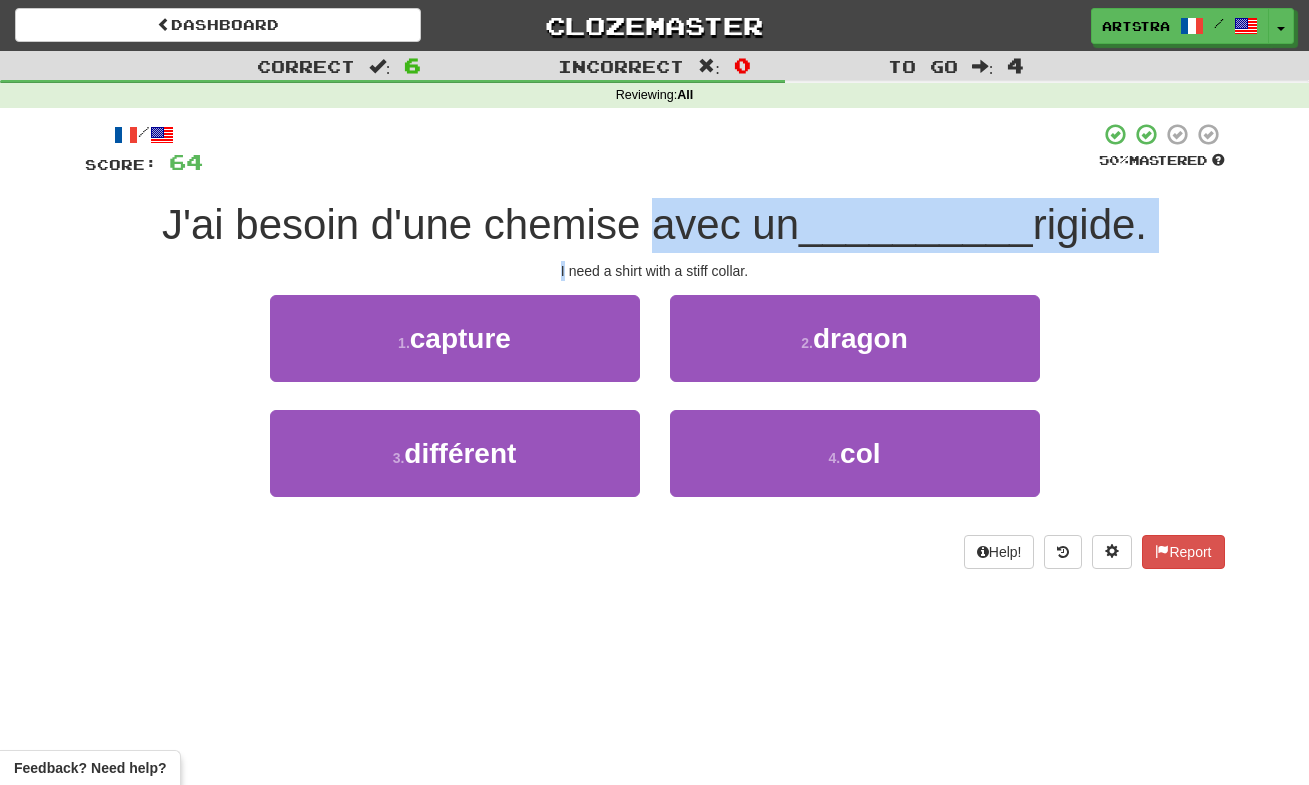 drag, startPoint x: 669, startPoint y: 216, endPoint x: 681, endPoint y: 257, distance: 42.72002 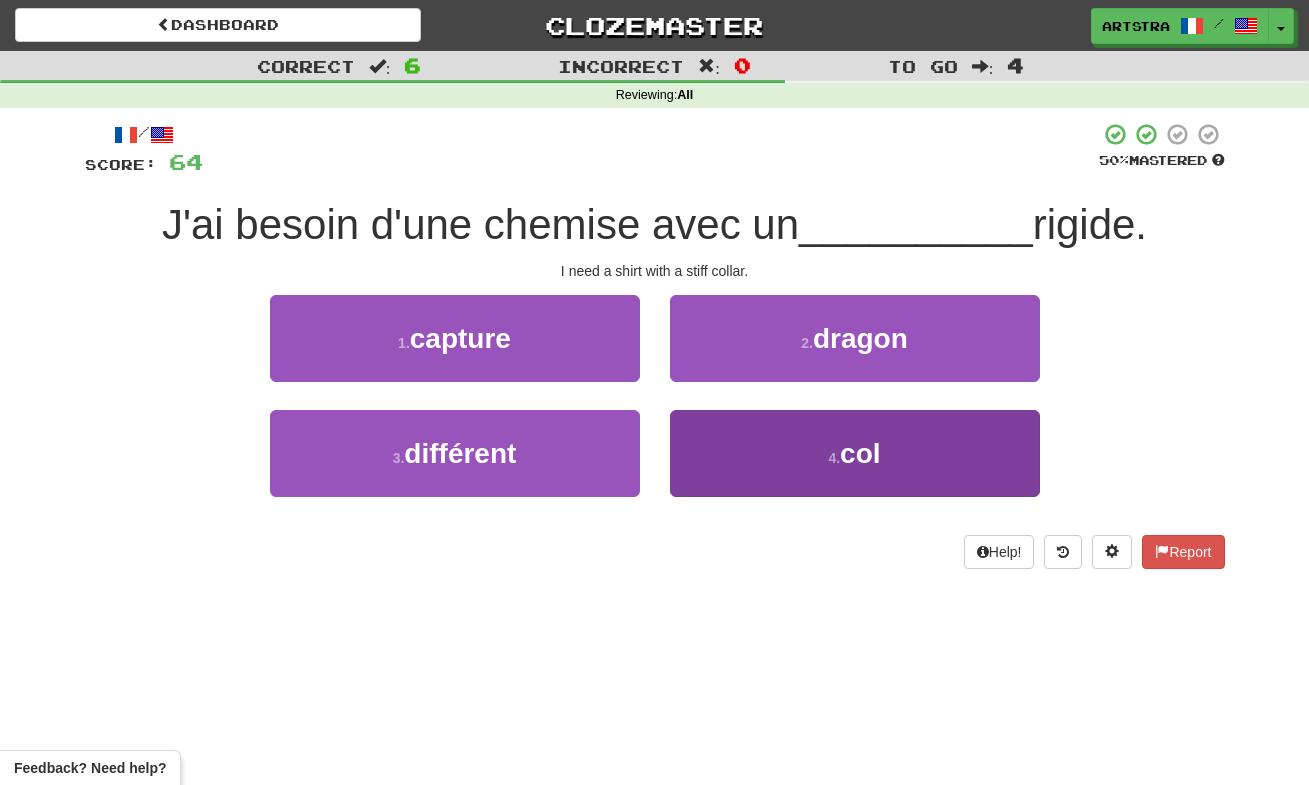 click on "4 .  col" at bounding box center (855, 453) 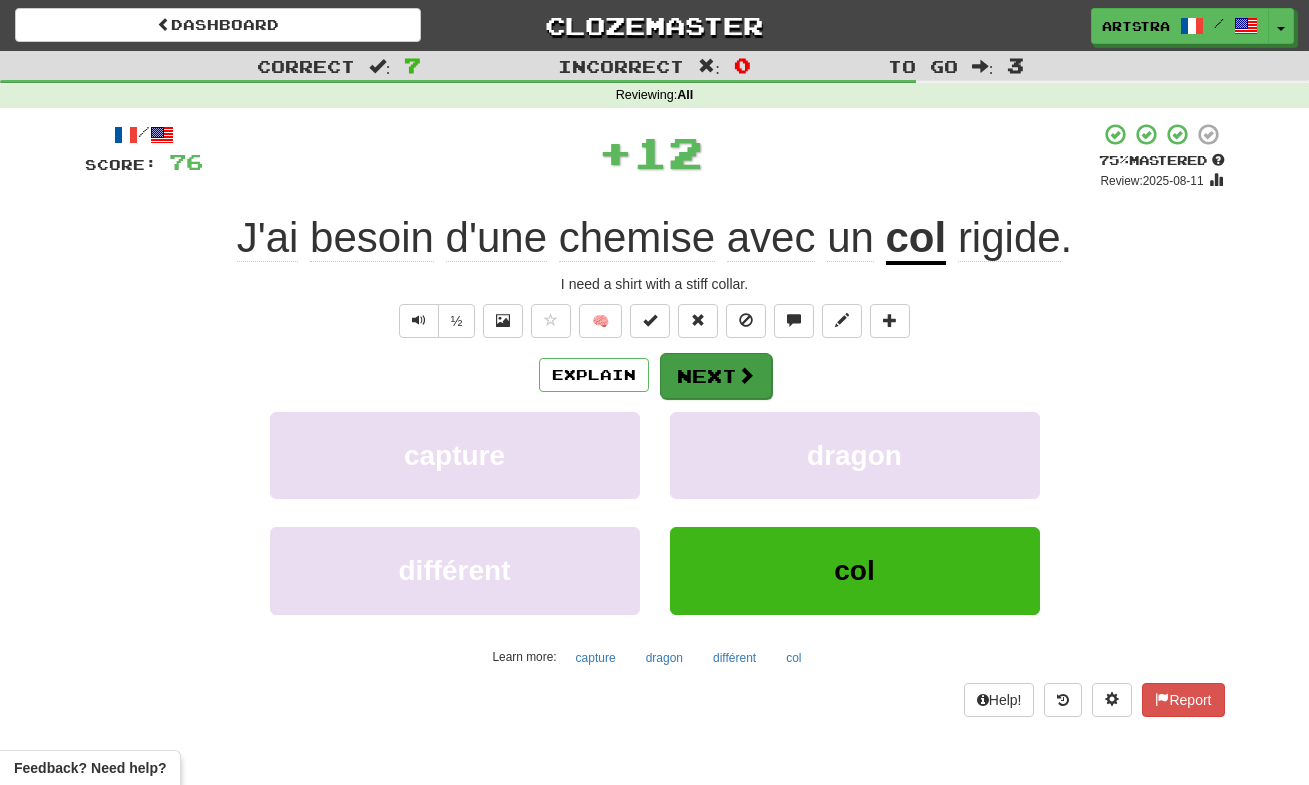 click on "Next" at bounding box center [716, 376] 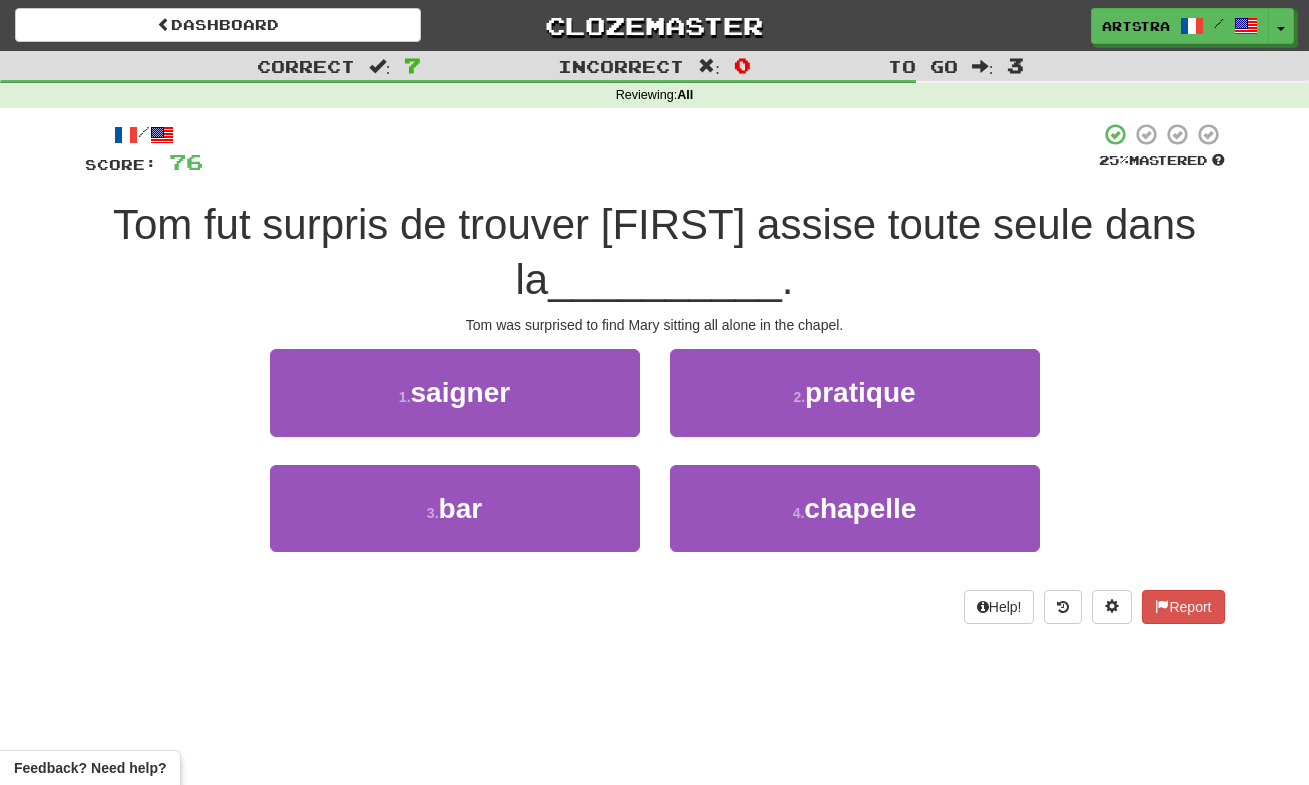 click on "Tom fut surpris de trouver [FIRST] assise toute seule dans la" at bounding box center (654, 252) 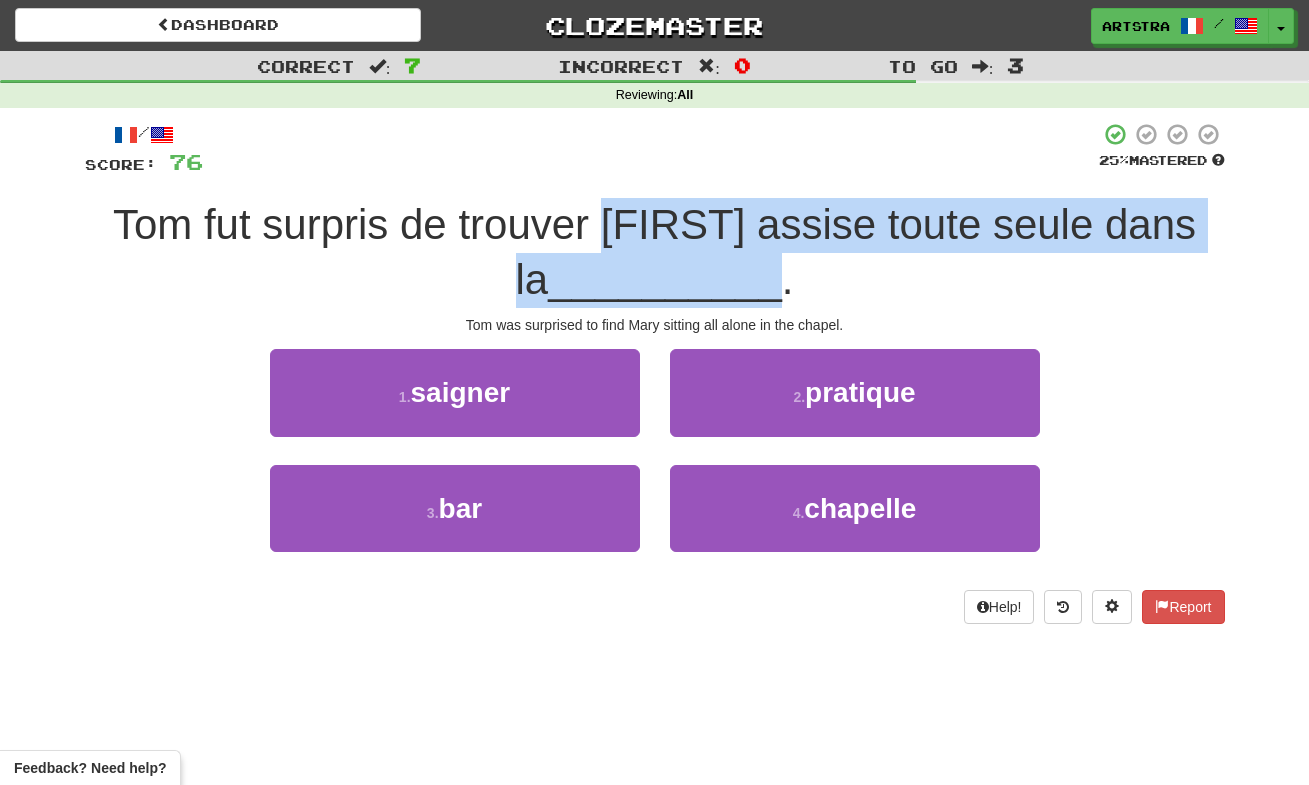 drag, startPoint x: 651, startPoint y: 221, endPoint x: 660, endPoint y: 273, distance: 52.773098 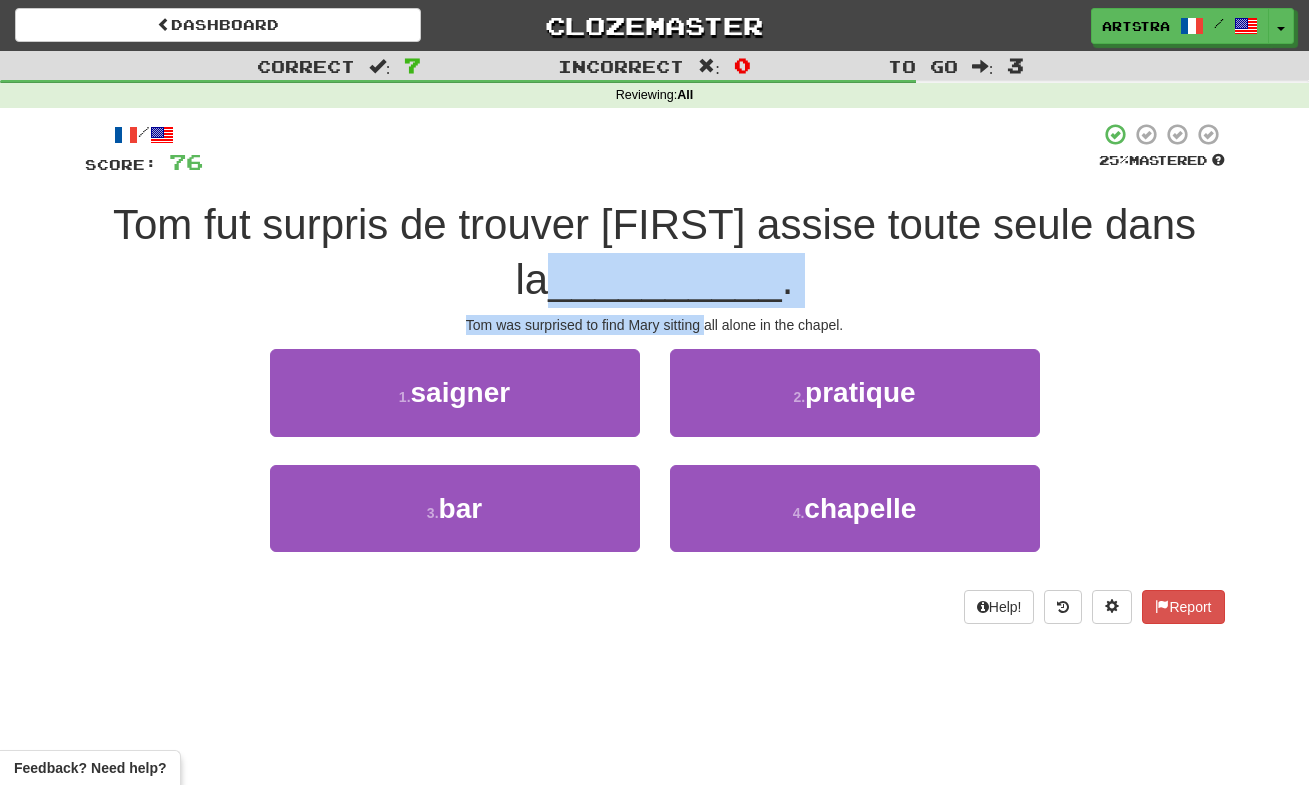drag, startPoint x: 660, startPoint y: 273, endPoint x: 703, endPoint y: 328, distance: 69.81404 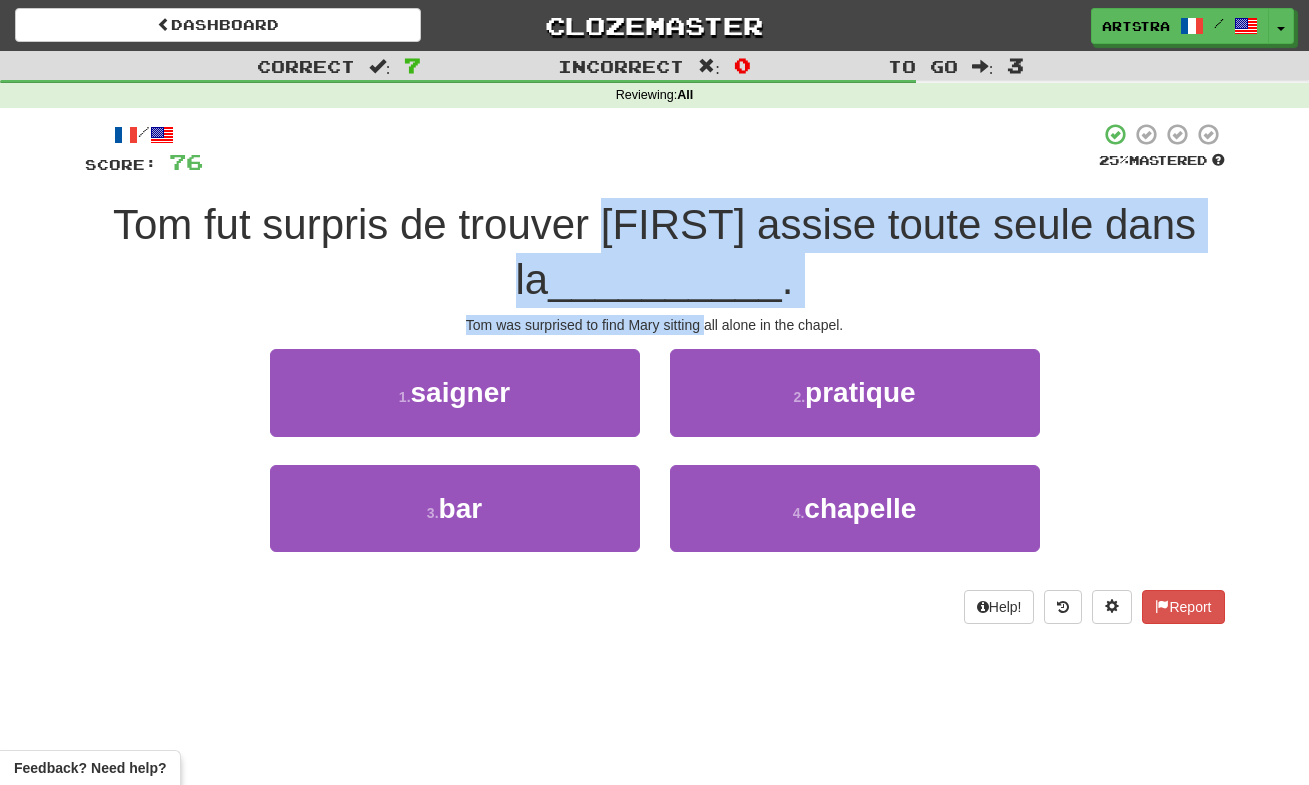 drag, startPoint x: 703, startPoint y: 328, endPoint x: 651, endPoint y: 212, distance: 127.12199 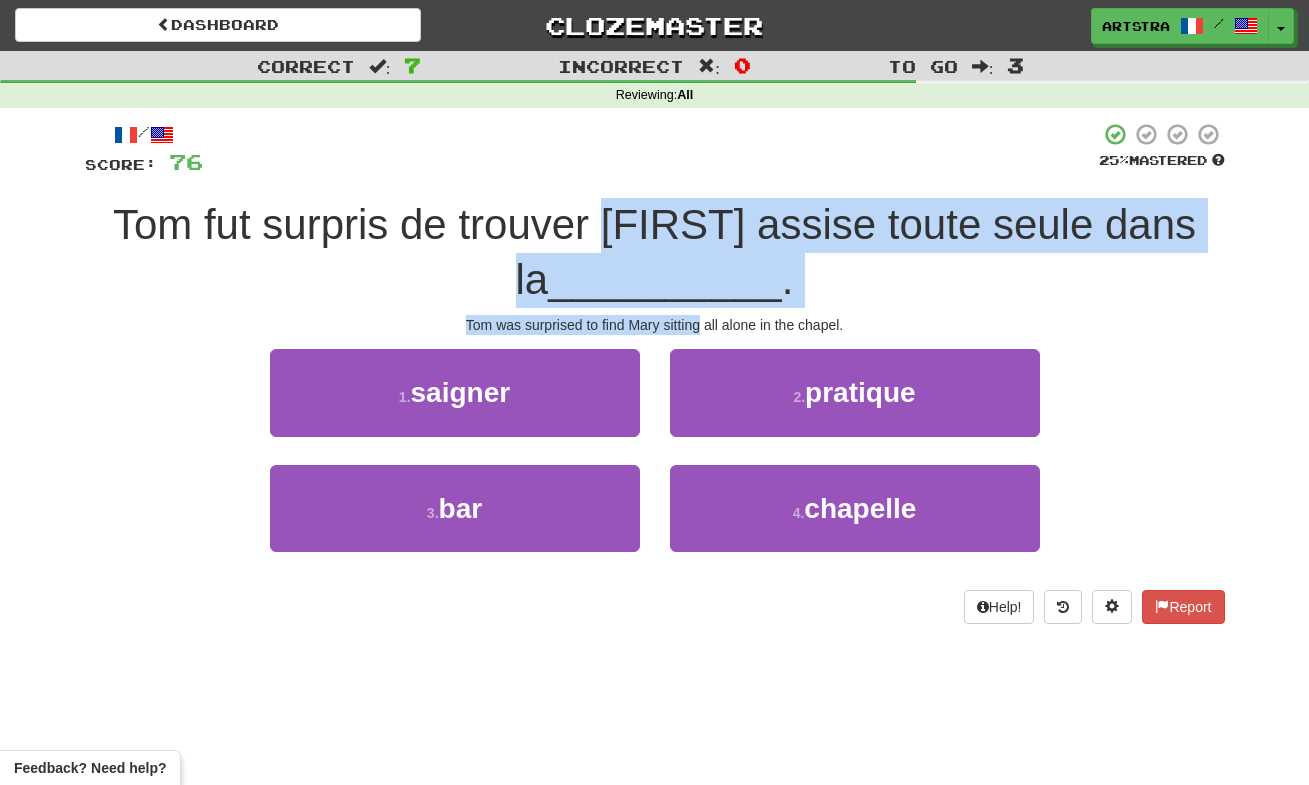drag, startPoint x: 651, startPoint y: 212, endPoint x: 696, endPoint y: 326, distance: 122.56019 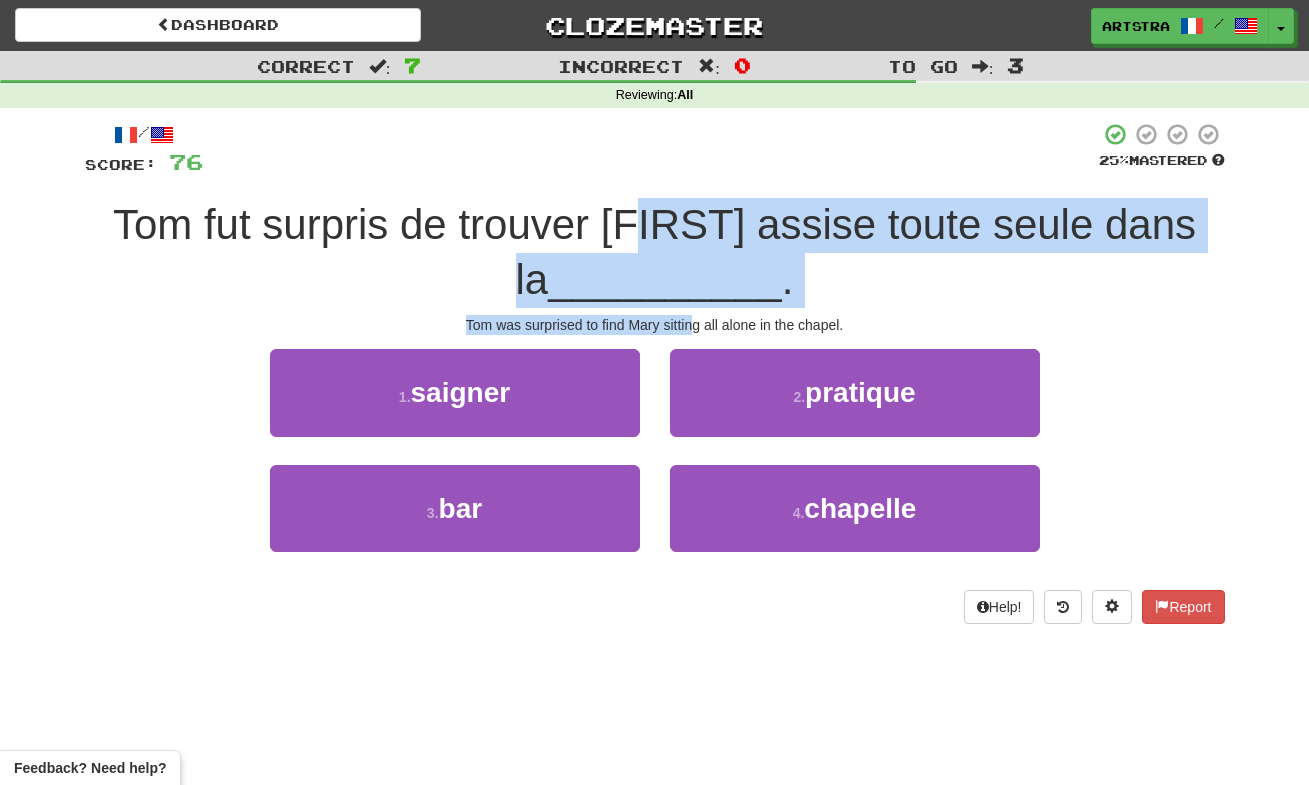 drag, startPoint x: 692, startPoint y: 303, endPoint x: 668, endPoint y: 208, distance: 97.984695 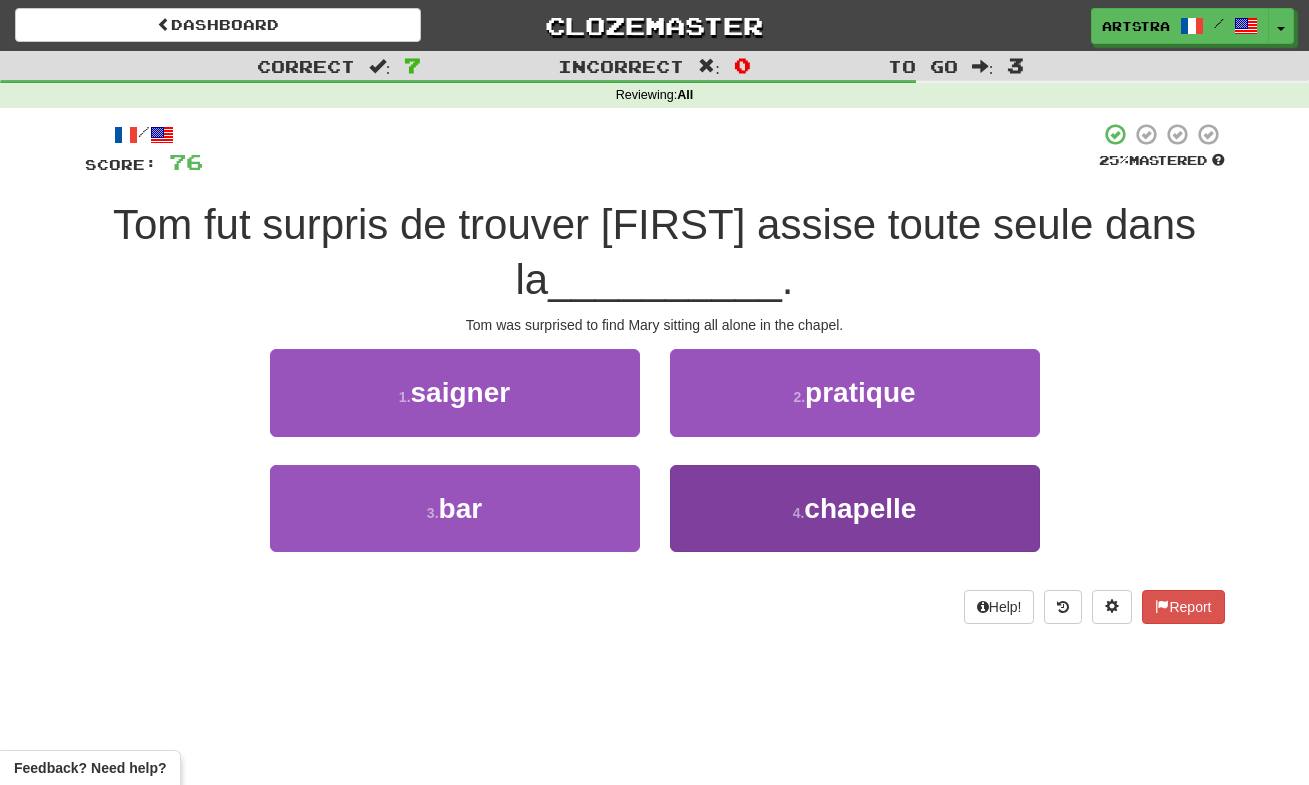 click on "chapelle" at bounding box center [860, 508] 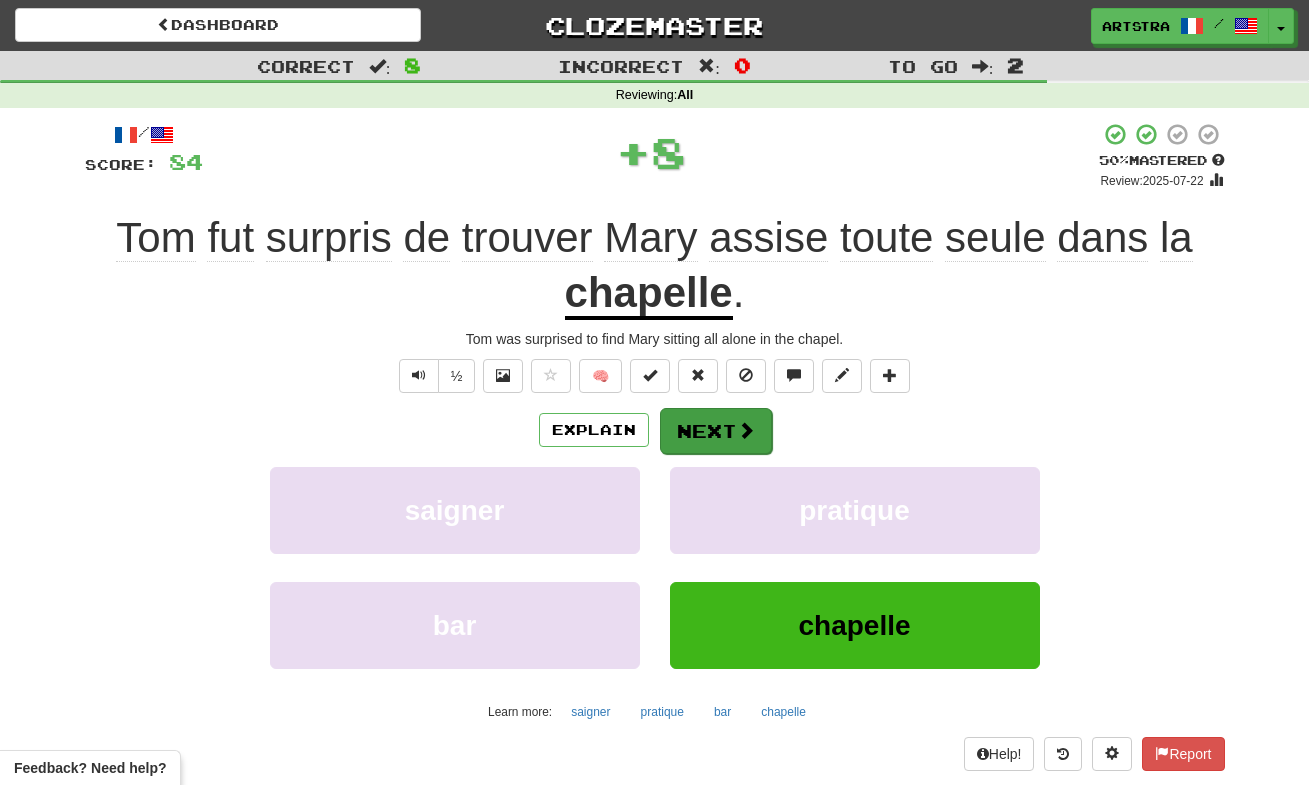 click on "Next" at bounding box center [716, 431] 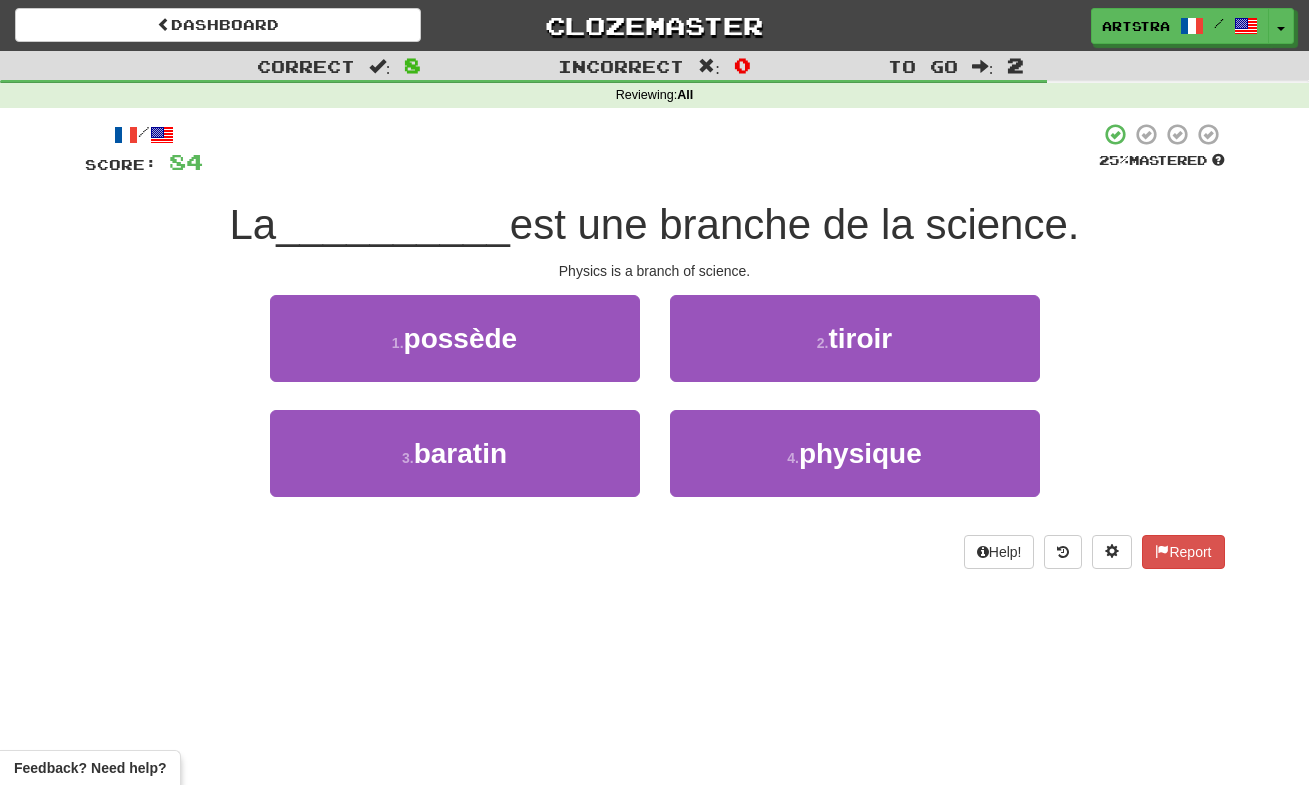 click on "est une branche de la science." at bounding box center (795, 224) 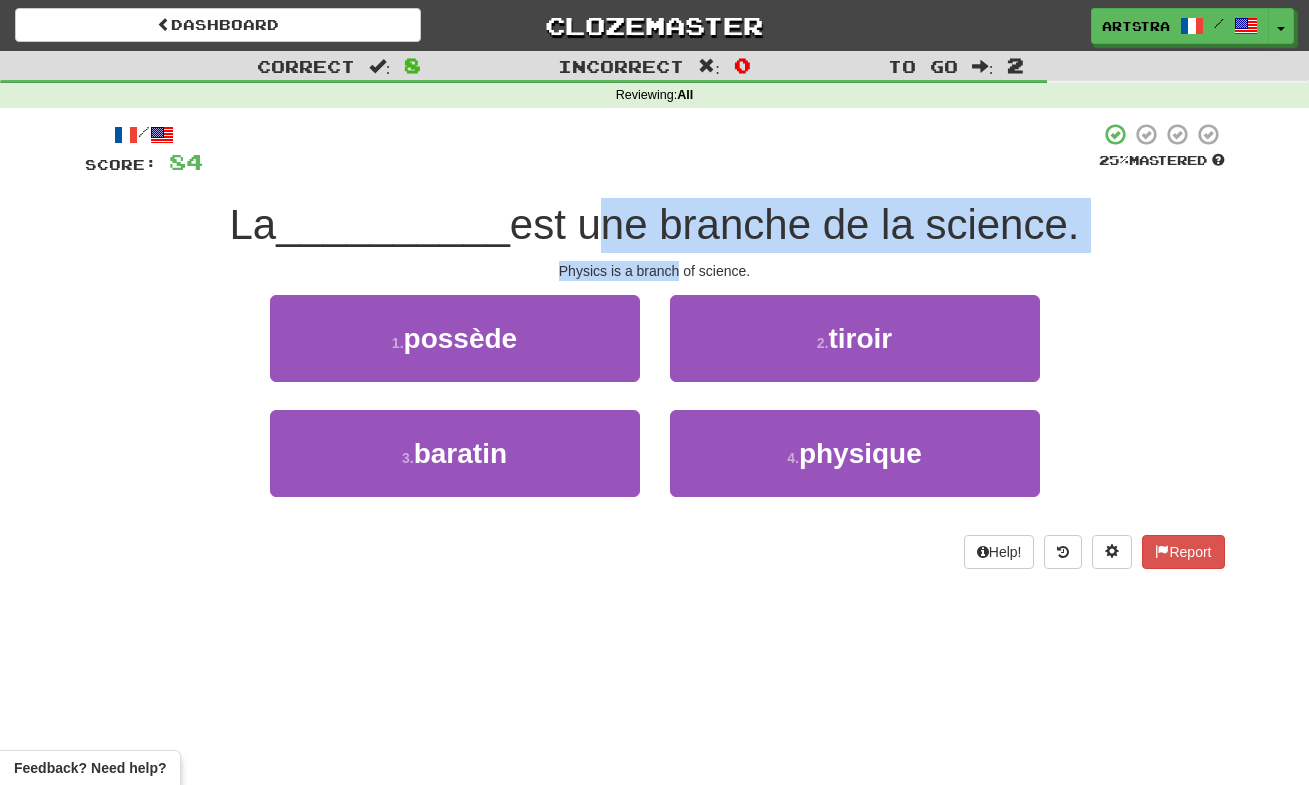 drag, startPoint x: 595, startPoint y: 212, endPoint x: 646, endPoint y: 268, distance: 75.74299 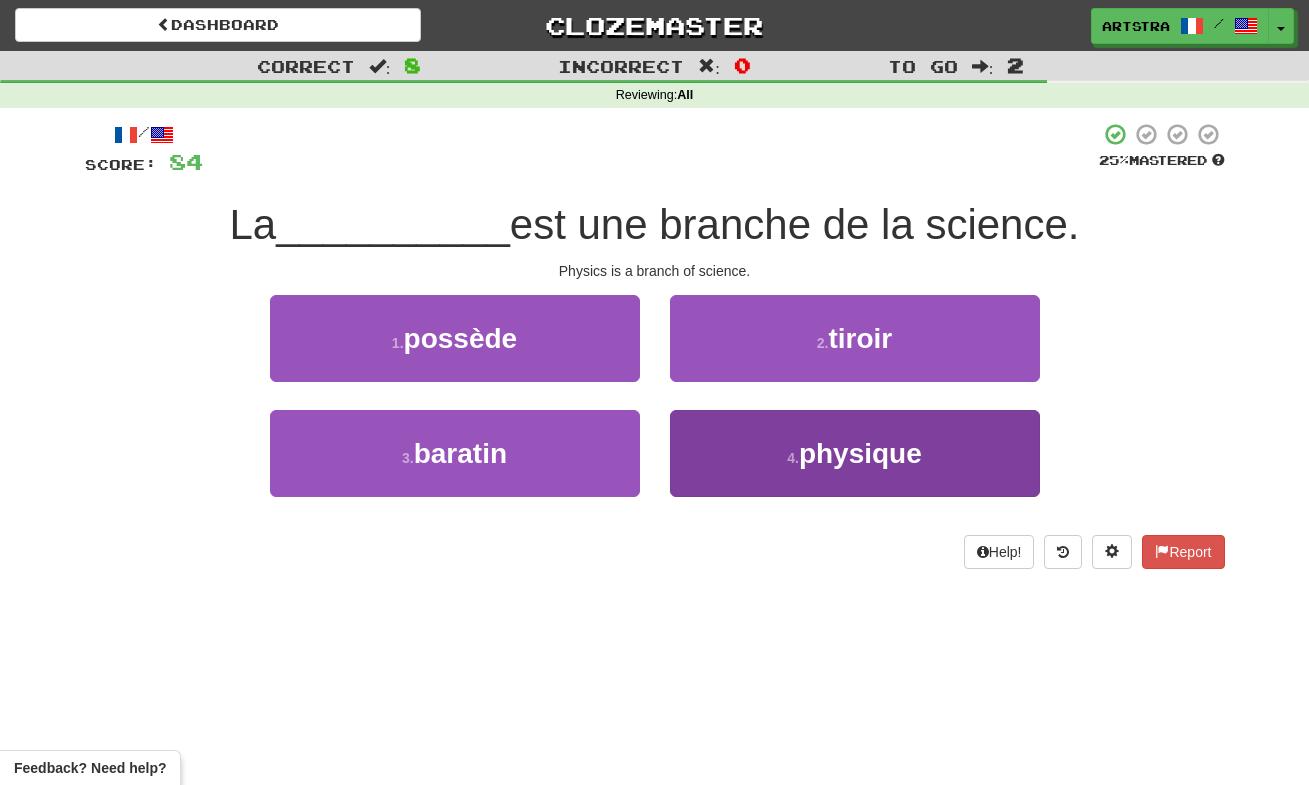 click on "physique" at bounding box center [860, 453] 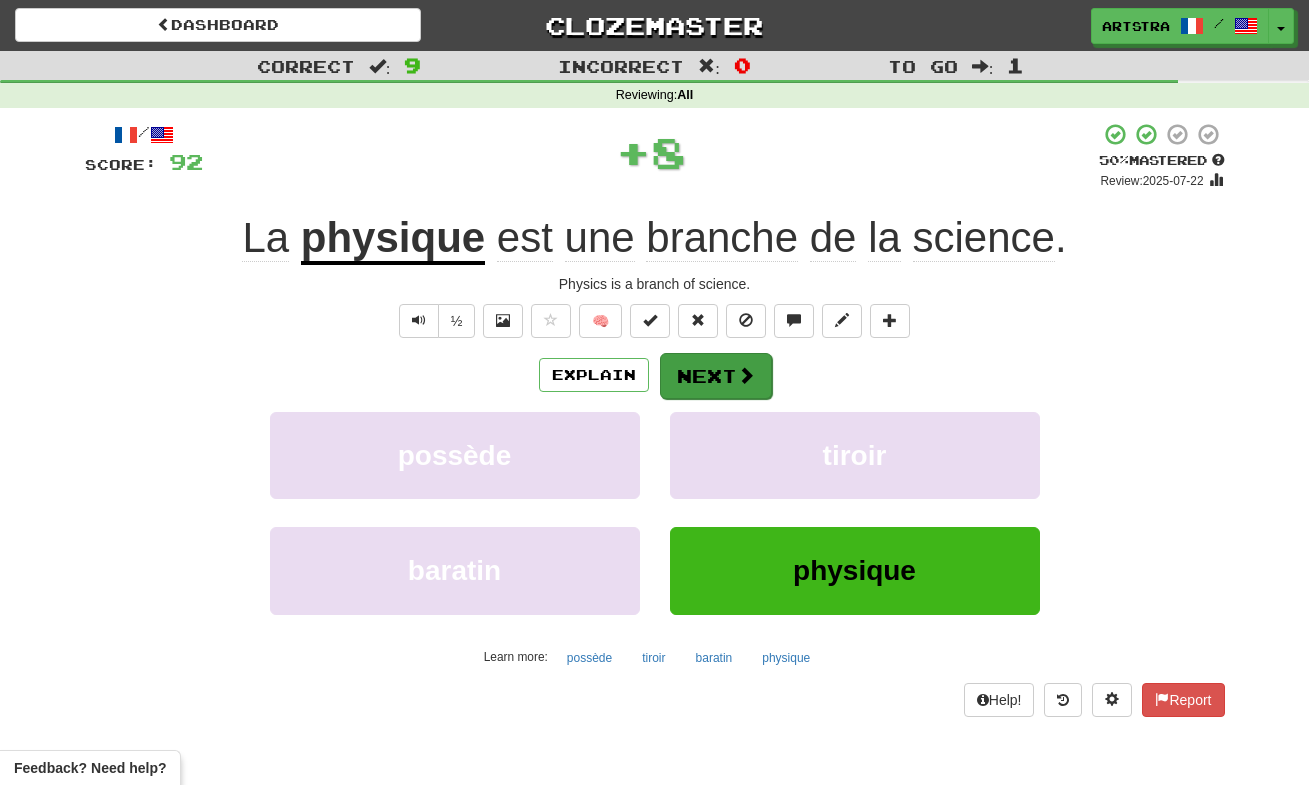 click on "Next" at bounding box center [716, 376] 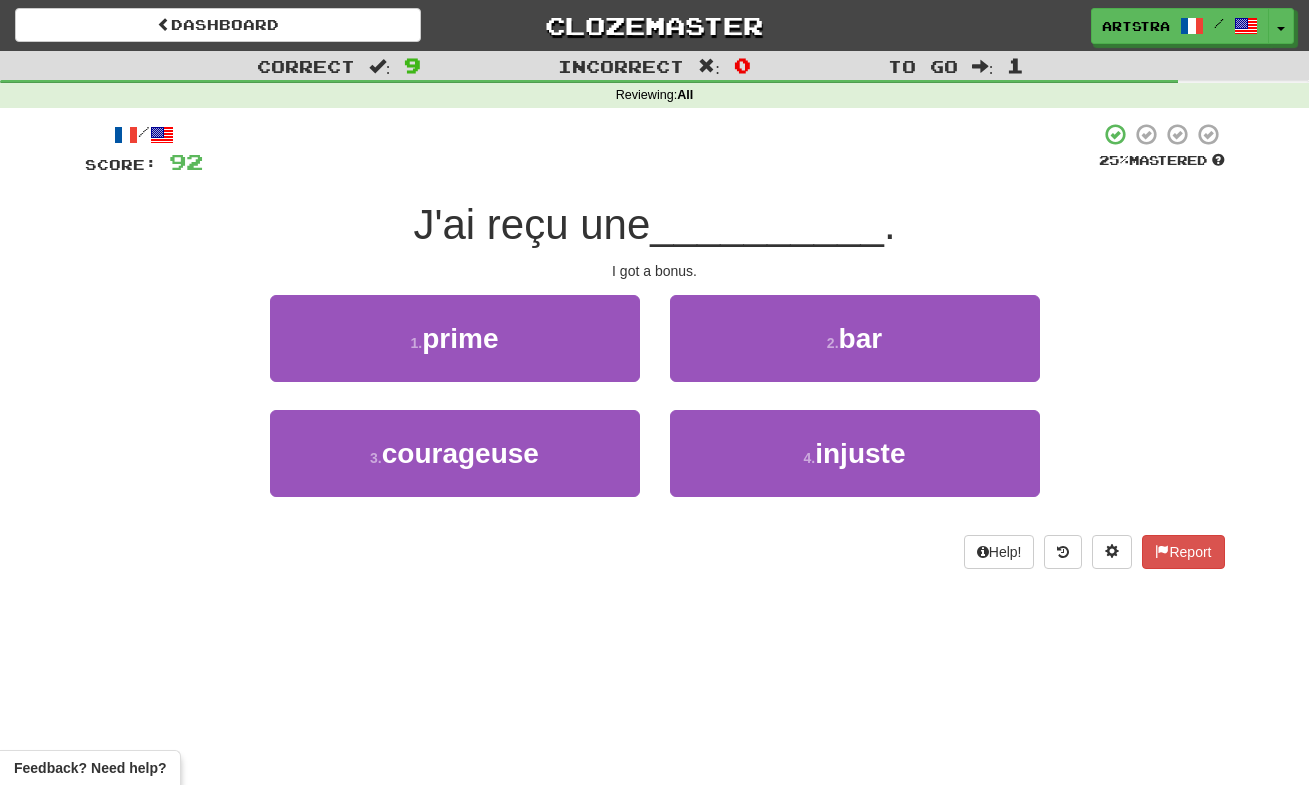 click on "J'ai reçu une" at bounding box center (531, 224) 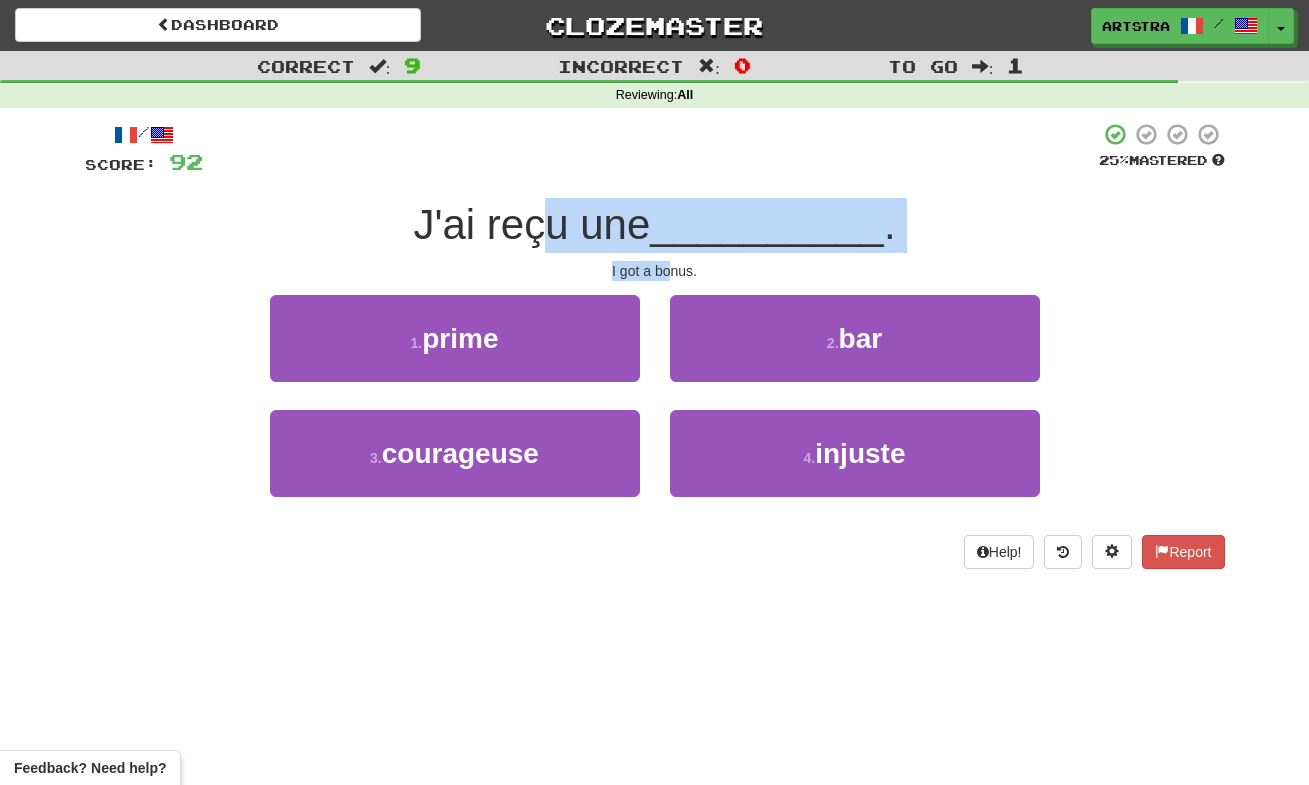drag, startPoint x: 563, startPoint y: 205, endPoint x: 673, endPoint y: 266, distance: 125.781555 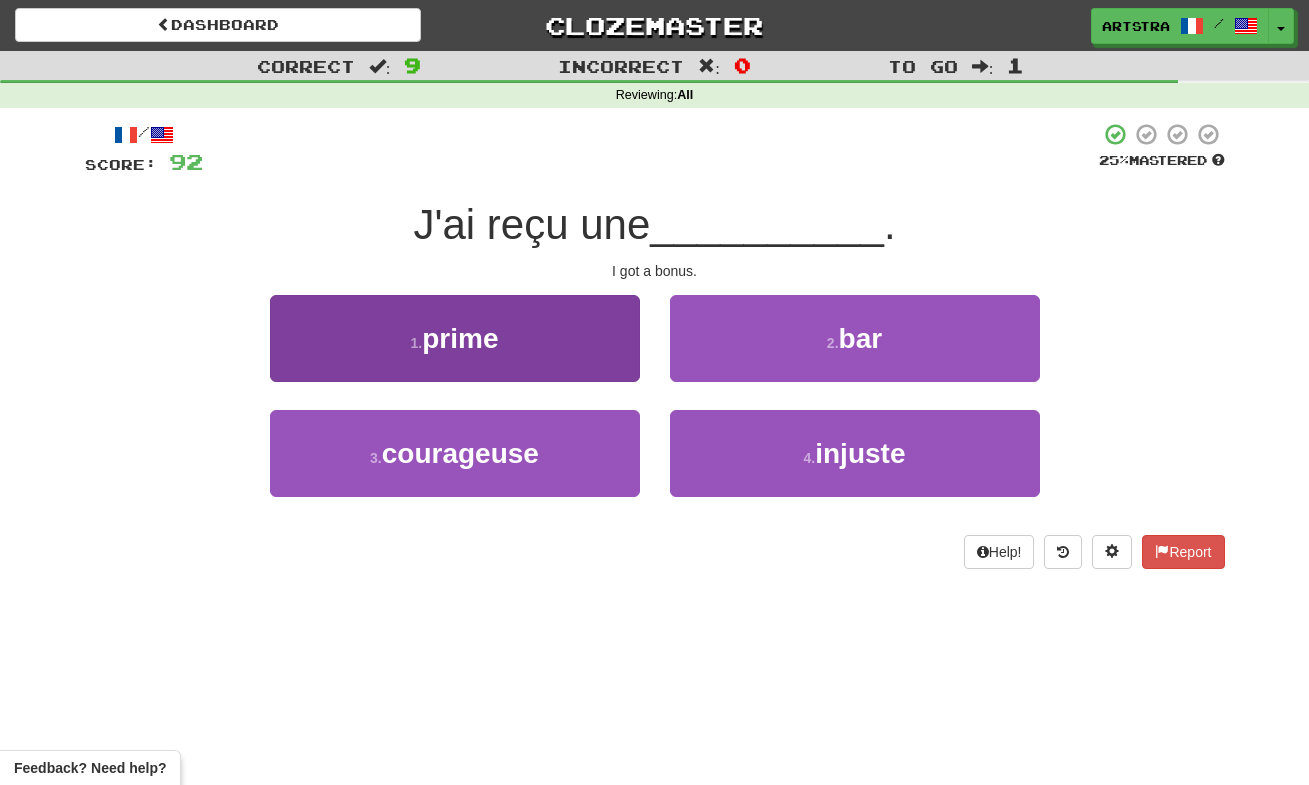 click on "1 .  prime" at bounding box center [455, 338] 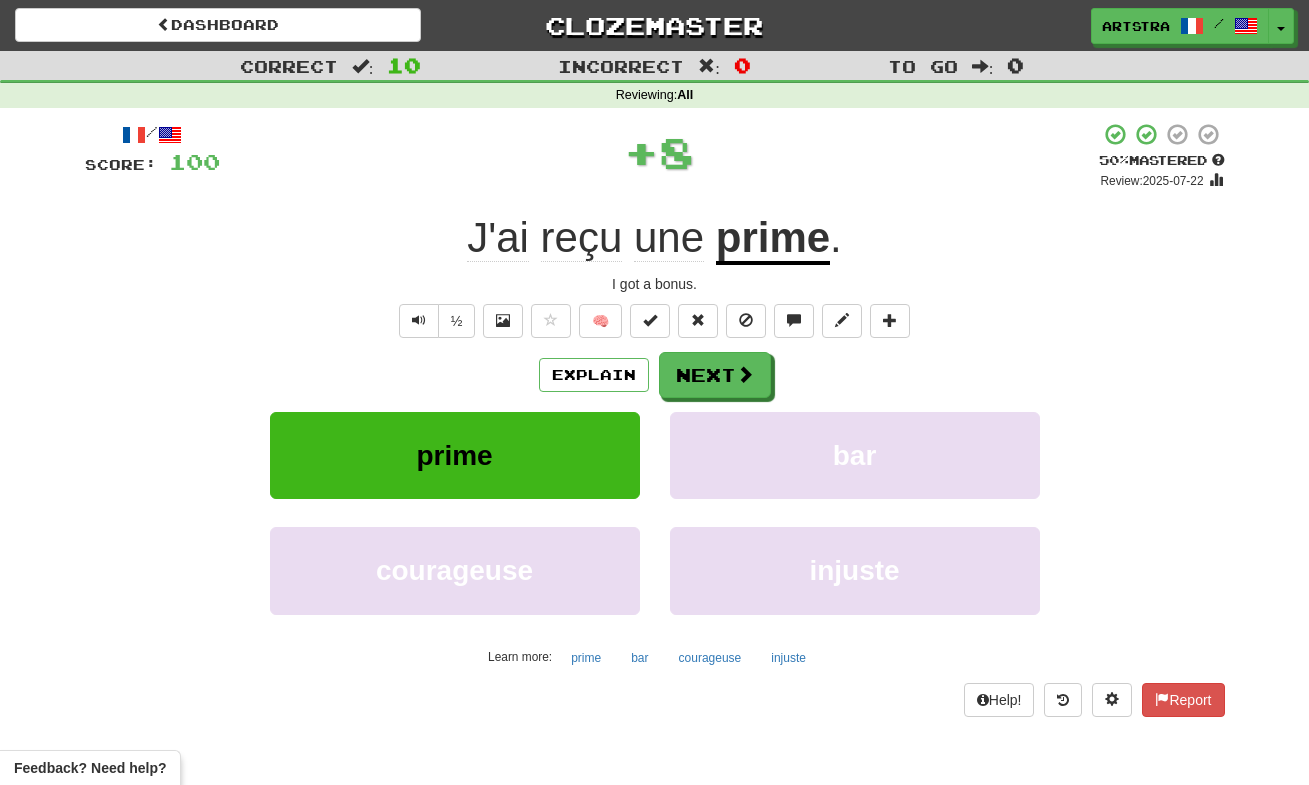 click on "prime" at bounding box center [773, 239] 